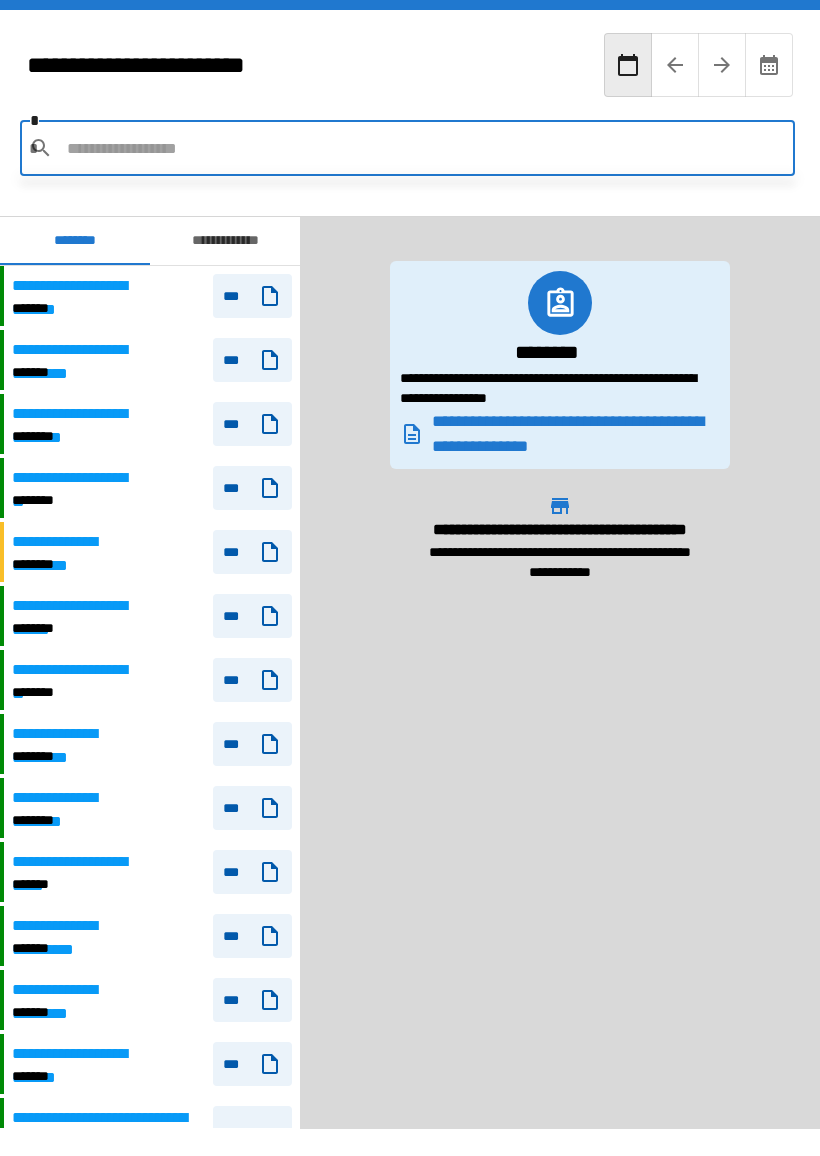 scroll, scrollTop: 0, scrollLeft: 0, axis: both 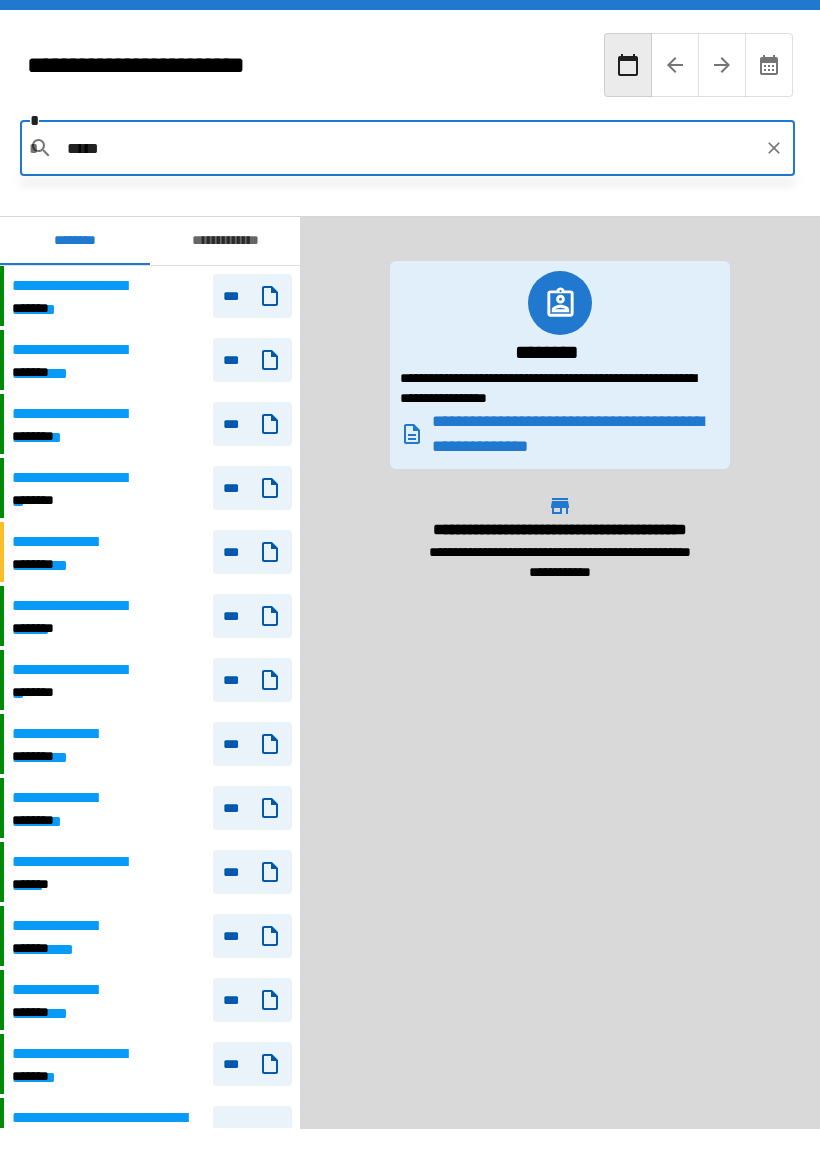 type on "******" 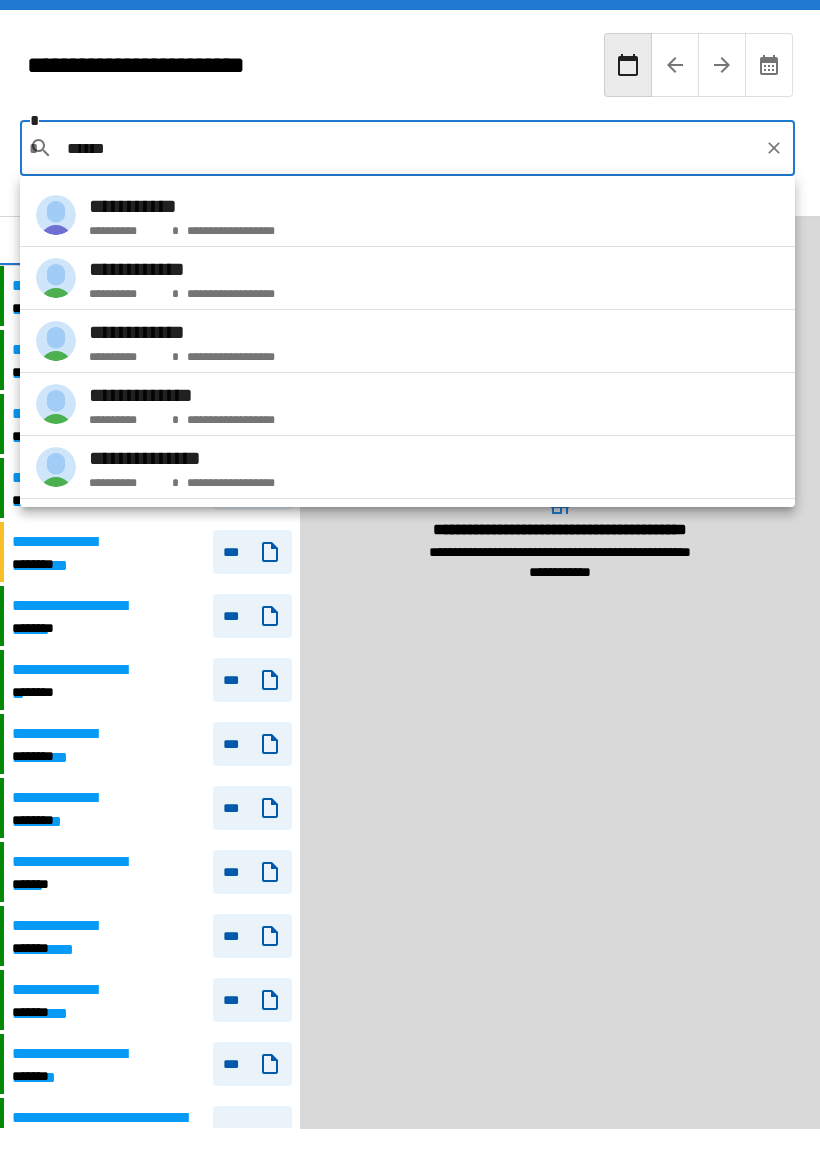 click on "**********" at bounding box center [407, 278] 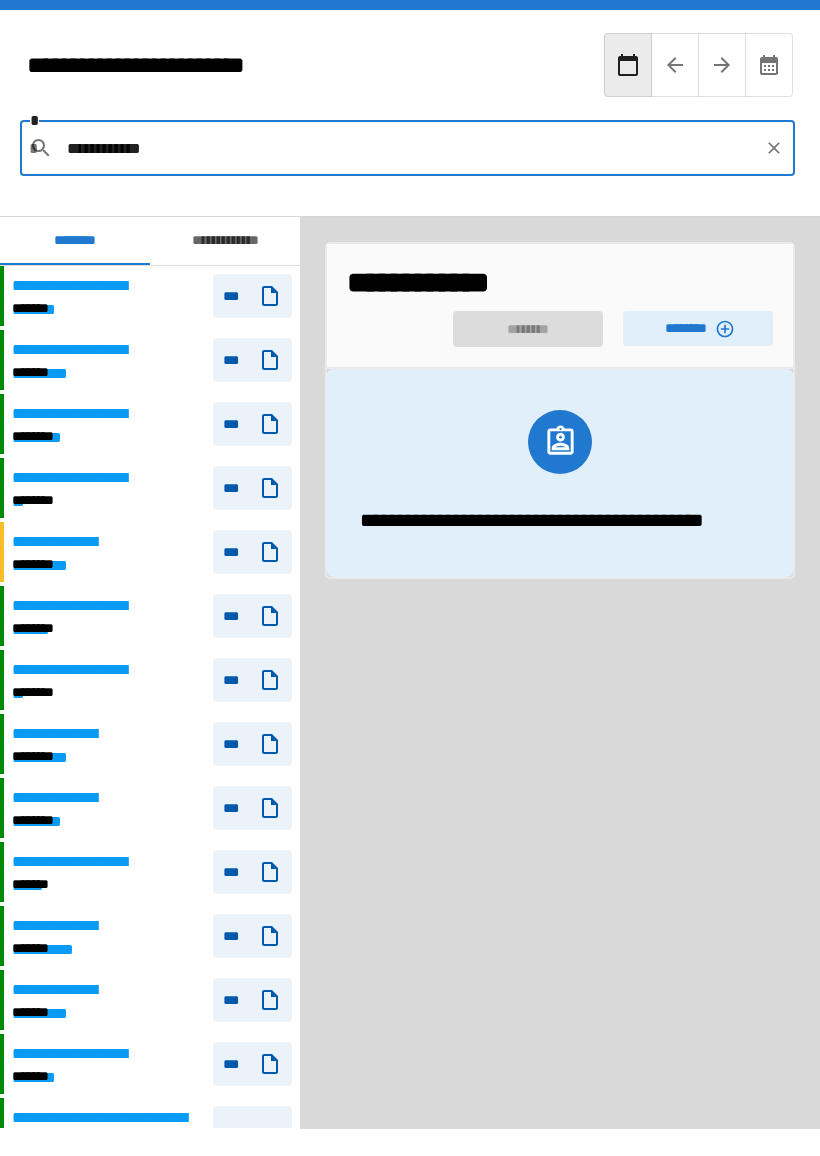 click on "********" at bounding box center (698, 328) 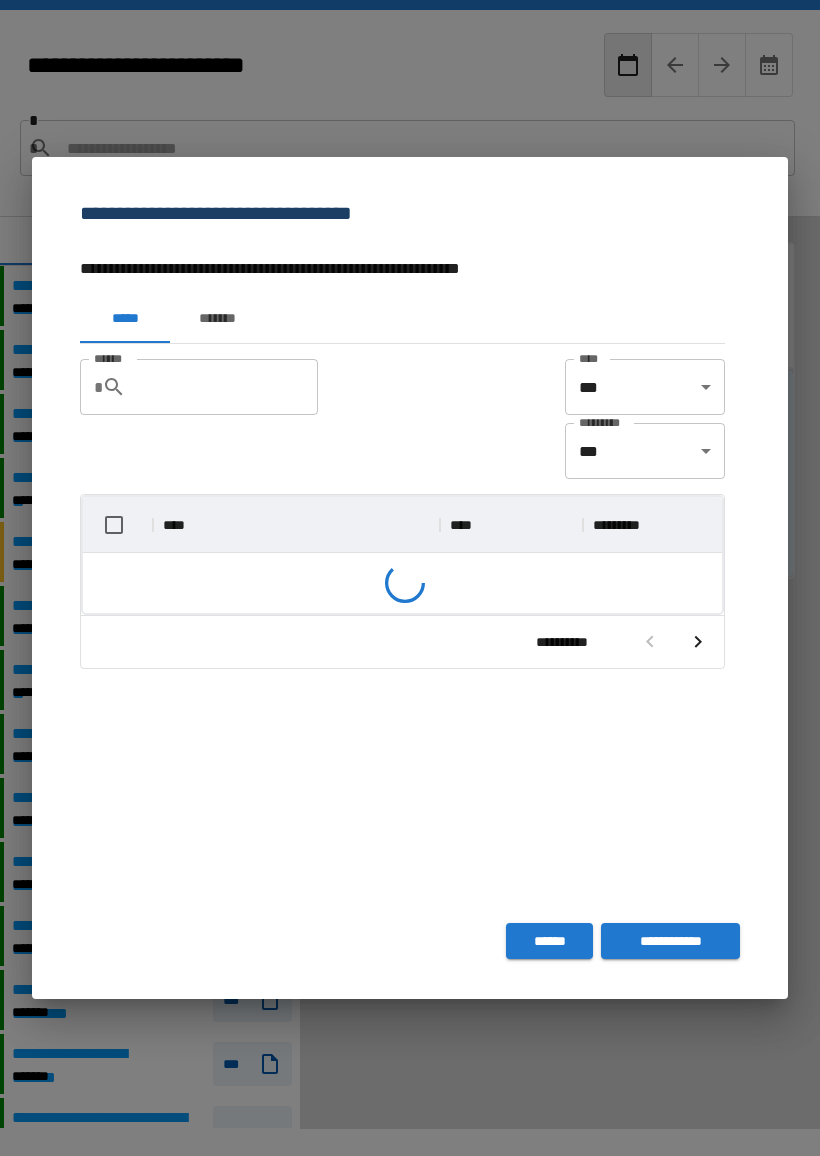 scroll, scrollTop: 1, scrollLeft: 1, axis: both 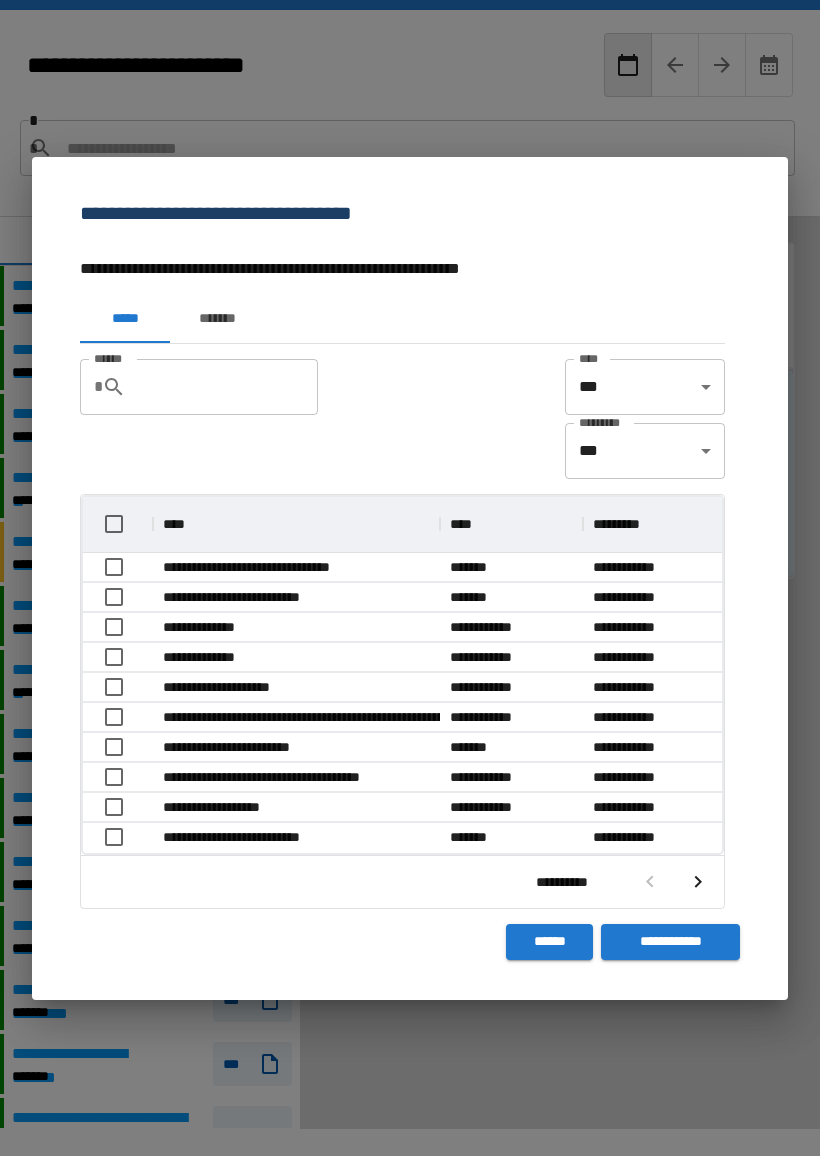 click on "*******" at bounding box center (217, 319) 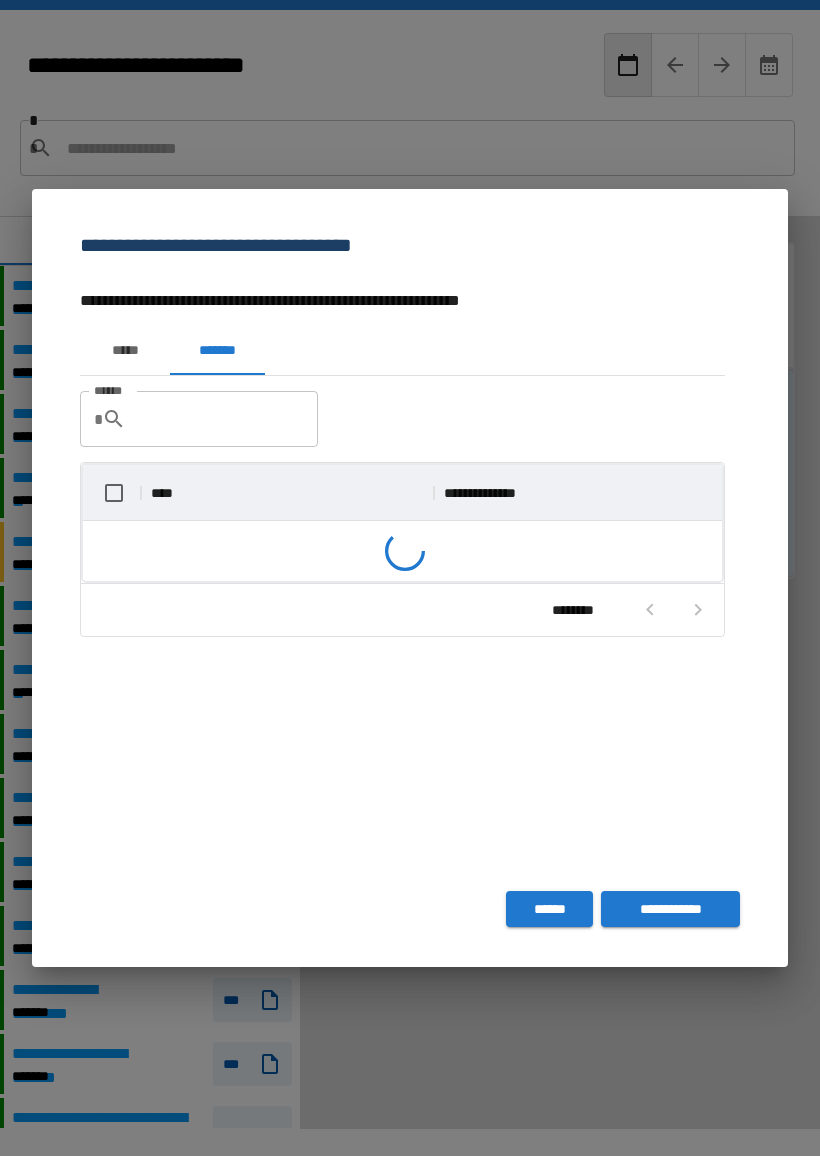 scroll, scrollTop: 86, scrollLeft: 639, axis: both 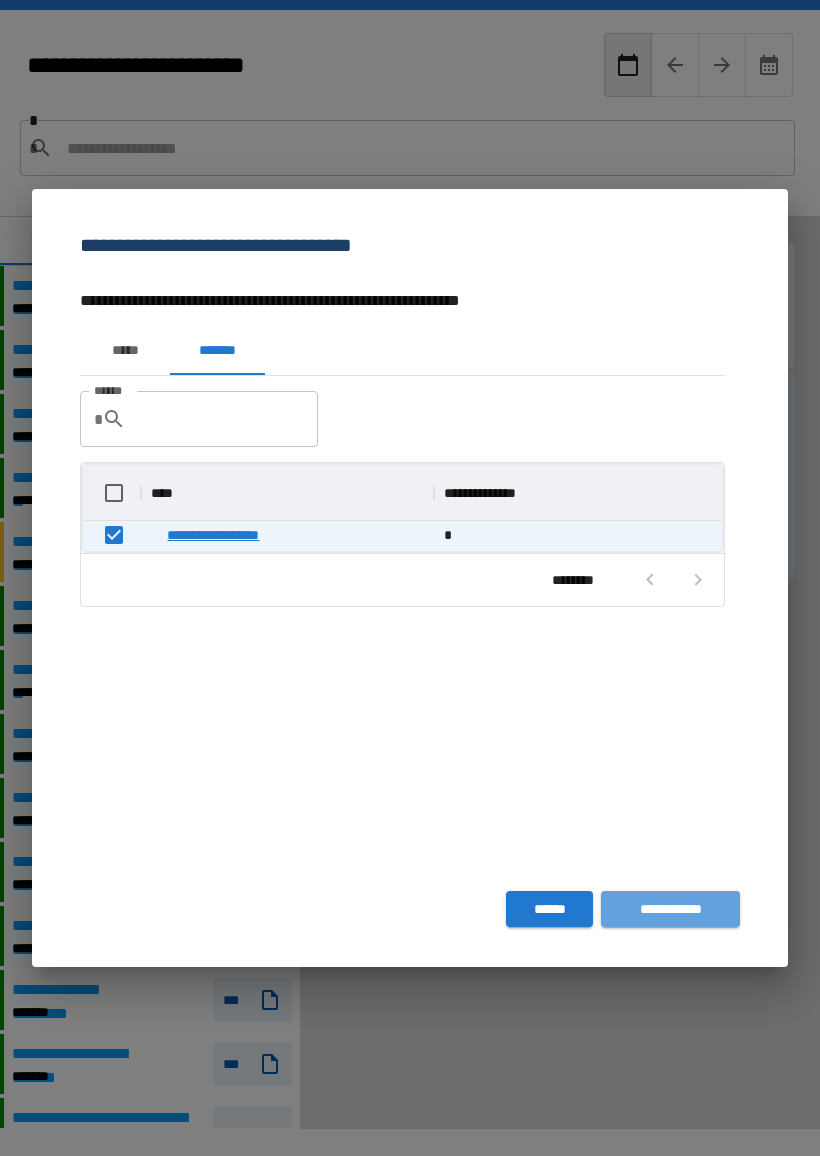 click on "**********" at bounding box center (670, 909) 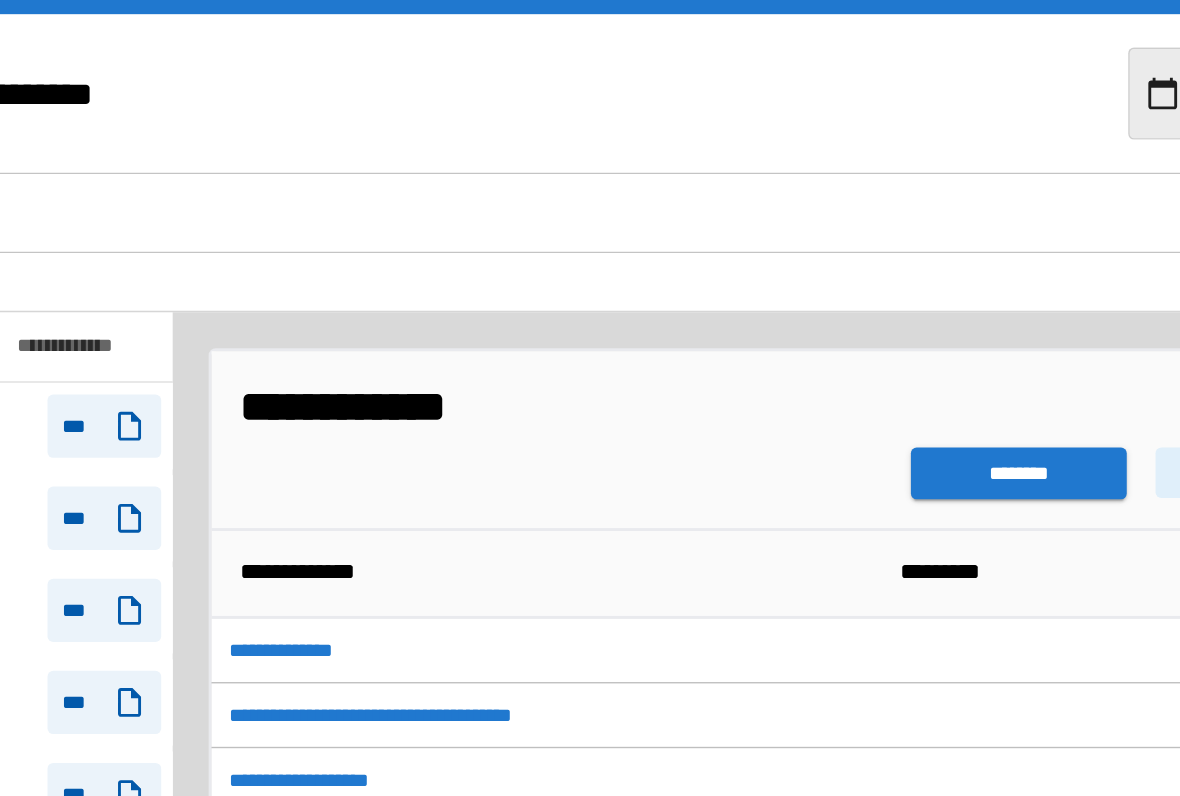click on "********" at bounding box center (888, 329) 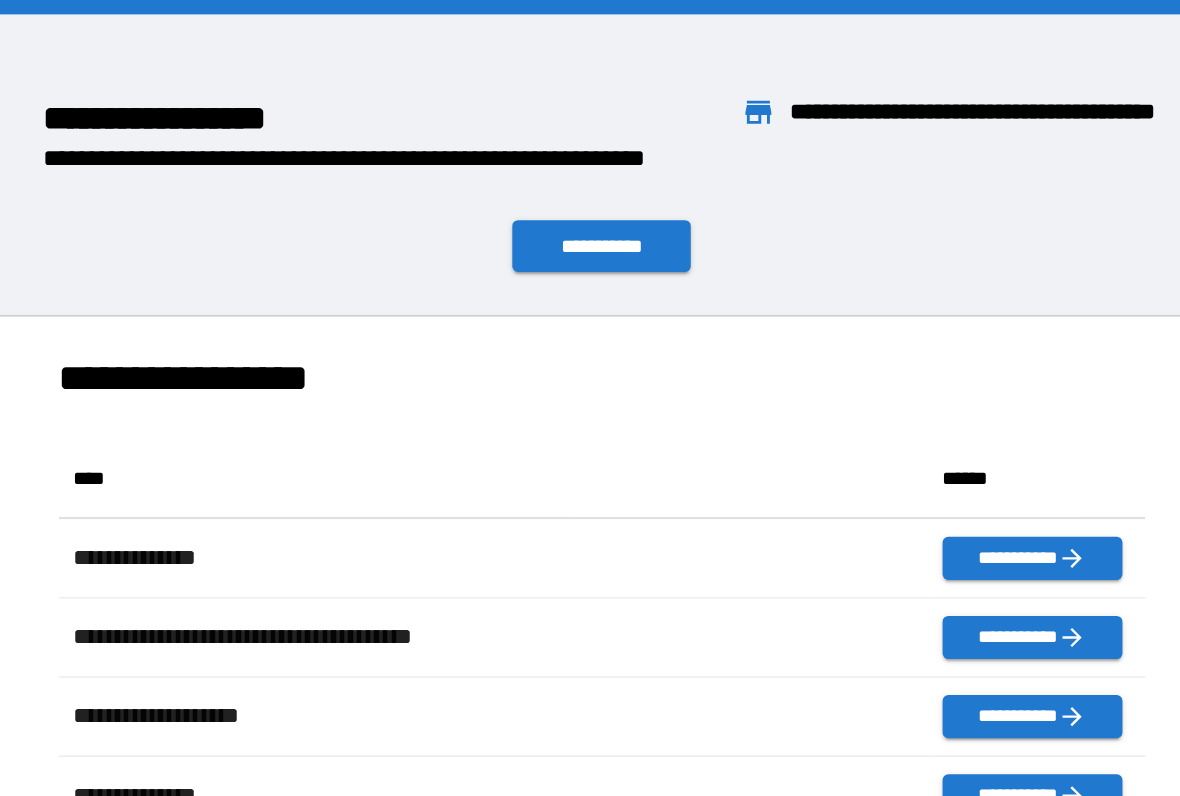 scroll, scrollTop: 386, scrollLeft: 755, axis: both 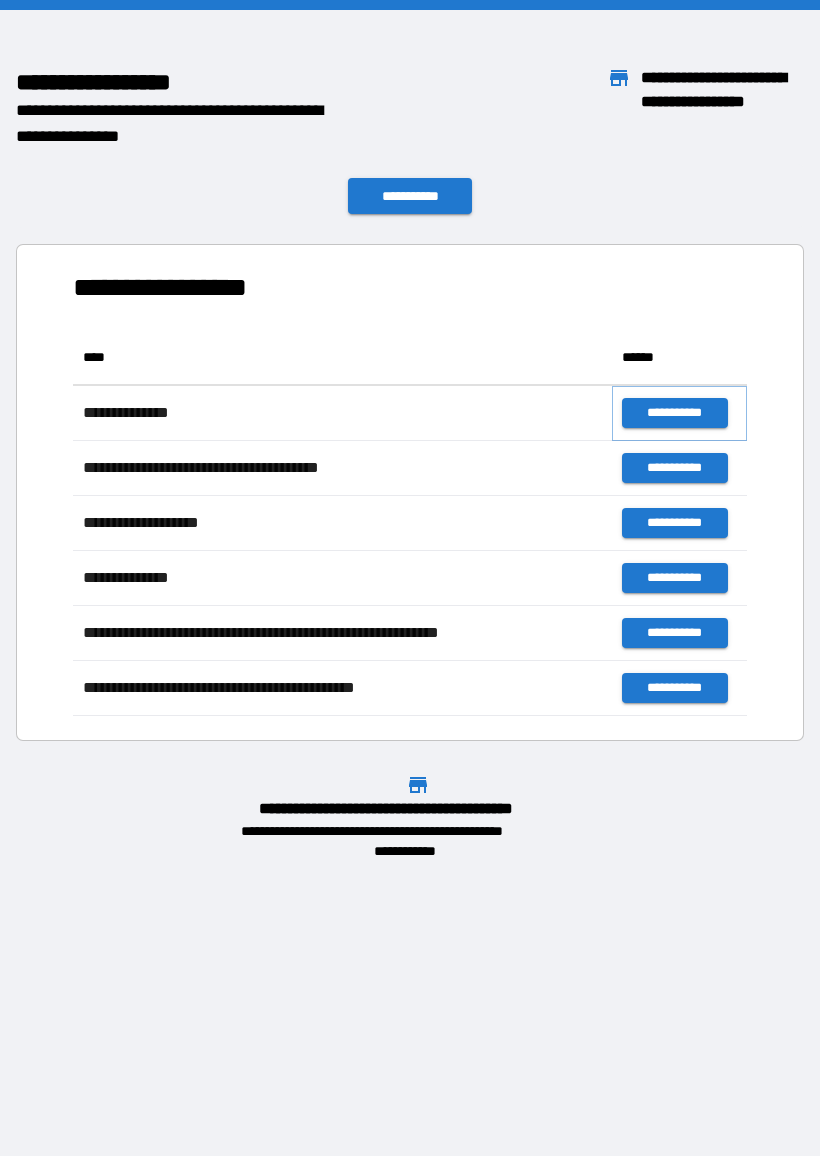 click on "**********" at bounding box center (674, 413) 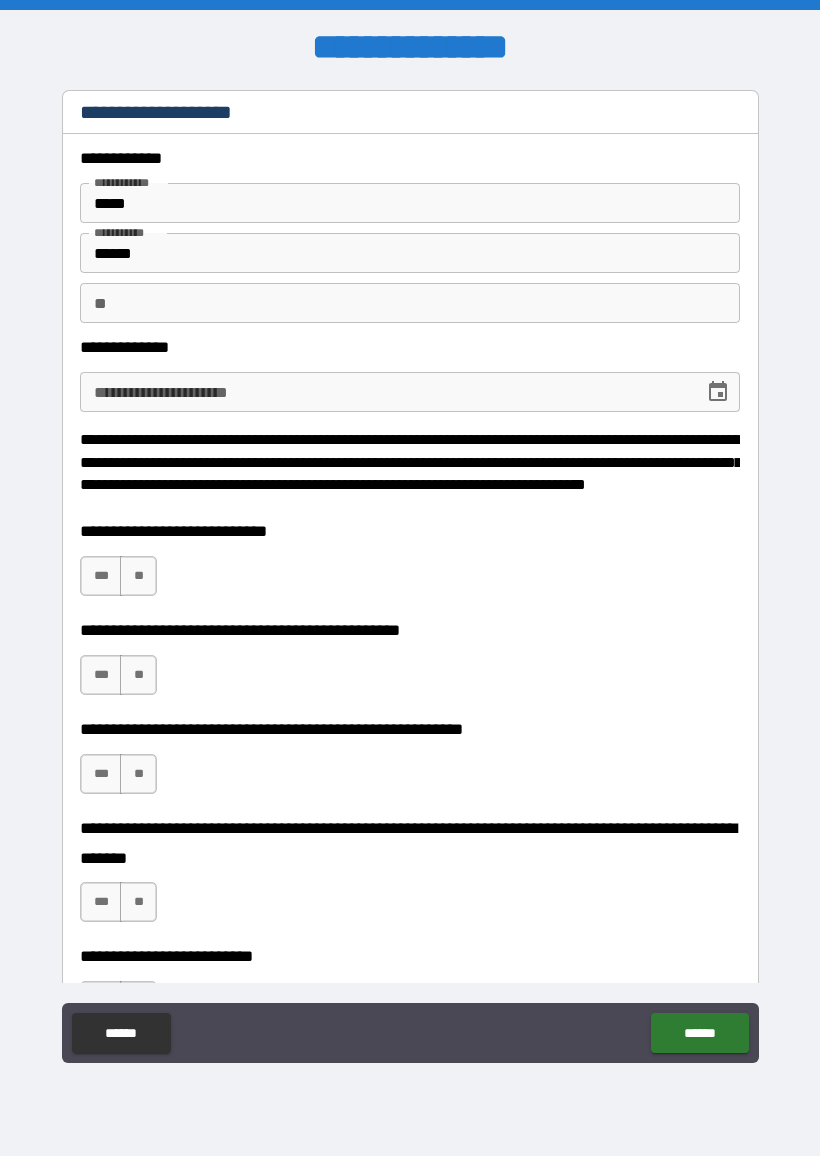 click on "**********" at bounding box center [385, 392] 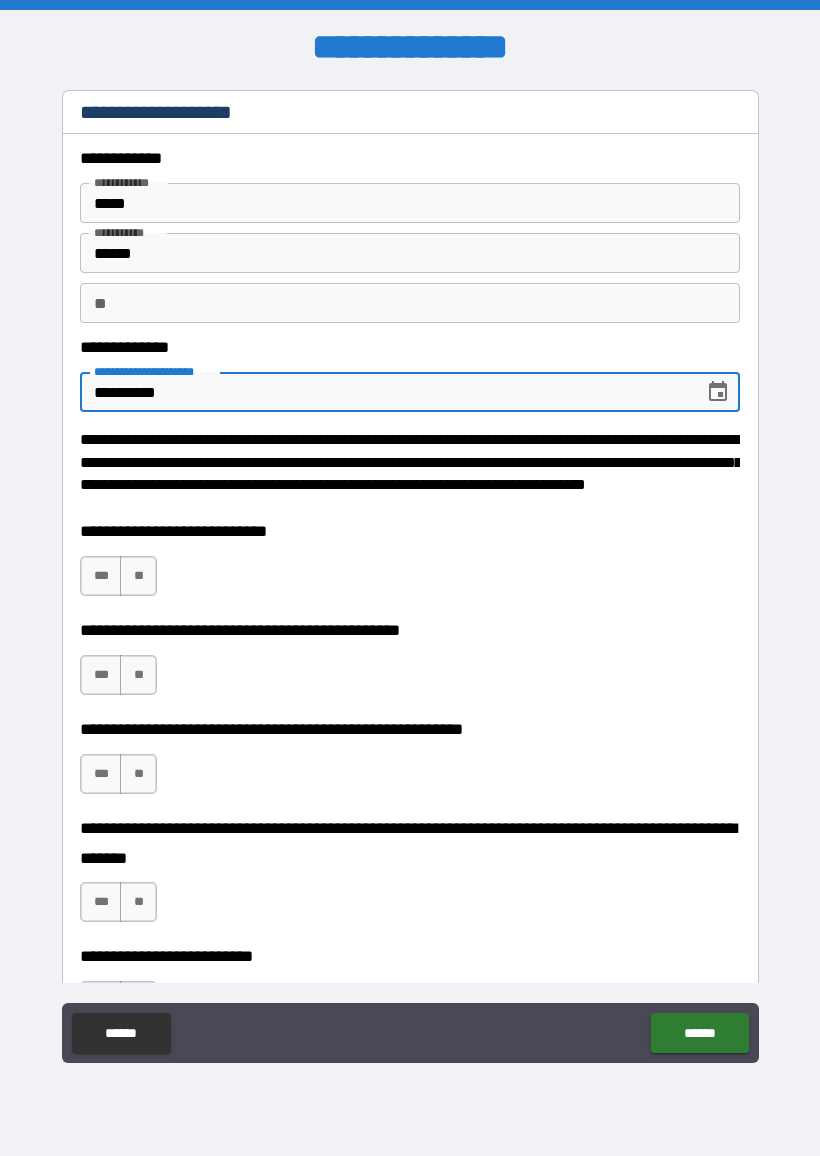 type on "**********" 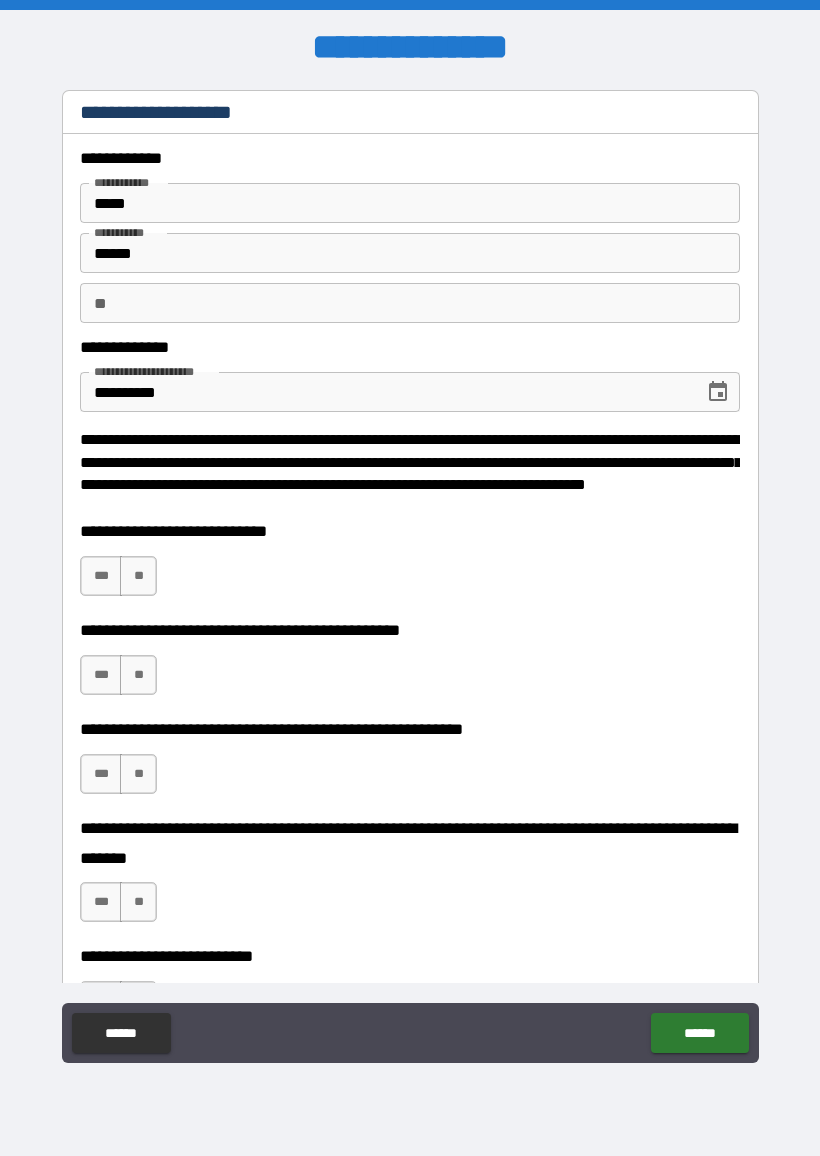scroll, scrollTop: 0, scrollLeft: 0, axis: both 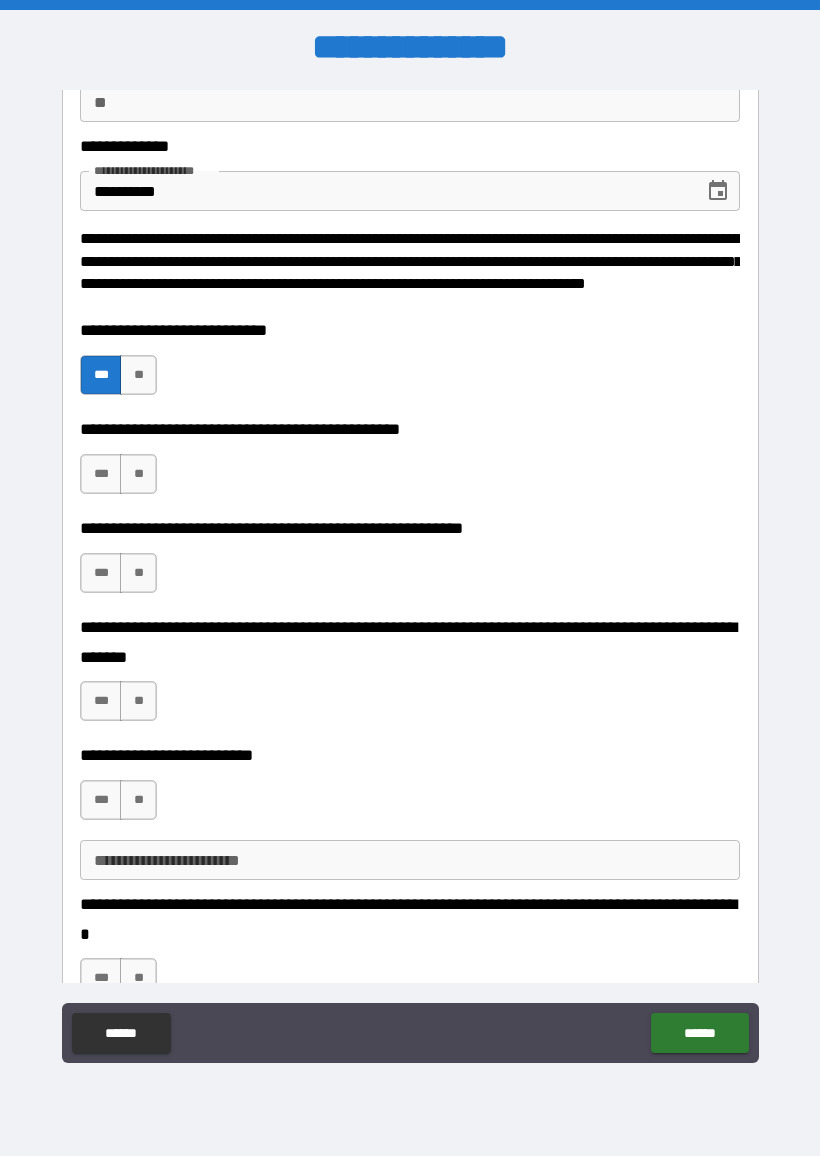 click on "***" at bounding box center (101, 474) 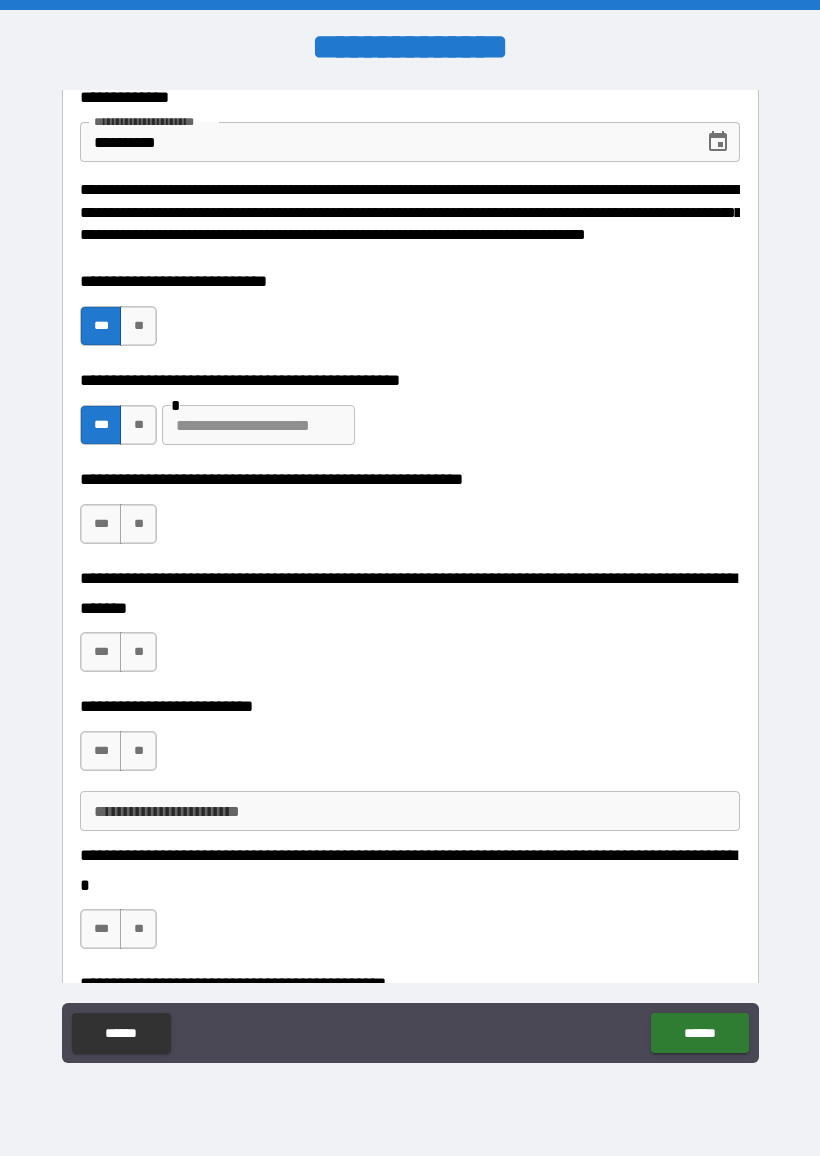 scroll, scrollTop: 254, scrollLeft: 0, axis: vertical 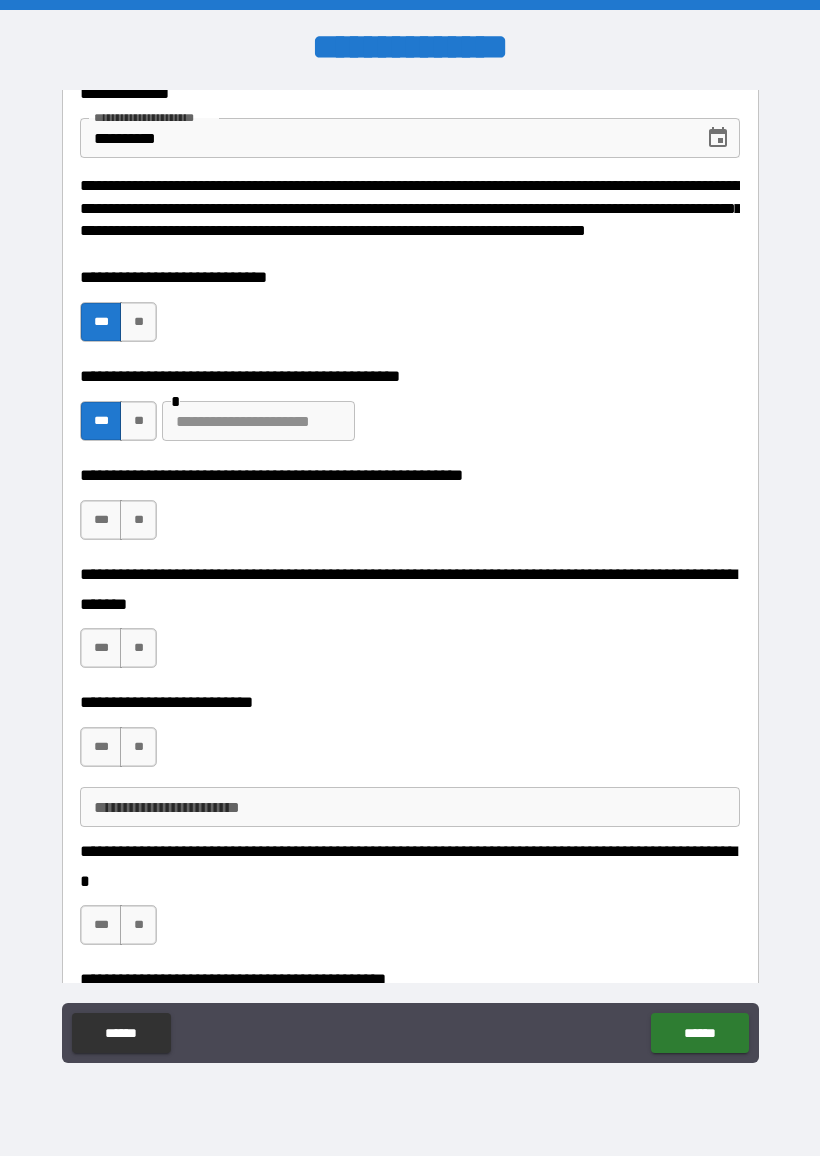 click on "**" at bounding box center (138, 421) 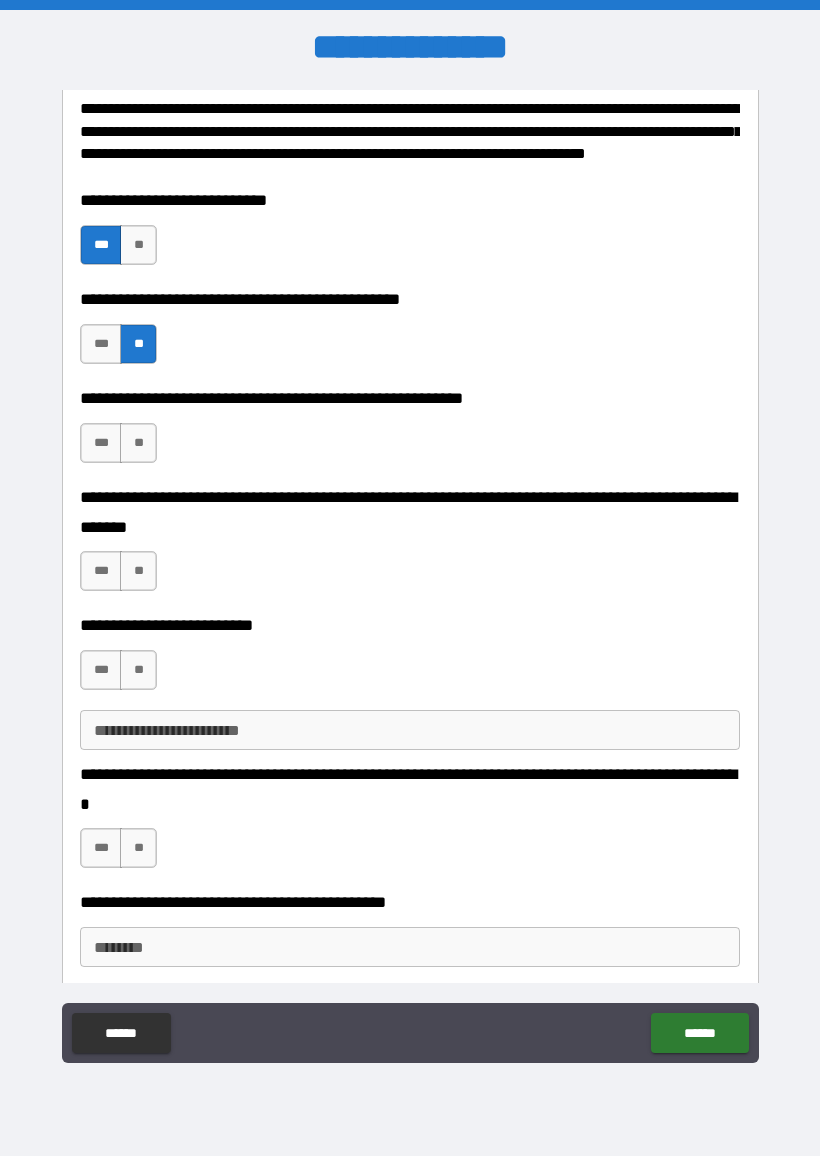 scroll, scrollTop: 332, scrollLeft: 0, axis: vertical 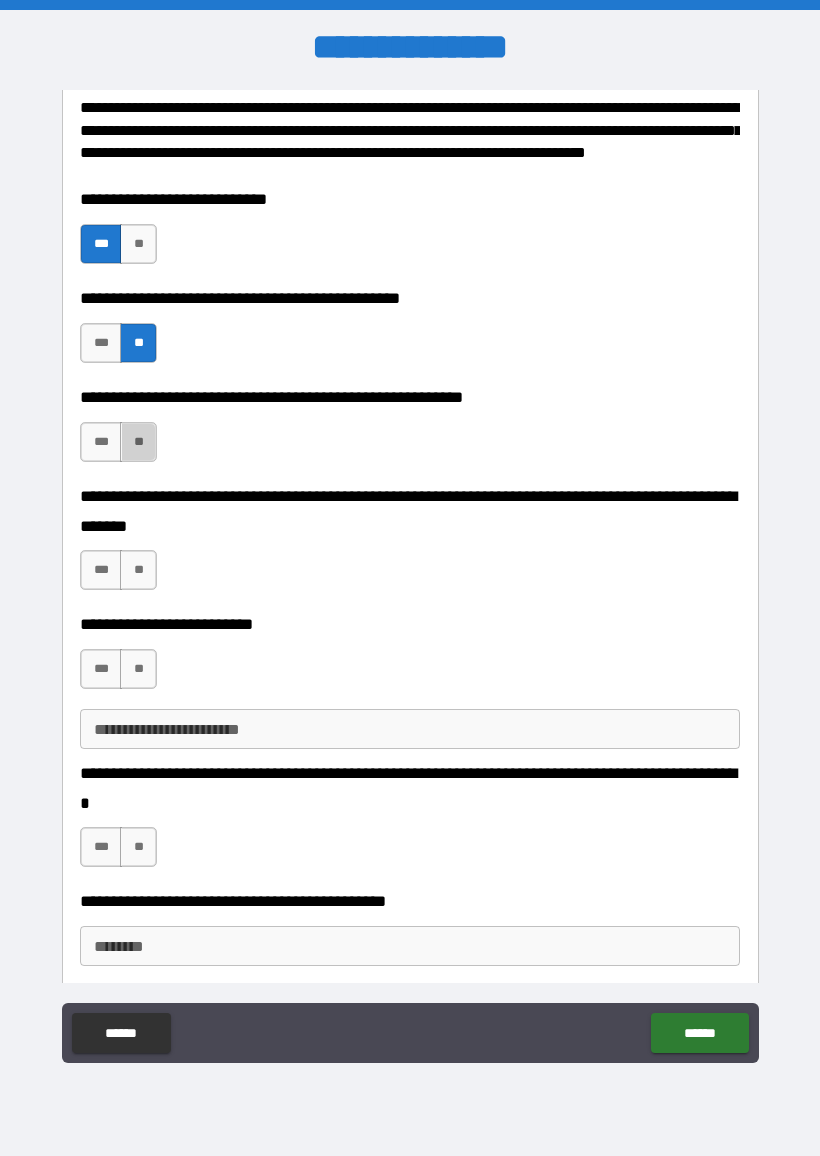 click on "**" at bounding box center [138, 442] 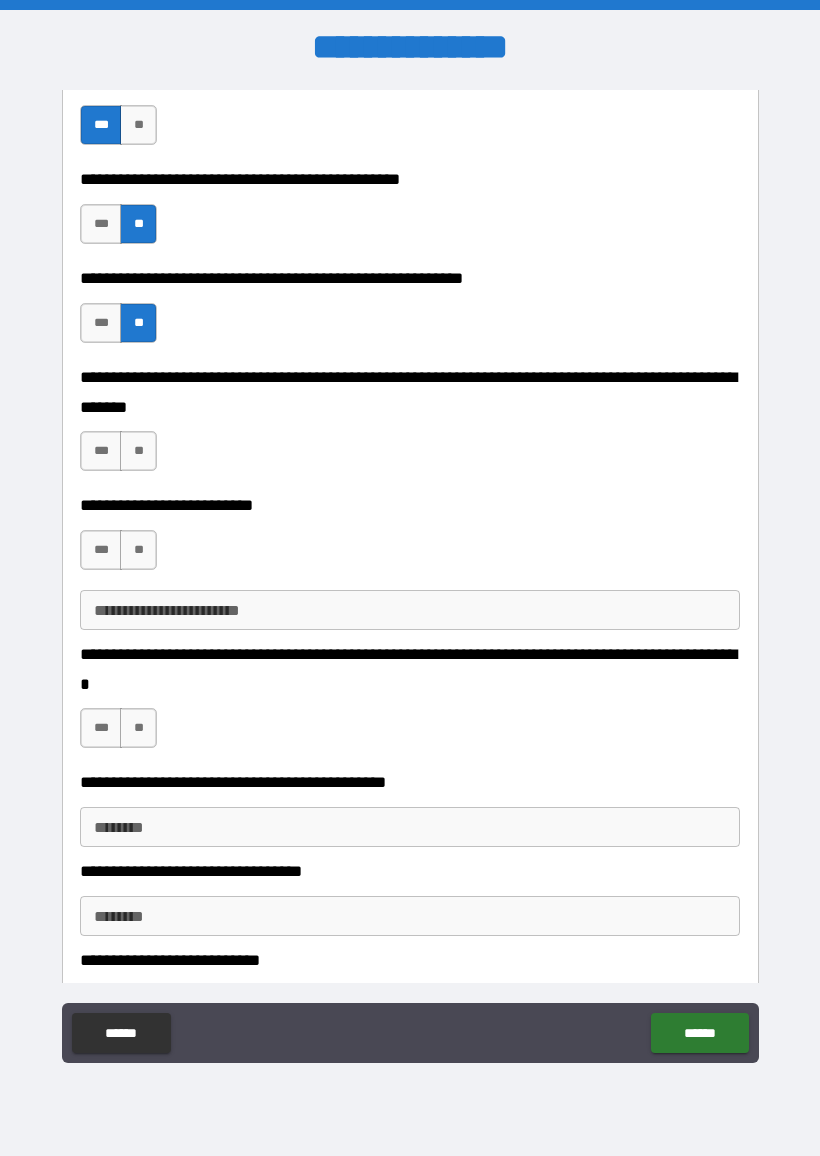 scroll, scrollTop: 452, scrollLeft: 0, axis: vertical 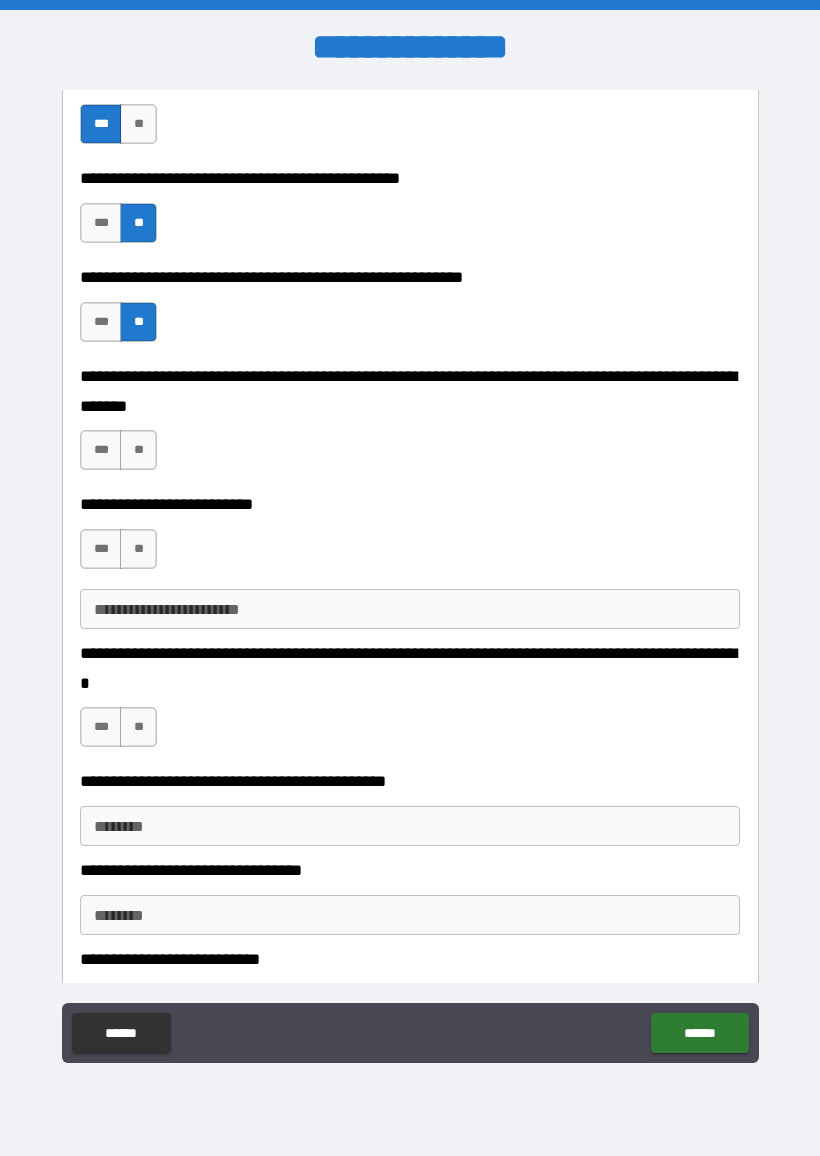 click on "***" at bounding box center (101, 450) 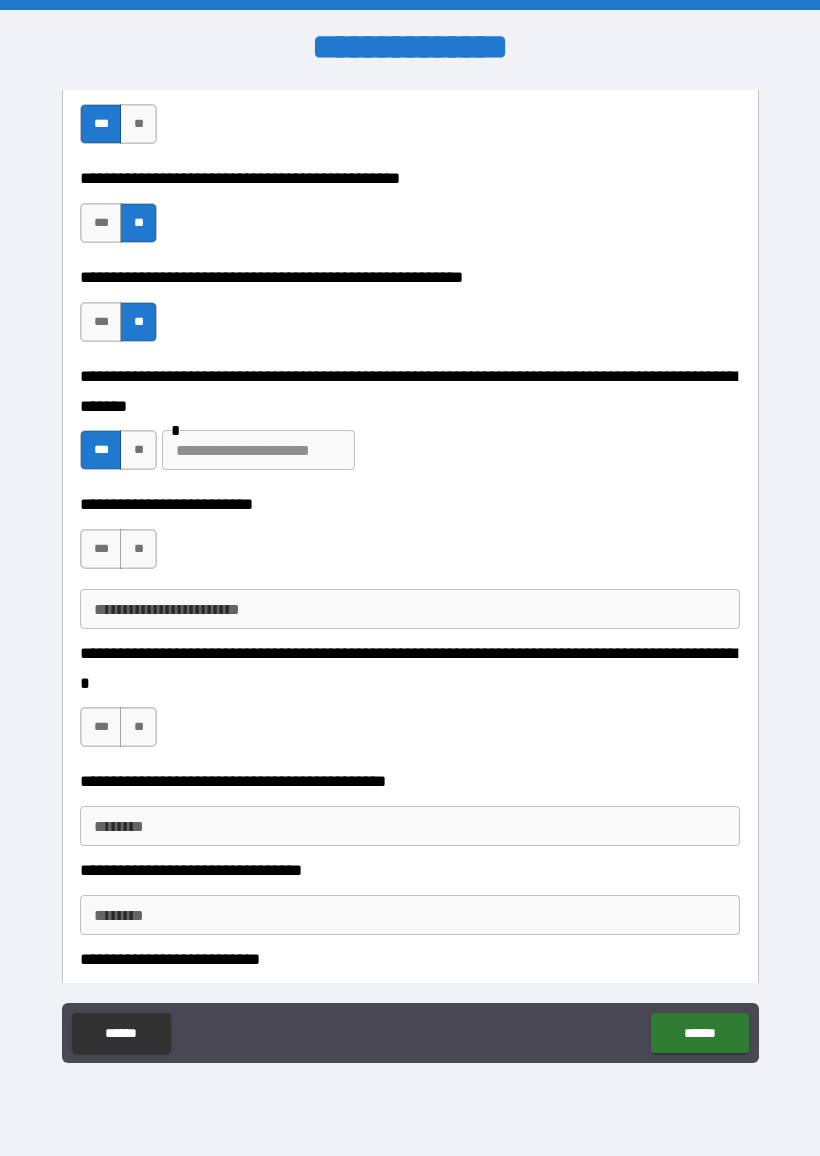 click at bounding box center [258, 450] 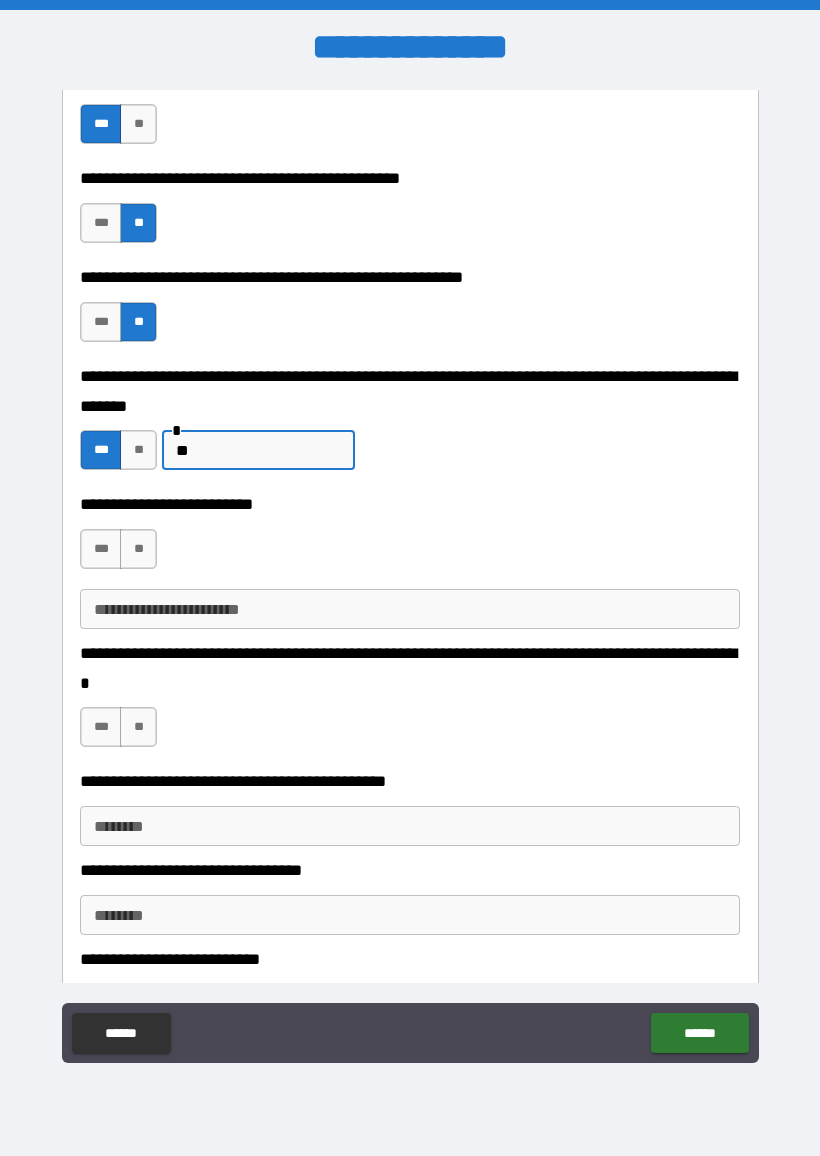 type on "*" 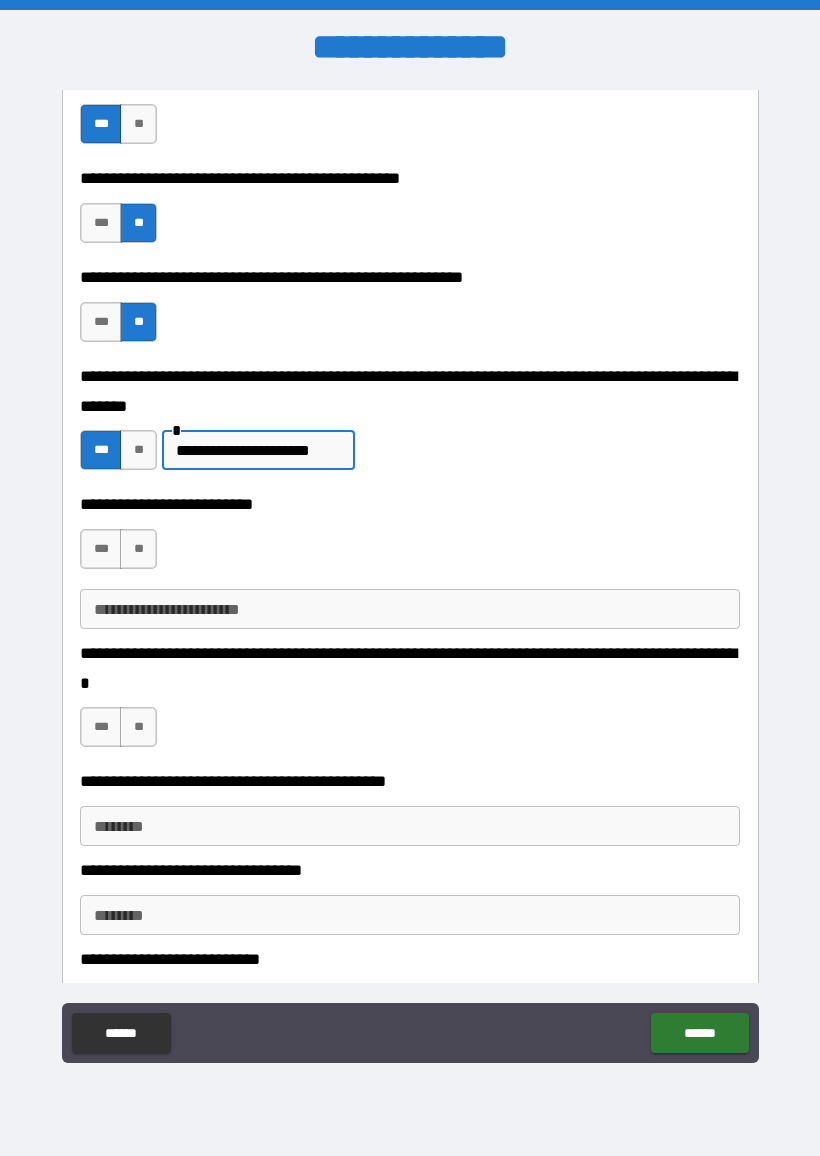 click on "**********" at bounding box center [258, 450] 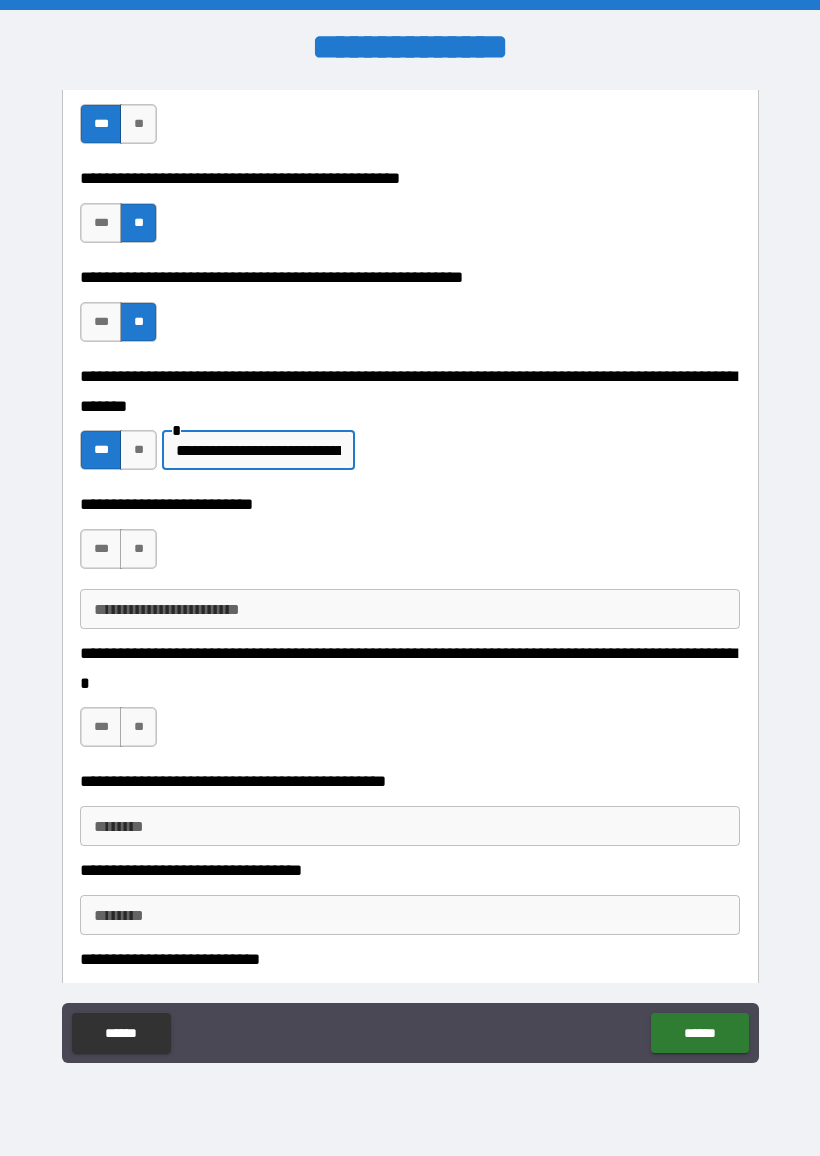 type on "**********" 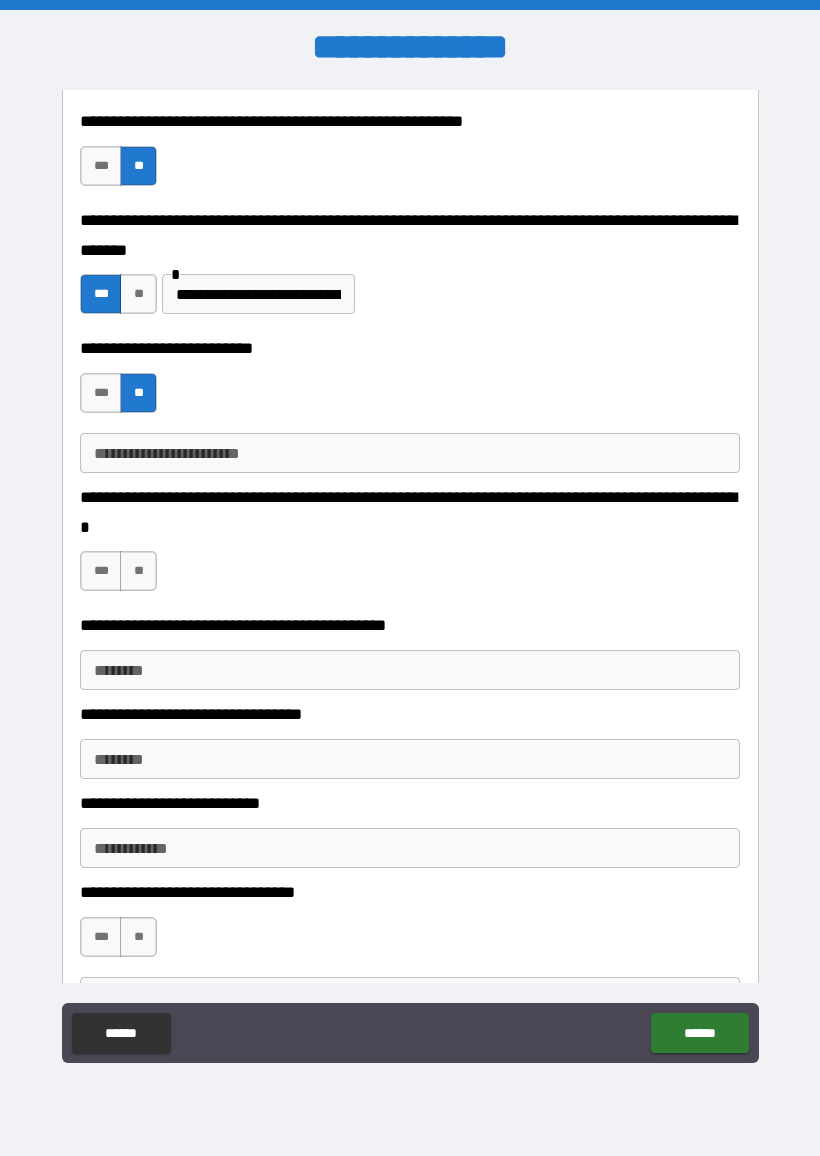 scroll, scrollTop: 611, scrollLeft: 0, axis: vertical 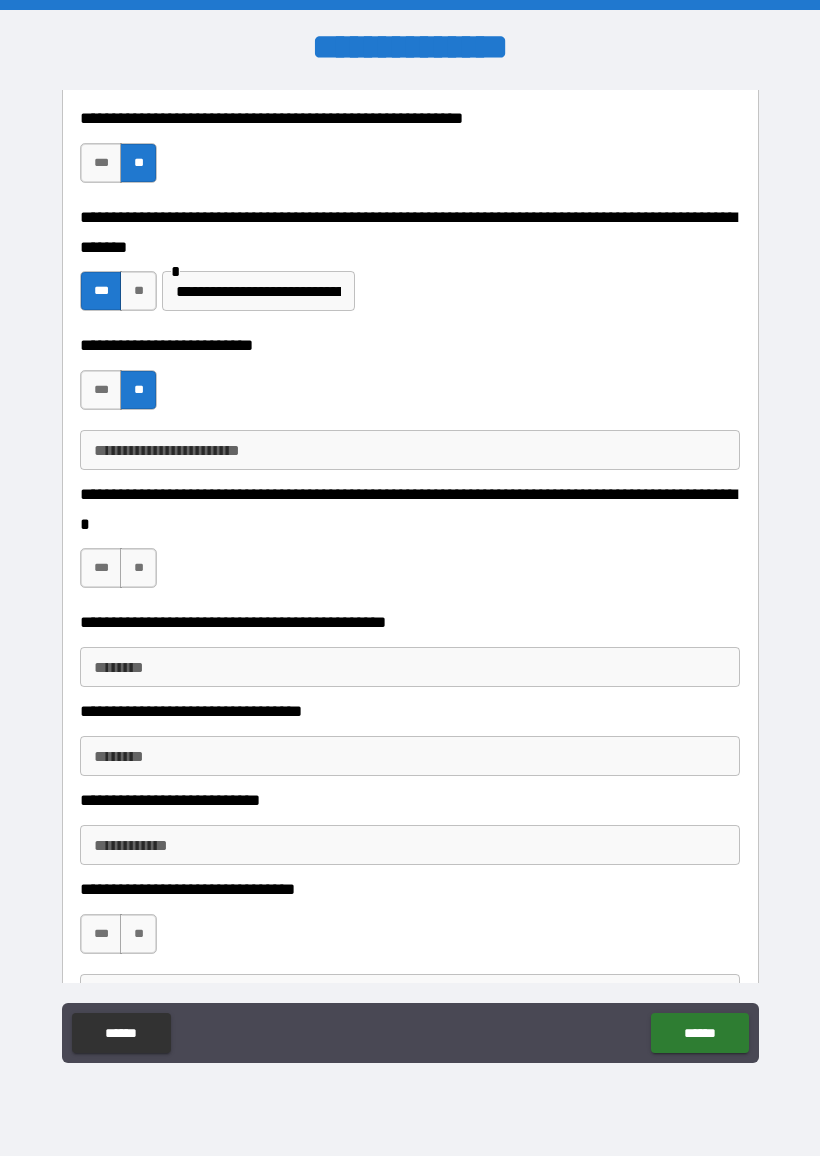 click on "***" at bounding box center (101, 568) 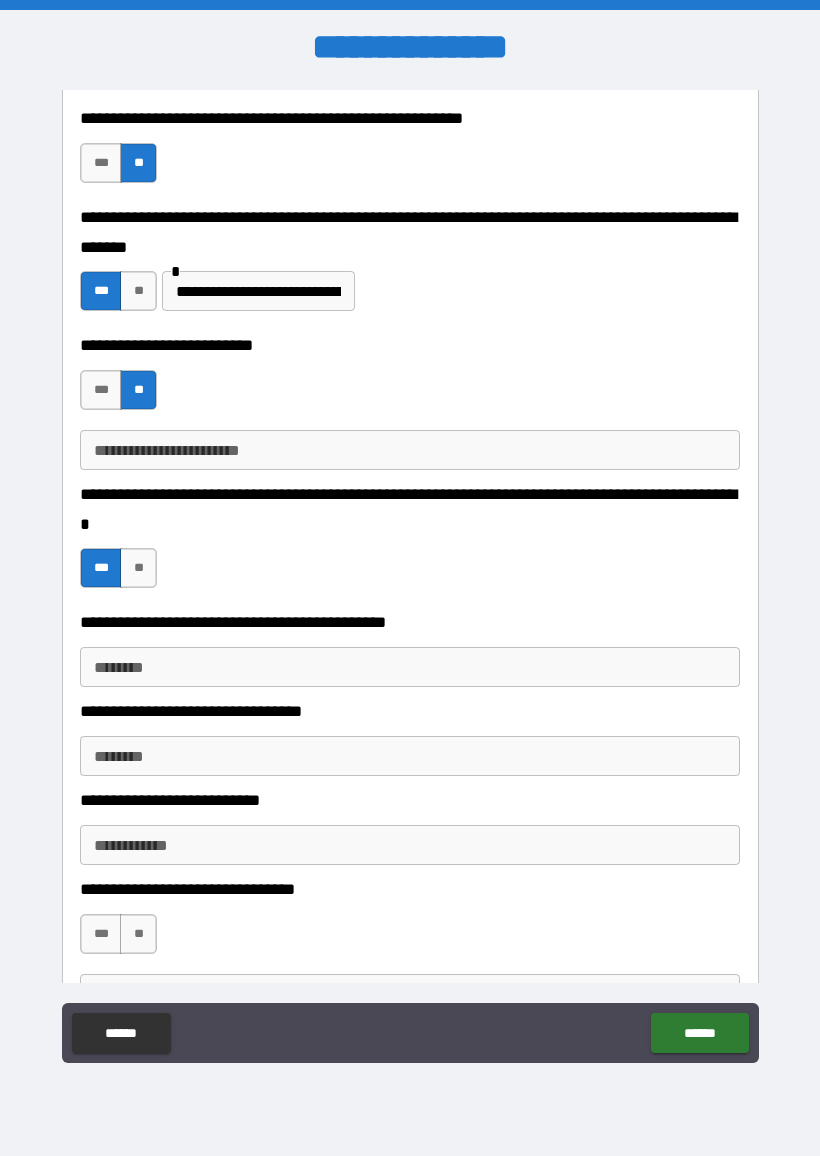 click on "**" at bounding box center [138, 568] 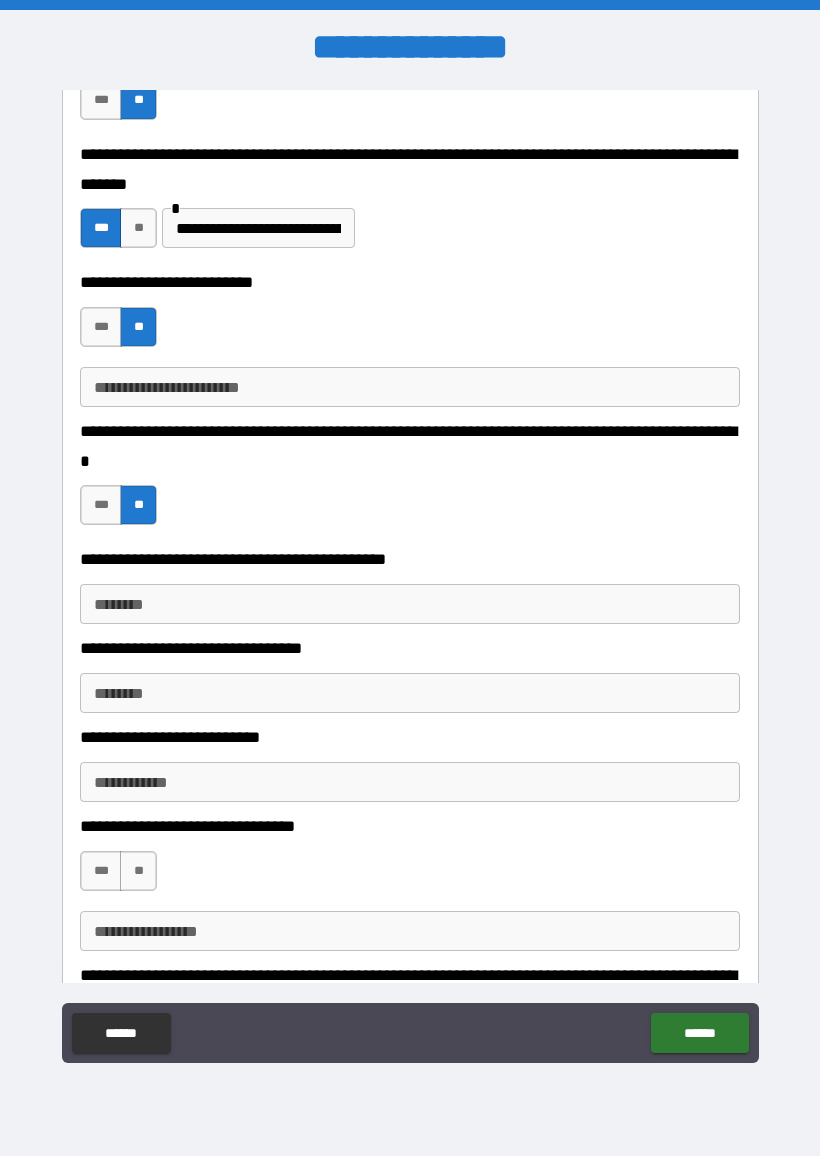 scroll, scrollTop: 676, scrollLeft: 0, axis: vertical 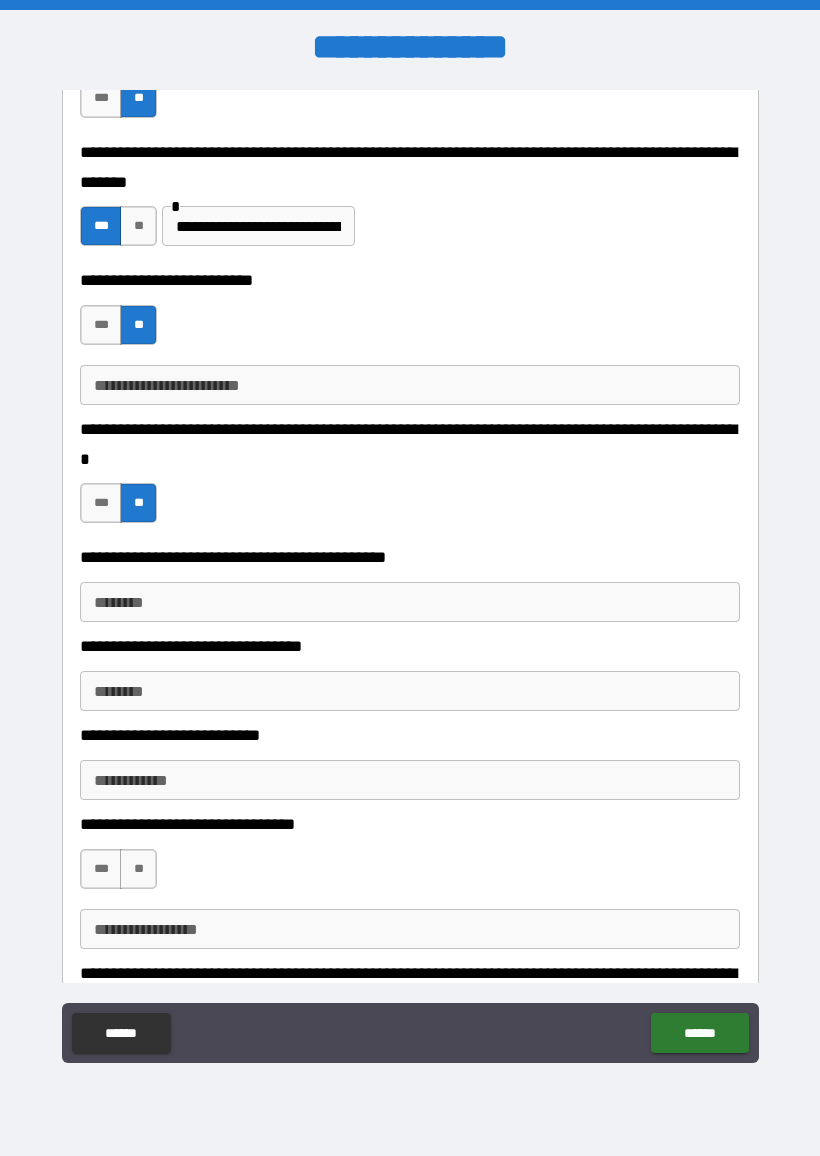 click on "***" at bounding box center [101, 503] 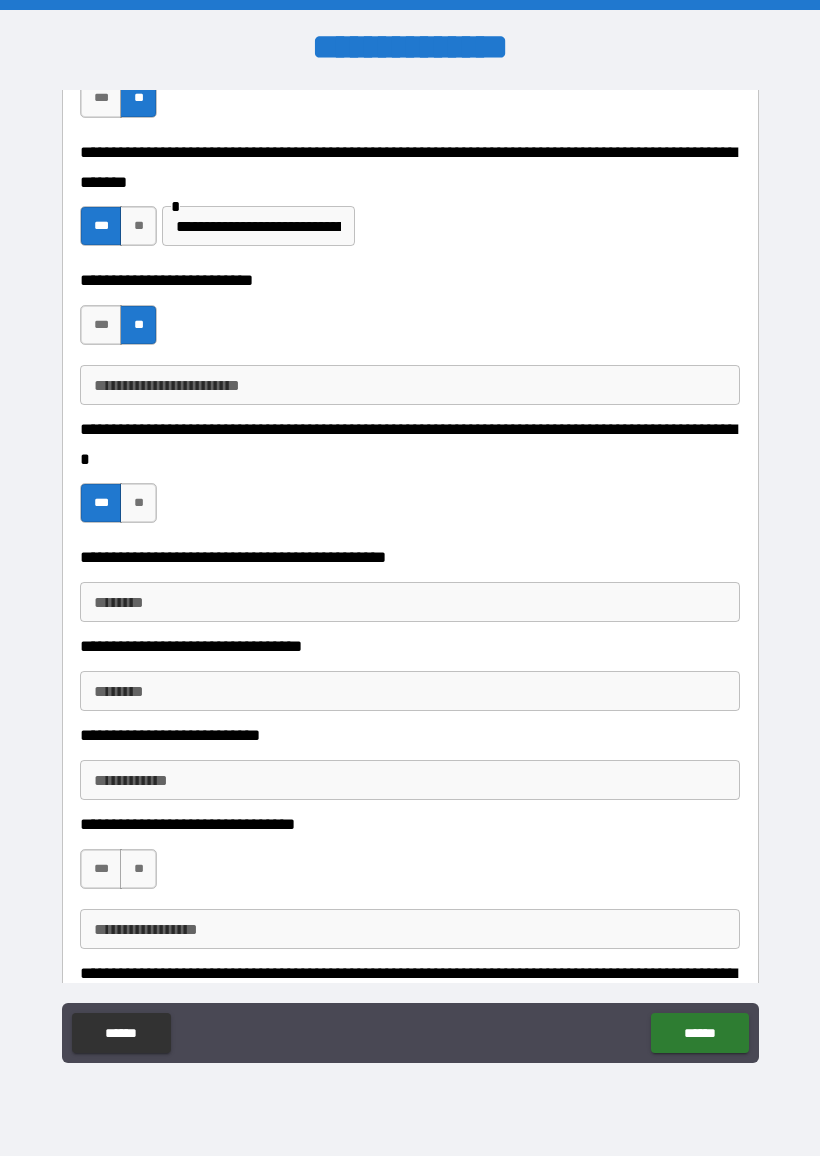 click on "********" at bounding box center [410, 602] 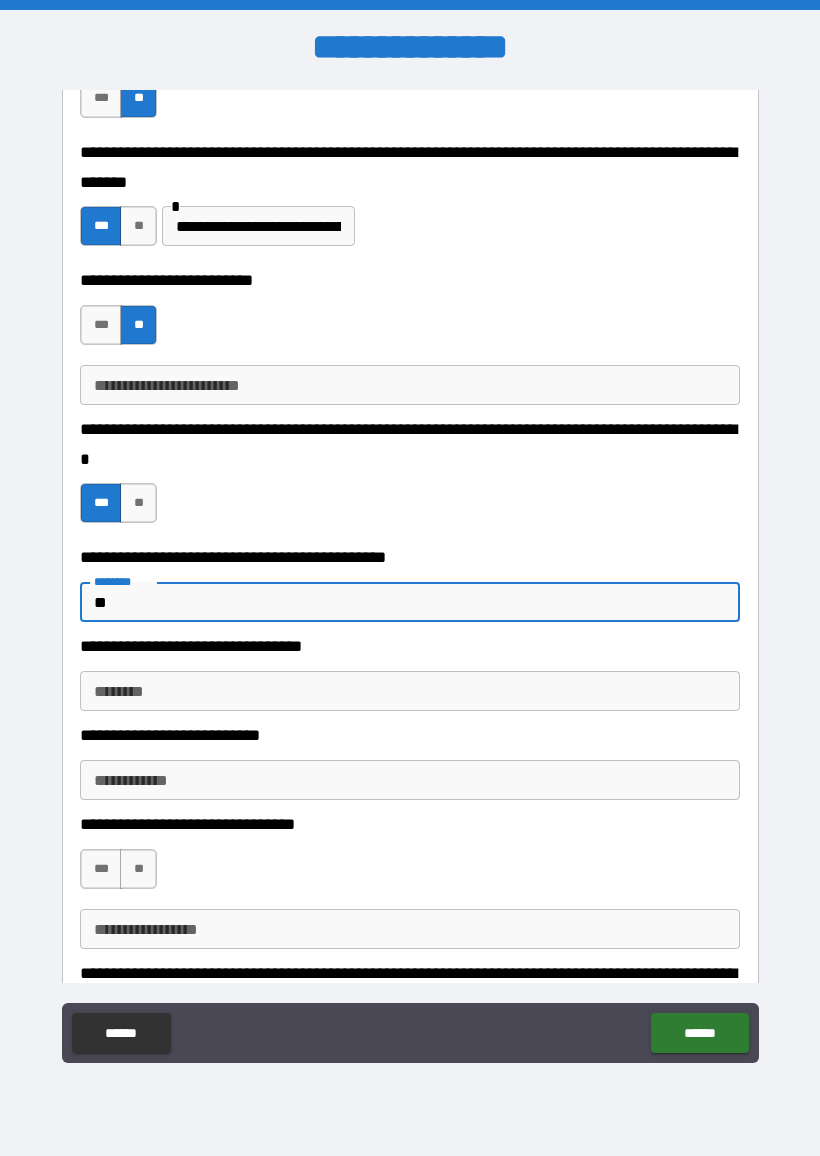 type on "*" 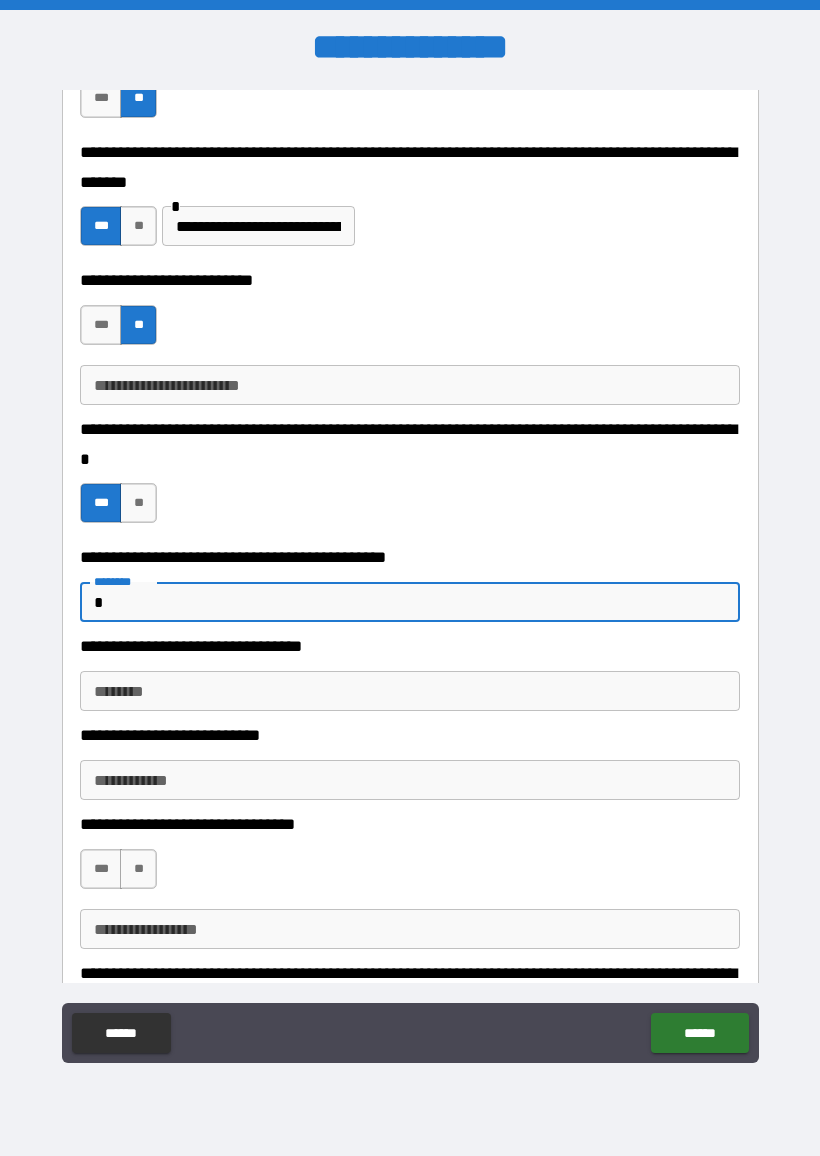 type 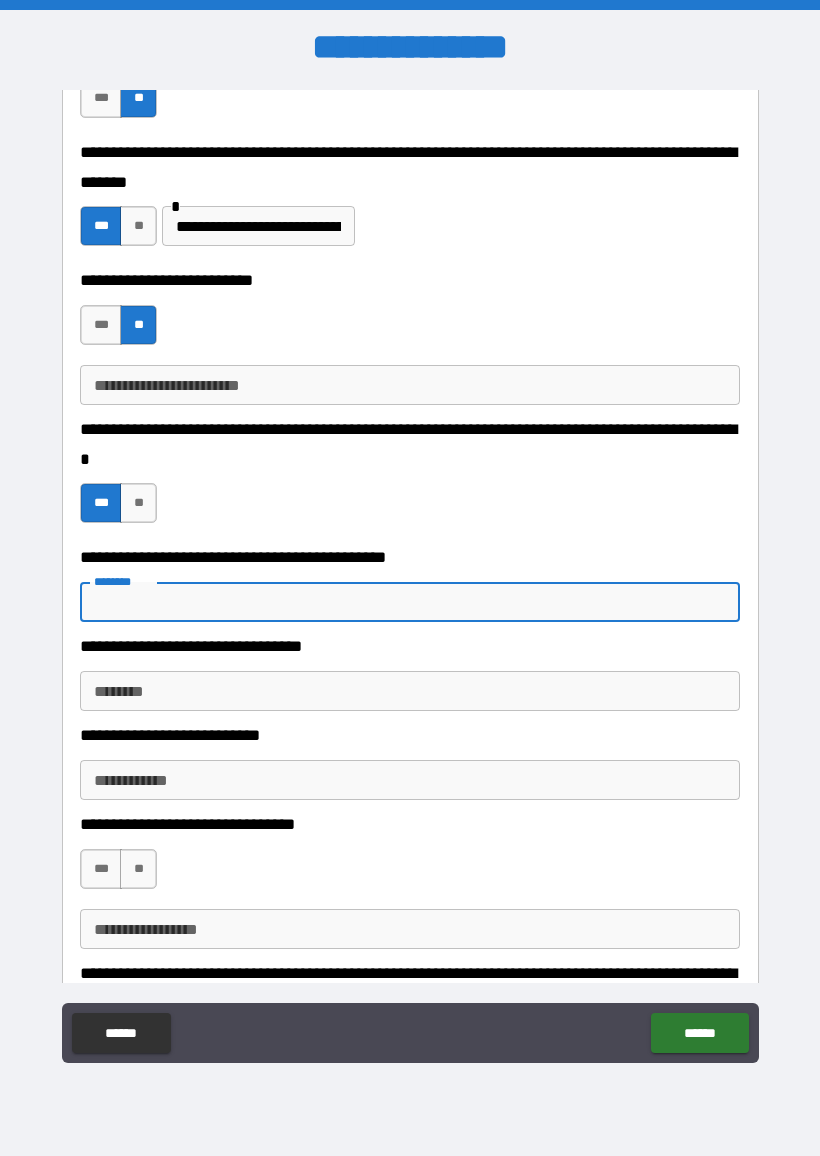click on "**" at bounding box center [138, 503] 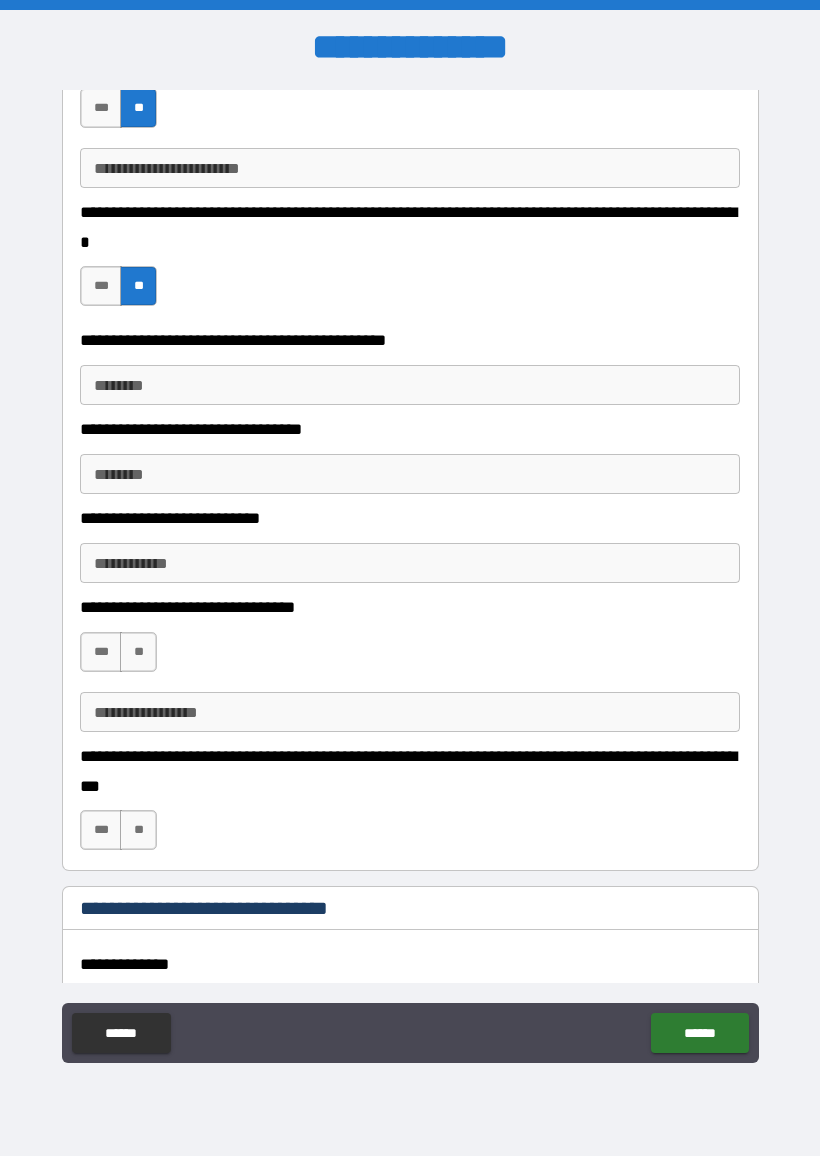 scroll, scrollTop: 906, scrollLeft: 0, axis: vertical 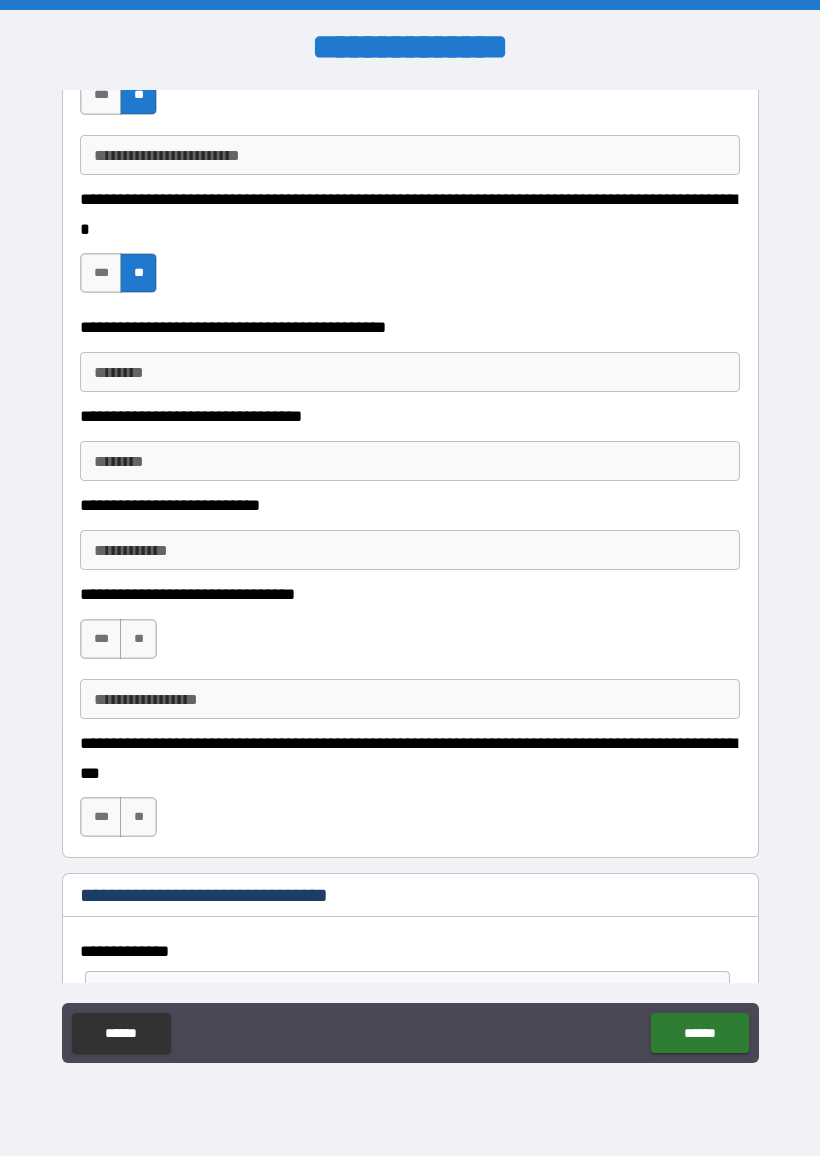 click on "***" at bounding box center [101, 639] 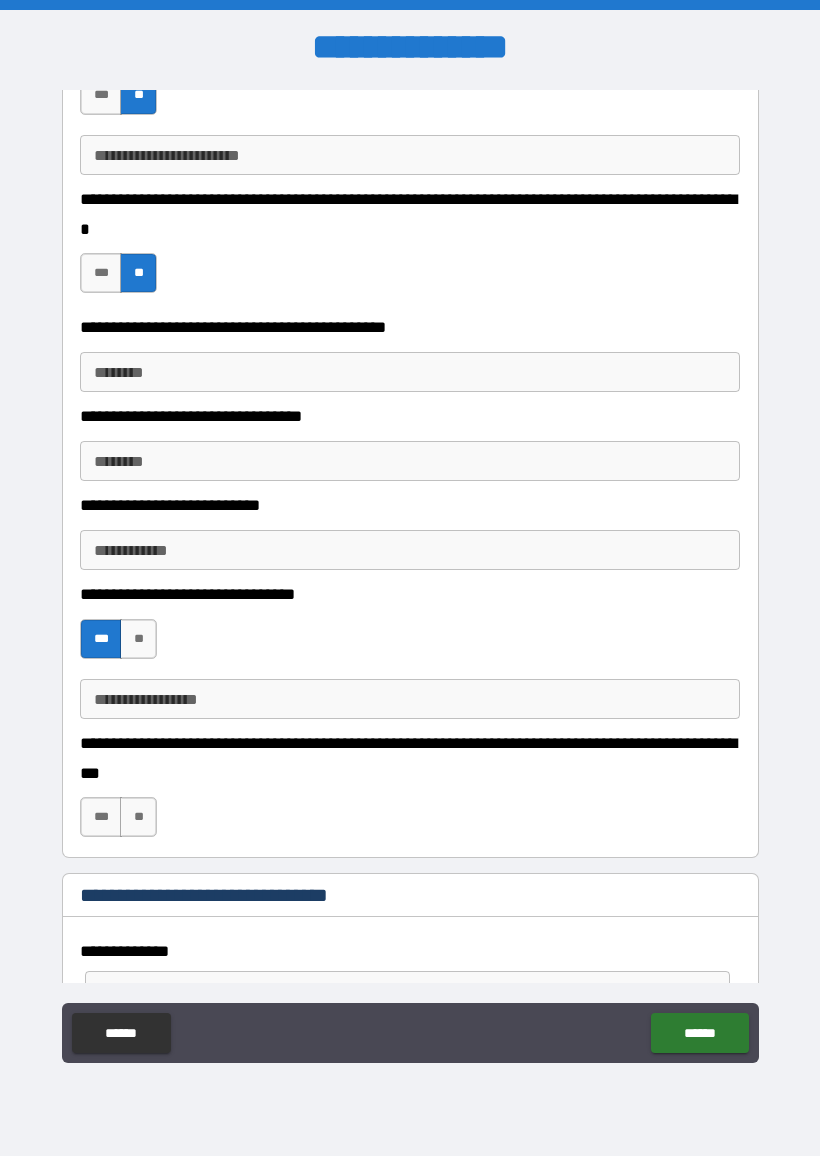 click on "**********" at bounding box center (410, 699) 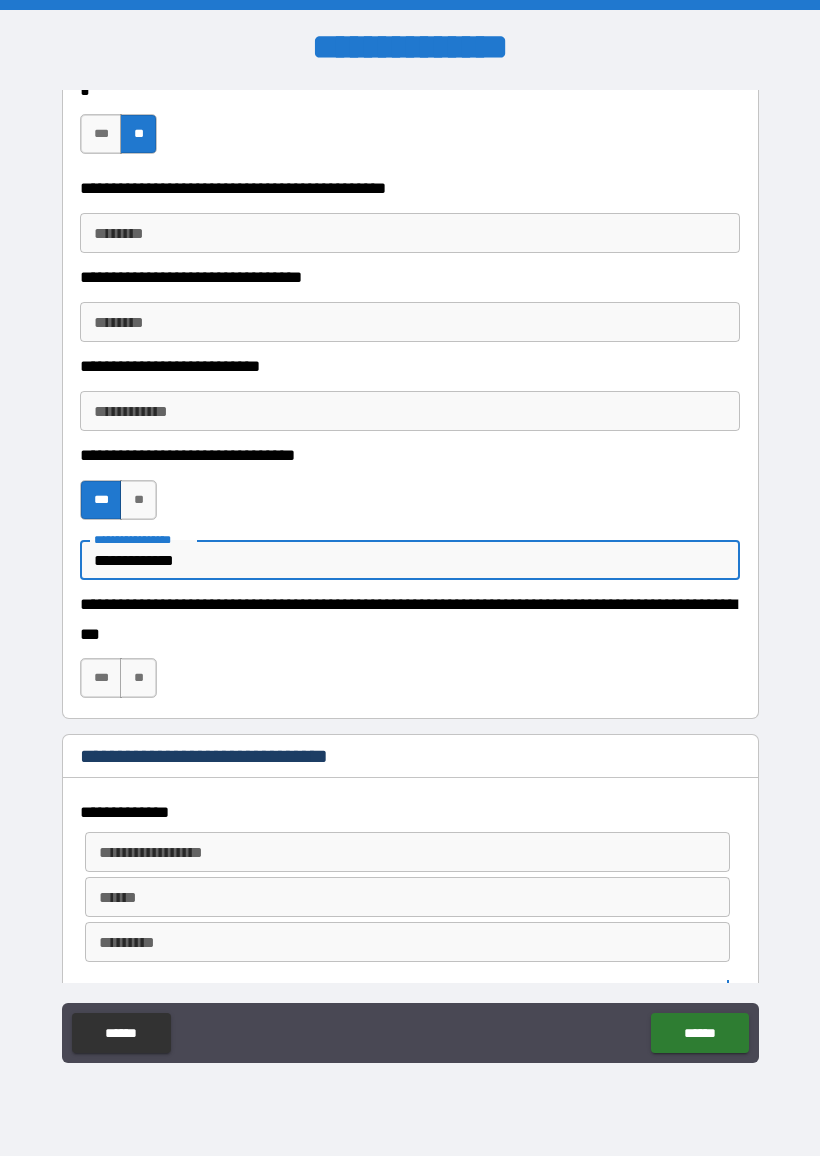 scroll, scrollTop: 1052, scrollLeft: 0, axis: vertical 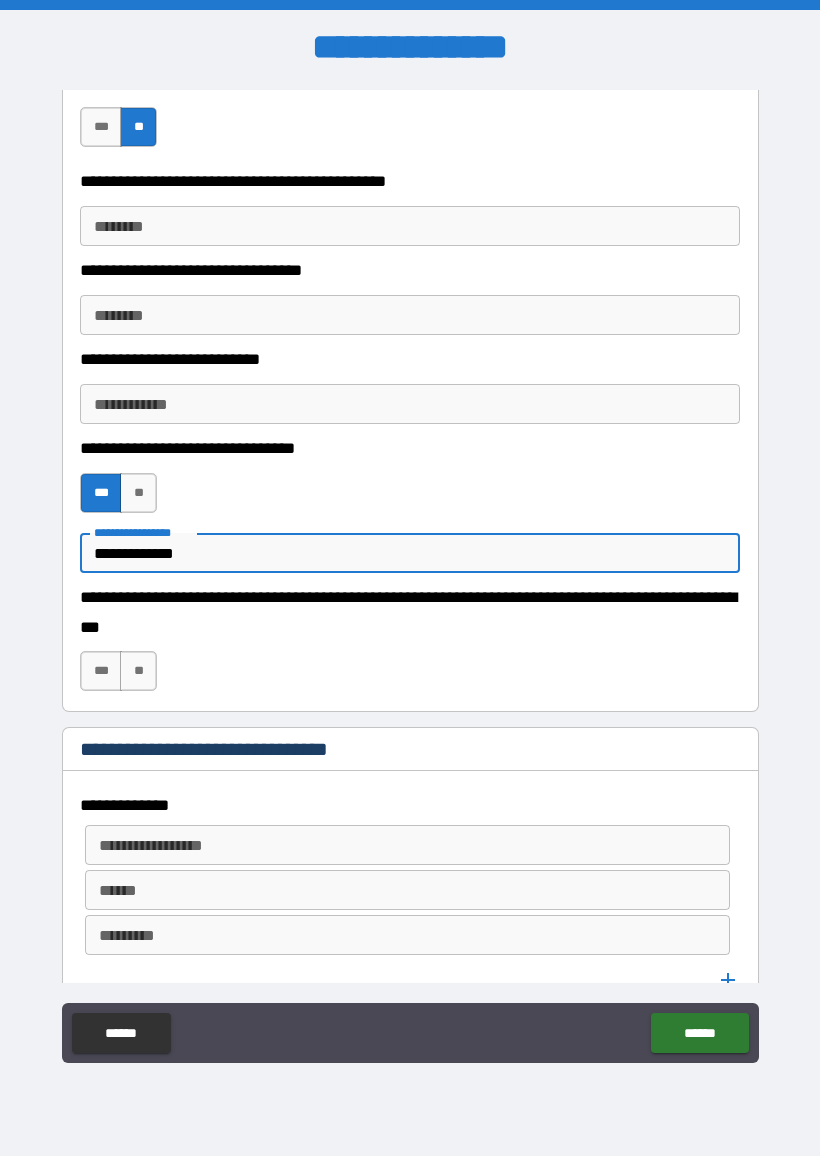 type on "**********" 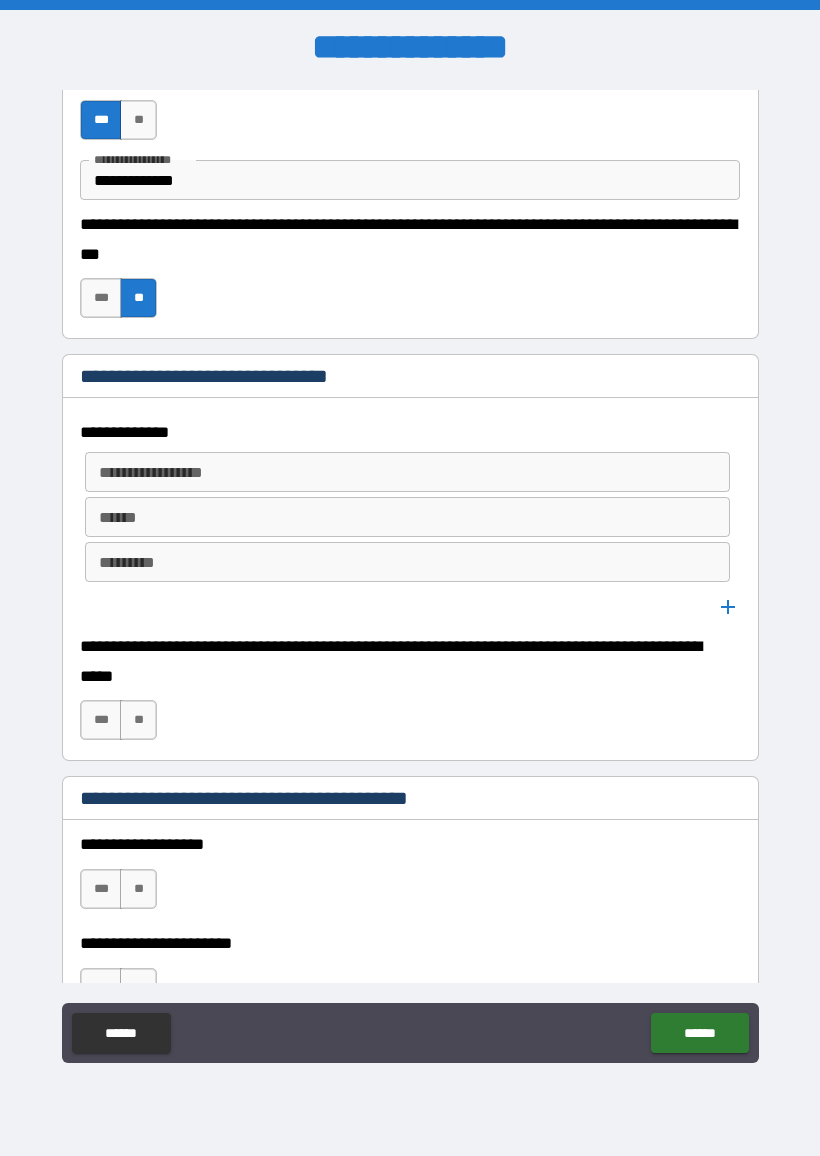 scroll, scrollTop: 1427, scrollLeft: 0, axis: vertical 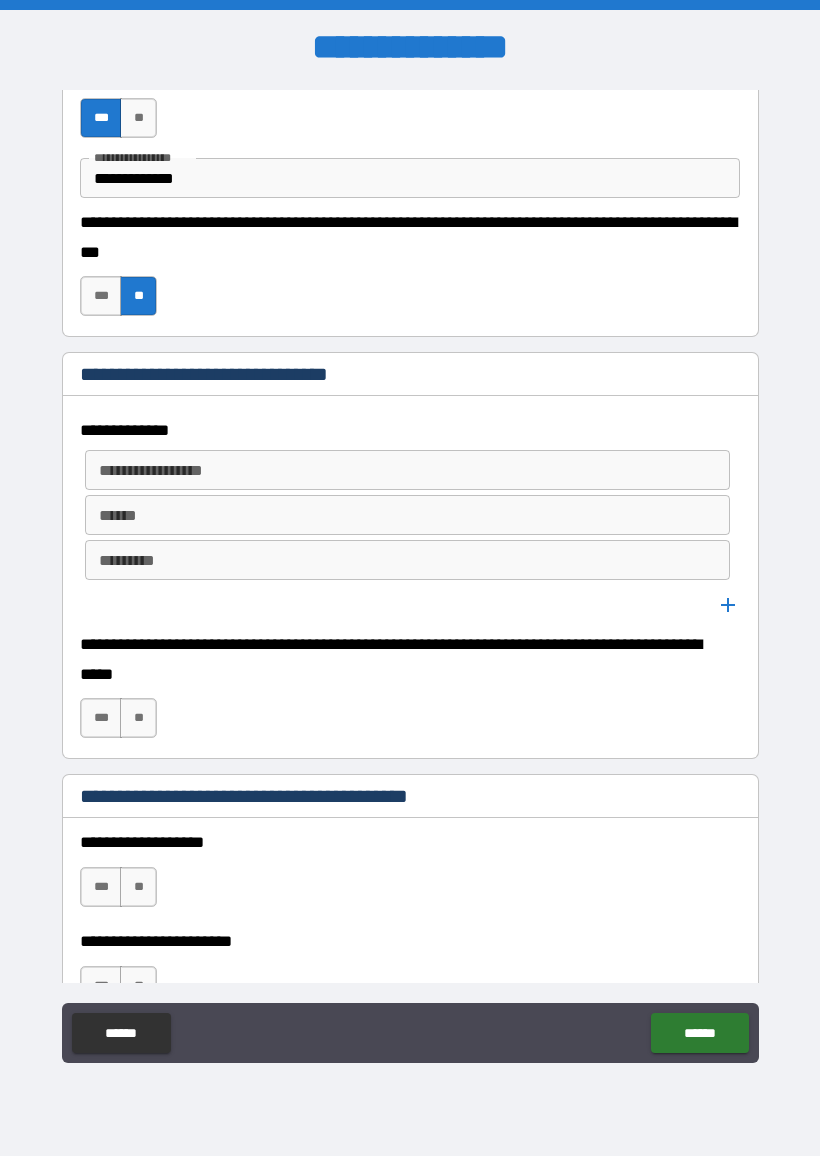 click on "**" at bounding box center (138, 718) 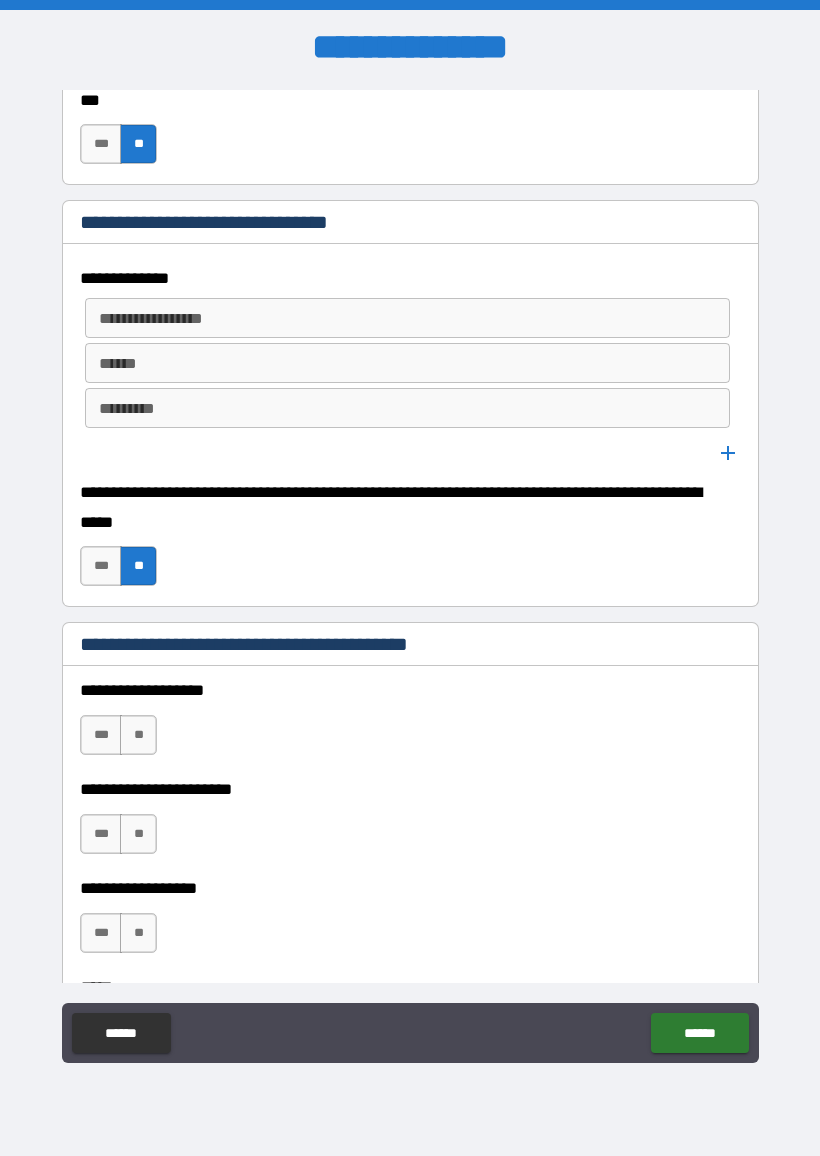 scroll, scrollTop: 1592, scrollLeft: 0, axis: vertical 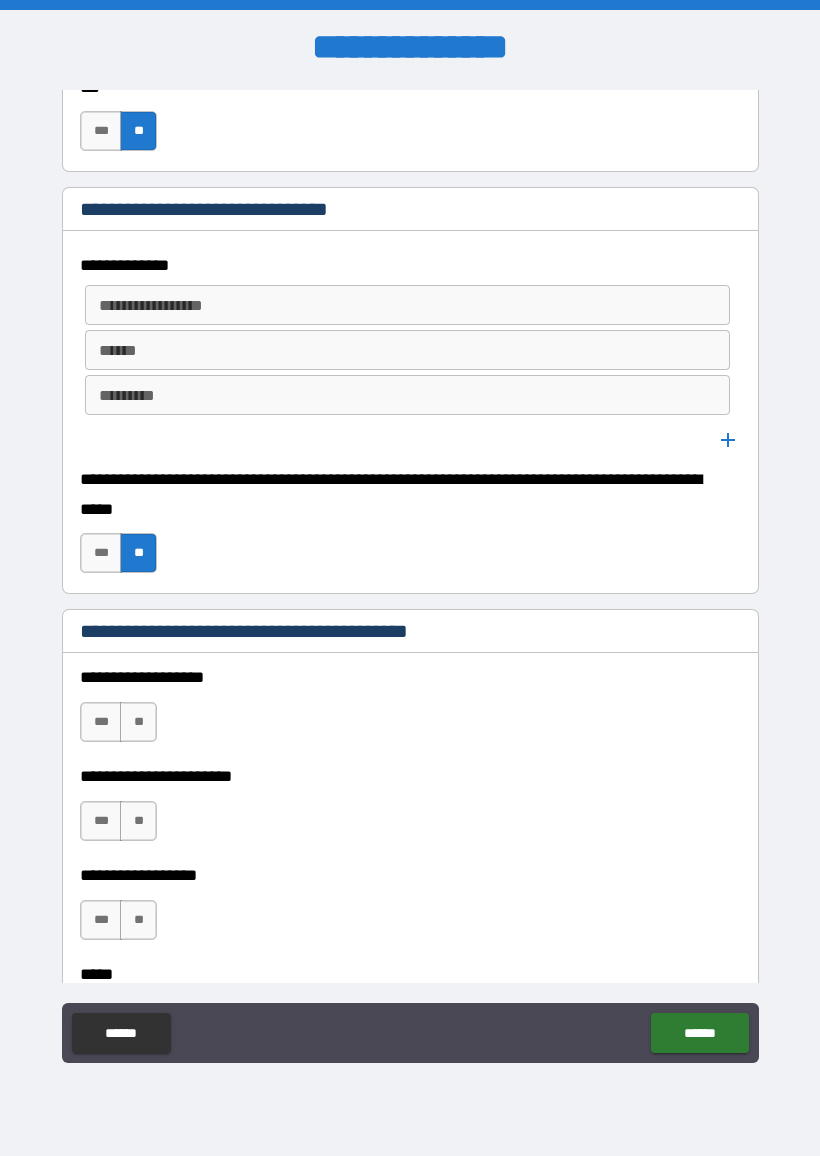click on "**" at bounding box center [138, 722] 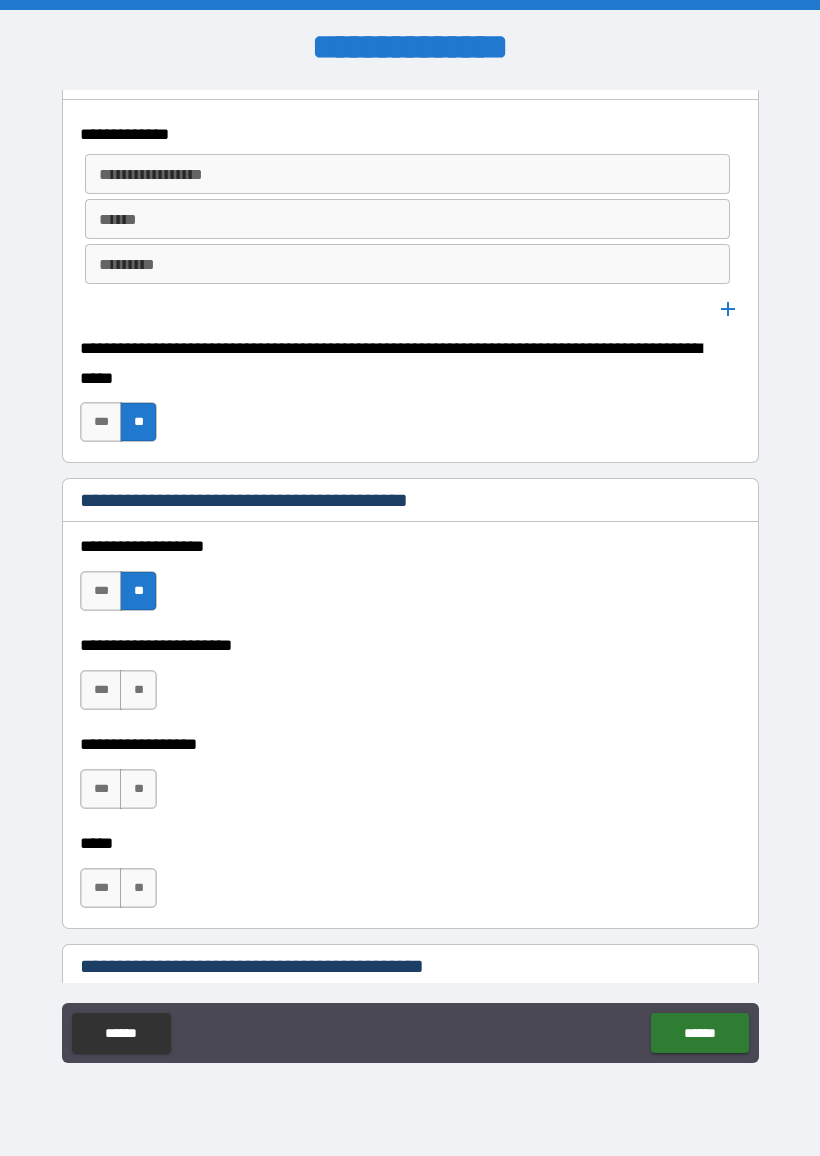 scroll, scrollTop: 1737, scrollLeft: 0, axis: vertical 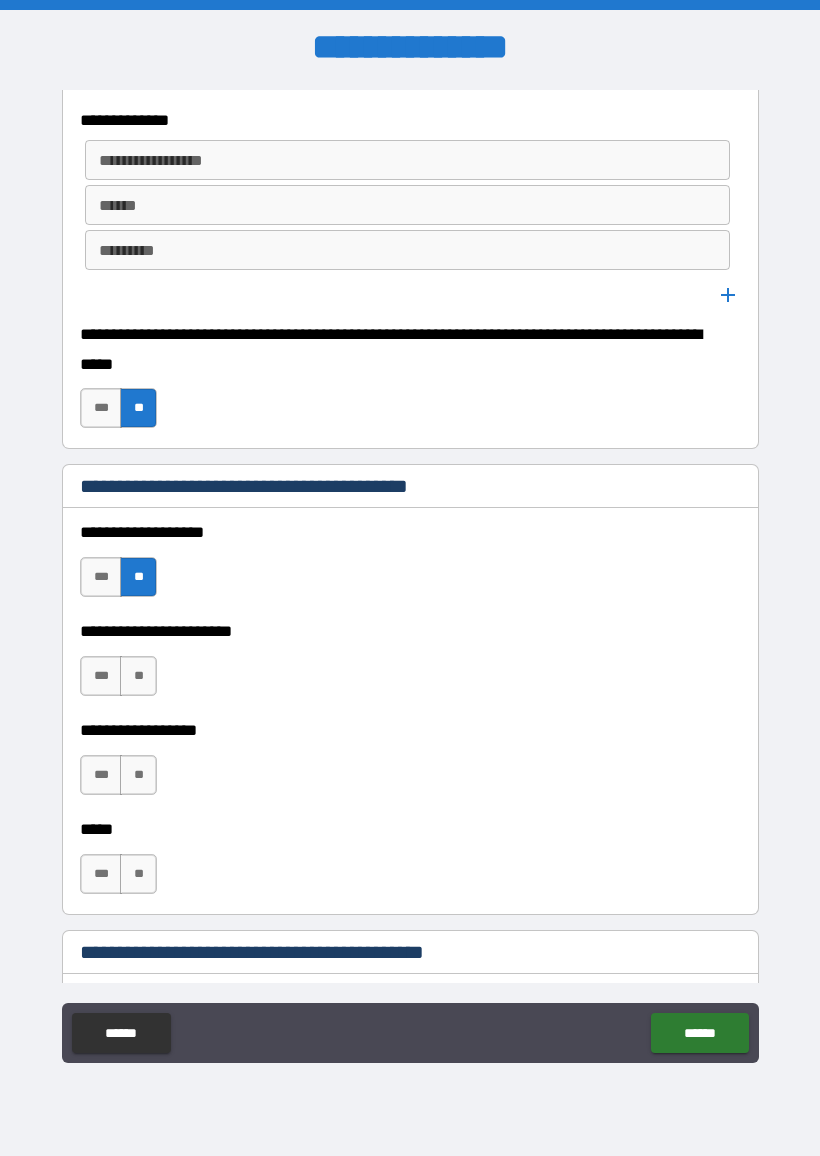 click on "**" at bounding box center (138, 676) 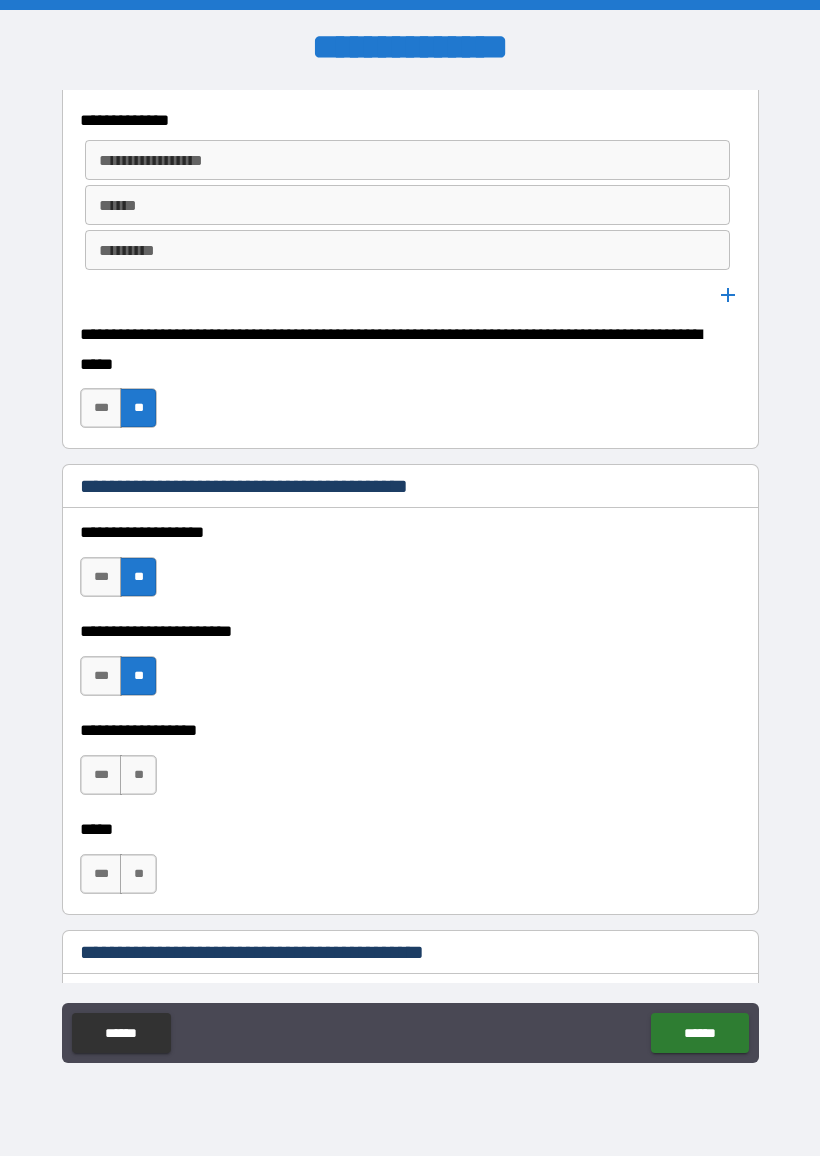 click on "**" at bounding box center (138, 775) 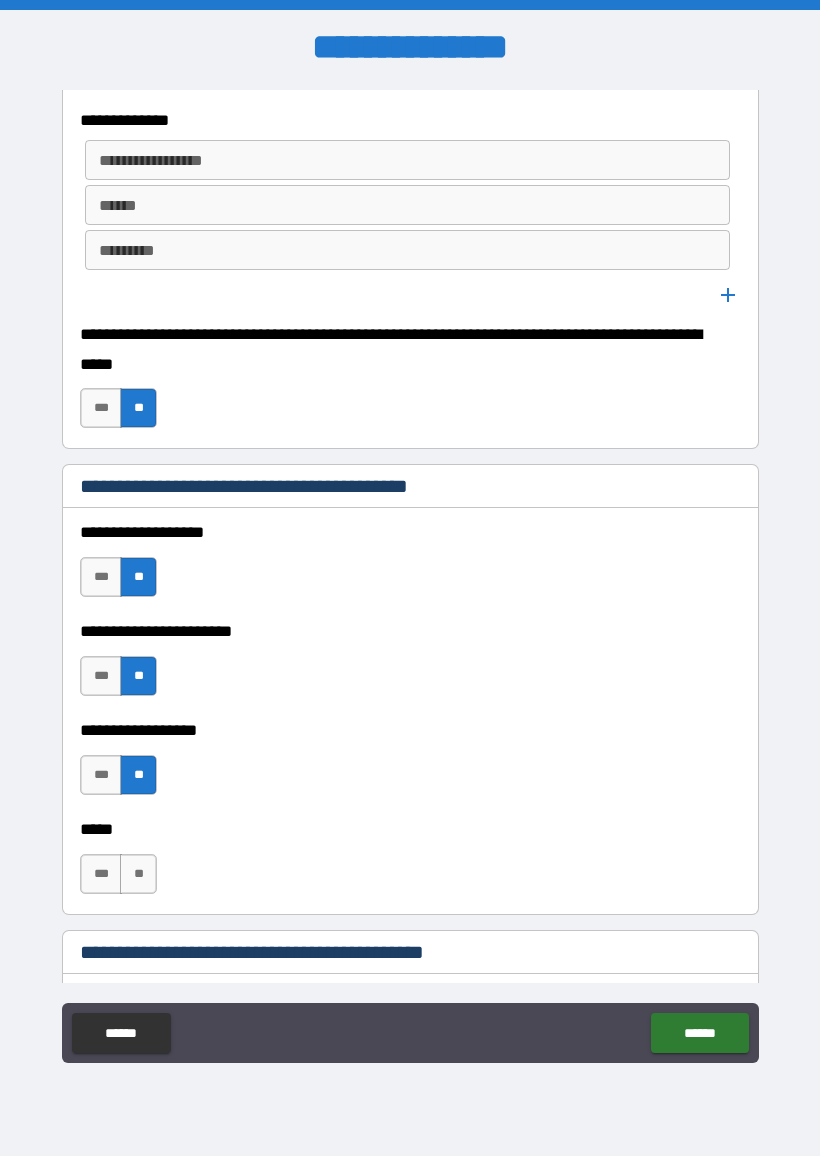 click on "**" at bounding box center [138, 874] 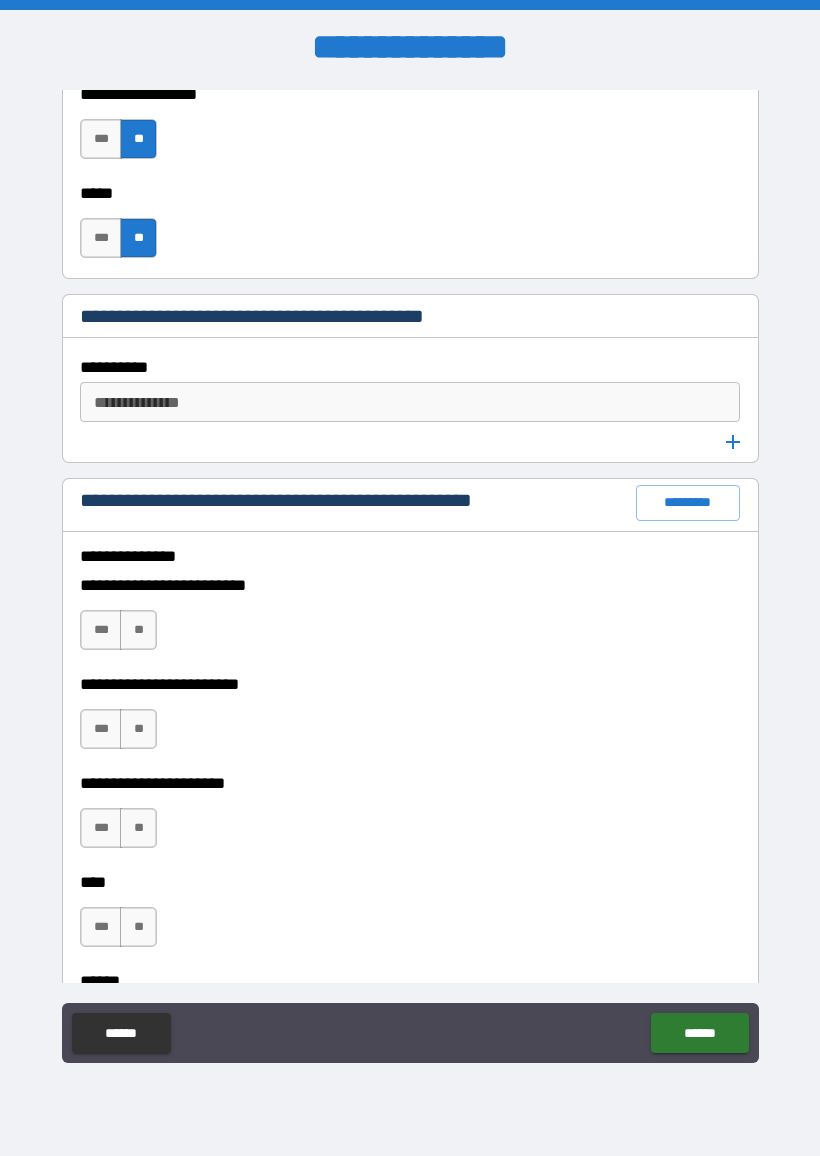 scroll, scrollTop: 2381, scrollLeft: 0, axis: vertical 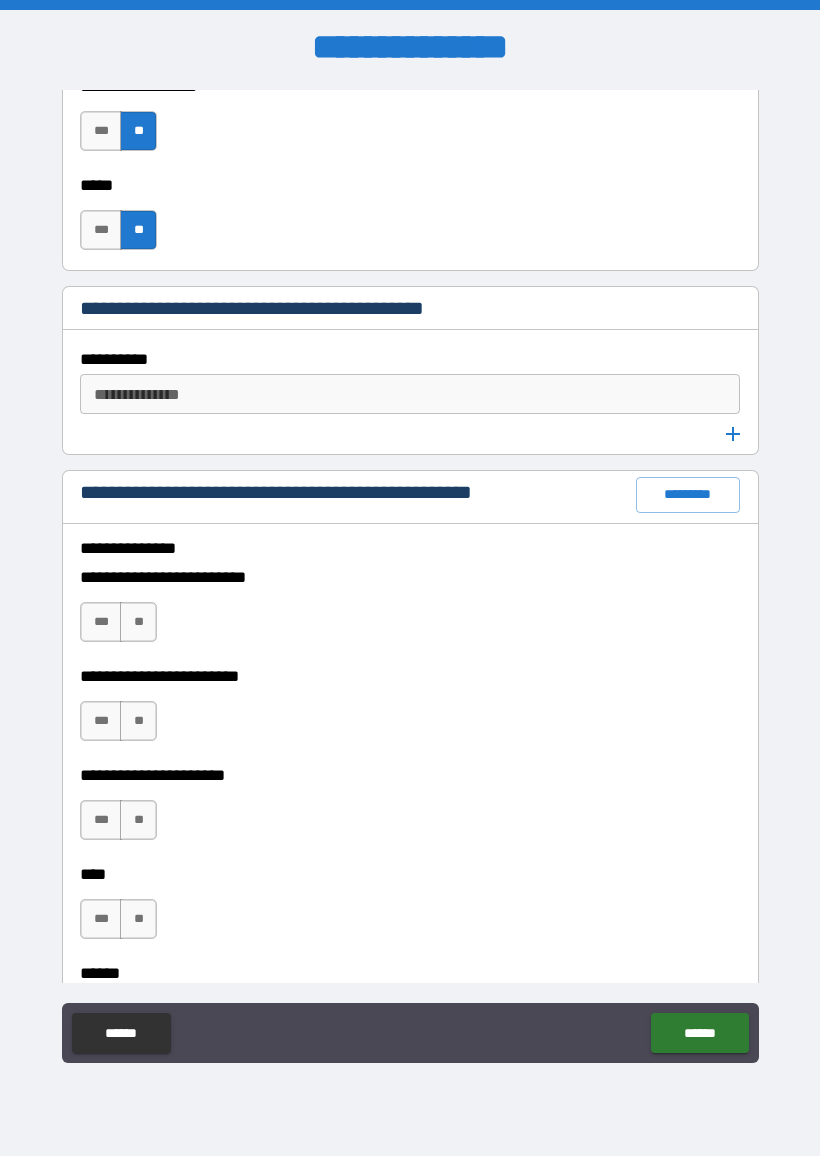click on "**" at bounding box center (138, 622) 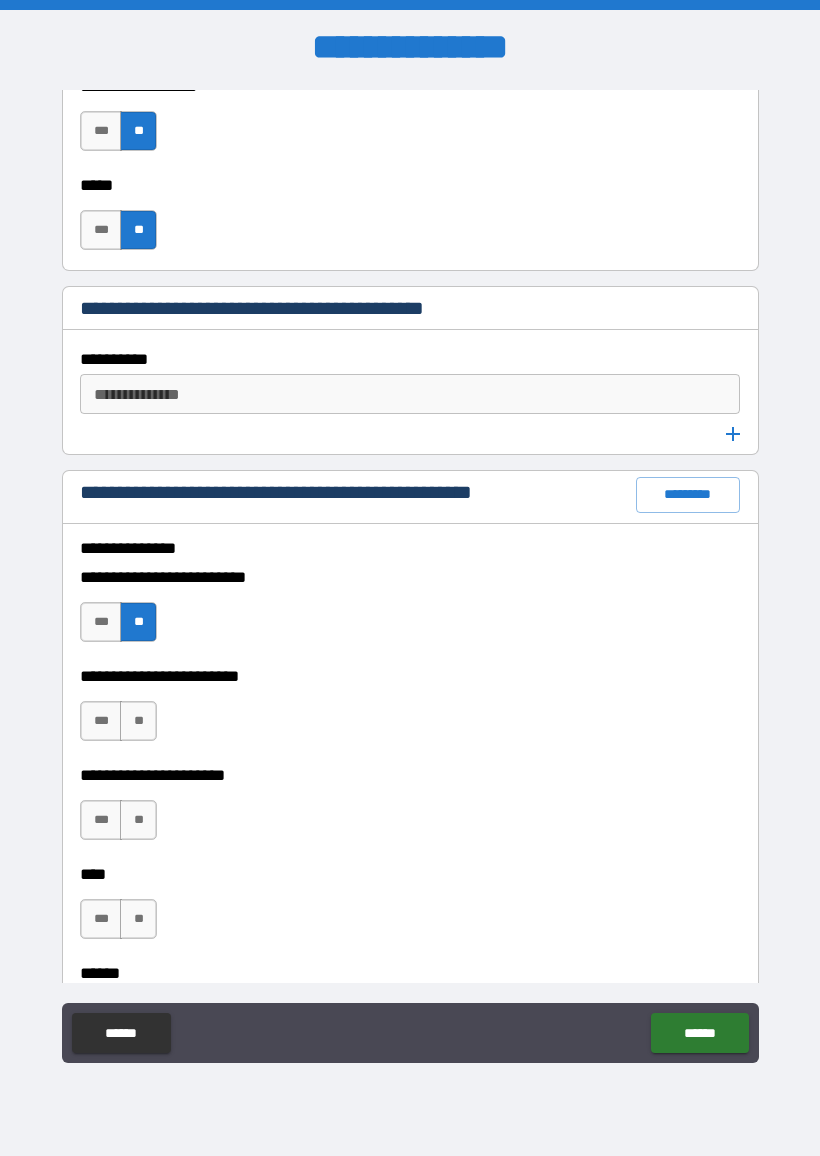 click on "**" at bounding box center (138, 721) 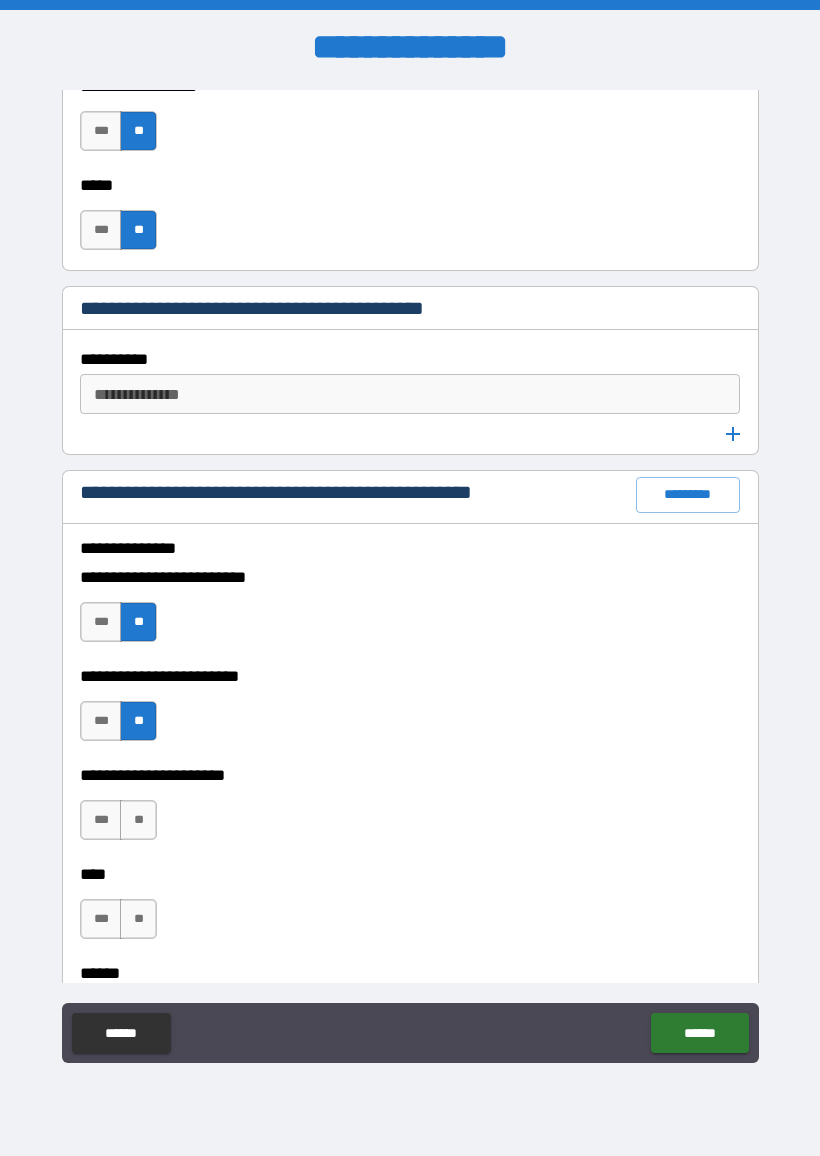 click on "**" at bounding box center [138, 820] 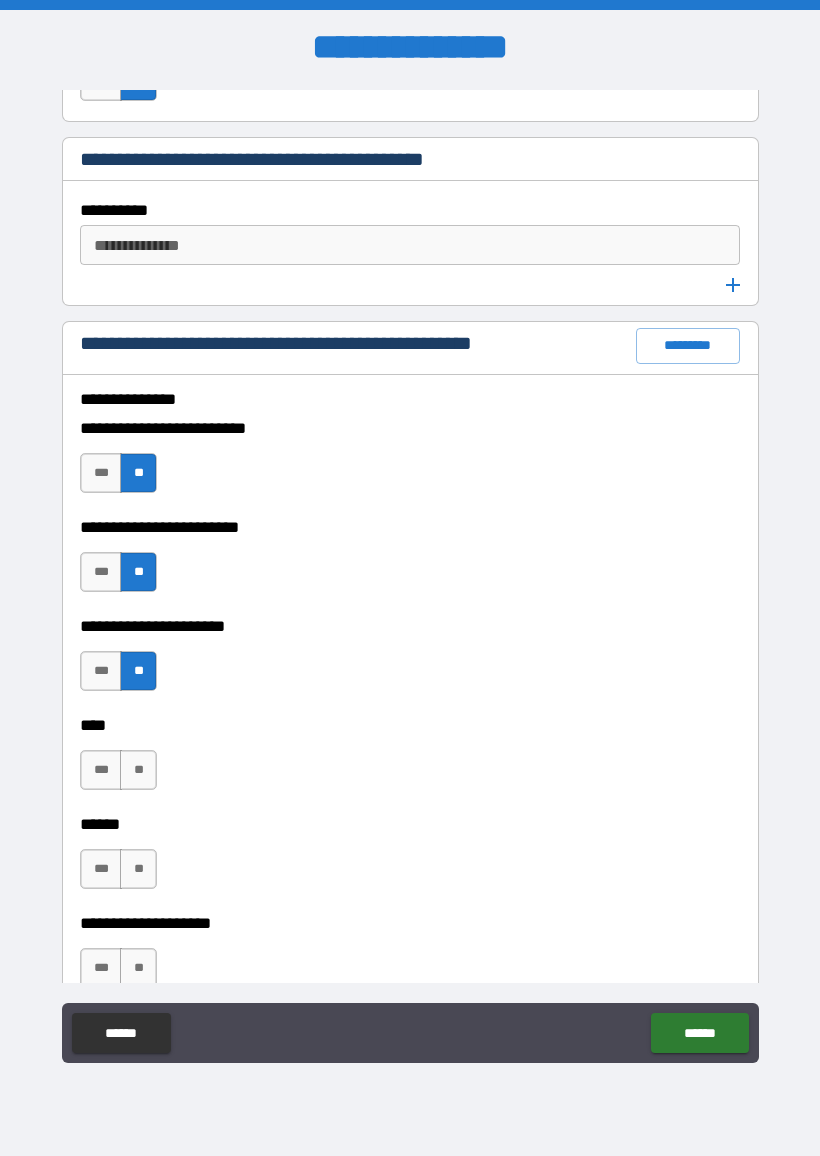 scroll, scrollTop: 2651, scrollLeft: 0, axis: vertical 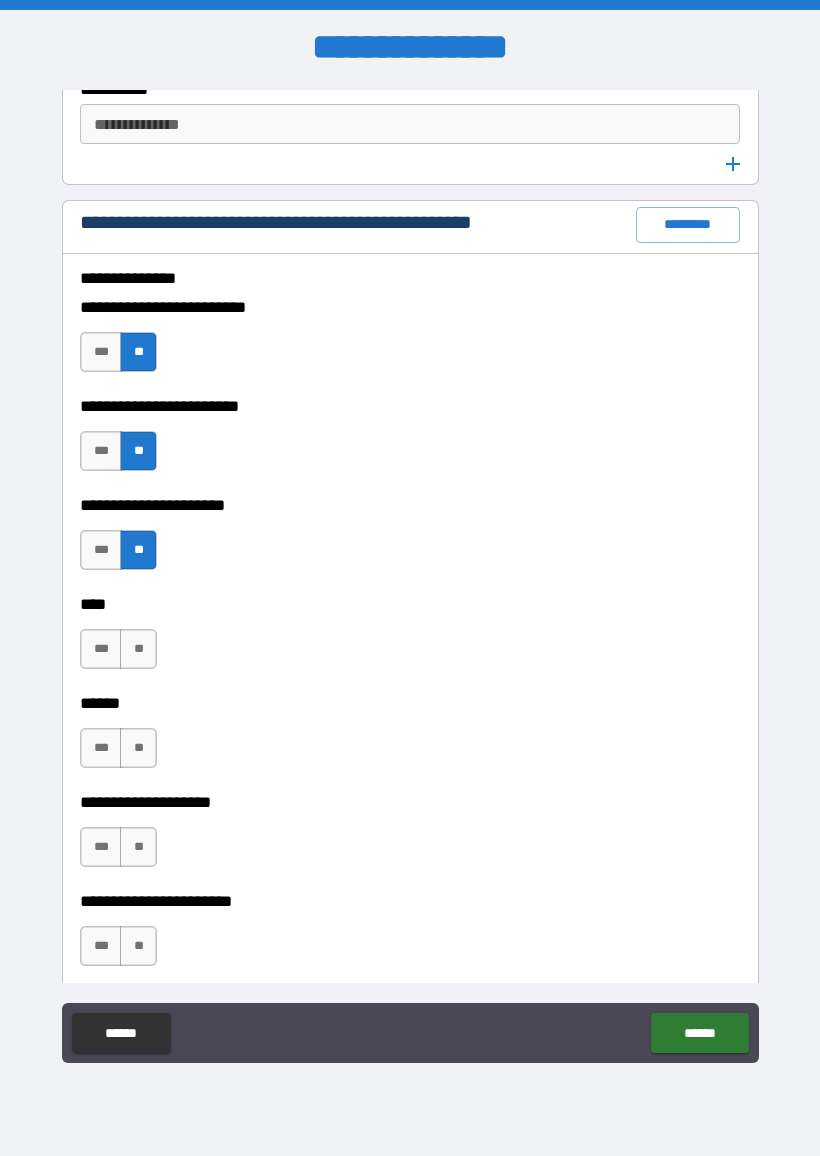 click on "**" at bounding box center [138, 649] 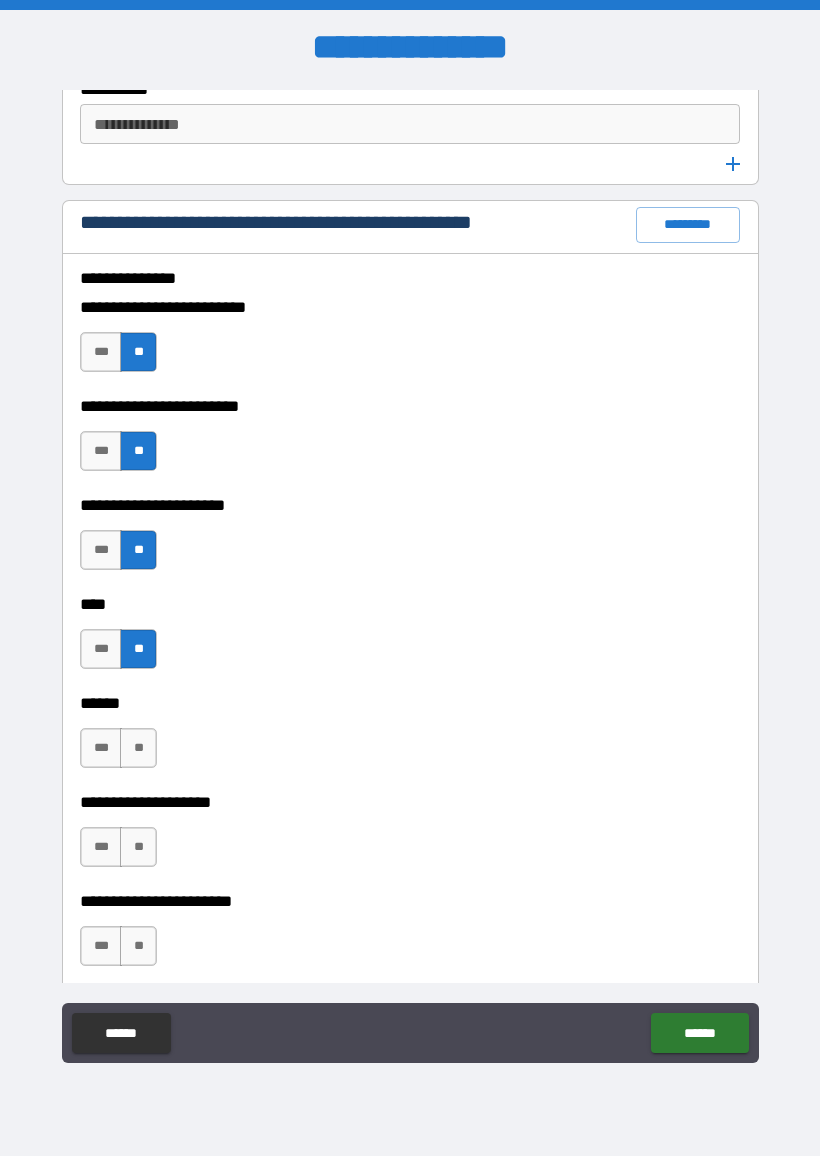 click on "**" at bounding box center [138, 748] 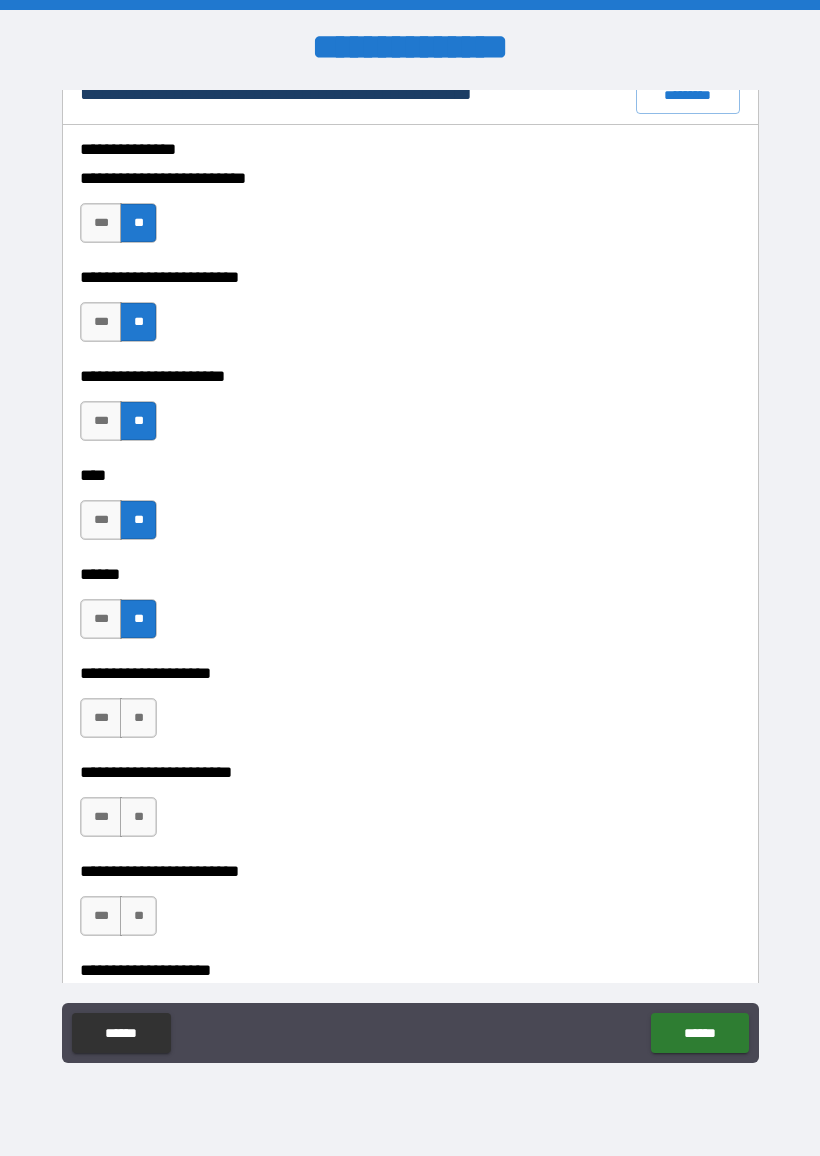 scroll, scrollTop: 2791, scrollLeft: 0, axis: vertical 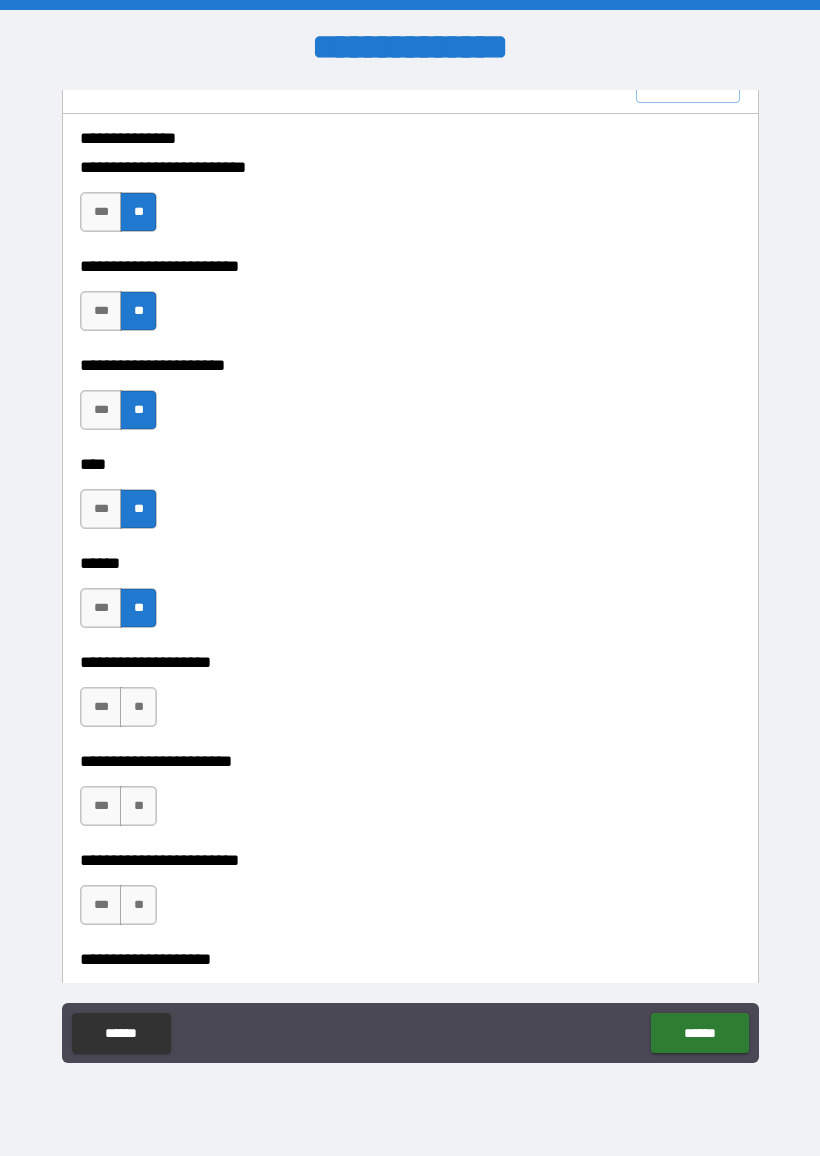 click on "**" at bounding box center [138, 707] 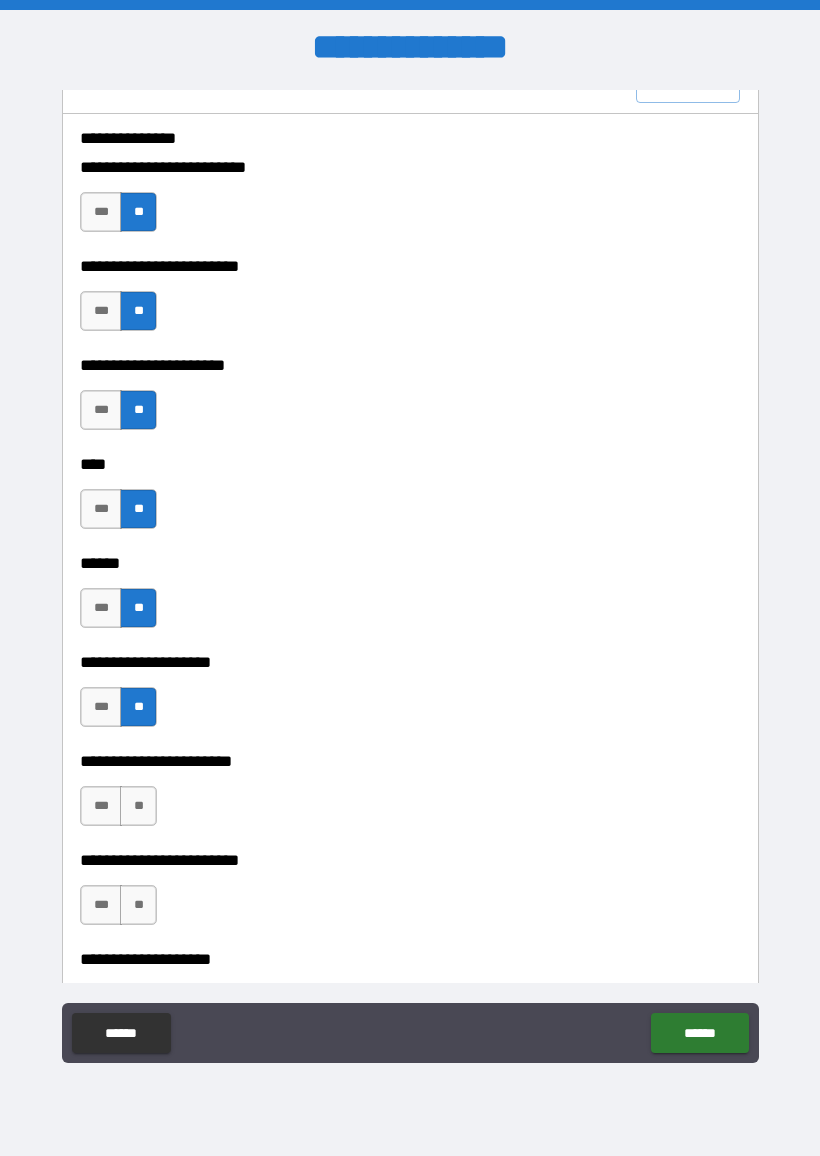 click on "**" at bounding box center (138, 806) 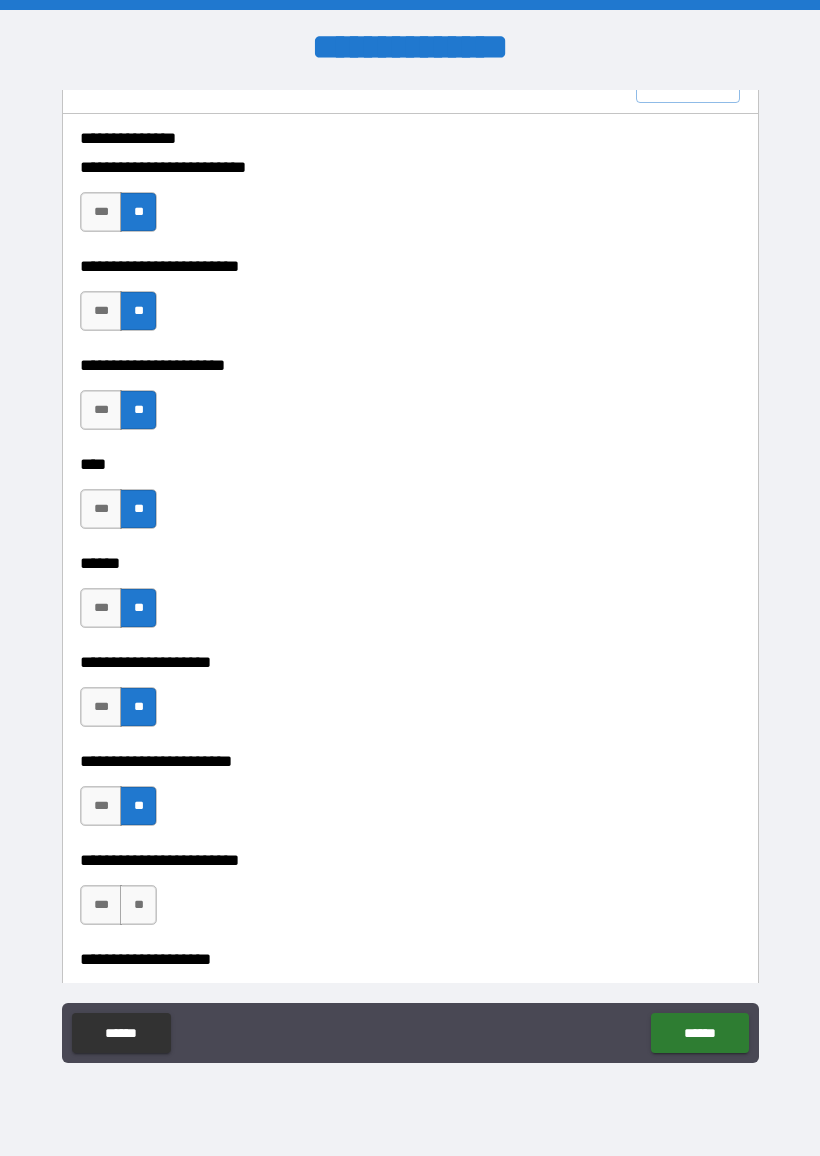 click on "**" at bounding box center (138, 905) 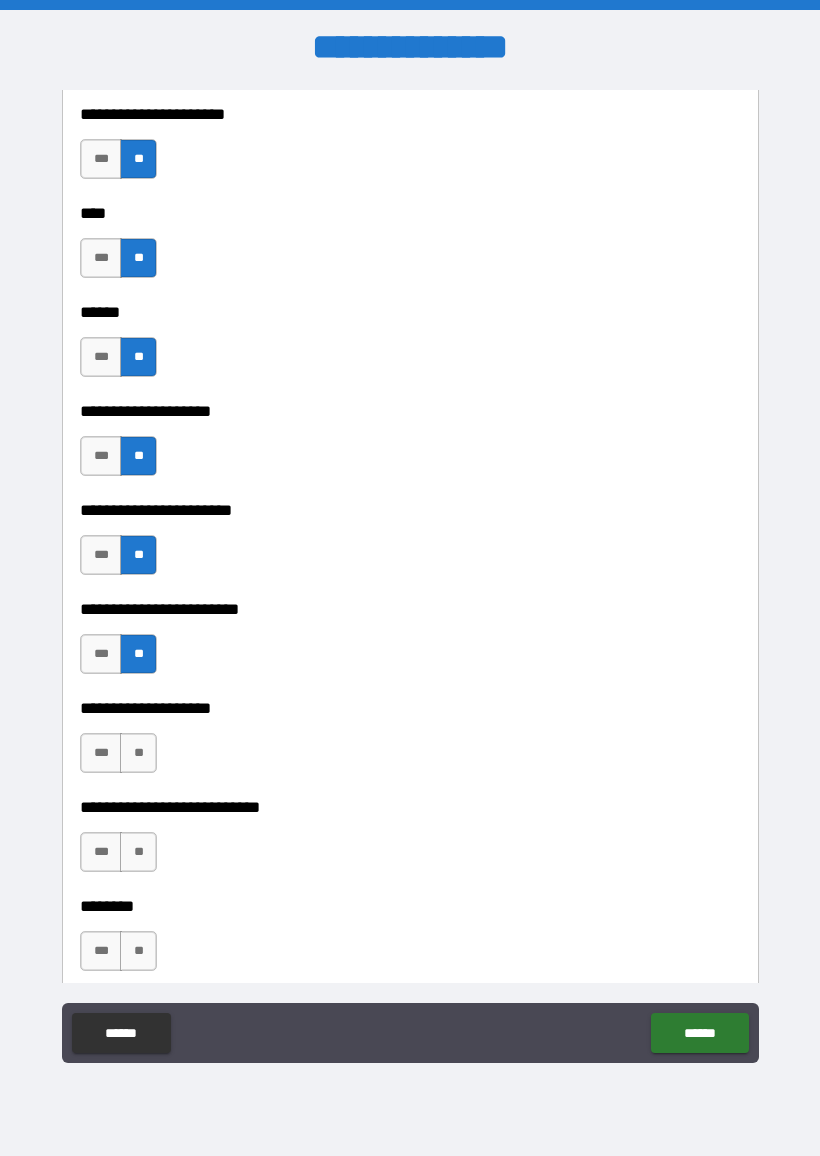 scroll, scrollTop: 3055, scrollLeft: 0, axis: vertical 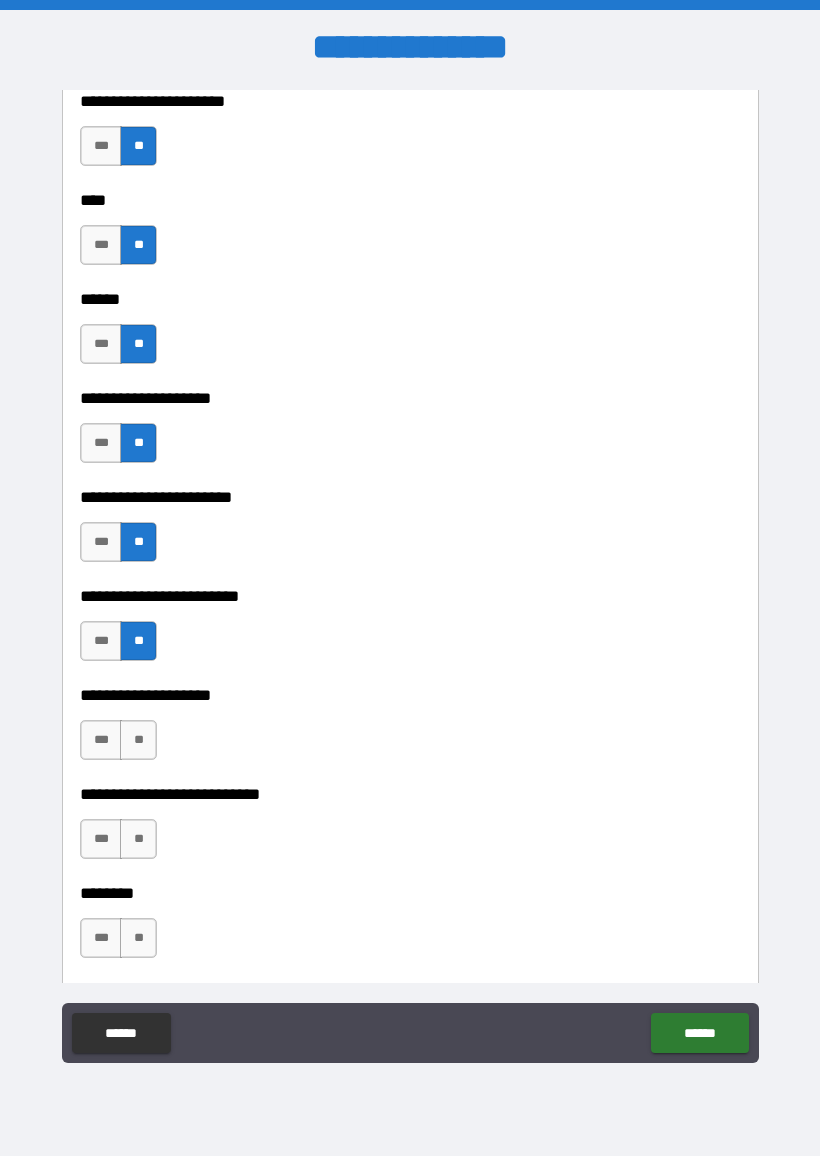 click on "**" at bounding box center (138, 740) 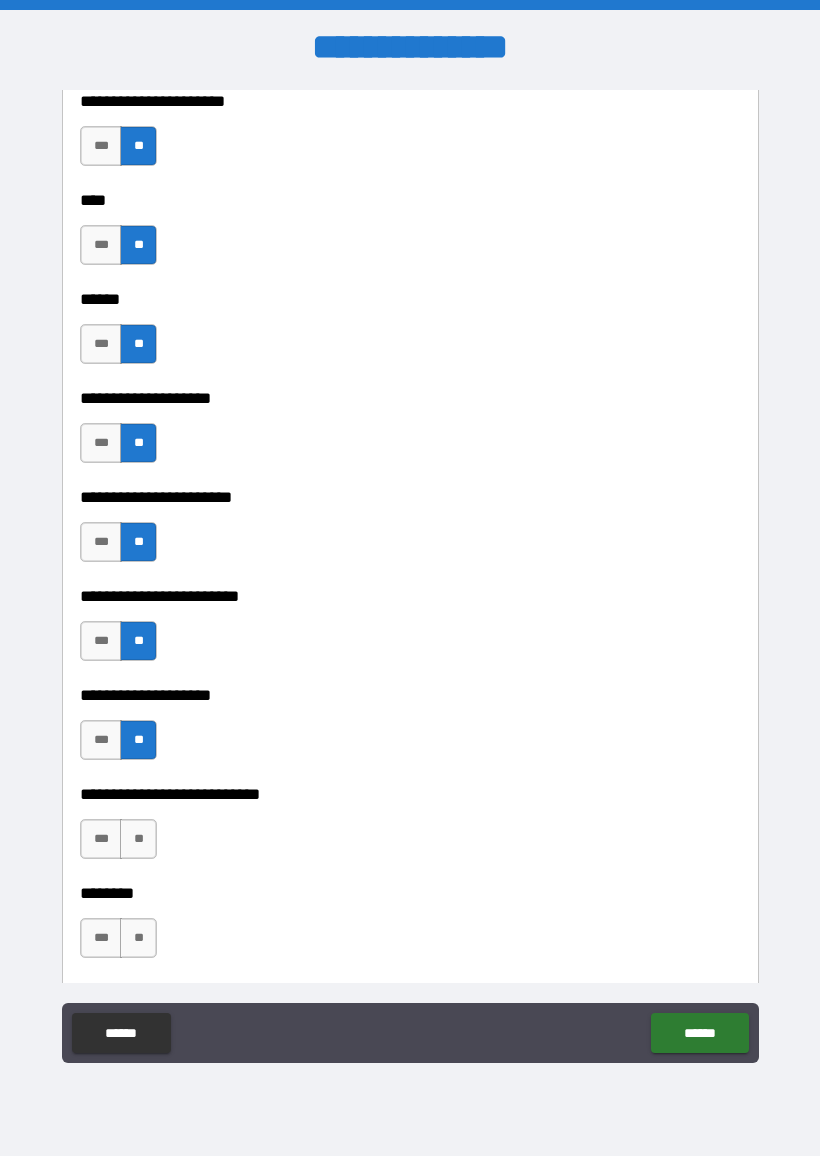 click on "**" at bounding box center [138, 839] 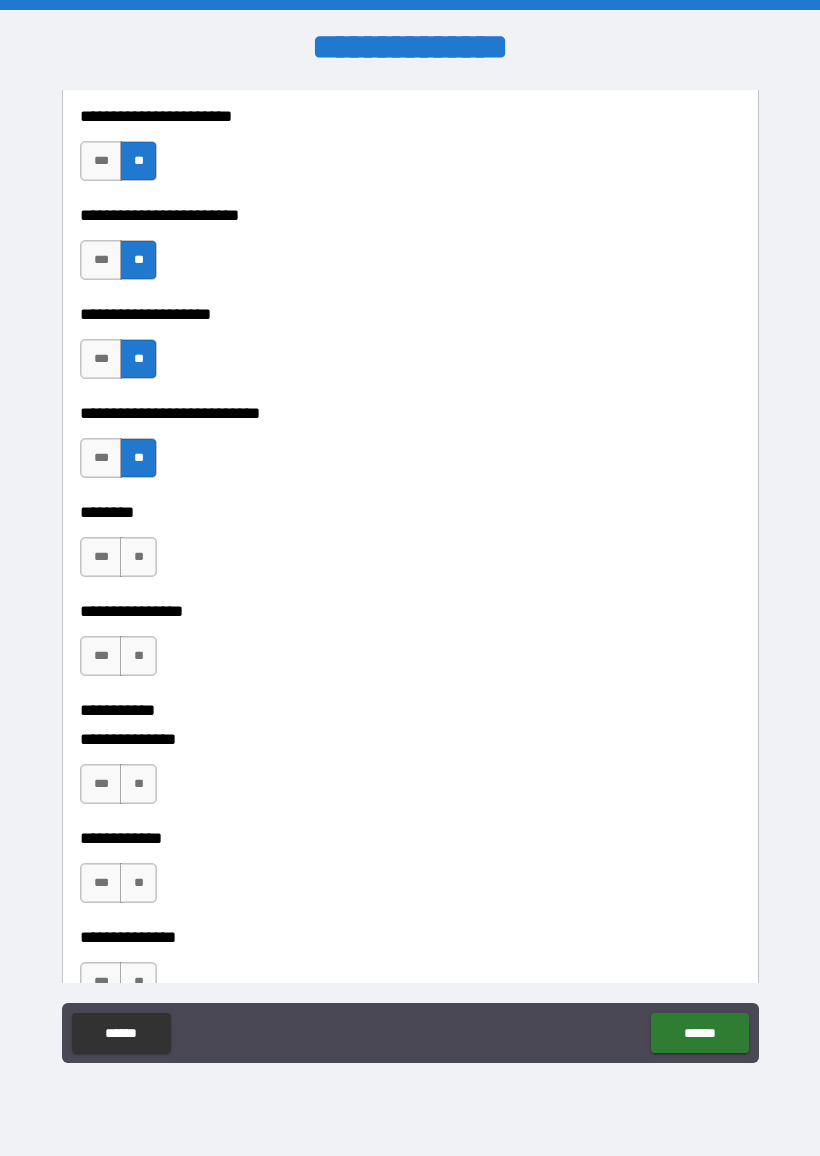 scroll, scrollTop: 3437, scrollLeft: 0, axis: vertical 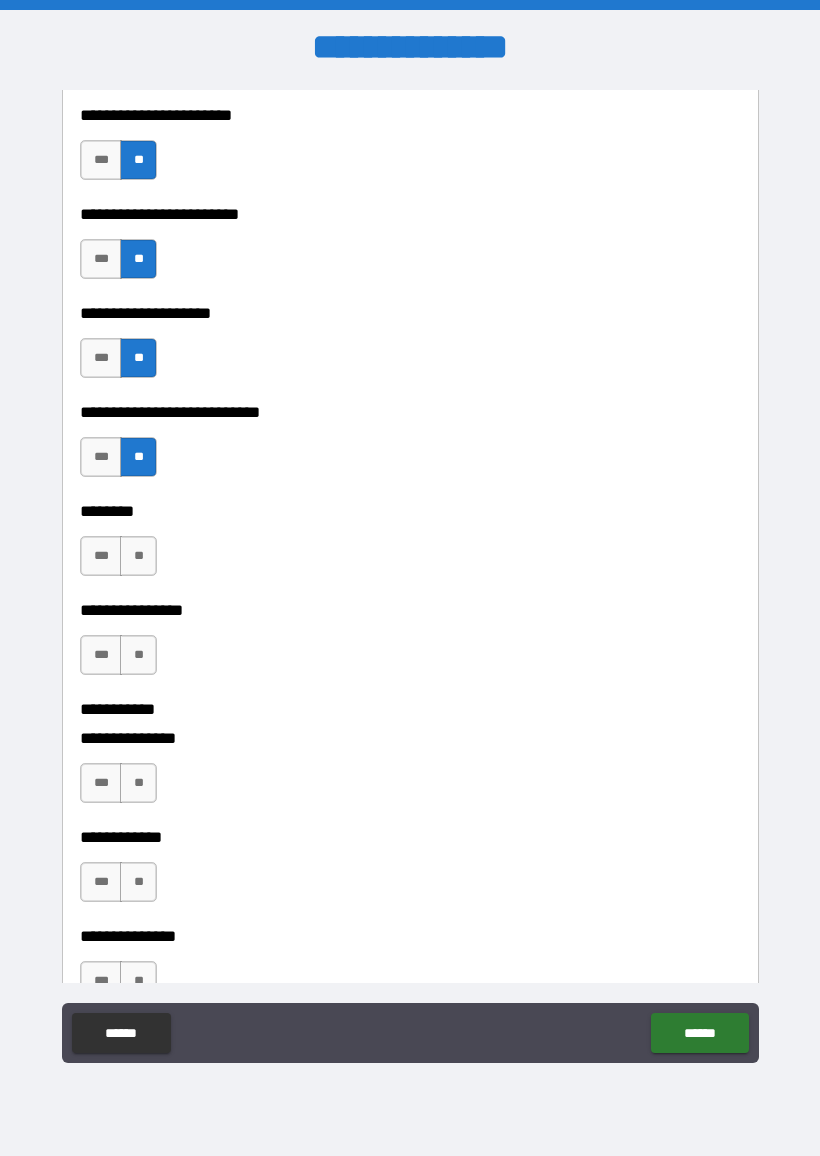 click on "**" at bounding box center (138, 556) 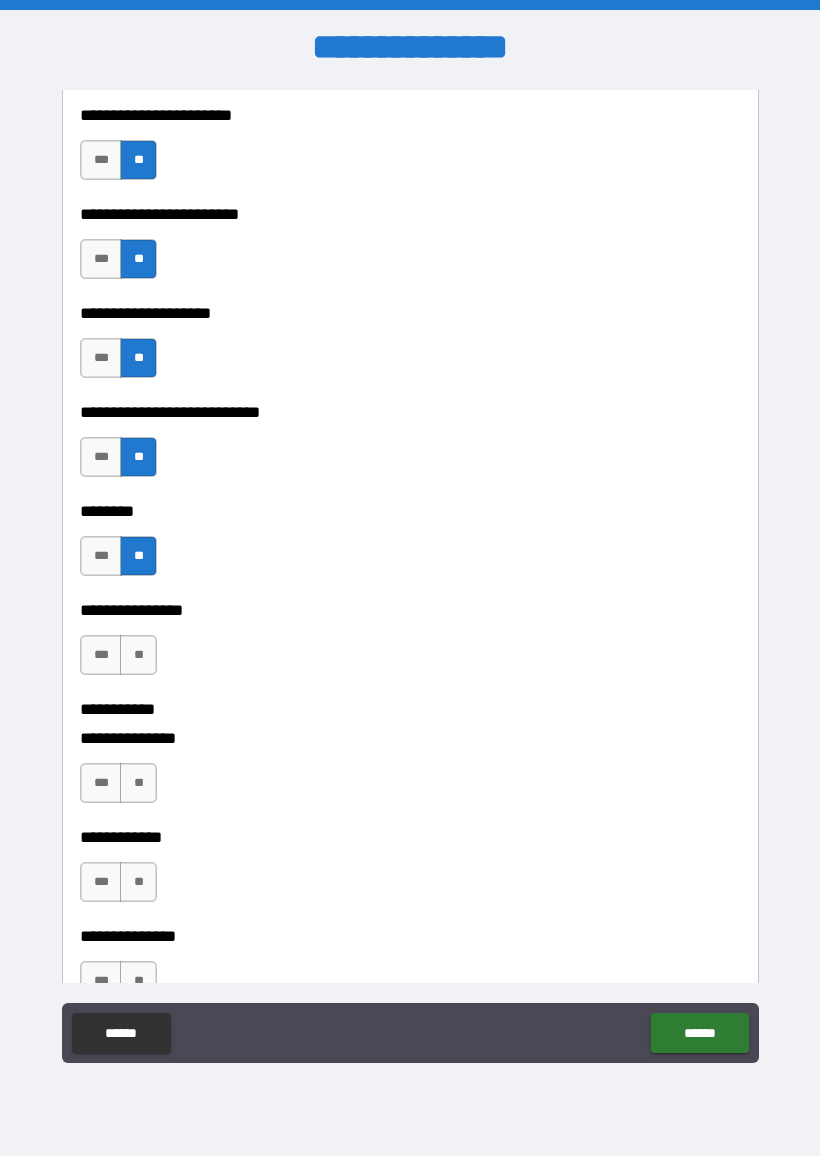 click on "**" at bounding box center (138, 655) 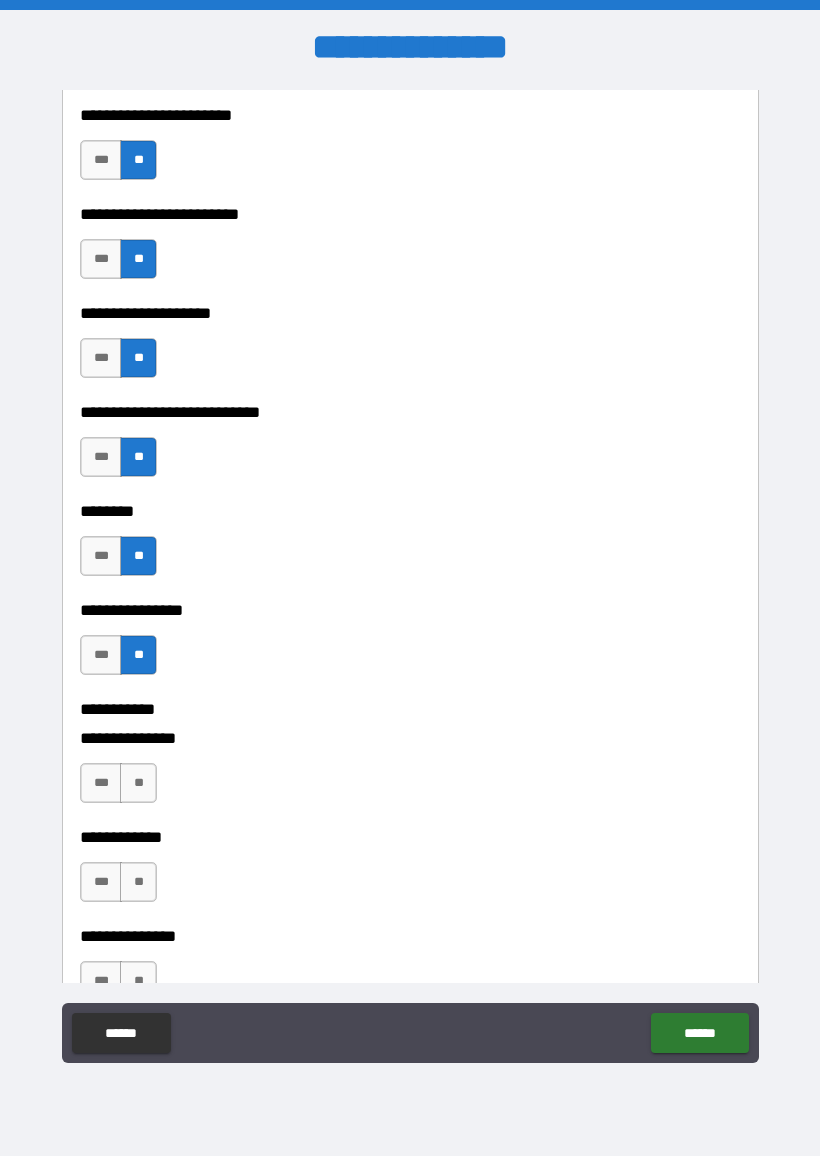click on "**" at bounding box center [138, 783] 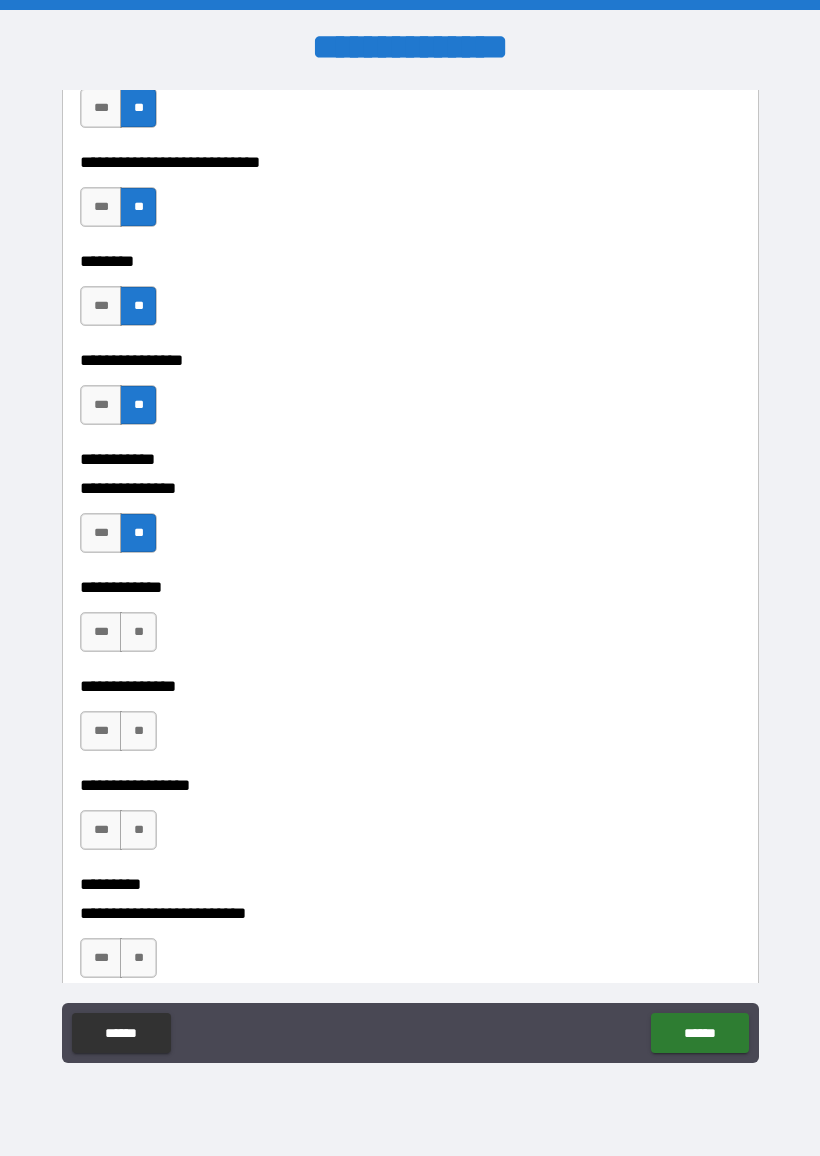 scroll, scrollTop: 3689, scrollLeft: 0, axis: vertical 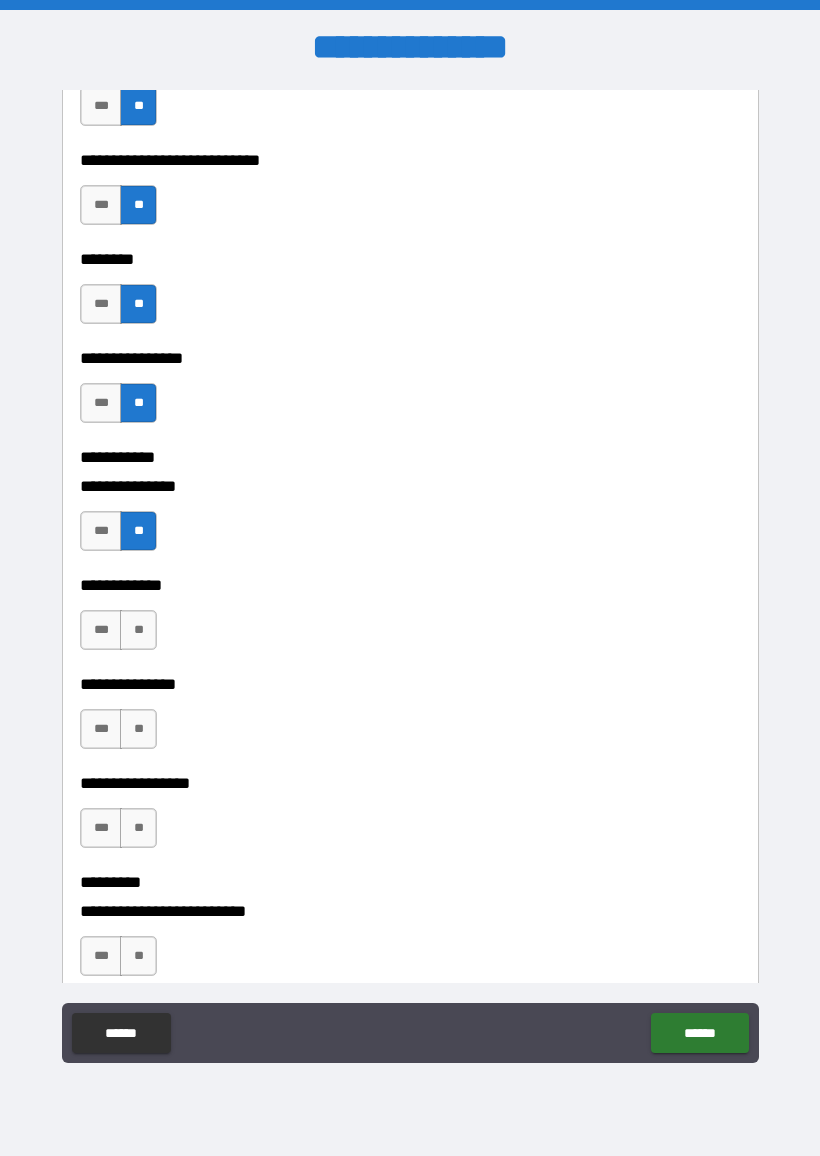 click on "**" at bounding box center [138, 630] 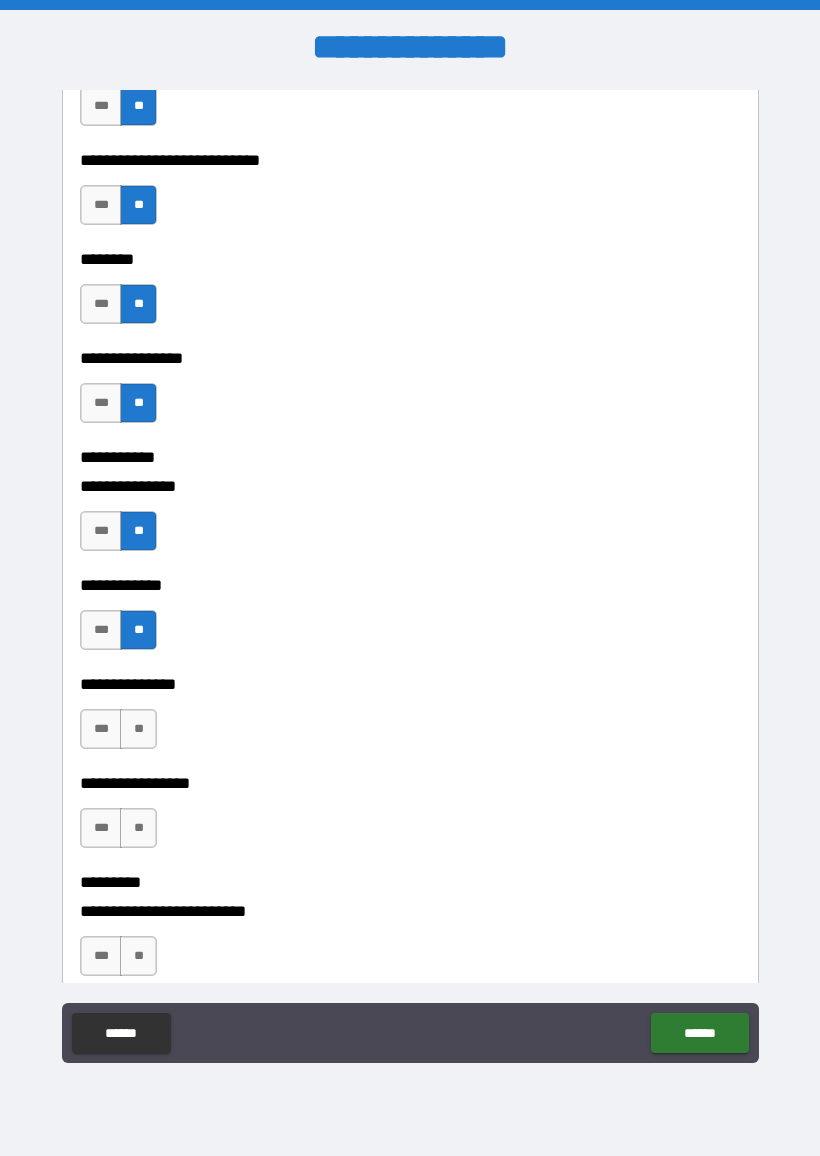 click on "**" at bounding box center [138, 729] 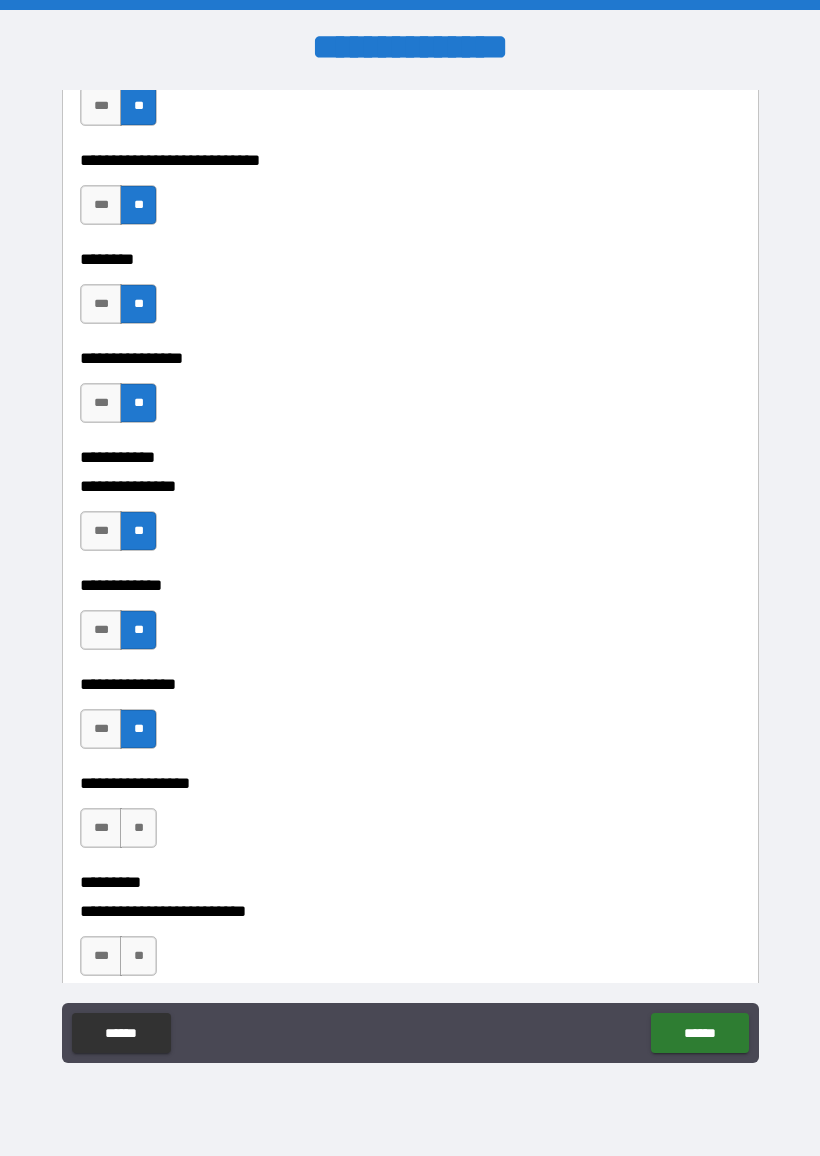 click on "**" at bounding box center (138, 828) 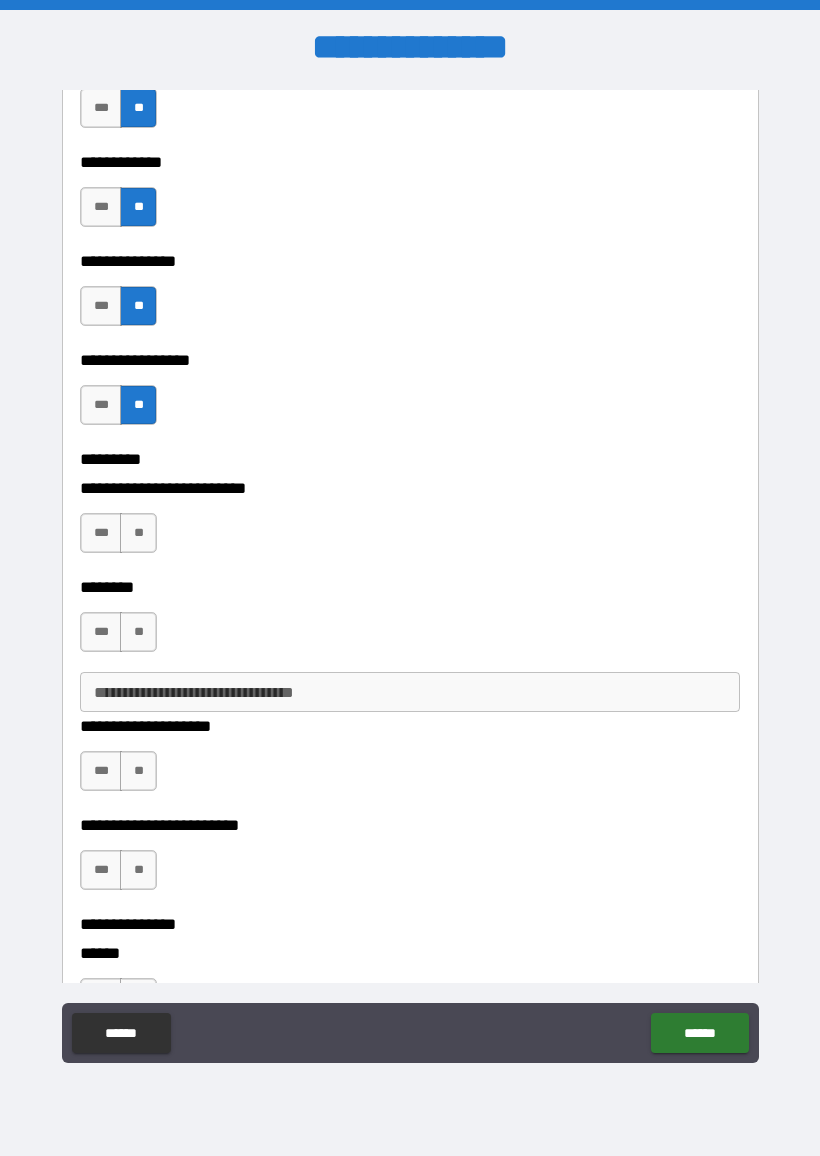 scroll, scrollTop: 4133, scrollLeft: 0, axis: vertical 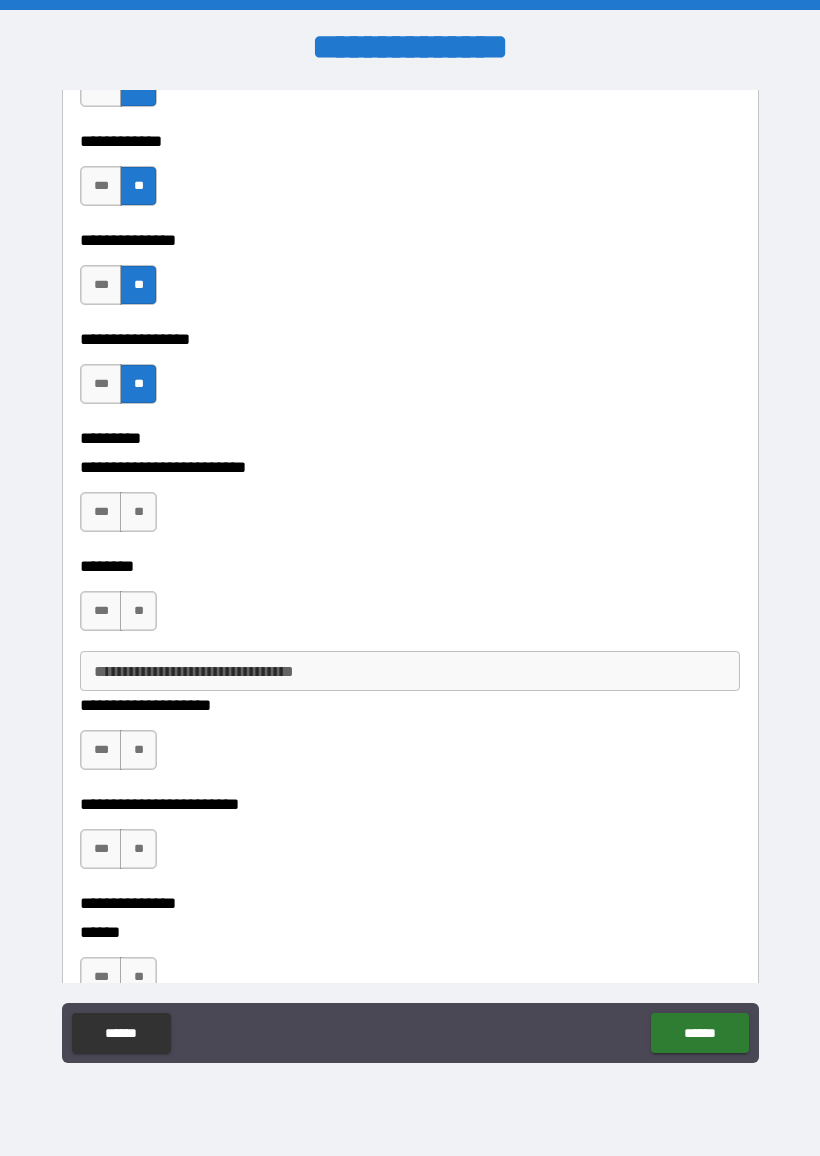 click on "**" at bounding box center [138, 512] 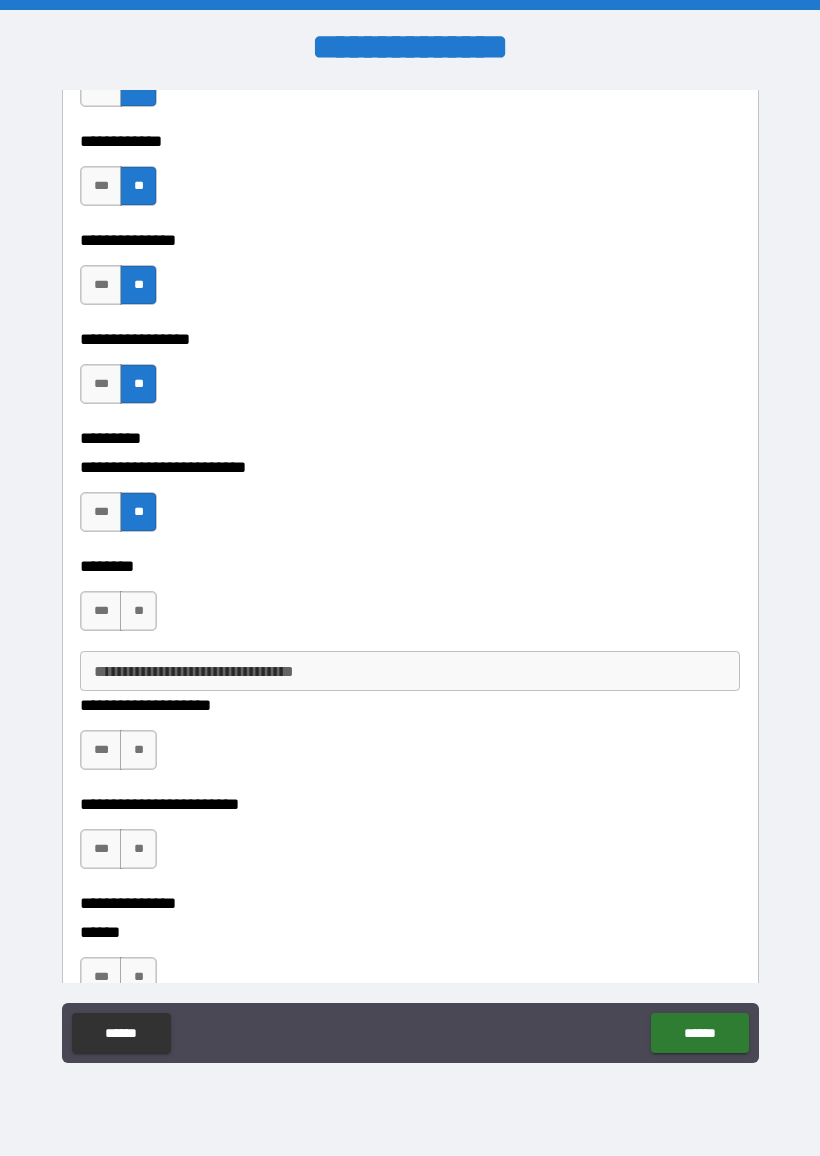 click on "**" at bounding box center (138, 611) 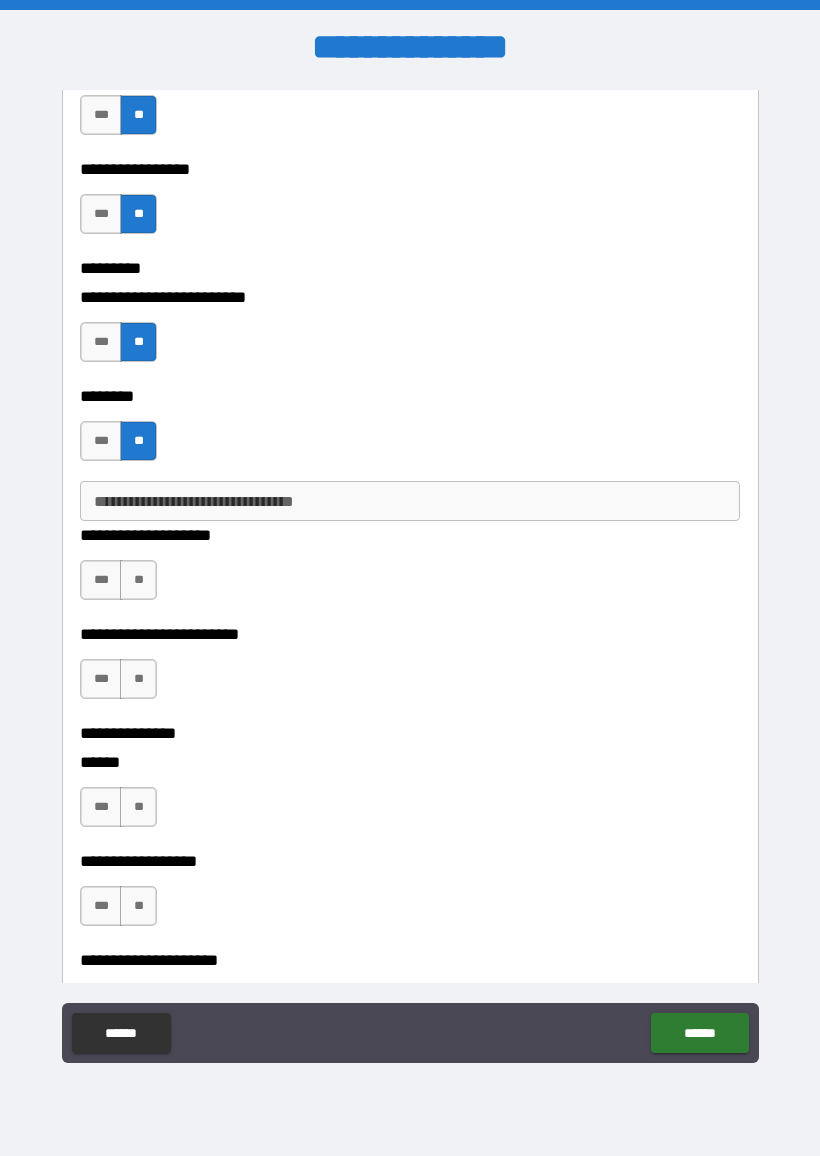 scroll, scrollTop: 4307, scrollLeft: 0, axis: vertical 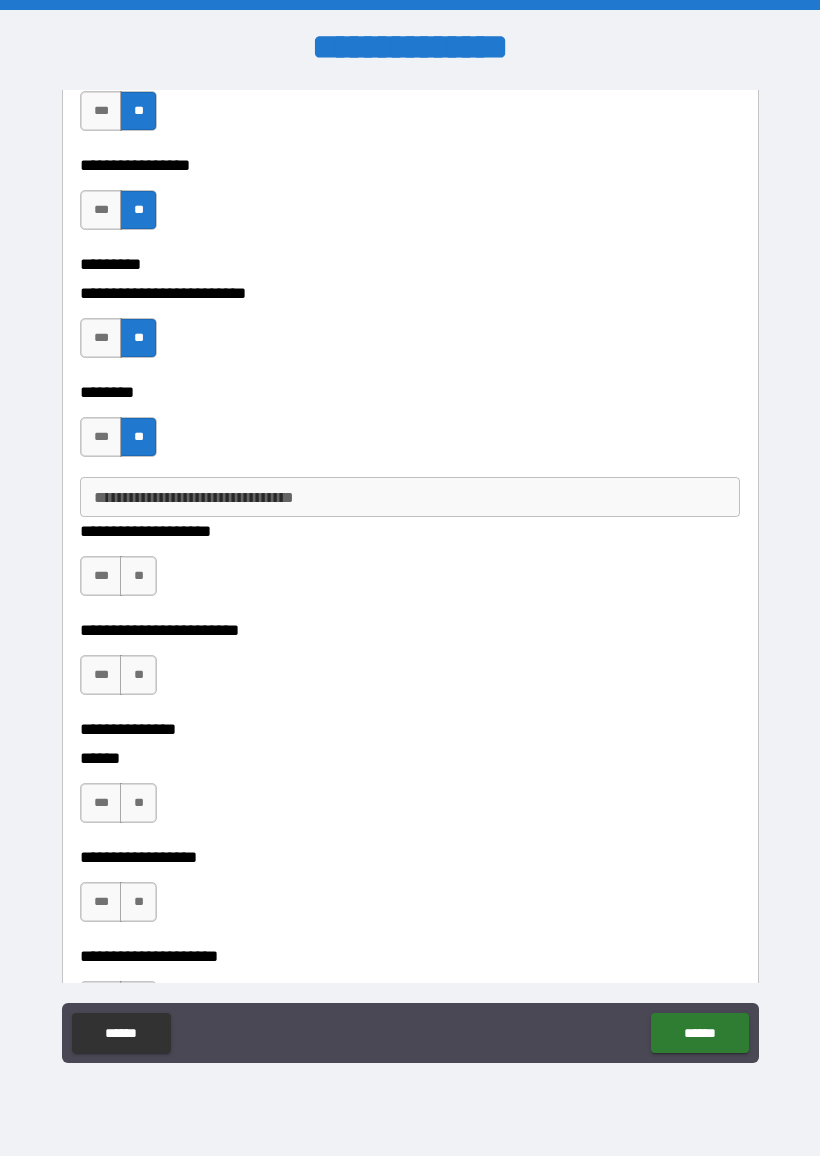 click on "**" at bounding box center [138, 576] 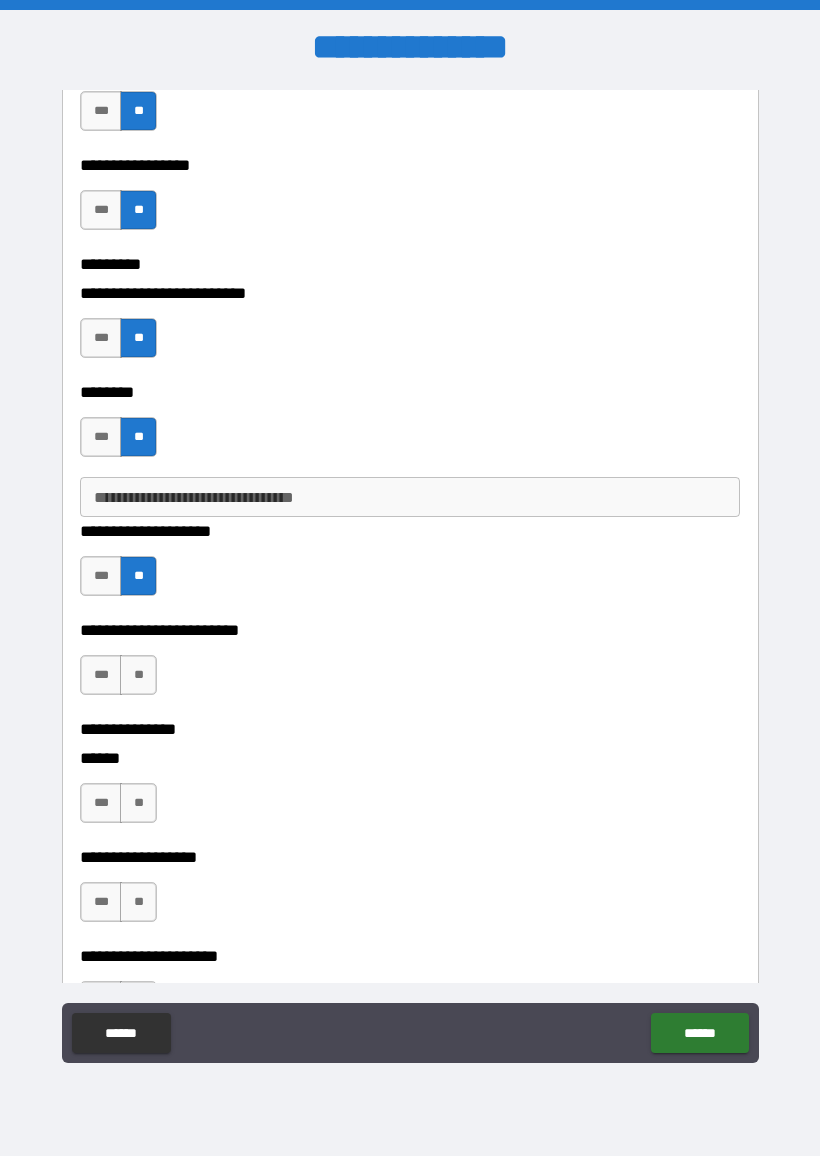 click on "**" at bounding box center (138, 675) 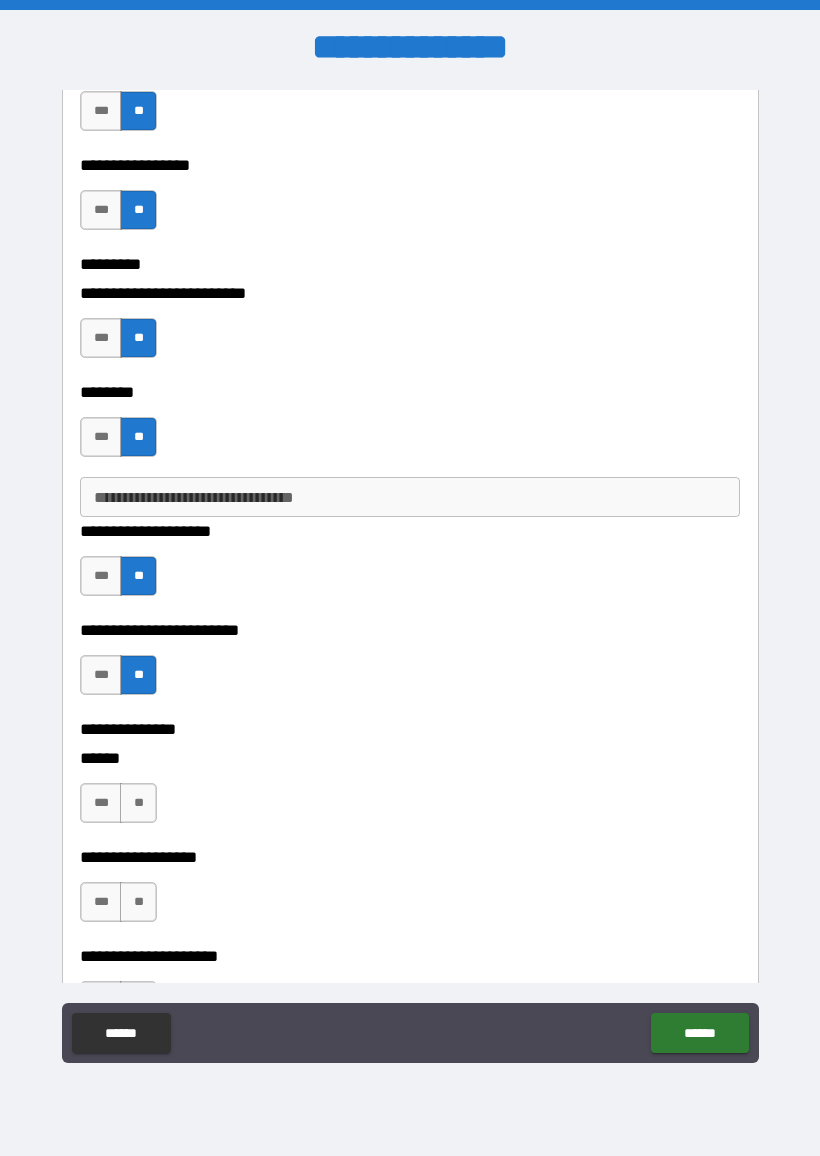 click on "**" at bounding box center [138, 803] 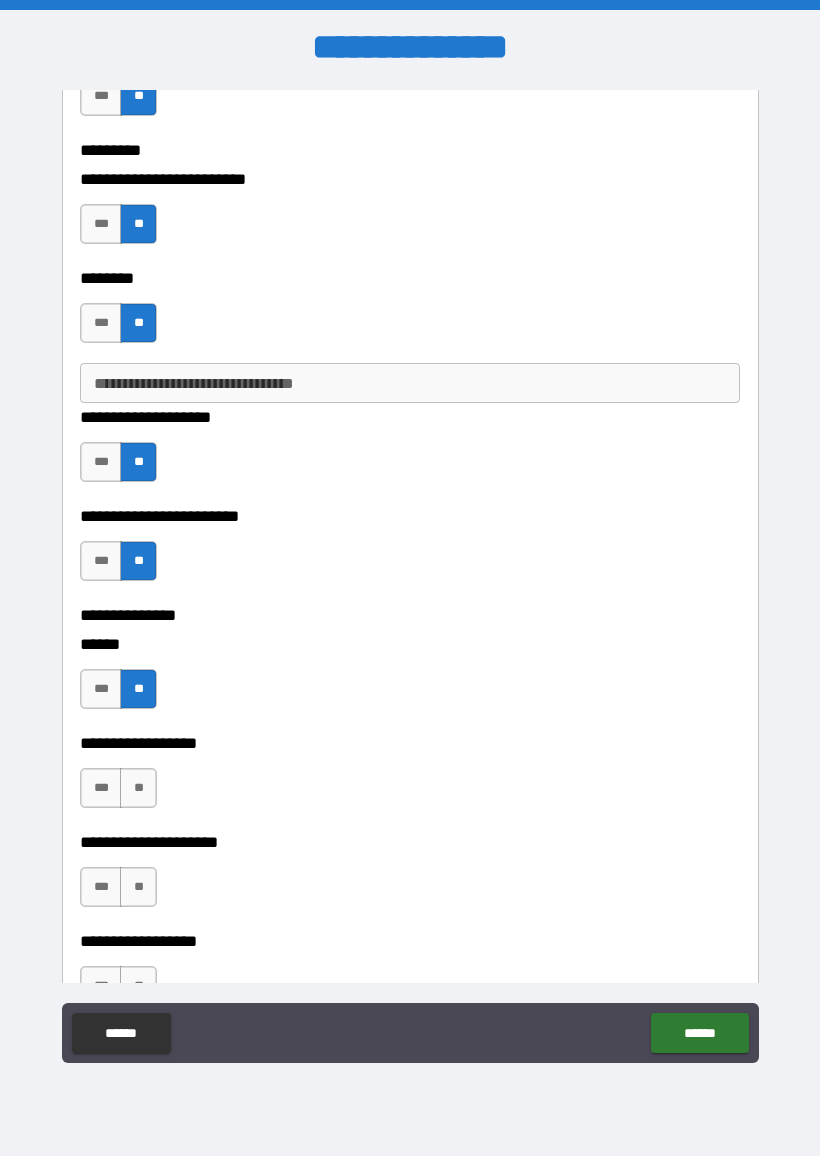 scroll, scrollTop: 4424, scrollLeft: 0, axis: vertical 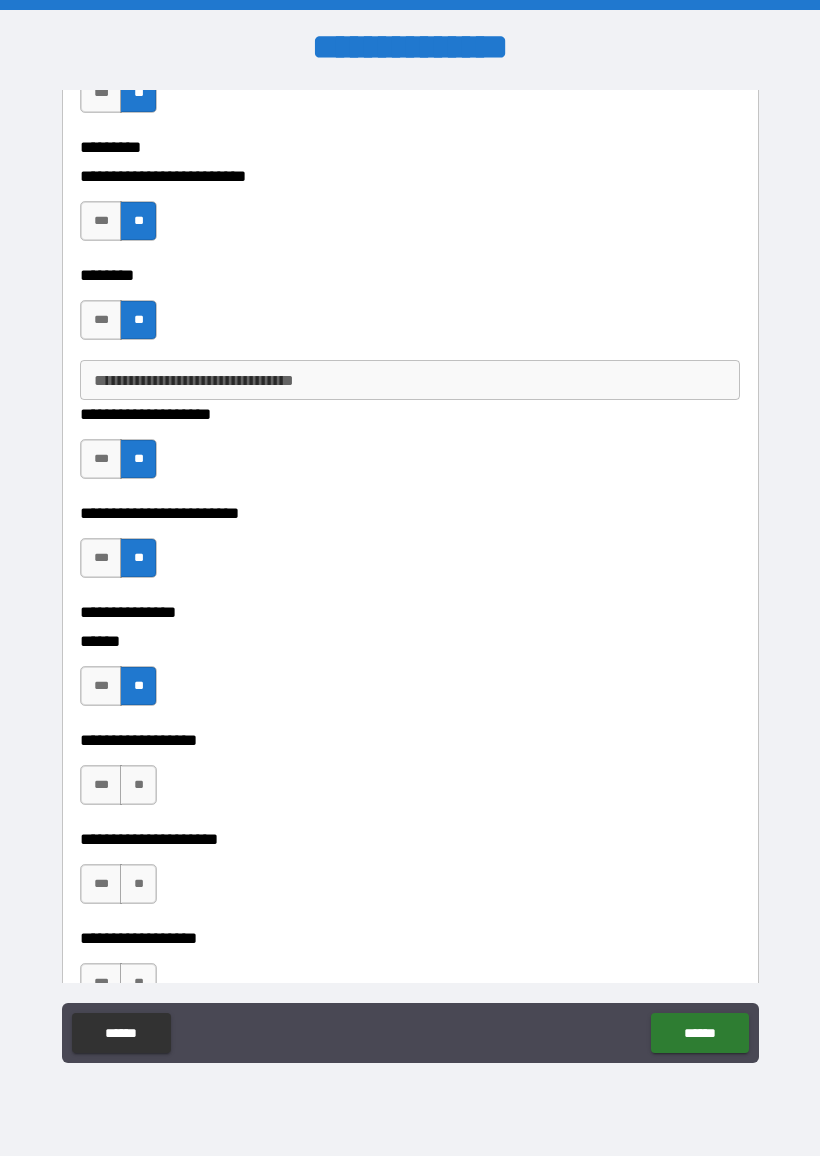 click on "***" at bounding box center (101, 686) 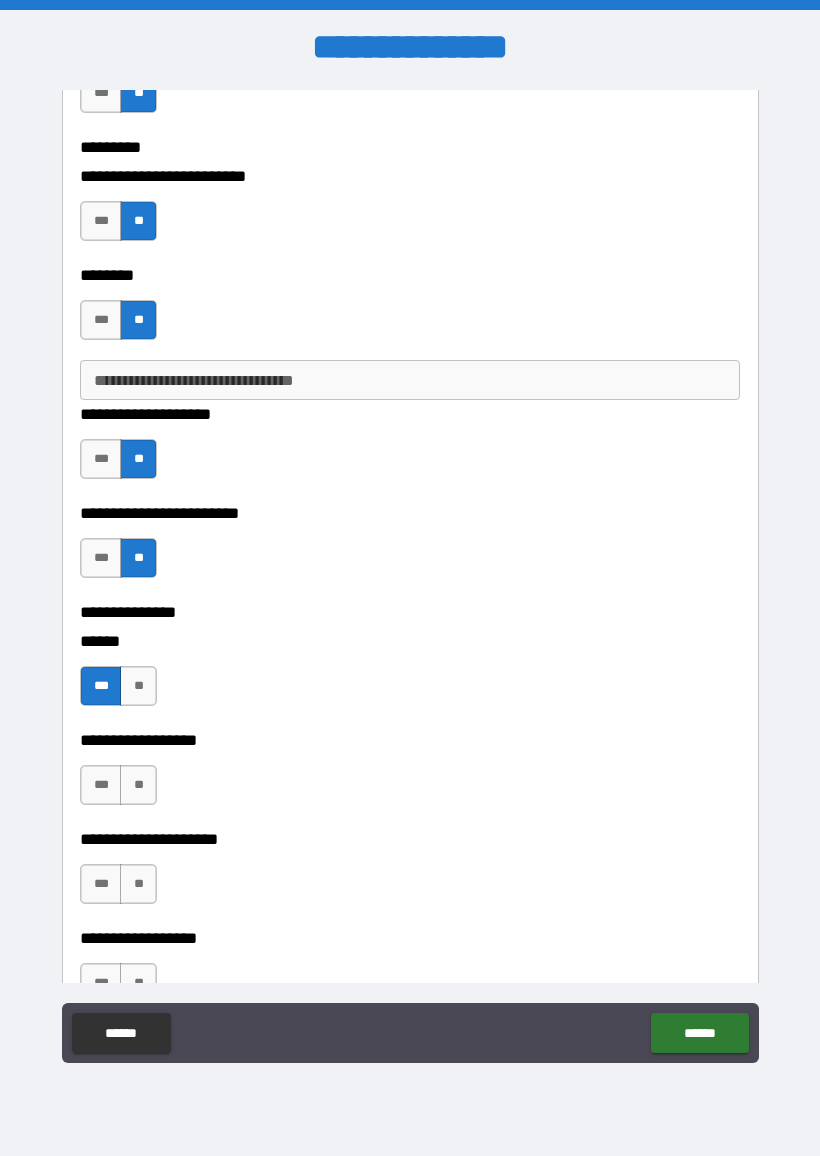 click on "***" at bounding box center (101, 785) 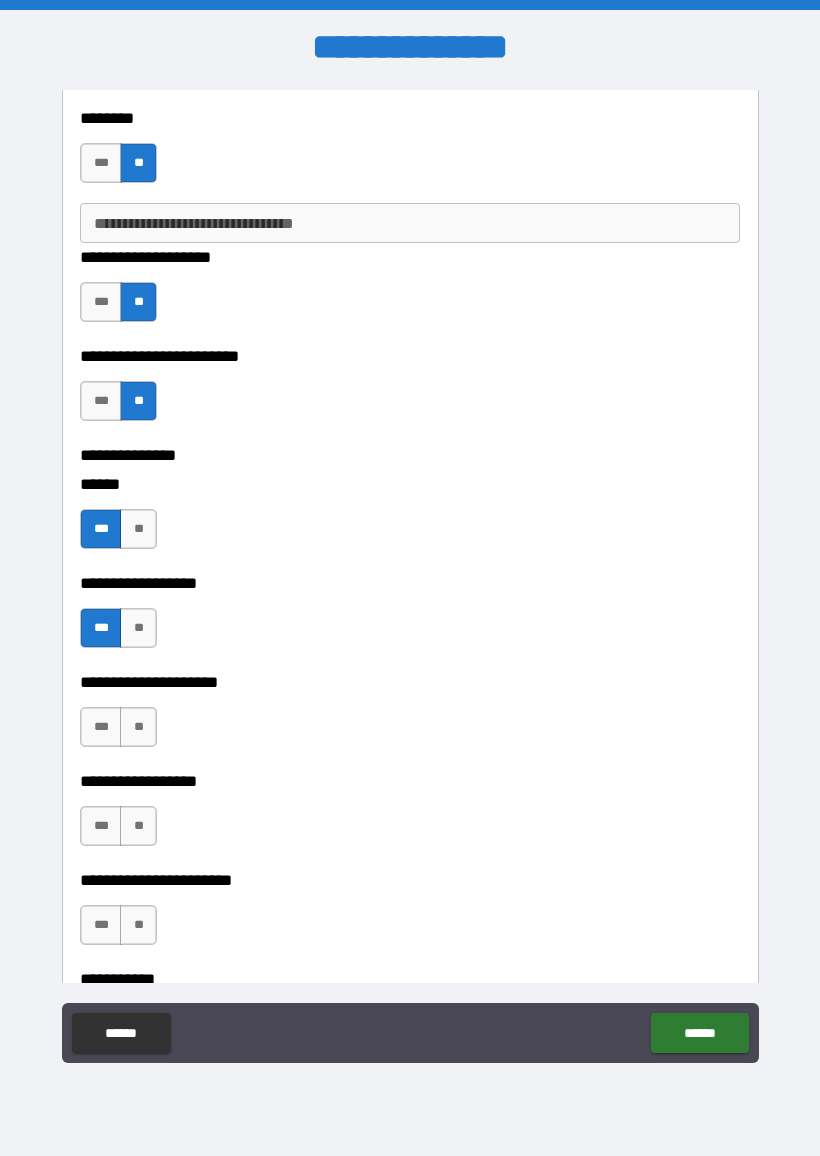 scroll, scrollTop: 4583, scrollLeft: 0, axis: vertical 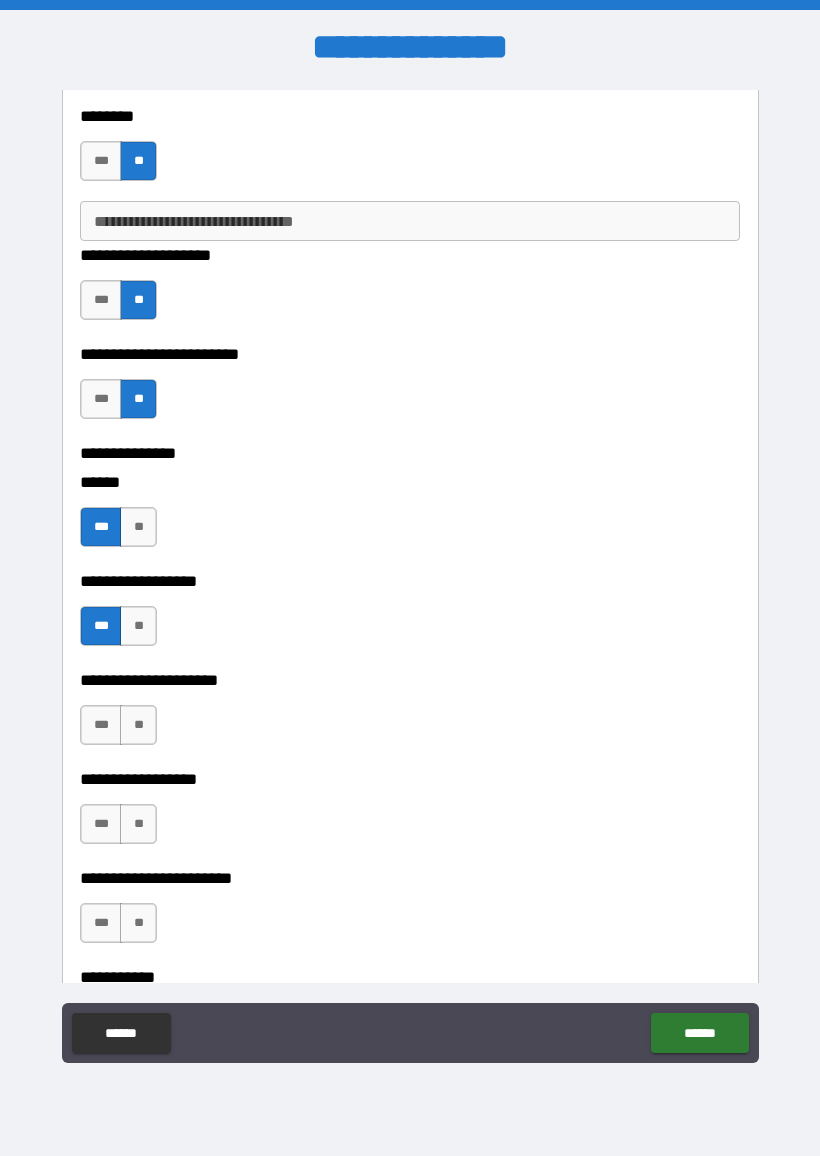 click on "**" at bounding box center (138, 725) 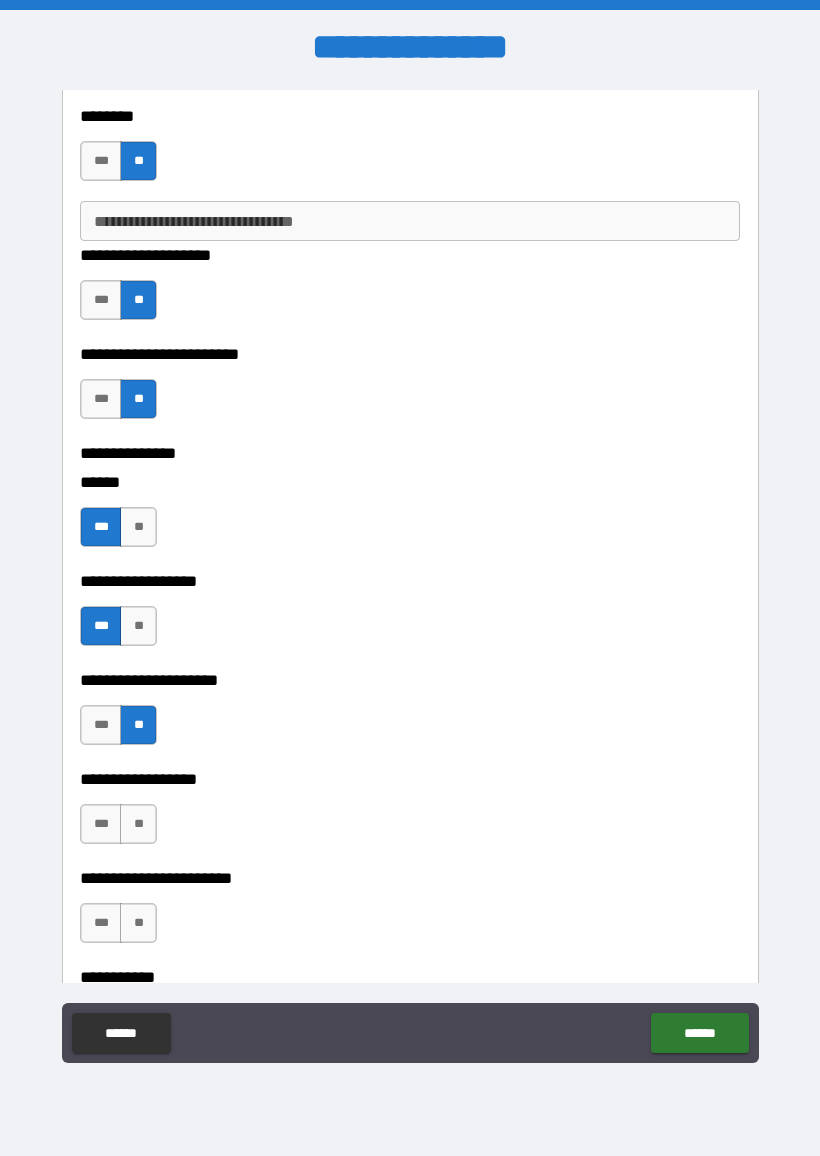 click on "**" at bounding box center (138, 824) 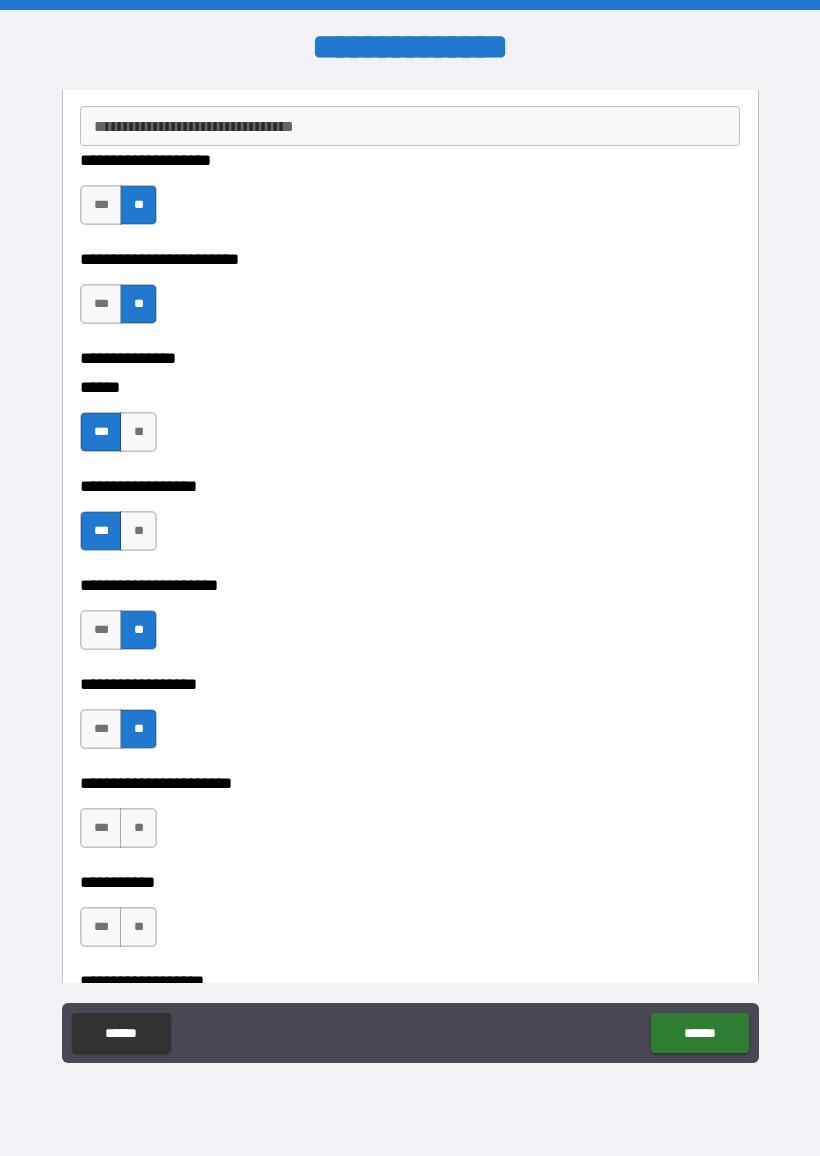 scroll, scrollTop: 4680, scrollLeft: 0, axis: vertical 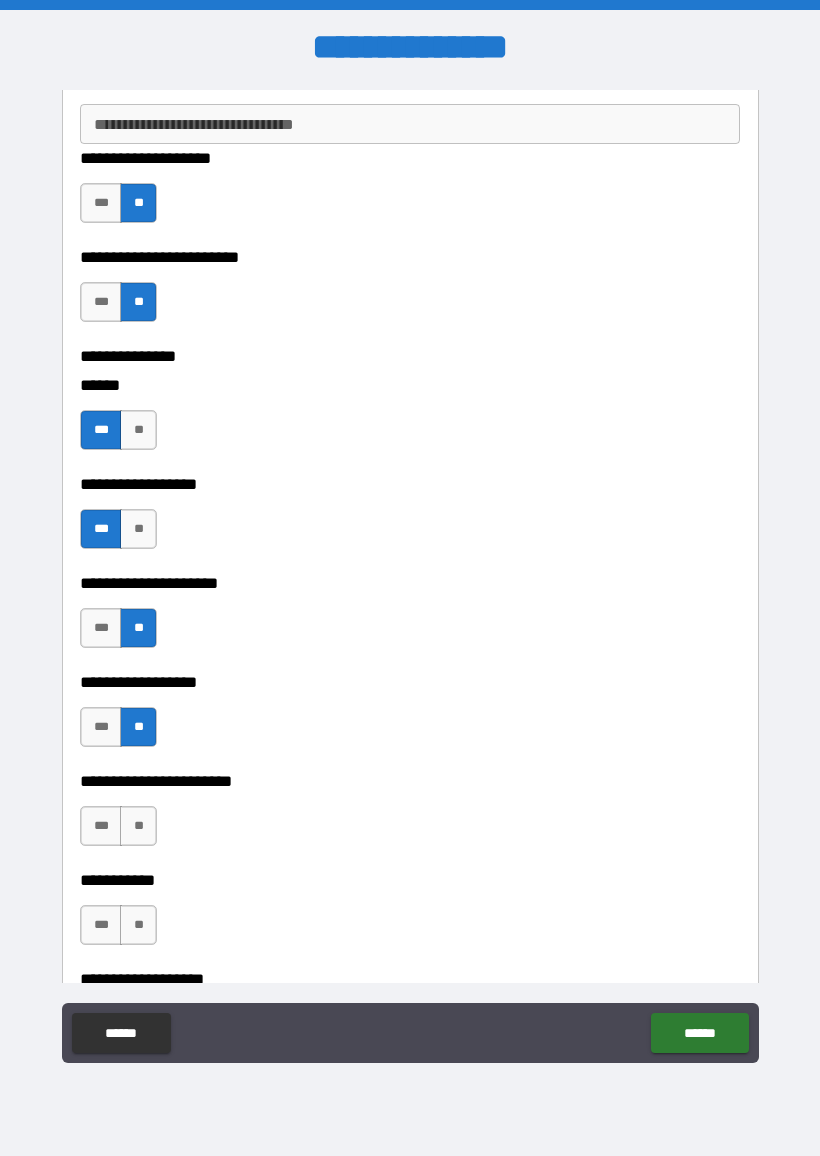 click on "***" at bounding box center [101, 727] 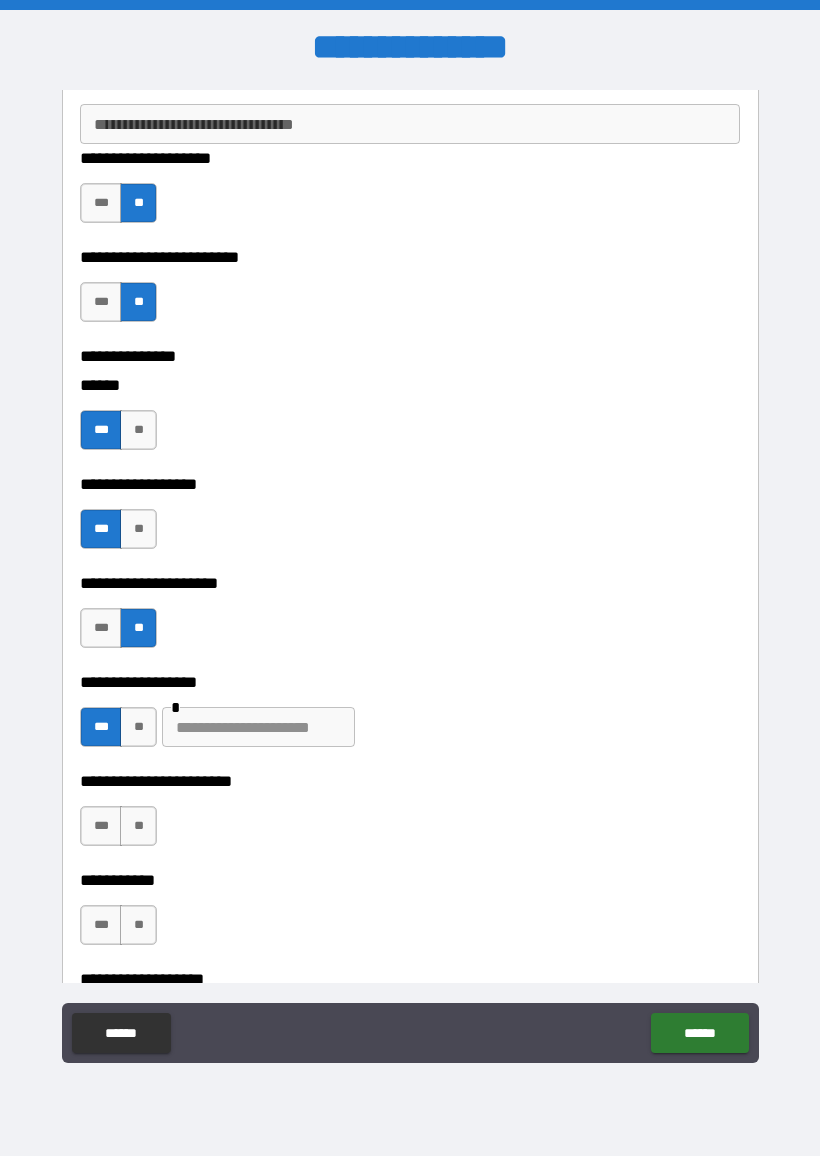 click at bounding box center [258, 727] 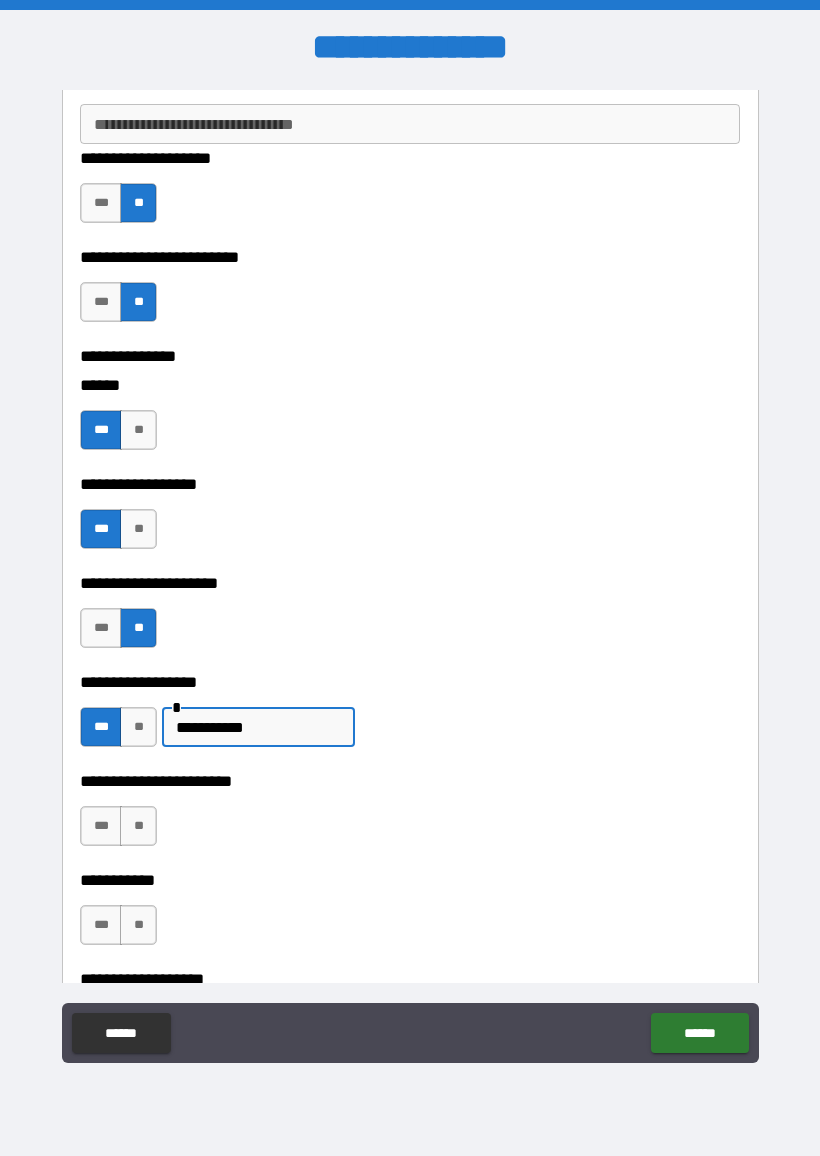 click on "**********" at bounding box center [258, 727] 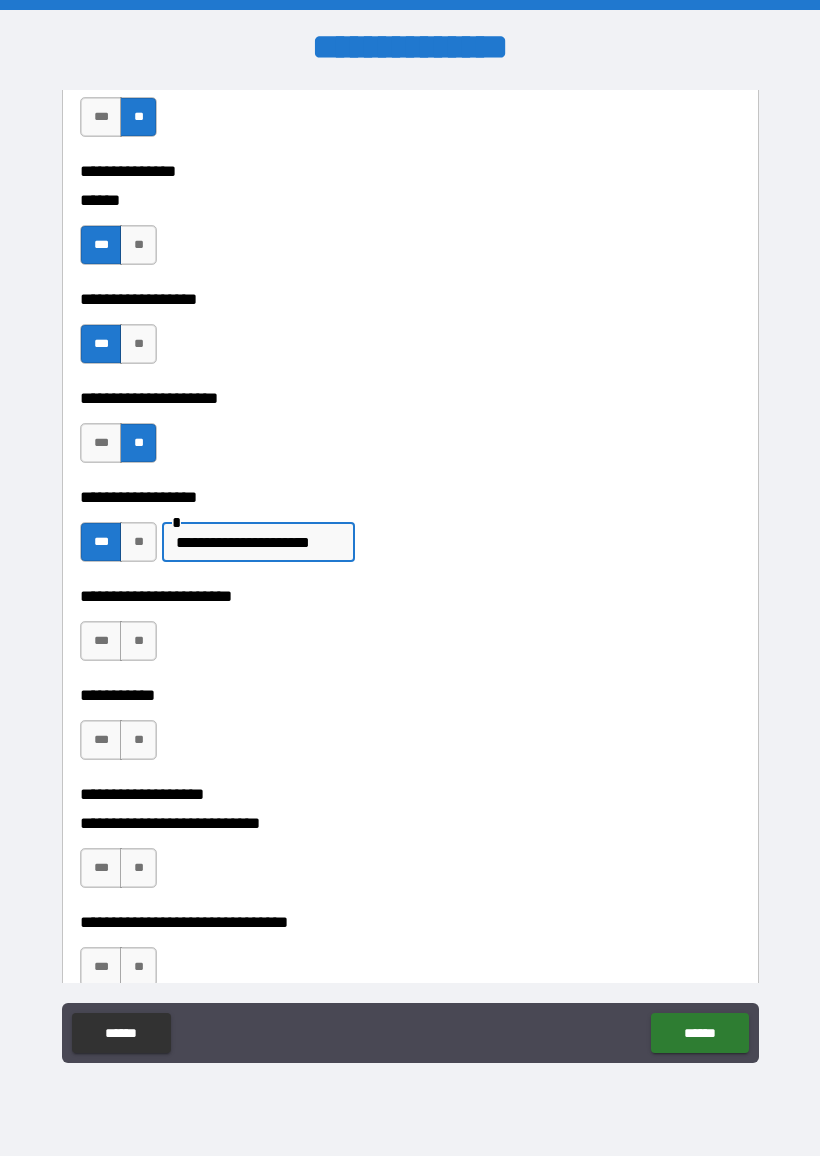scroll, scrollTop: 4871, scrollLeft: 0, axis: vertical 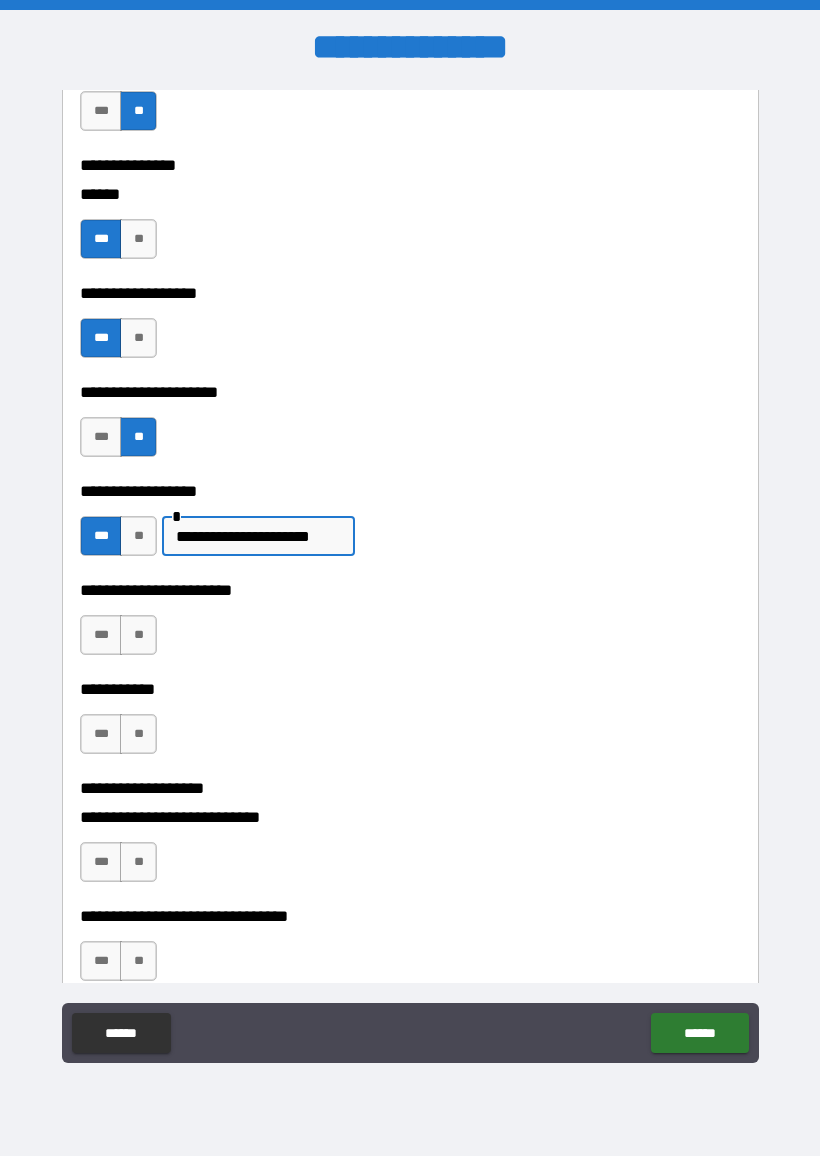type on "**********" 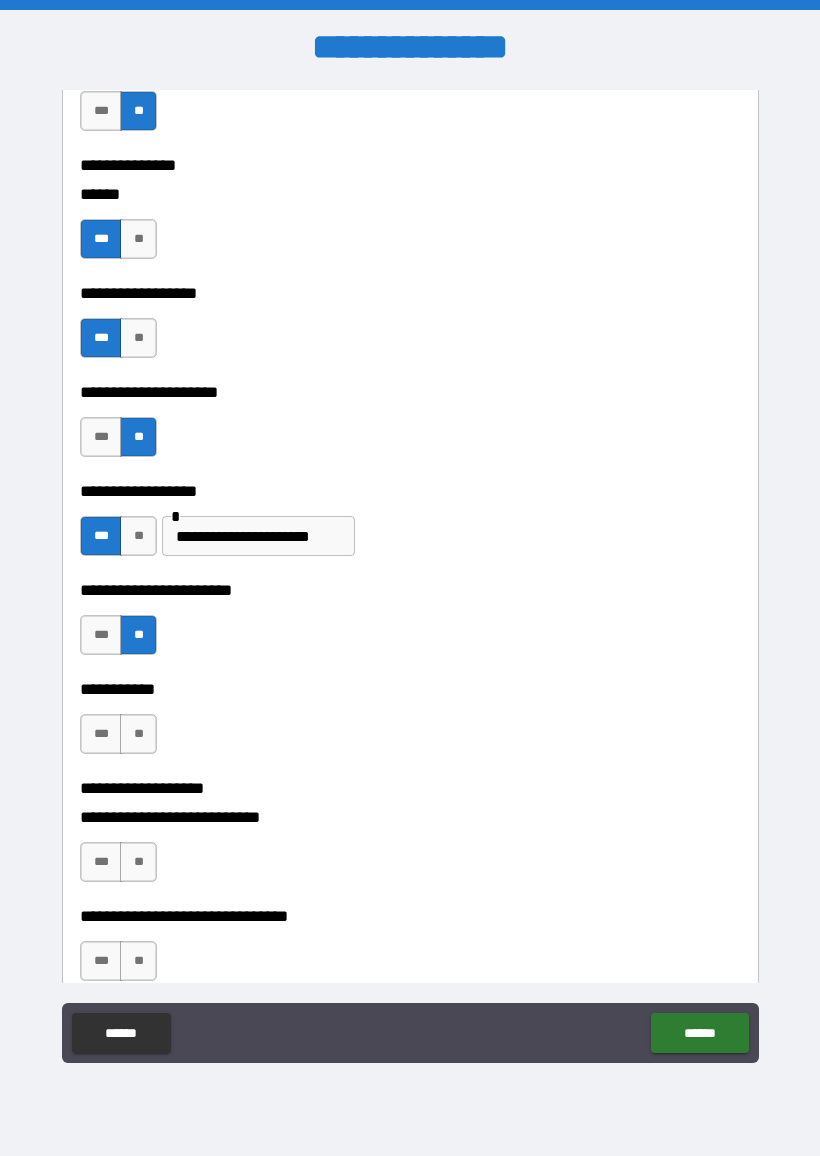 click on "**" at bounding box center (138, 734) 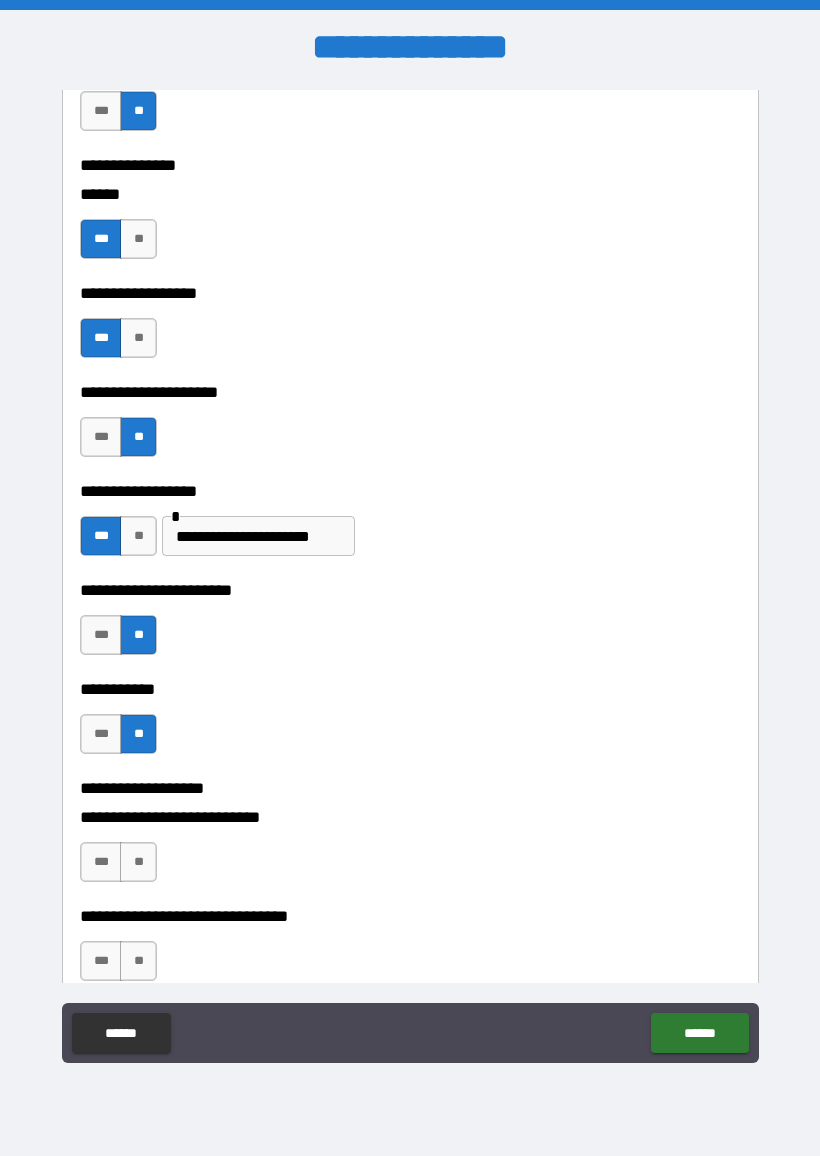 click on "**" at bounding box center (138, 862) 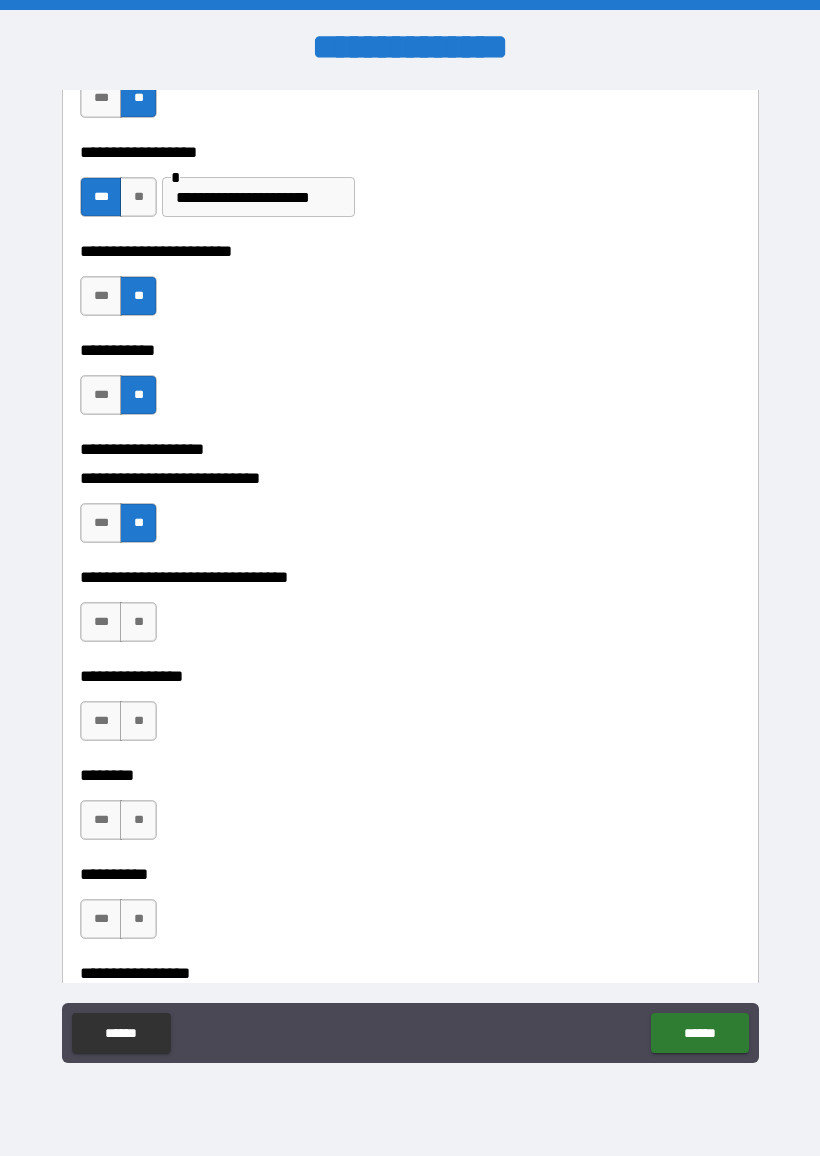 scroll, scrollTop: 5214, scrollLeft: 0, axis: vertical 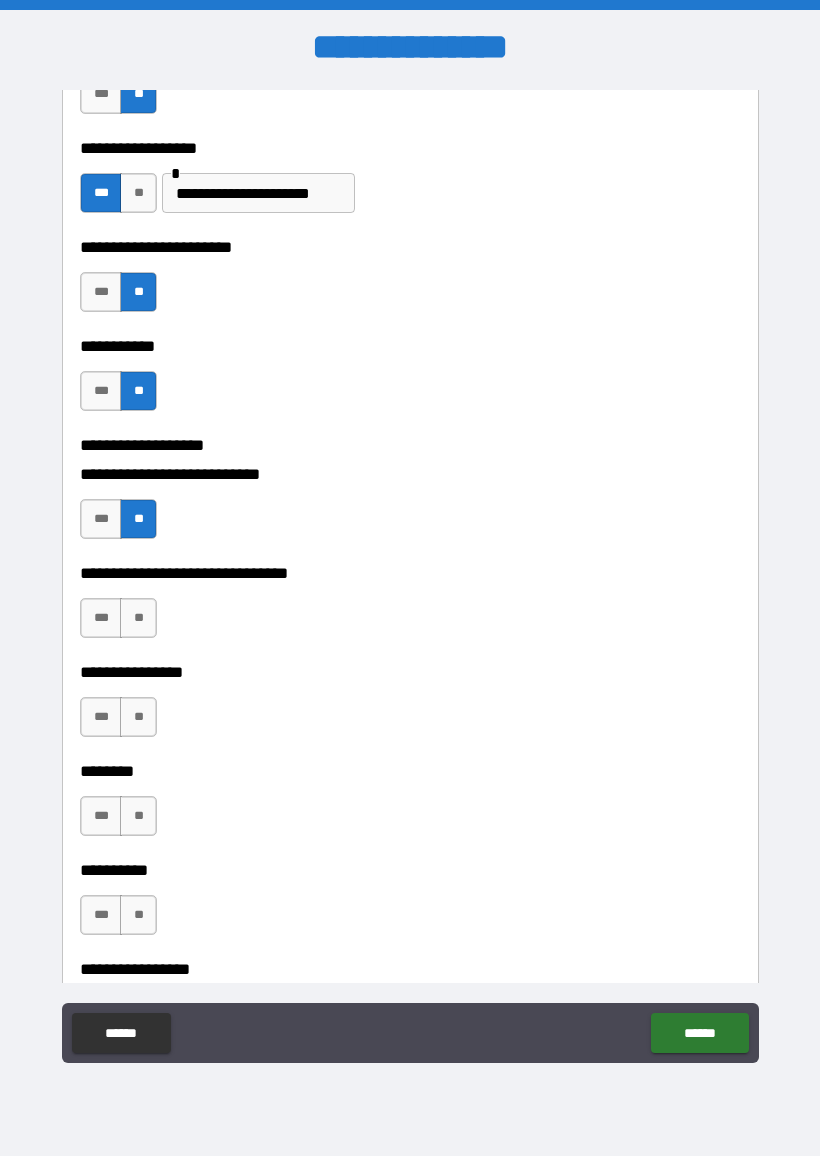 click on "**" at bounding box center [138, 618] 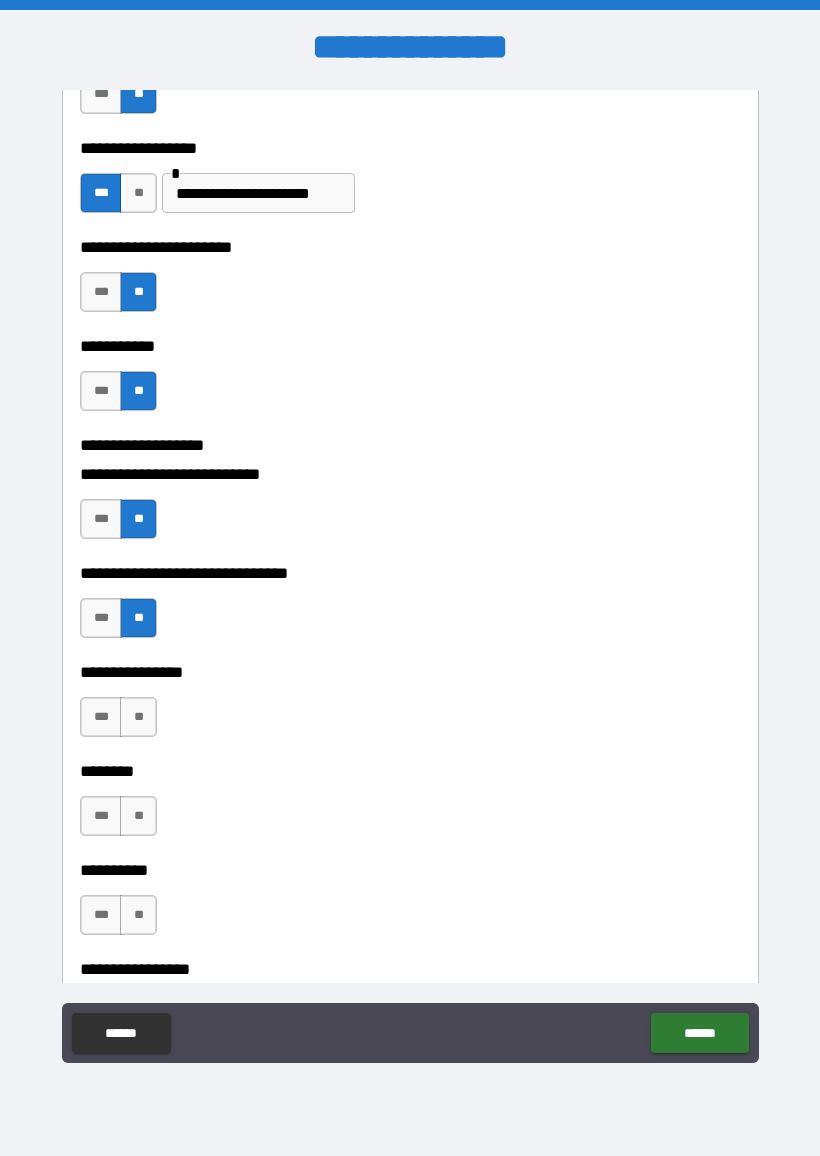 click on "**" at bounding box center [138, 717] 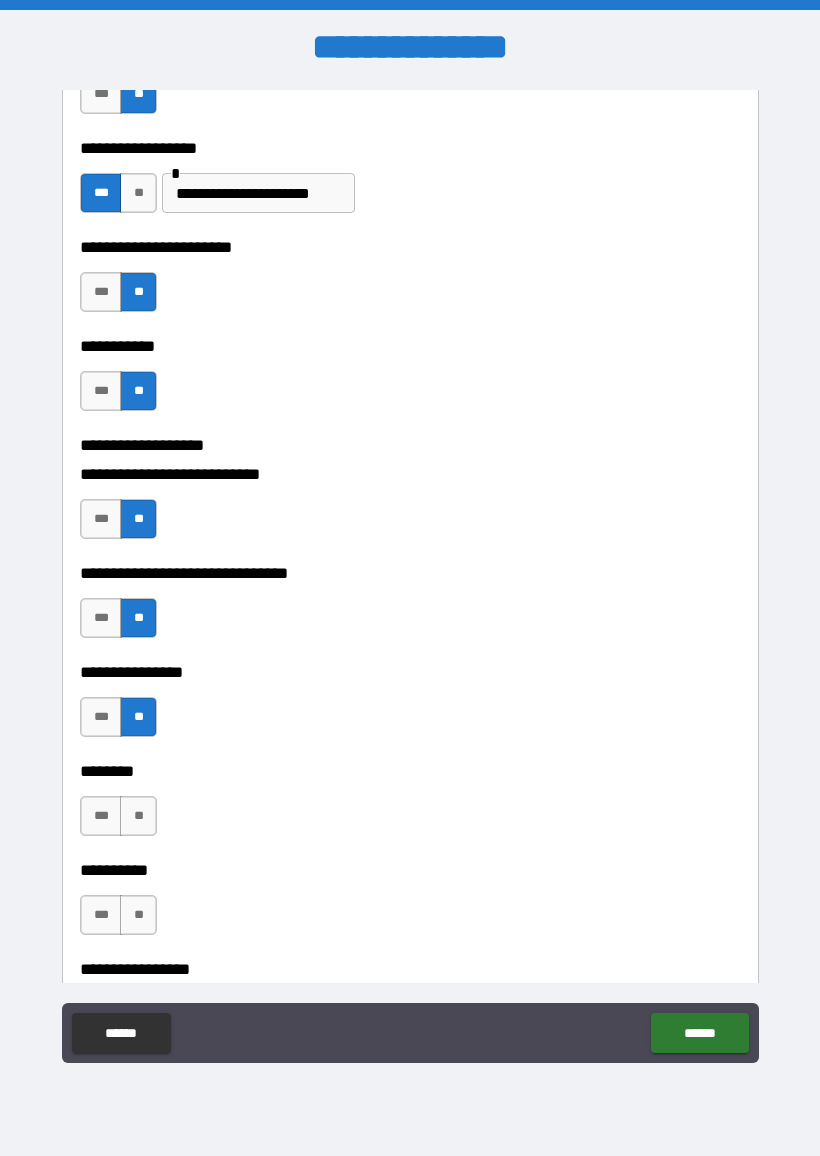 click on "**" at bounding box center [138, 816] 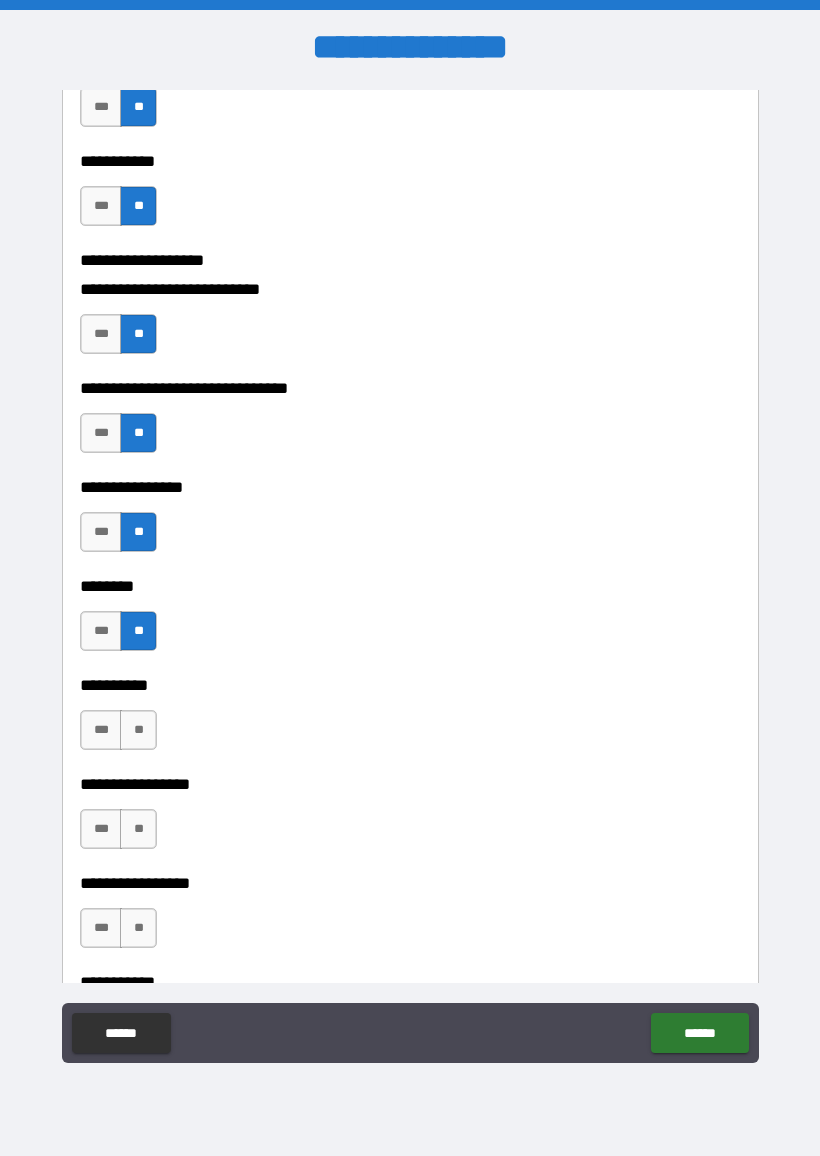 click on "**" at bounding box center (138, 730) 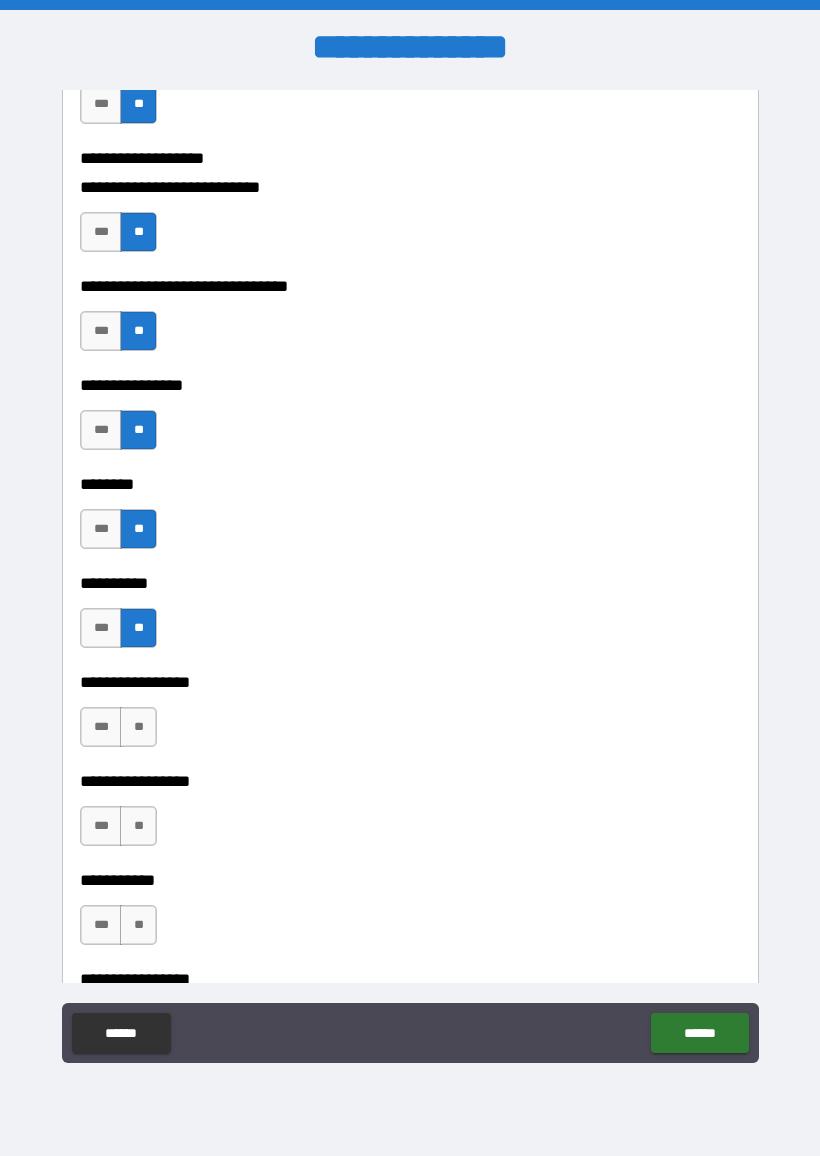 scroll, scrollTop: 5510, scrollLeft: 0, axis: vertical 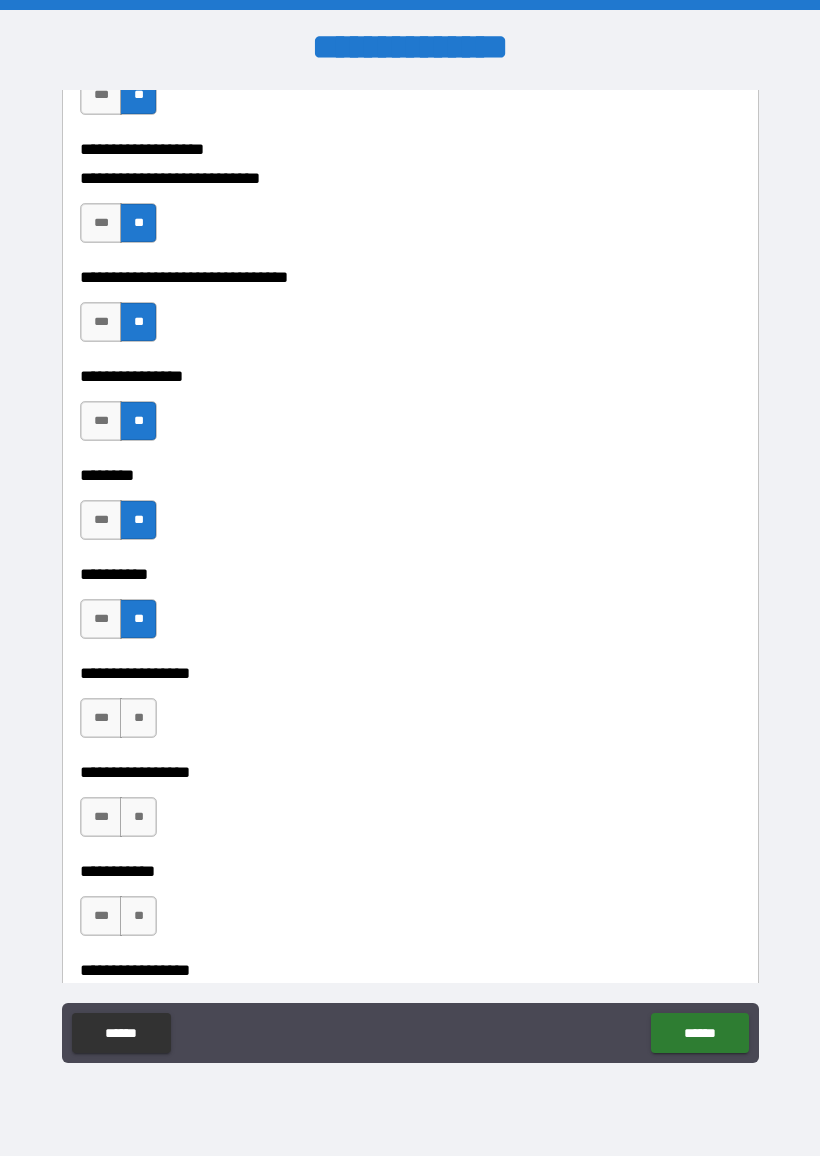 click on "**" at bounding box center [138, 718] 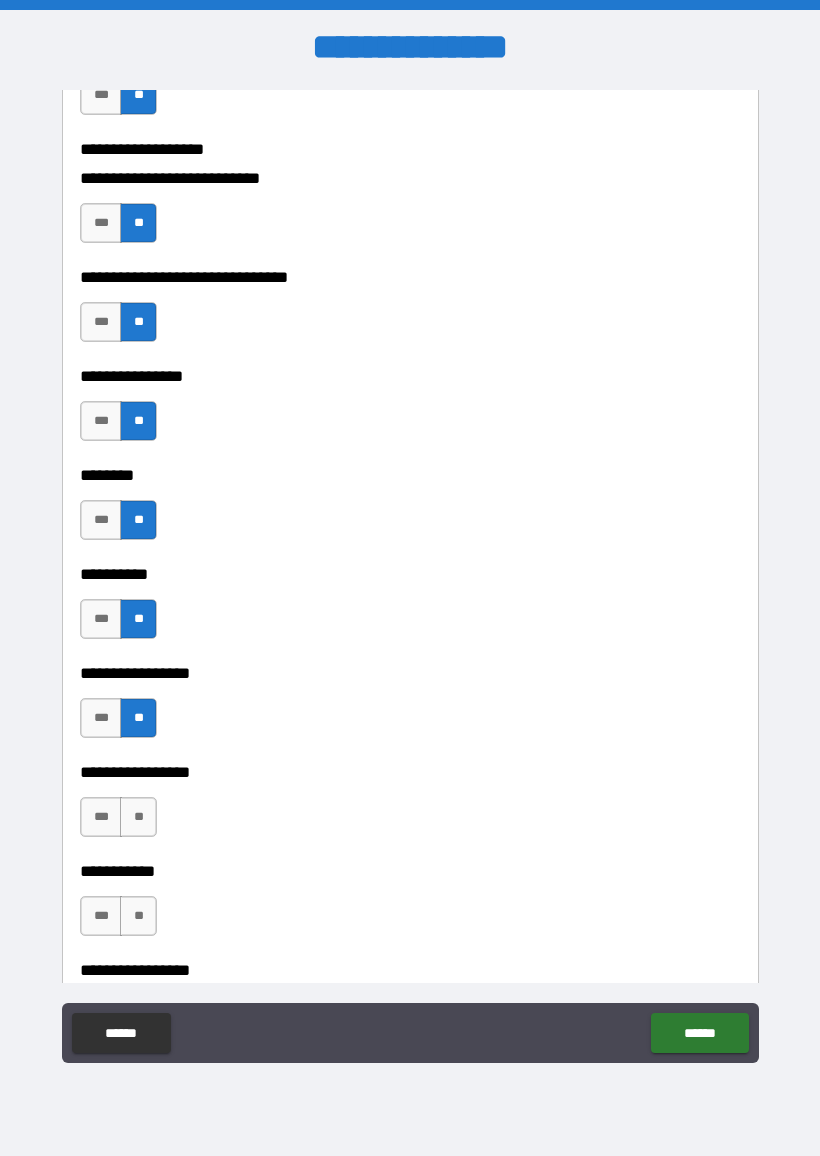 click on "**" at bounding box center [138, 817] 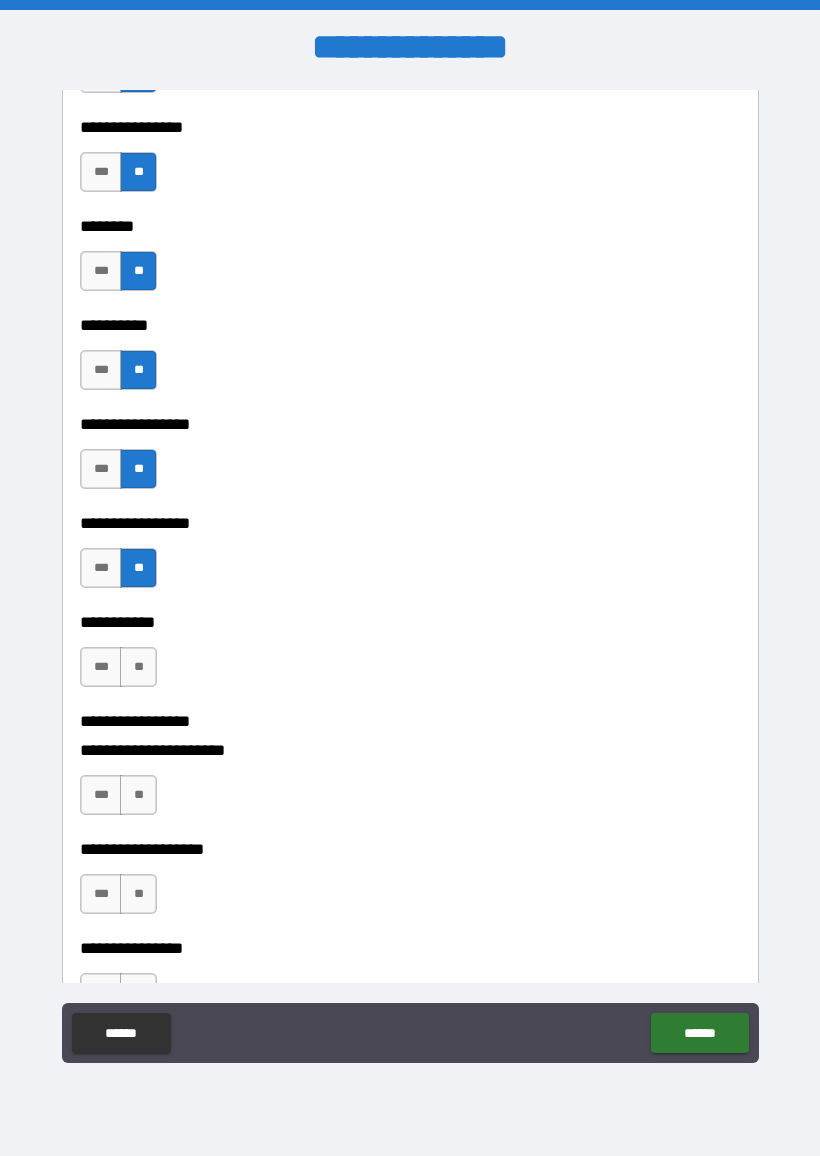 click on "**" at bounding box center [138, 667] 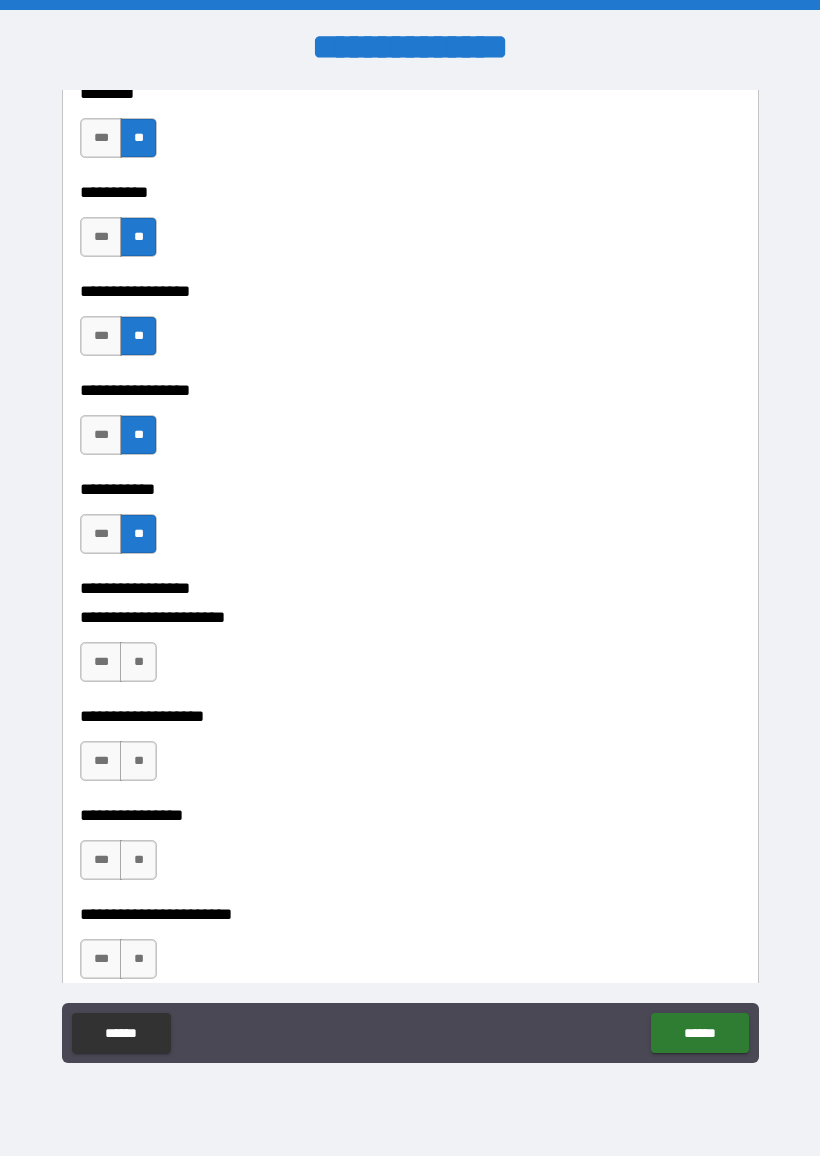 scroll, scrollTop: 5894, scrollLeft: 0, axis: vertical 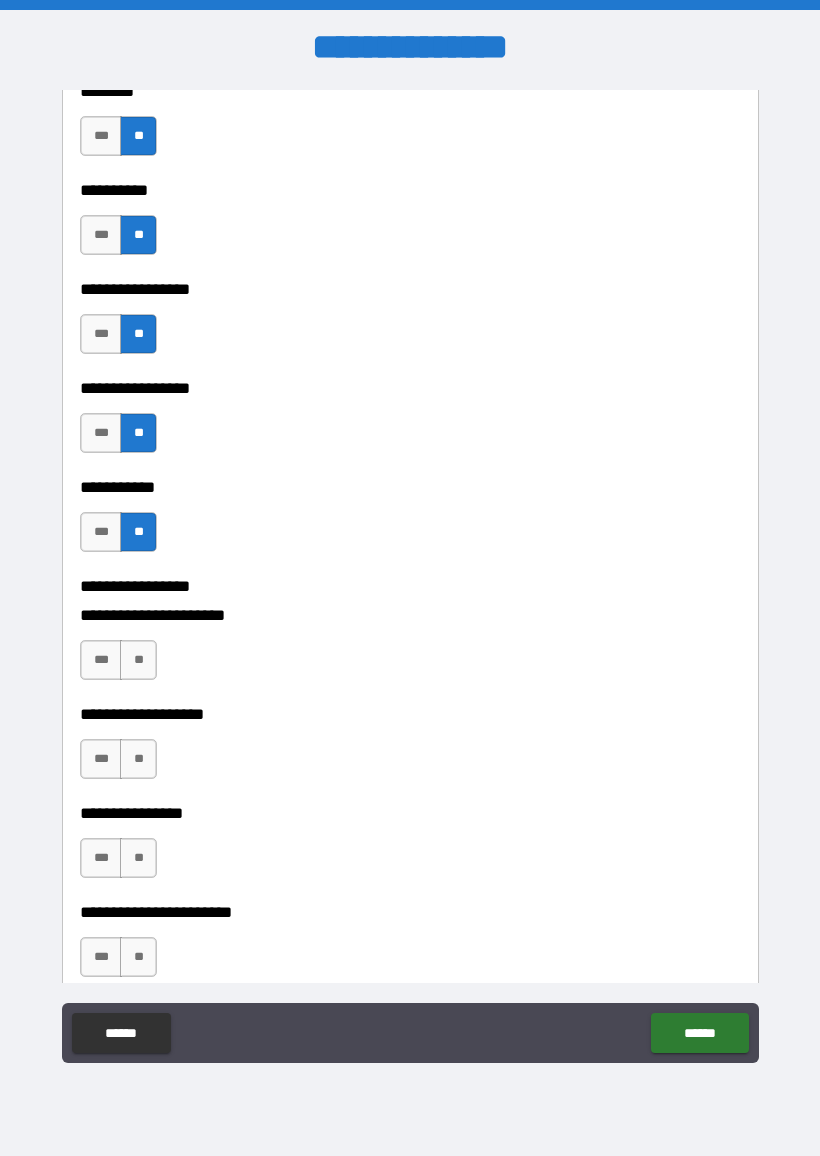 click on "**" at bounding box center [138, 660] 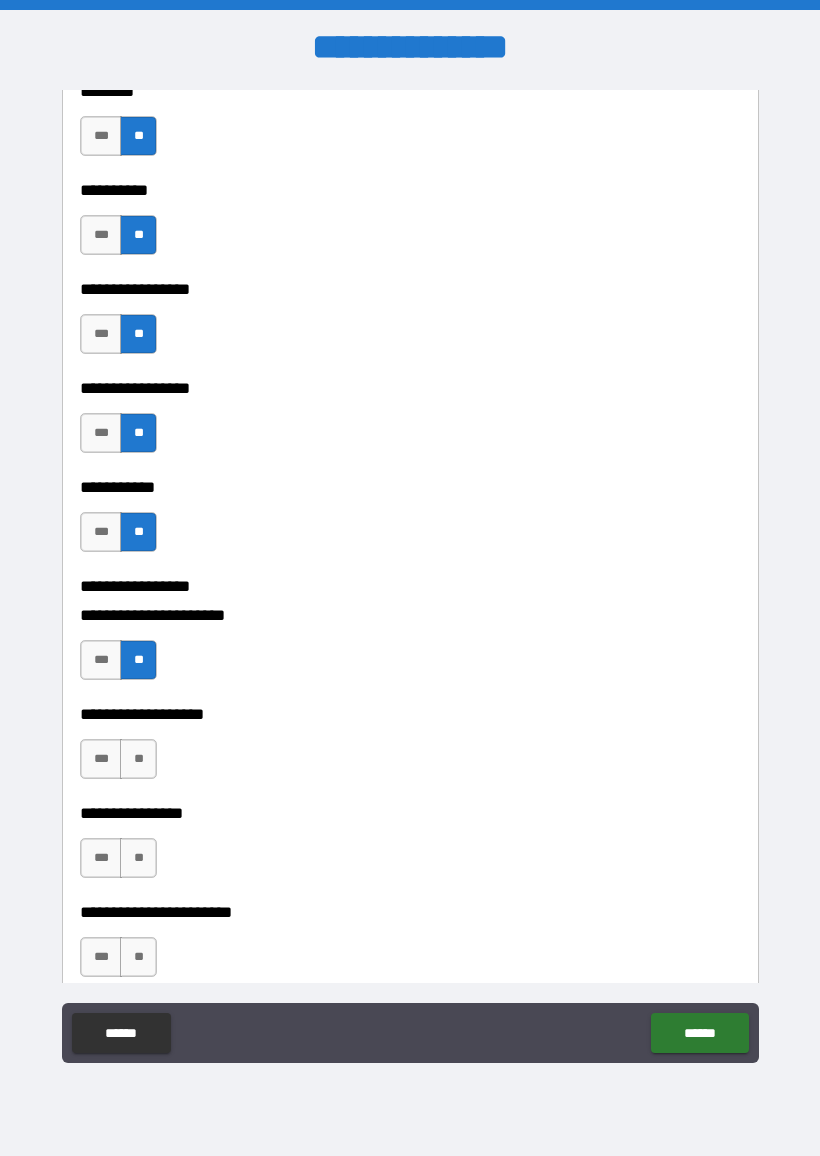 click on "**" at bounding box center (138, 759) 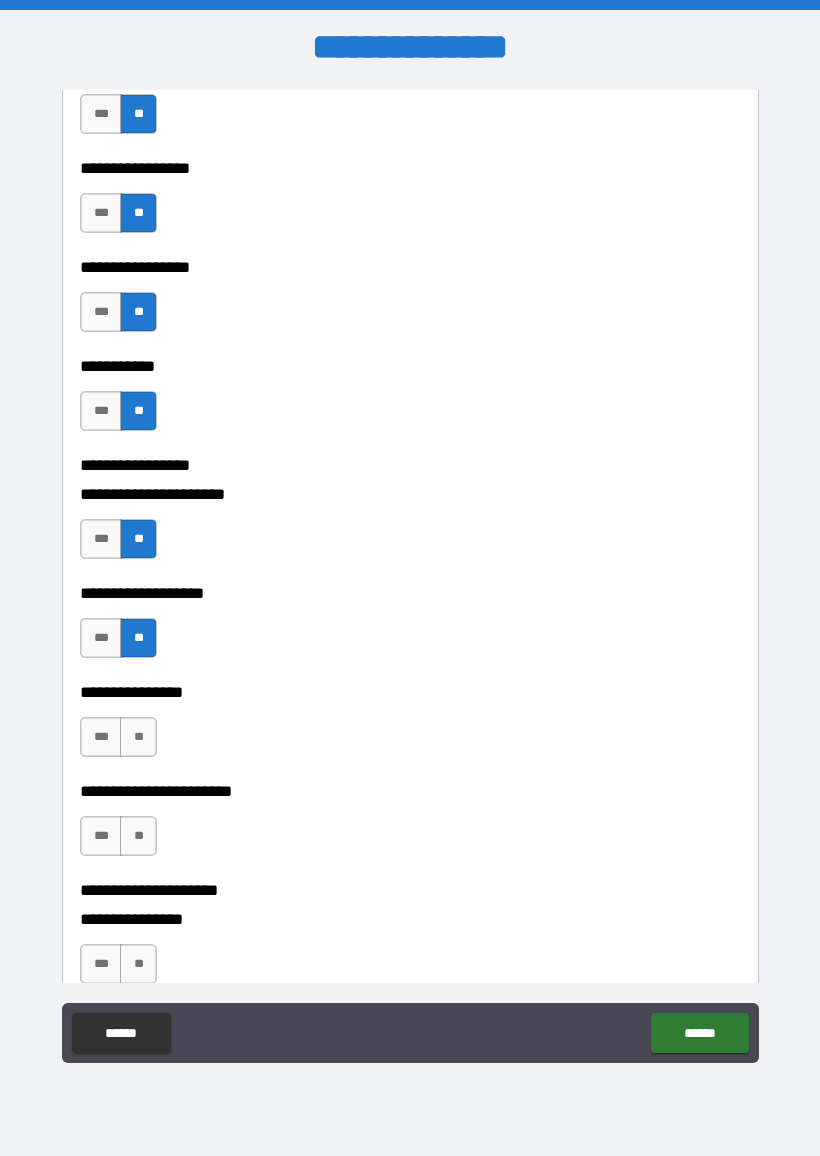 scroll, scrollTop: 6060, scrollLeft: 0, axis: vertical 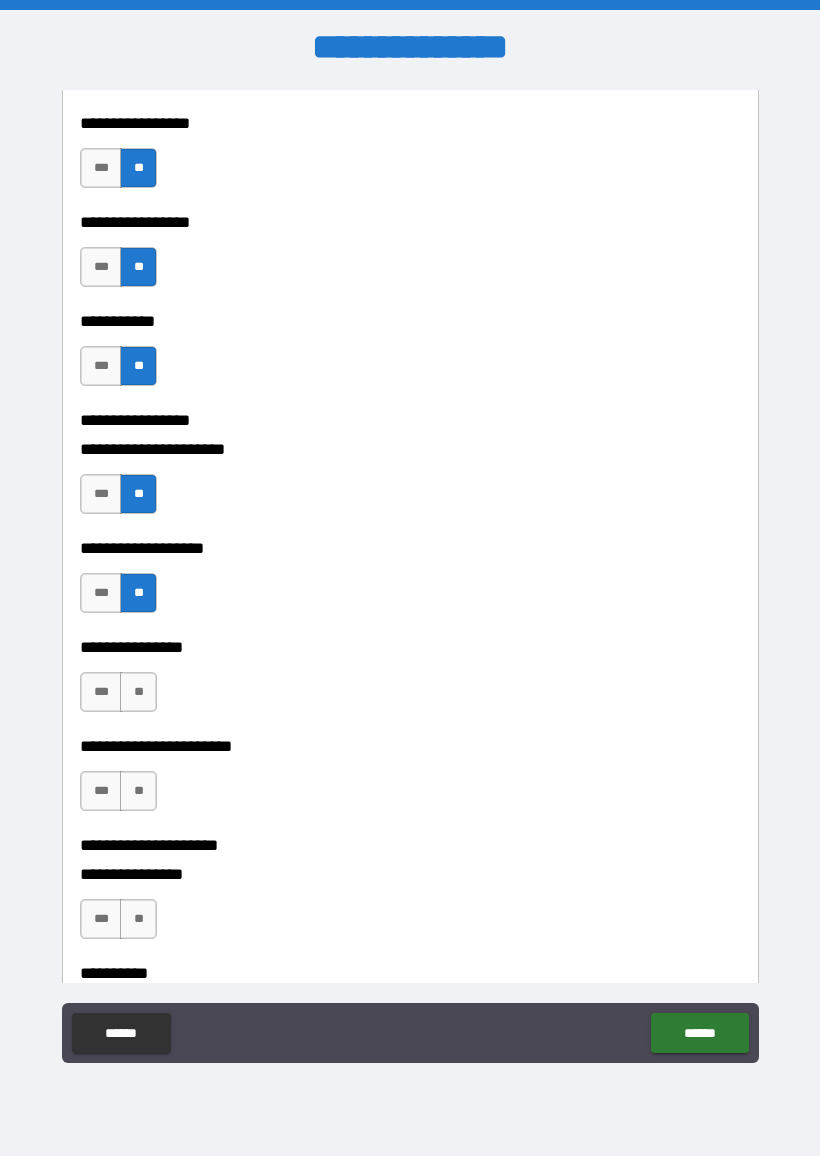click on "**" at bounding box center [138, 692] 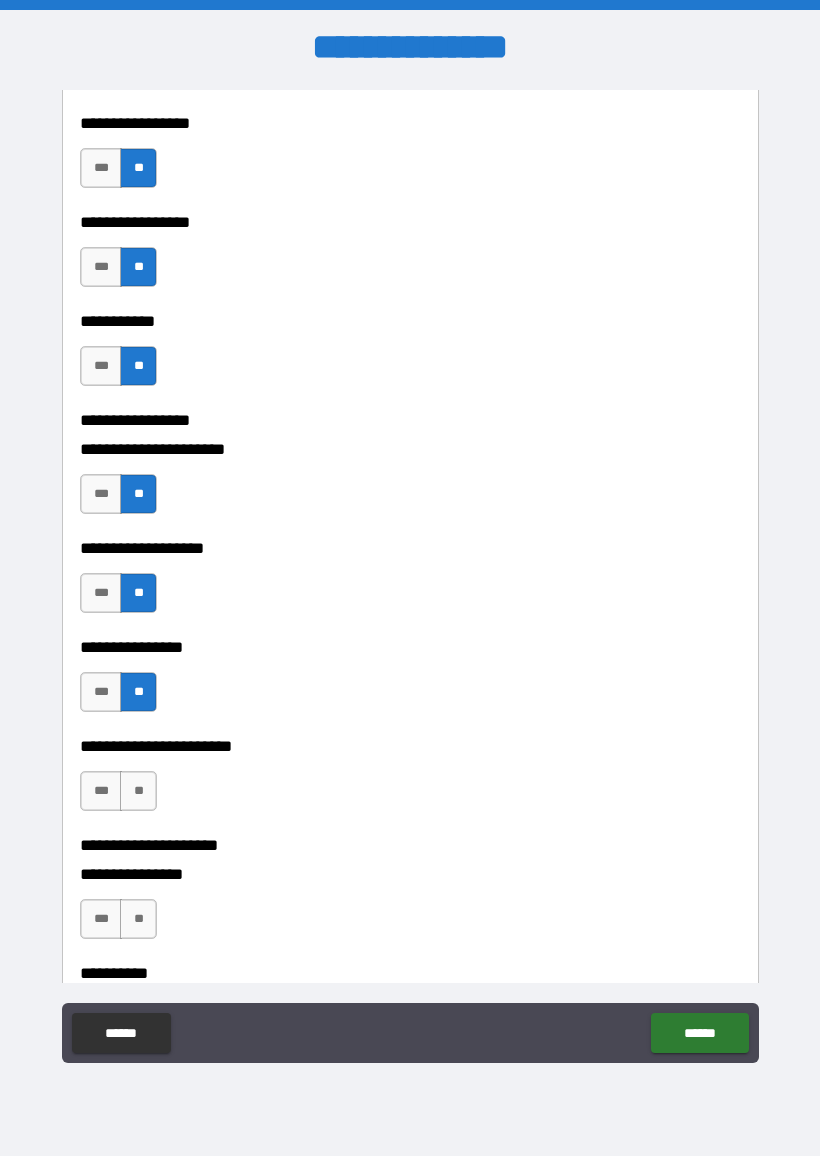 click on "**" at bounding box center [138, 791] 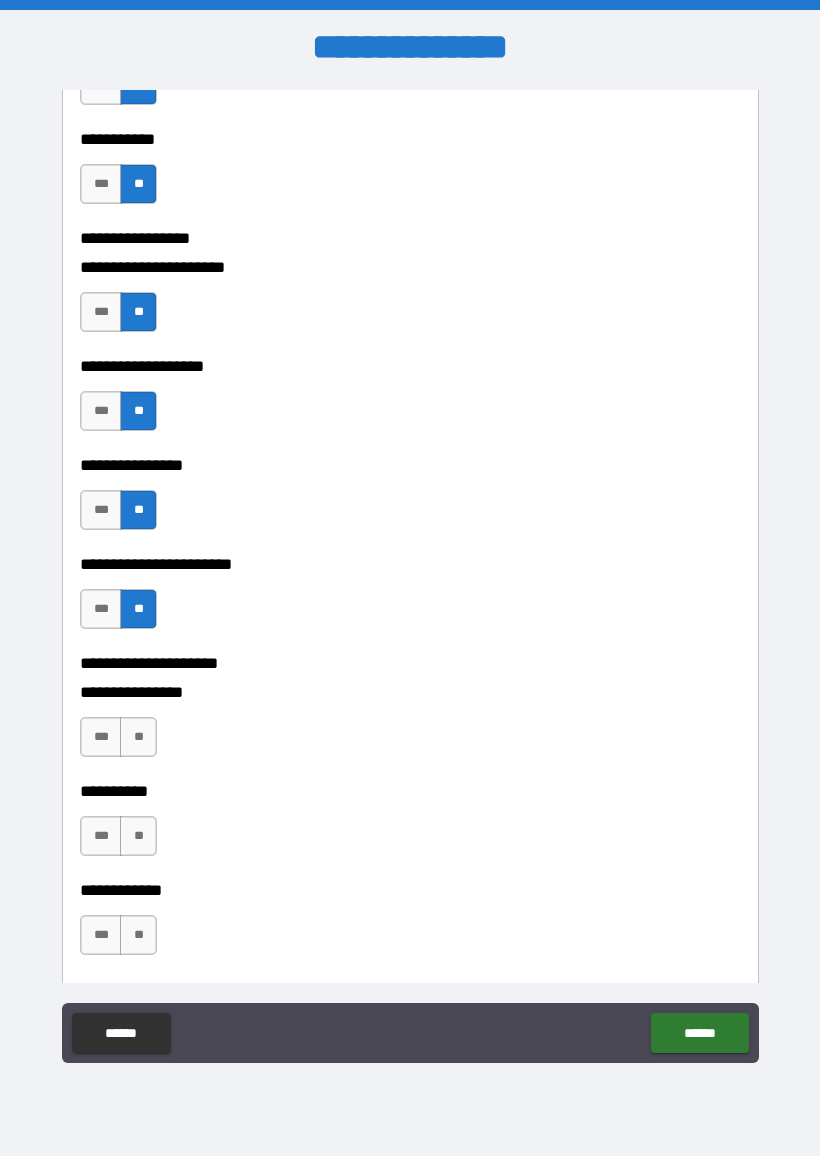 scroll, scrollTop: 6249, scrollLeft: 0, axis: vertical 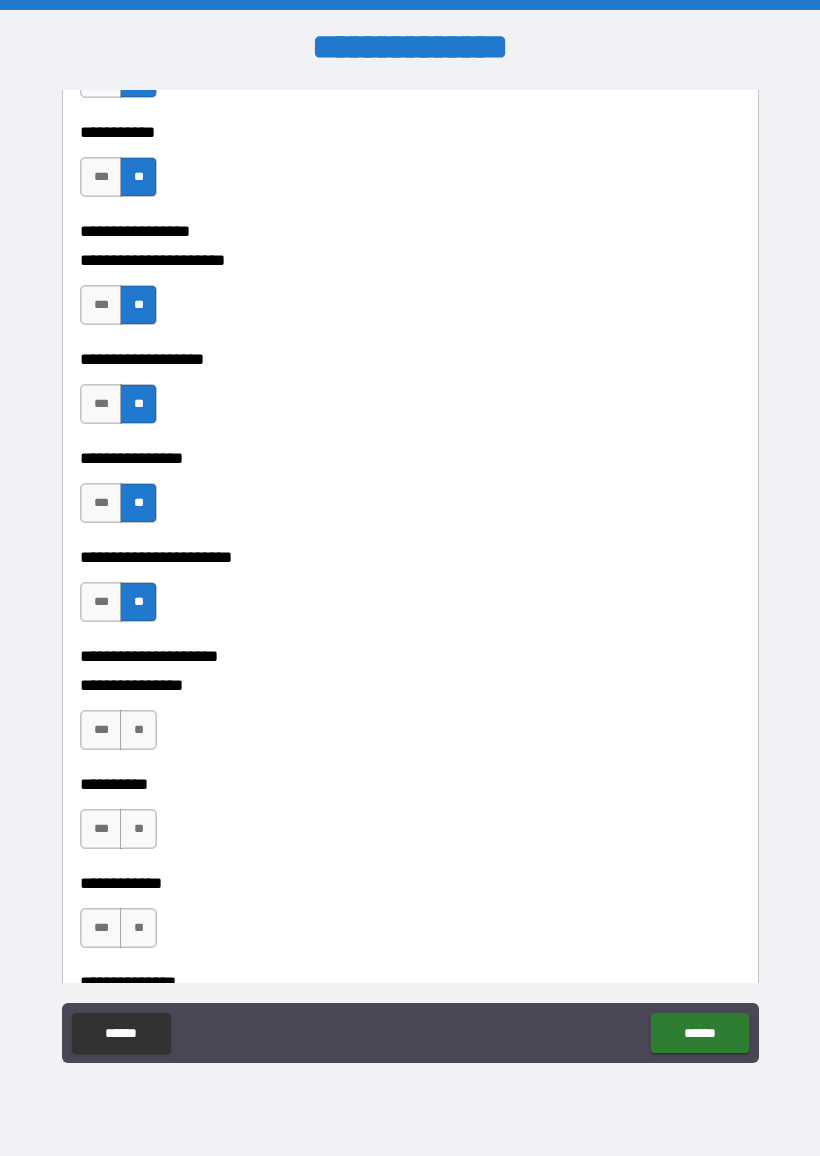 click on "**" at bounding box center (138, 730) 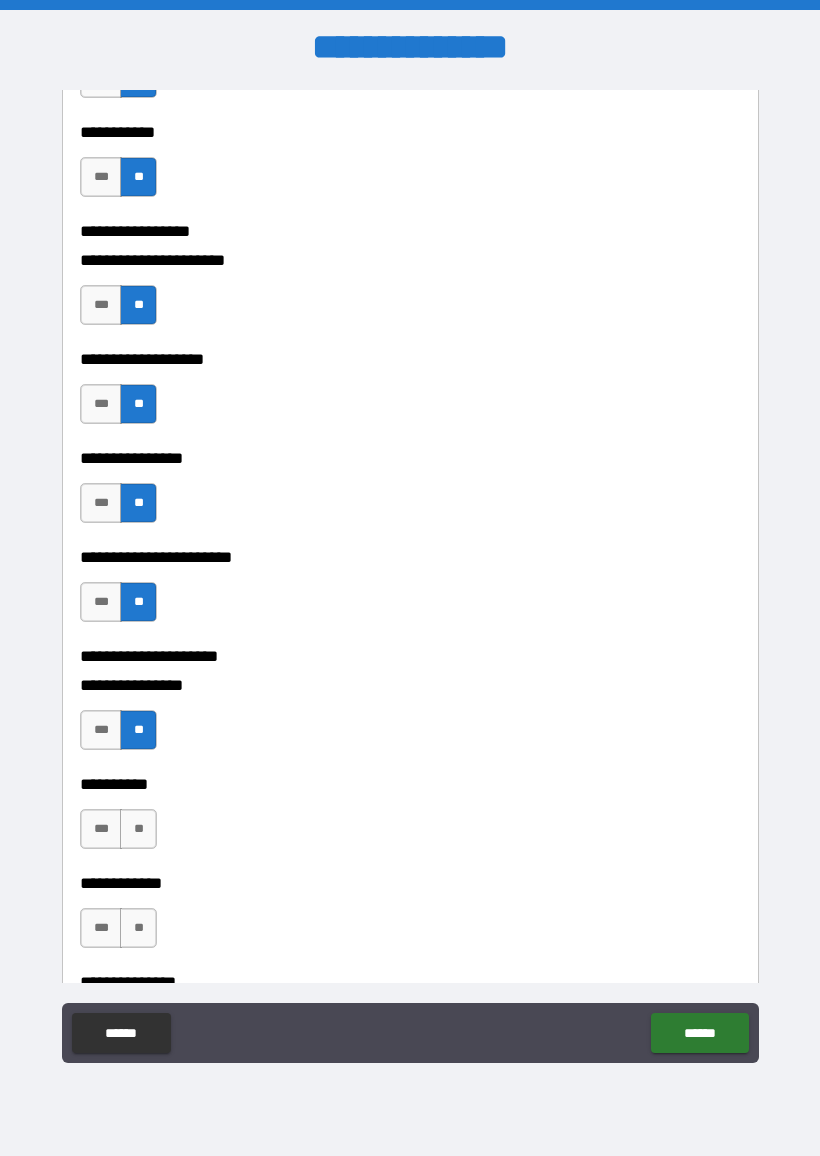 click on "**" at bounding box center (138, 829) 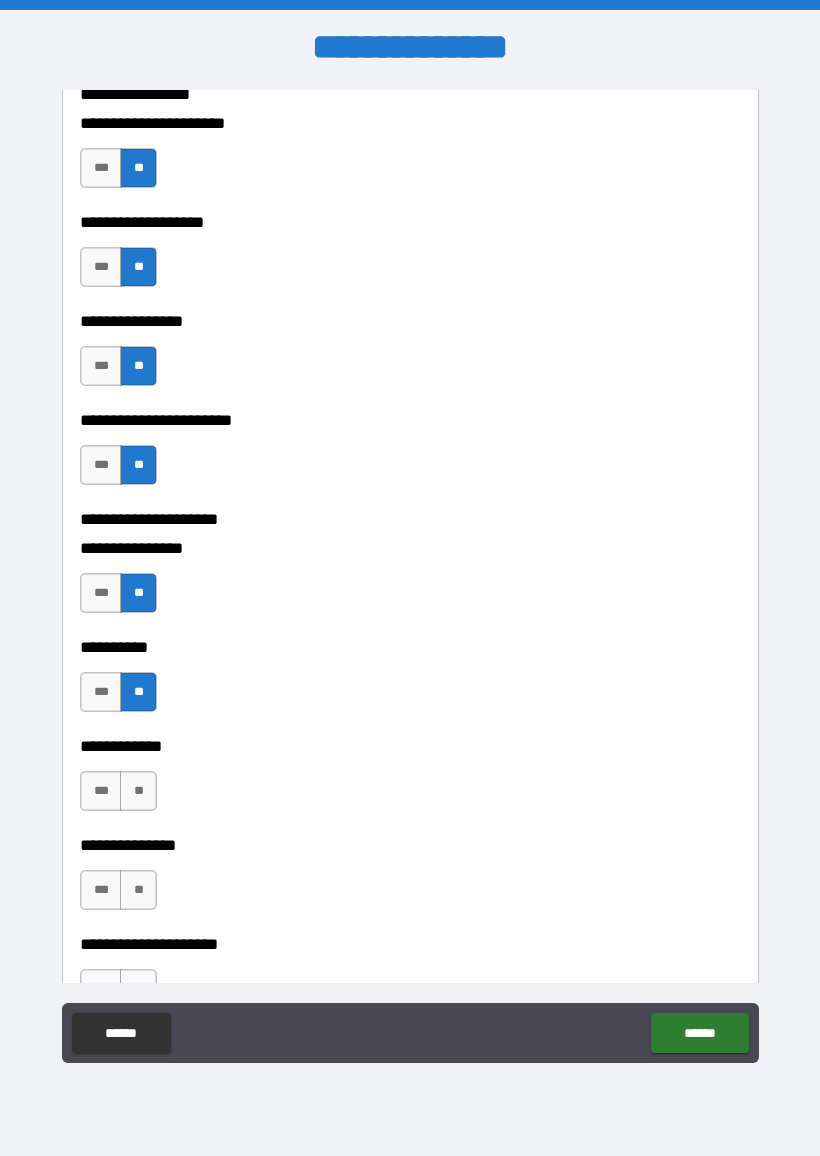 scroll, scrollTop: 6444, scrollLeft: 0, axis: vertical 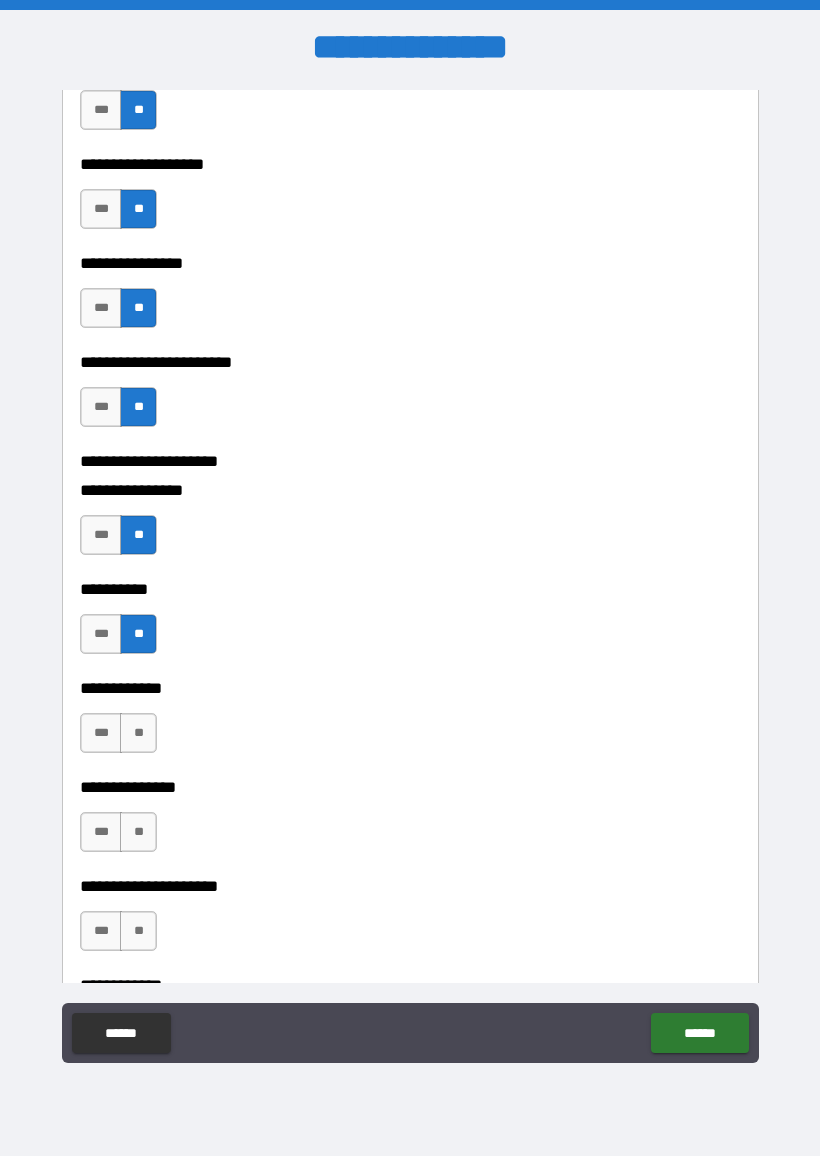click on "**" at bounding box center [138, 733] 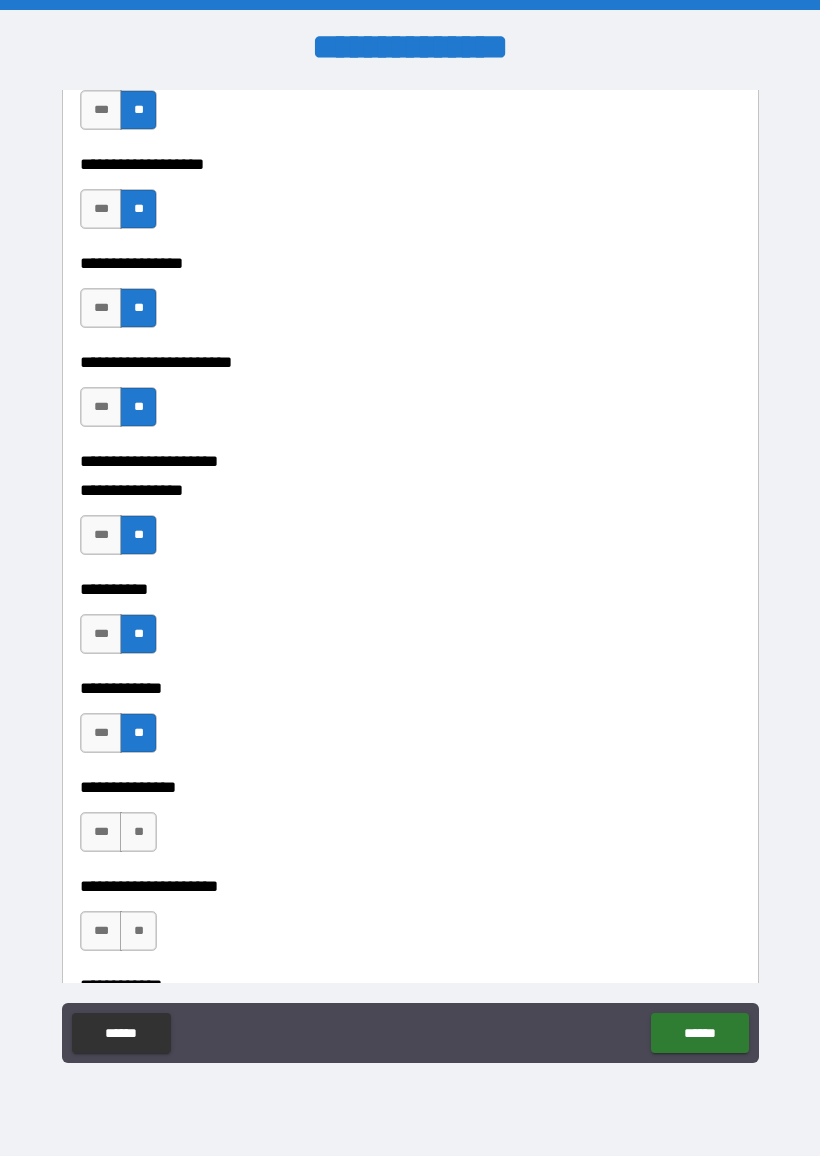 click on "**" at bounding box center [138, 832] 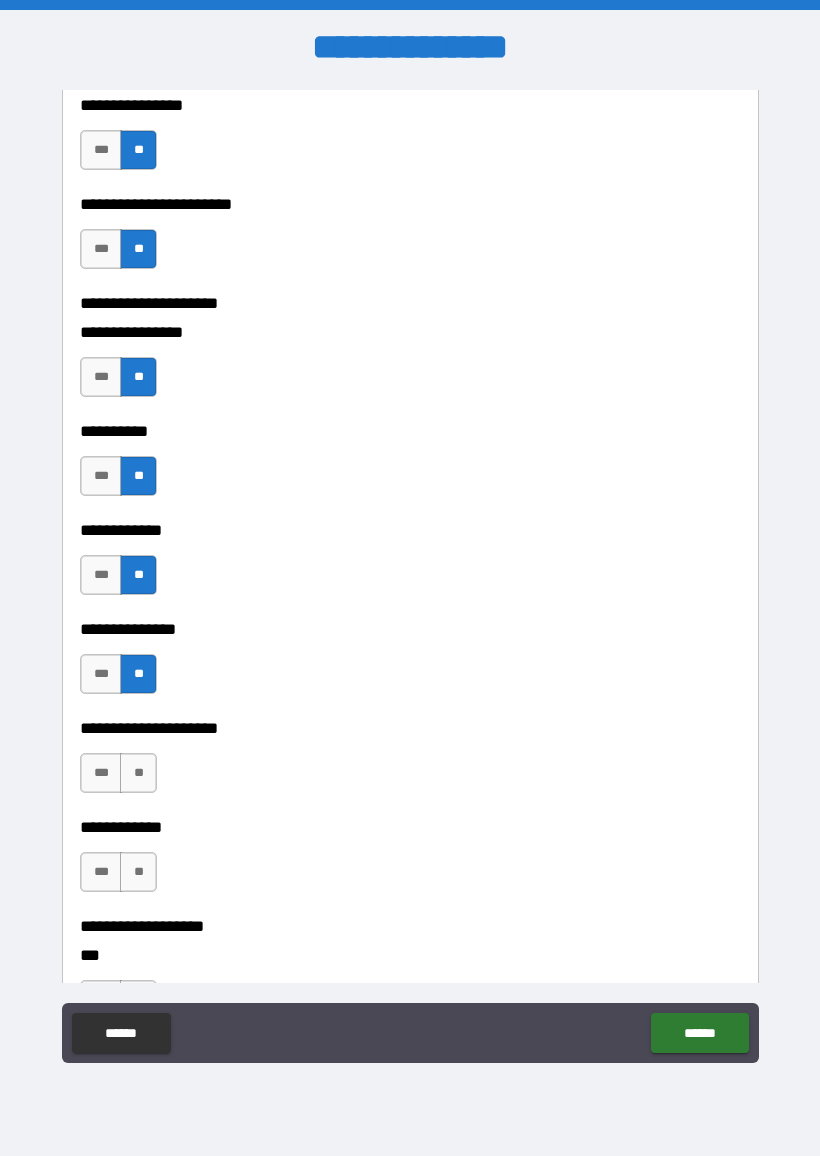 scroll, scrollTop: 6698, scrollLeft: 0, axis: vertical 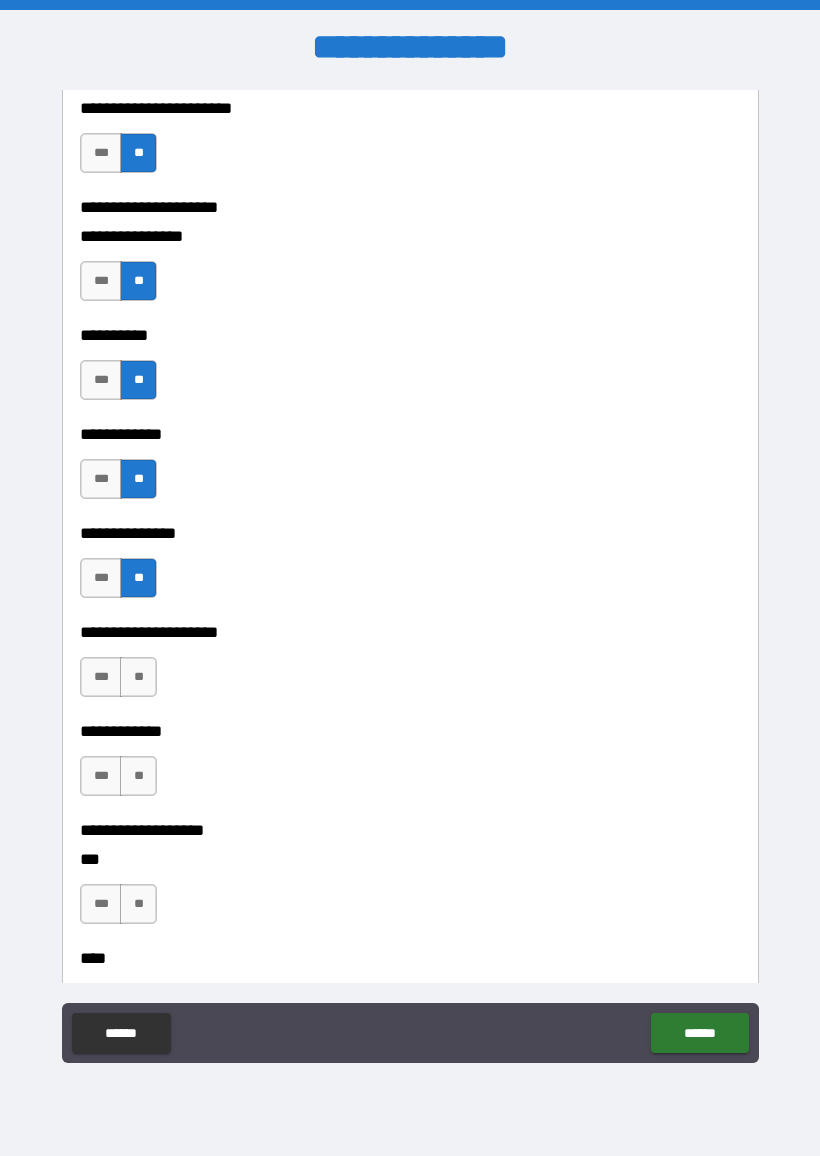 click on "**" at bounding box center (138, 677) 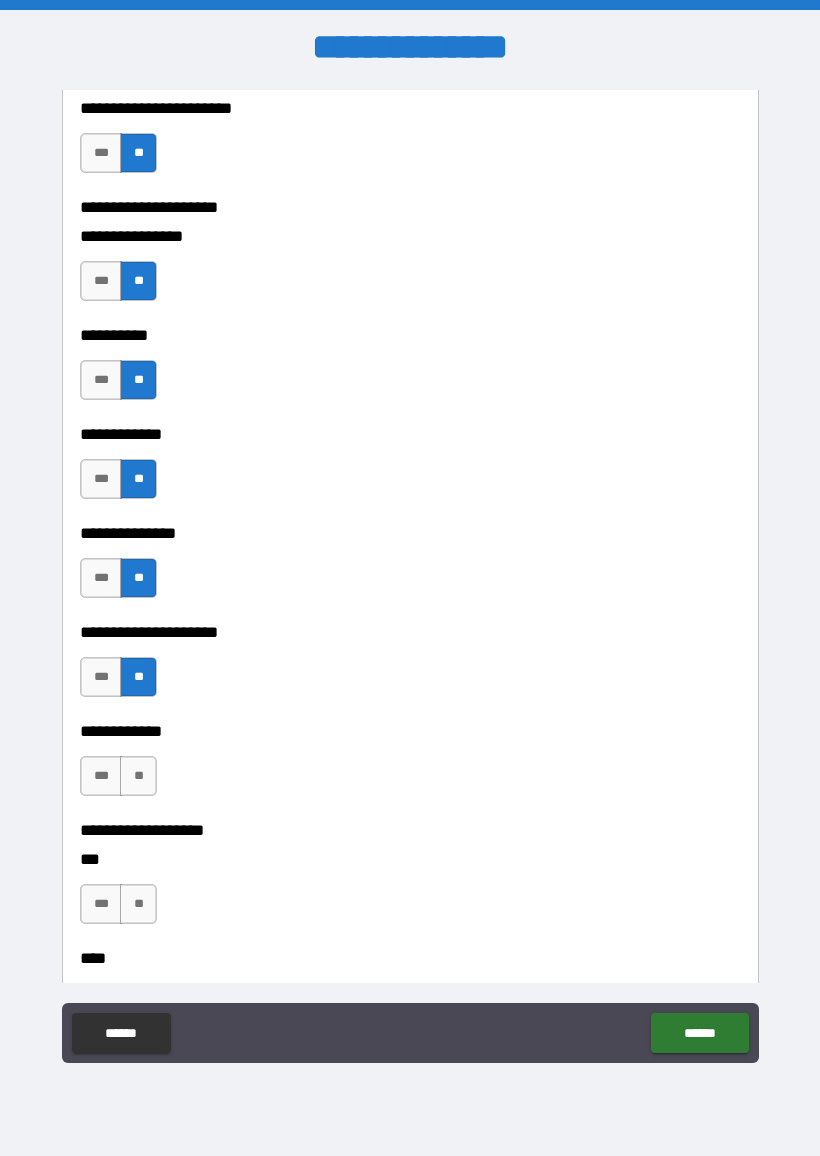click on "**" at bounding box center [138, 776] 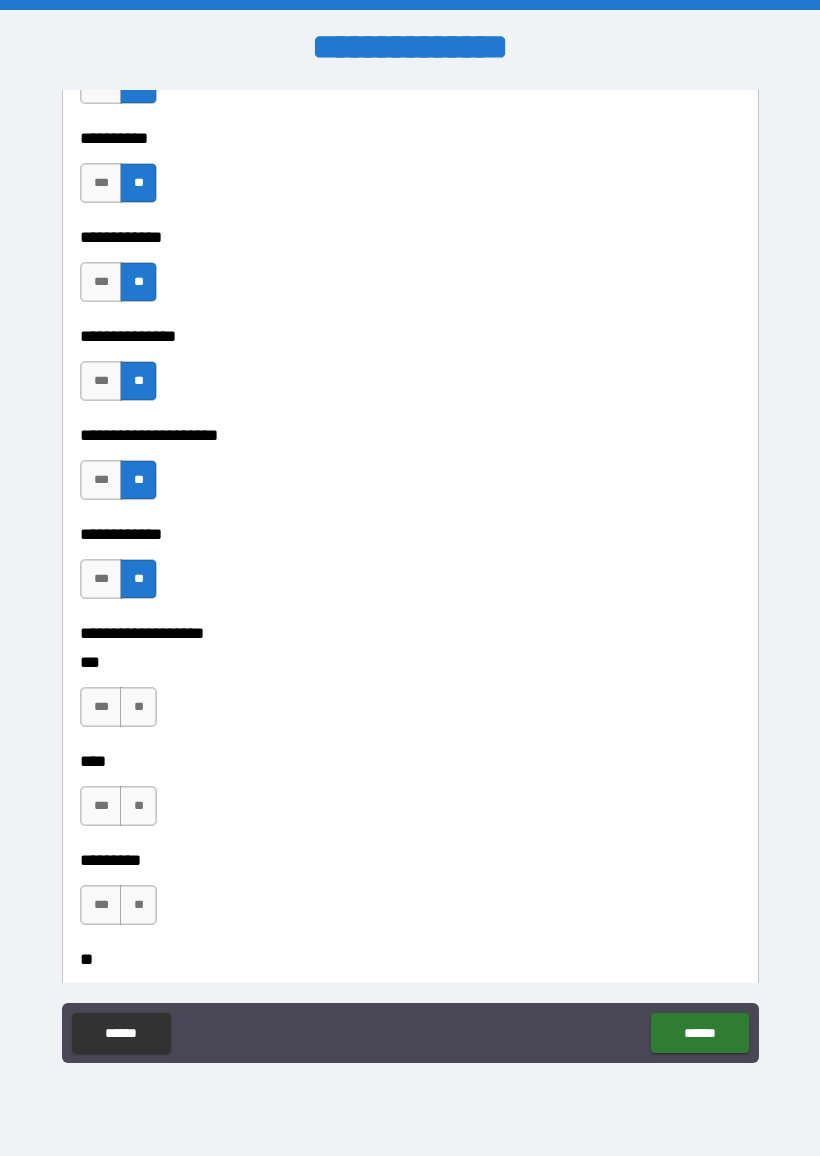scroll, scrollTop: 6919, scrollLeft: 0, axis: vertical 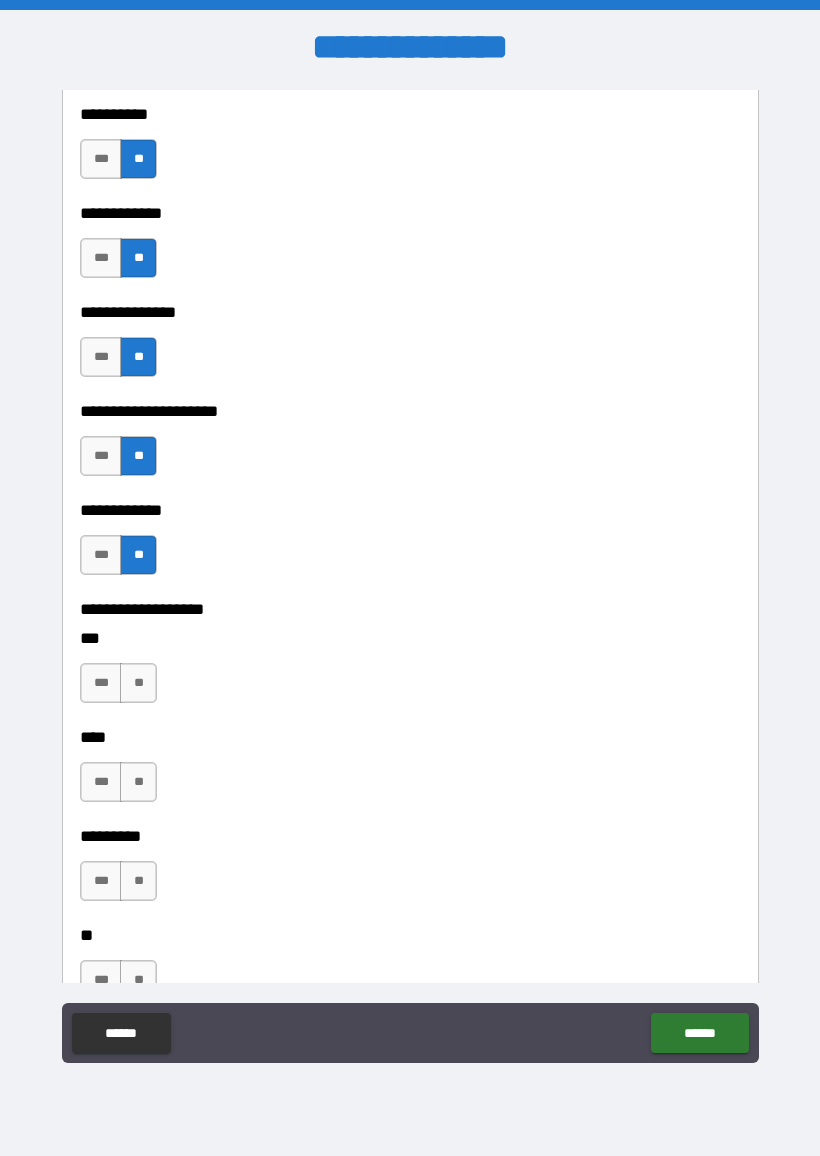 click on "**" at bounding box center (138, 683) 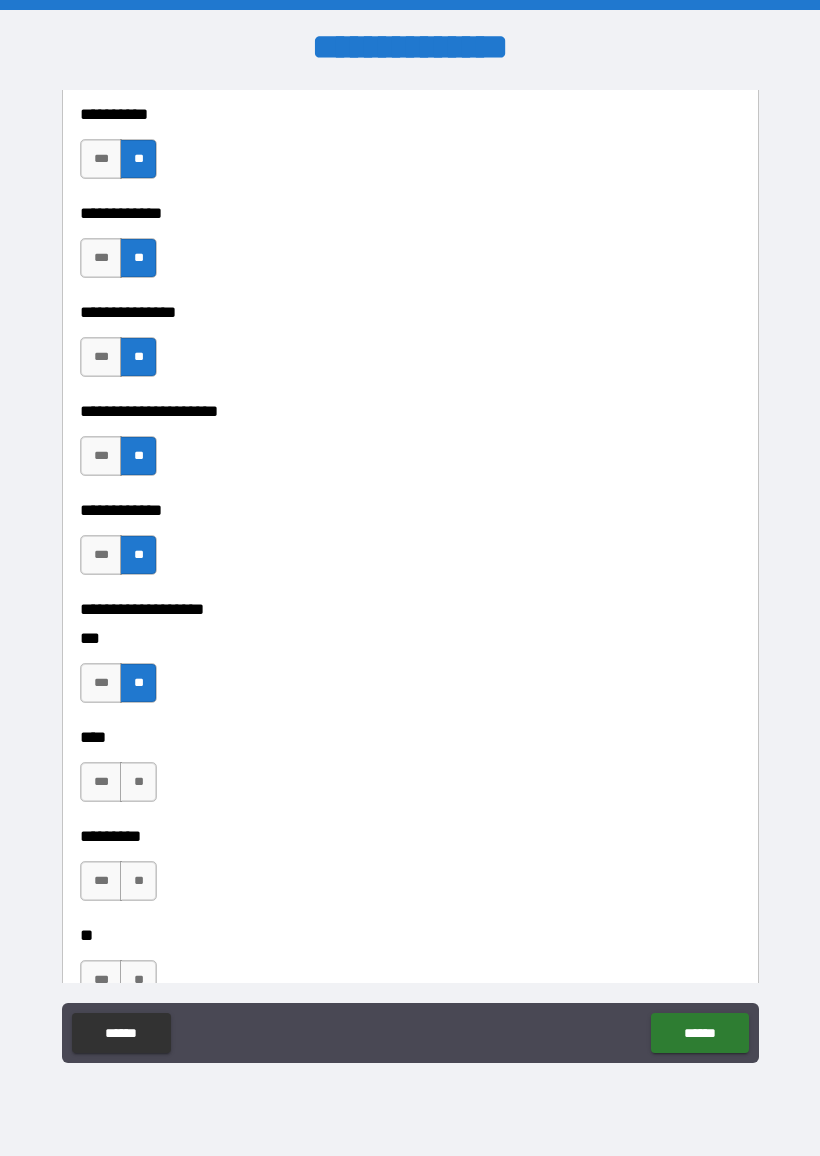 click on "**" at bounding box center [138, 782] 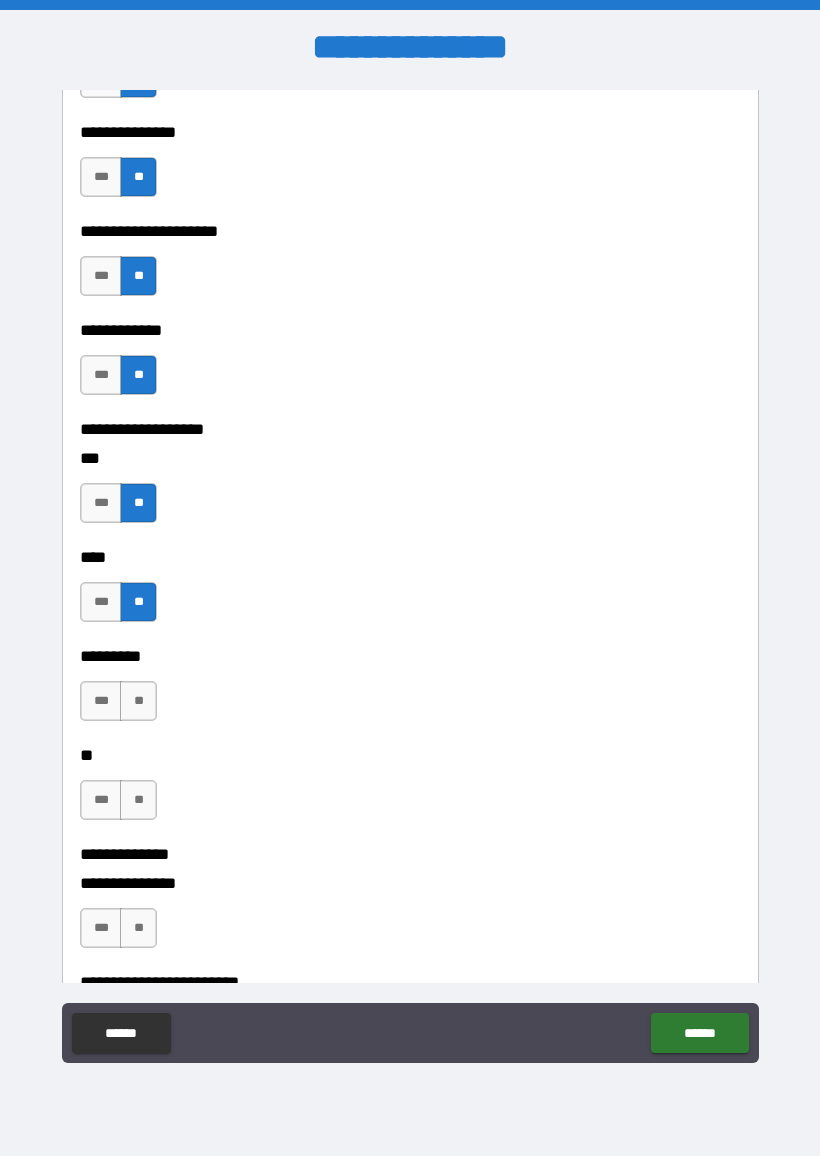 scroll, scrollTop: 7143, scrollLeft: 0, axis: vertical 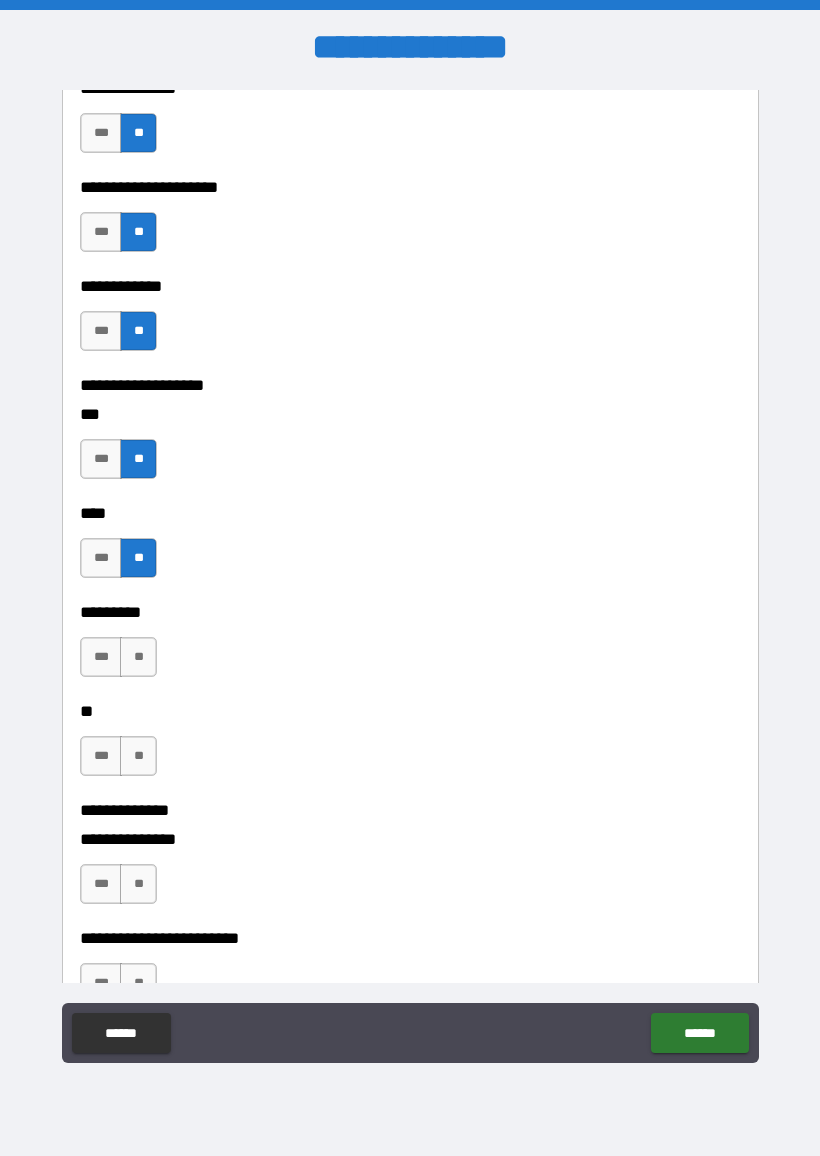 click on "**" at bounding box center [138, 657] 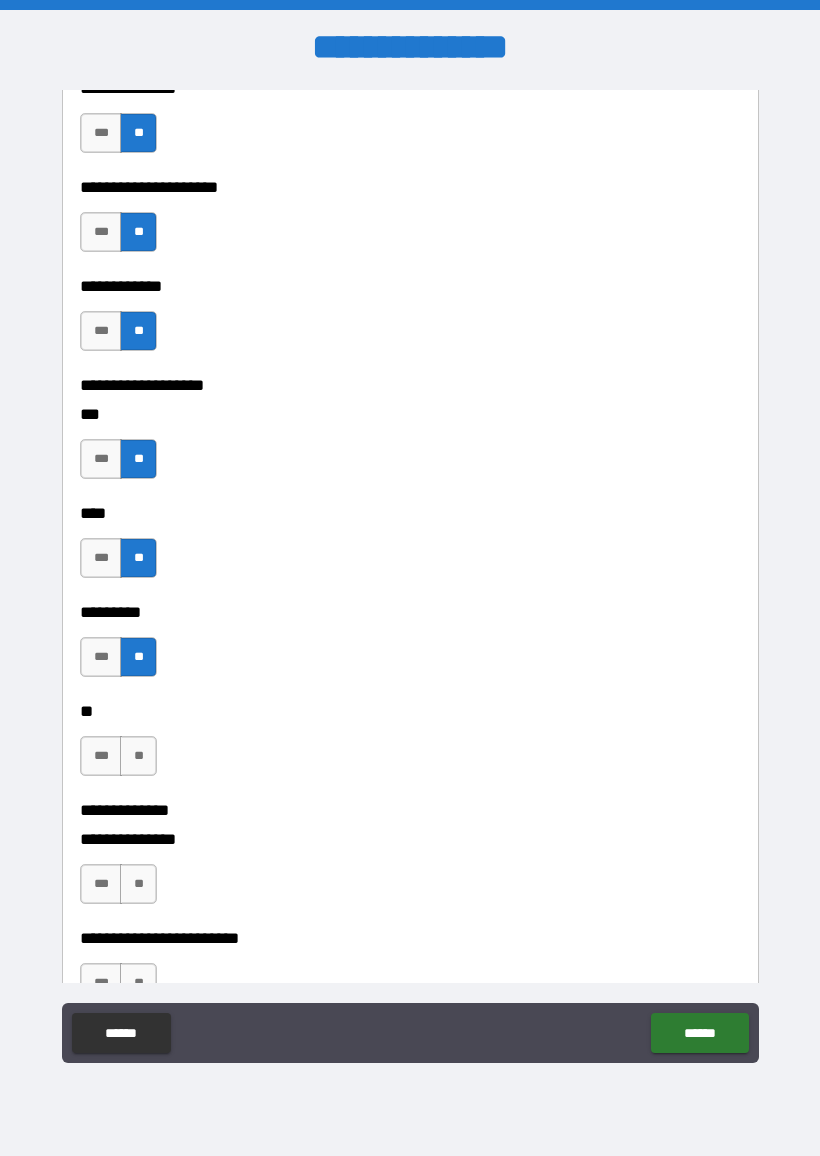 click on "**" at bounding box center (138, 756) 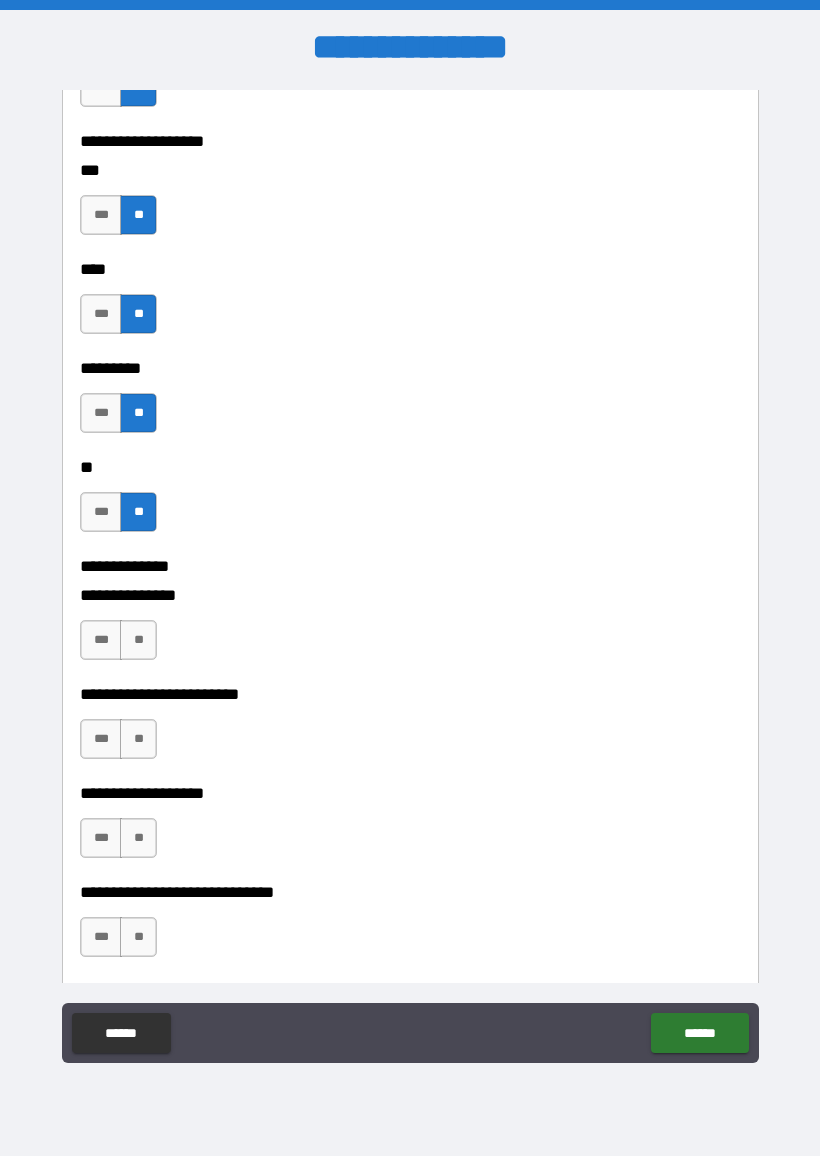 scroll, scrollTop: 7388, scrollLeft: 0, axis: vertical 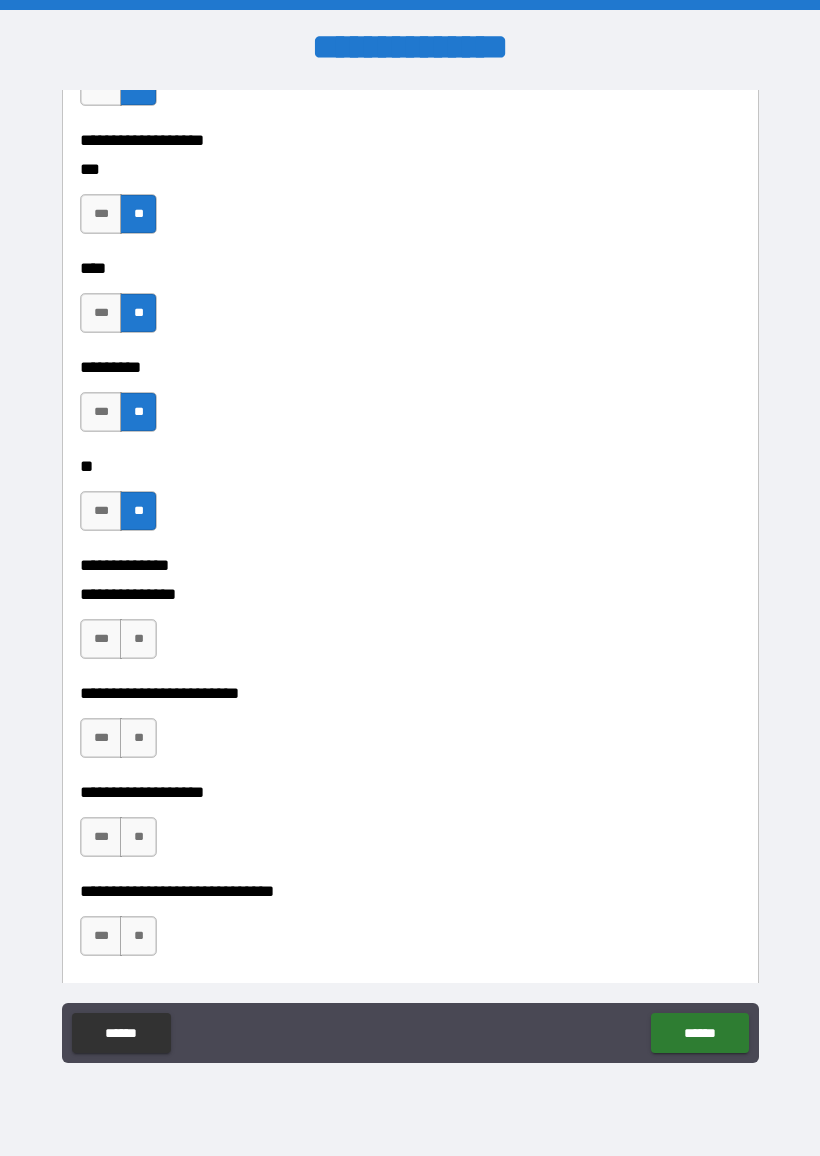 click on "**" at bounding box center (138, 639) 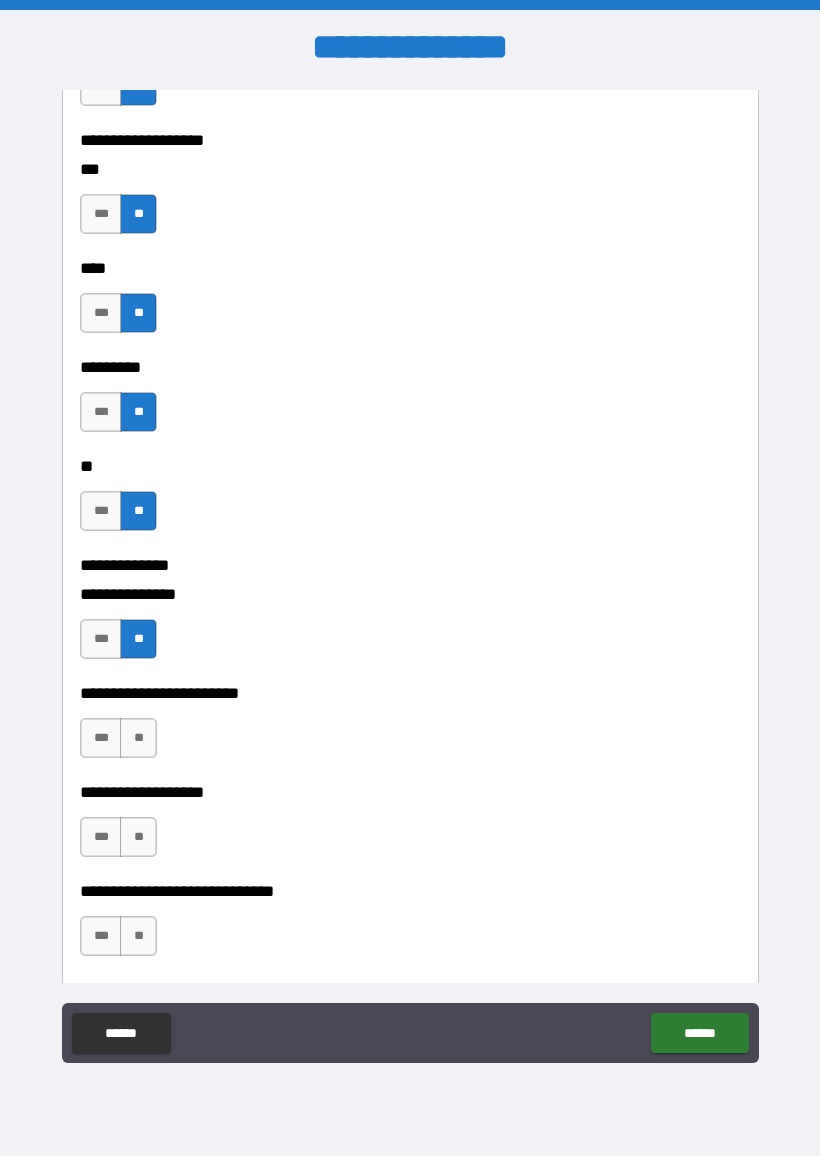 click on "**" at bounding box center [138, 738] 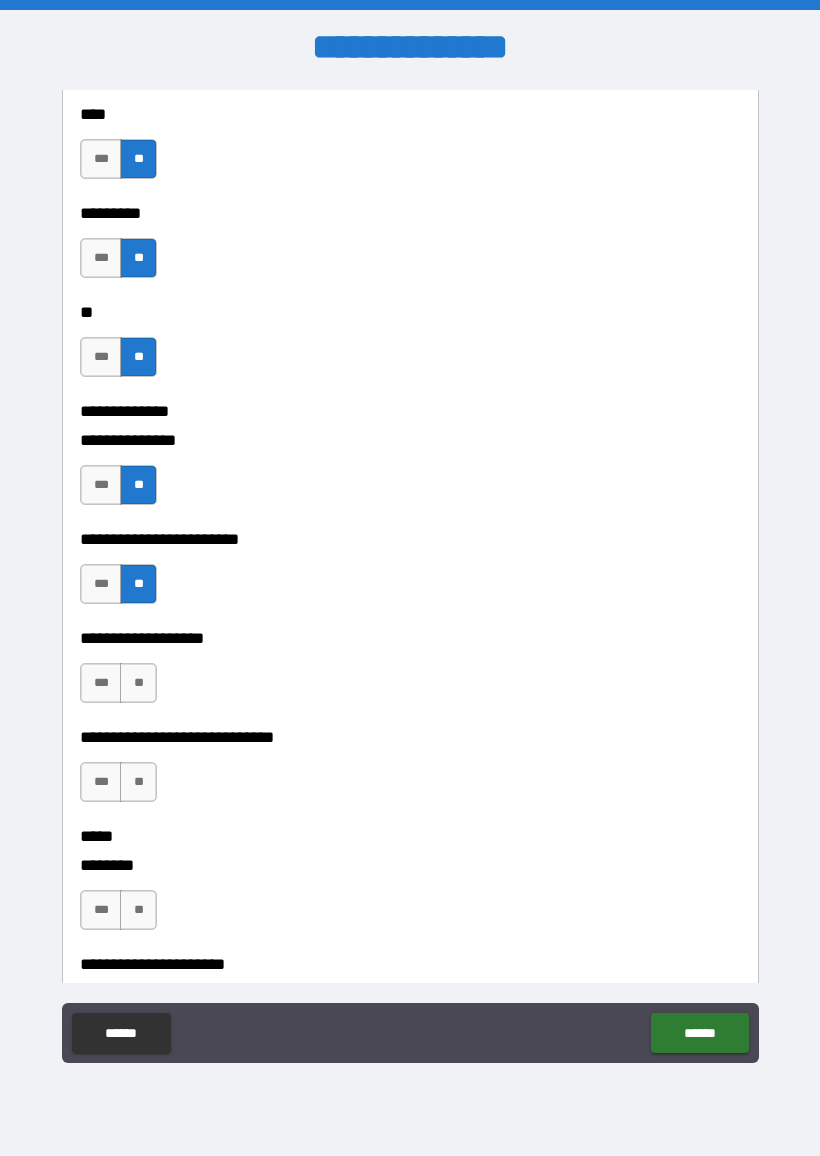 scroll, scrollTop: 7561, scrollLeft: 0, axis: vertical 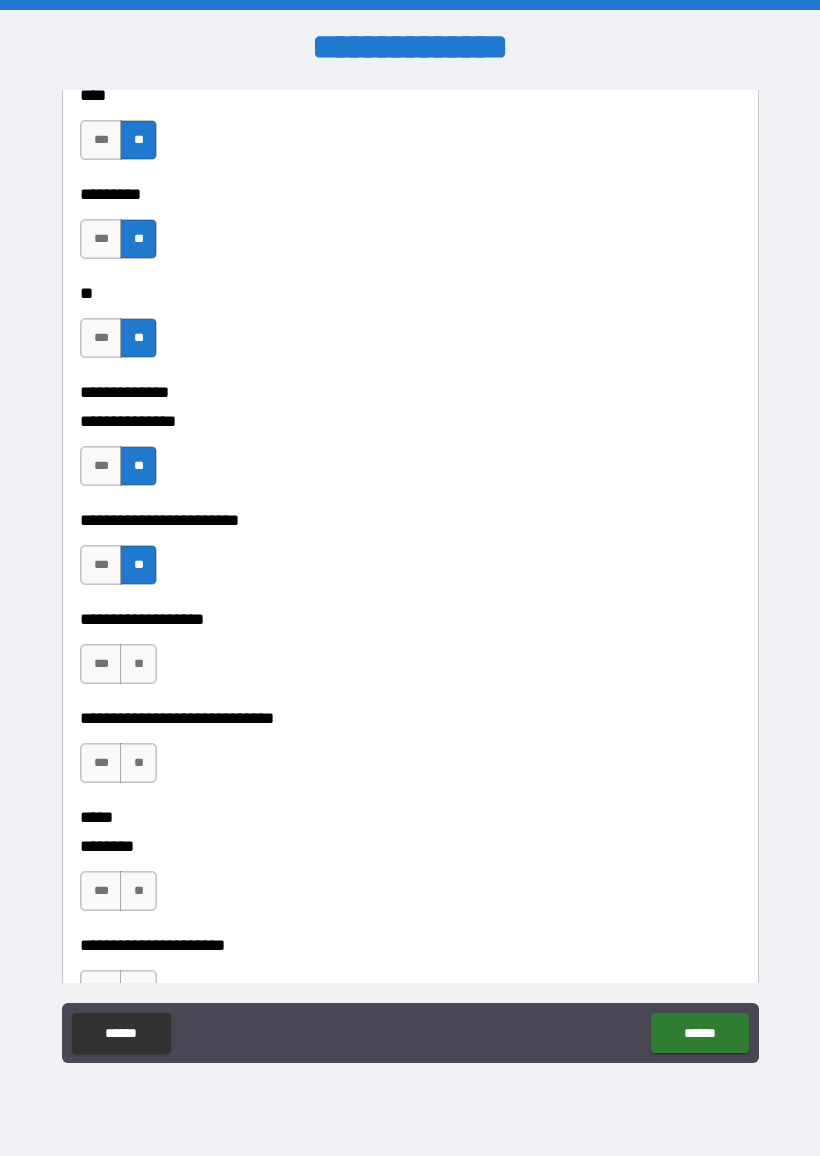 click on "**" at bounding box center [138, 664] 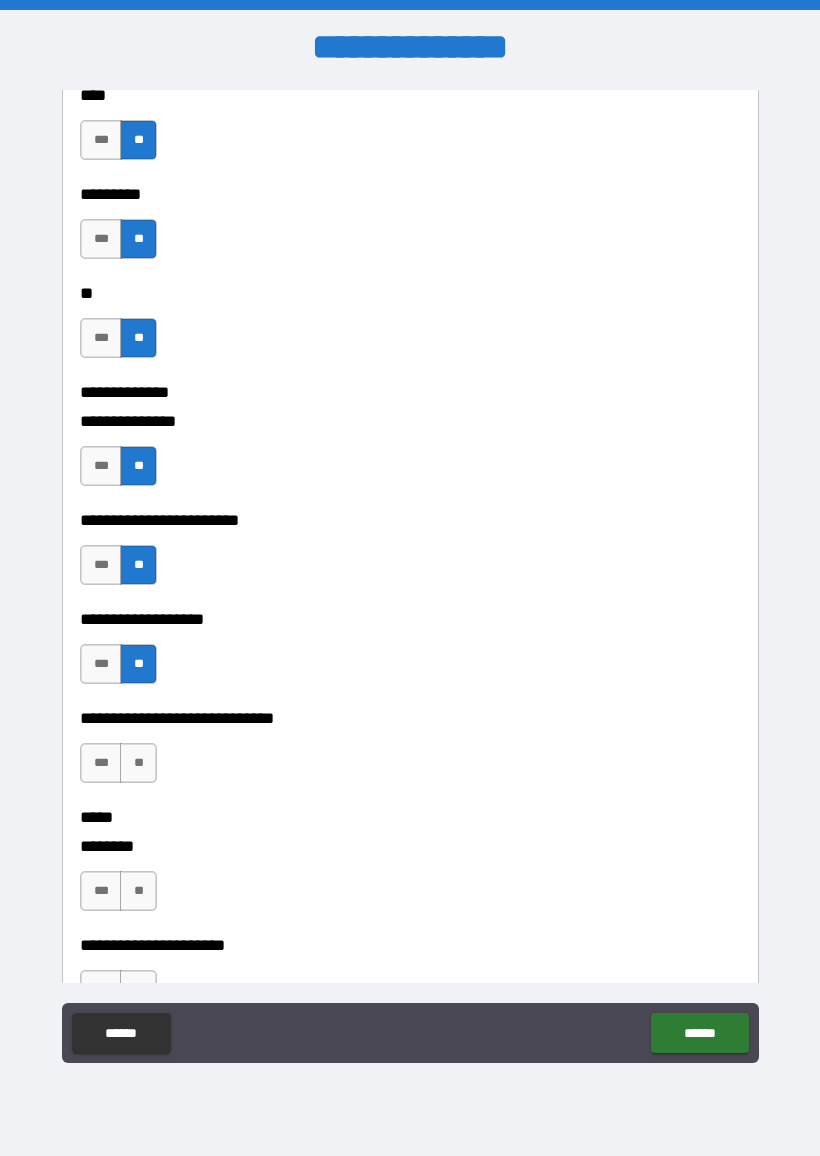 click on "**" at bounding box center (138, 763) 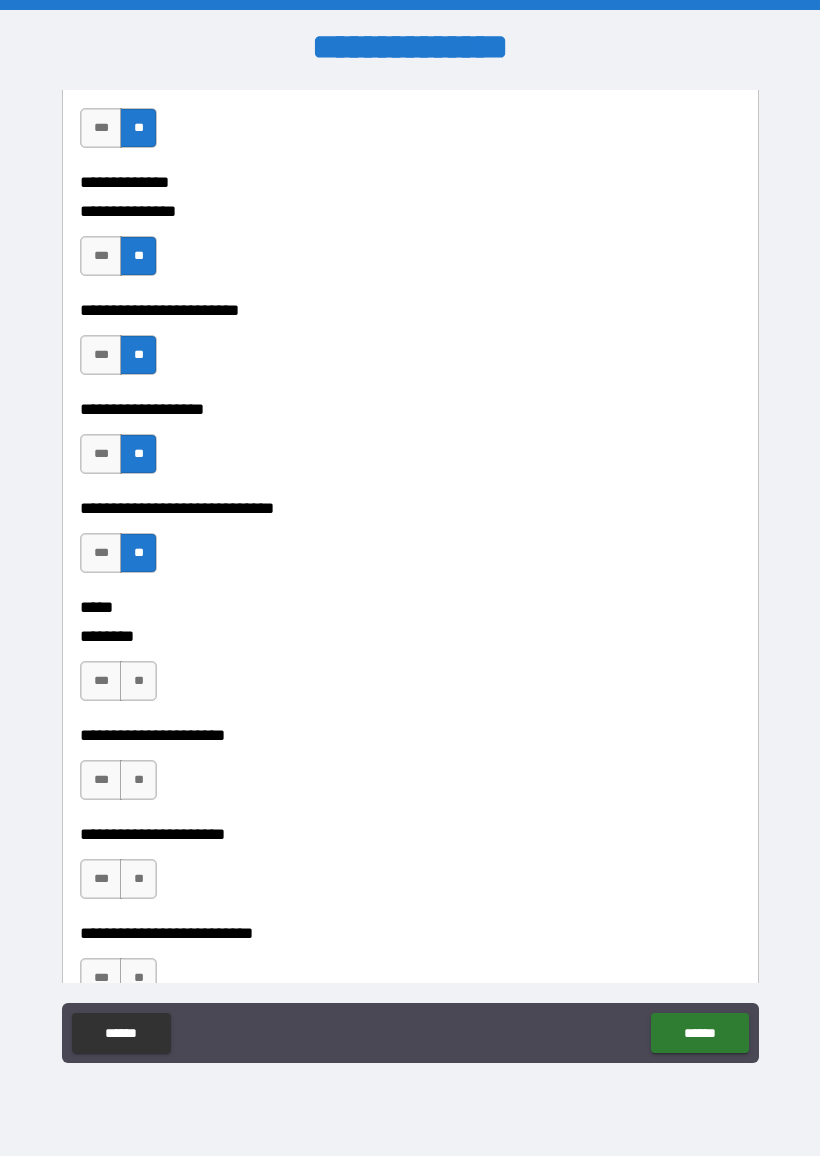 scroll, scrollTop: 7776, scrollLeft: 0, axis: vertical 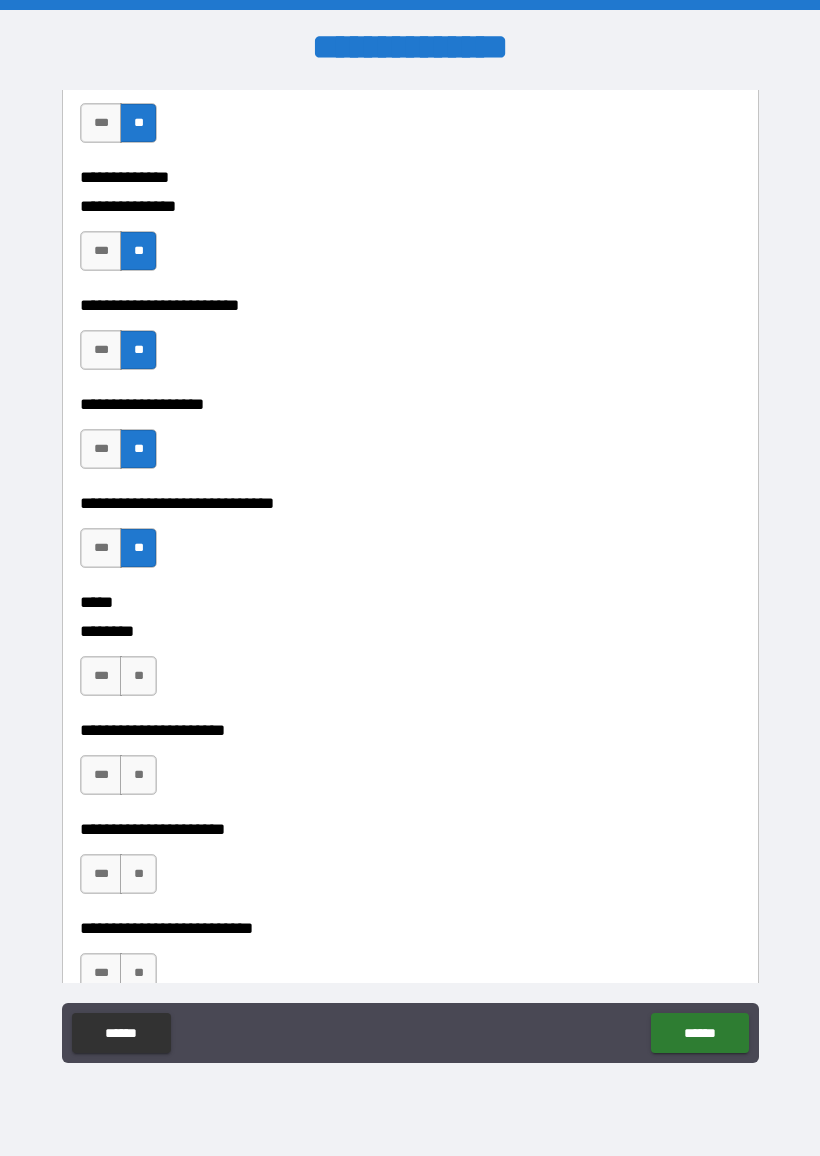 click on "**" at bounding box center [138, 676] 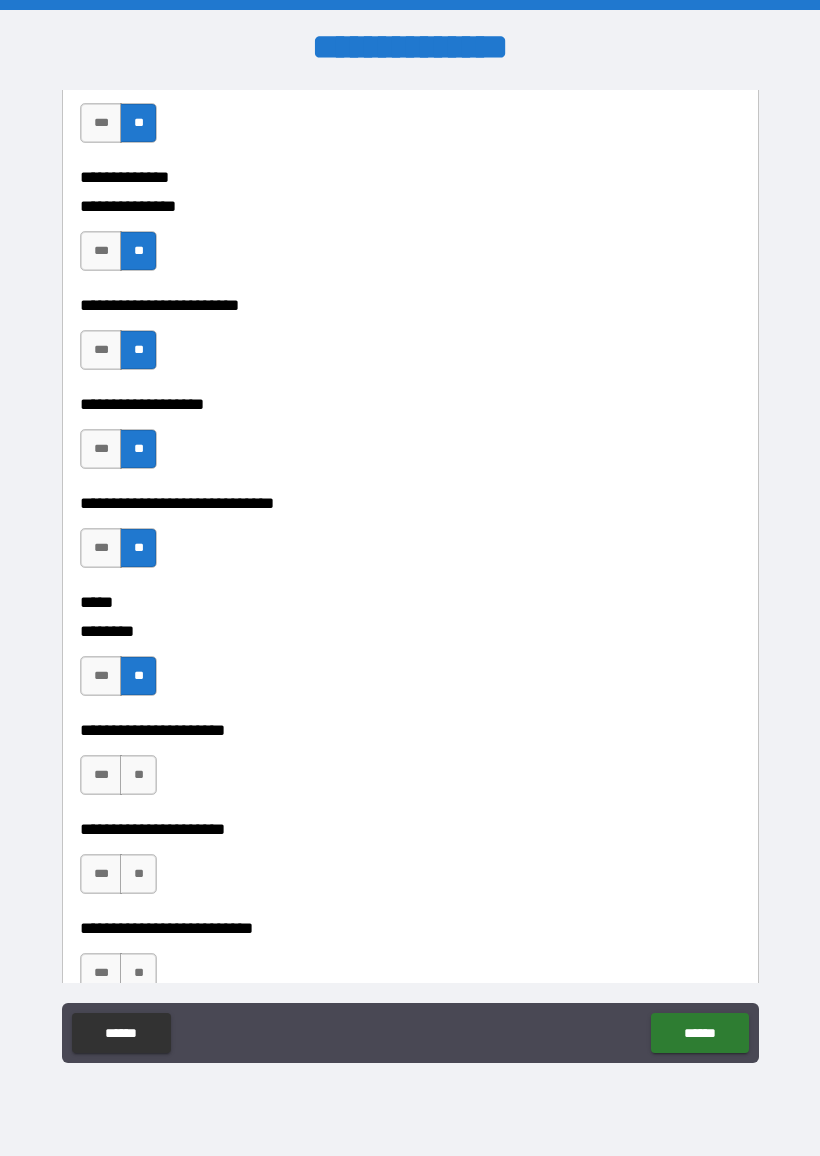 click on "**" at bounding box center [138, 775] 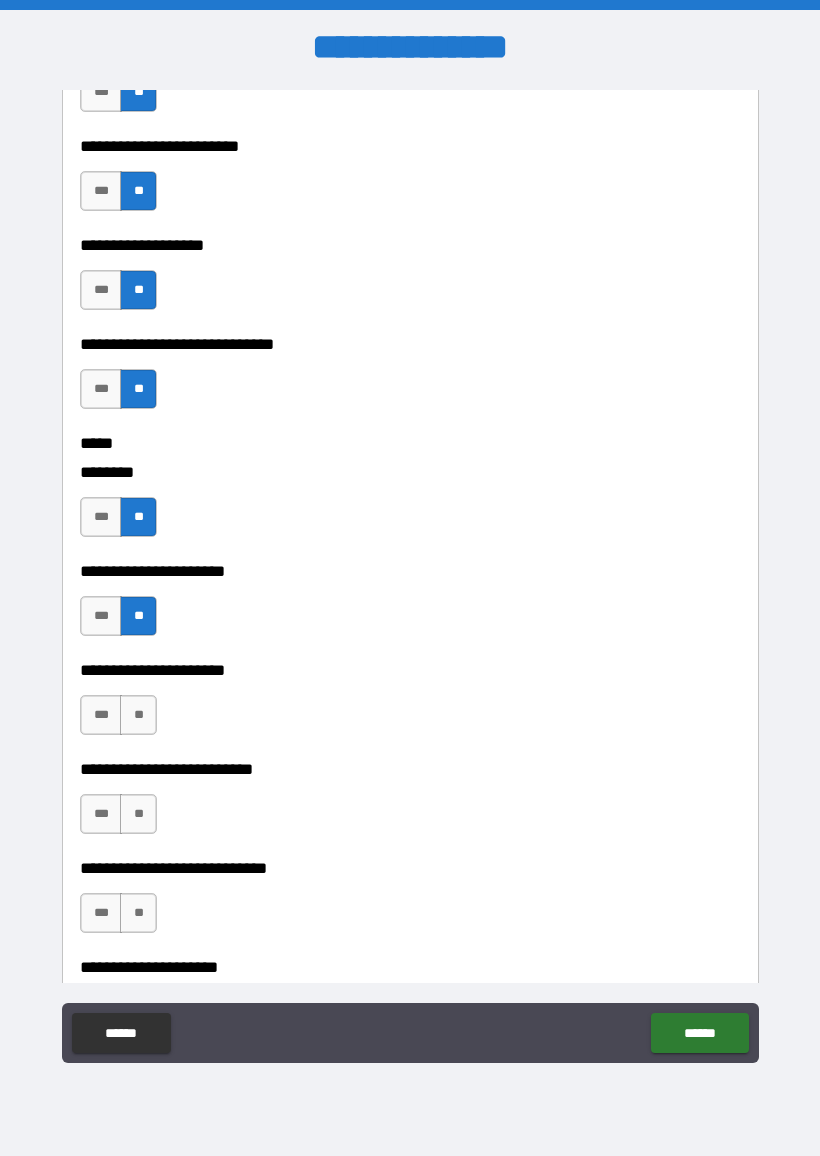 scroll, scrollTop: 7962, scrollLeft: 0, axis: vertical 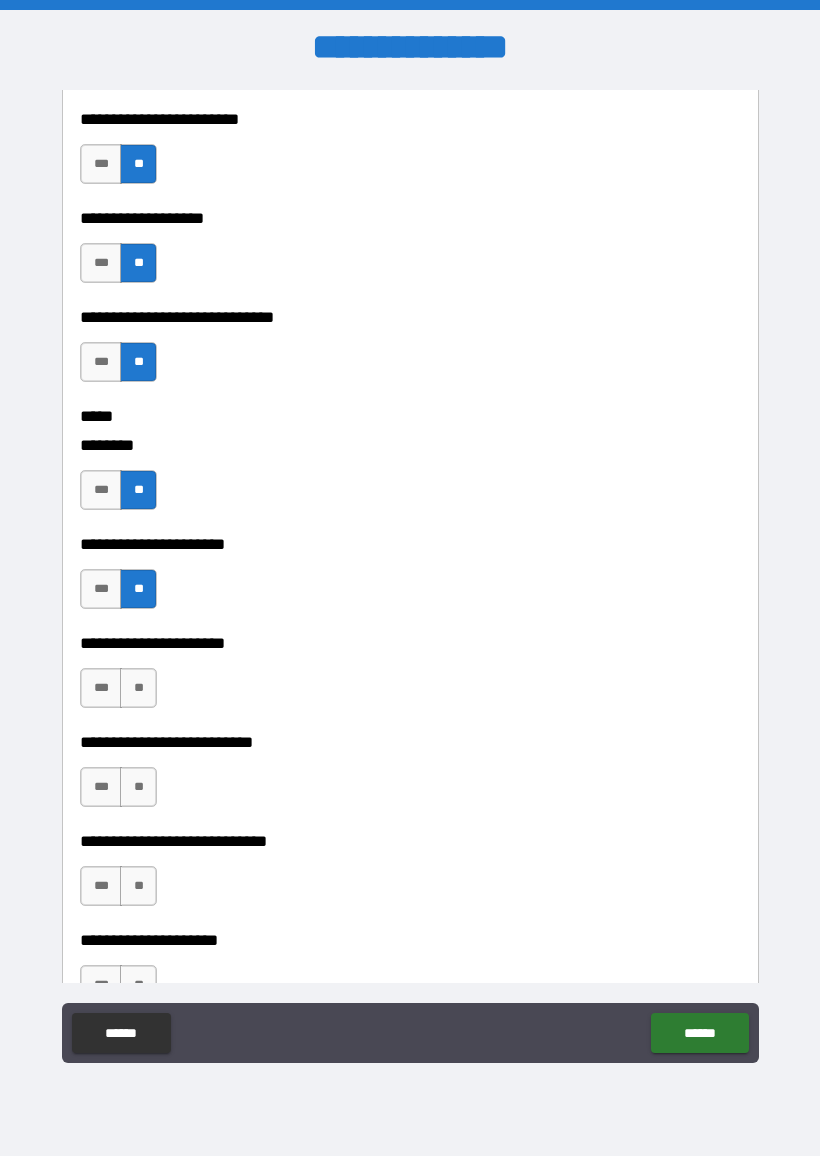 click on "**" at bounding box center (138, 688) 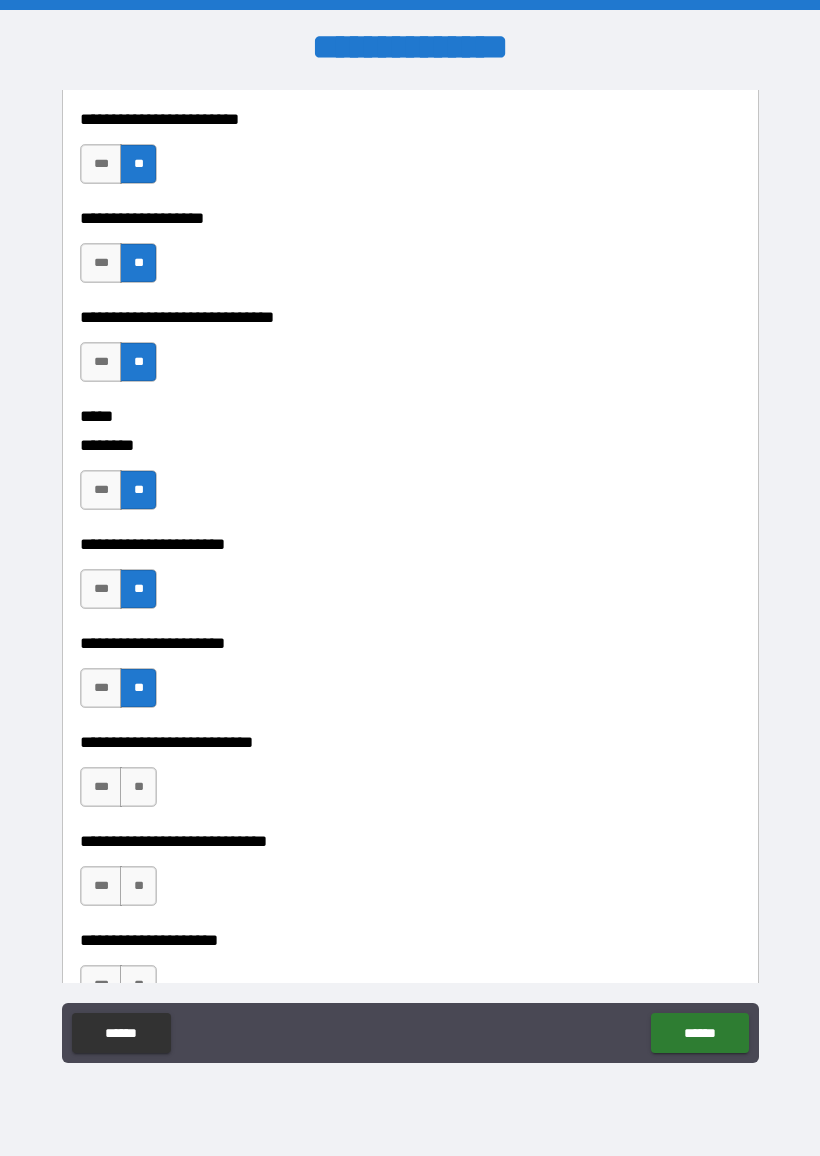 click on "**" at bounding box center (138, 787) 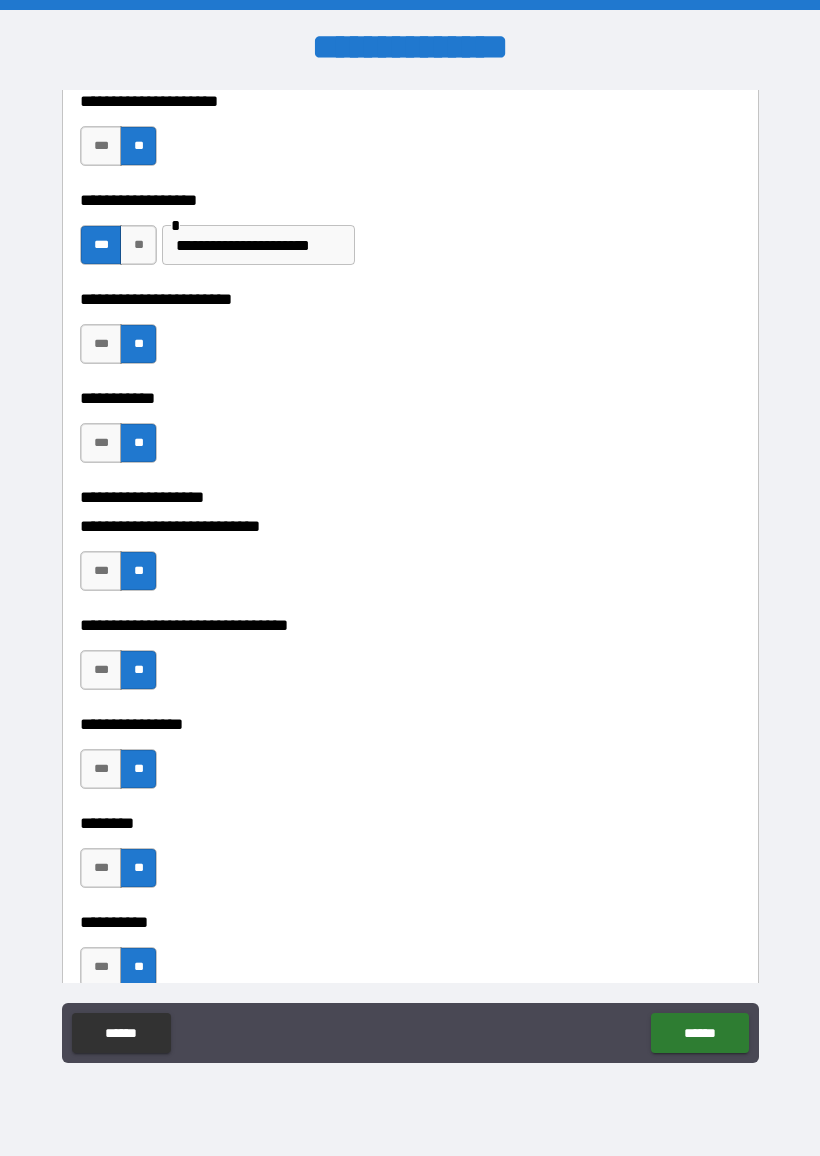 scroll, scrollTop: 5001, scrollLeft: 0, axis: vertical 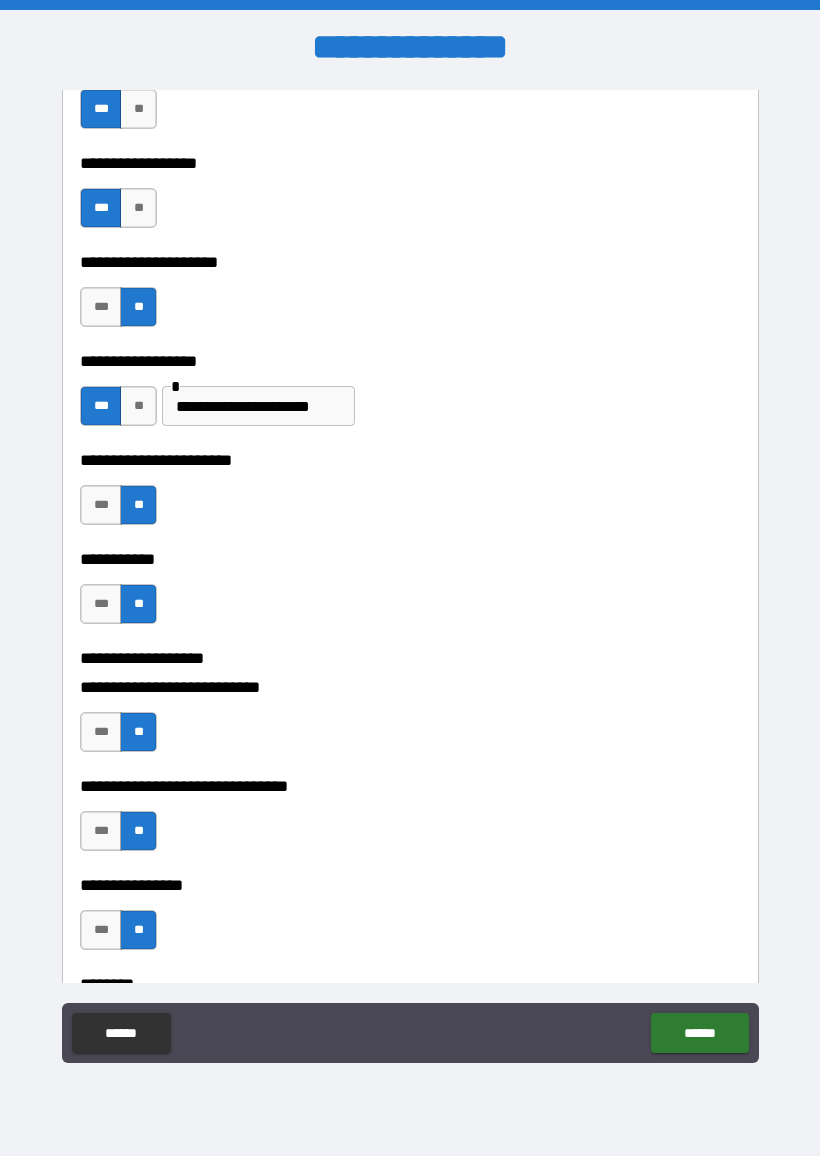 click on "**" at bounding box center (138, 406) 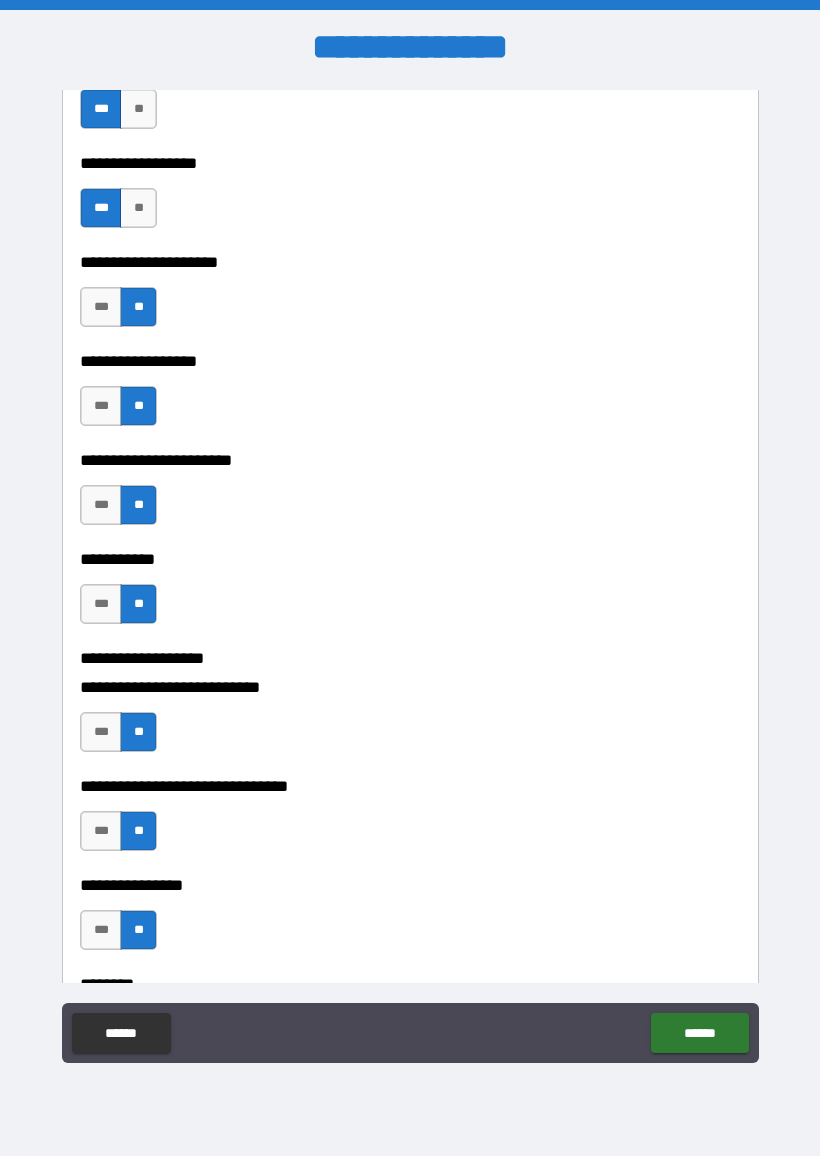 click on "**********" at bounding box center (410, 347) 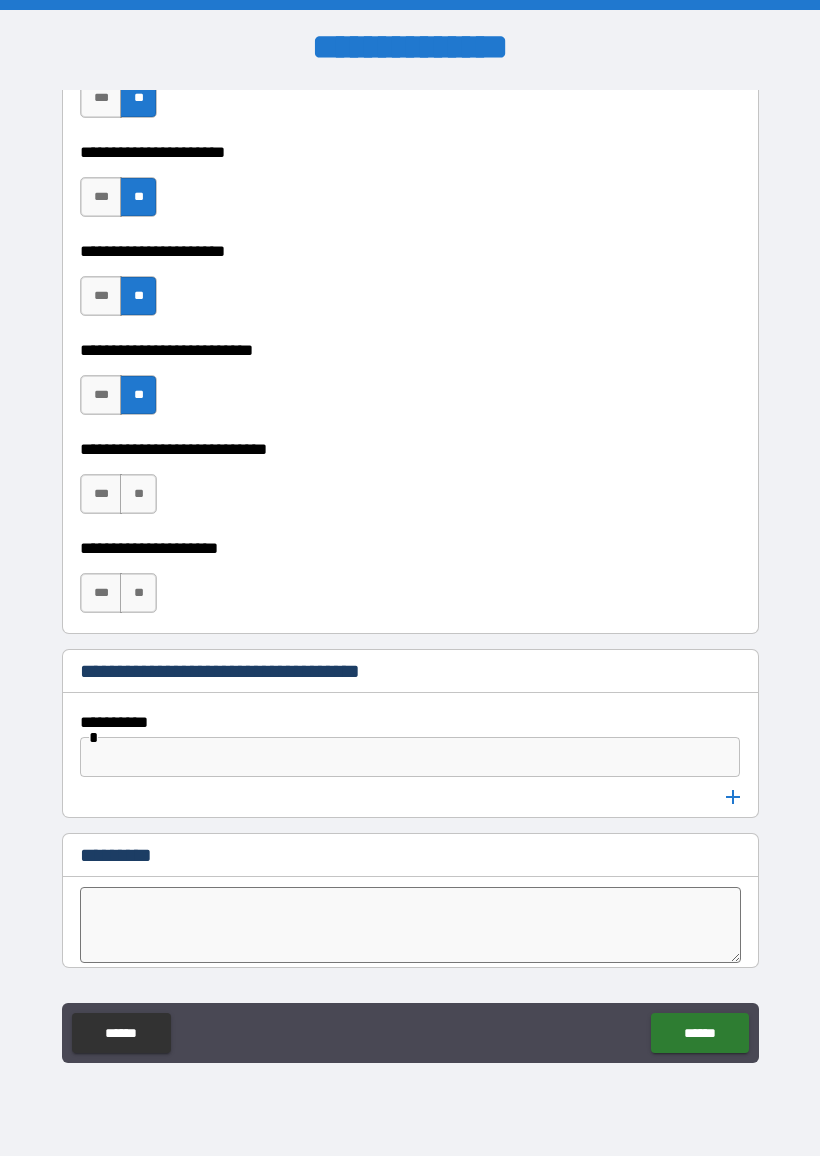 scroll, scrollTop: 8358, scrollLeft: 0, axis: vertical 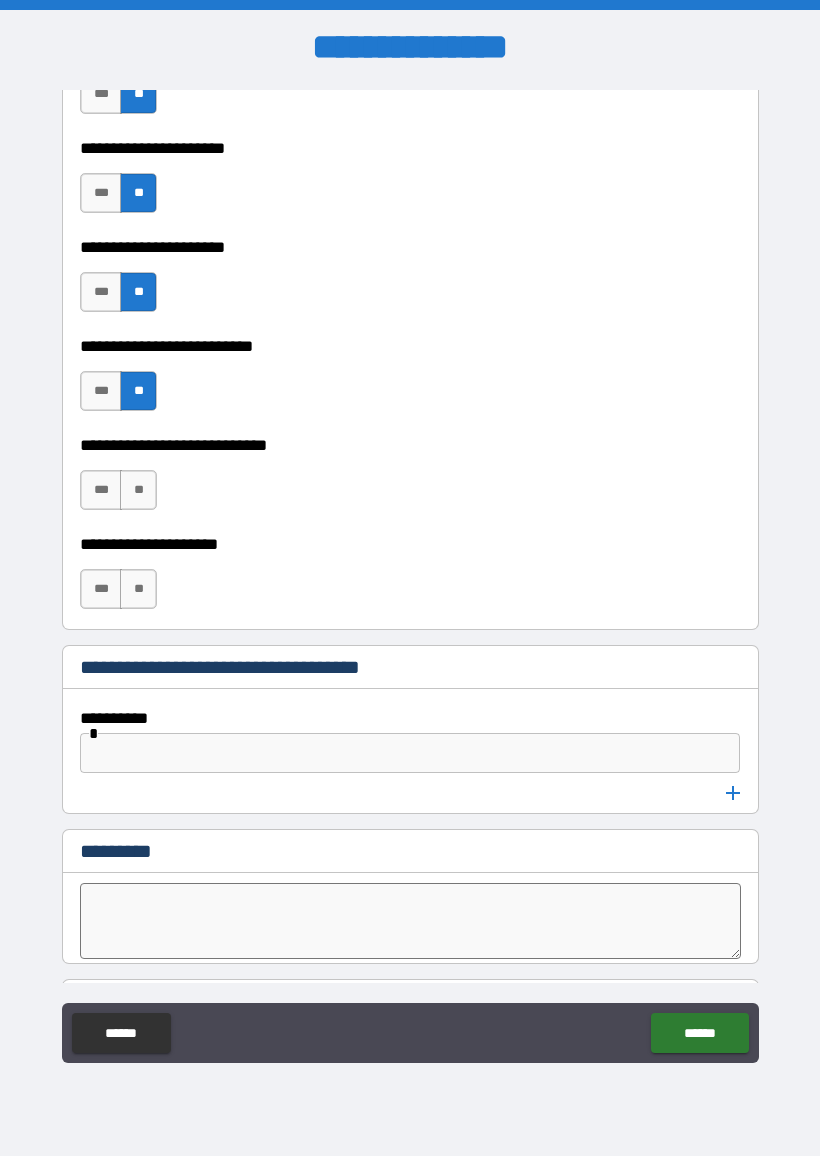 click on "**" at bounding box center (138, 490) 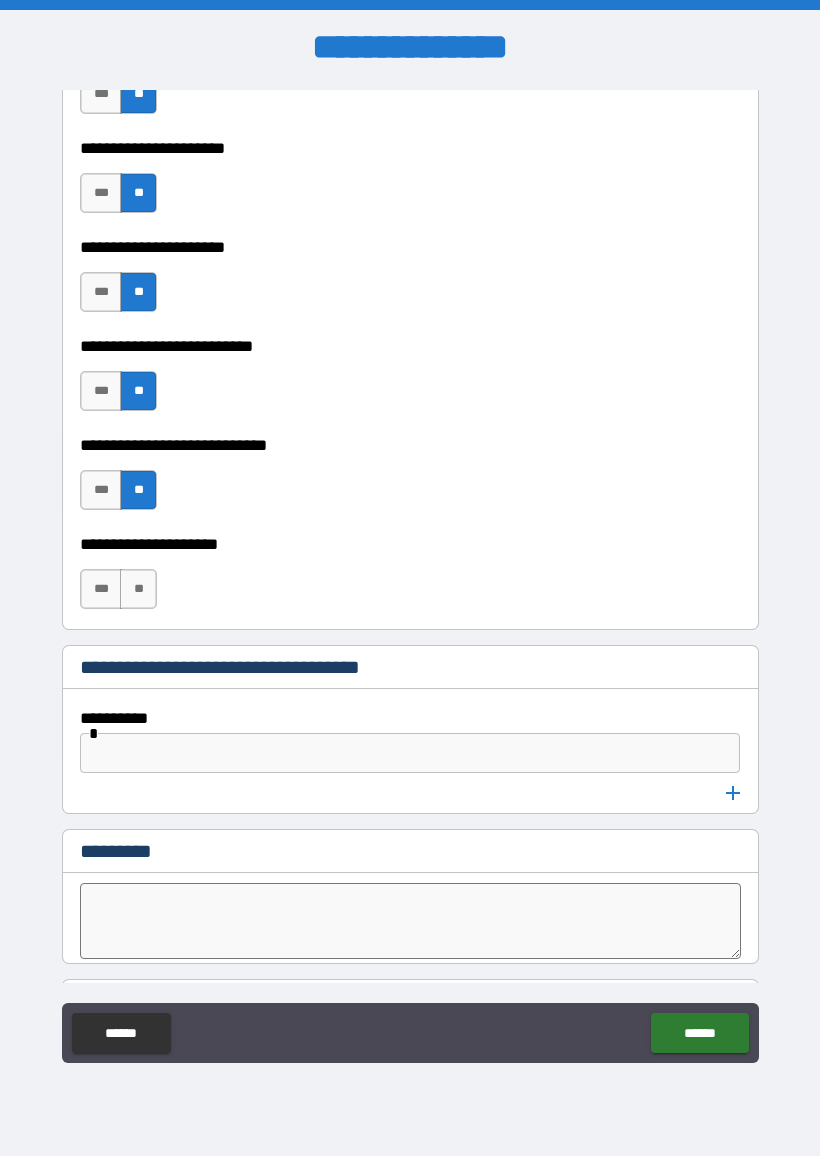 click on "**" at bounding box center (138, 589) 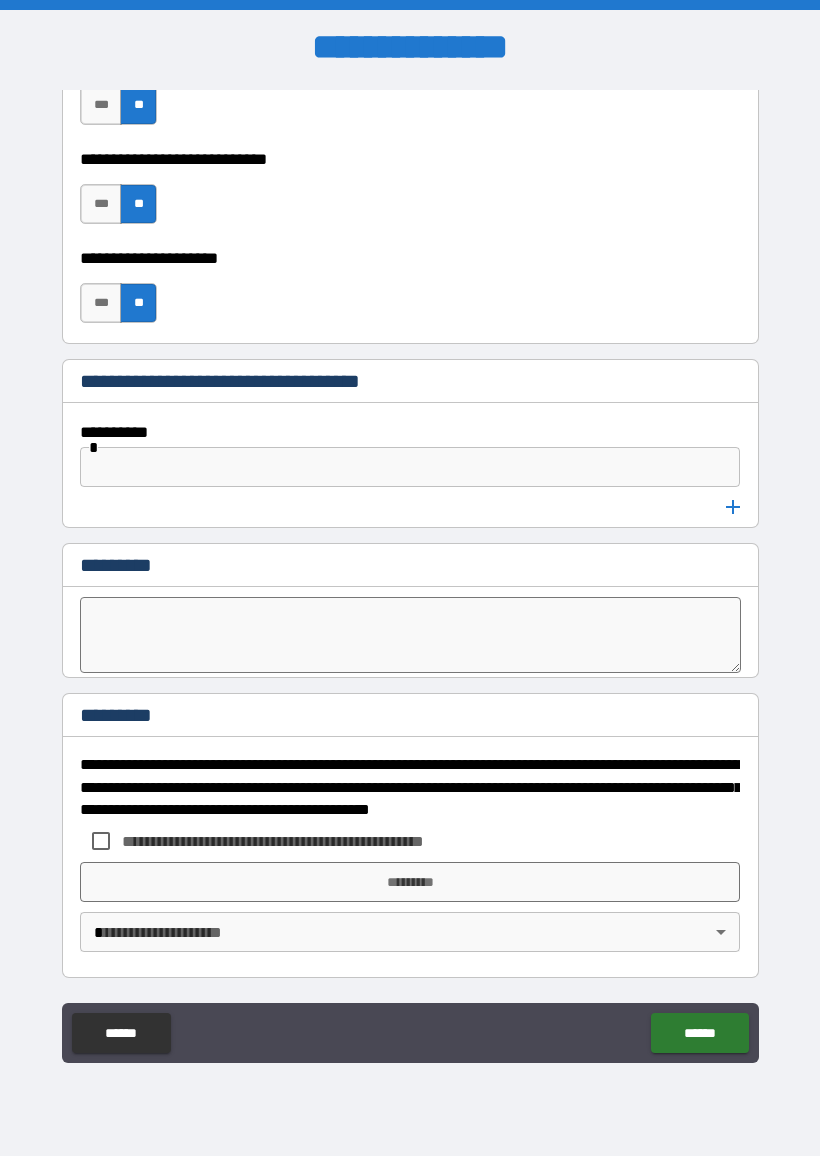 scroll, scrollTop: 8644, scrollLeft: 0, axis: vertical 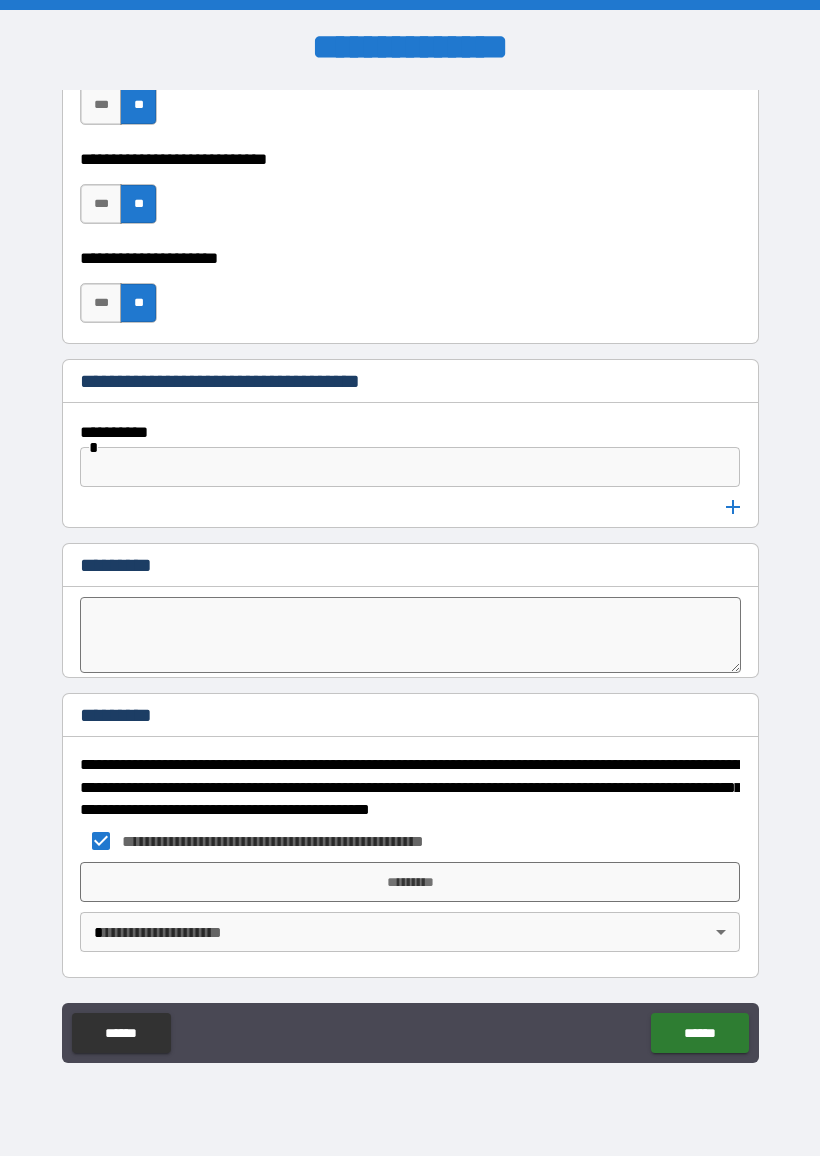 click on "*********" at bounding box center [410, 882] 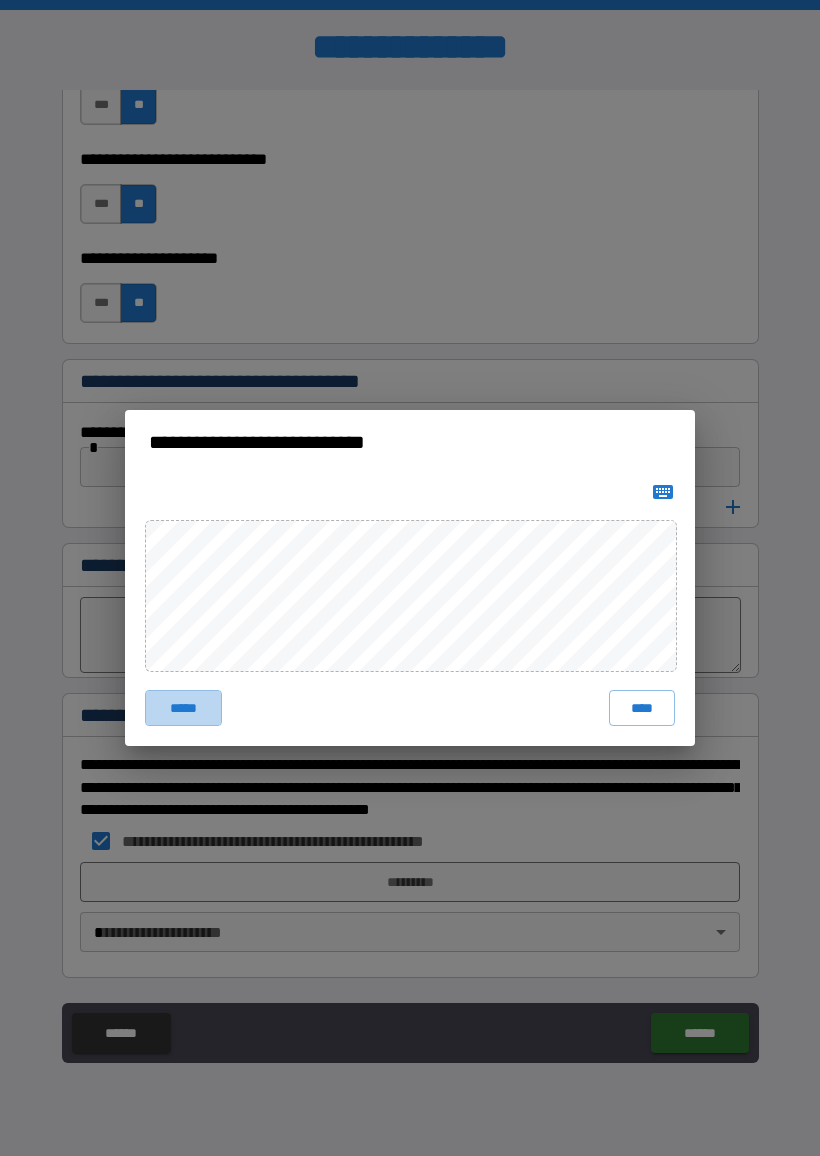click on "*****" at bounding box center [183, 708] 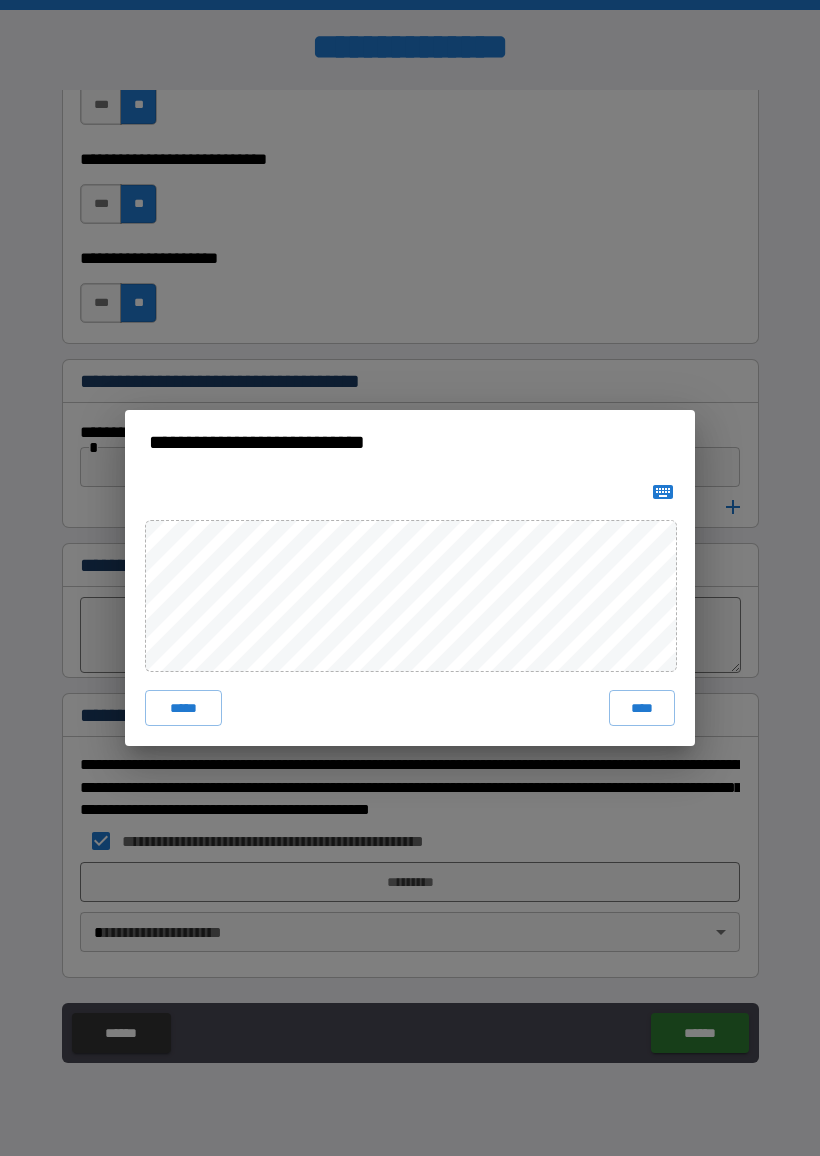 click on "****" at bounding box center (642, 708) 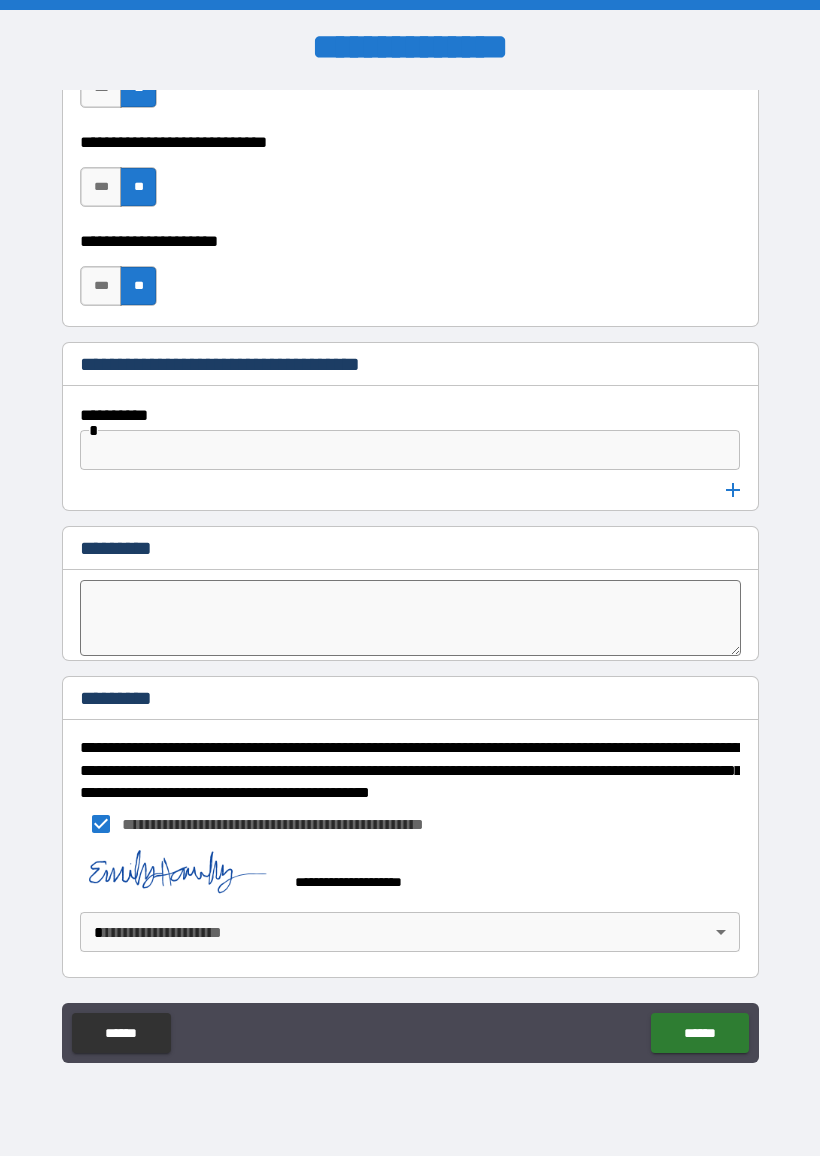 scroll, scrollTop: 8661, scrollLeft: 0, axis: vertical 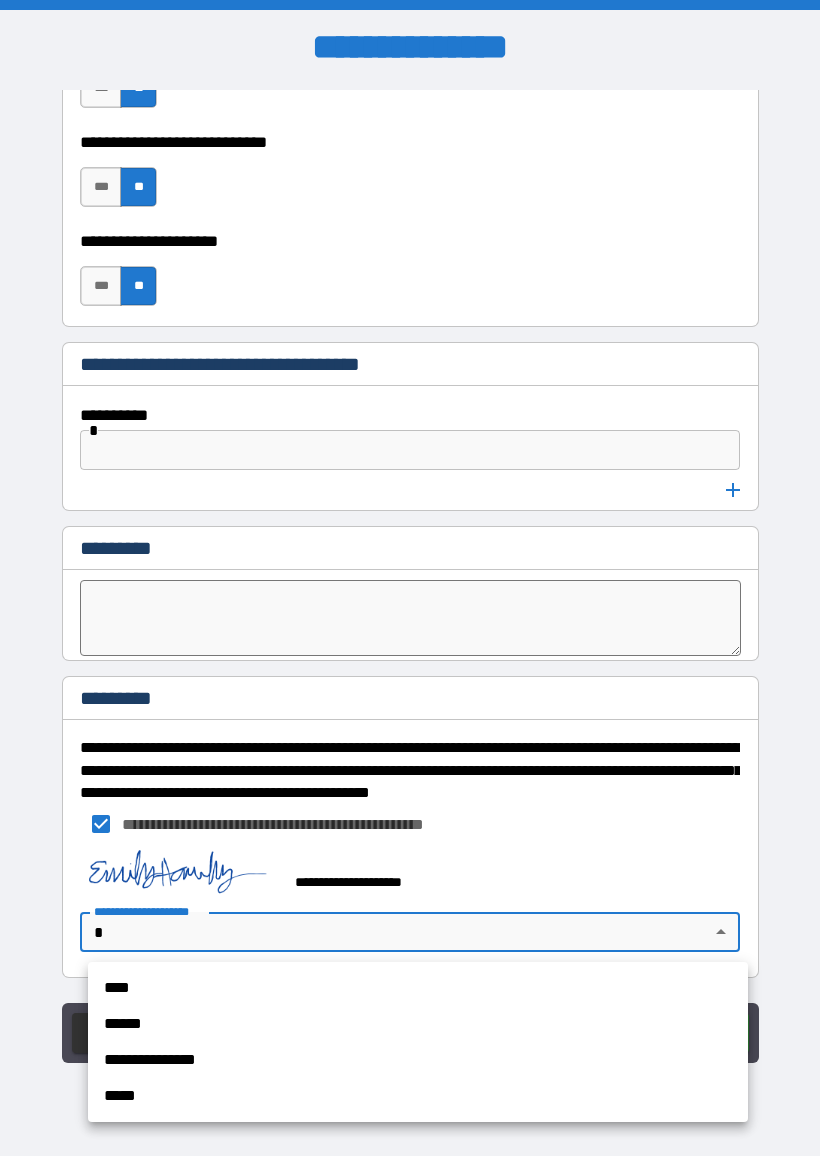 click on "****" at bounding box center (418, 988) 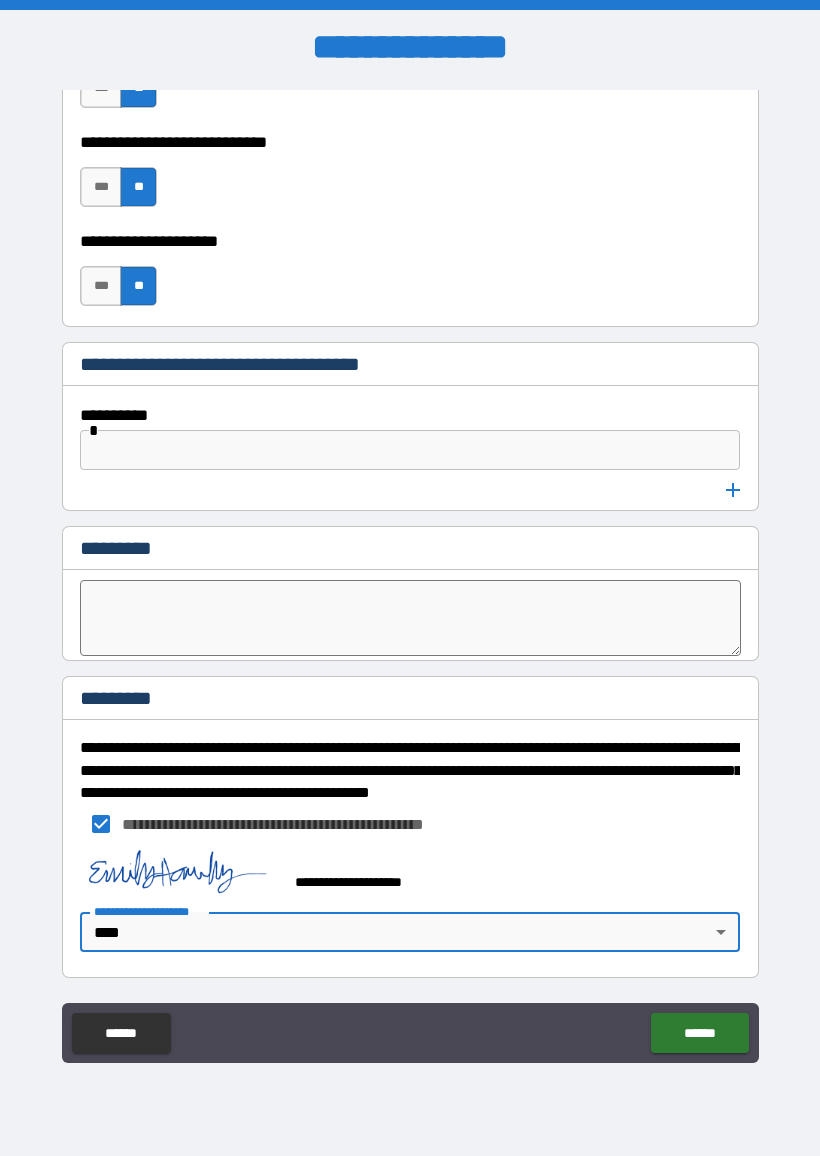 type on "****" 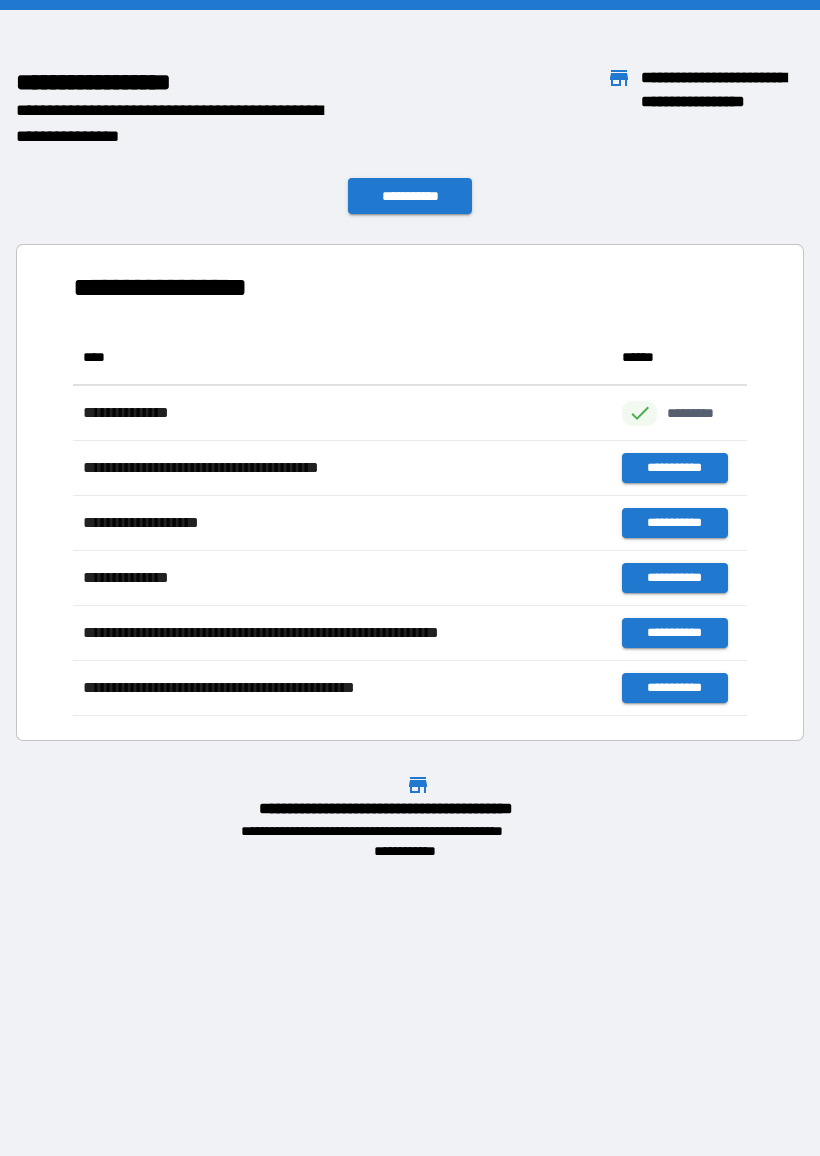 scroll, scrollTop: 1, scrollLeft: 1, axis: both 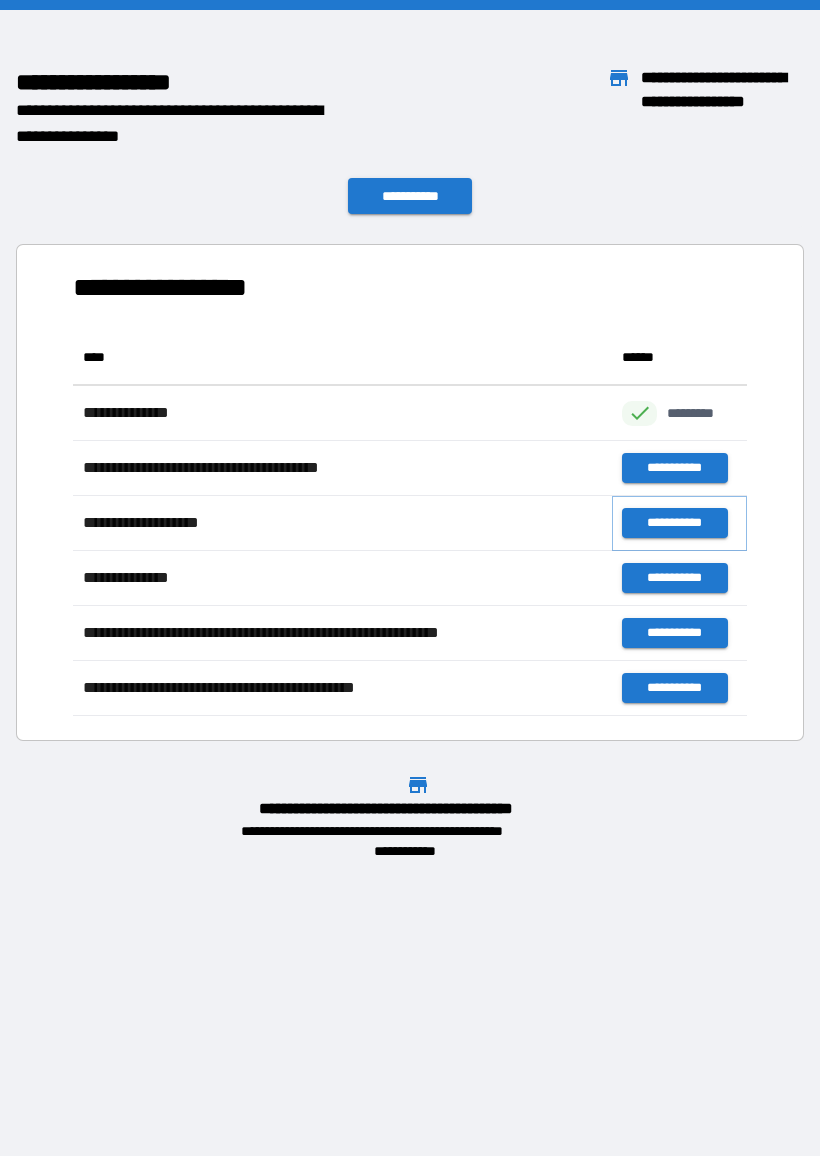 click on "**********" at bounding box center (674, 523) 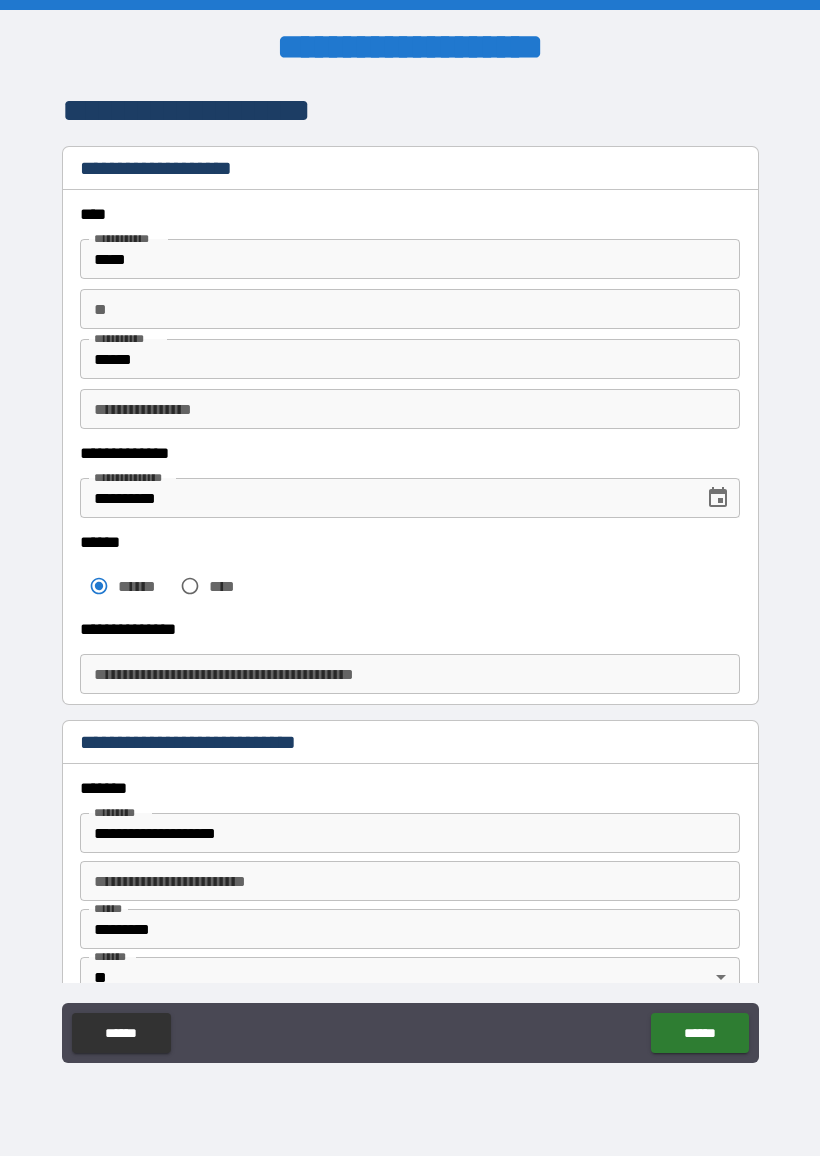 click on "**********" at bounding box center (410, 674) 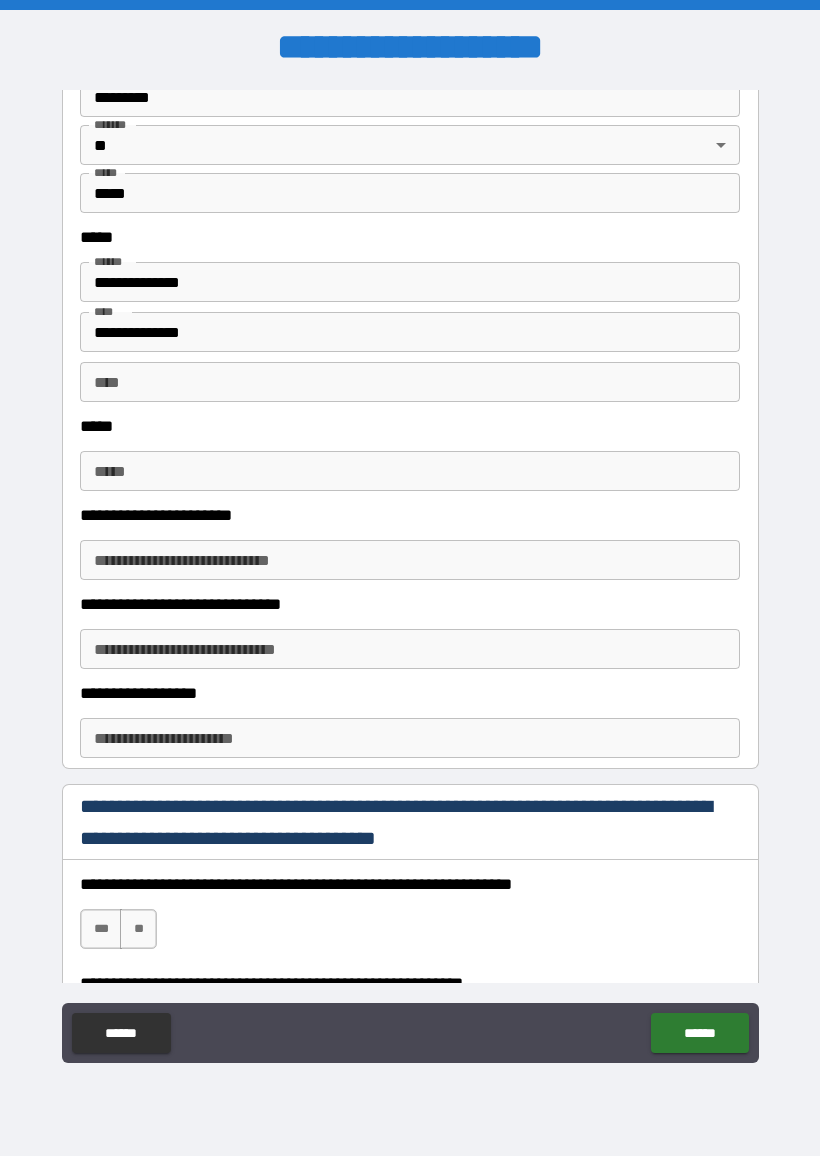 scroll, scrollTop: 844, scrollLeft: 0, axis: vertical 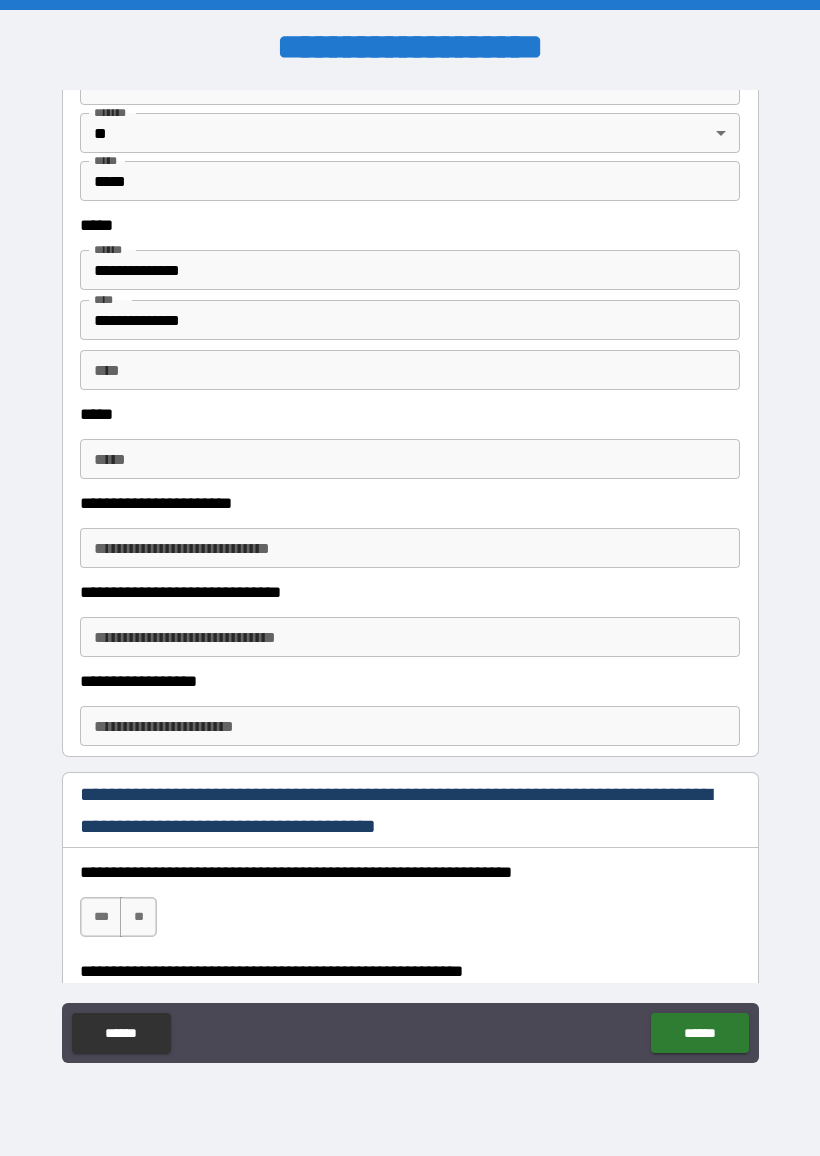 type on "******" 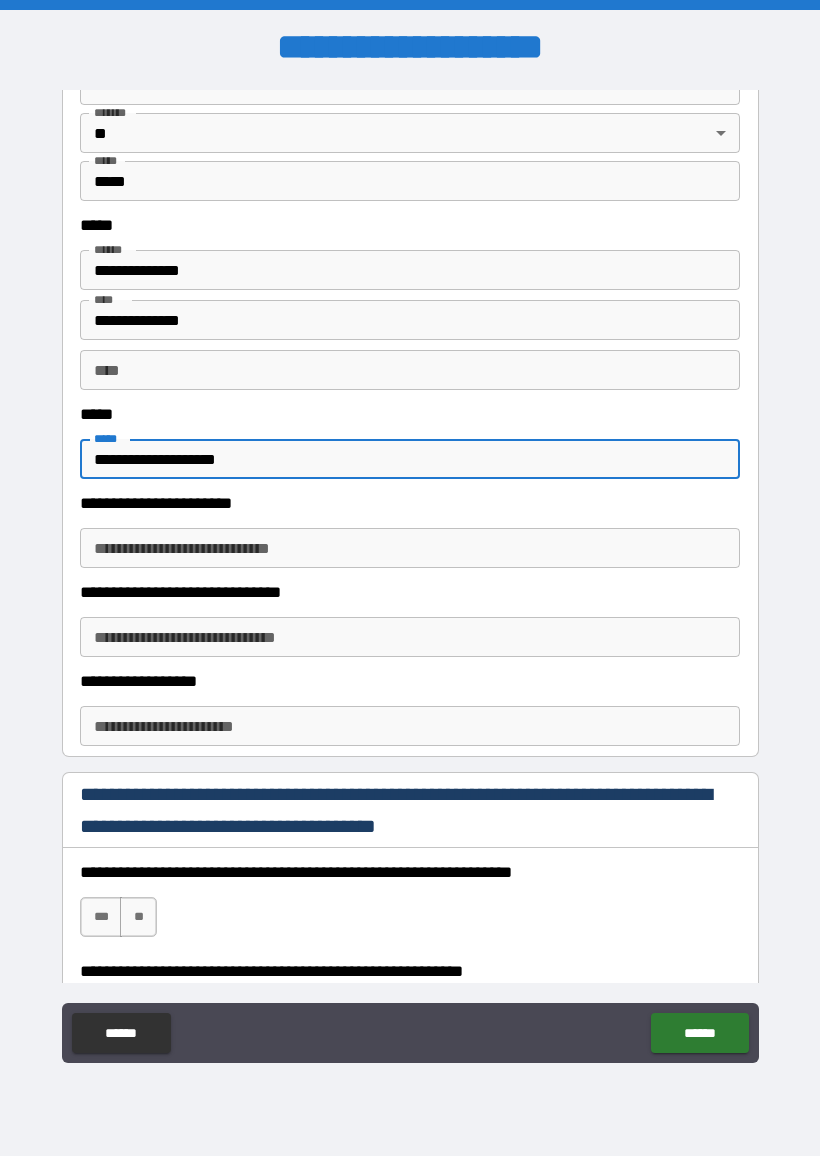 type on "**********" 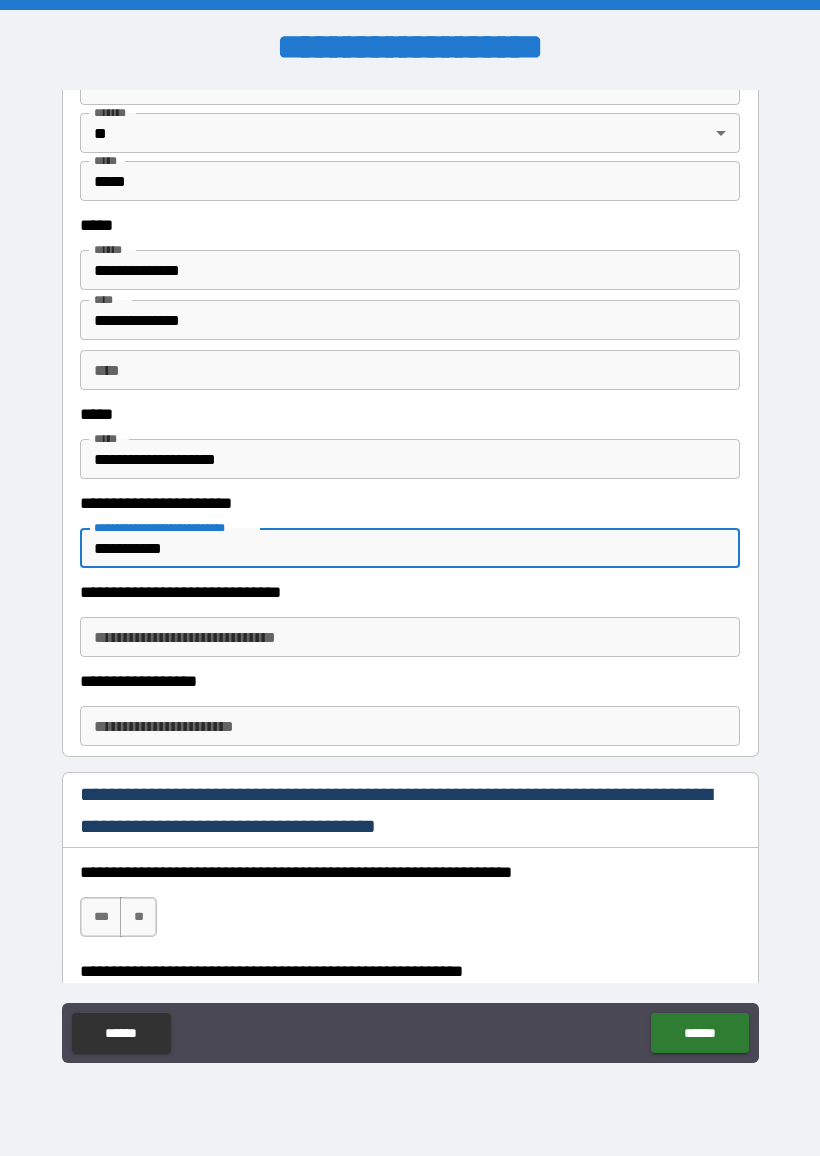 type on "**********" 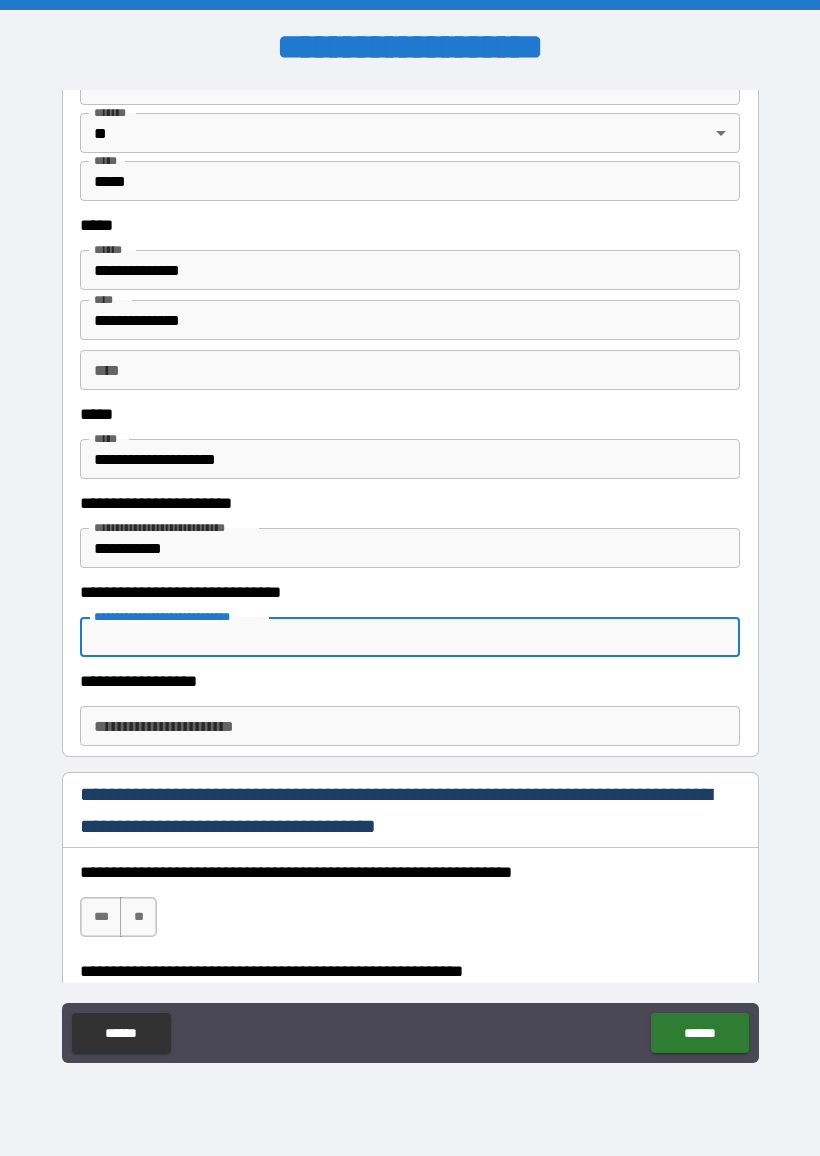 type on "*" 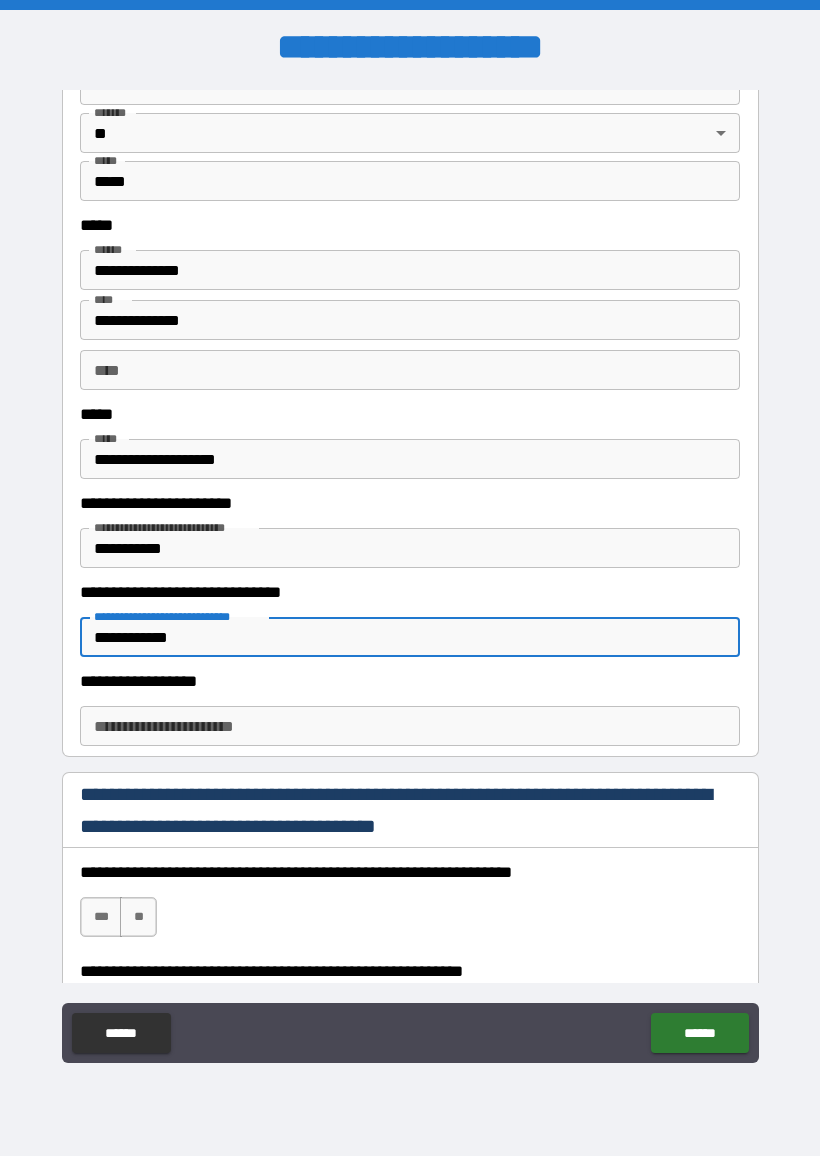 type on "**********" 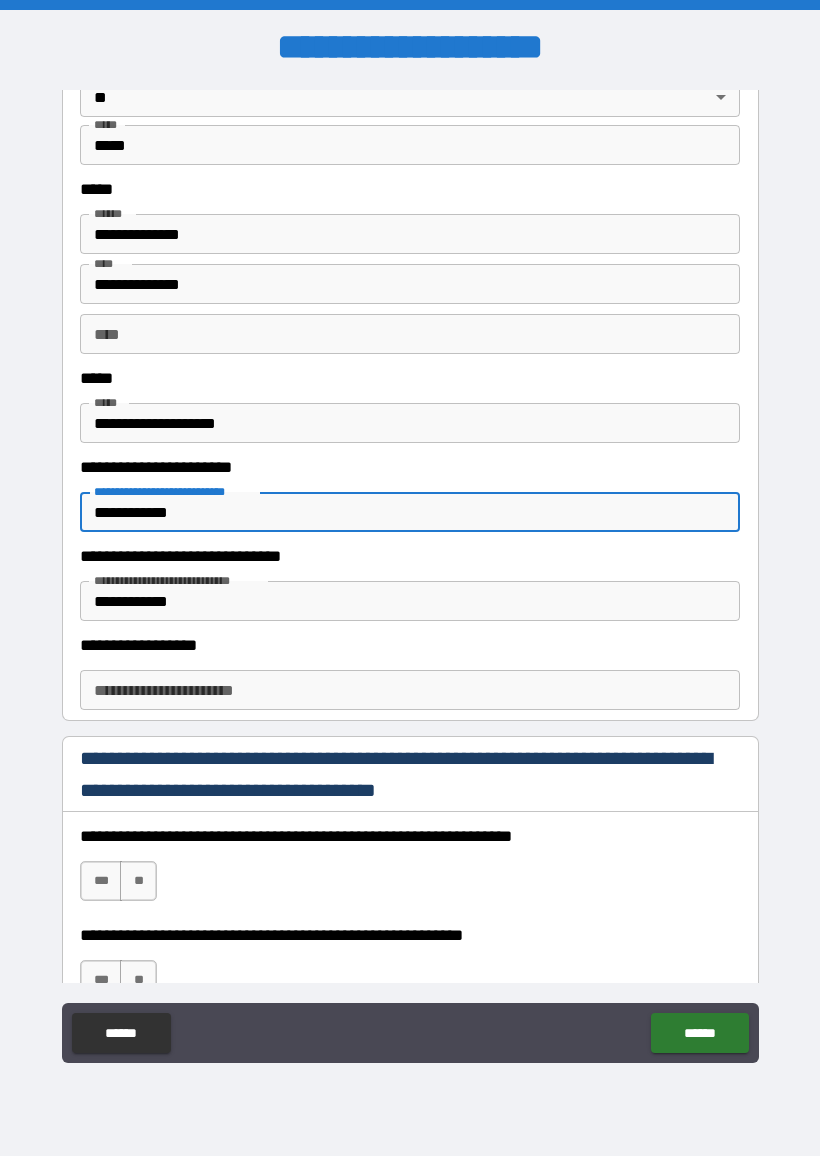 scroll, scrollTop: 879, scrollLeft: 0, axis: vertical 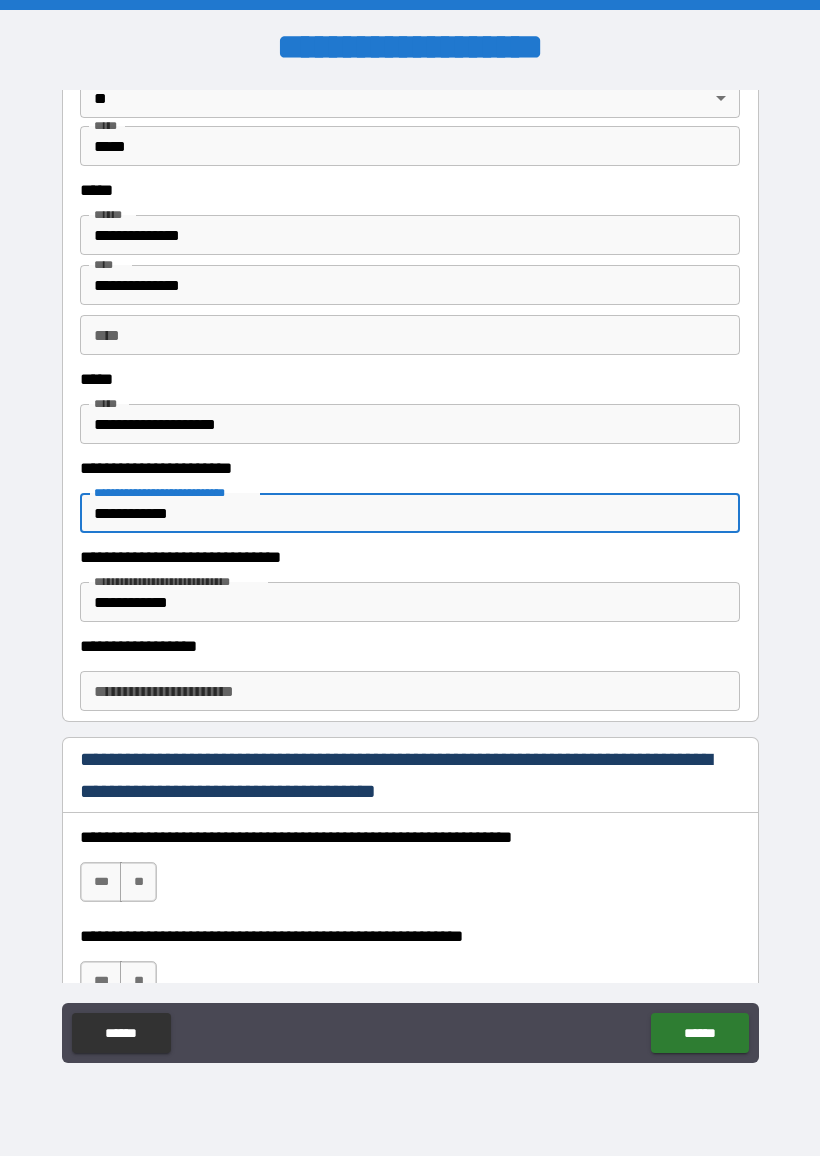 type on "**********" 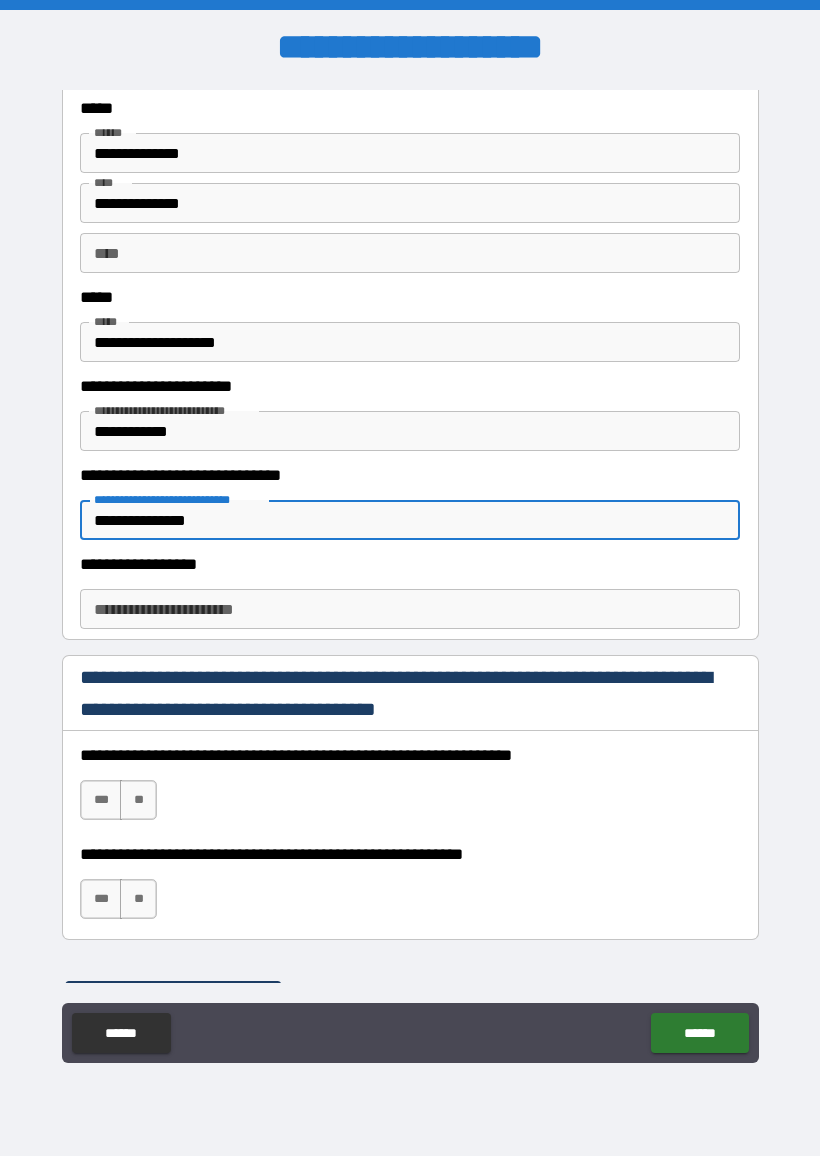 scroll, scrollTop: 967, scrollLeft: 0, axis: vertical 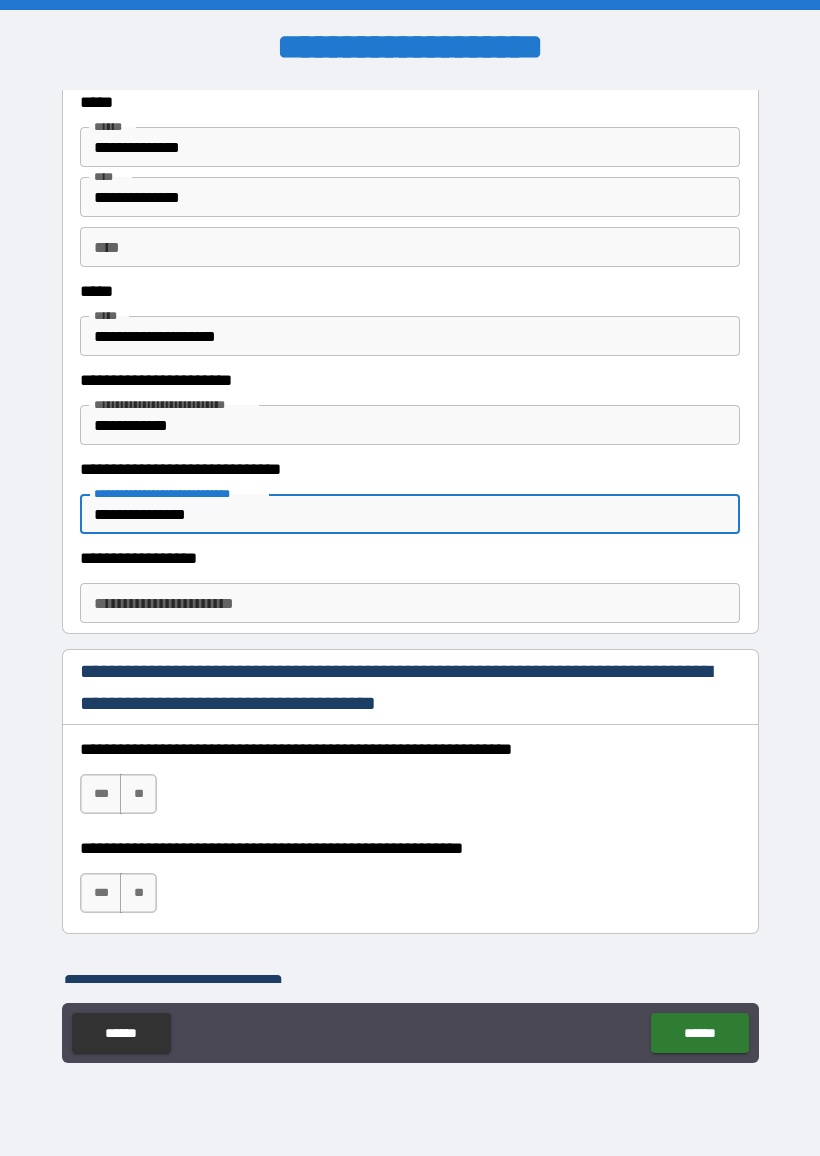 type on "**********" 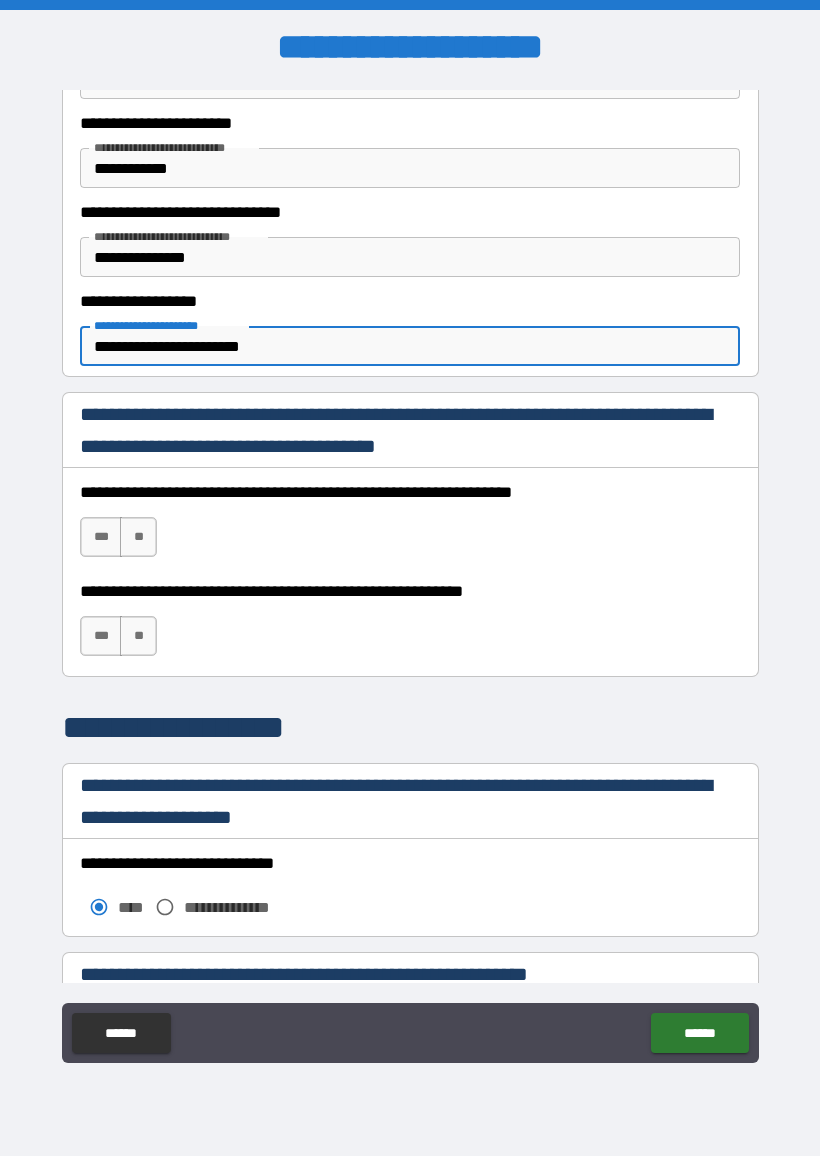 scroll, scrollTop: 1225, scrollLeft: 0, axis: vertical 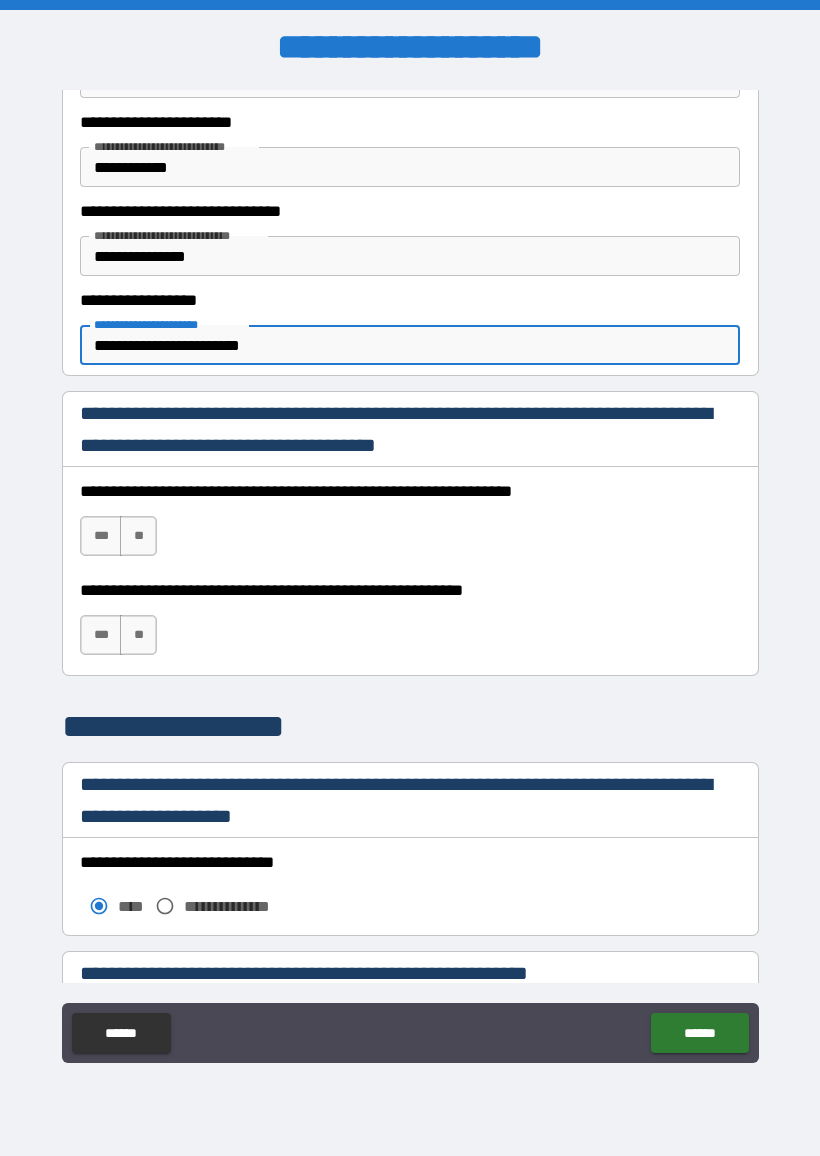 type on "**********" 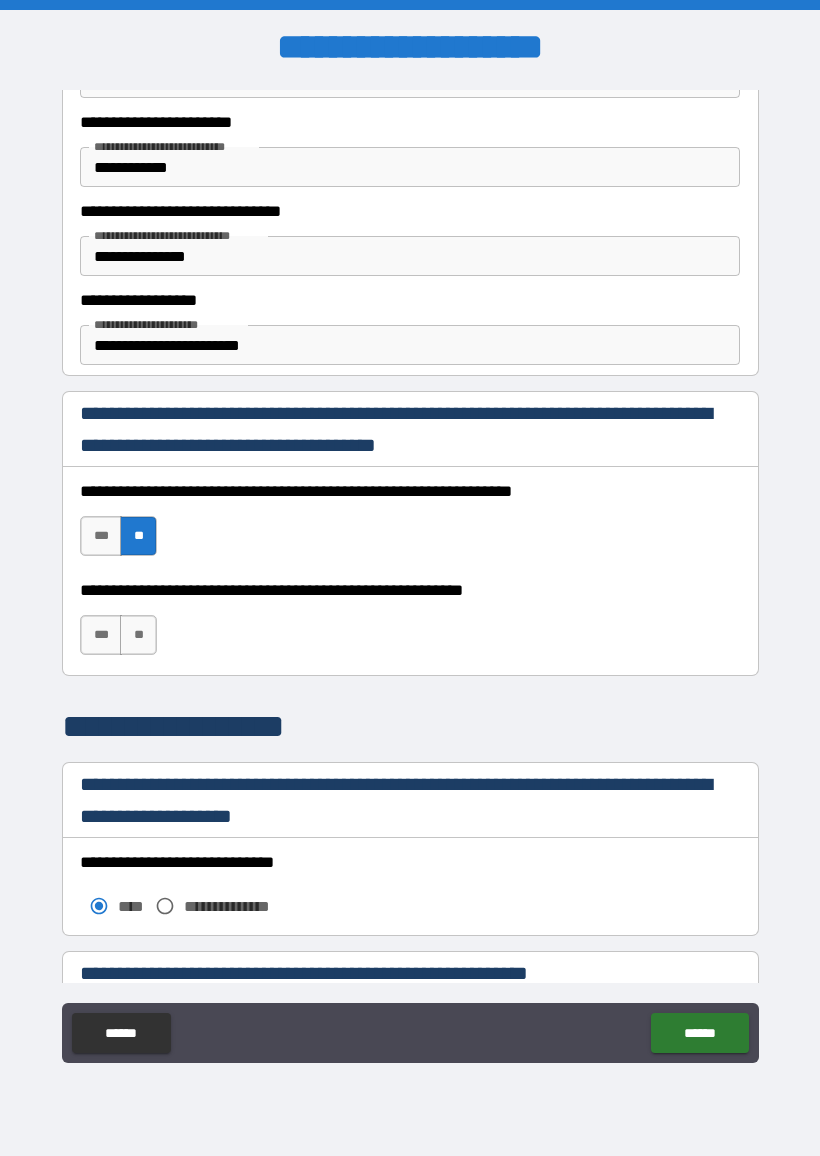 click on "**" at bounding box center (138, 635) 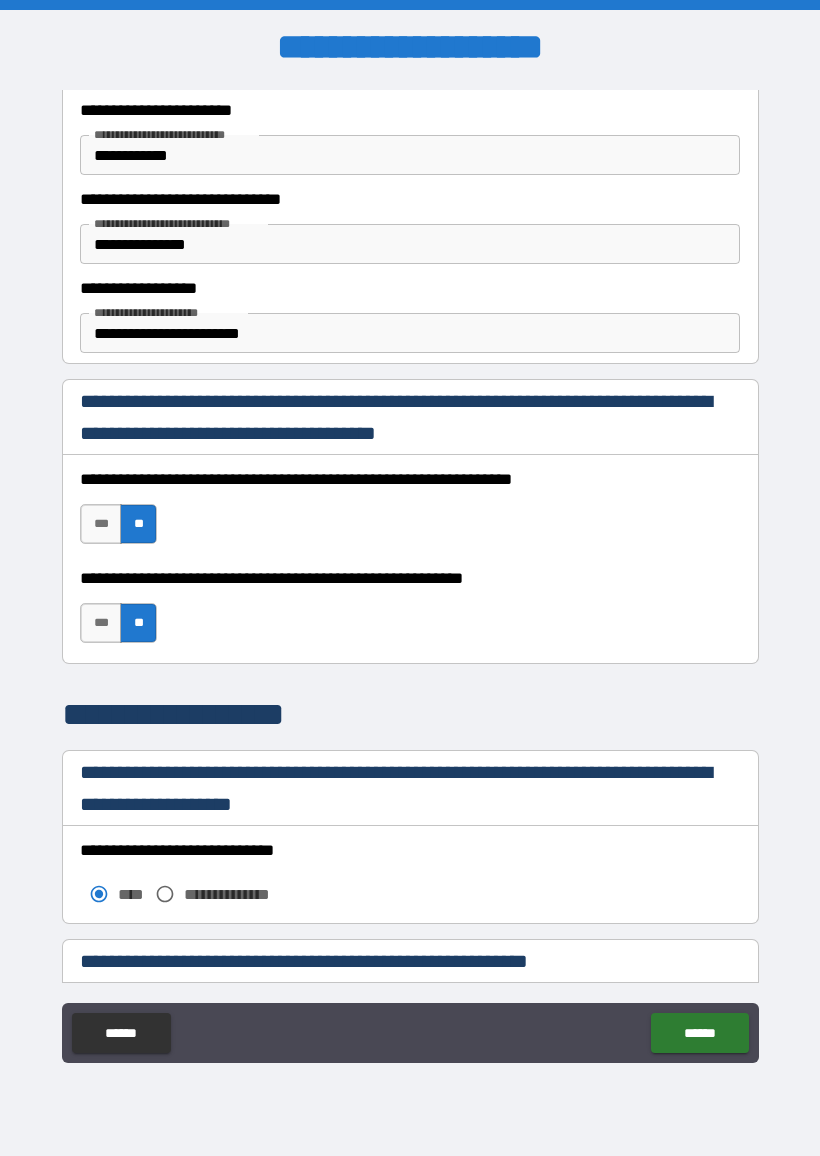 scroll, scrollTop: 1240, scrollLeft: 0, axis: vertical 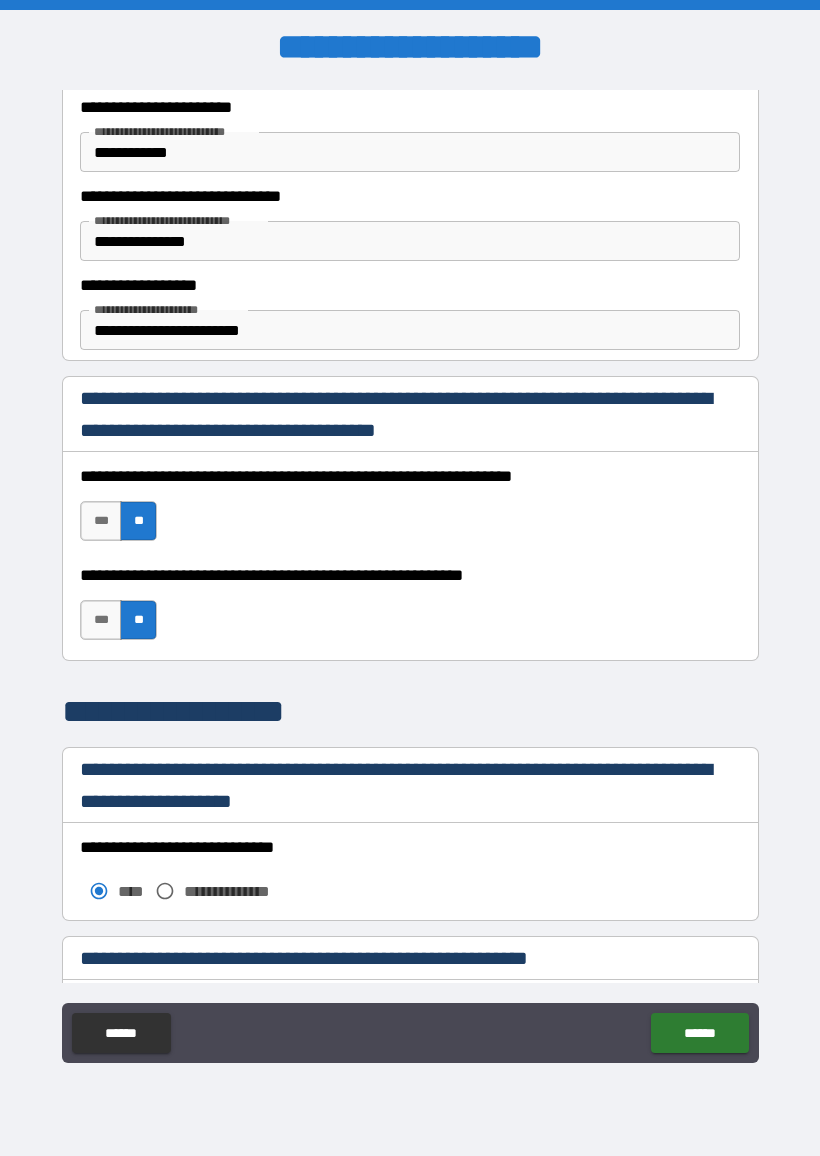 click on "***" at bounding box center [101, 521] 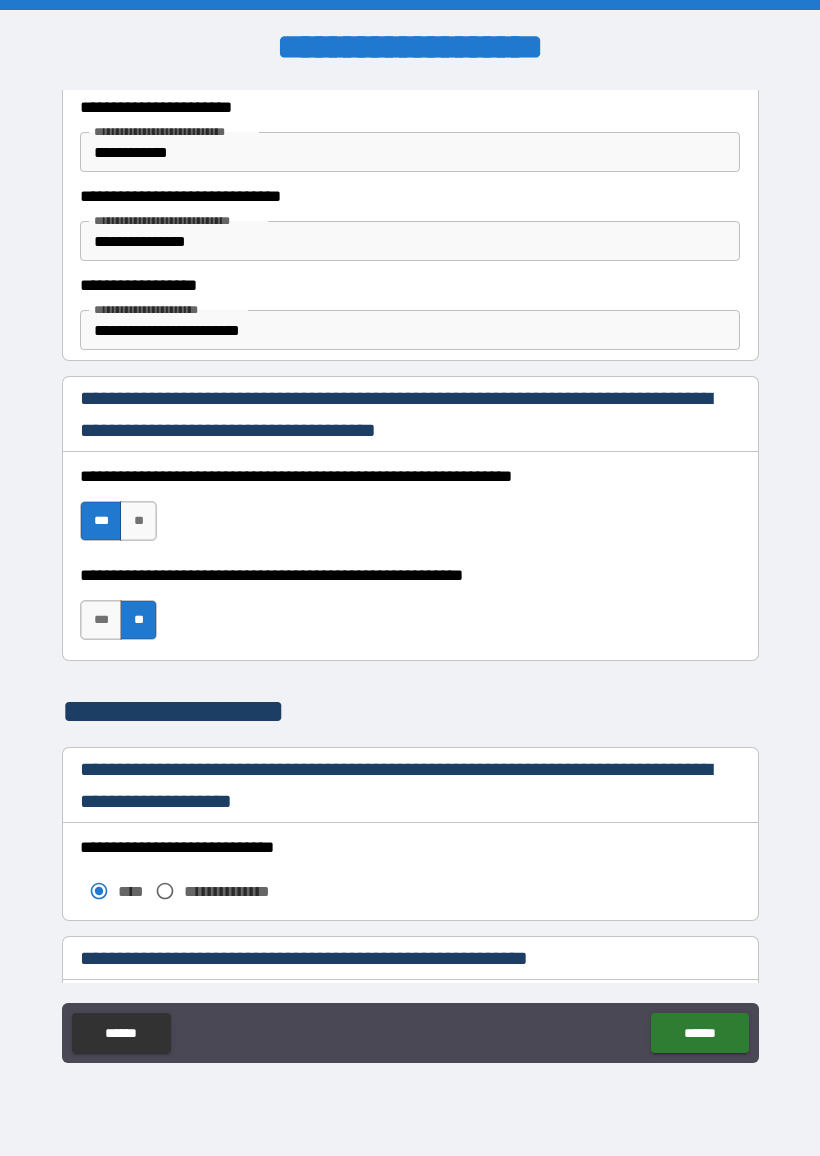 click on "***" at bounding box center [101, 620] 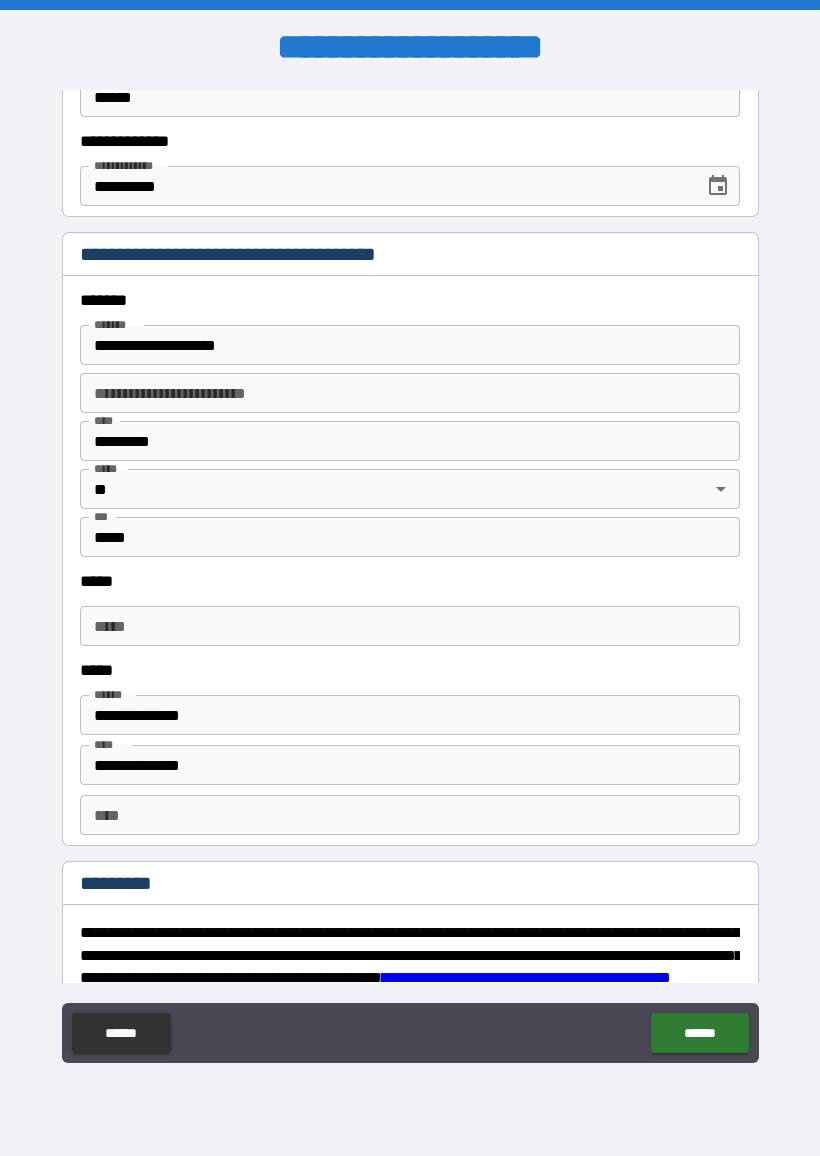 scroll, scrollTop: 2308, scrollLeft: 0, axis: vertical 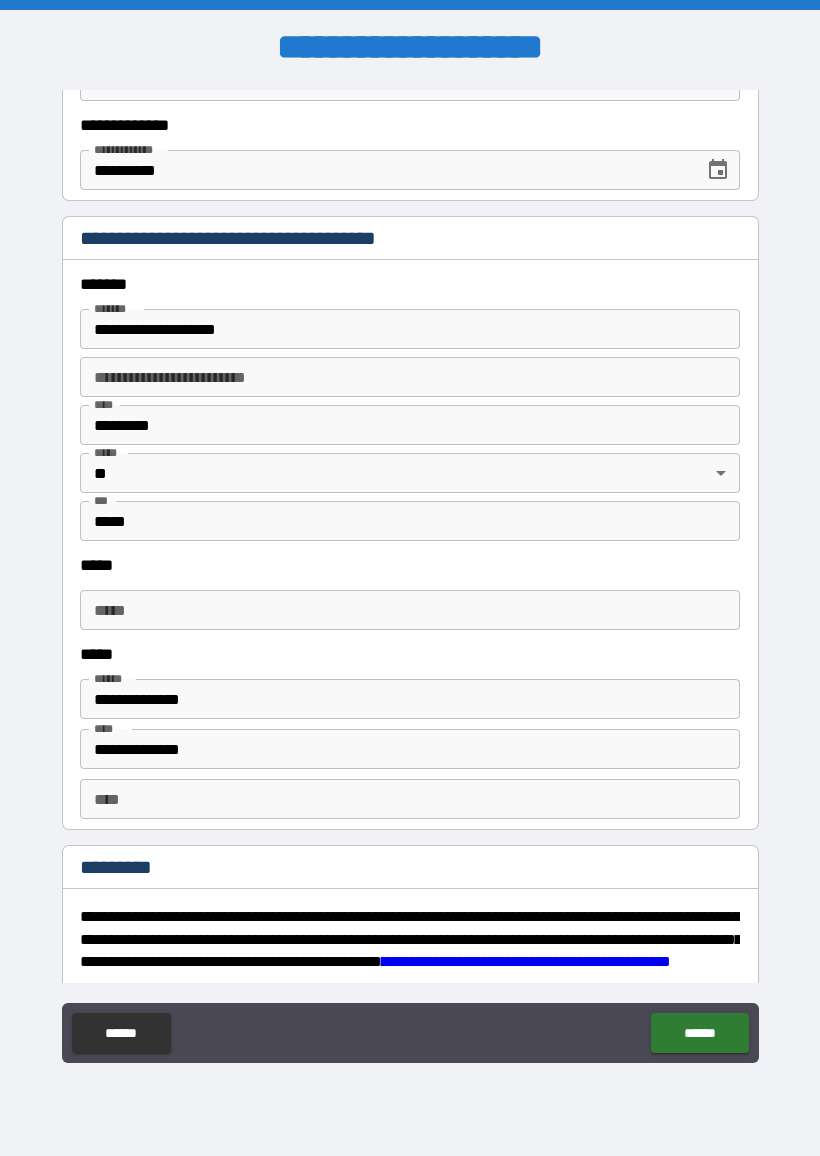 click on "*****" at bounding box center [410, 610] 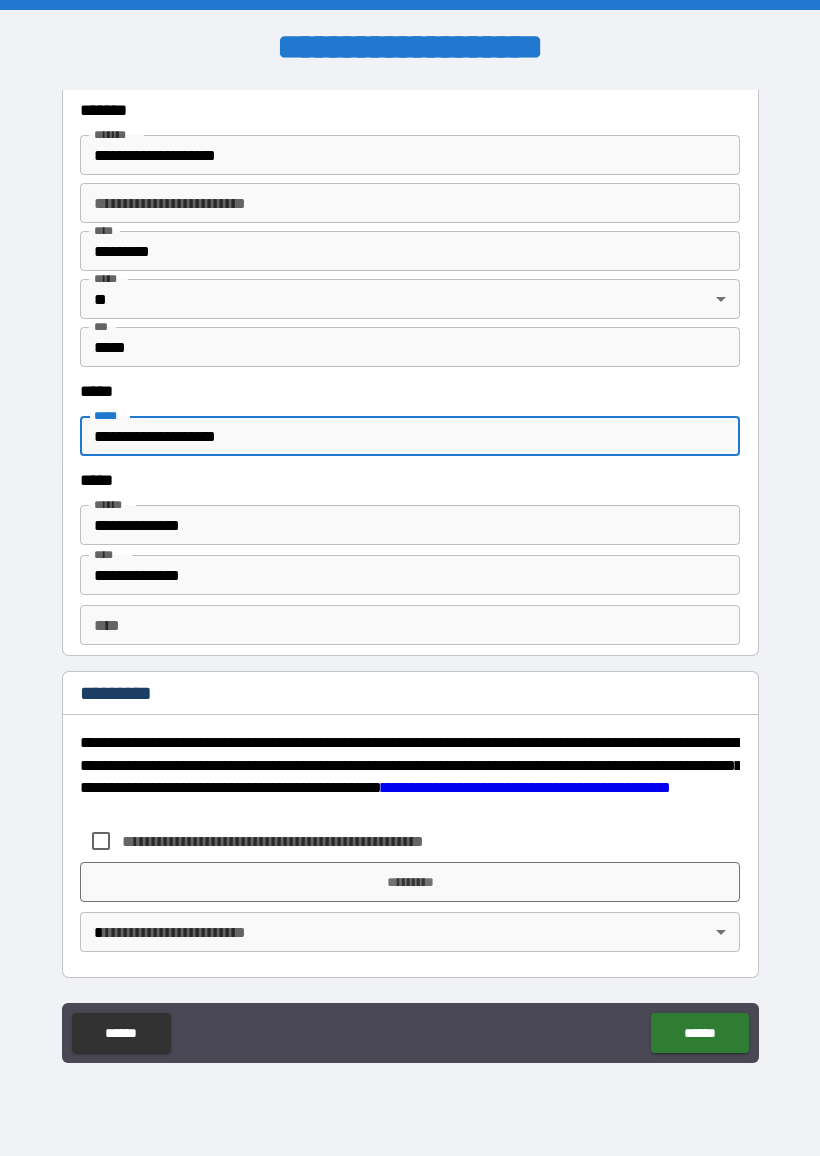 scroll, scrollTop: 2482, scrollLeft: 0, axis: vertical 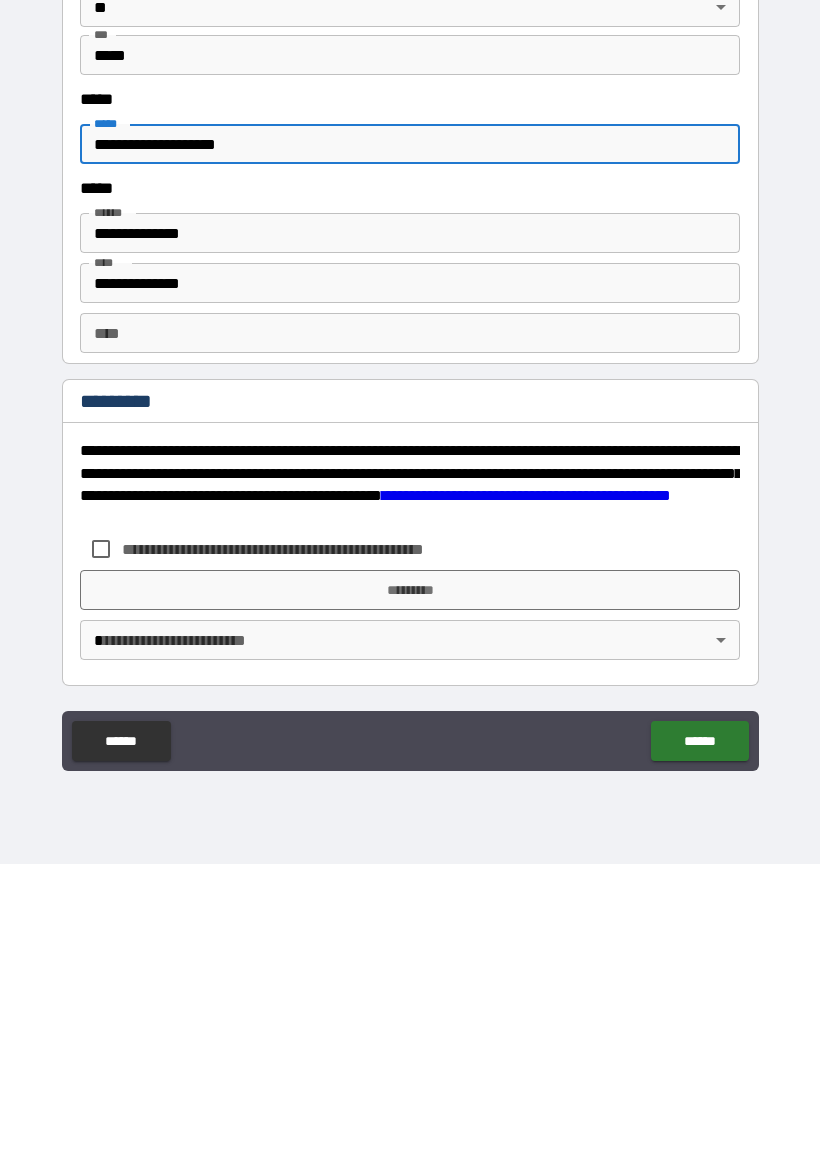 type on "**********" 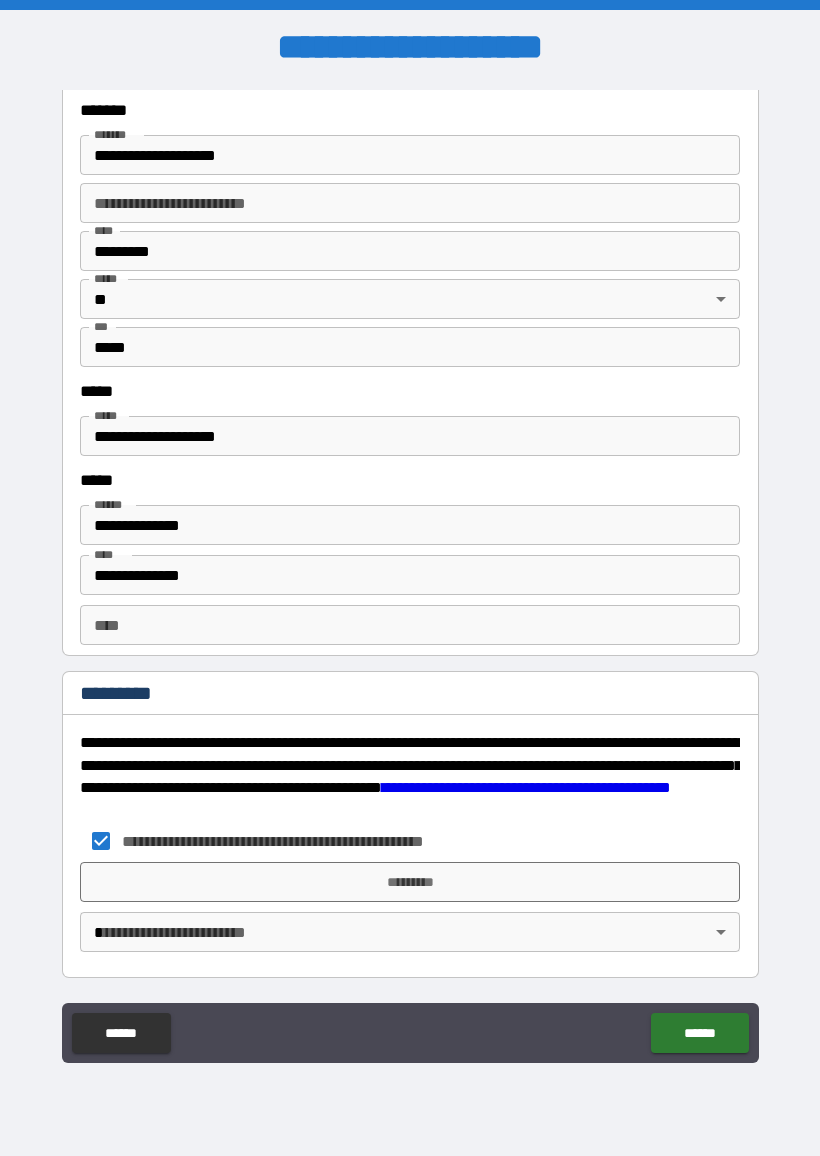 click on "*********" at bounding box center [410, 882] 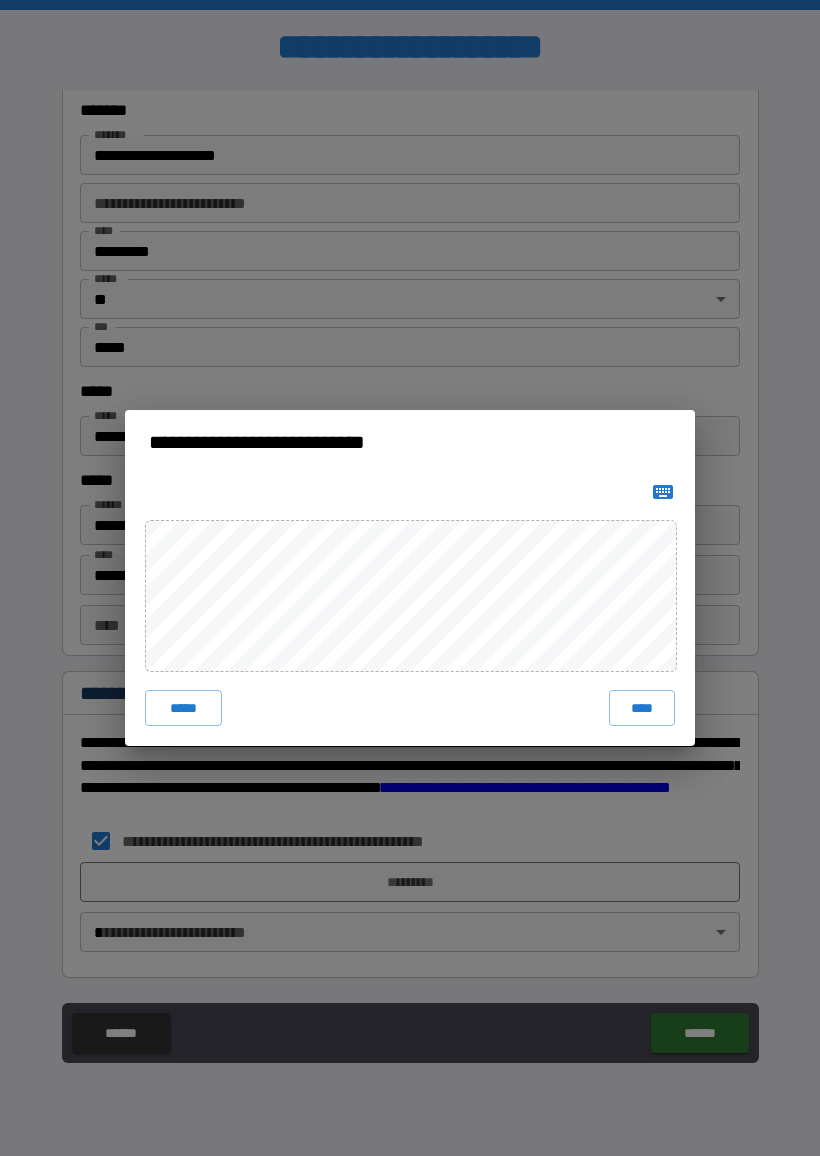 click on "****" at bounding box center [642, 708] 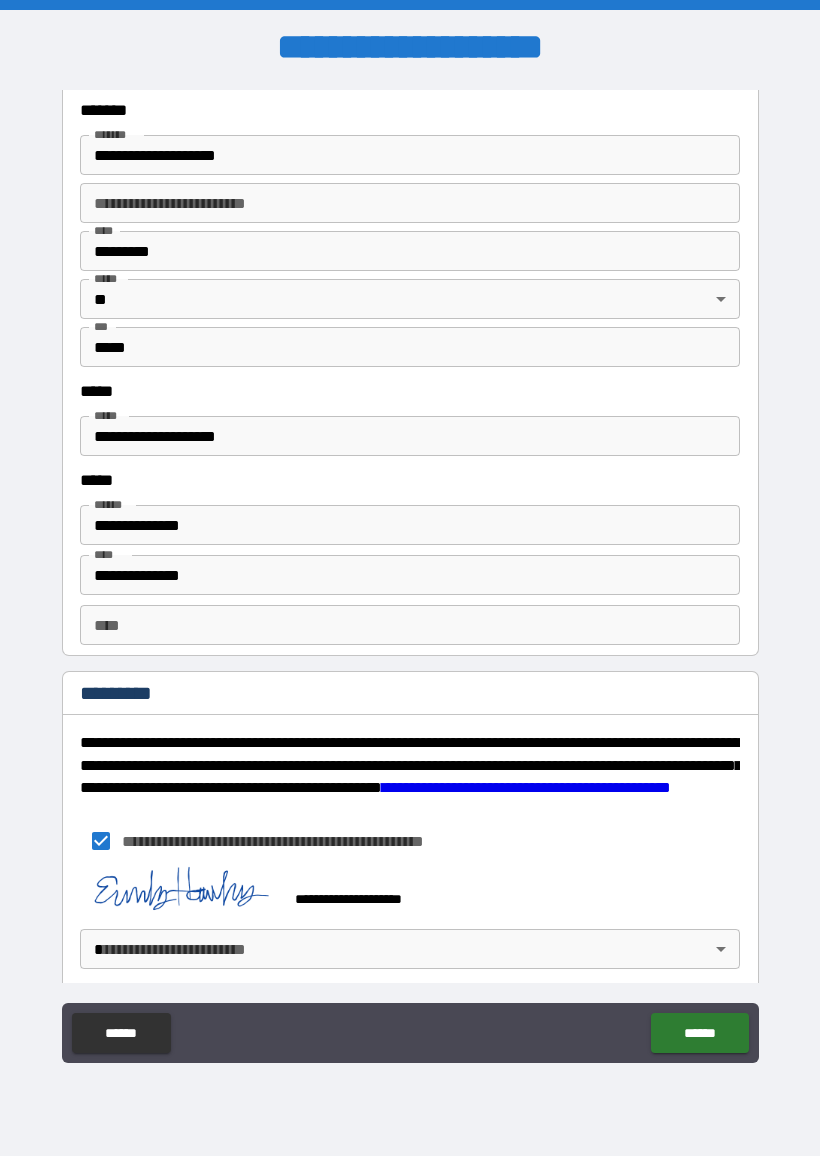 scroll, scrollTop: 2472, scrollLeft: 0, axis: vertical 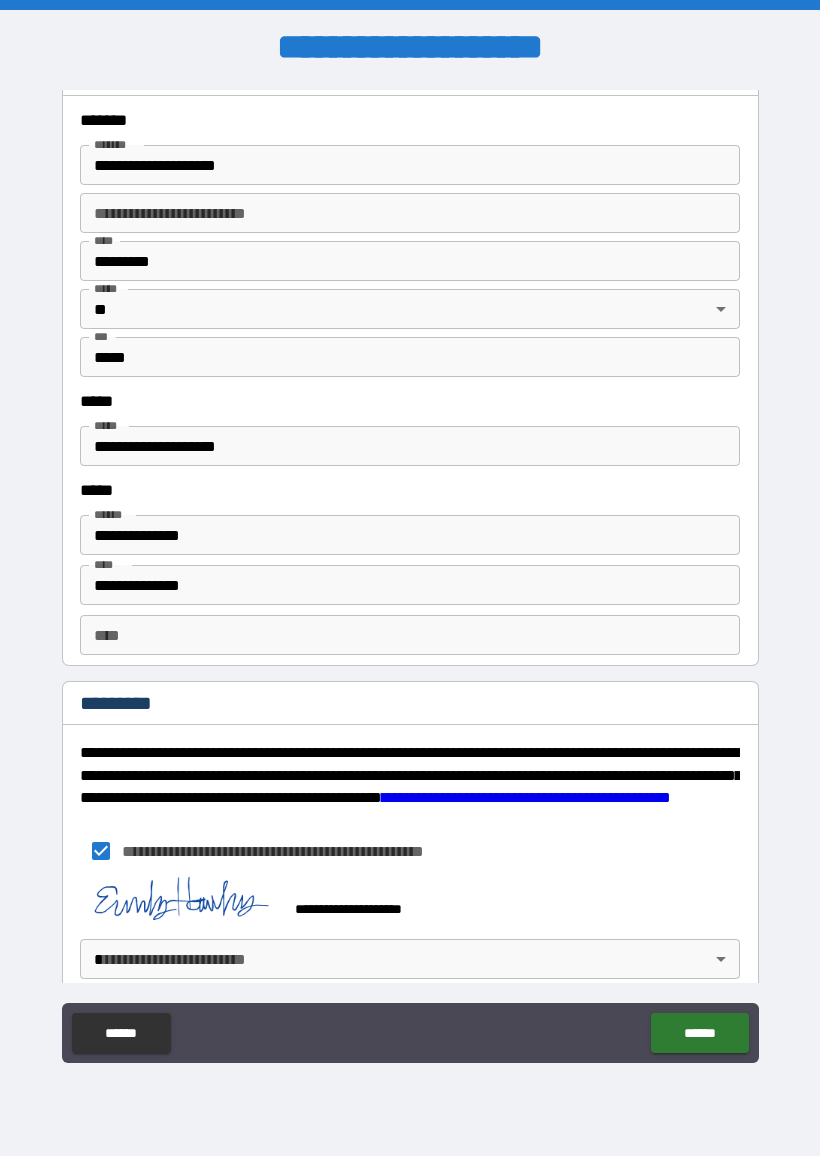 click on "**********" at bounding box center (410, 578) 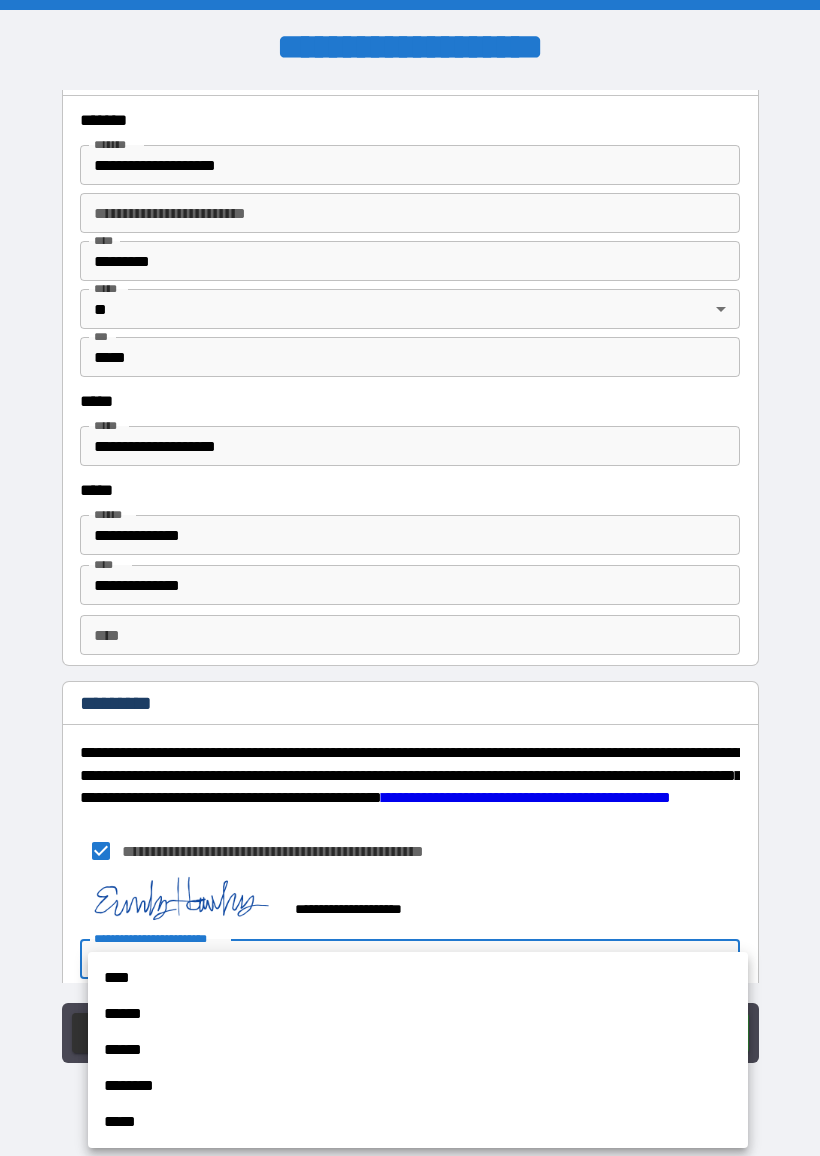 click on "****" at bounding box center (418, 978) 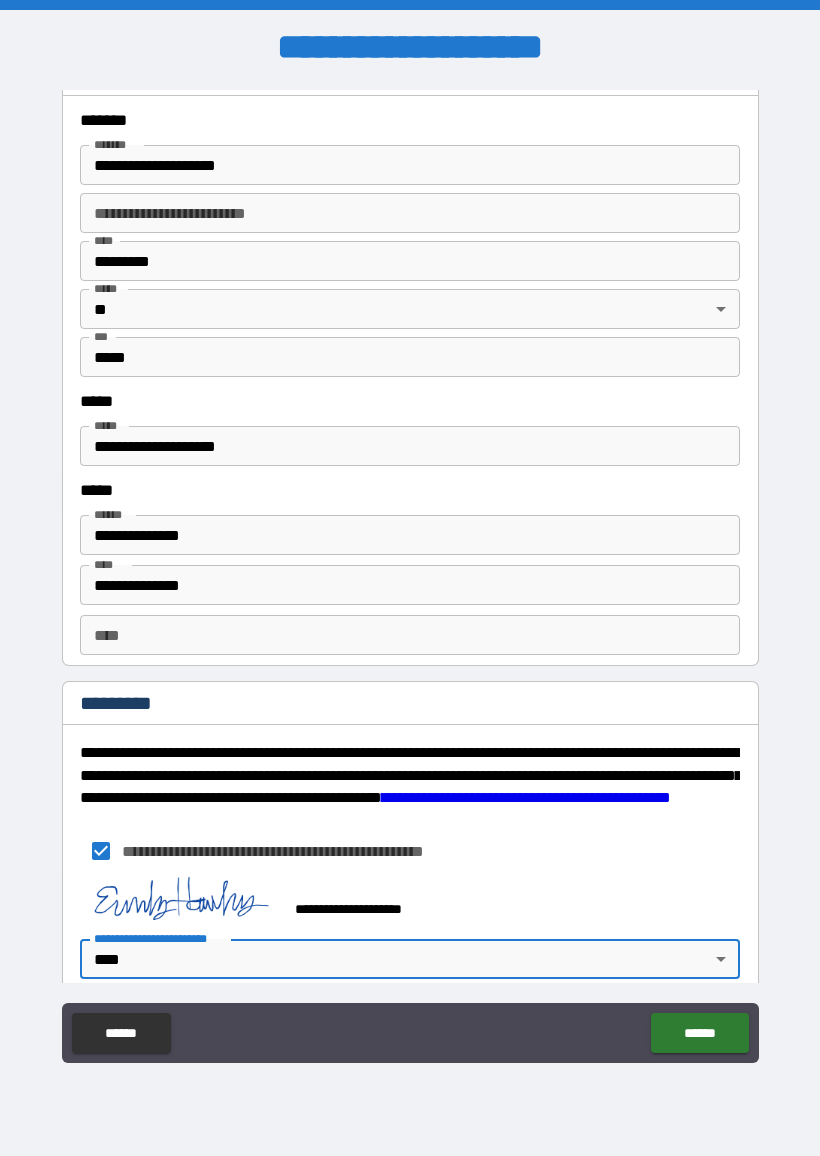 type on "*" 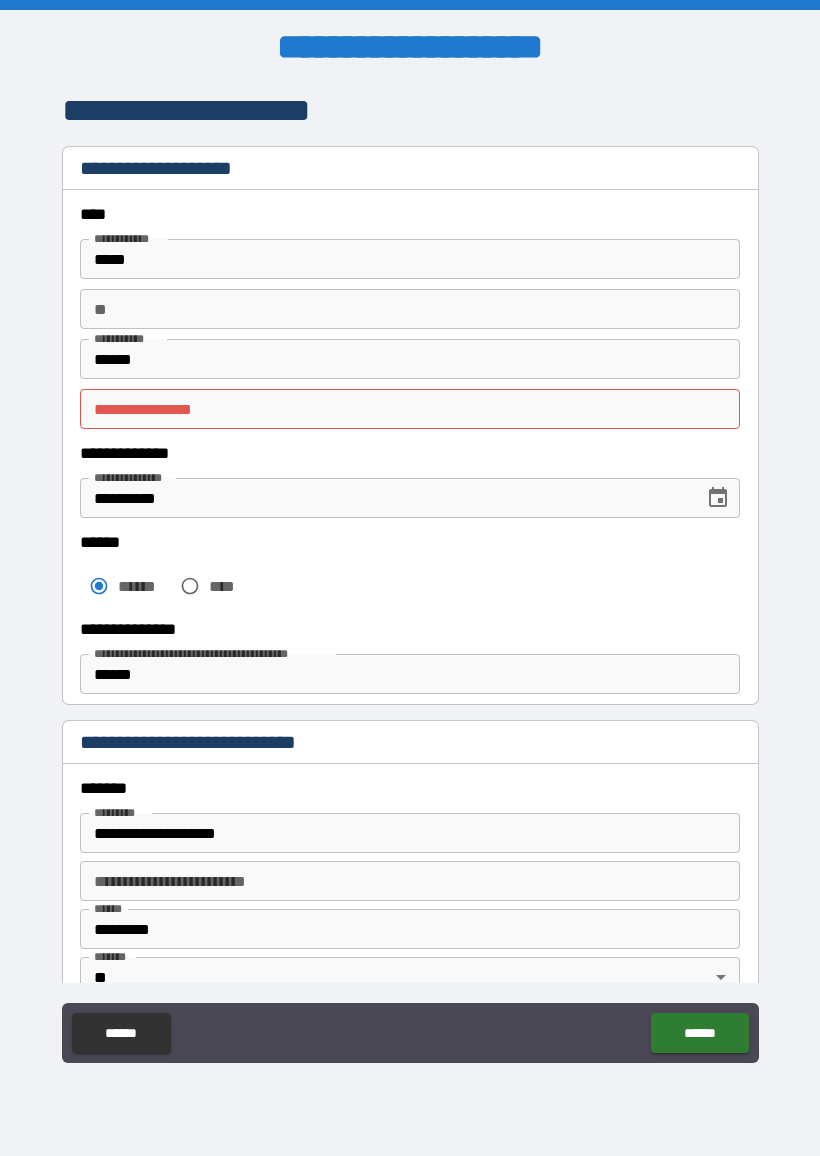 scroll, scrollTop: 0, scrollLeft: 0, axis: both 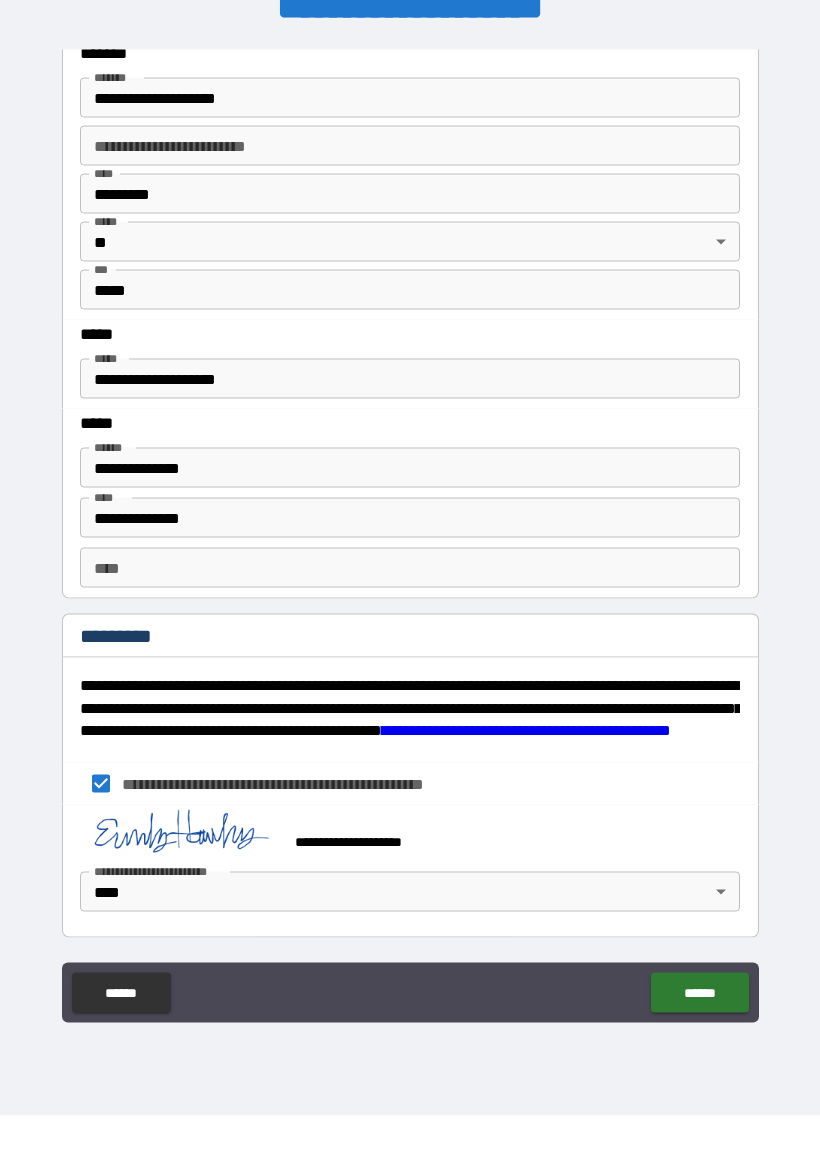 type on "*****" 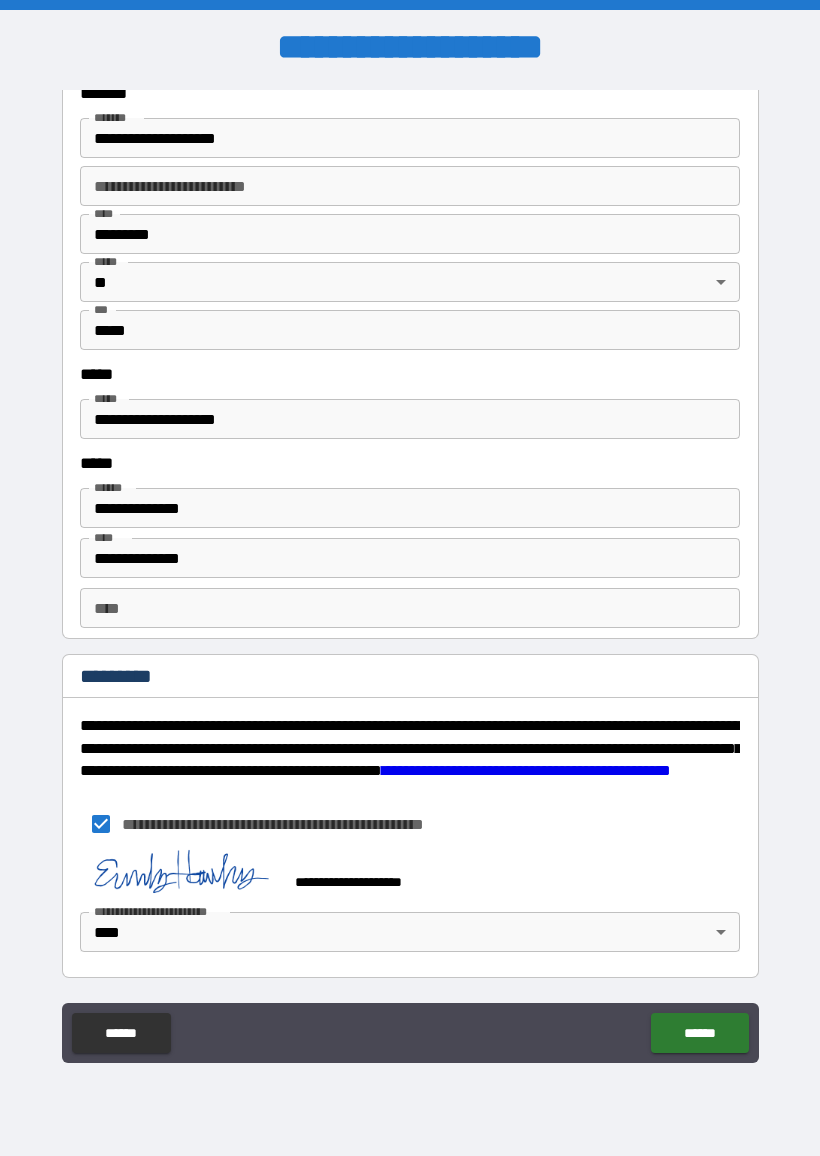click on "******" at bounding box center [699, 1033] 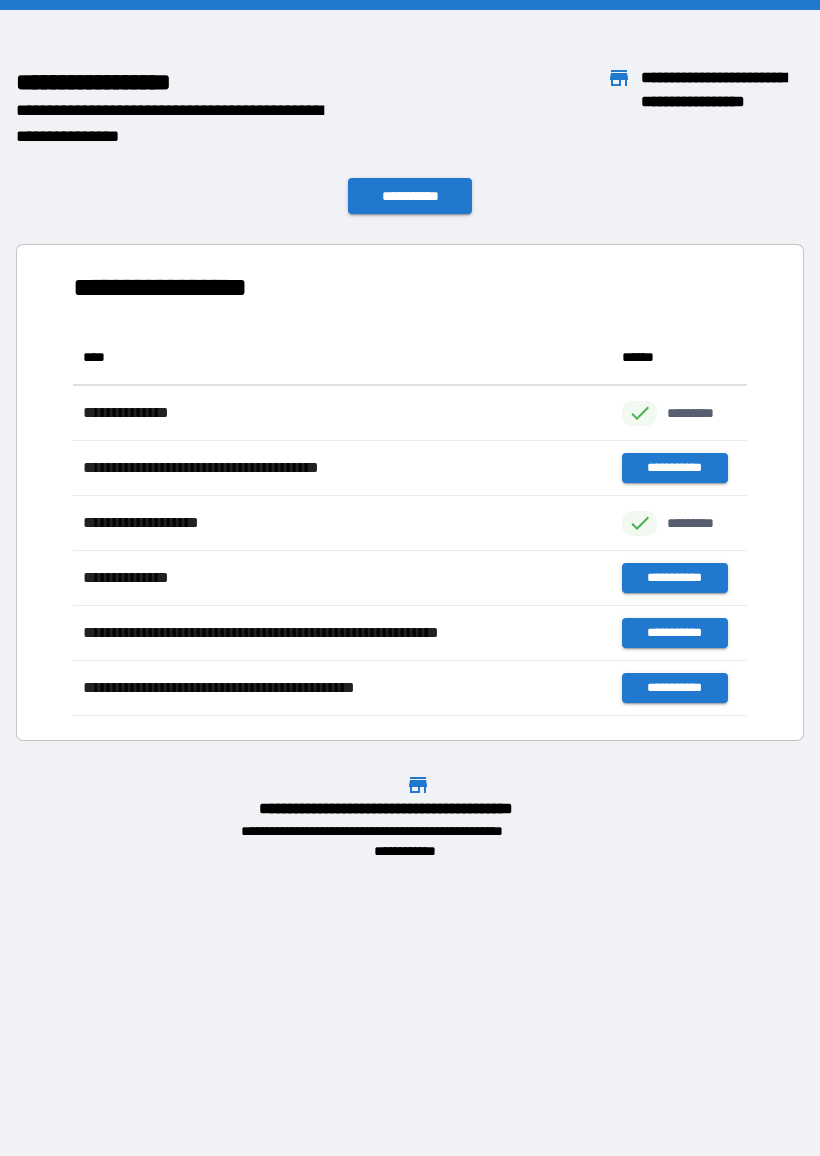 scroll, scrollTop: 1, scrollLeft: 1, axis: both 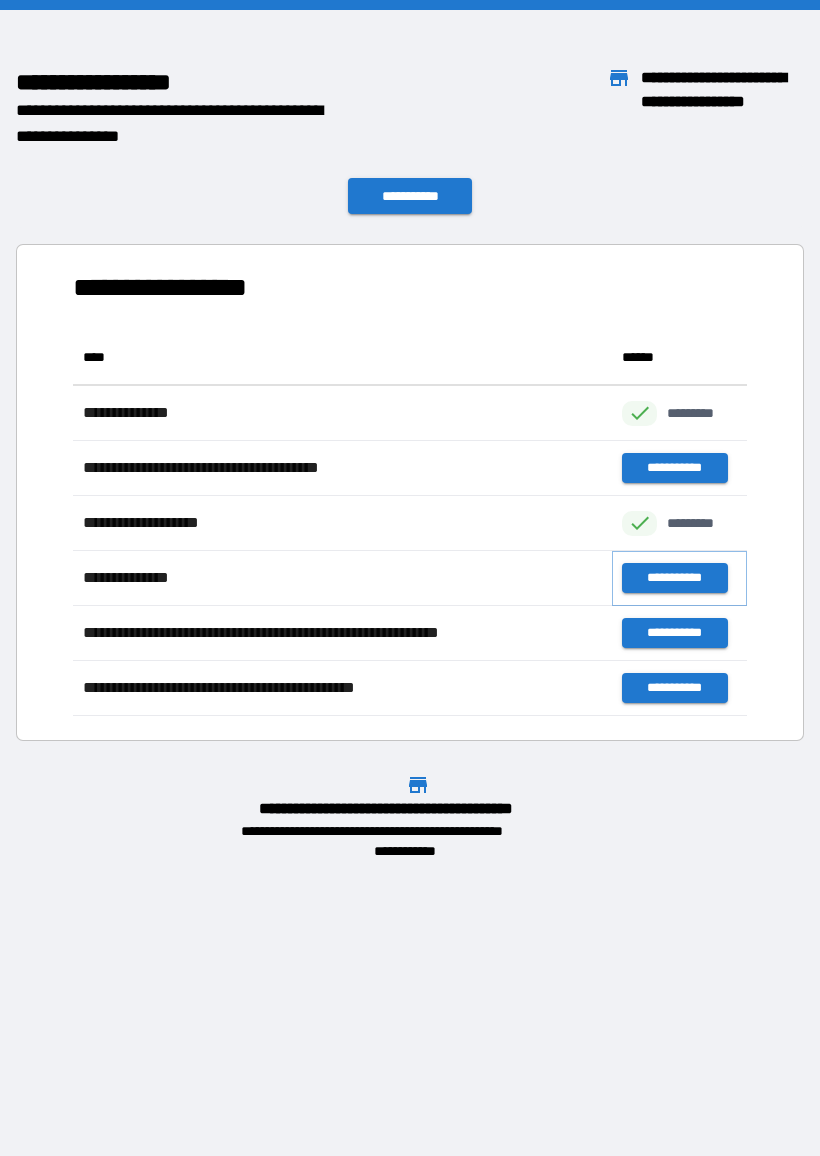 click on "**********" at bounding box center [674, 578] 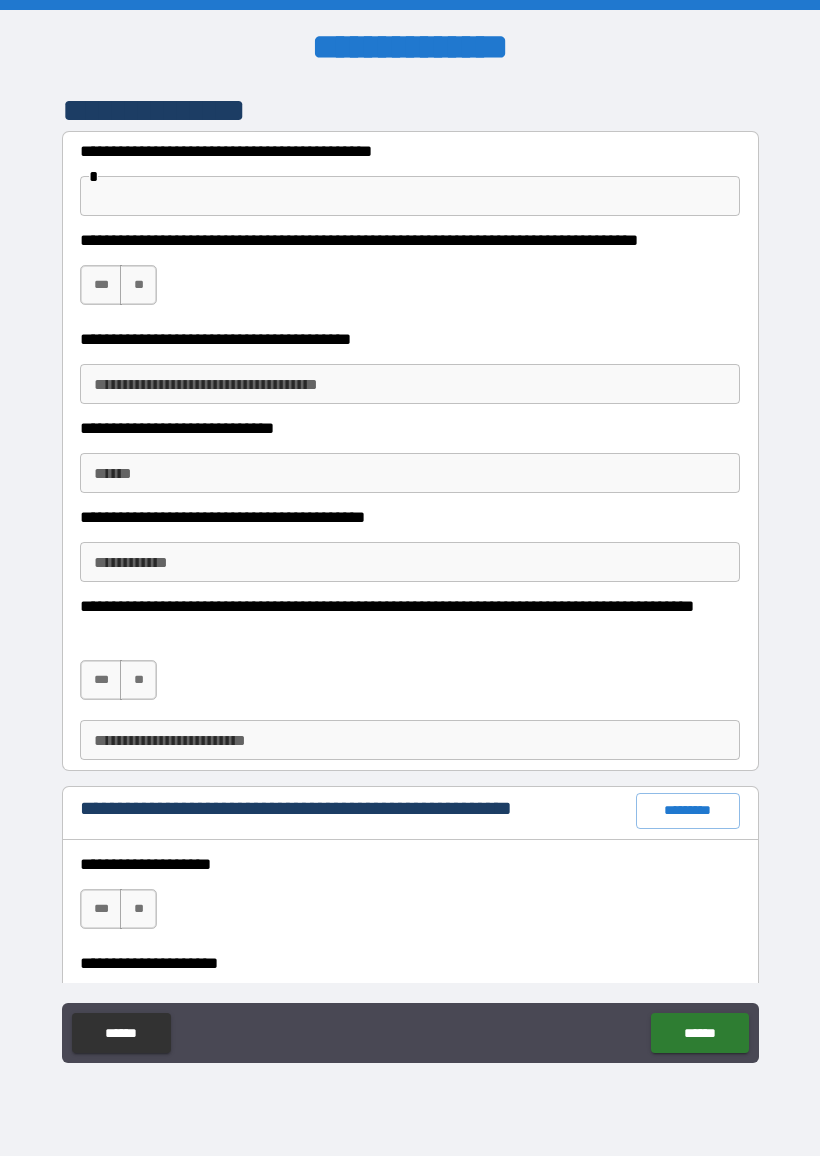 click at bounding box center (410, 196) 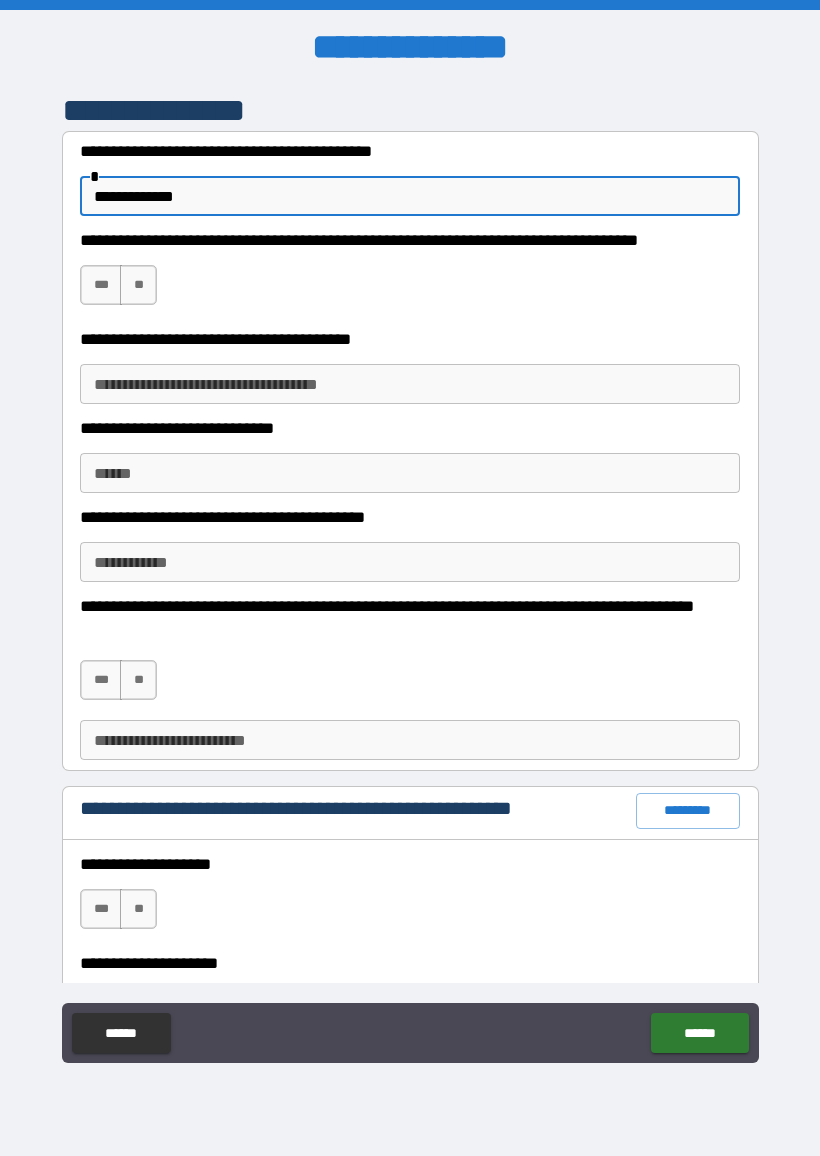 type on "**********" 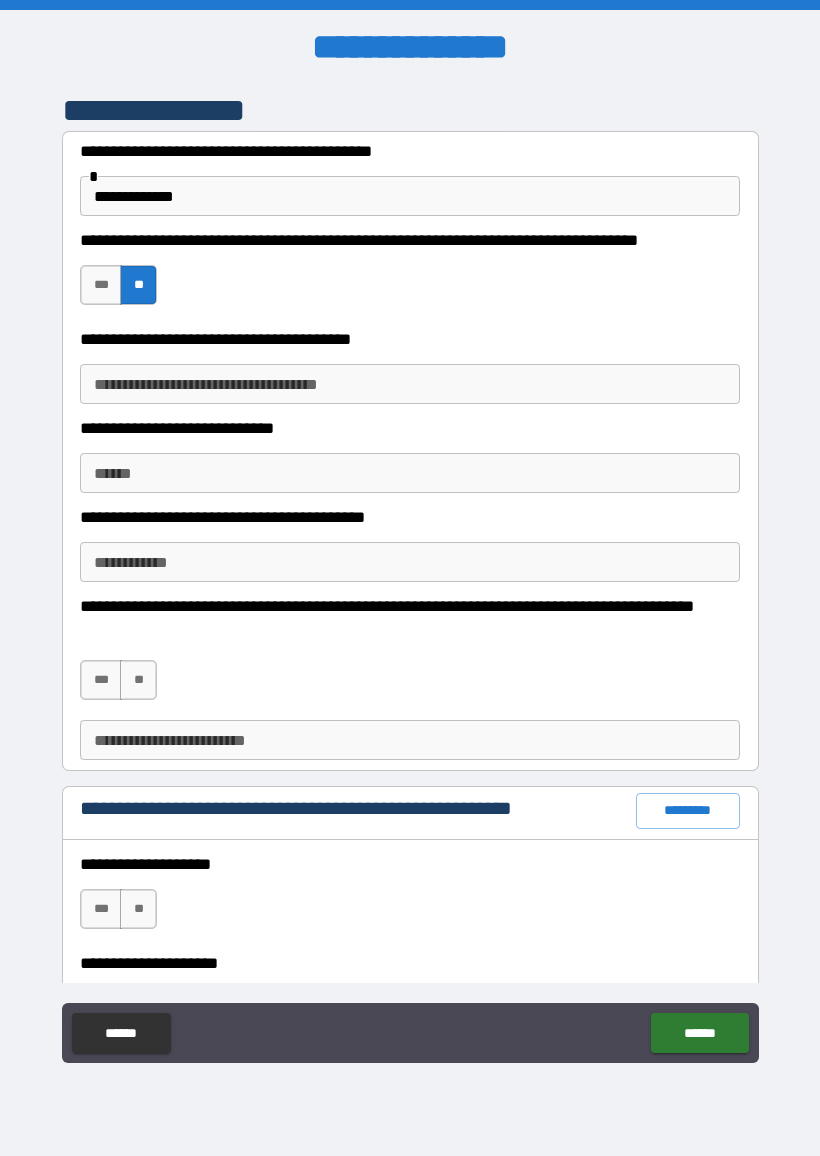 click on "**********" at bounding box center (410, 384) 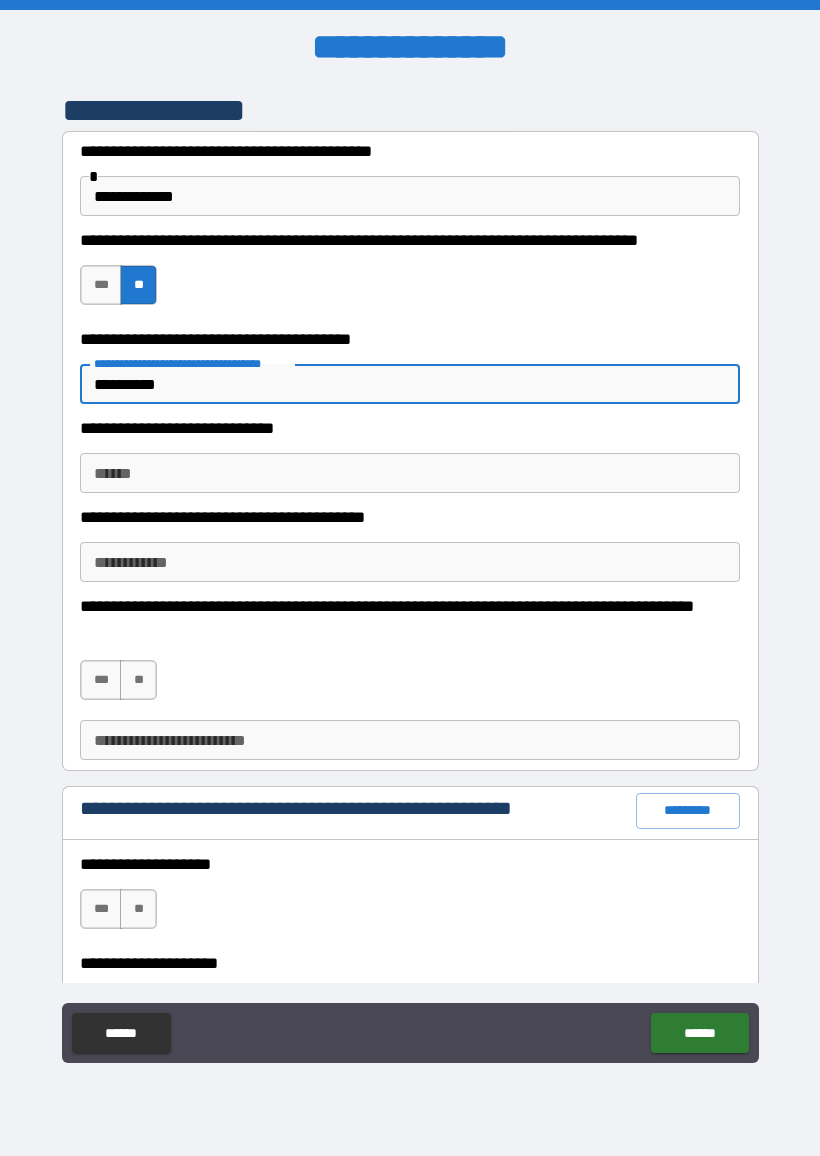 type on "**********" 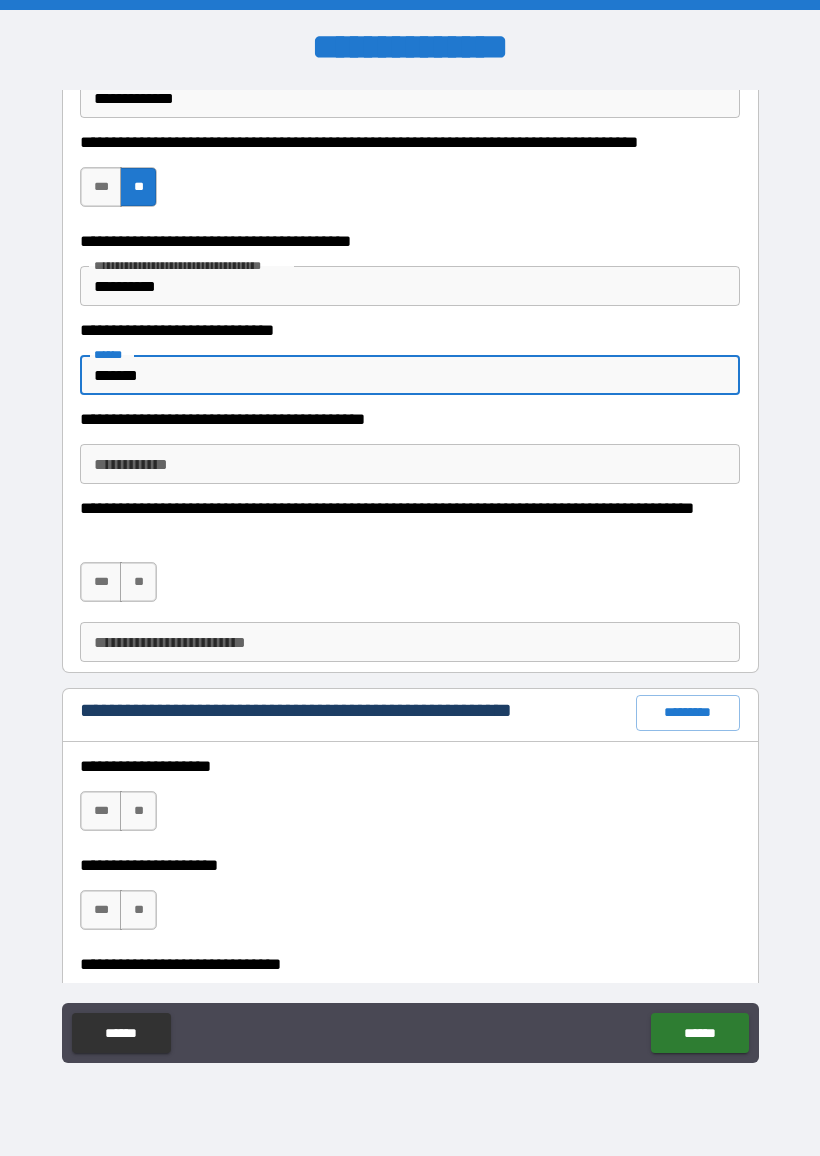 scroll, scrollTop: 102, scrollLeft: 0, axis: vertical 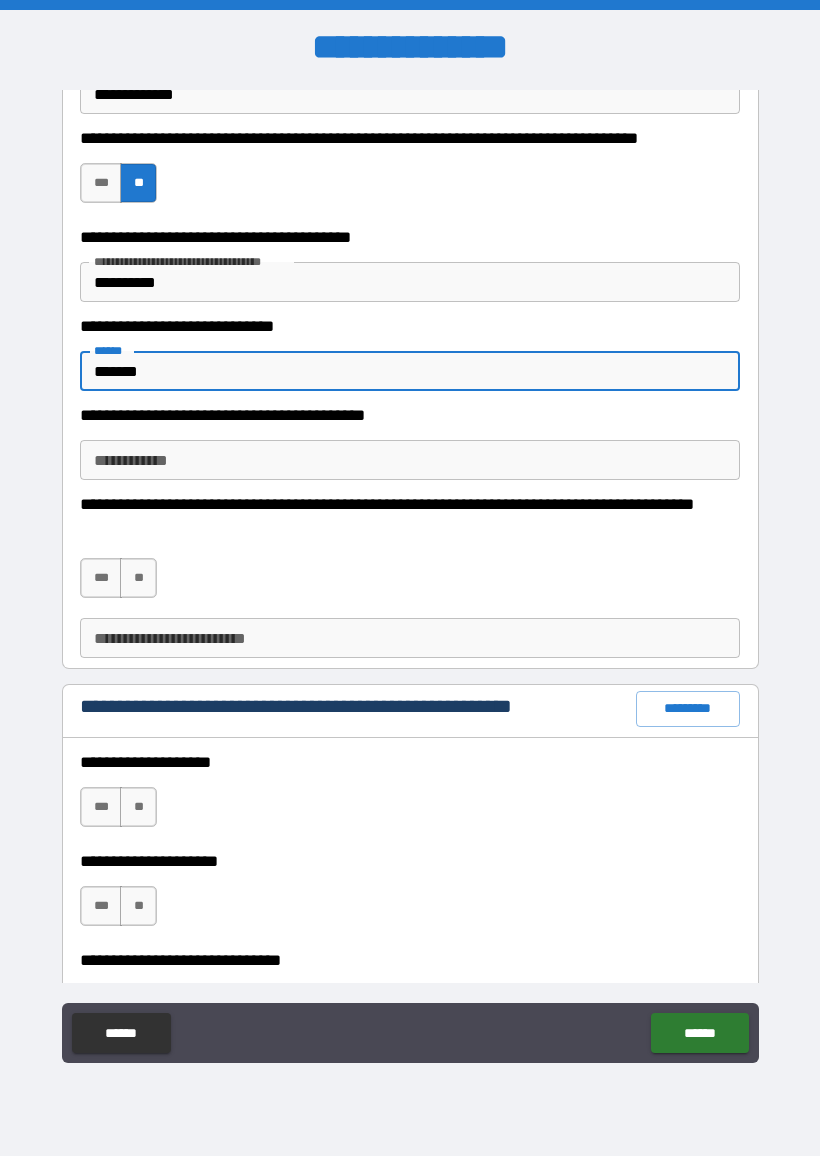 type on "*******" 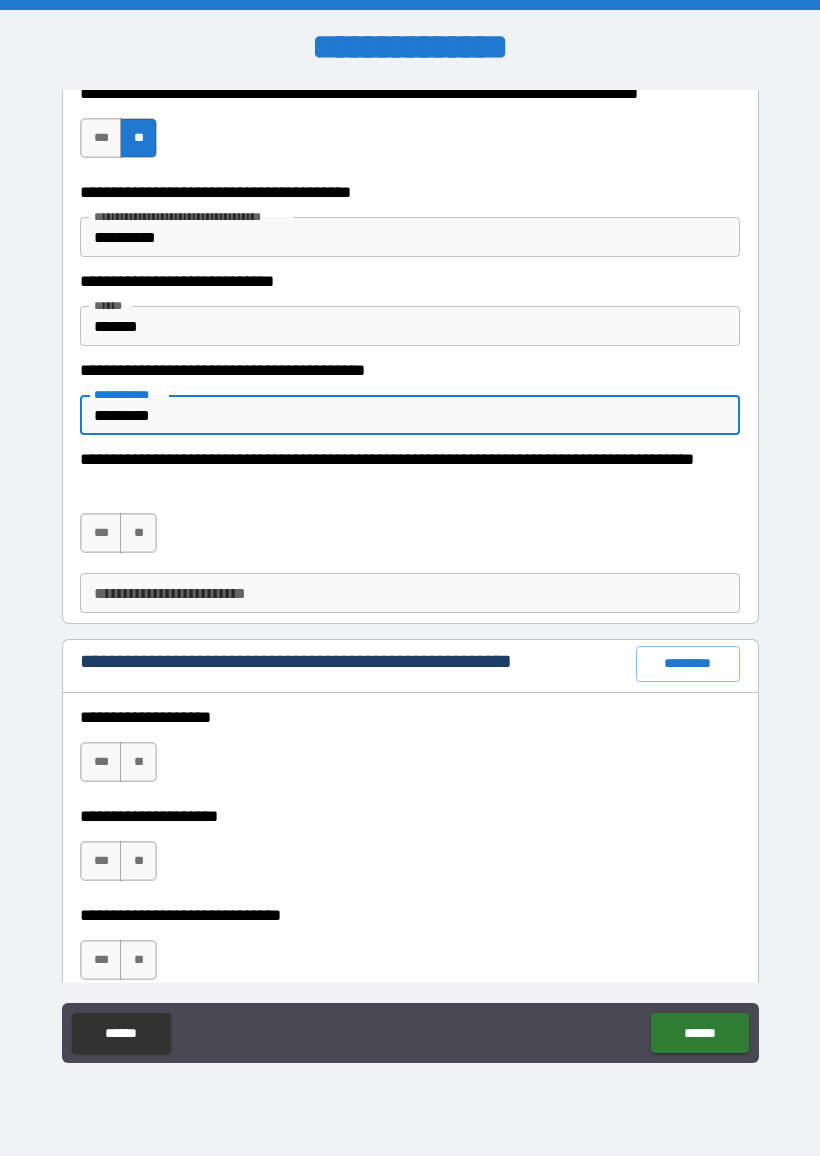 scroll, scrollTop: 169, scrollLeft: 0, axis: vertical 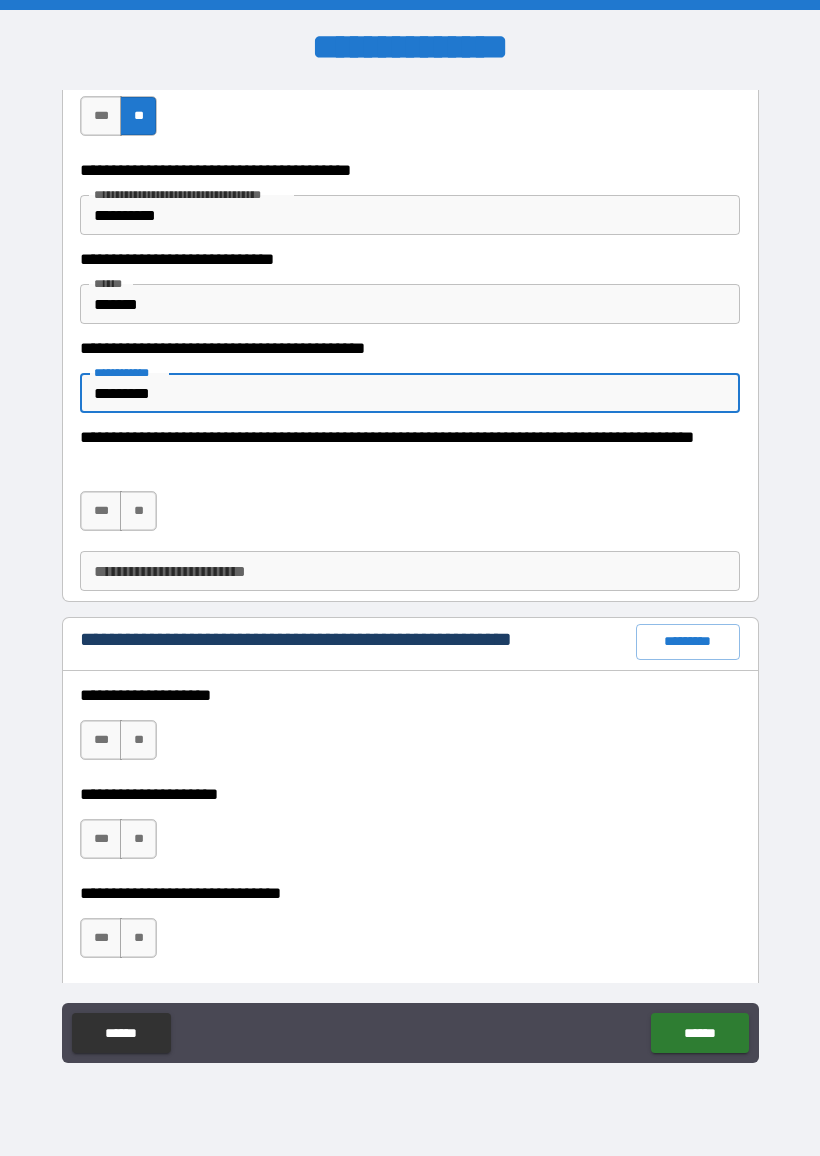 type on "*********" 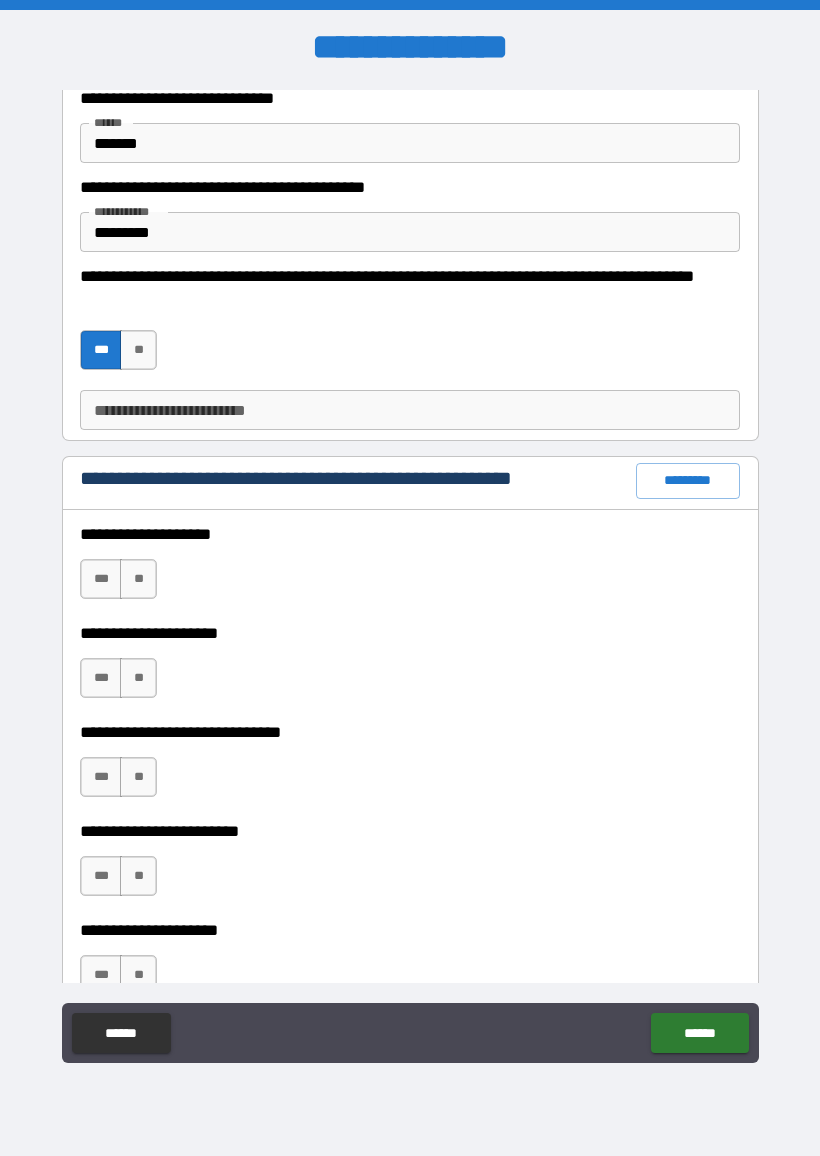 scroll, scrollTop: 338, scrollLeft: 0, axis: vertical 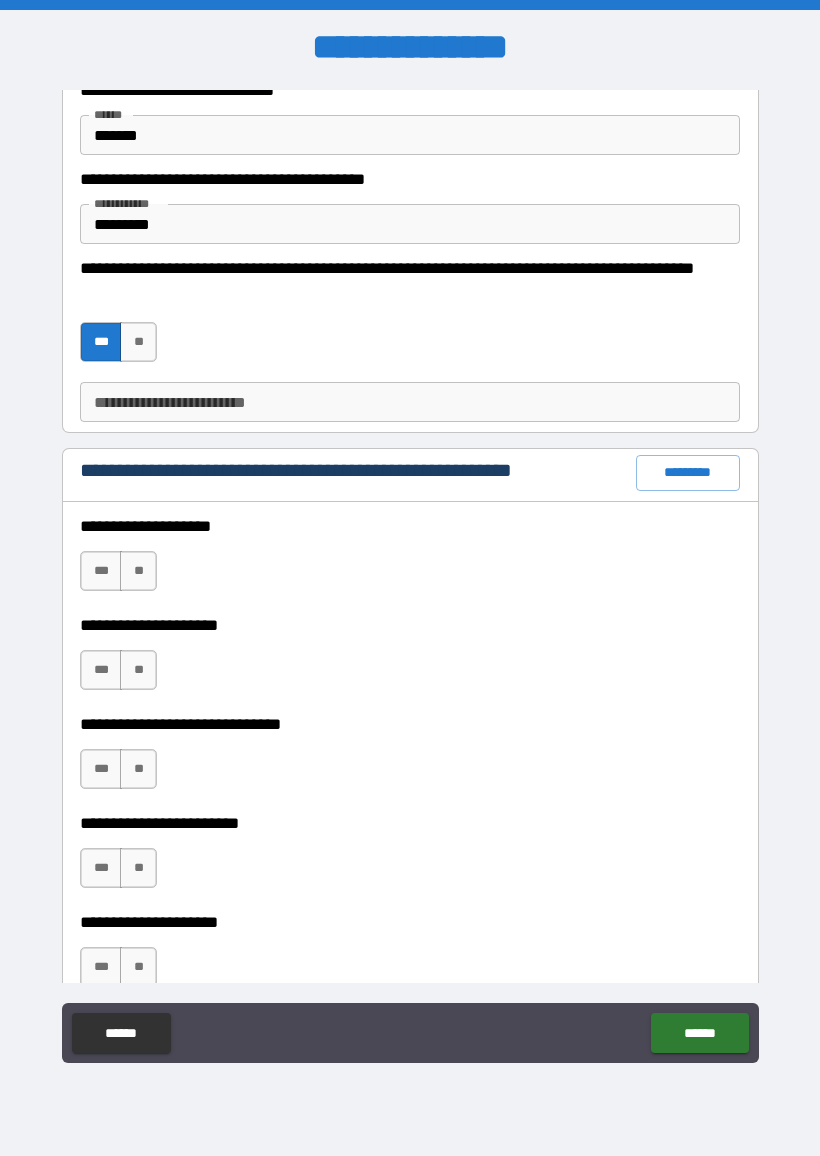 click on "***" at bounding box center [101, 571] 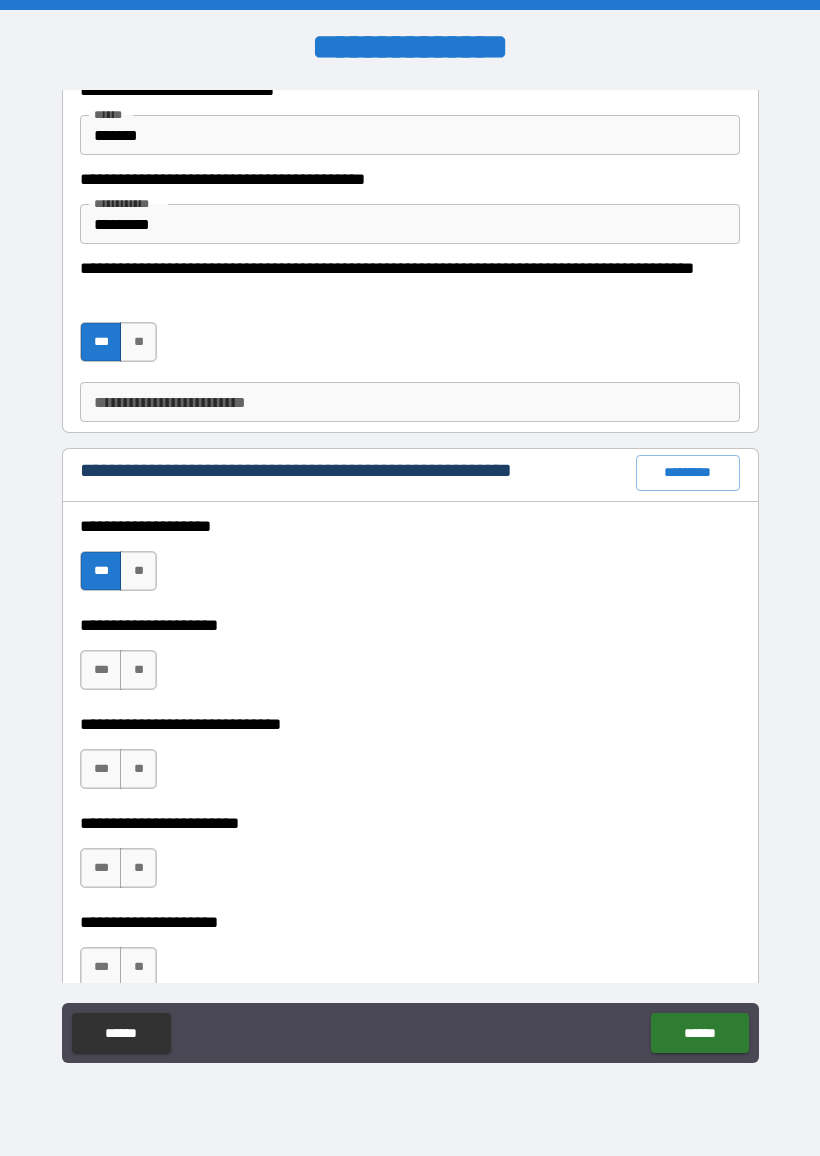 click on "**" at bounding box center [138, 670] 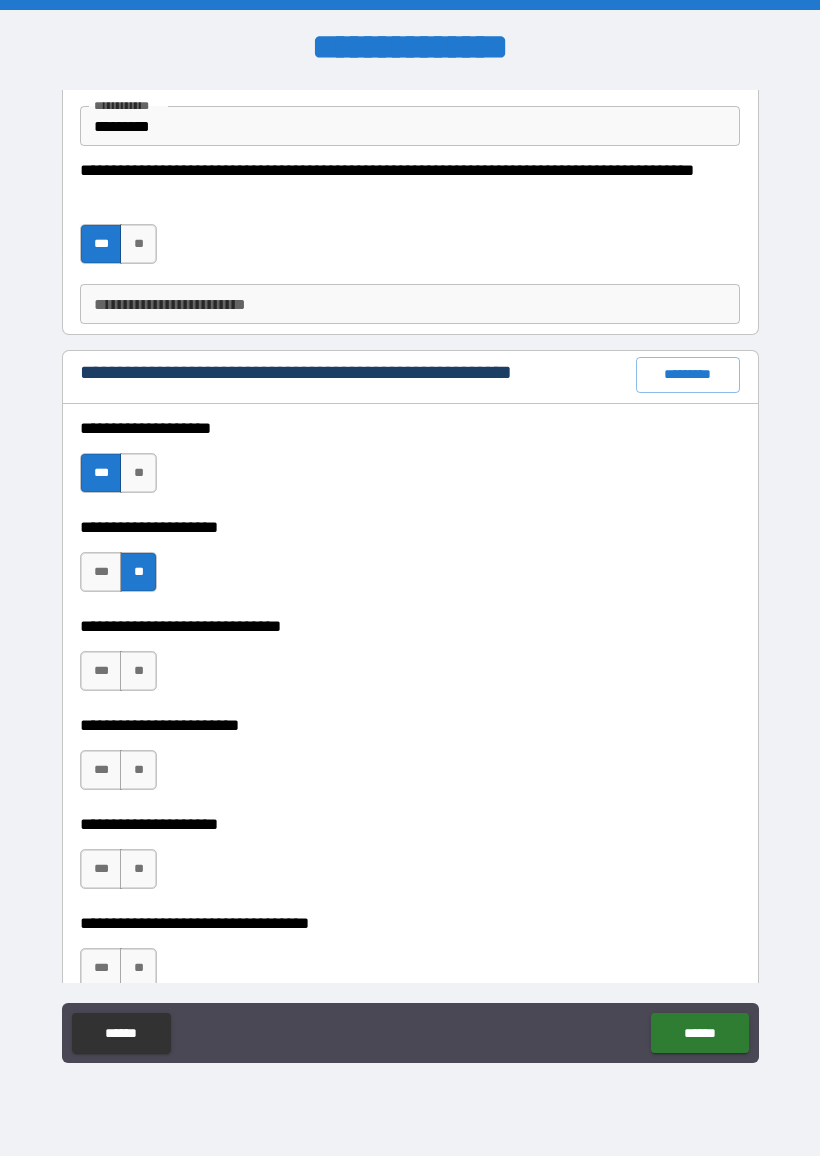 click on "**" at bounding box center (138, 671) 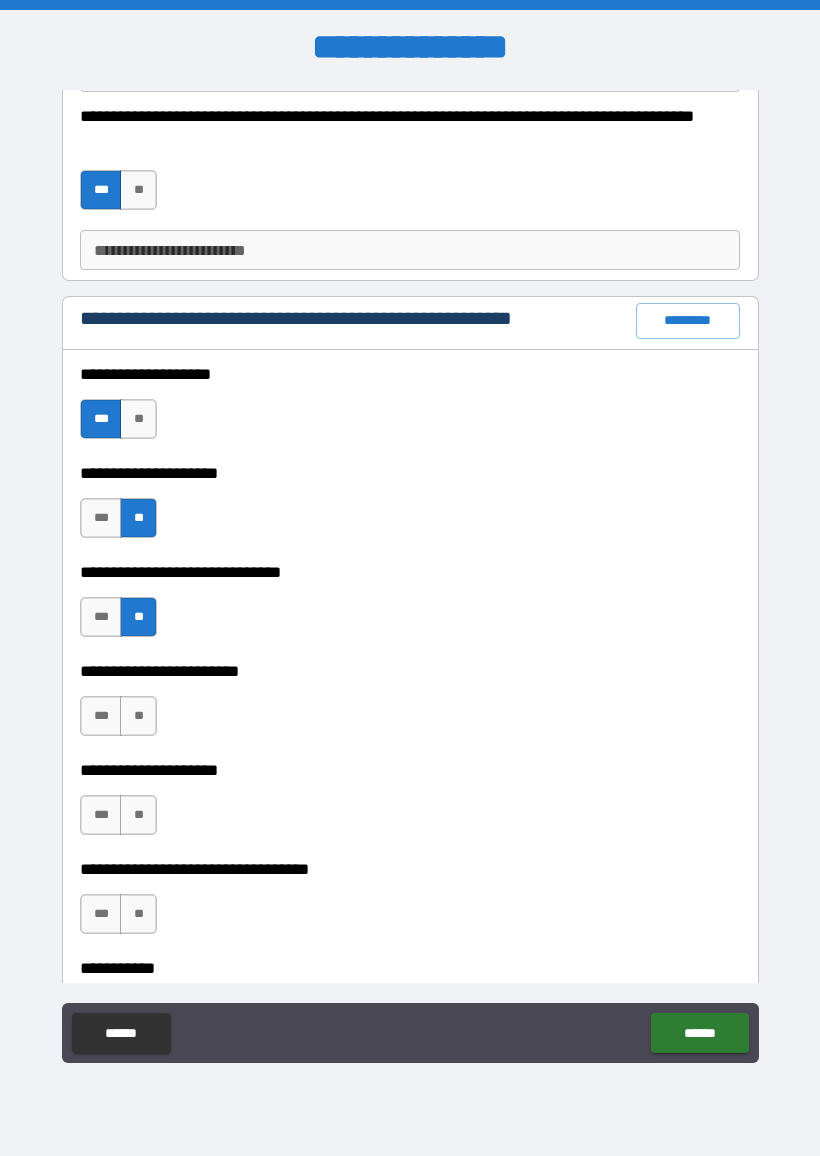 scroll, scrollTop: 559, scrollLeft: 0, axis: vertical 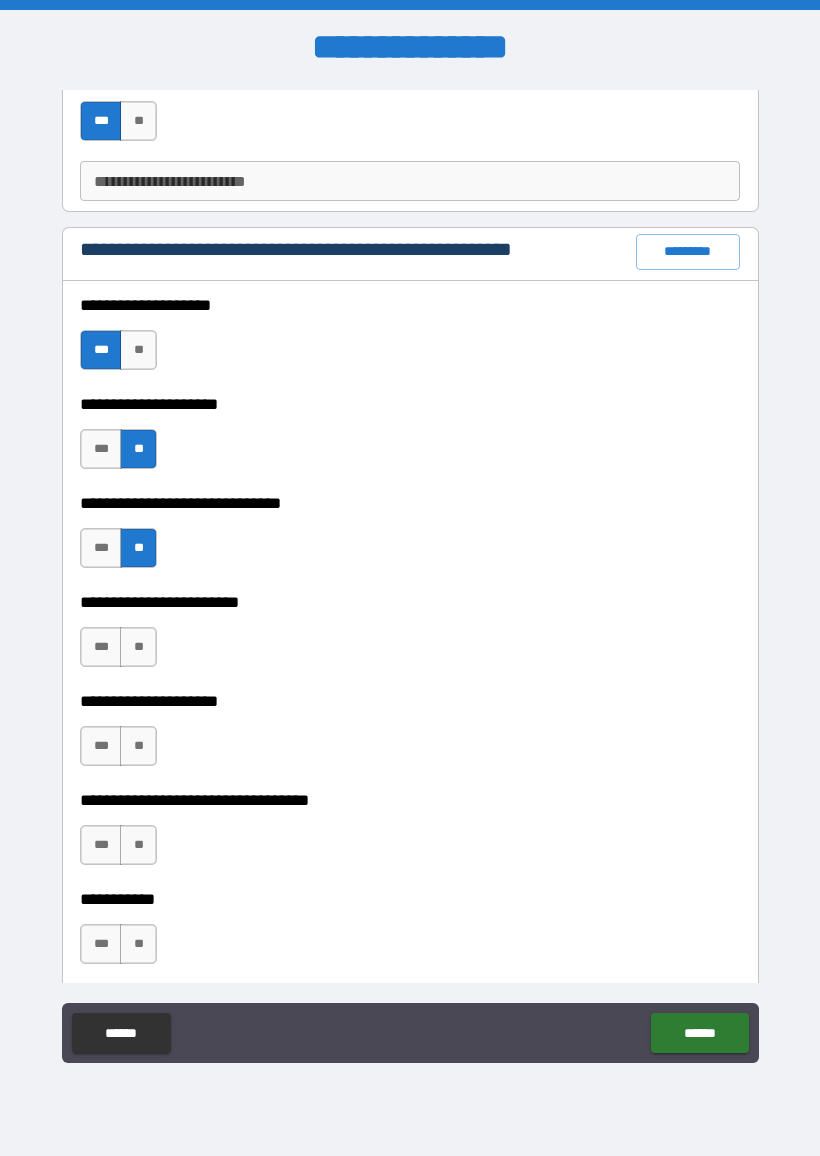 click on "**" at bounding box center [138, 647] 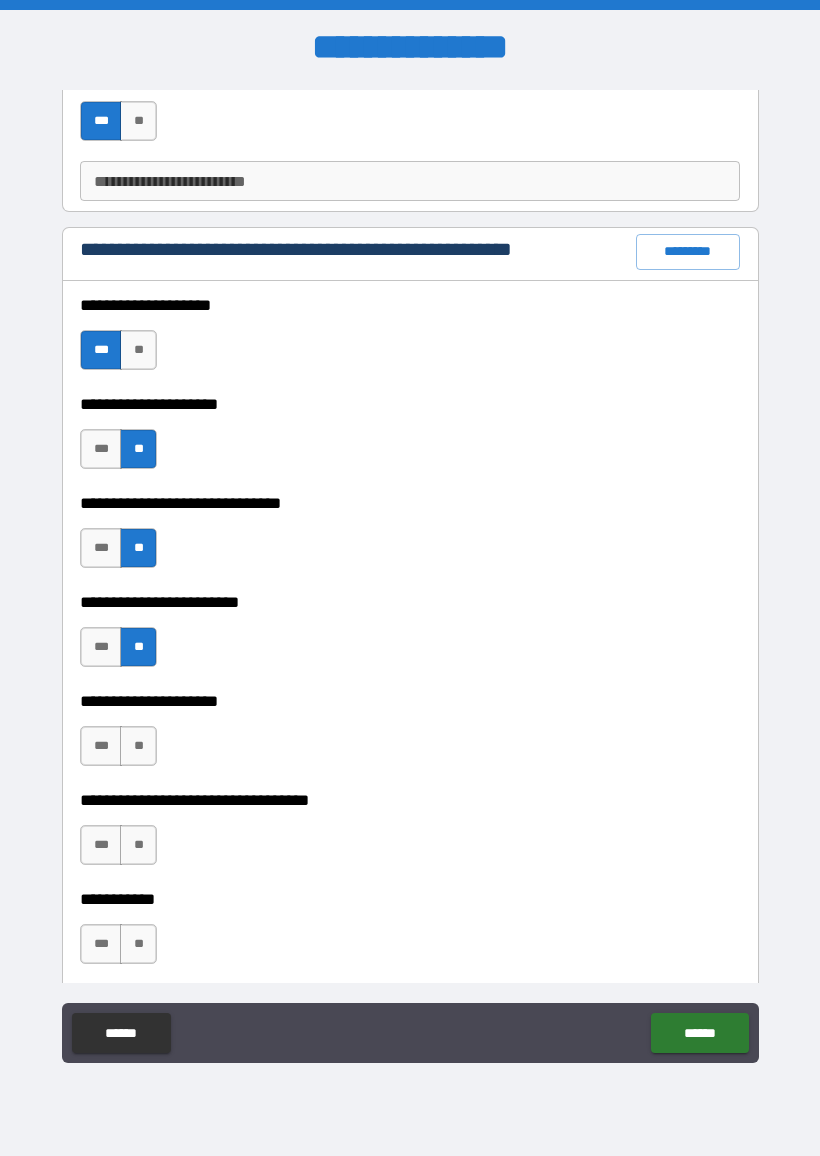 click on "**" at bounding box center [138, 746] 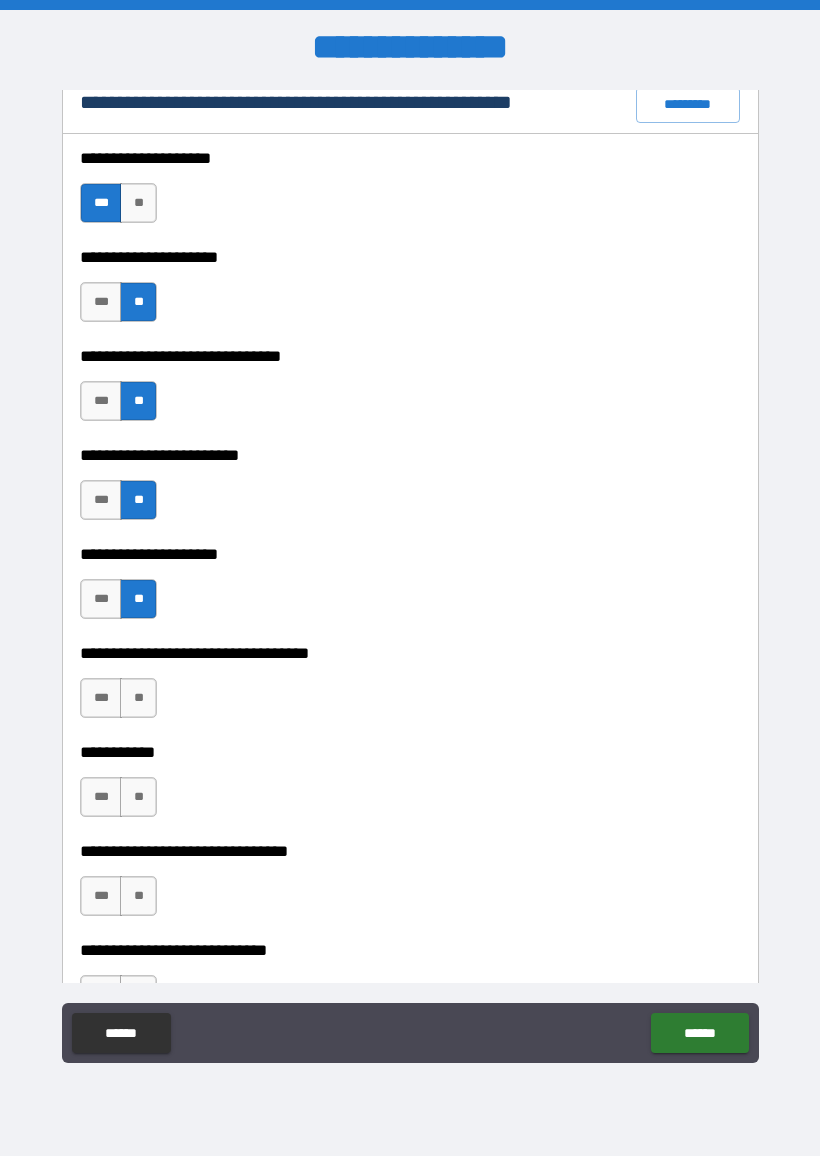 click on "**" at bounding box center (138, 698) 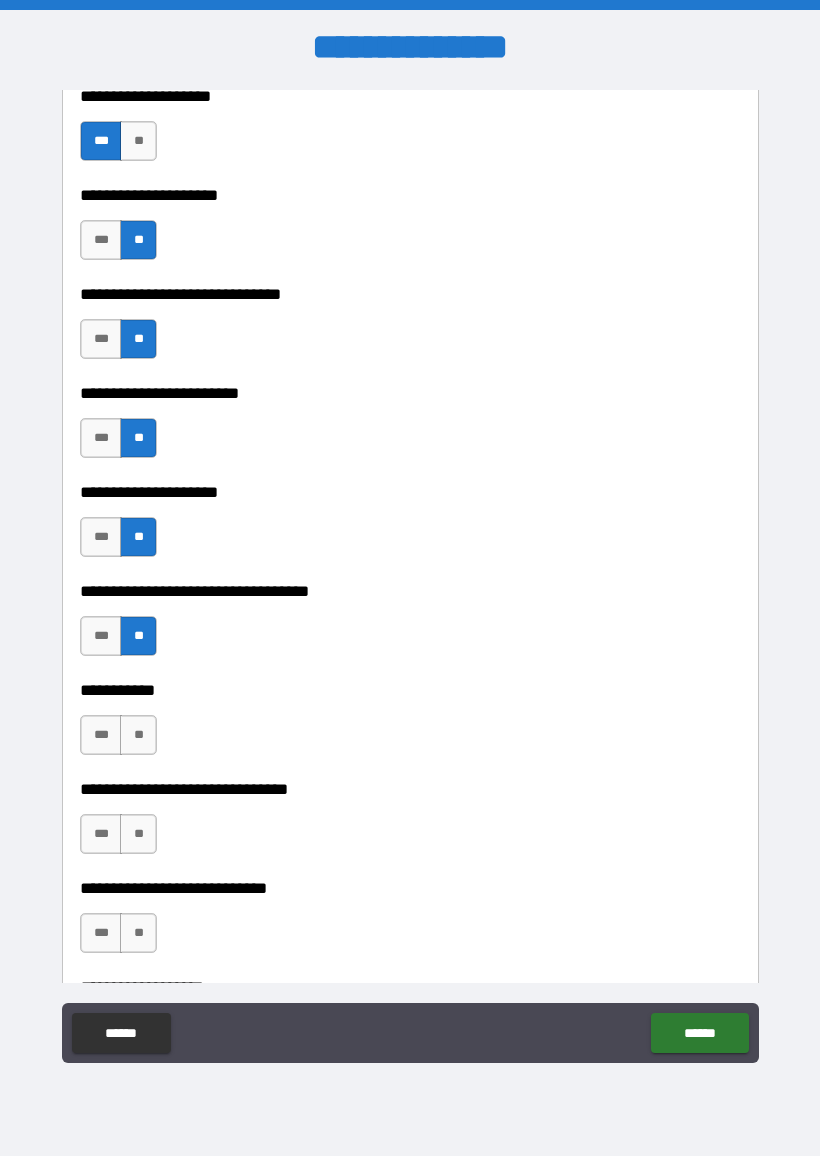 scroll, scrollTop: 779, scrollLeft: 0, axis: vertical 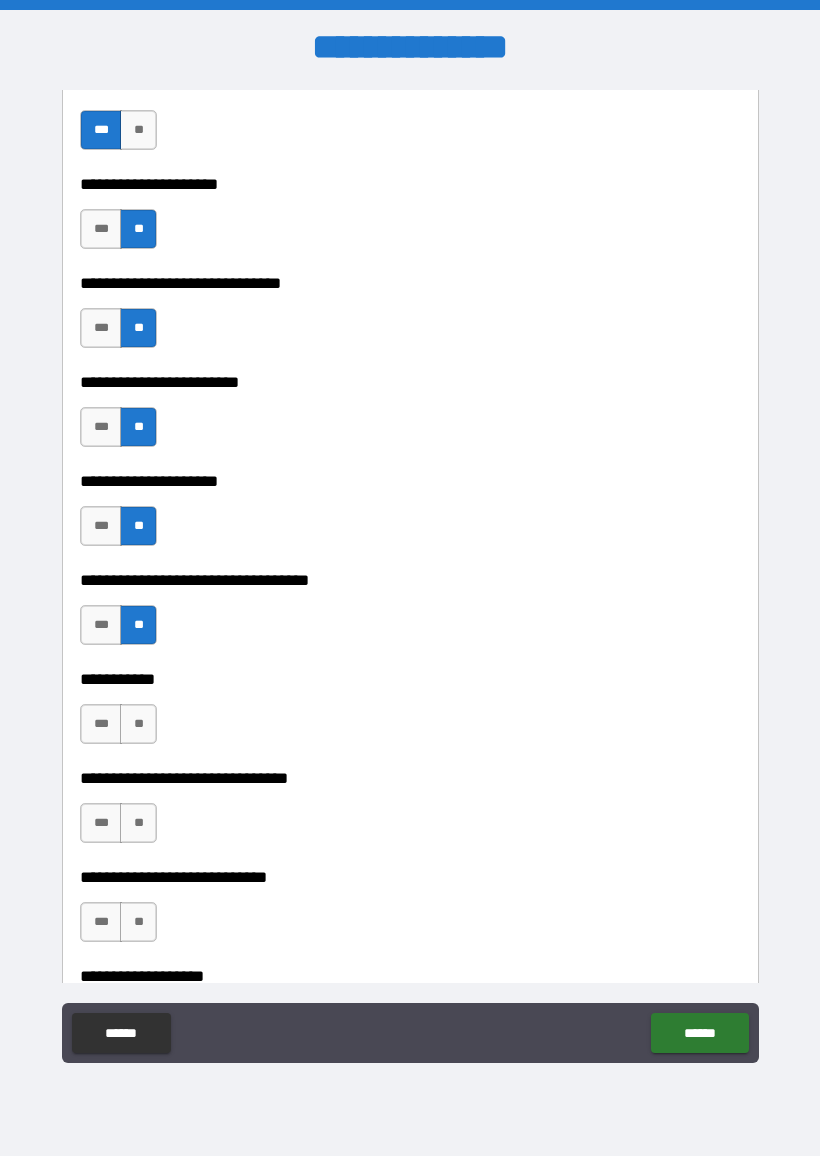click on "**" at bounding box center [138, 724] 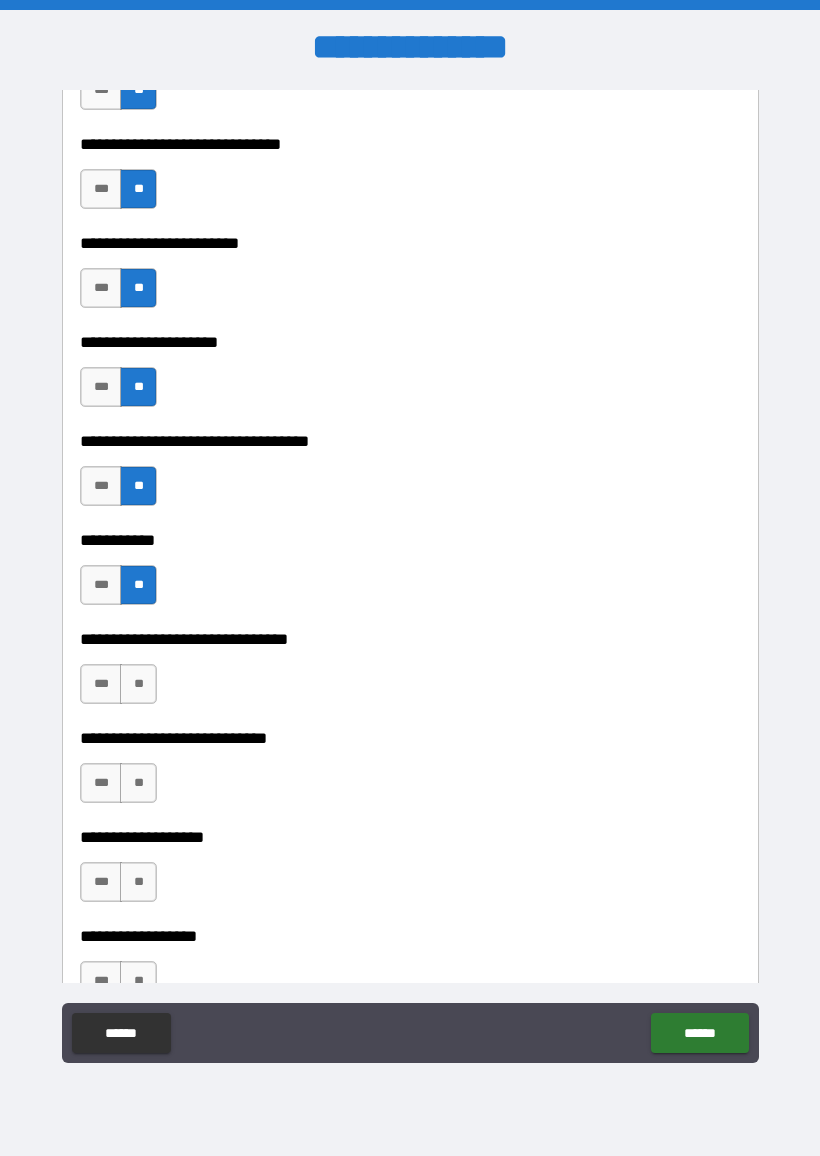 scroll, scrollTop: 931, scrollLeft: 0, axis: vertical 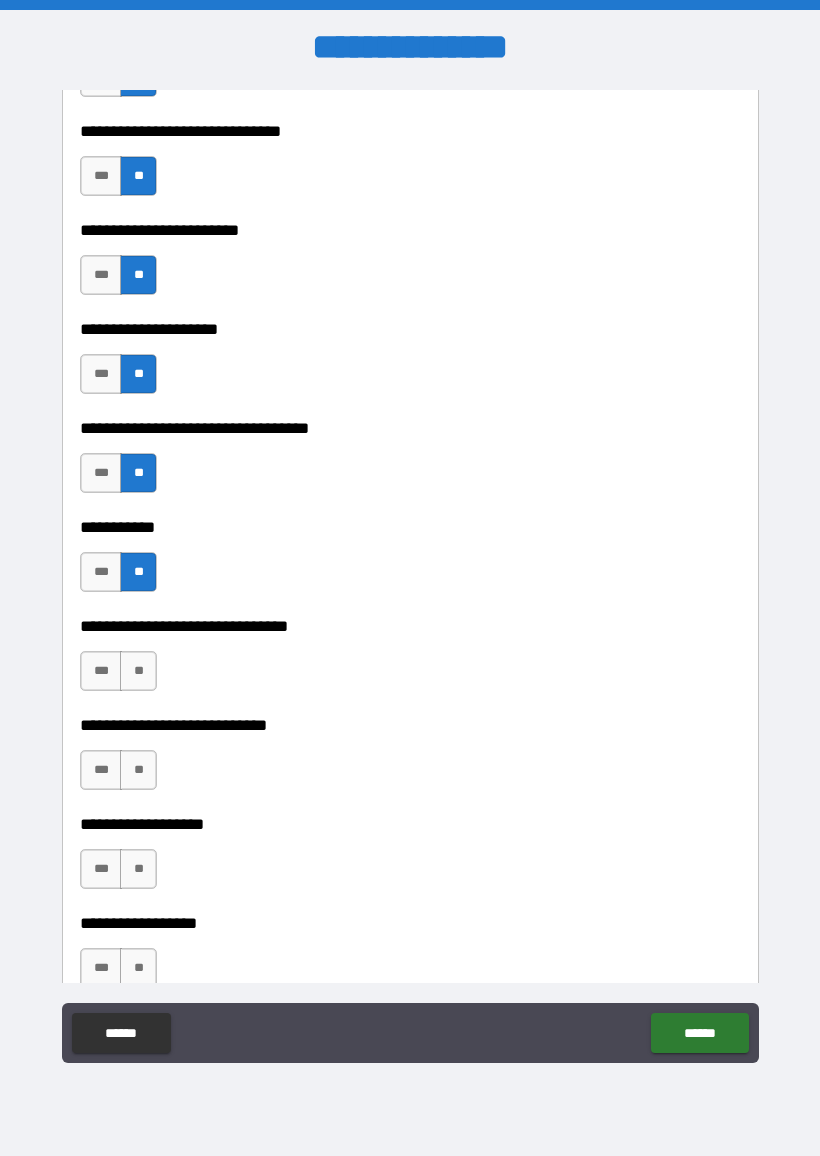 click on "**" at bounding box center [138, 671] 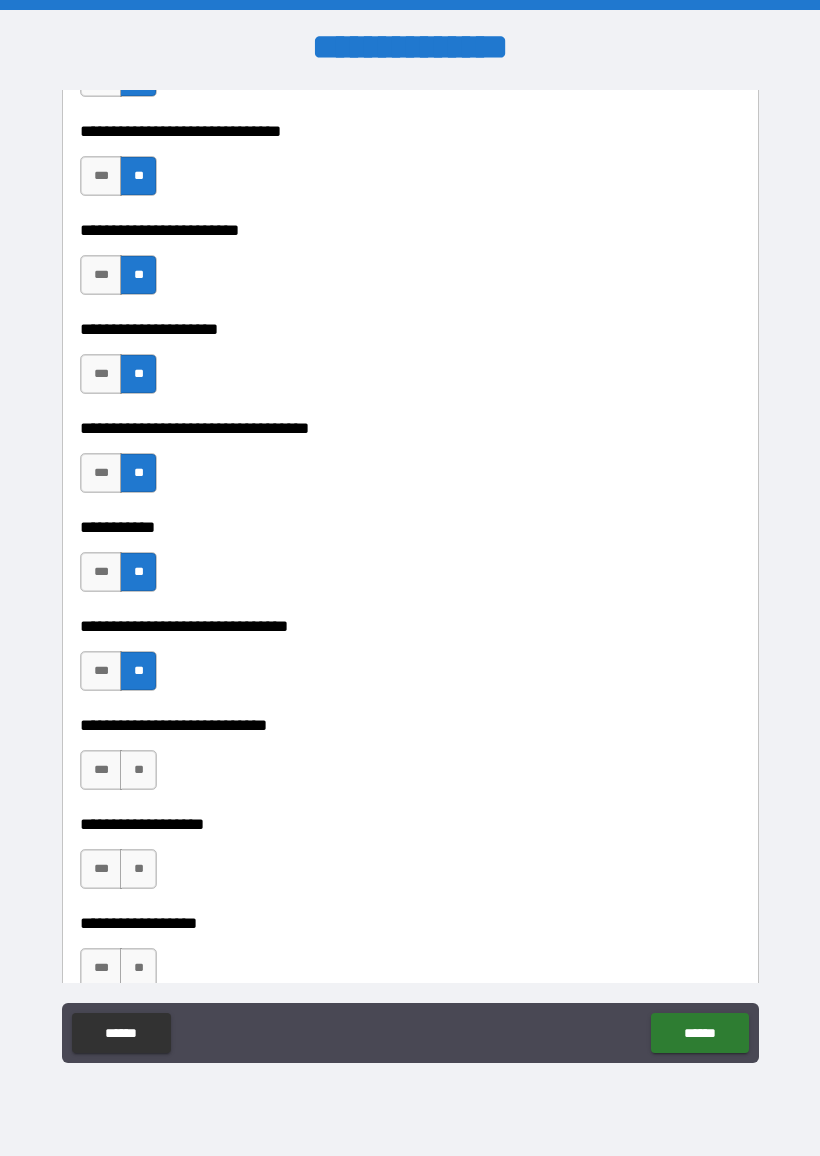 click on "***" at bounding box center (101, 671) 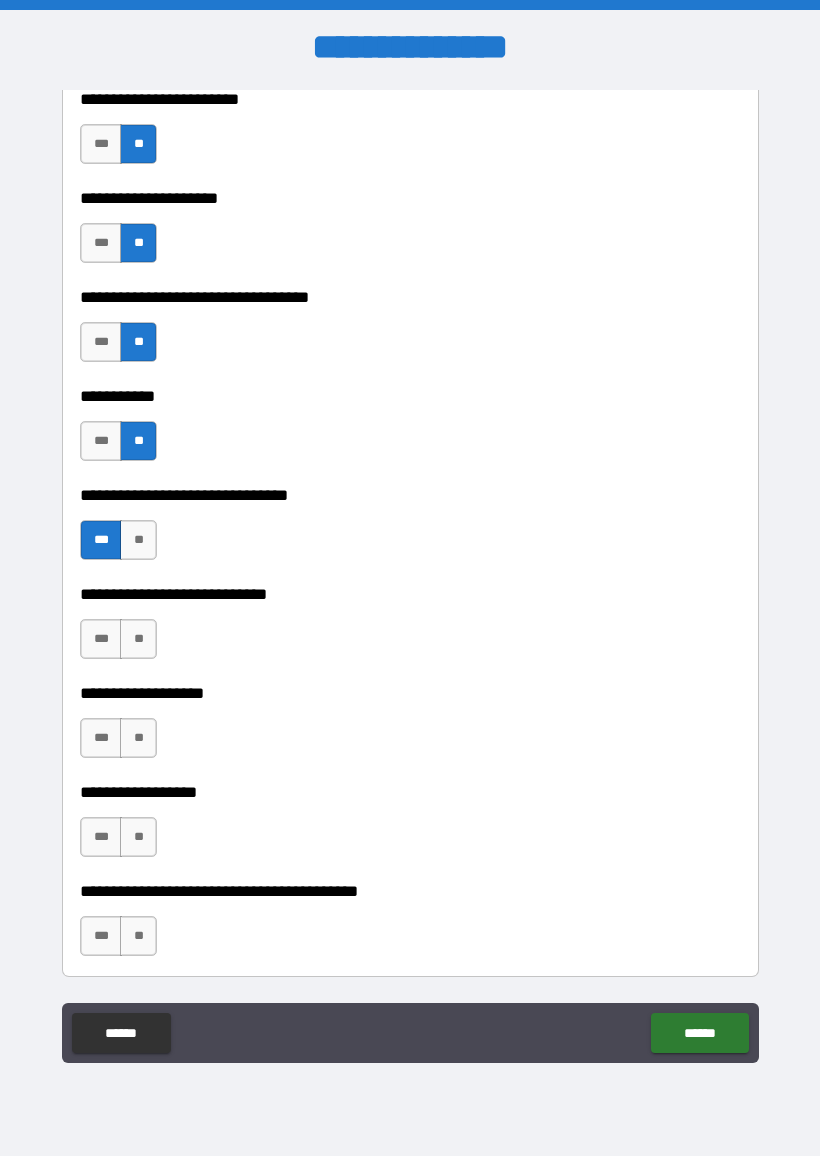 scroll, scrollTop: 1064, scrollLeft: 0, axis: vertical 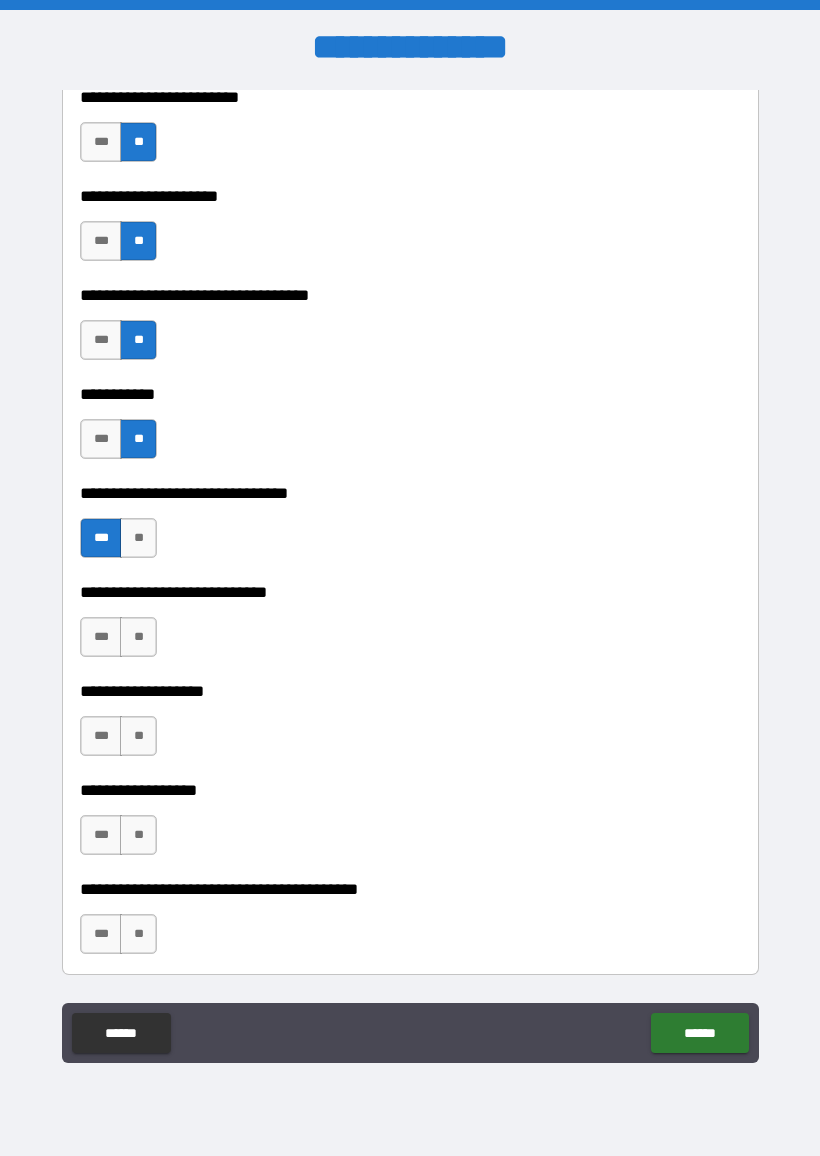 click on "***" at bounding box center [101, 637] 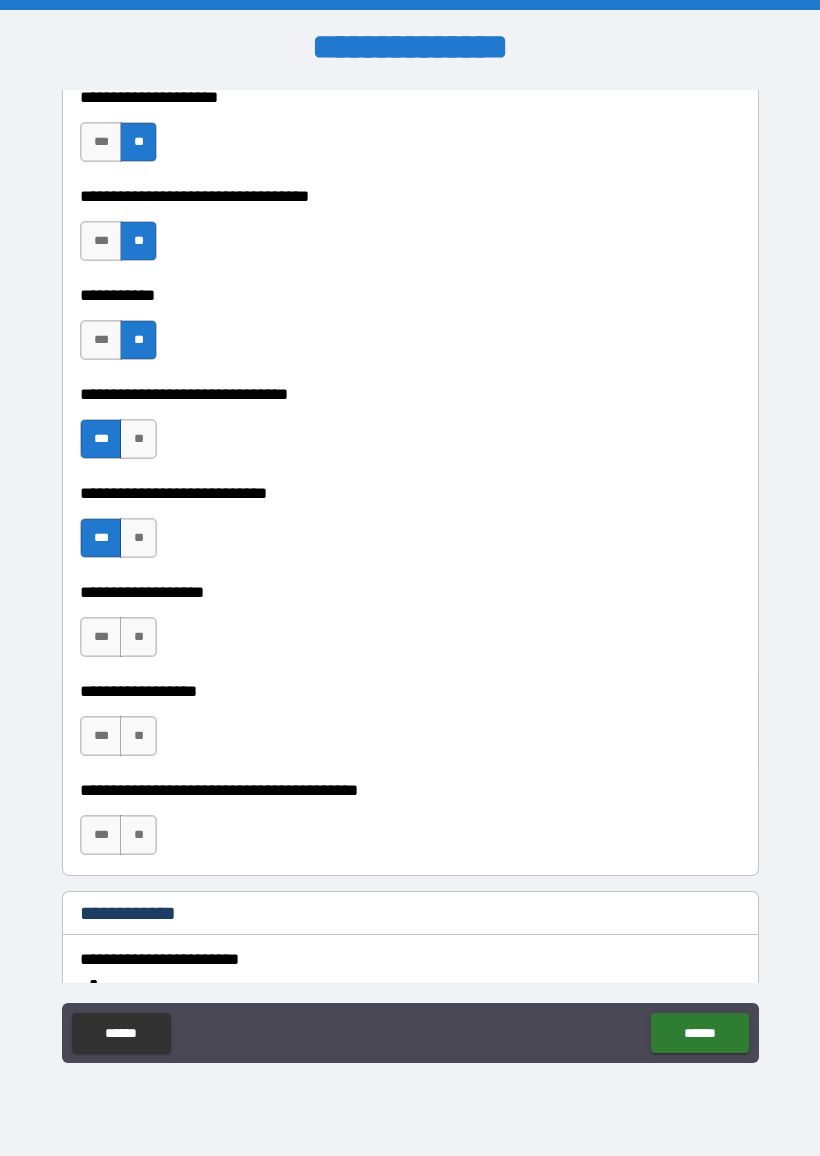click on "***" at bounding box center [101, 637] 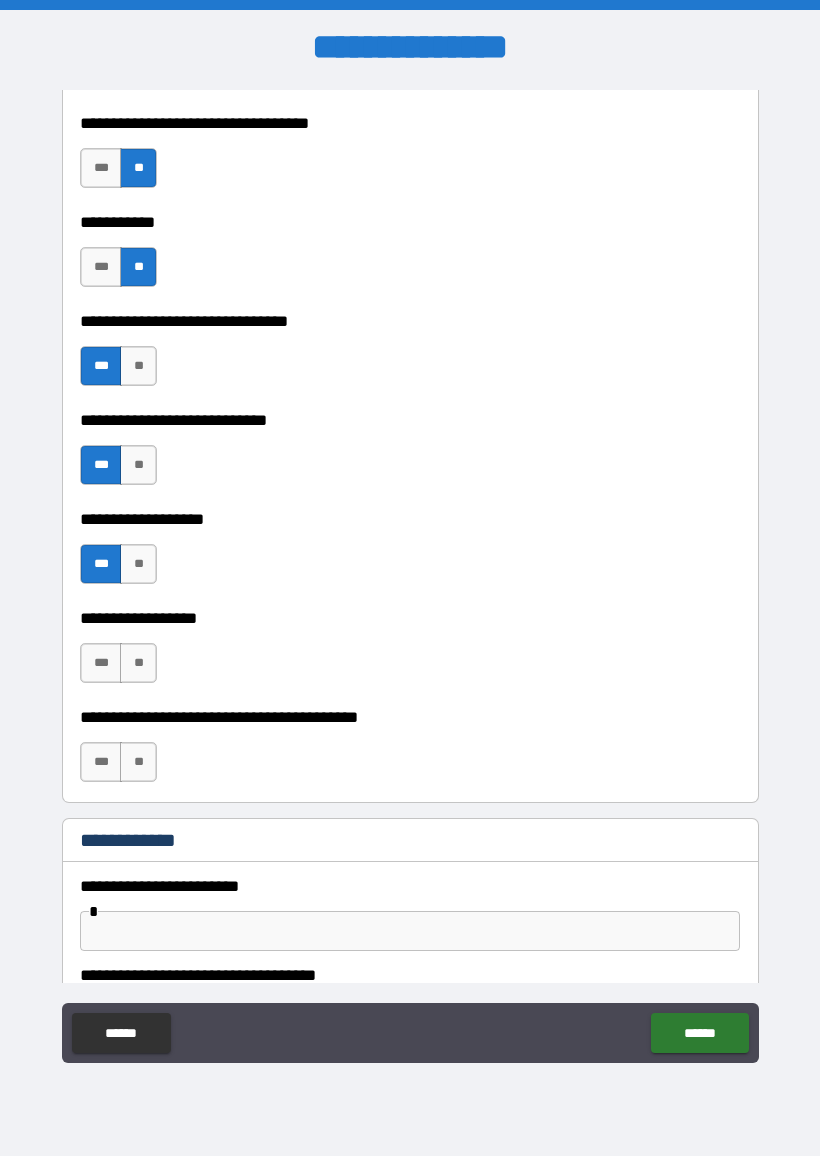 scroll, scrollTop: 1237, scrollLeft: 0, axis: vertical 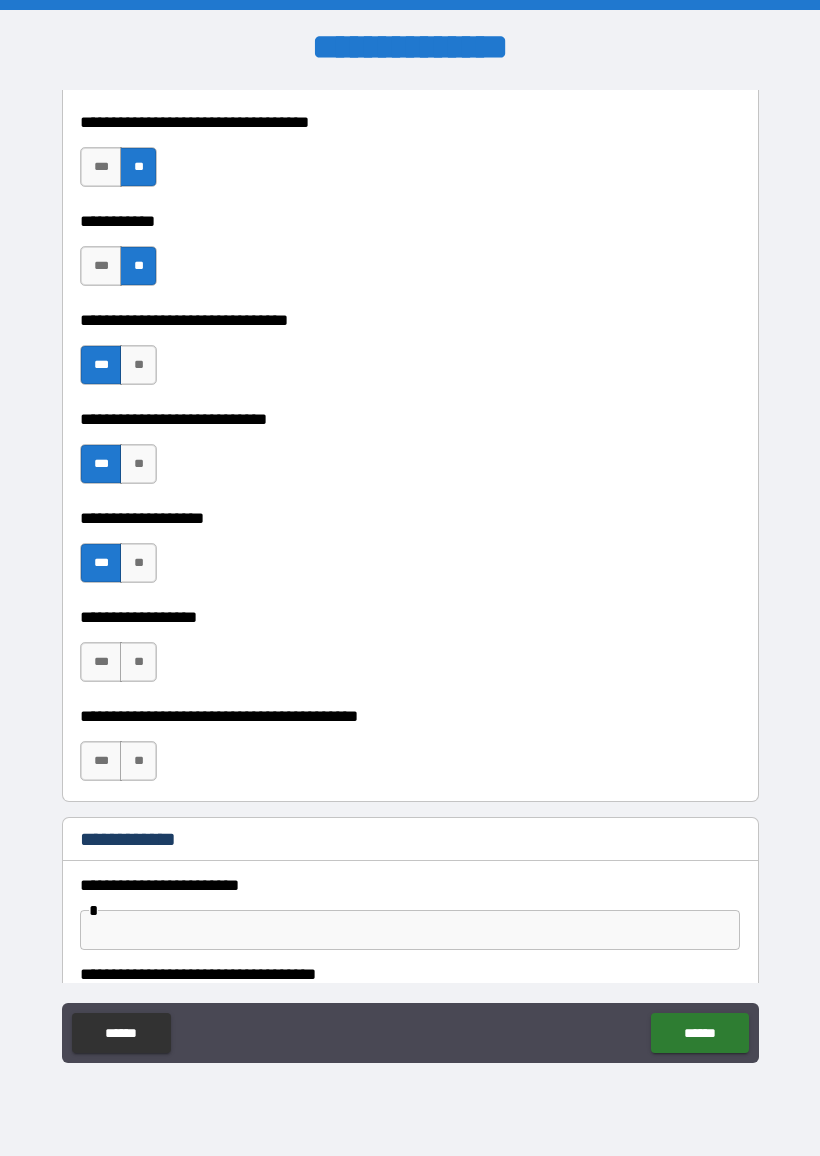 click on "**" at bounding box center [138, 662] 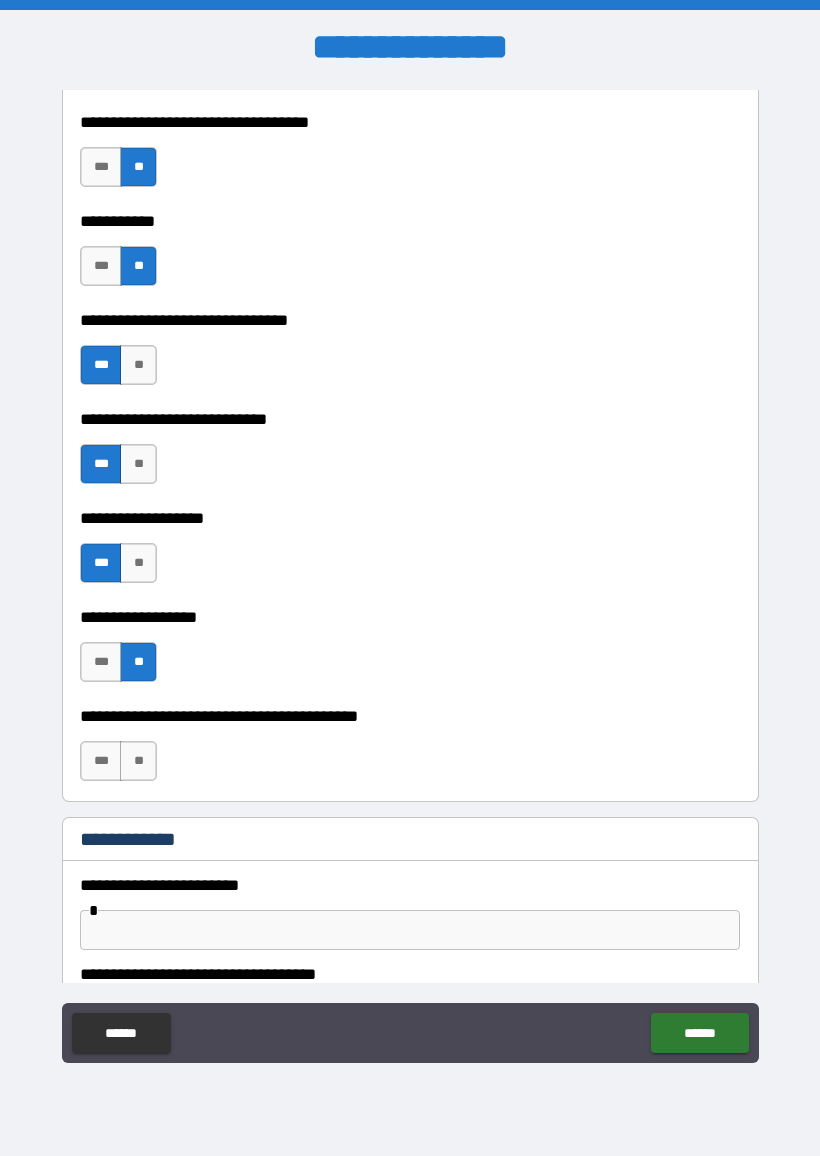 click on "***" at bounding box center [101, 662] 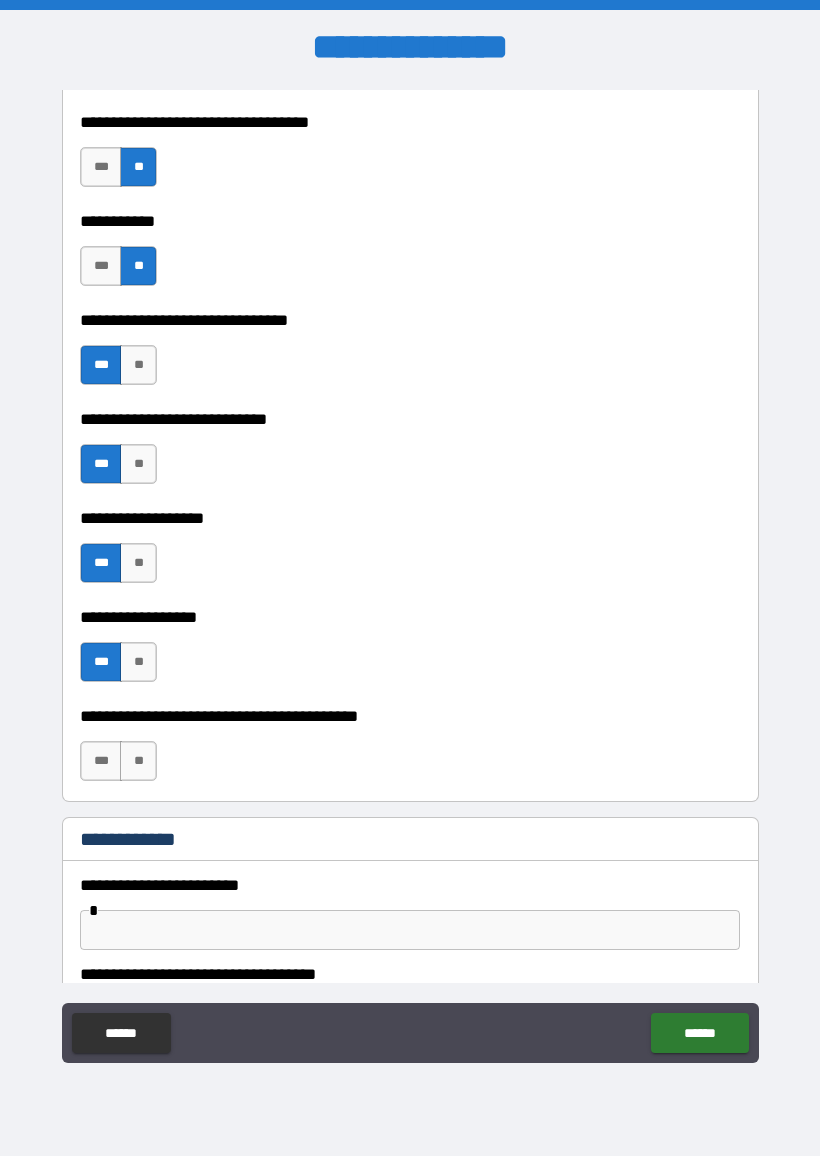 click on "**" at bounding box center [138, 662] 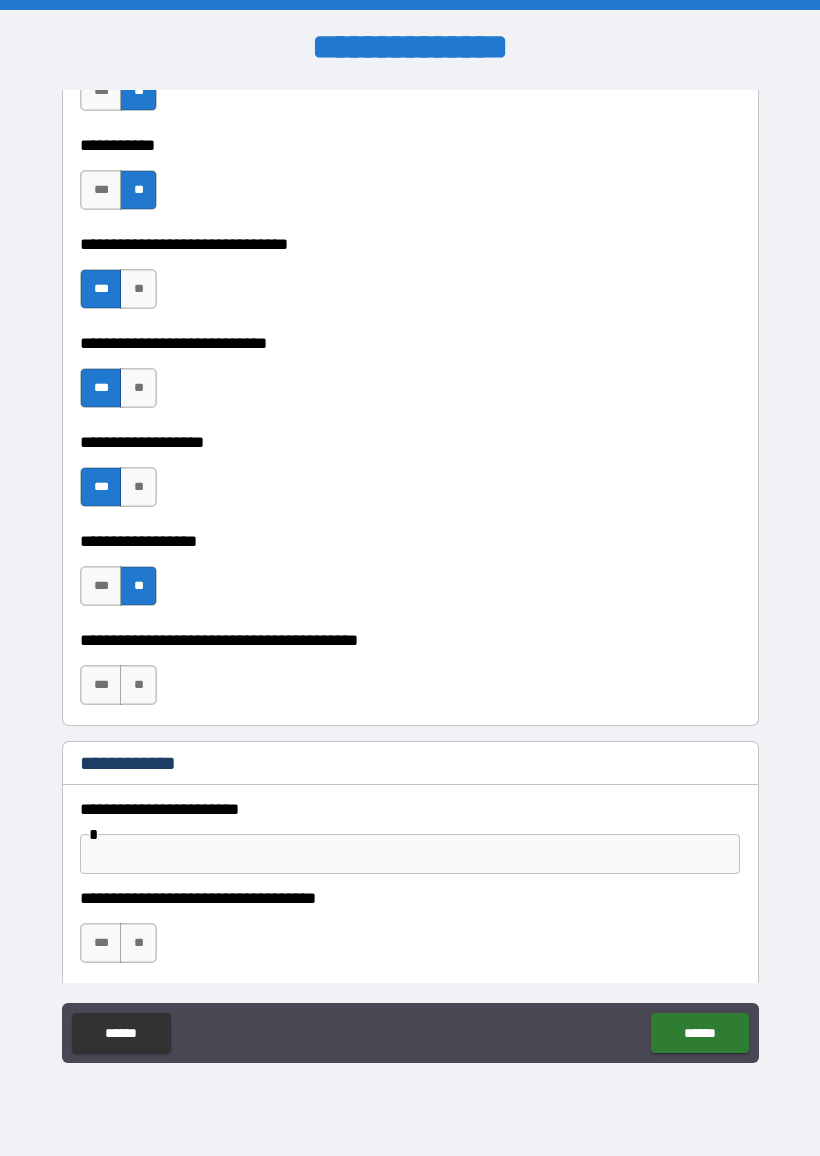 scroll, scrollTop: 1321, scrollLeft: 0, axis: vertical 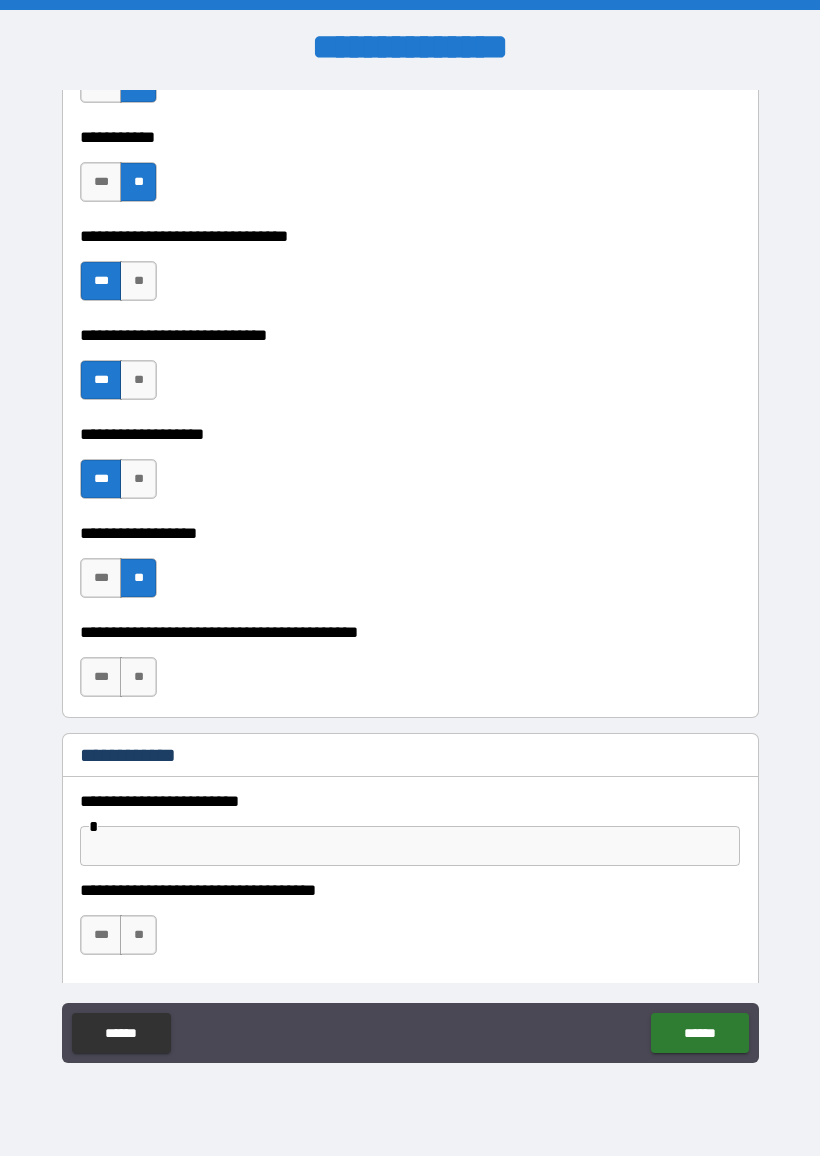 click on "**" at bounding box center [138, 677] 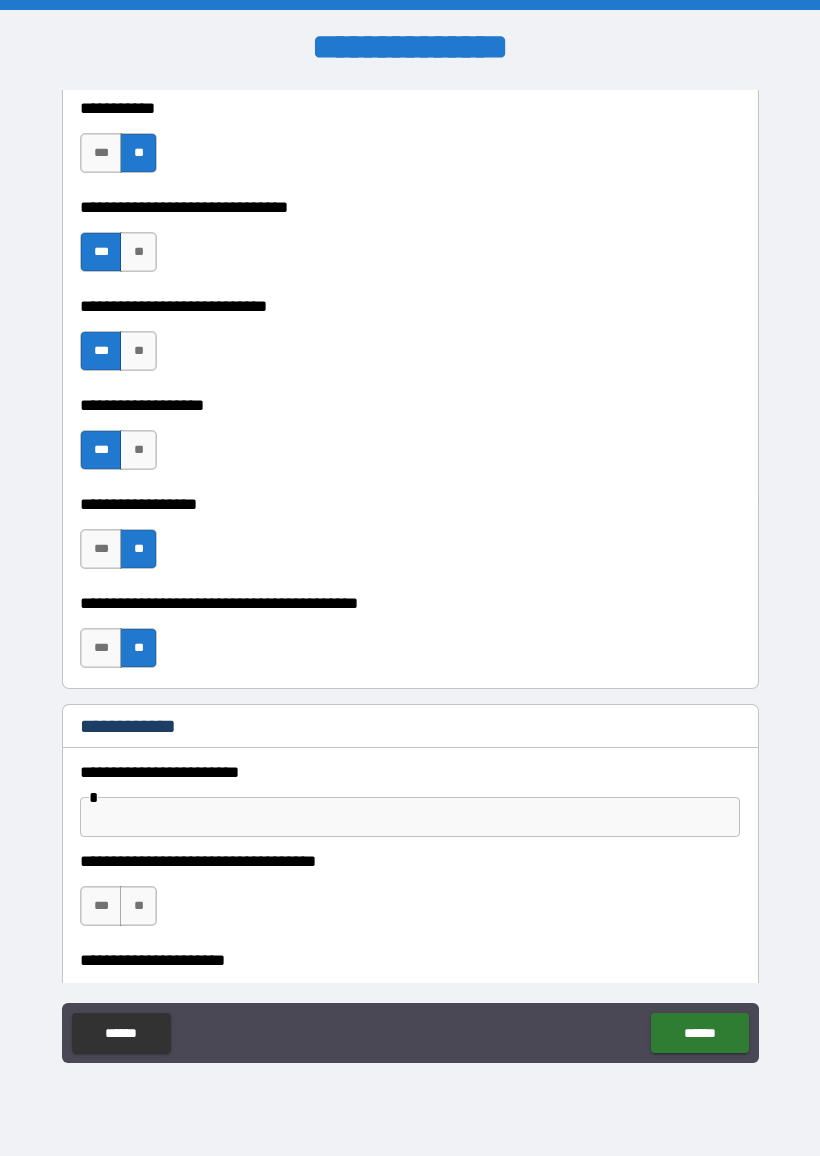scroll, scrollTop: 1351, scrollLeft: 0, axis: vertical 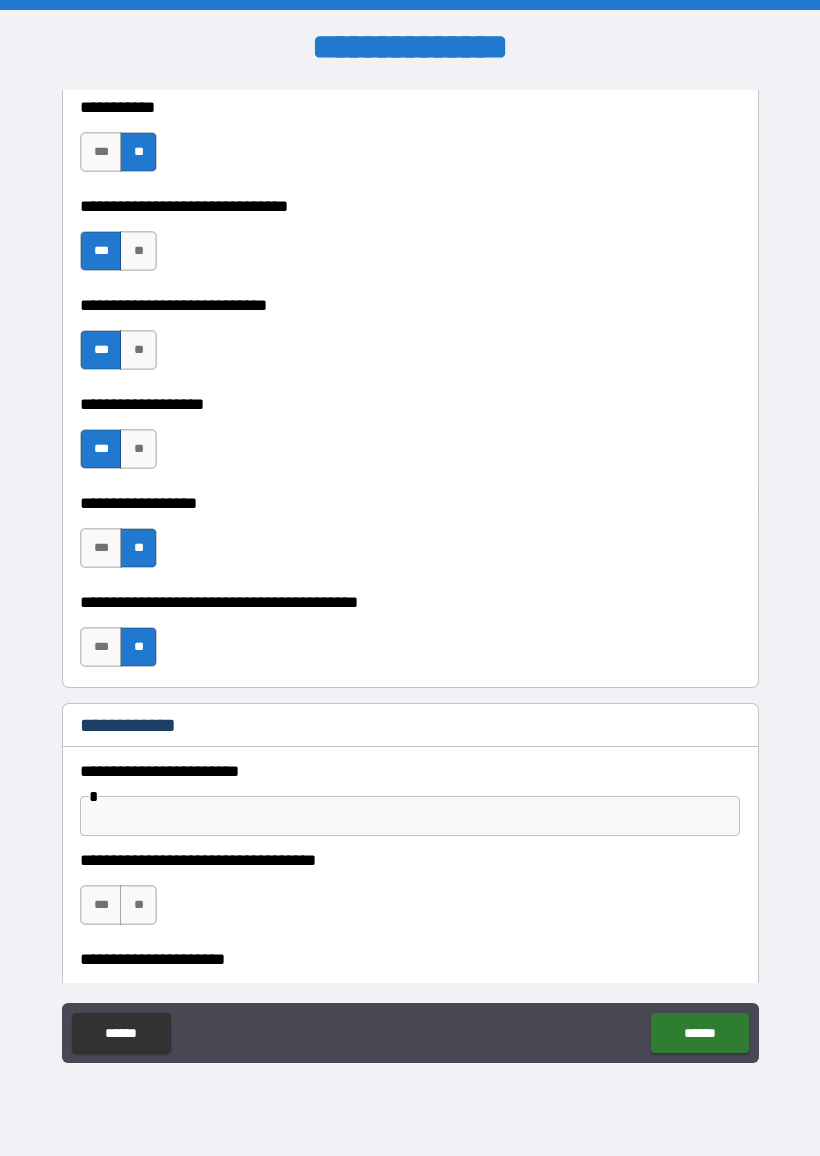 click on "***" at bounding box center (101, 647) 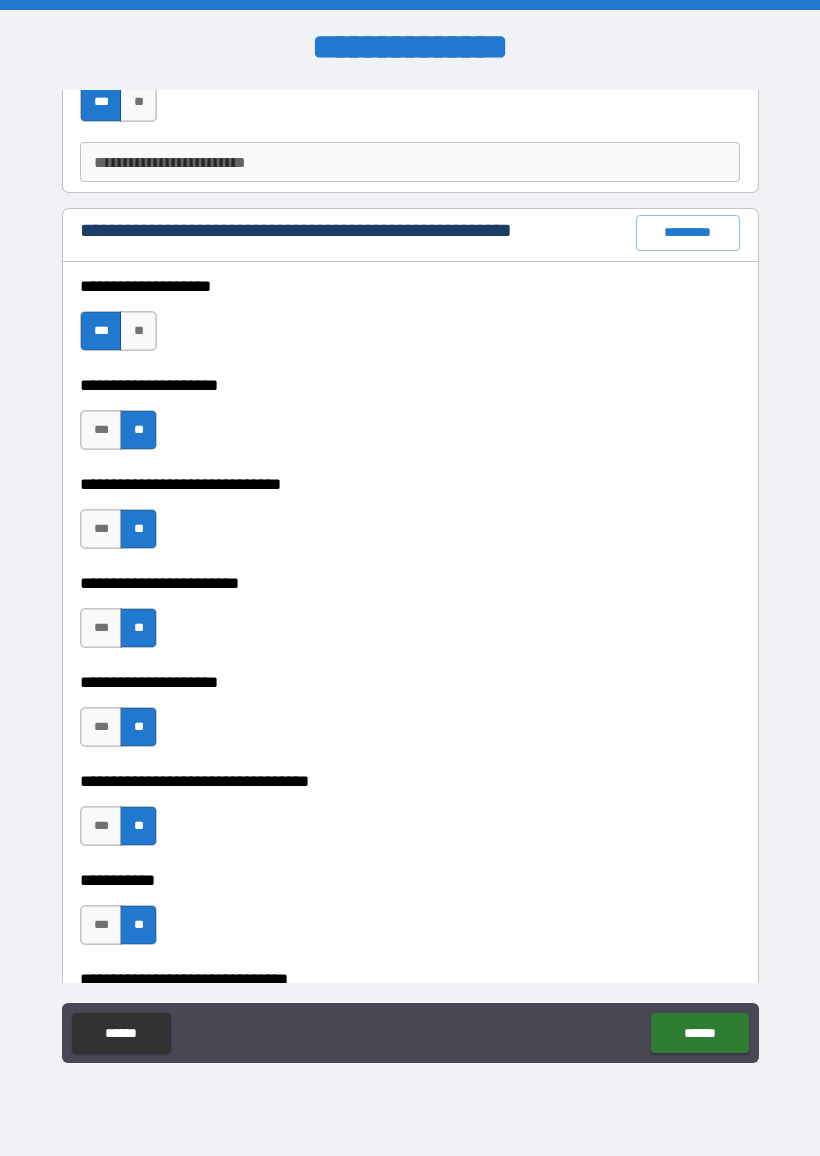 scroll, scrollTop: 576, scrollLeft: 0, axis: vertical 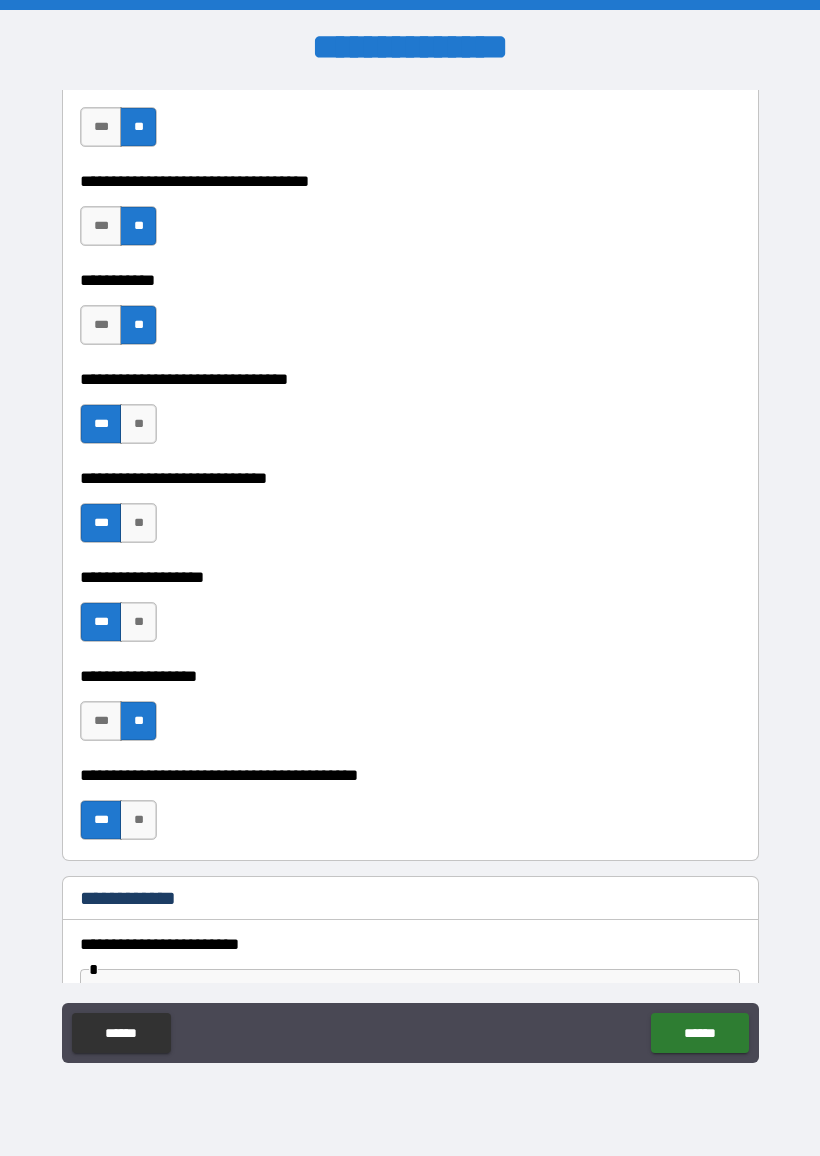 click on "***" at bounding box center (101, 721) 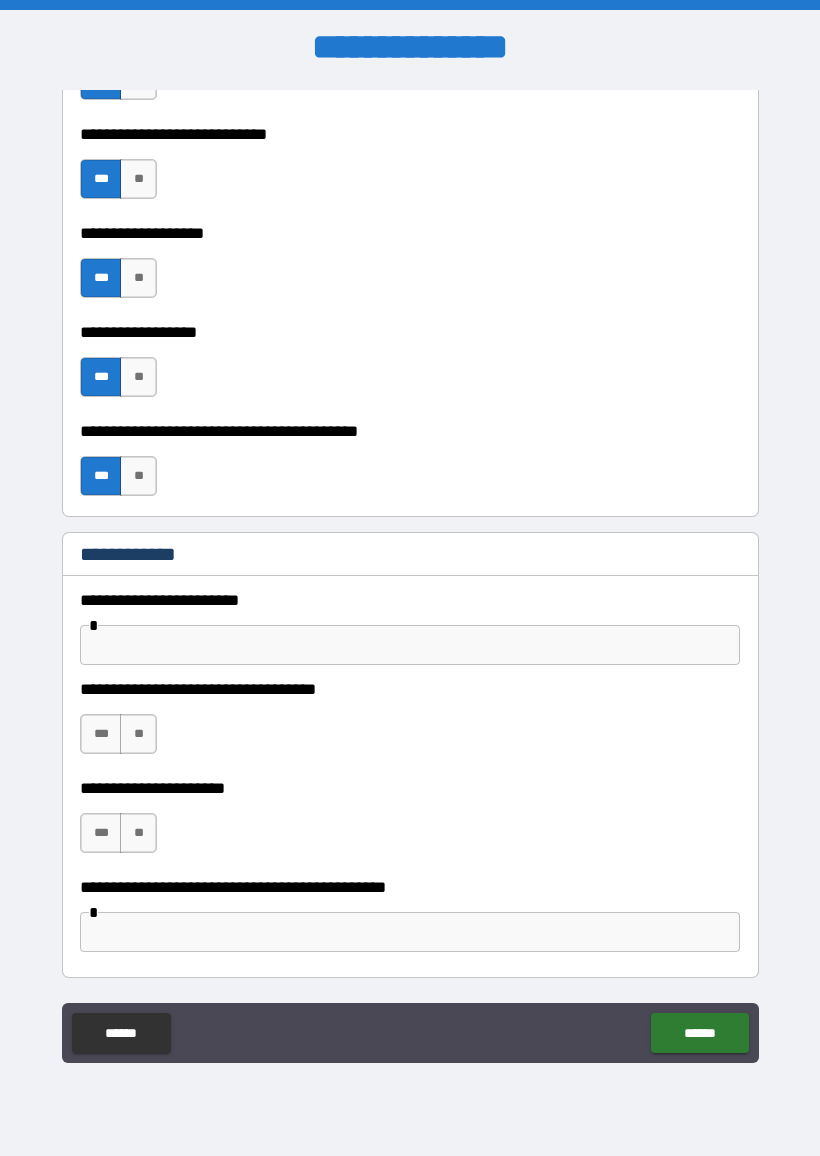 scroll, scrollTop: 1522, scrollLeft: 0, axis: vertical 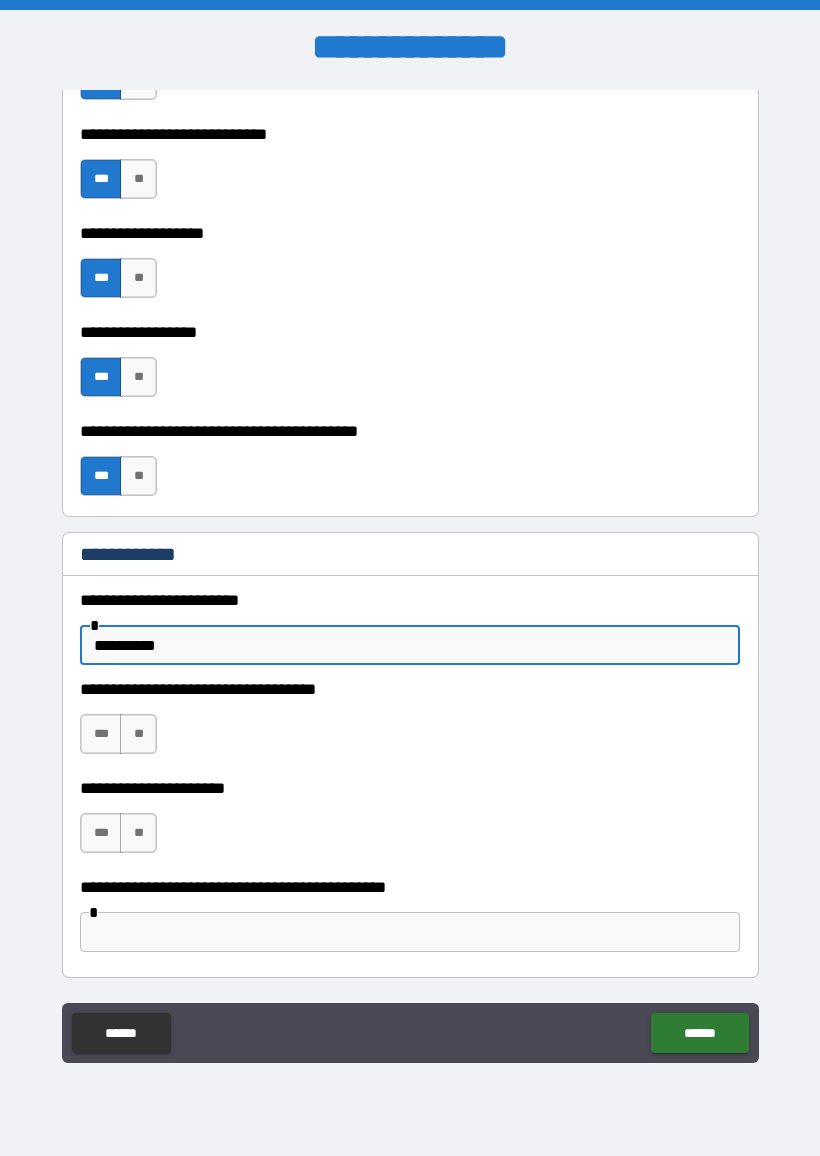 type on "**********" 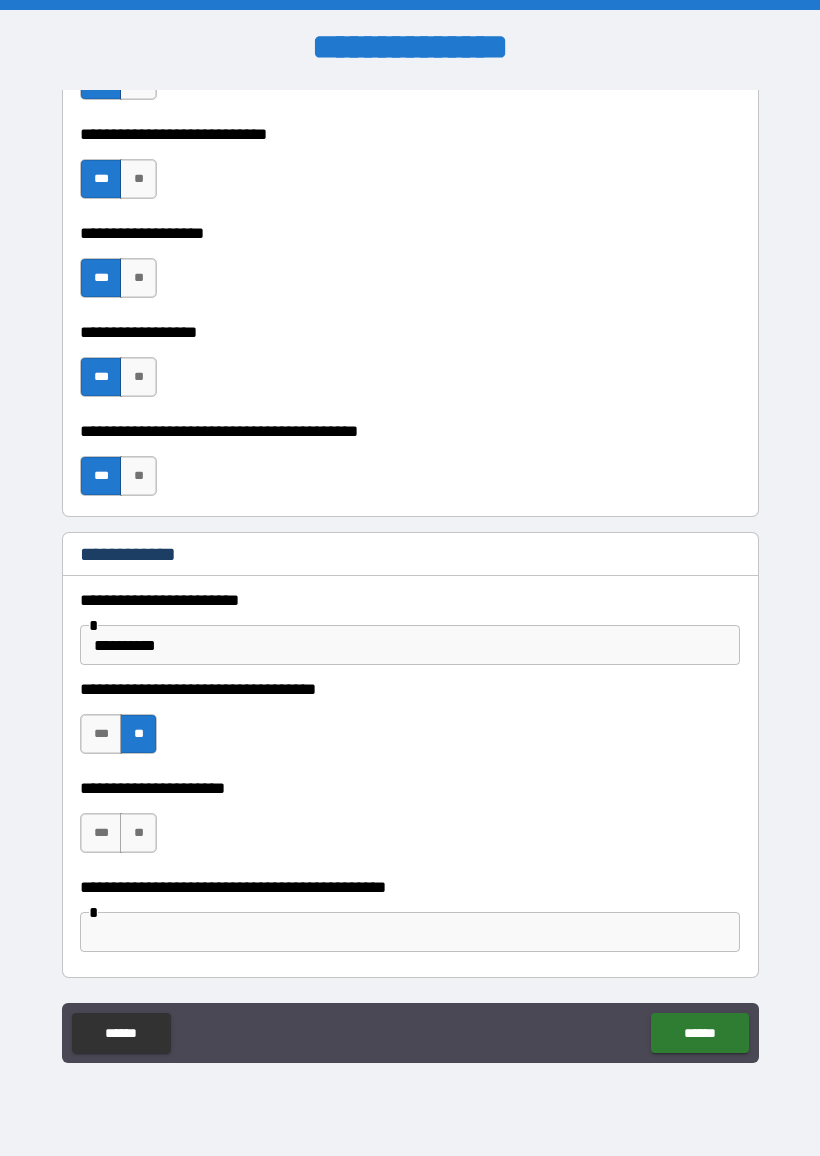 click on "**" at bounding box center [138, 833] 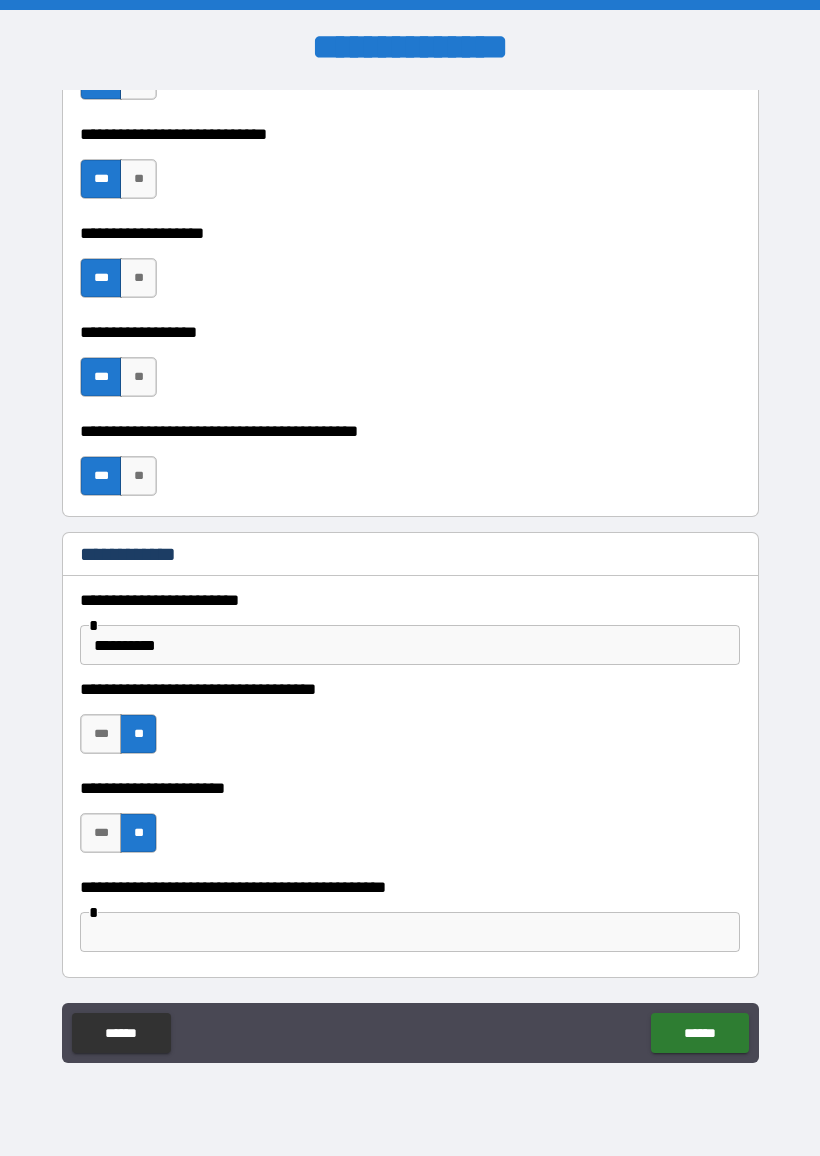 click at bounding box center (410, 932) 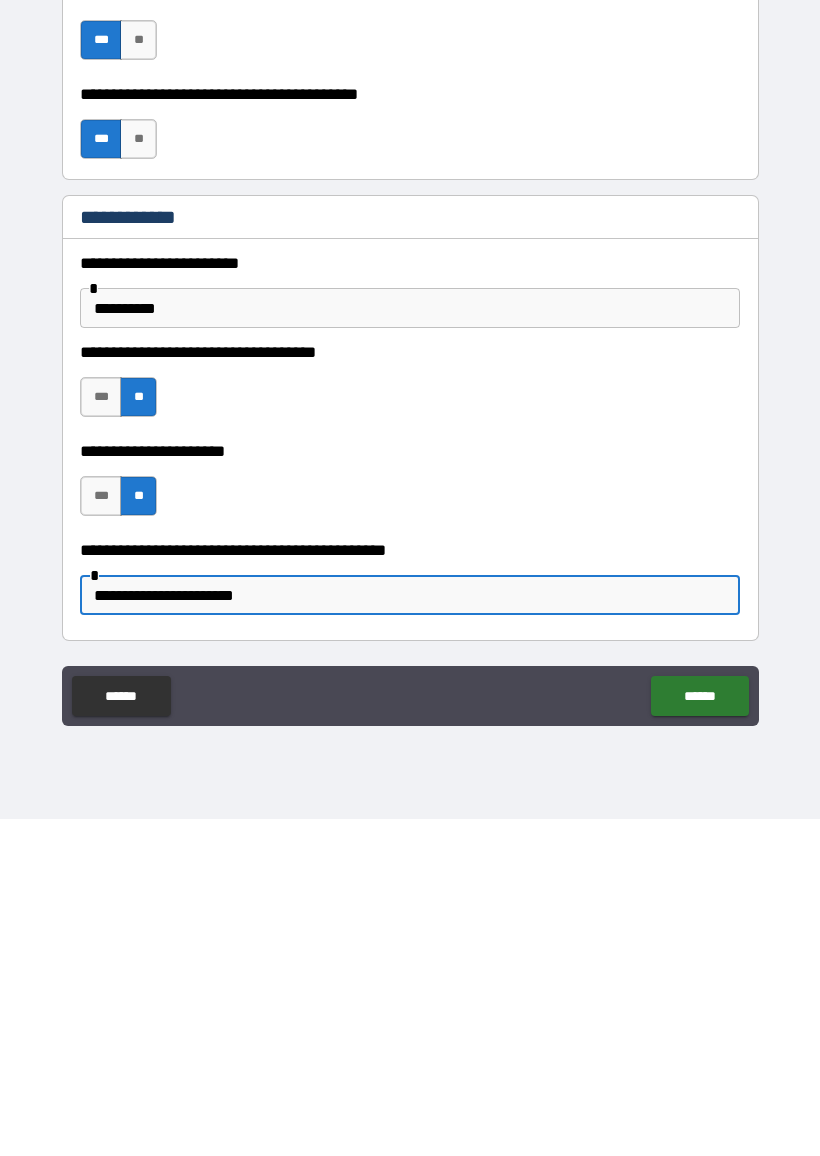 type on "**********" 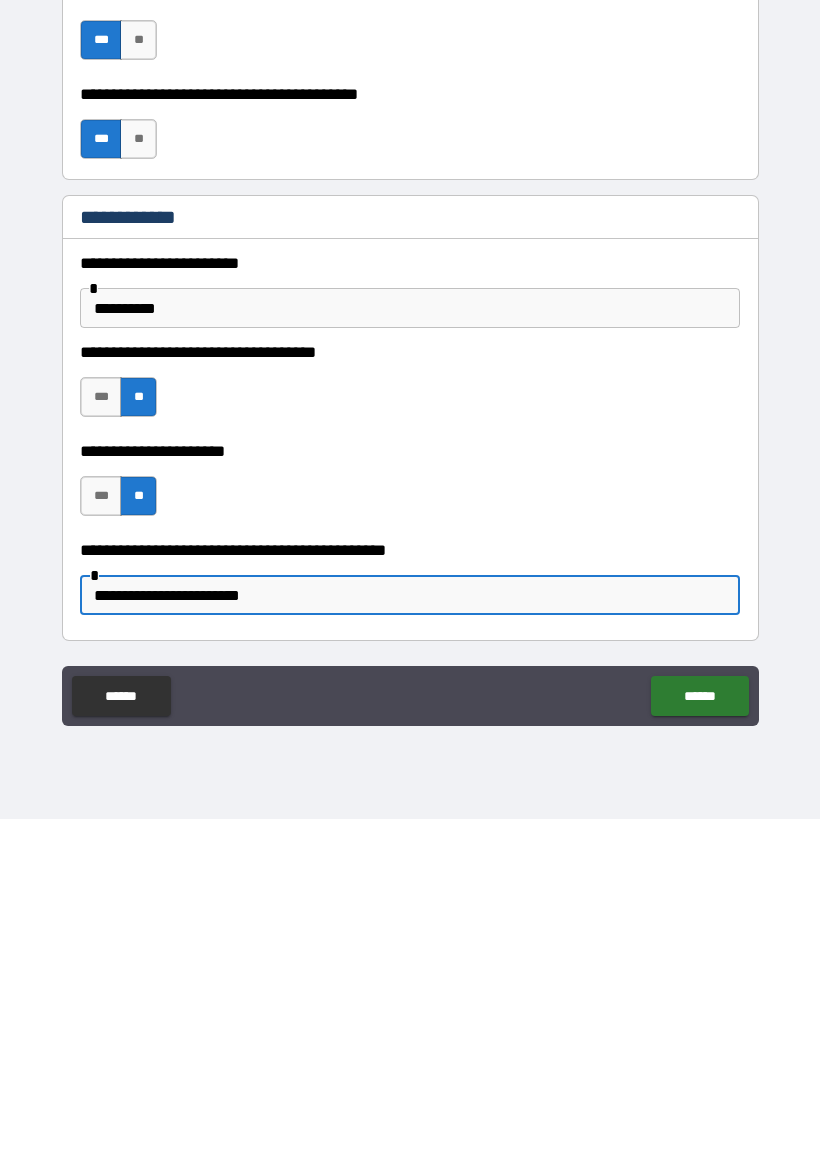 click on "******" at bounding box center [699, 1033] 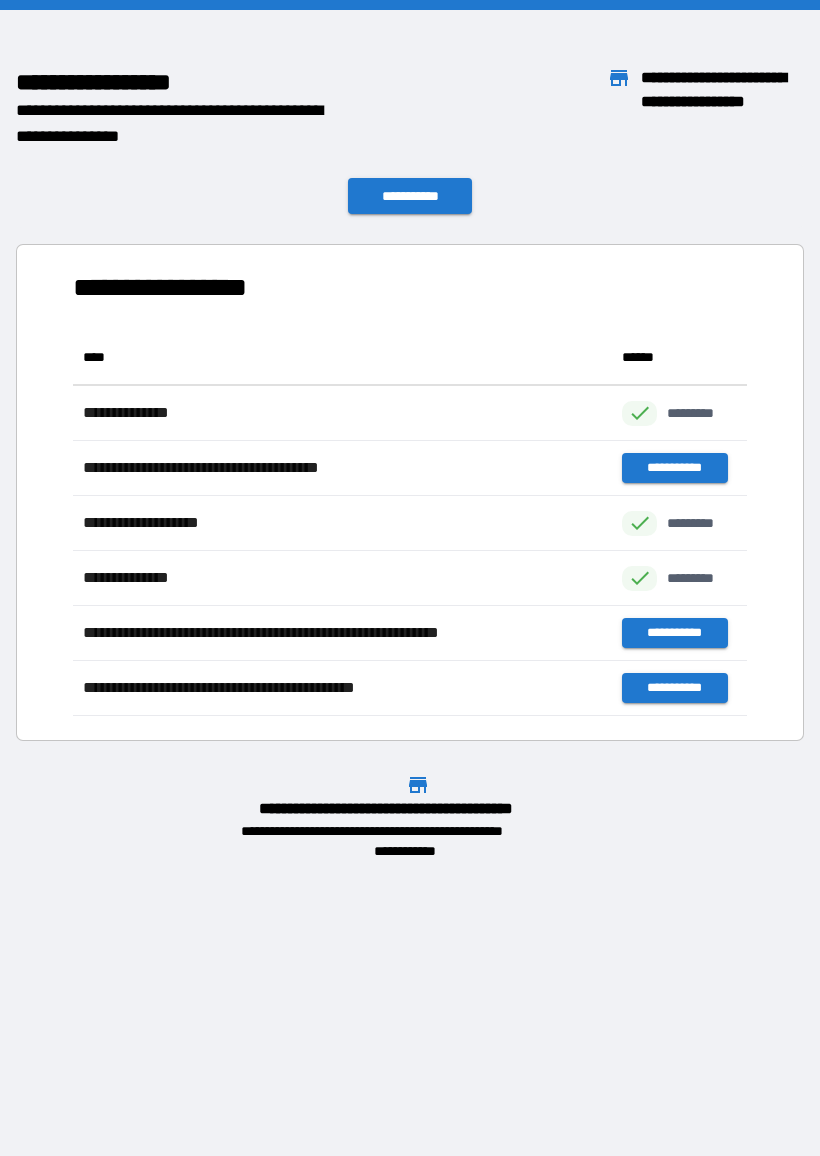 scroll, scrollTop: 1, scrollLeft: 1, axis: both 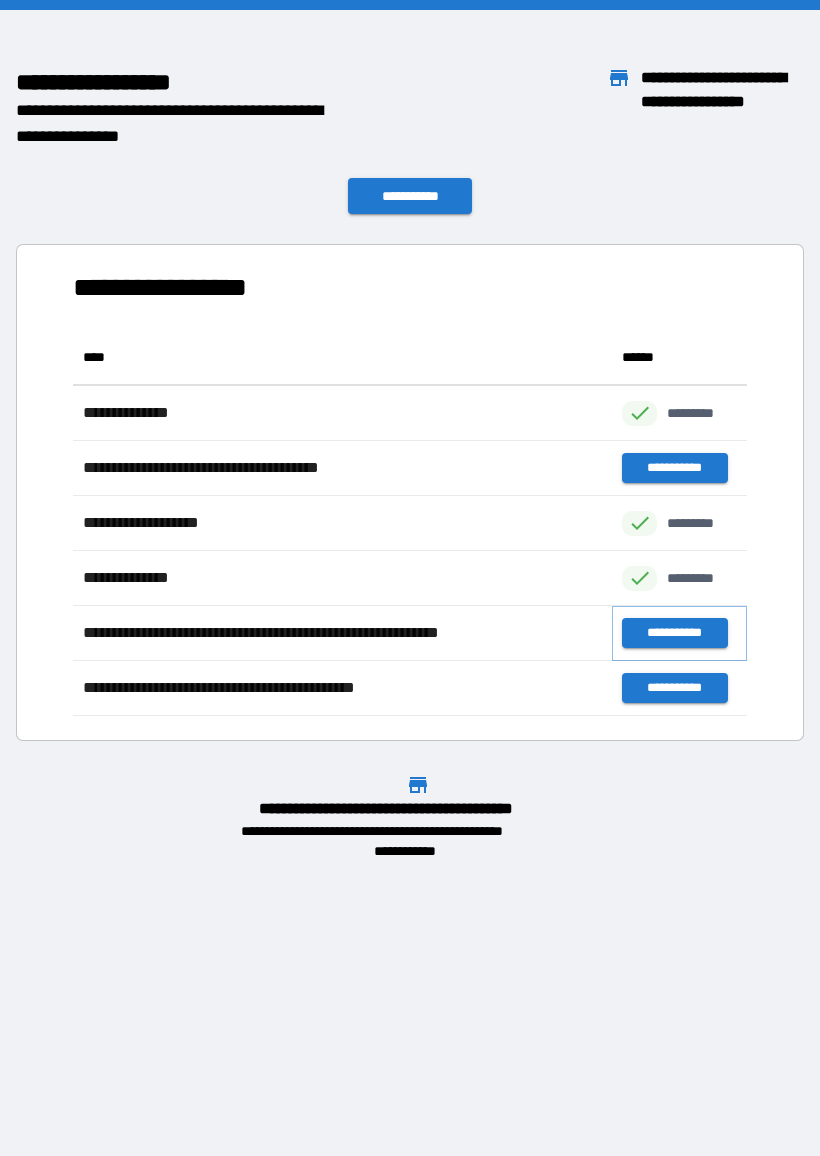 click on "**********" at bounding box center (674, 633) 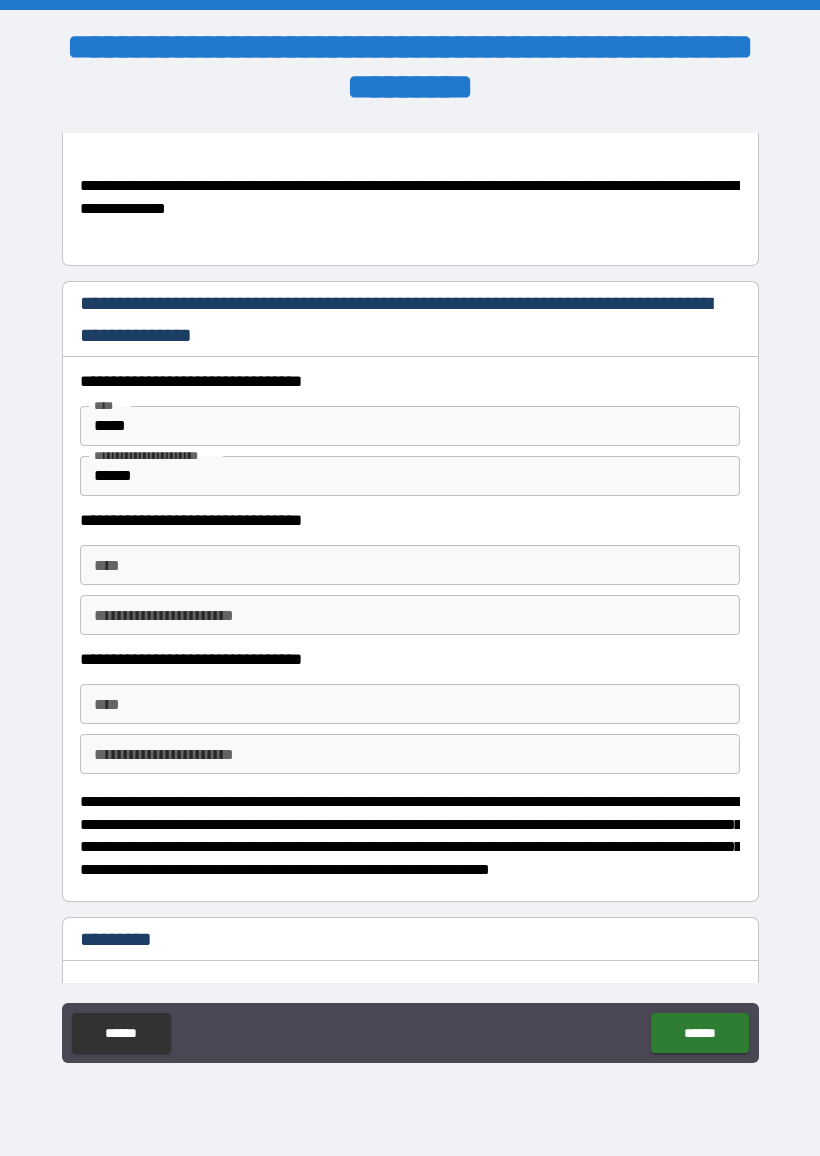 scroll, scrollTop: 464, scrollLeft: 0, axis: vertical 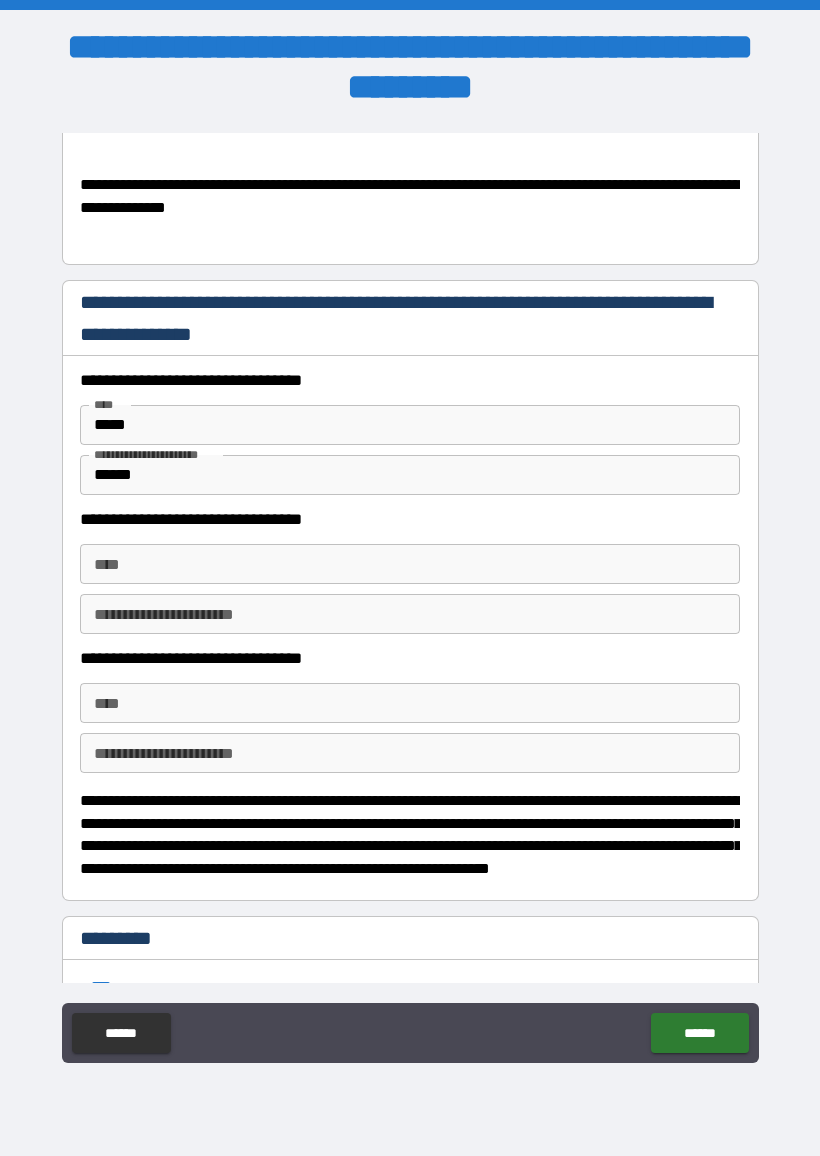 click on "****" at bounding box center [410, 564] 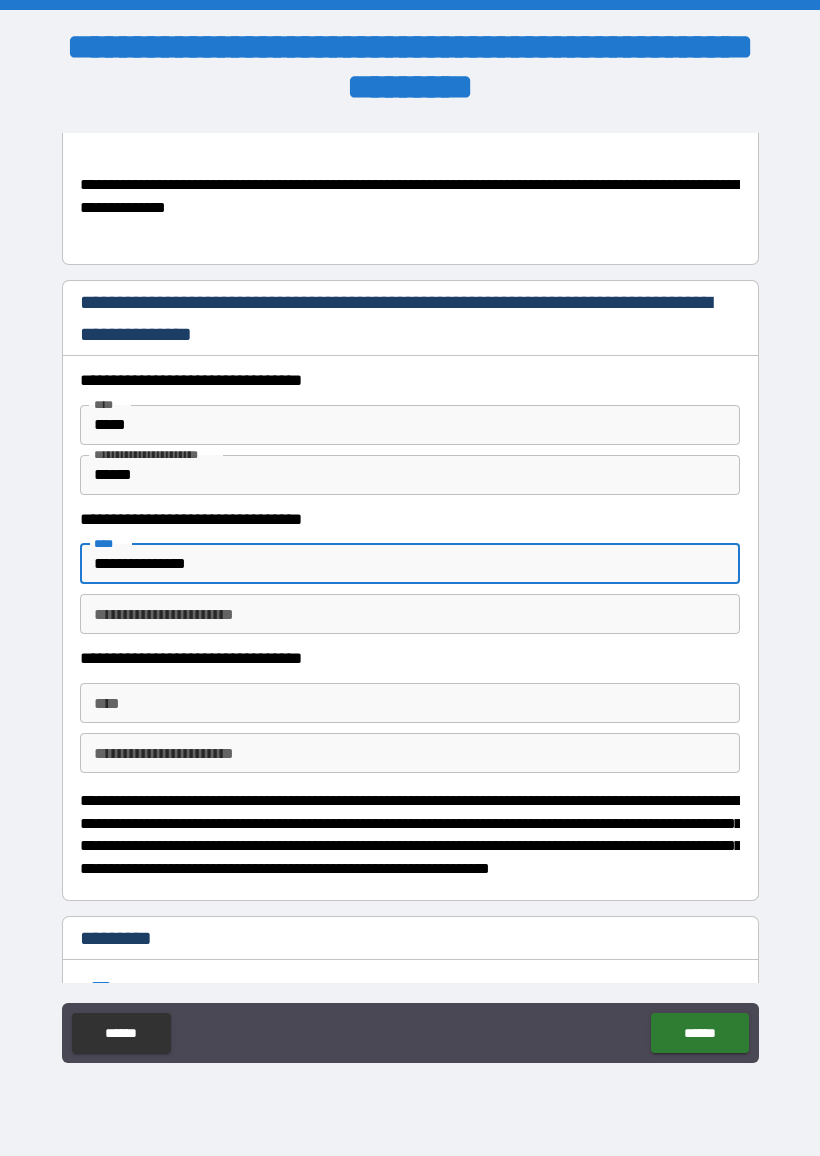 type on "**********" 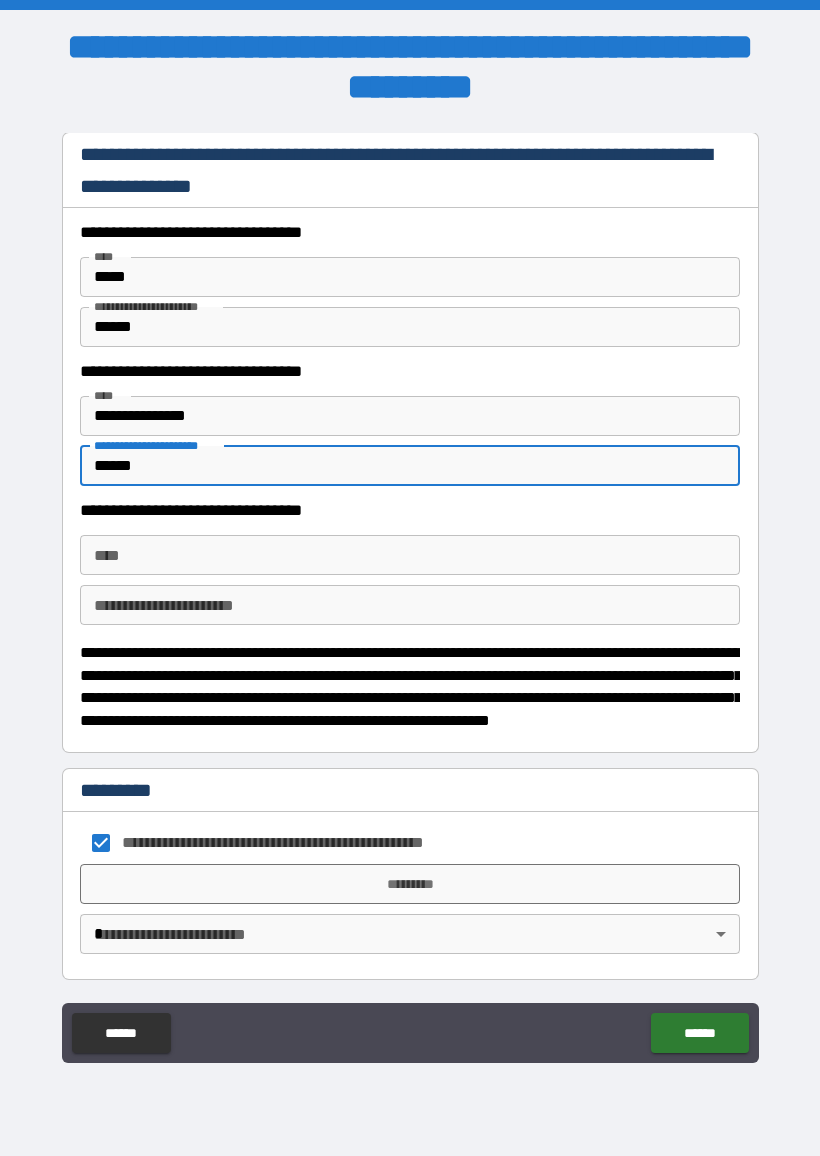 scroll, scrollTop: 611, scrollLeft: 0, axis: vertical 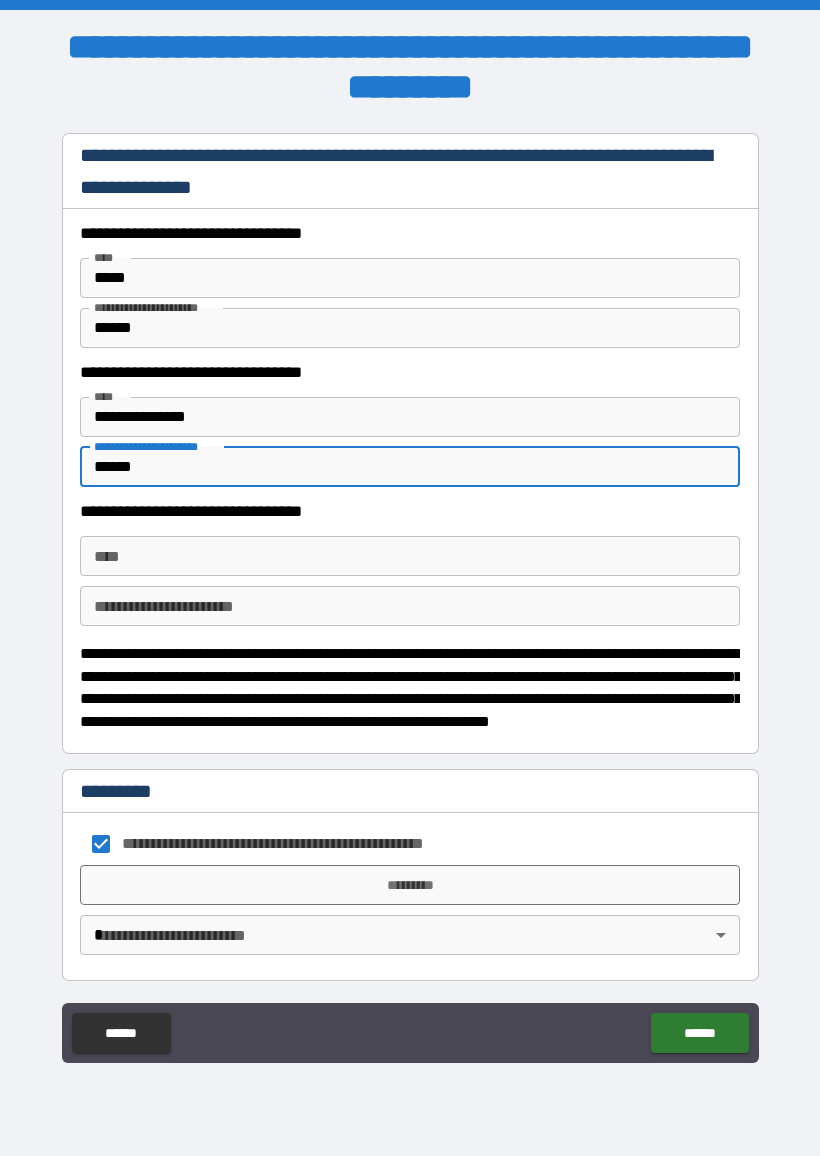 type on "******" 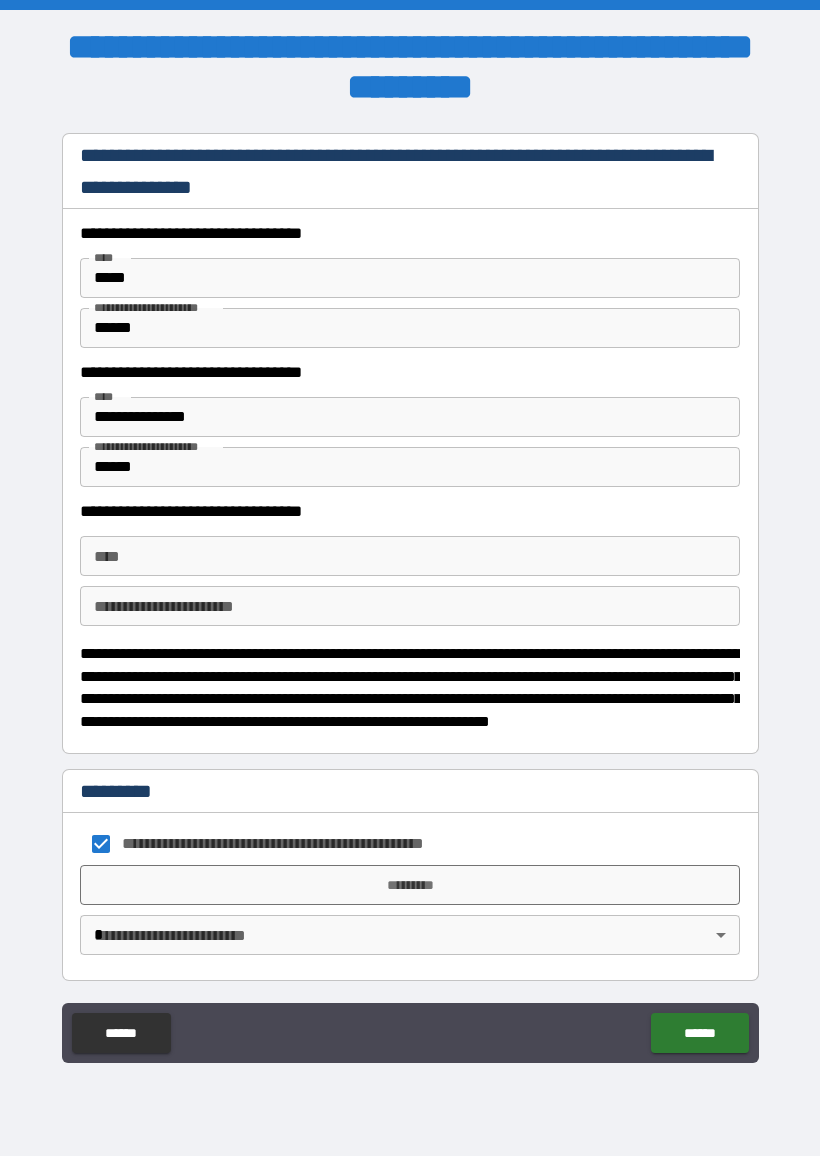 click on "*********" at bounding box center (410, 885) 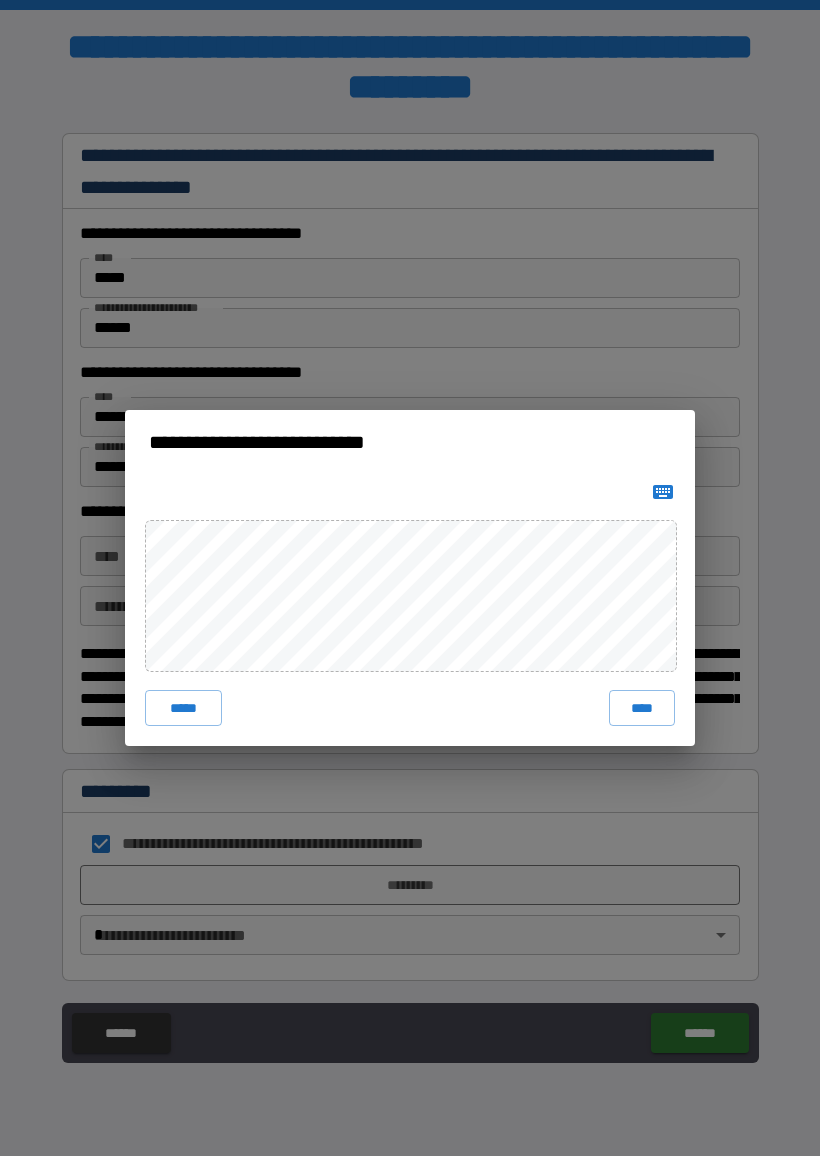 click on "****" at bounding box center (642, 708) 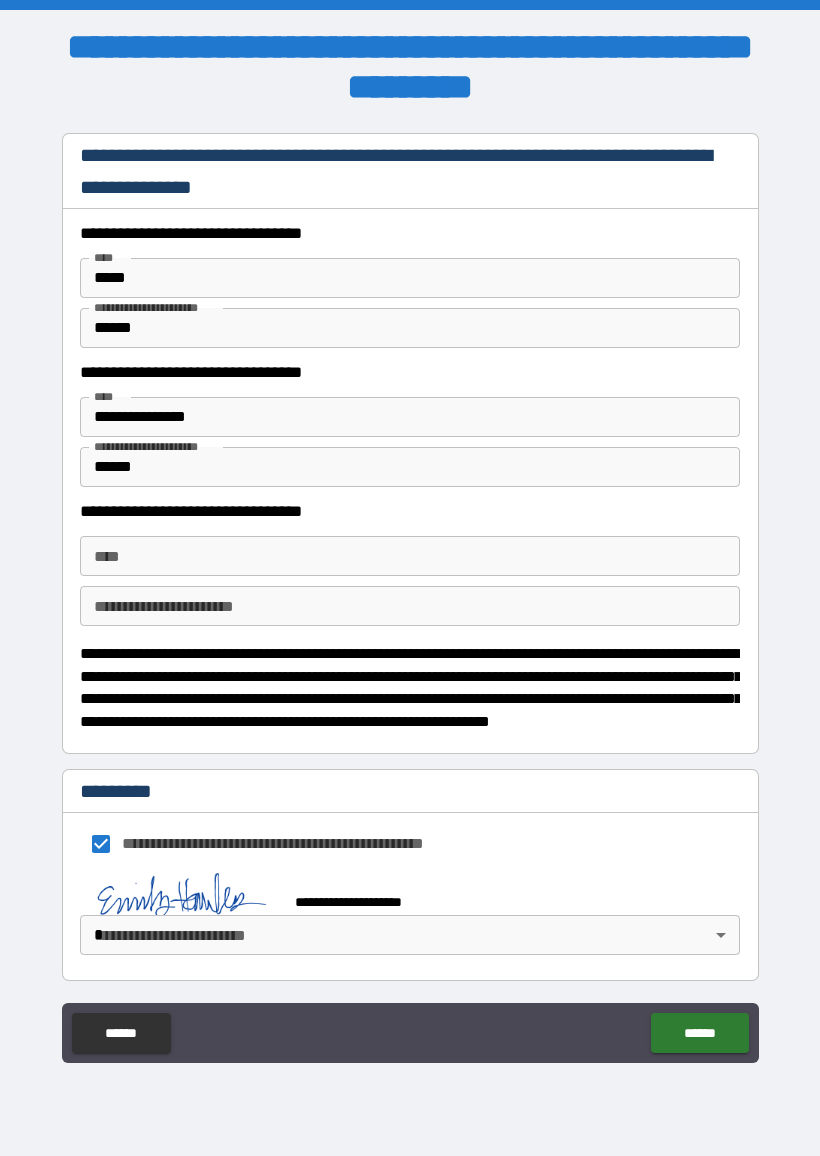 scroll, scrollTop: 601, scrollLeft: 0, axis: vertical 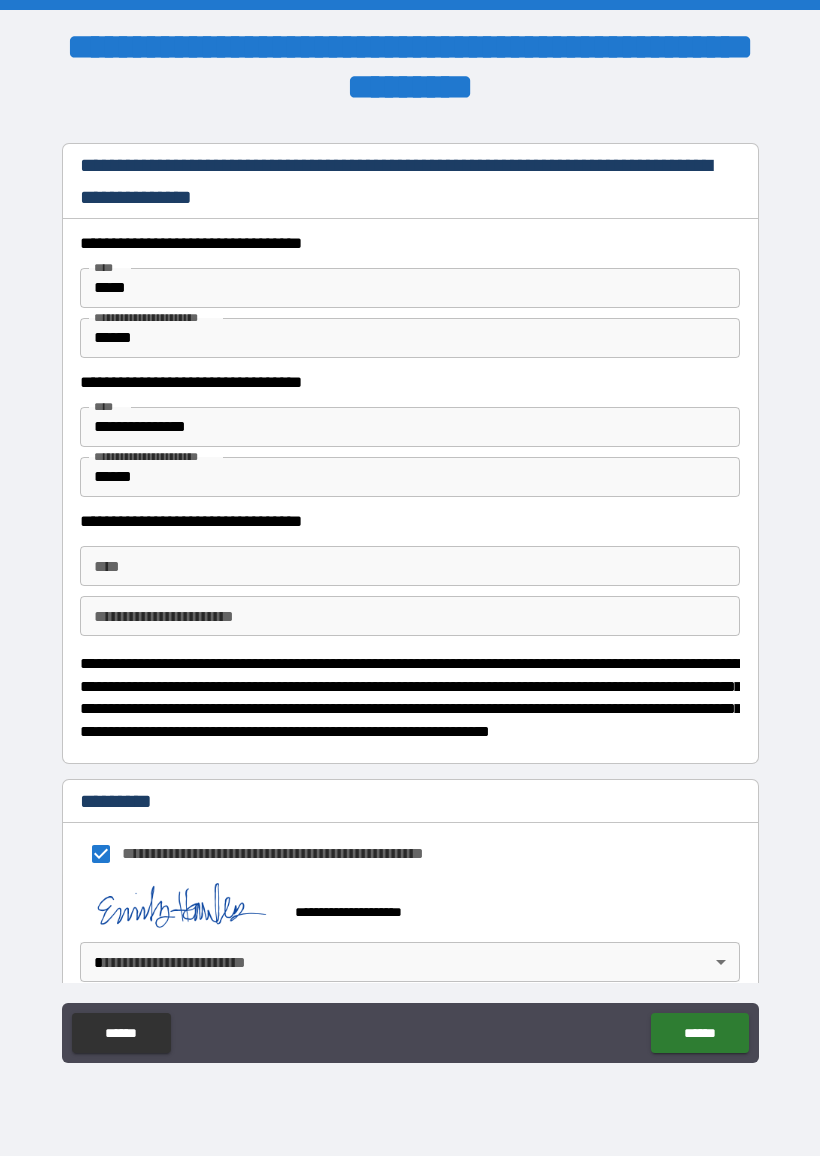 click on "**********" at bounding box center (410, 578) 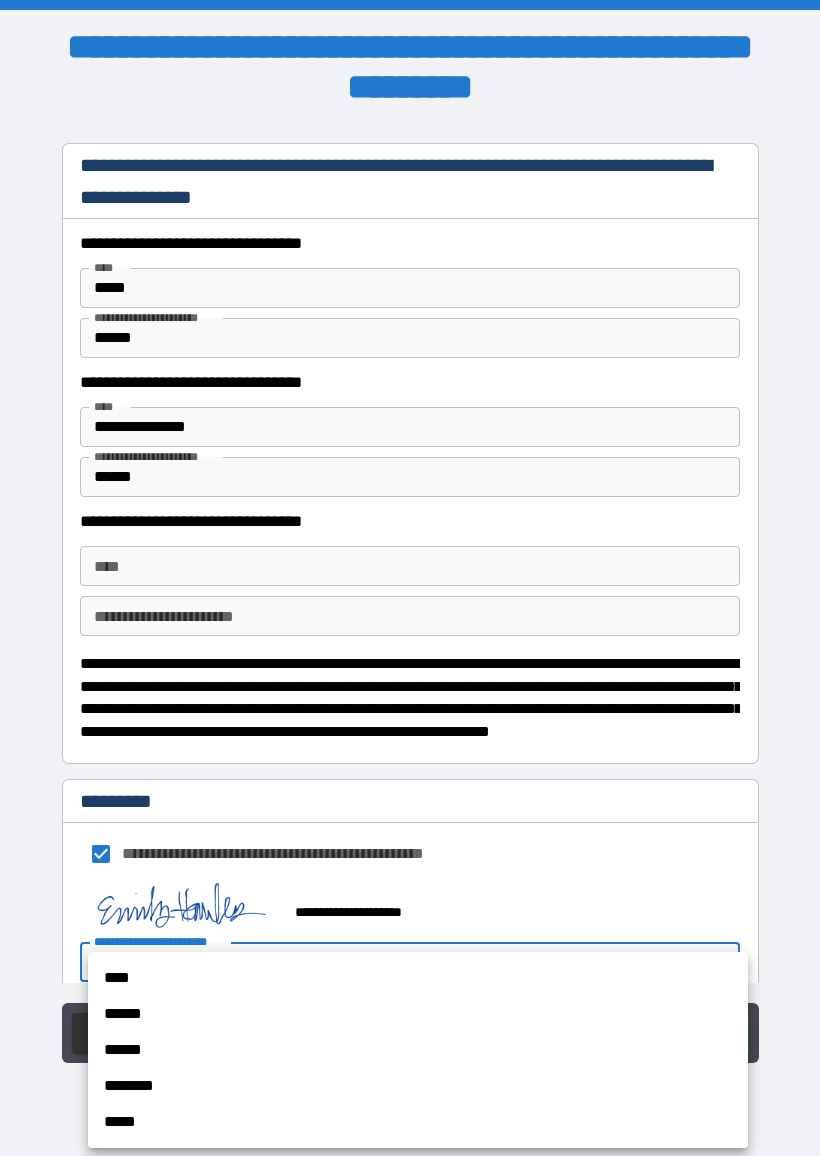 click on "****" at bounding box center [418, 978] 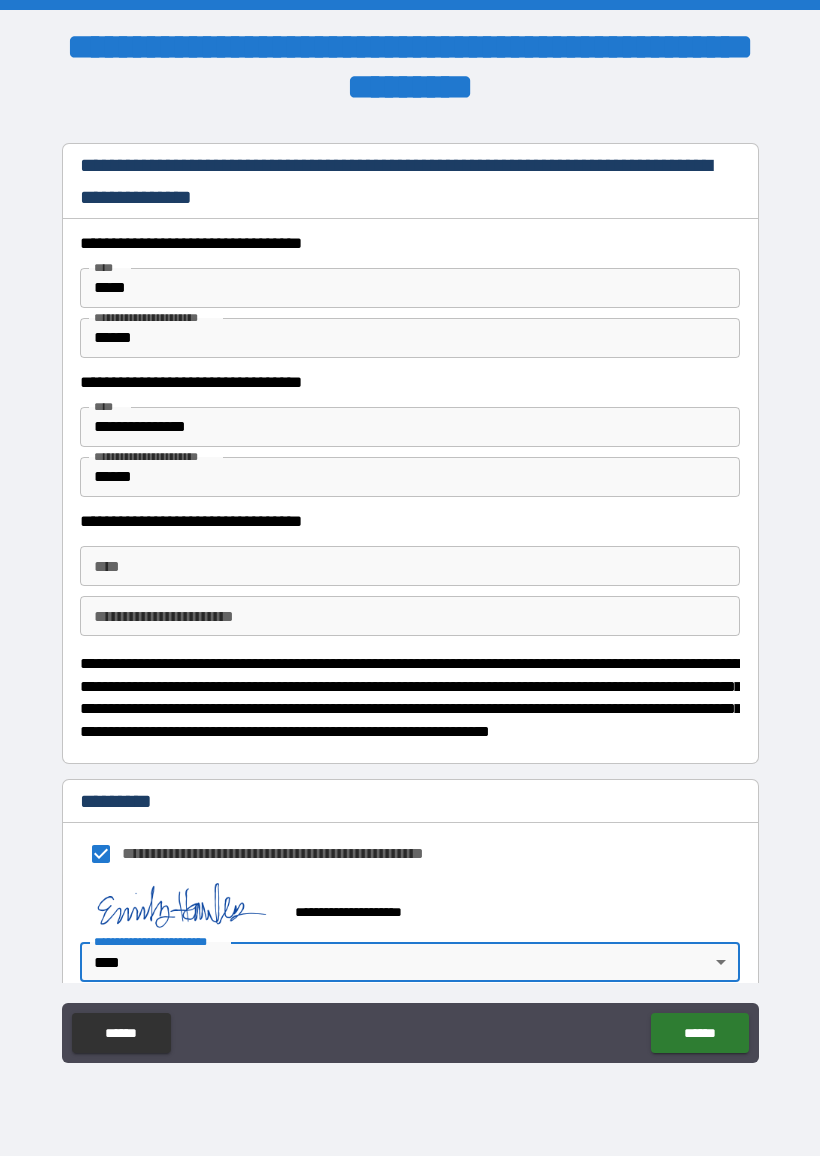 click on "******" at bounding box center (699, 1033) 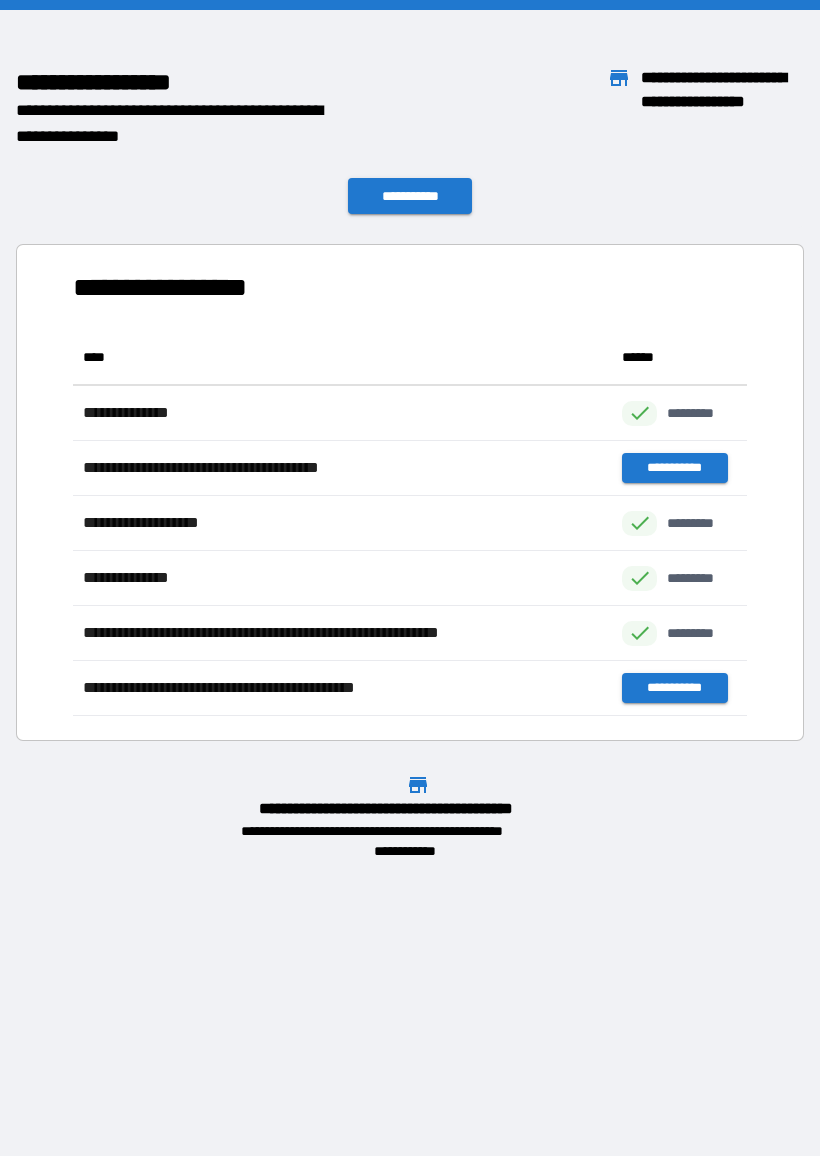 scroll, scrollTop: 1, scrollLeft: 1, axis: both 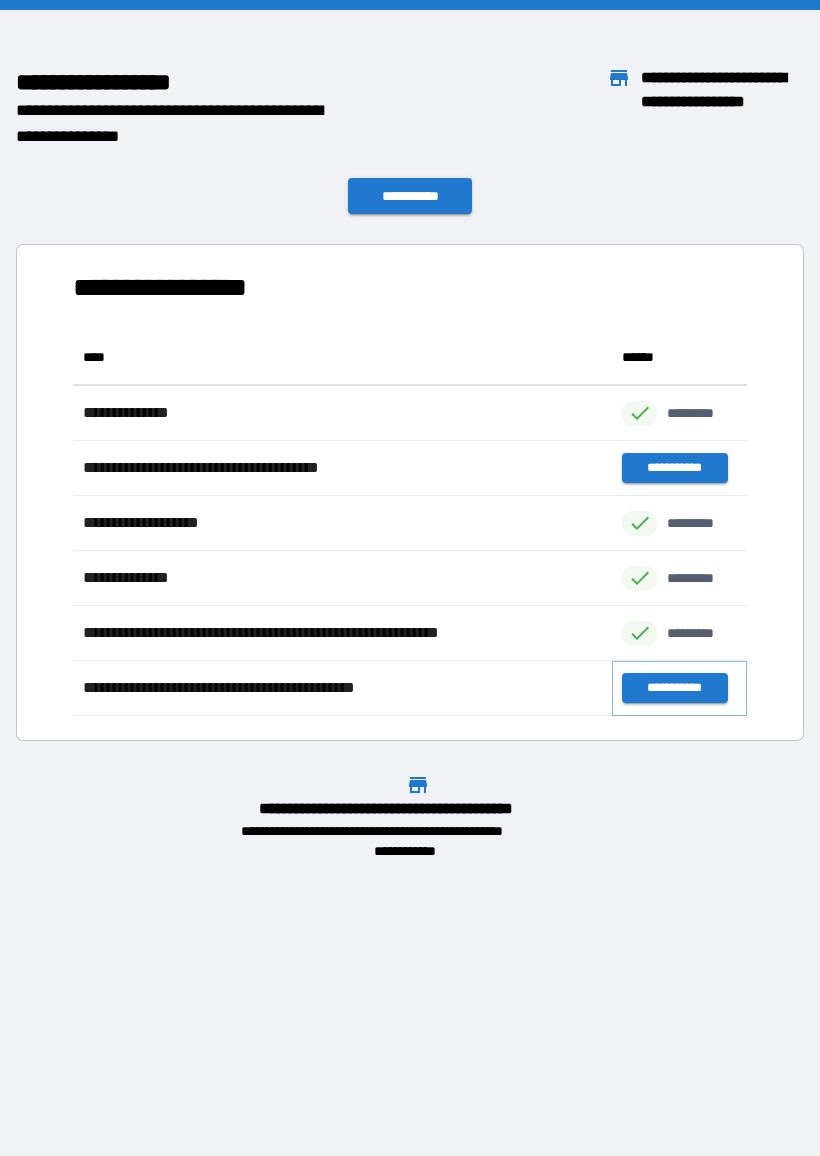 click on "**********" at bounding box center [674, 688] 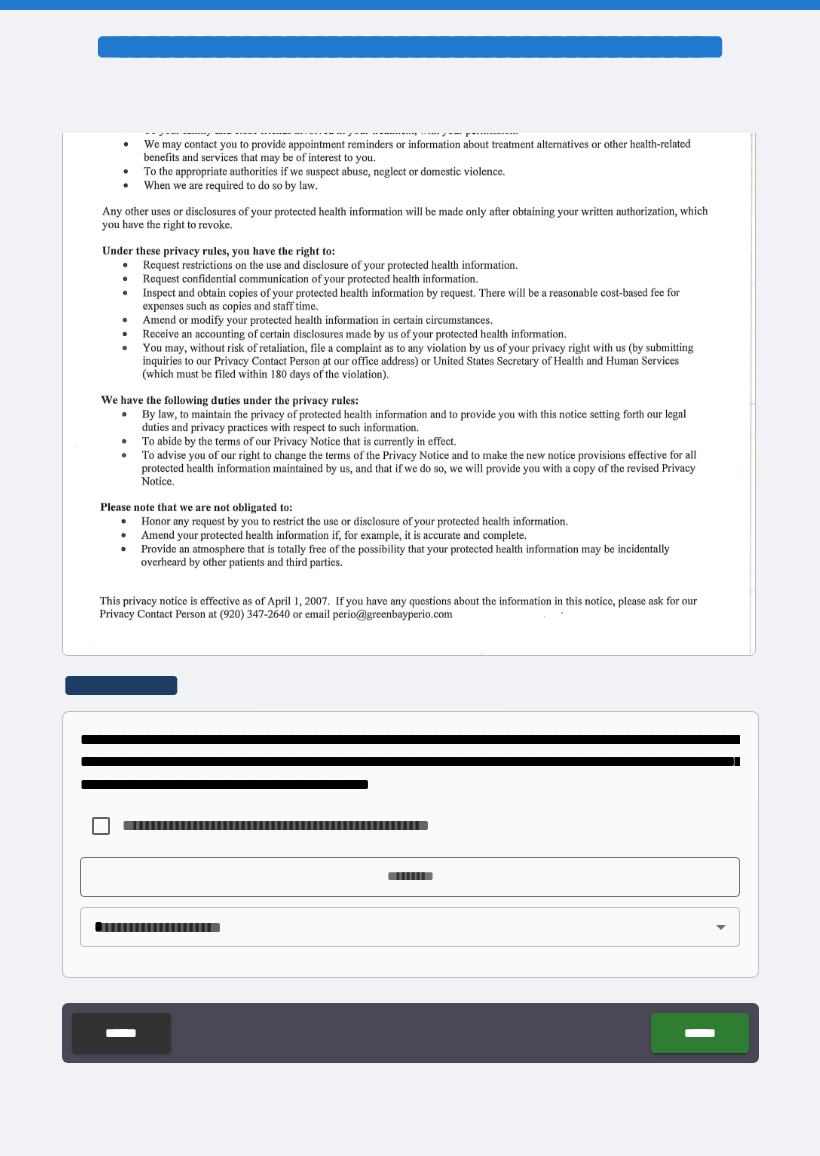 scroll, scrollTop: 405, scrollLeft: 0, axis: vertical 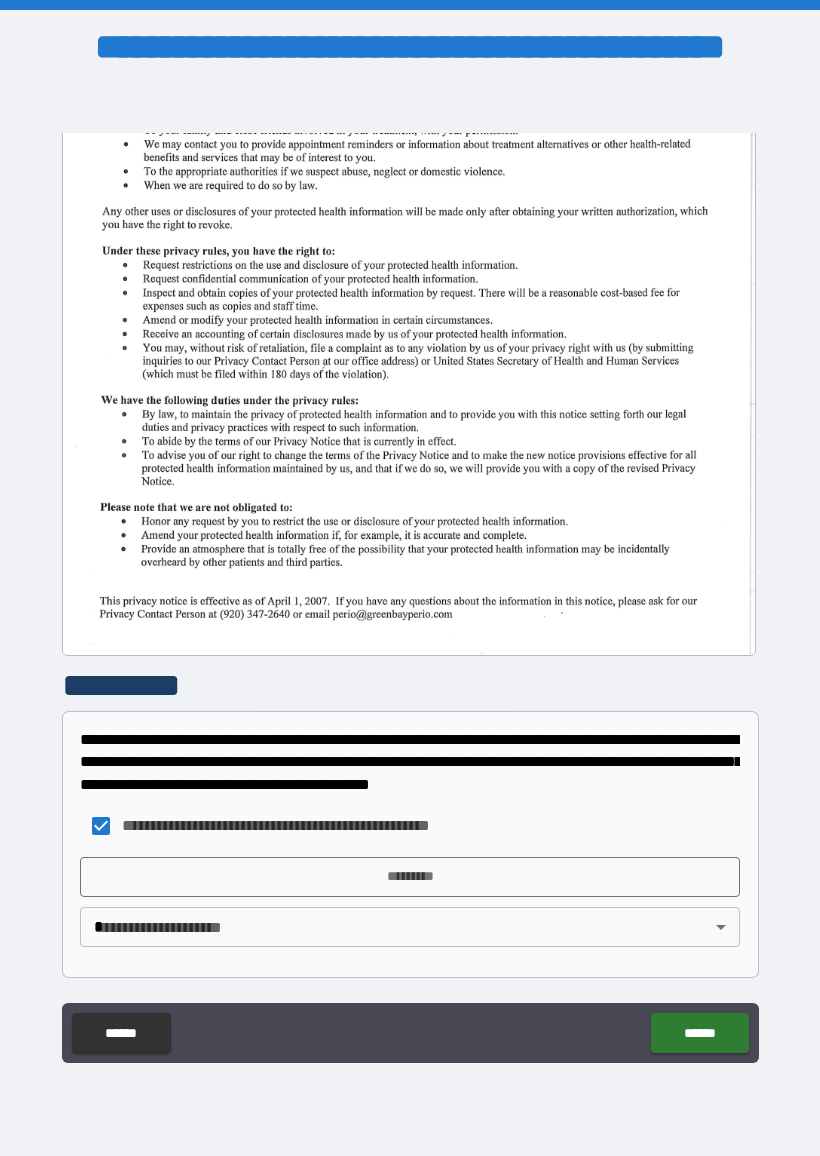click on "*********" at bounding box center [410, 877] 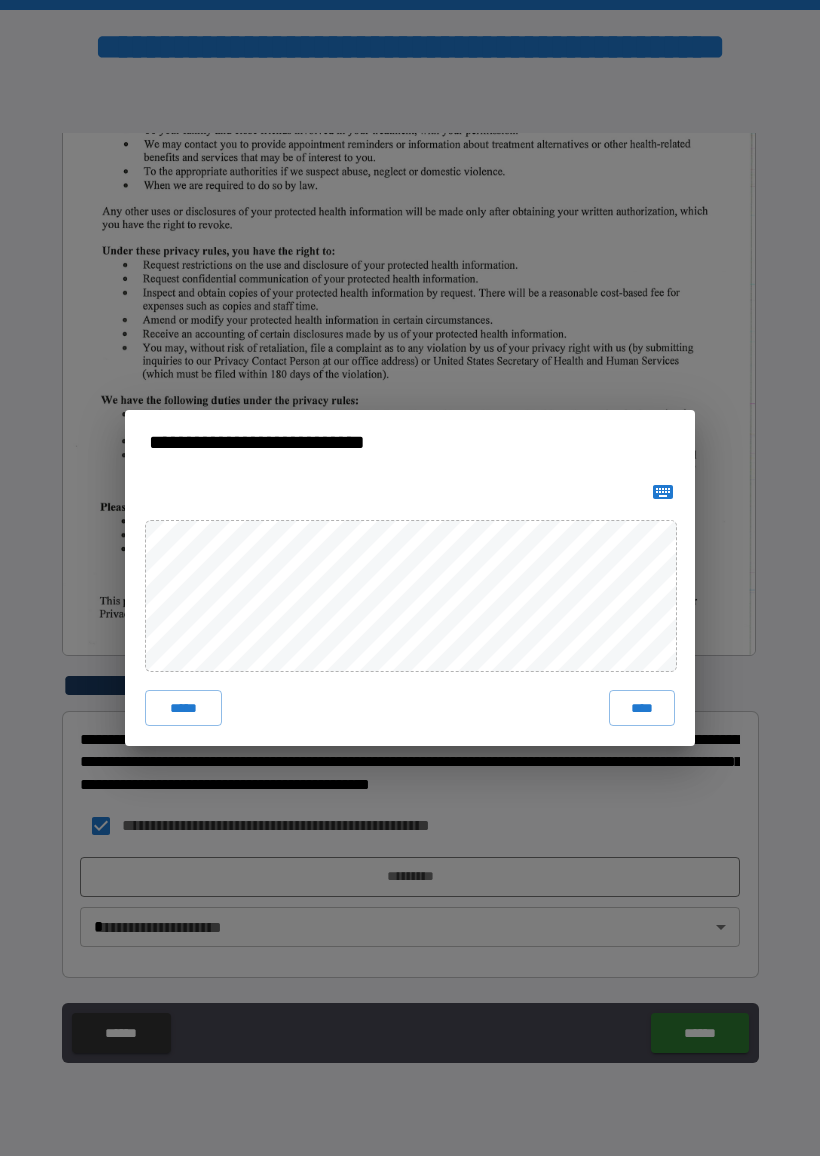 click on "*****" at bounding box center (183, 708) 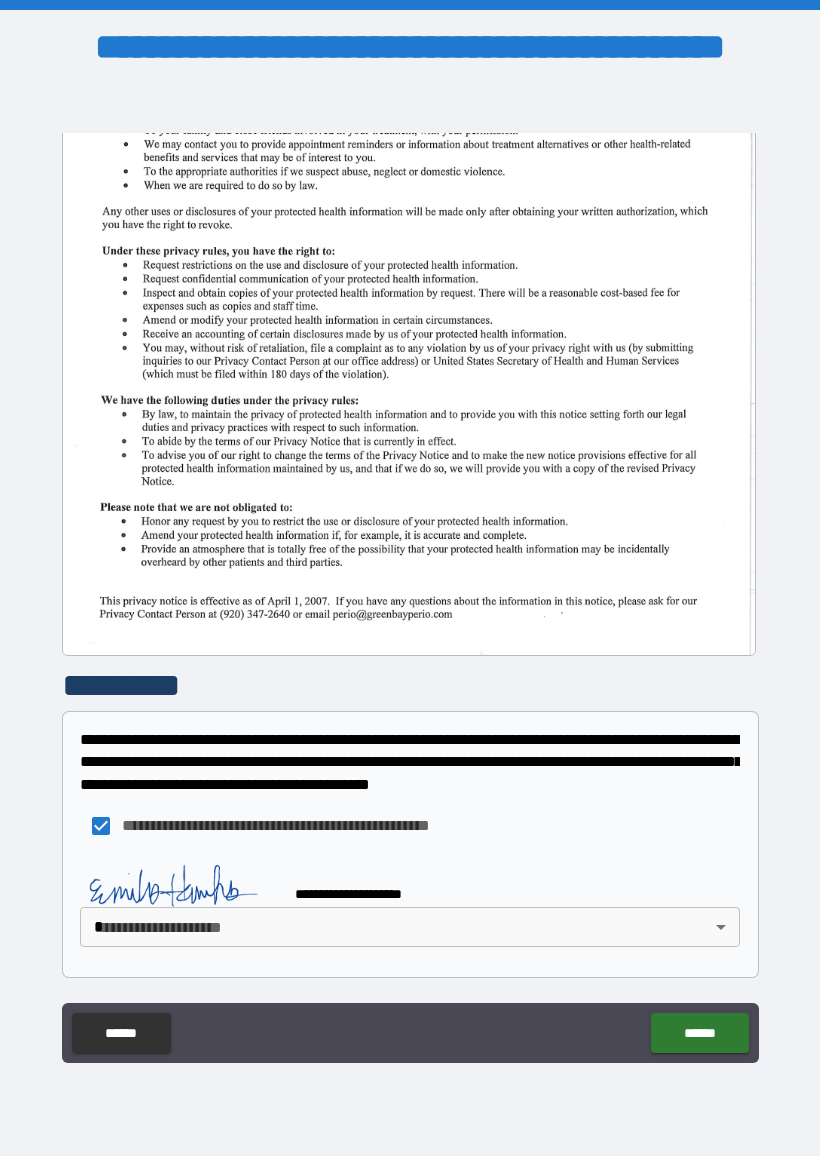 scroll, scrollTop: 395, scrollLeft: 0, axis: vertical 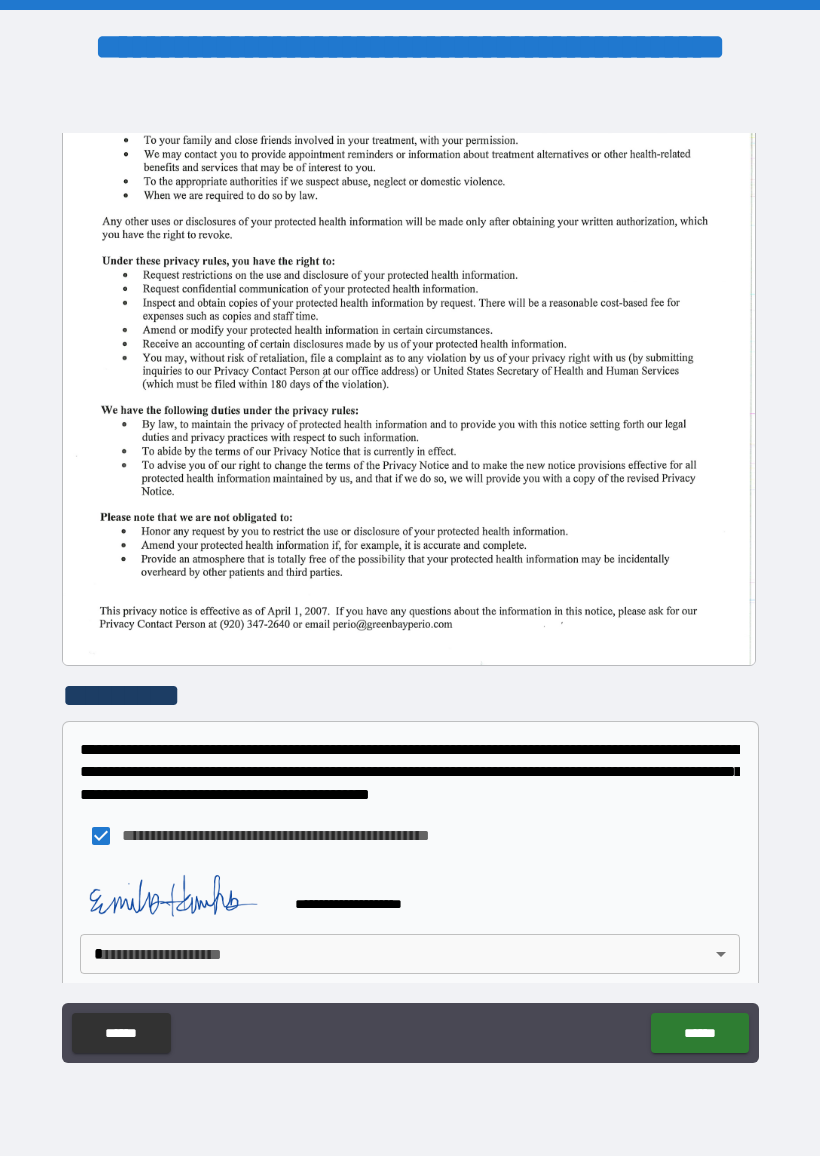 click on "**********" at bounding box center [410, 578] 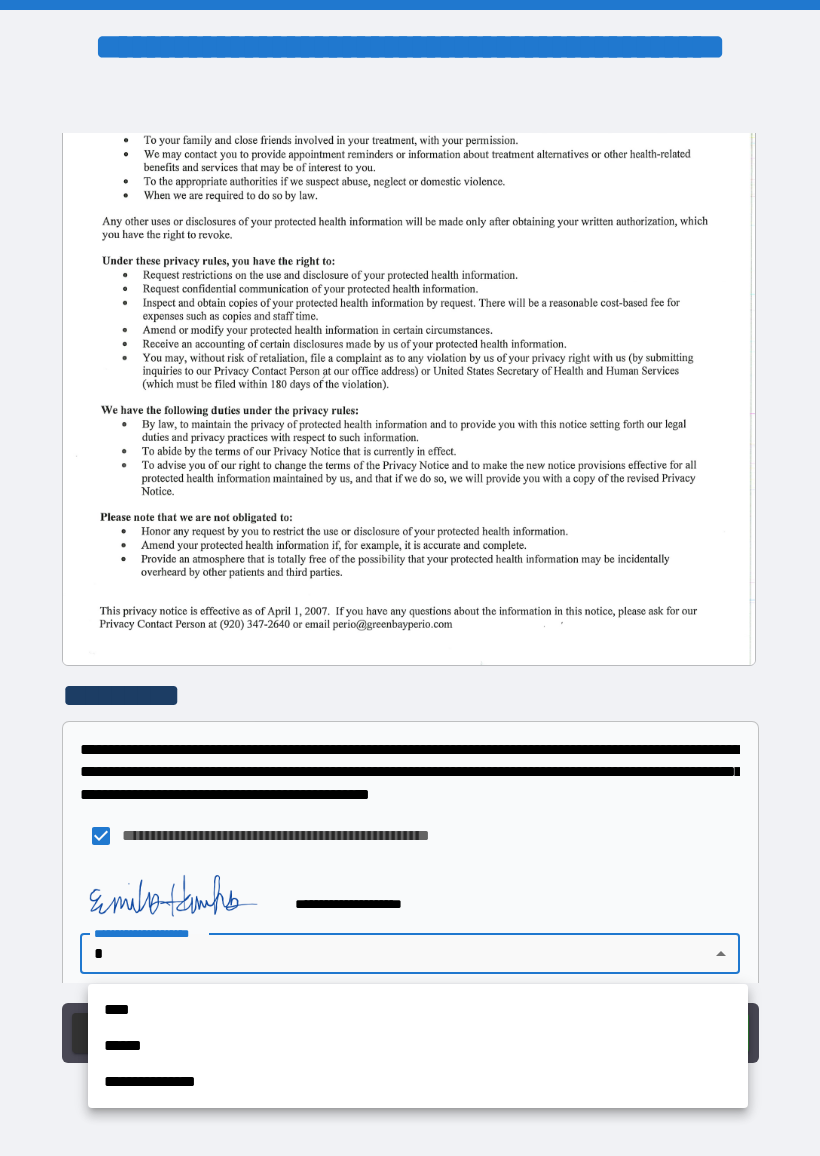 click on "****" at bounding box center (418, 1010) 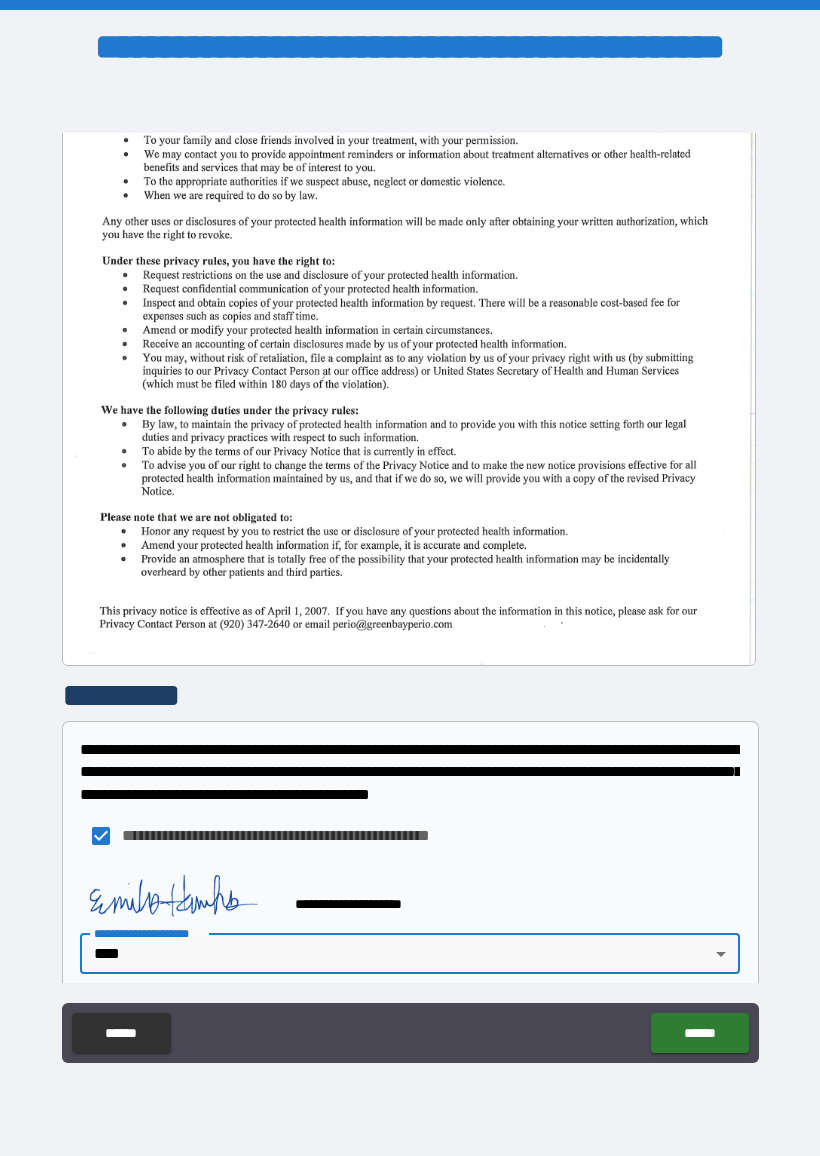 click on "******" at bounding box center [699, 1033] 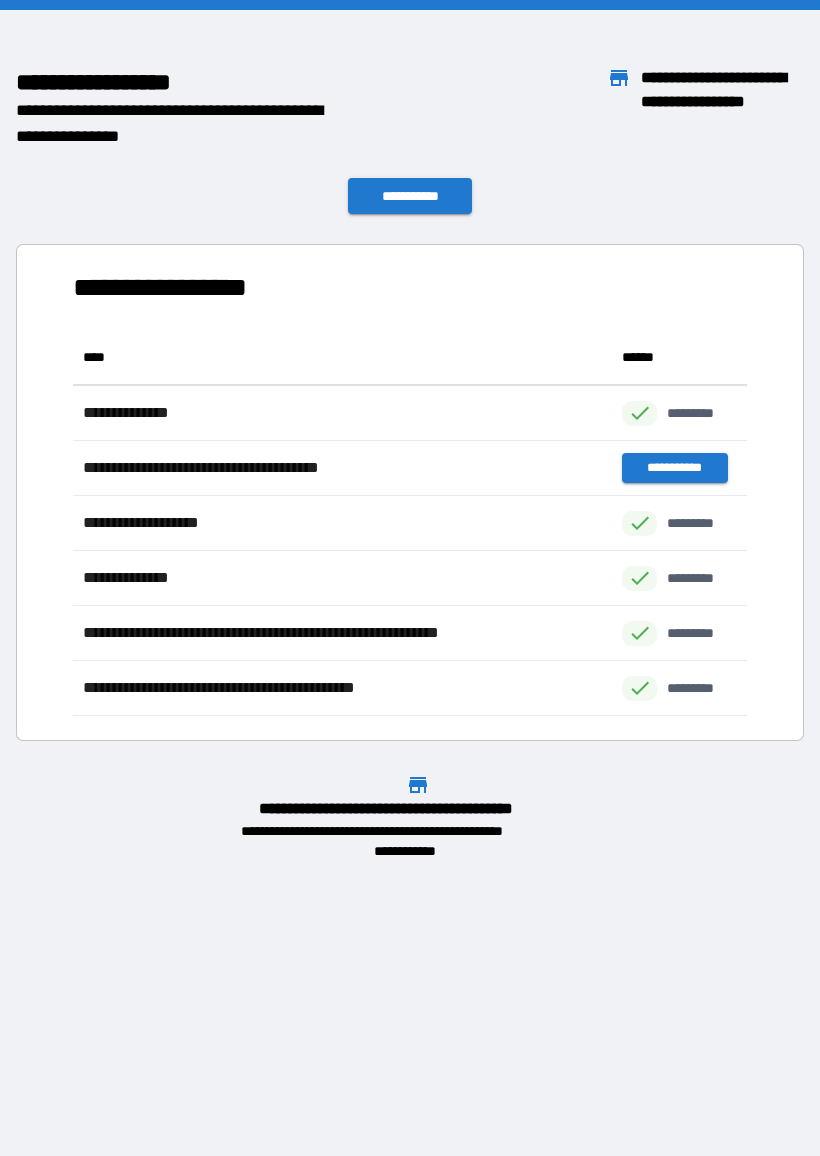 scroll, scrollTop: 1, scrollLeft: 1, axis: both 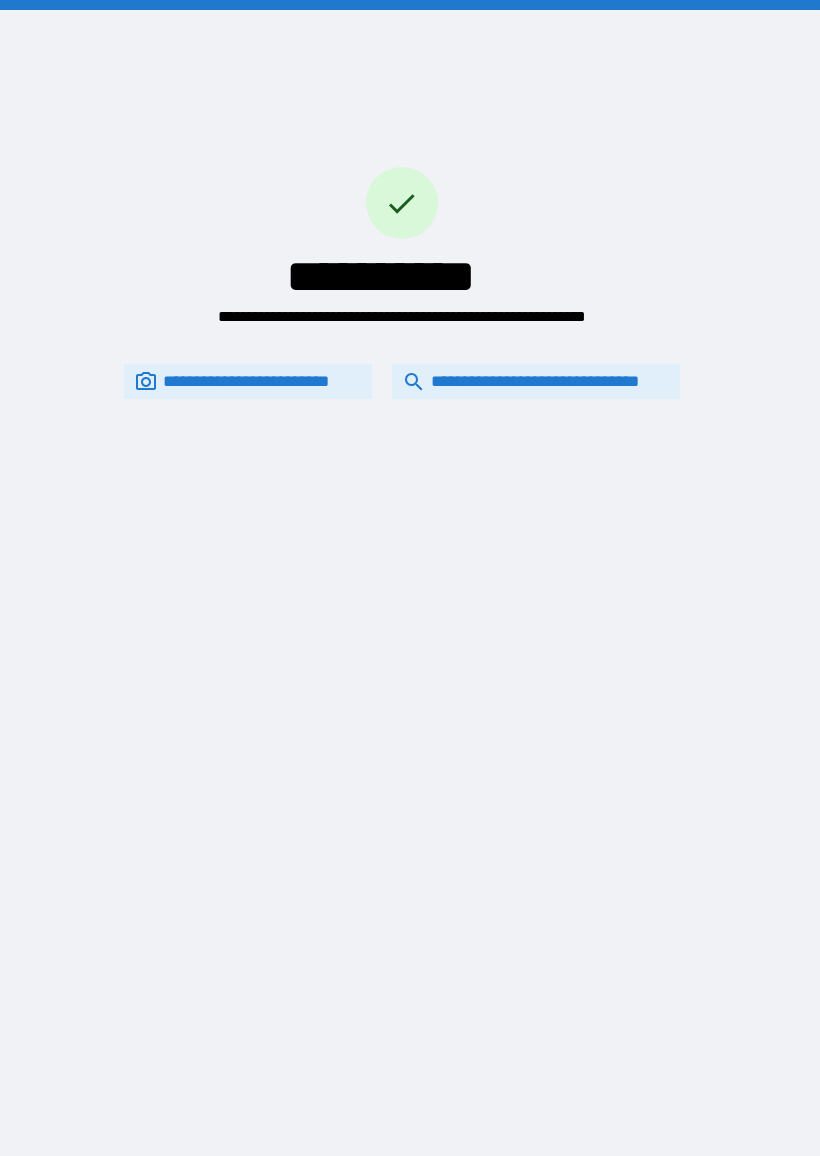 click on "**********" at bounding box center (536, 381) 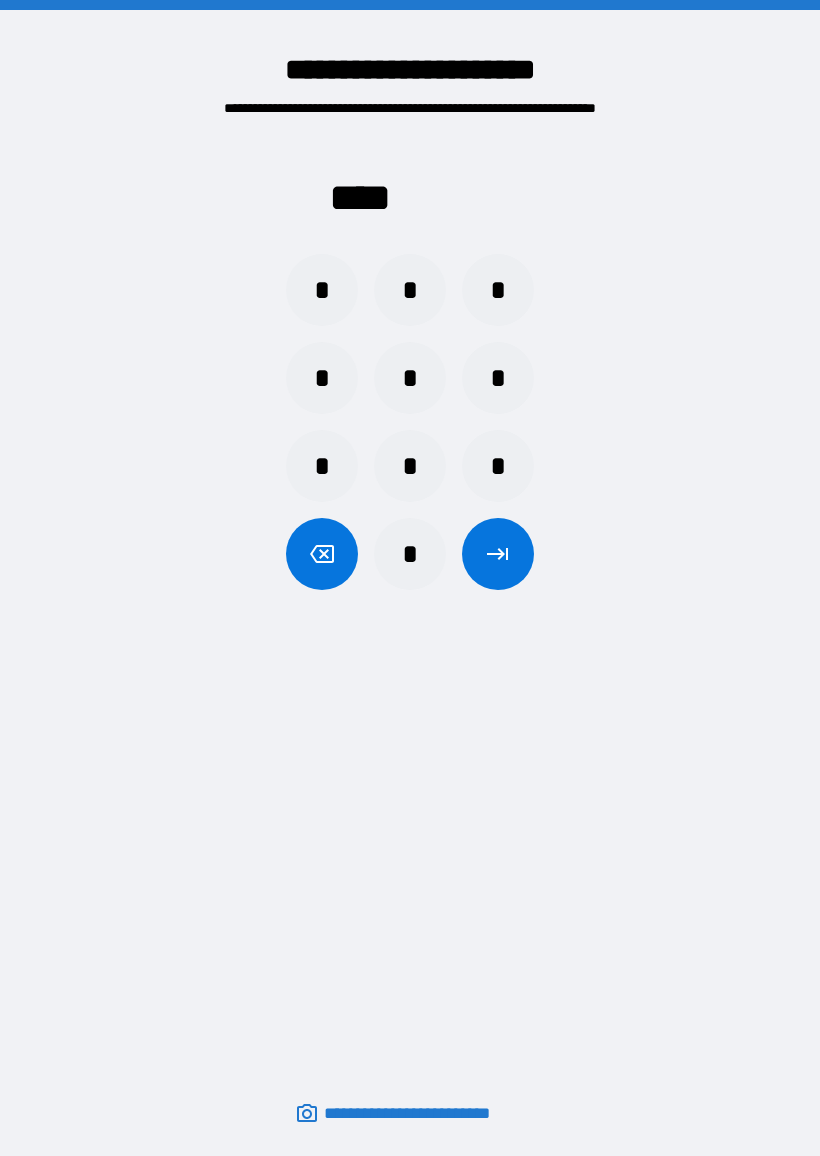 click on "*" at bounding box center [410, 290] 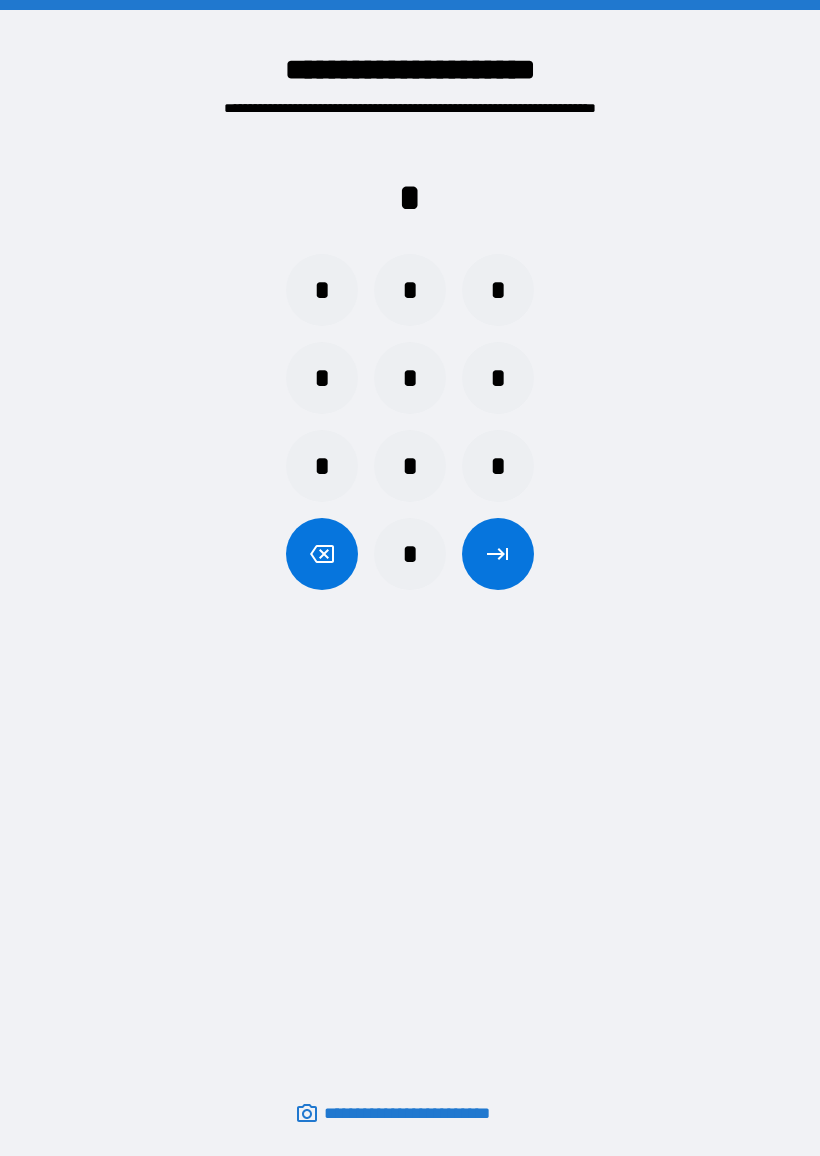 click on "*" at bounding box center (410, 378) 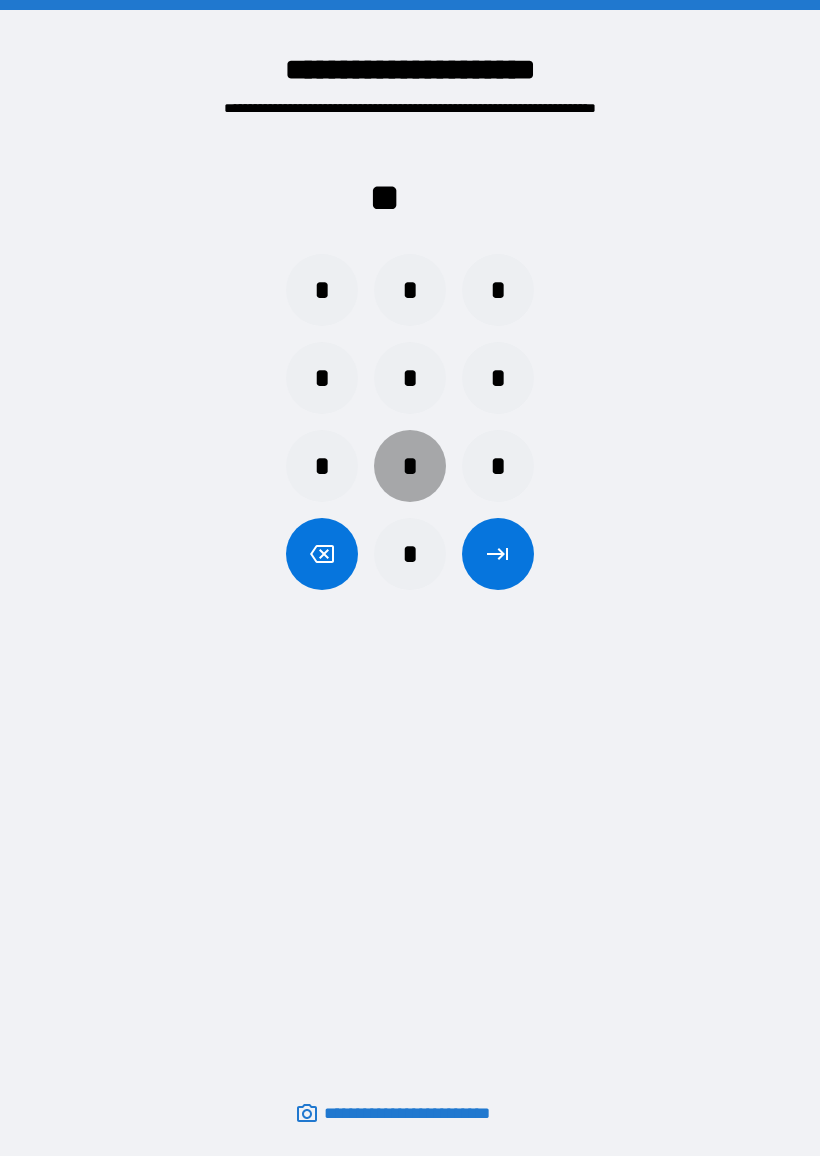 click on "*" at bounding box center [410, 466] 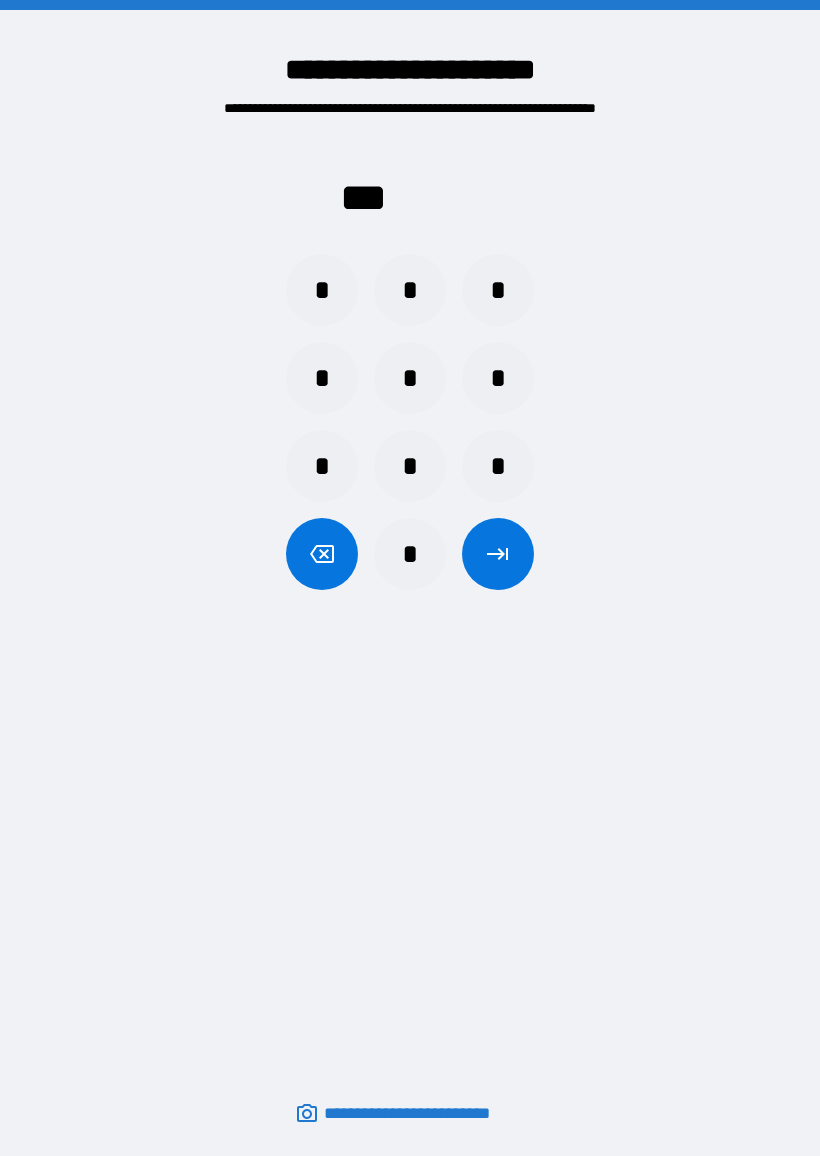 click on "* * *" at bounding box center (410, 378) 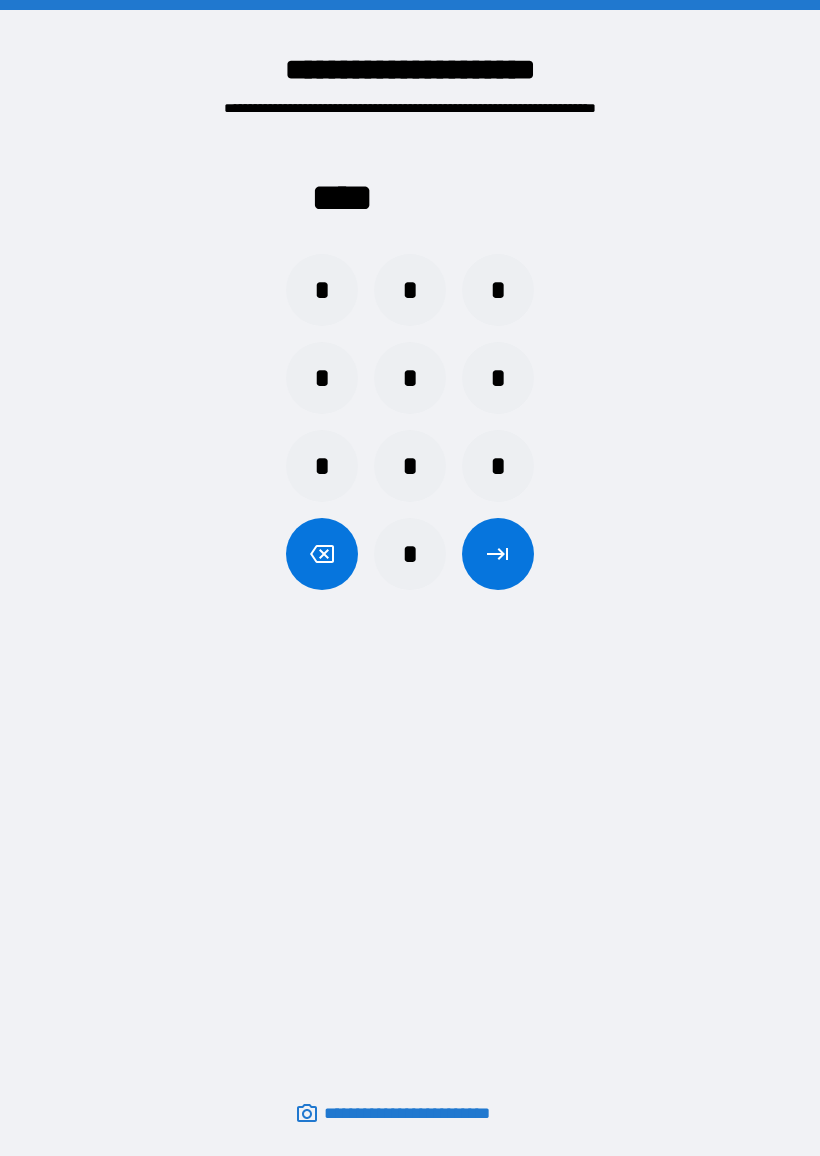 click 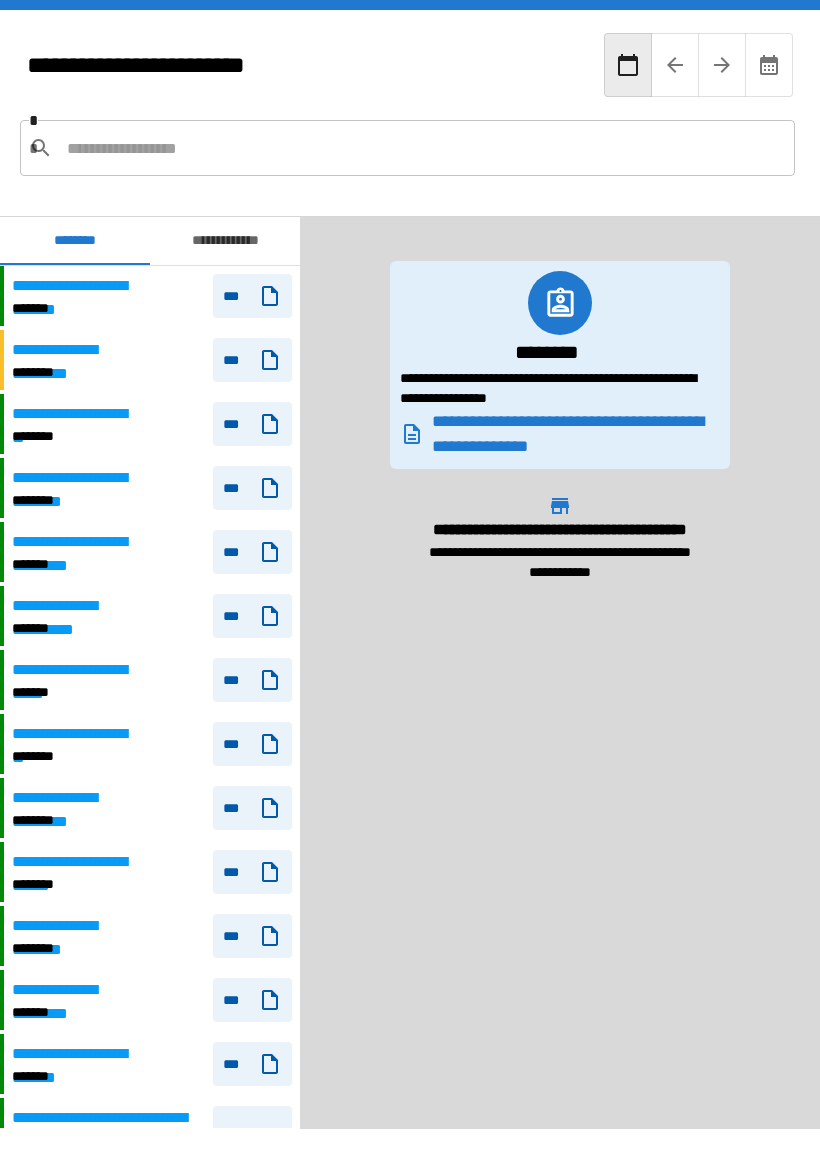 click on "* *" at bounding box center [407, 148] 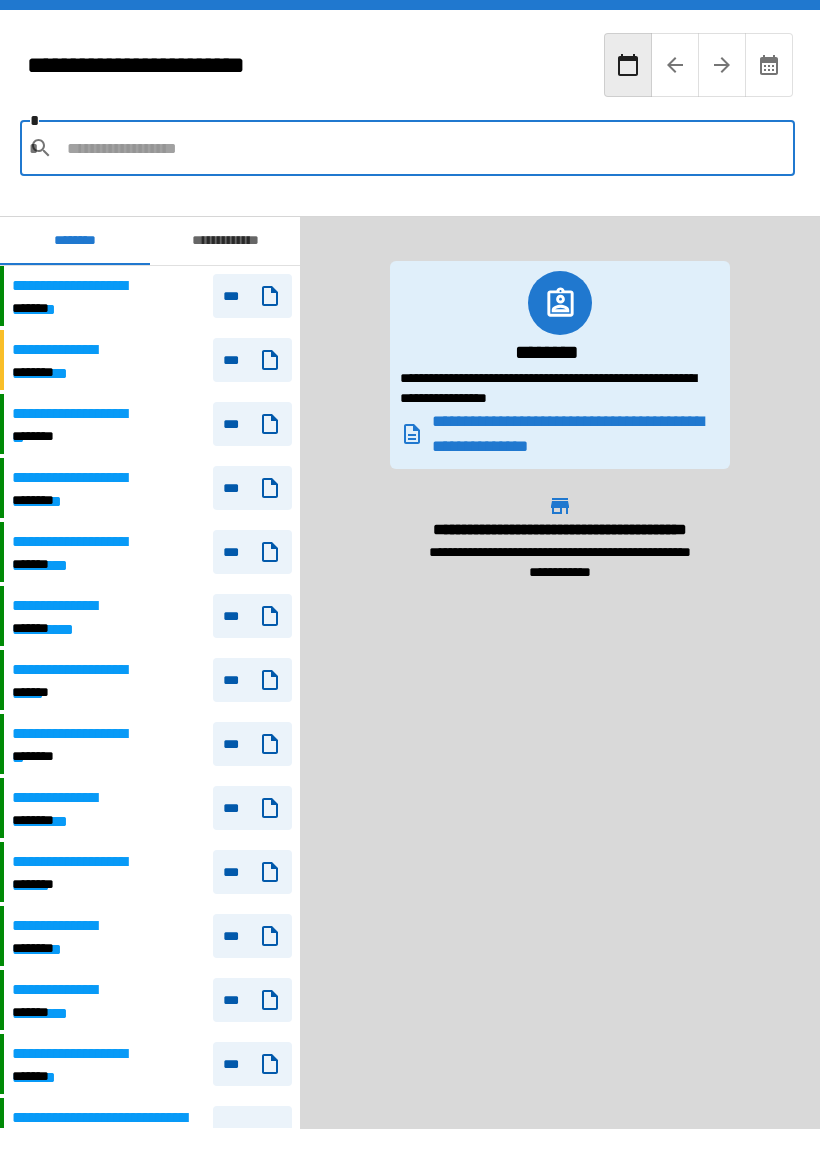 click at bounding box center [423, 148] 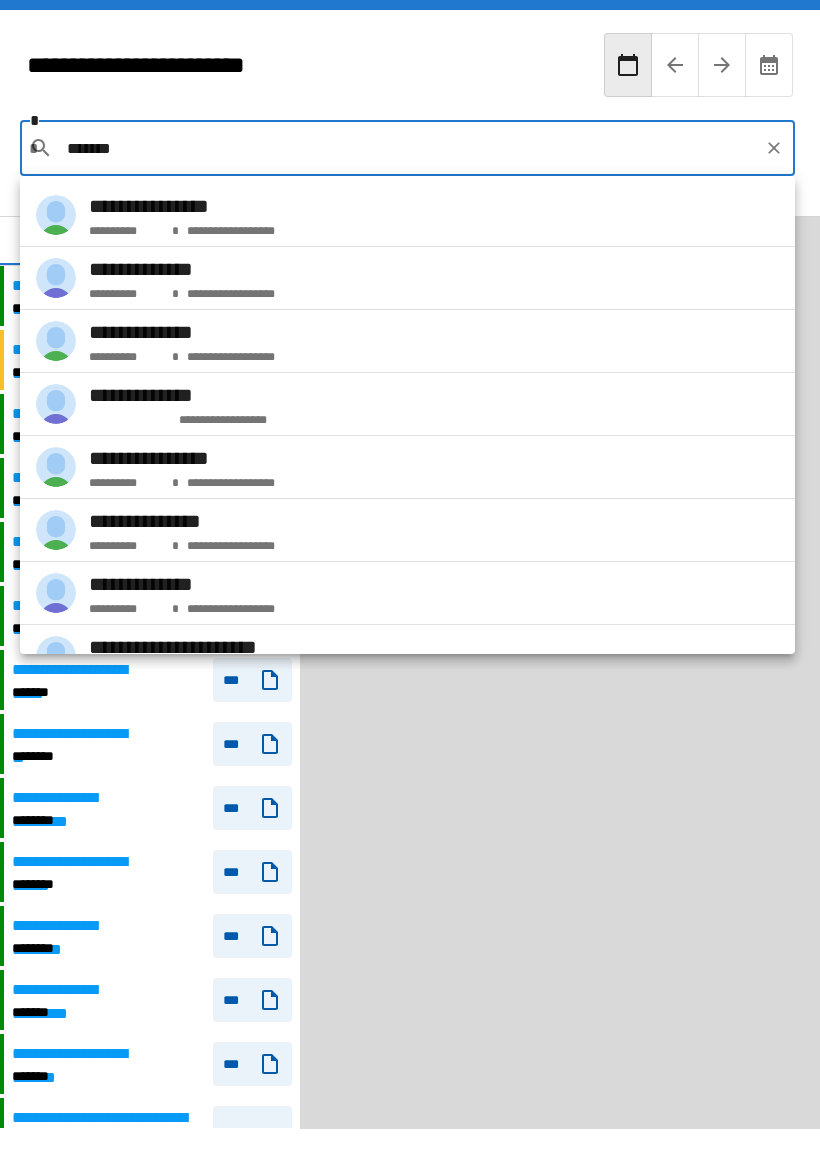 type on "*******" 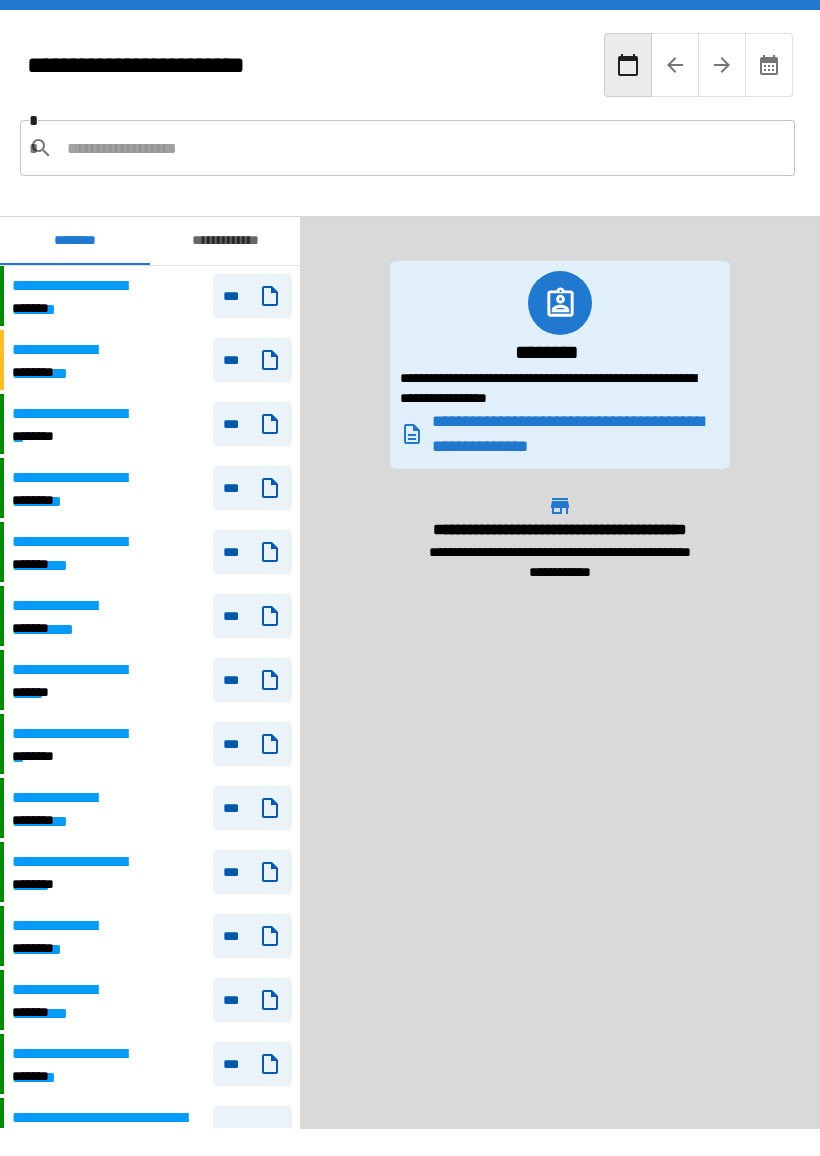 click at bounding box center (423, 148) 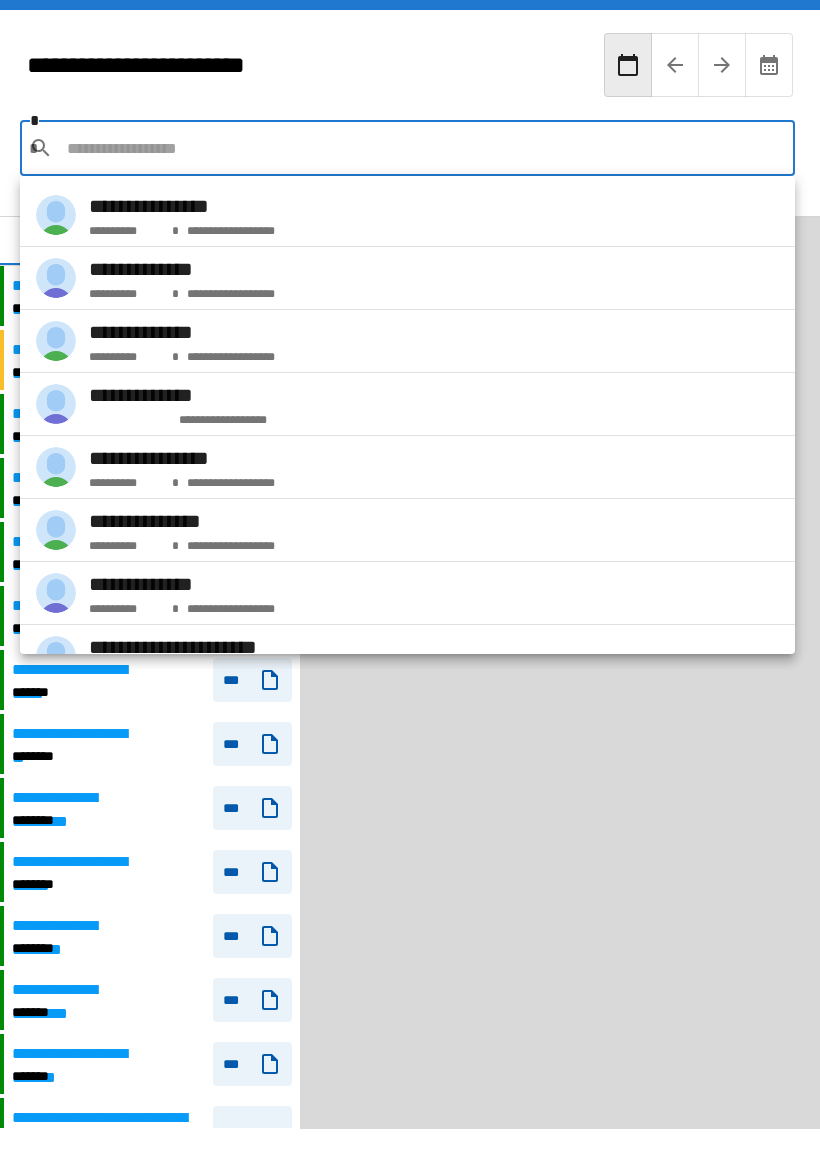 click on "**********" at bounding box center [407, 656] 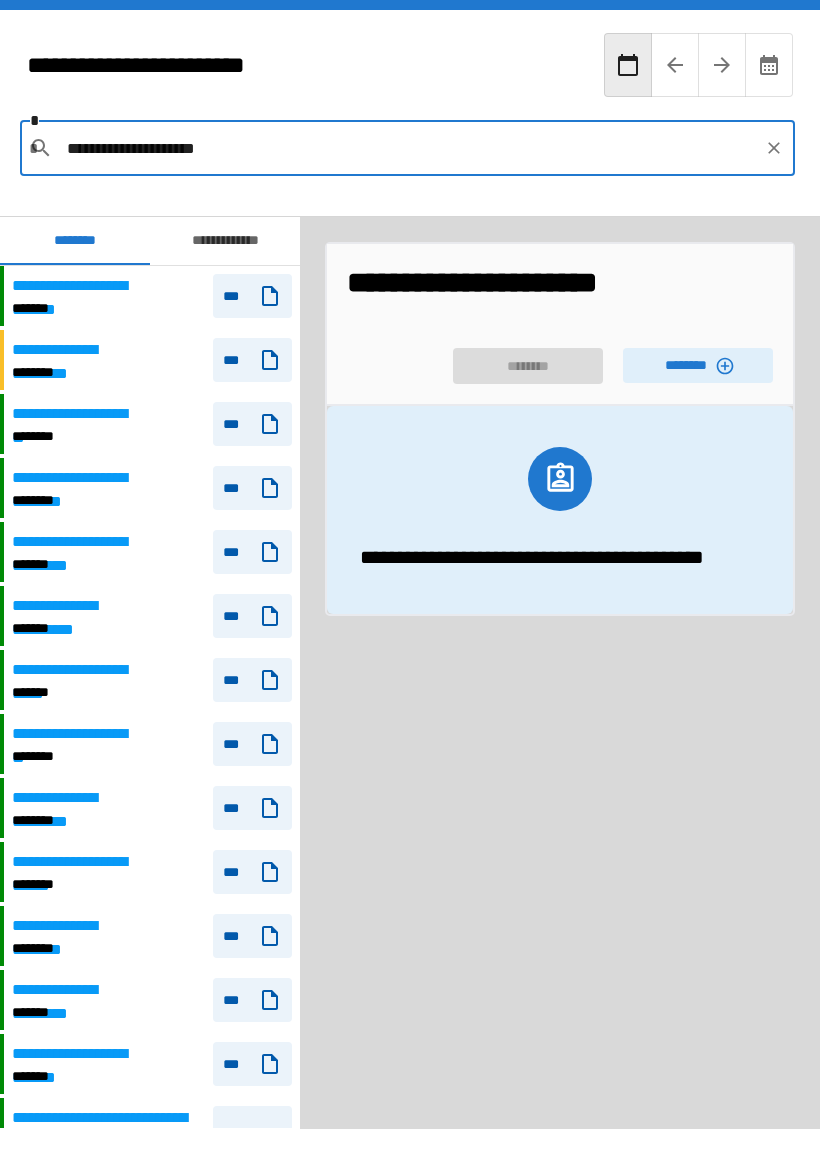 click on "********" at bounding box center (698, 365) 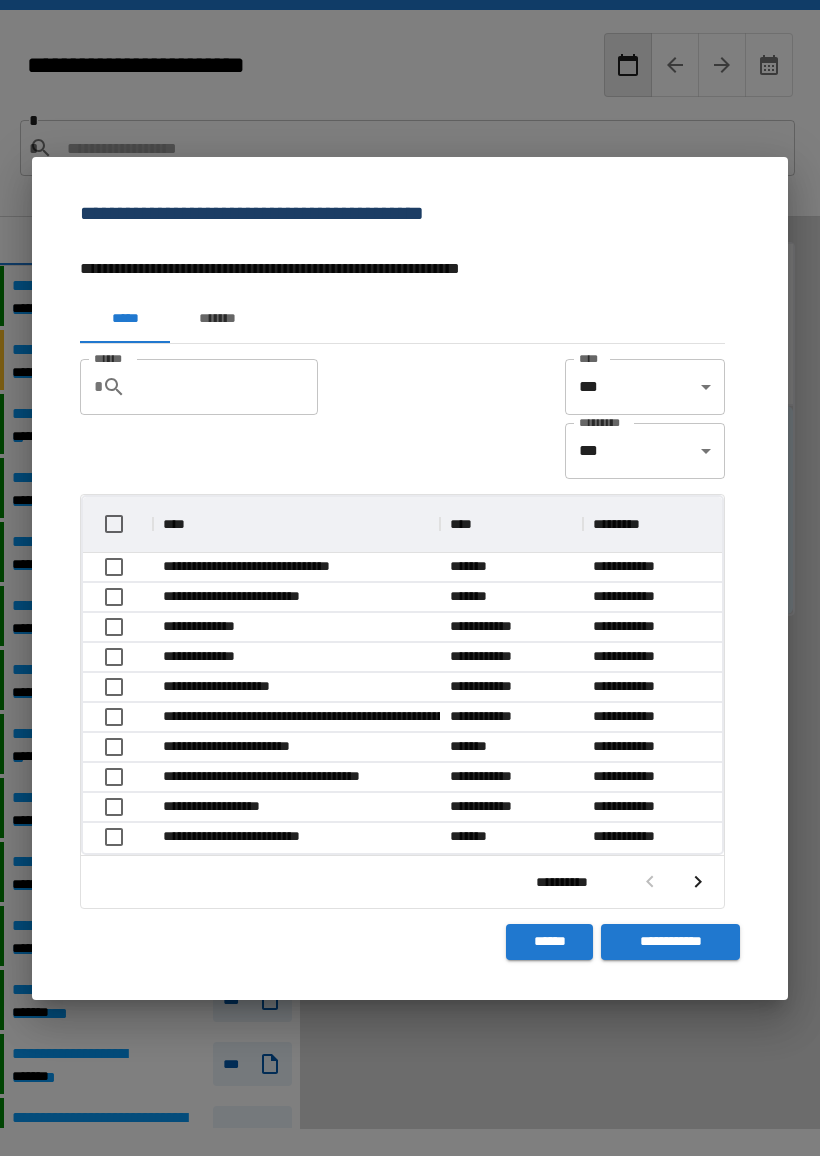 scroll, scrollTop: 1, scrollLeft: 1, axis: both 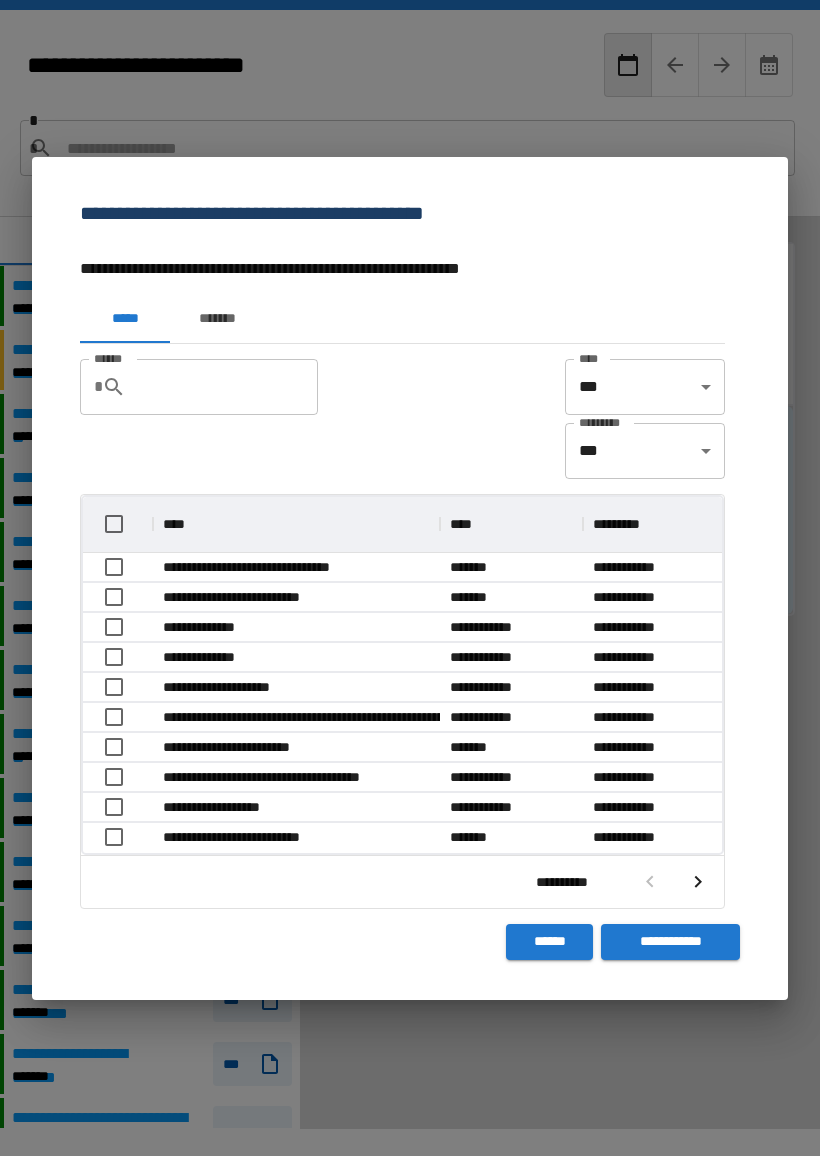 click on "*******" at bounding box center (217, 319) 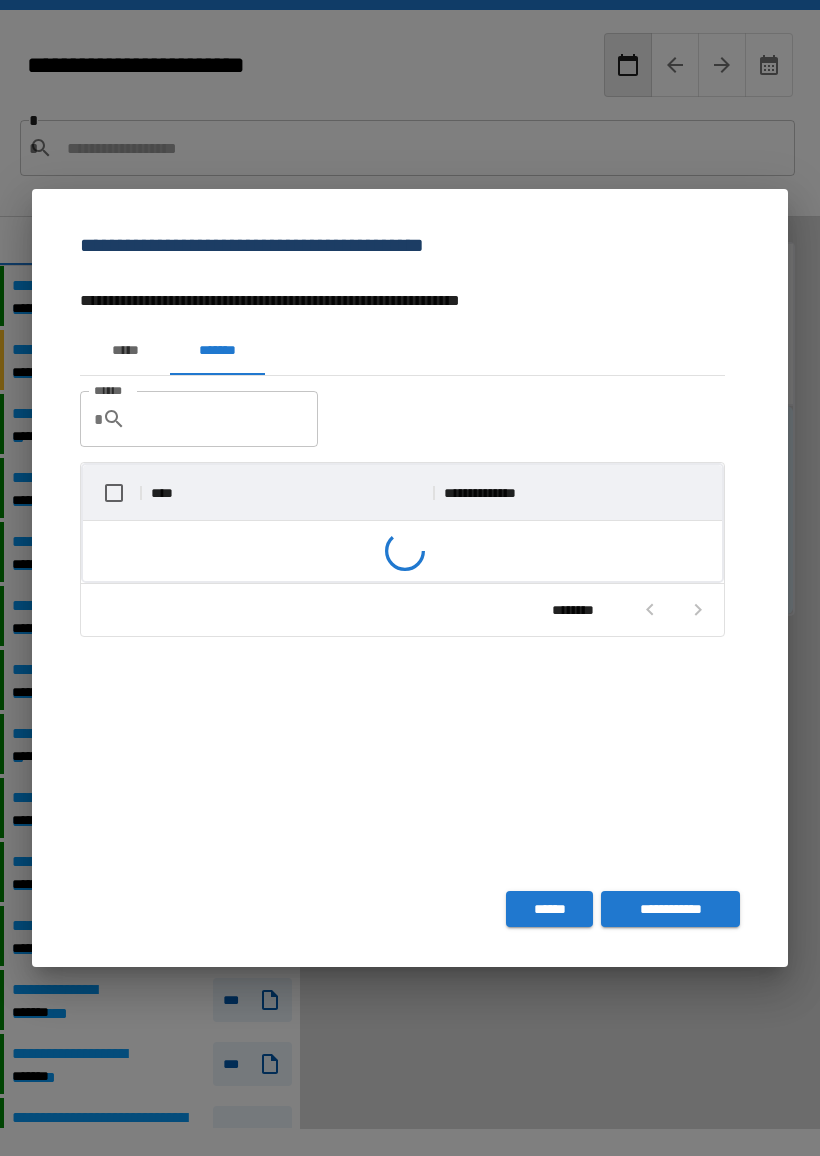 scroll, scrollTop: 86, scrollLeft: 639, axis: both 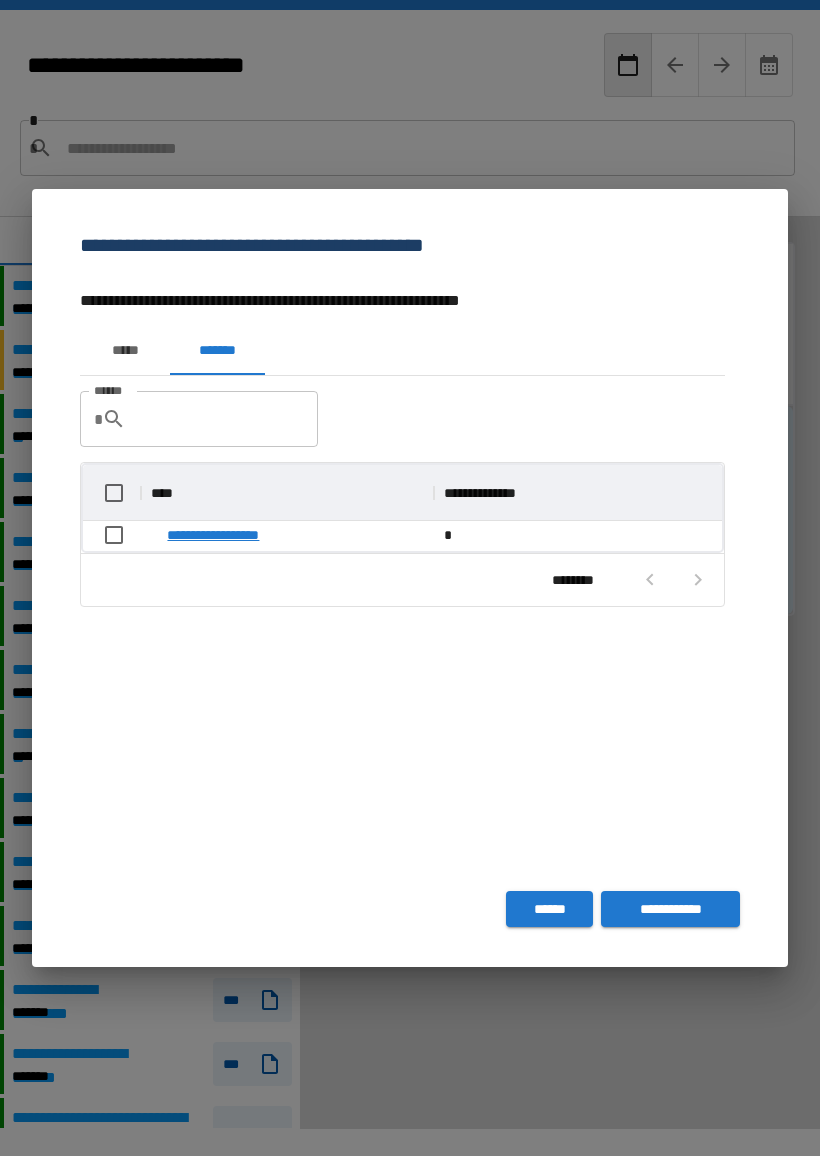 click on "**********" at bounding box center (229, 535) 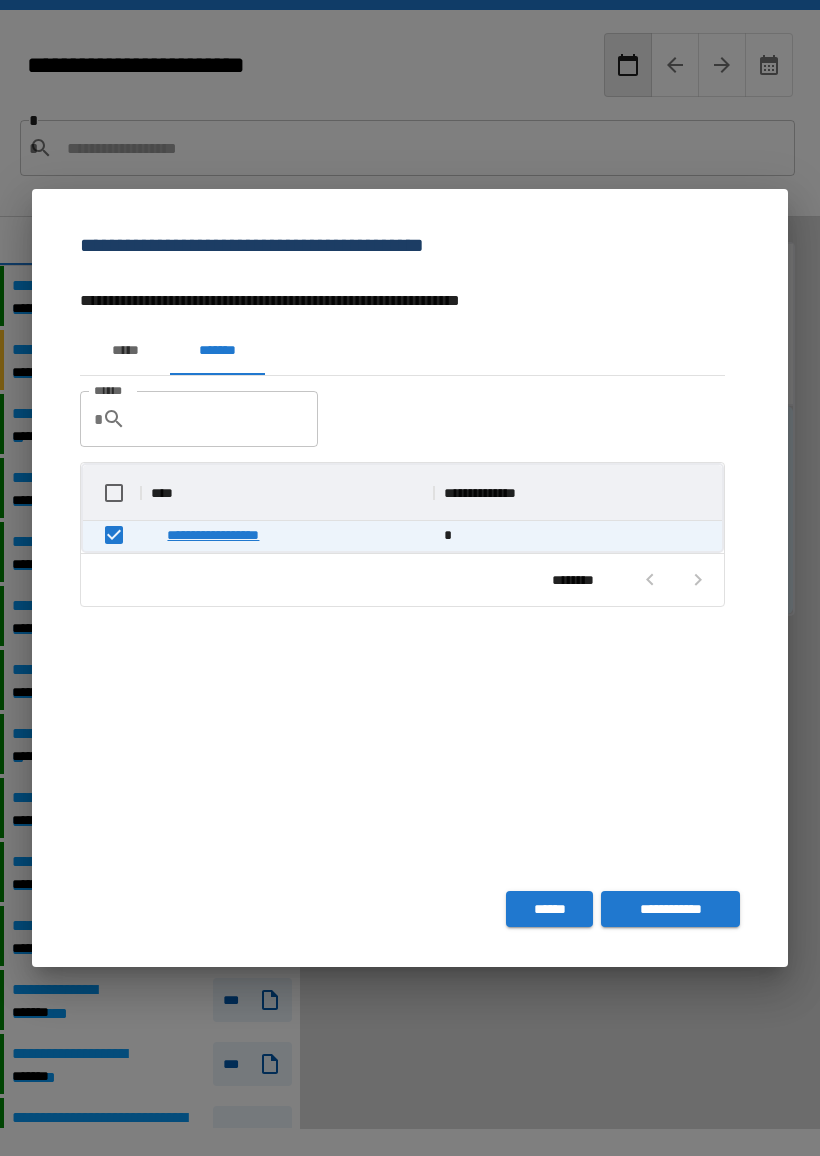 click on "**********" at bounding box center [670, 909] 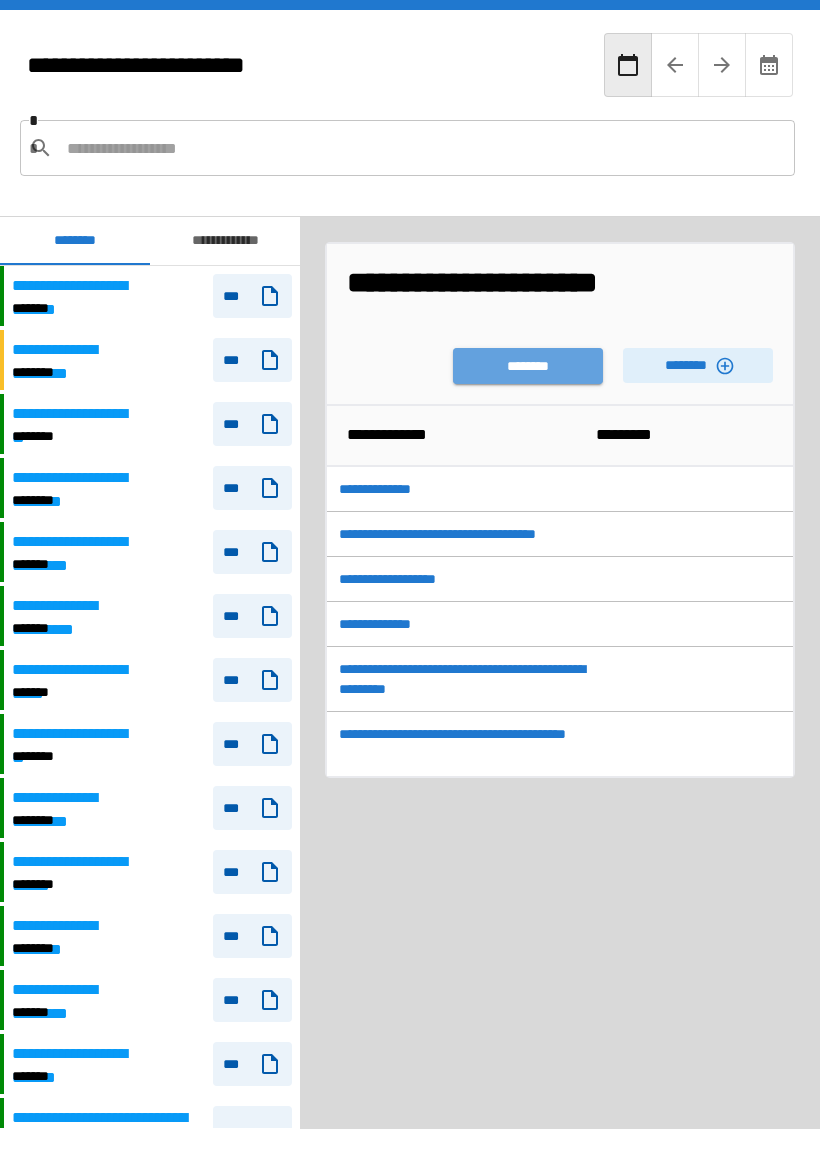 click on "********" at bounding box center [528, 366] 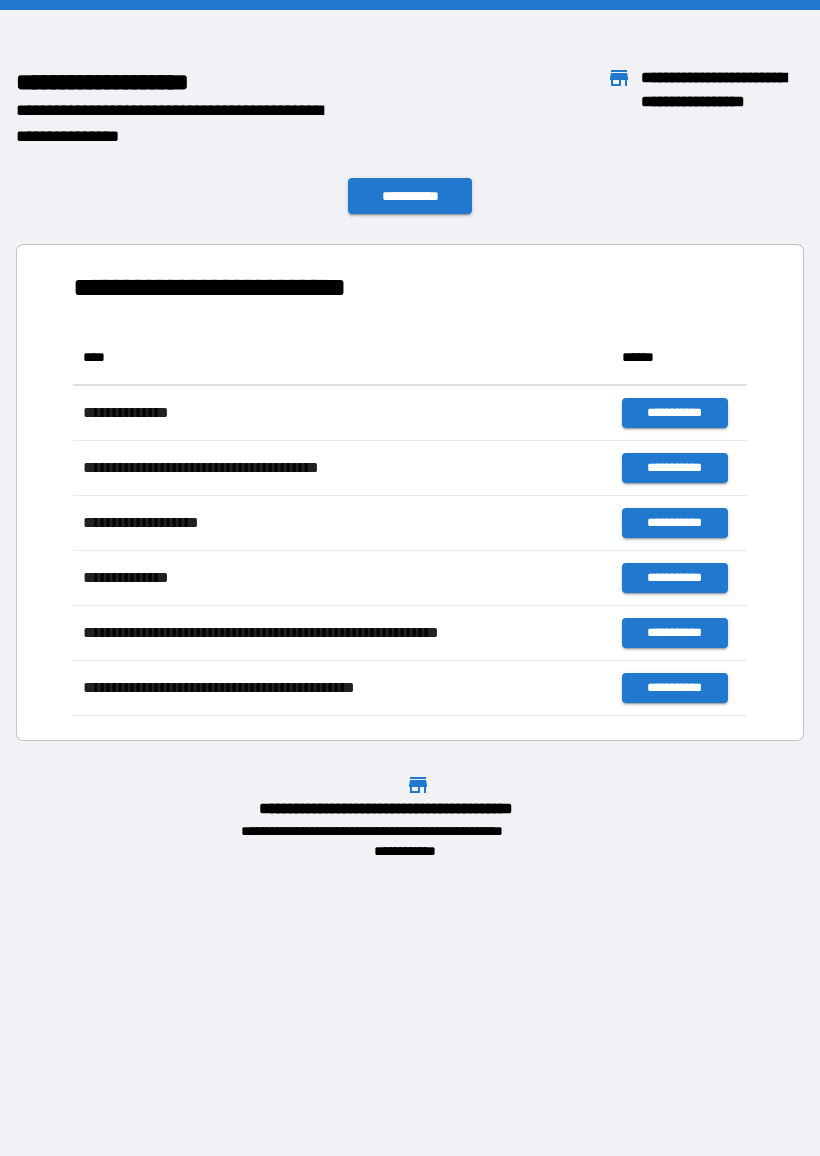 scroll, scrollTop: 386, scrollLeft: 674, axis: both 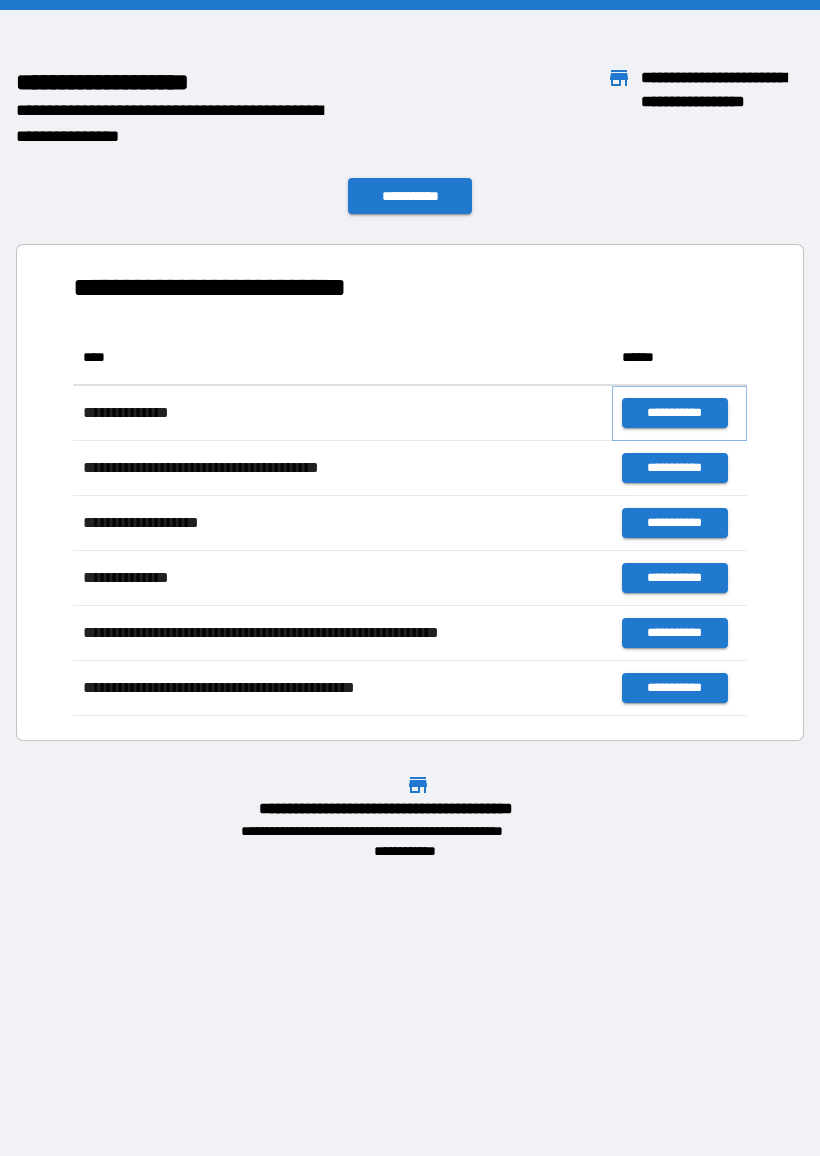 click on "**********" at bounding box center [674, 413] 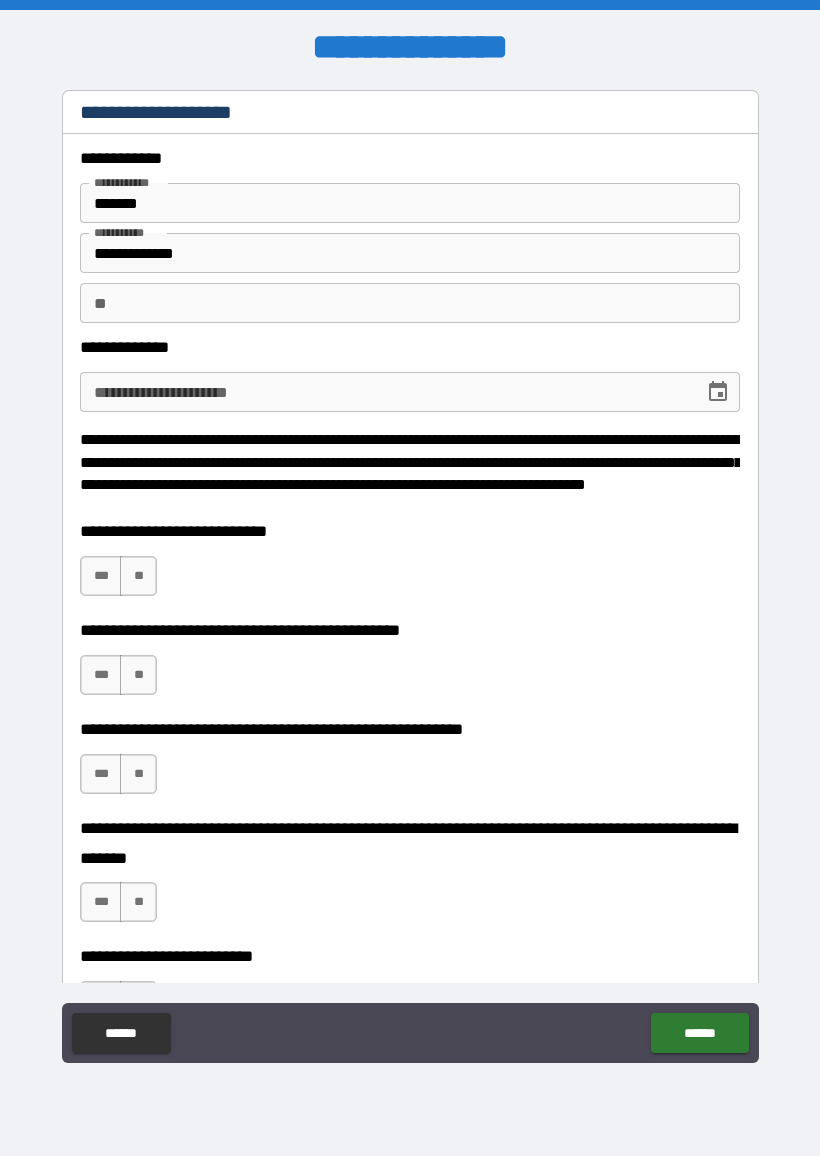 click on "**********" at bounding box center [385, 392] 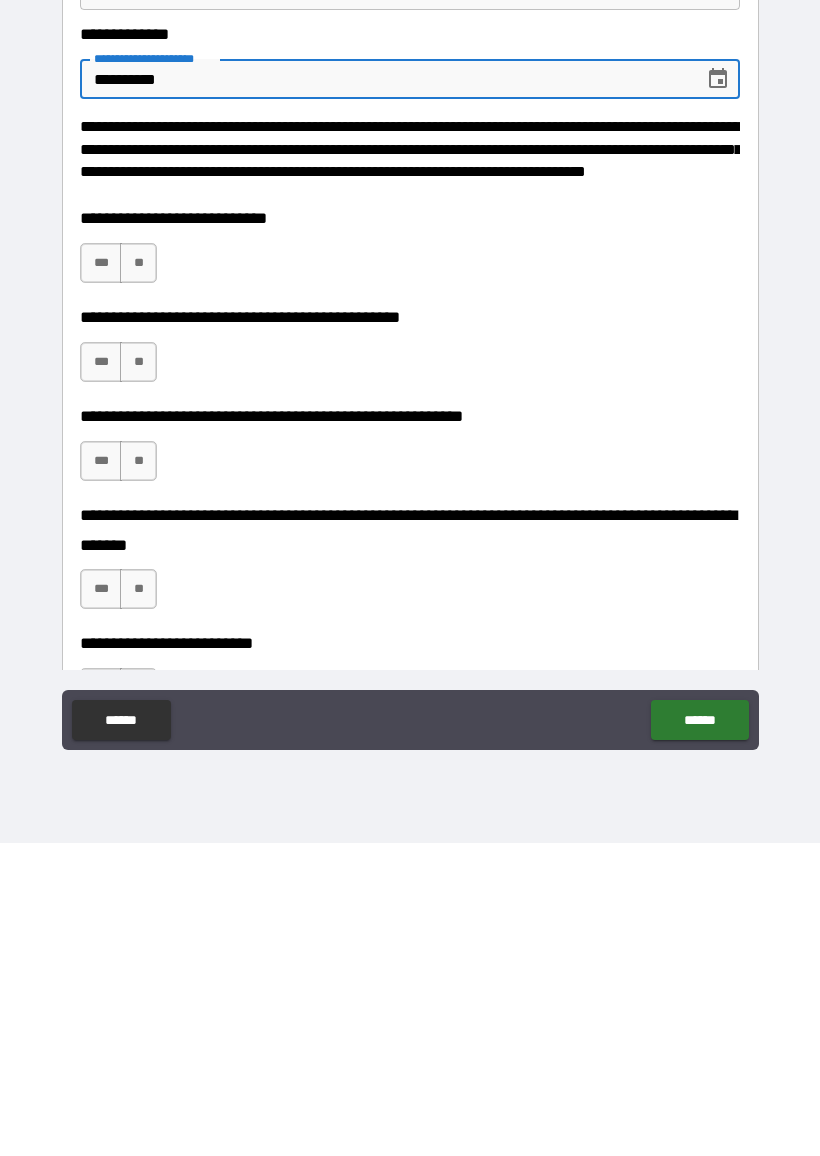 scroll, scrollTop: 0, scrollLeft: 0, axis: both 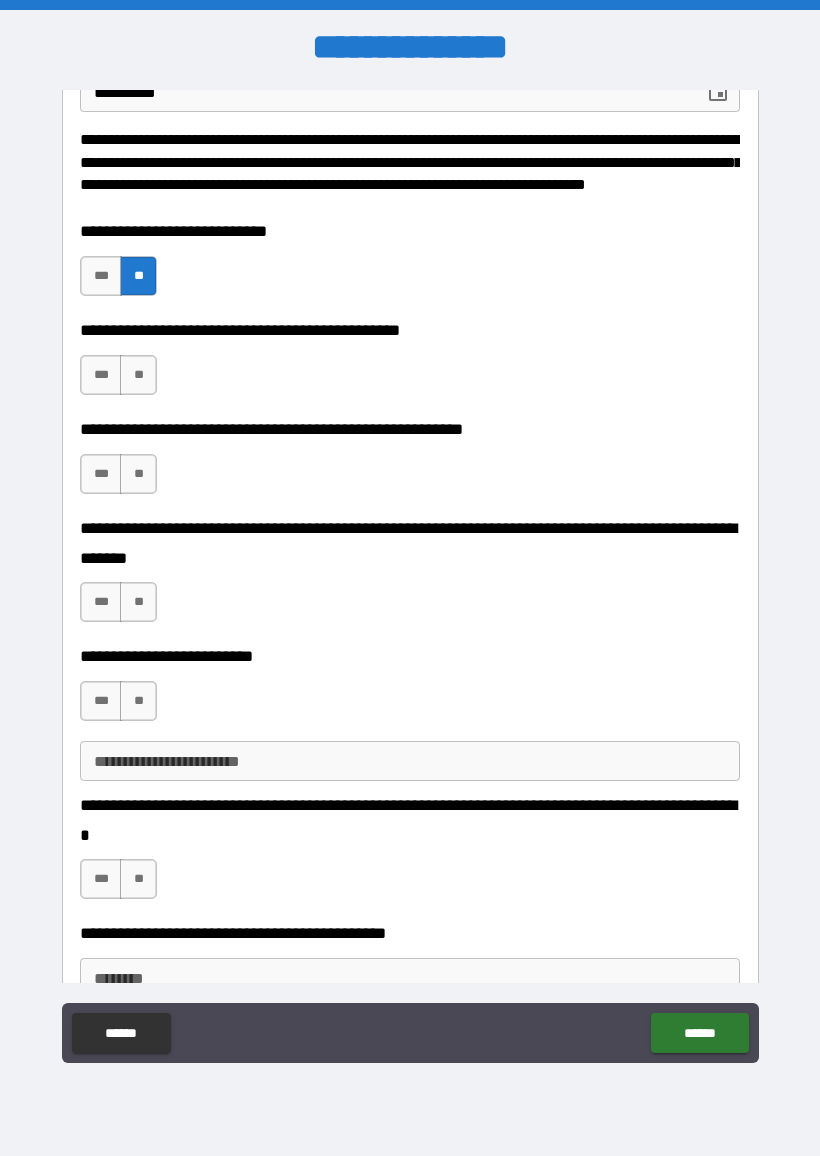 click on "**" at bounding box center [138, 375] 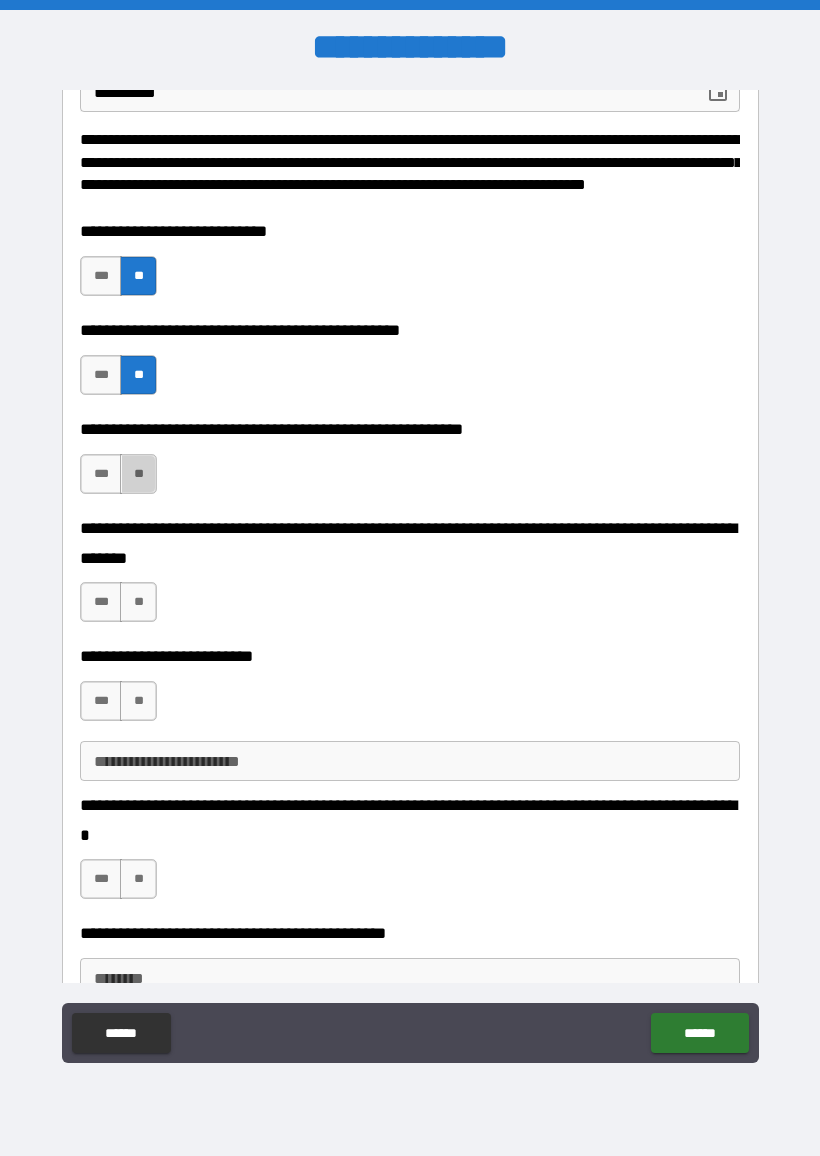 click on "**" at bounding box center (138, 474) 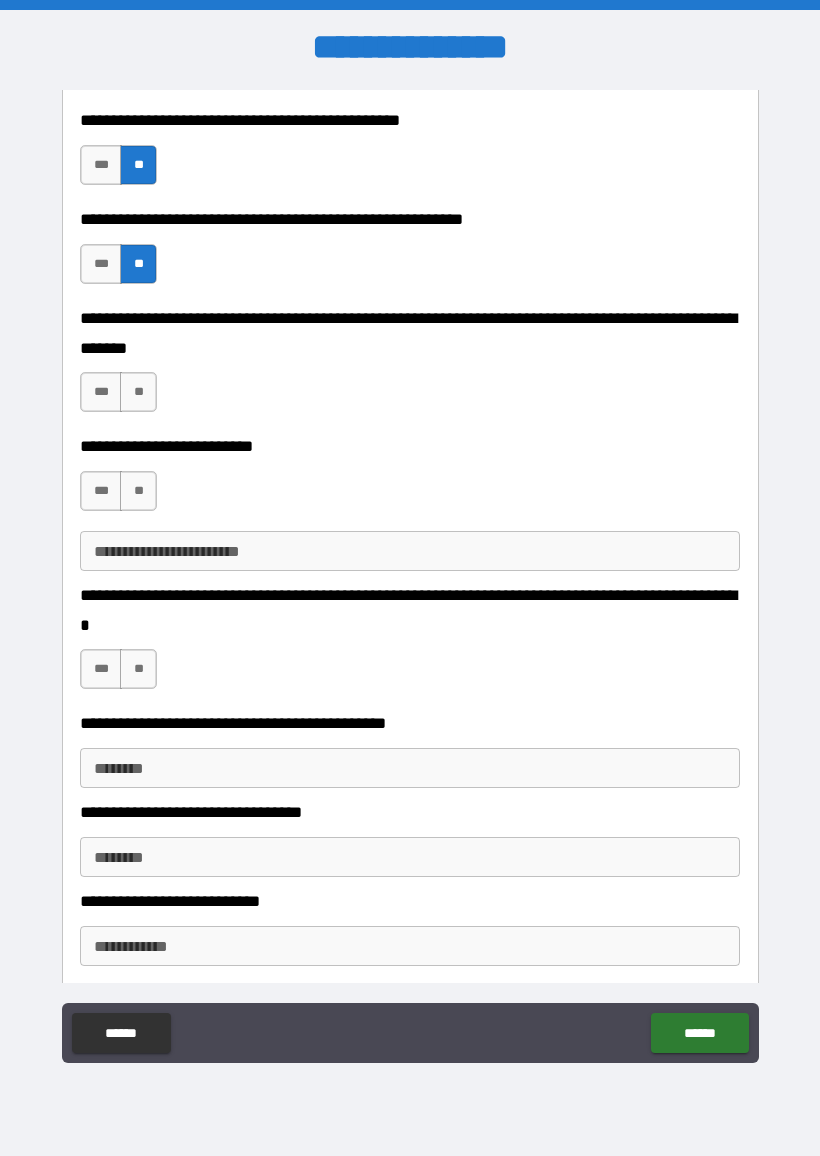 scroll, scrollTop: 521, scrollLeft: 0, axis: vertical 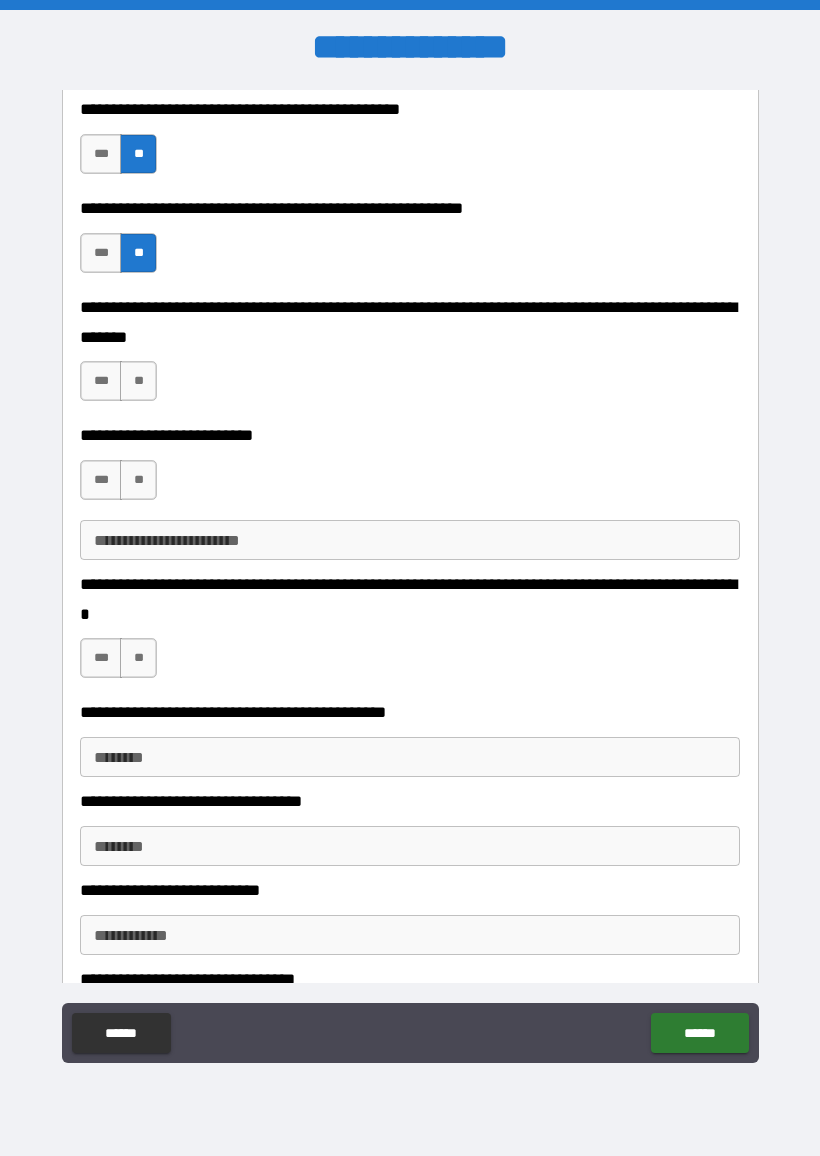 click on "**" at bounding box center (138, 381) 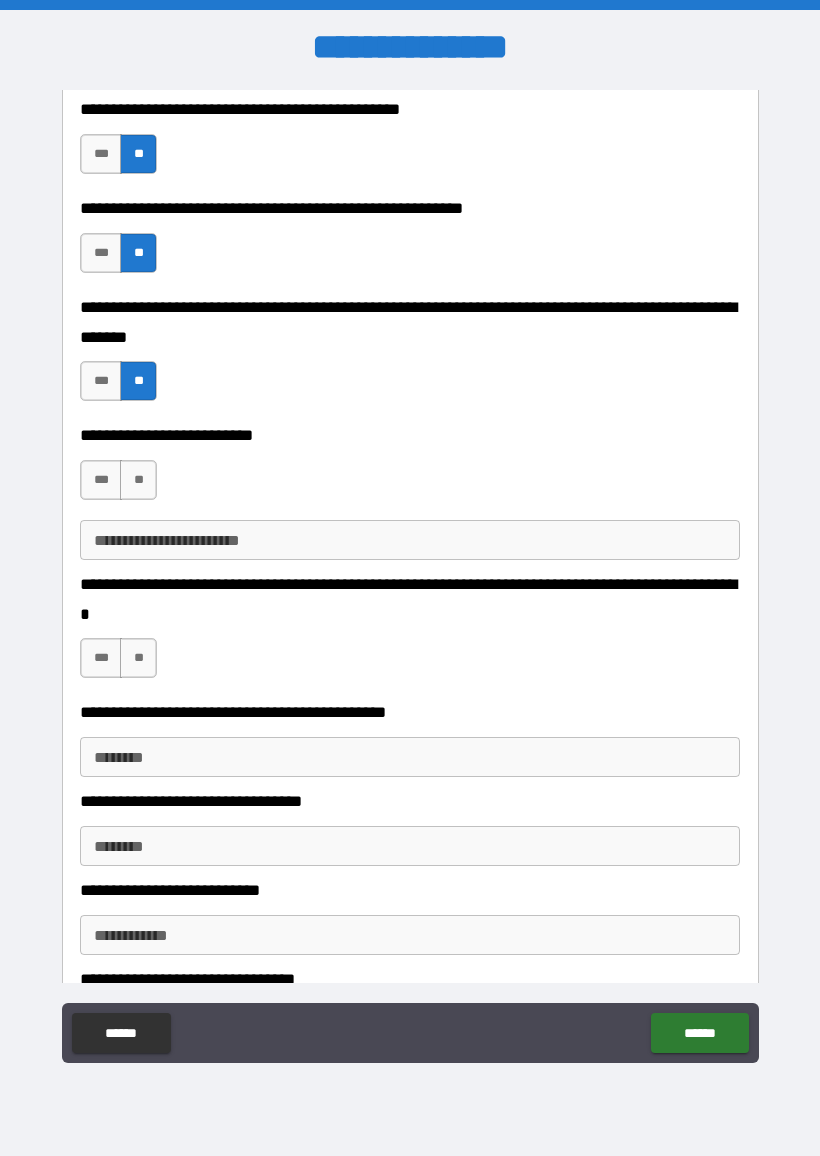 click on "**" at bounding box center [138, 480] 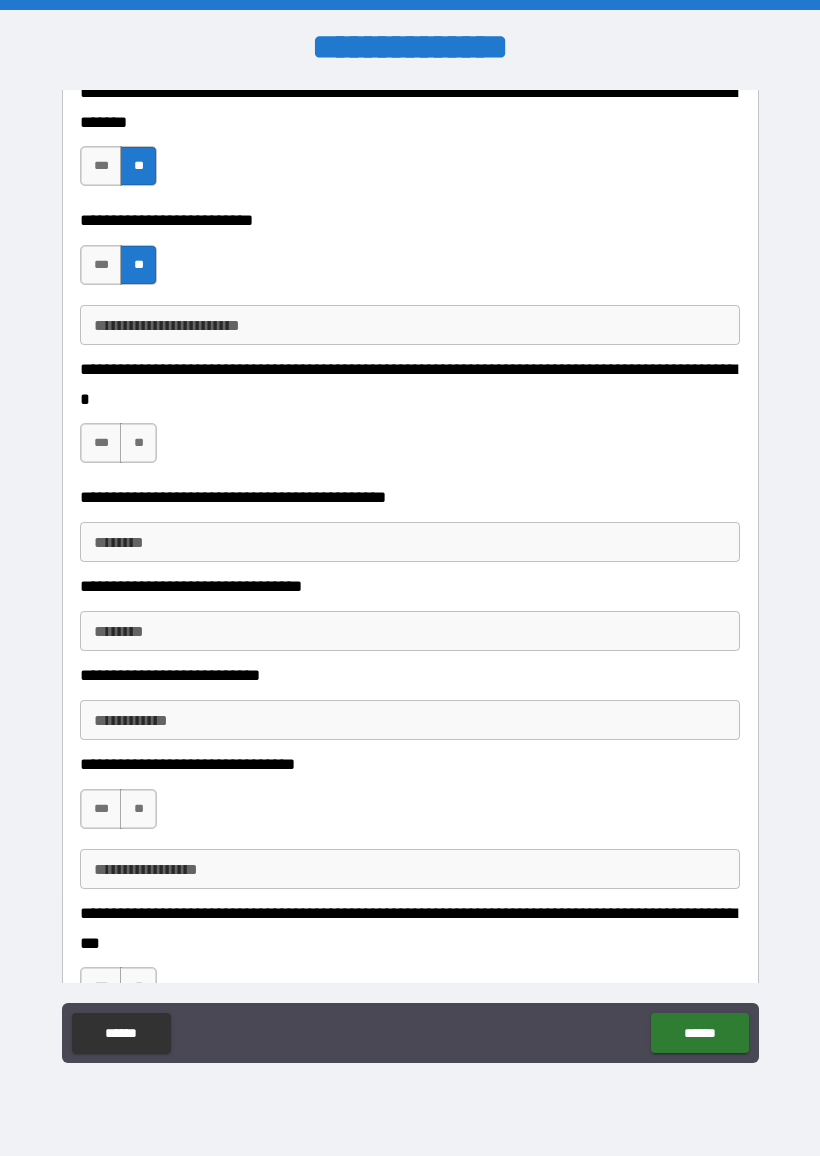 scroll, scrollTop: 737, scrollLeft: 0, axis: vertical 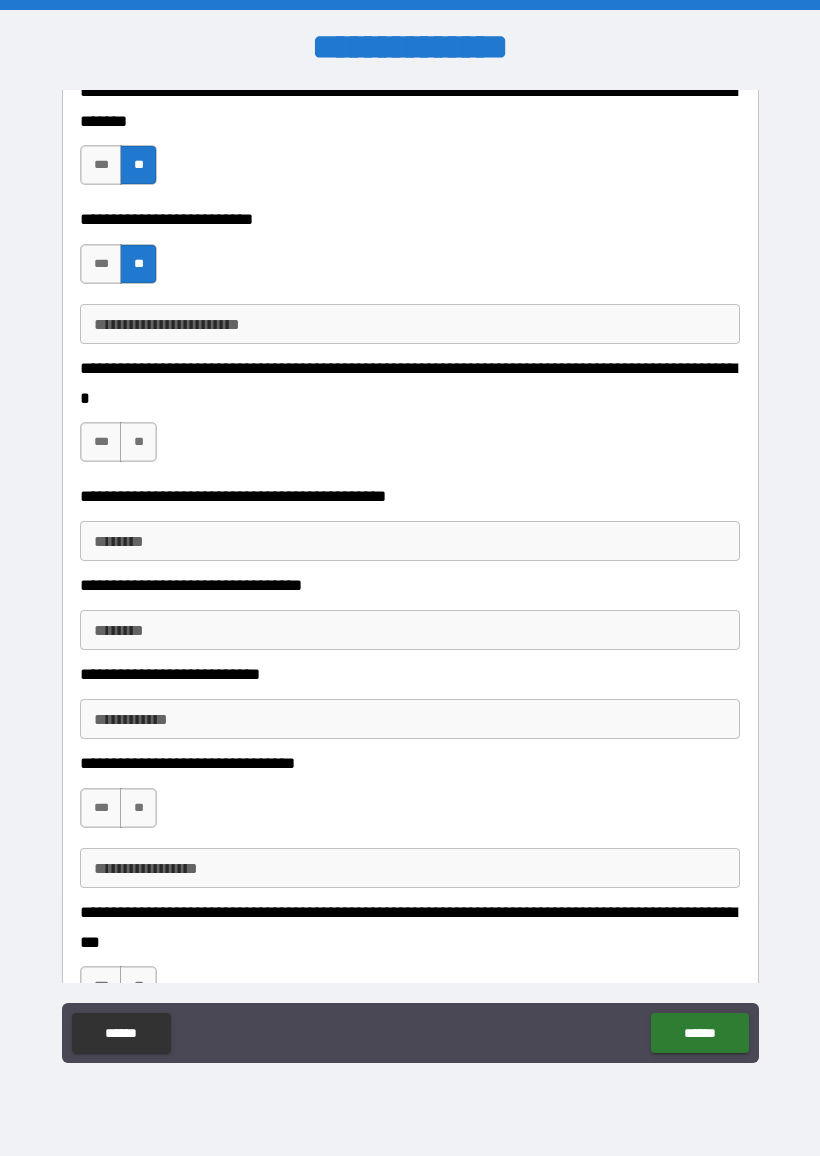 click on "**" at bounding box center (138, 442) 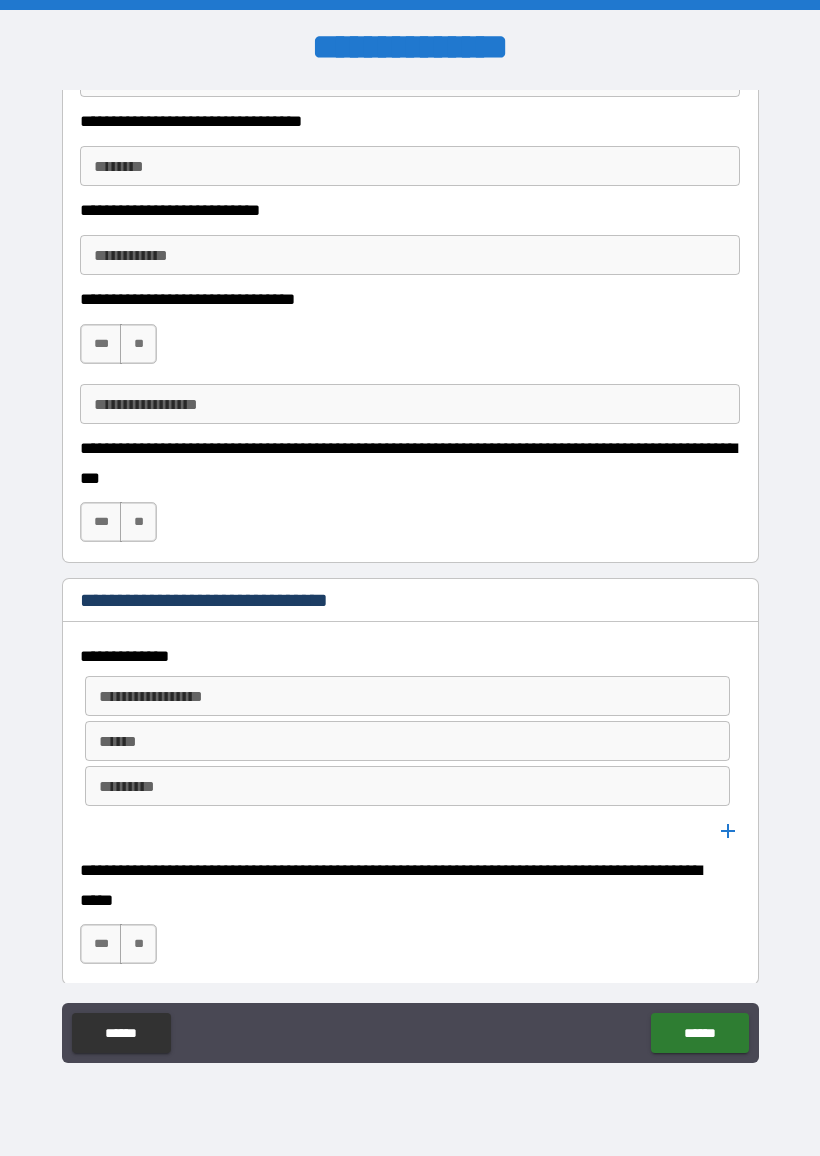 scroll, scrollTop: 1206, scrollLeft: 0, axis: vertical 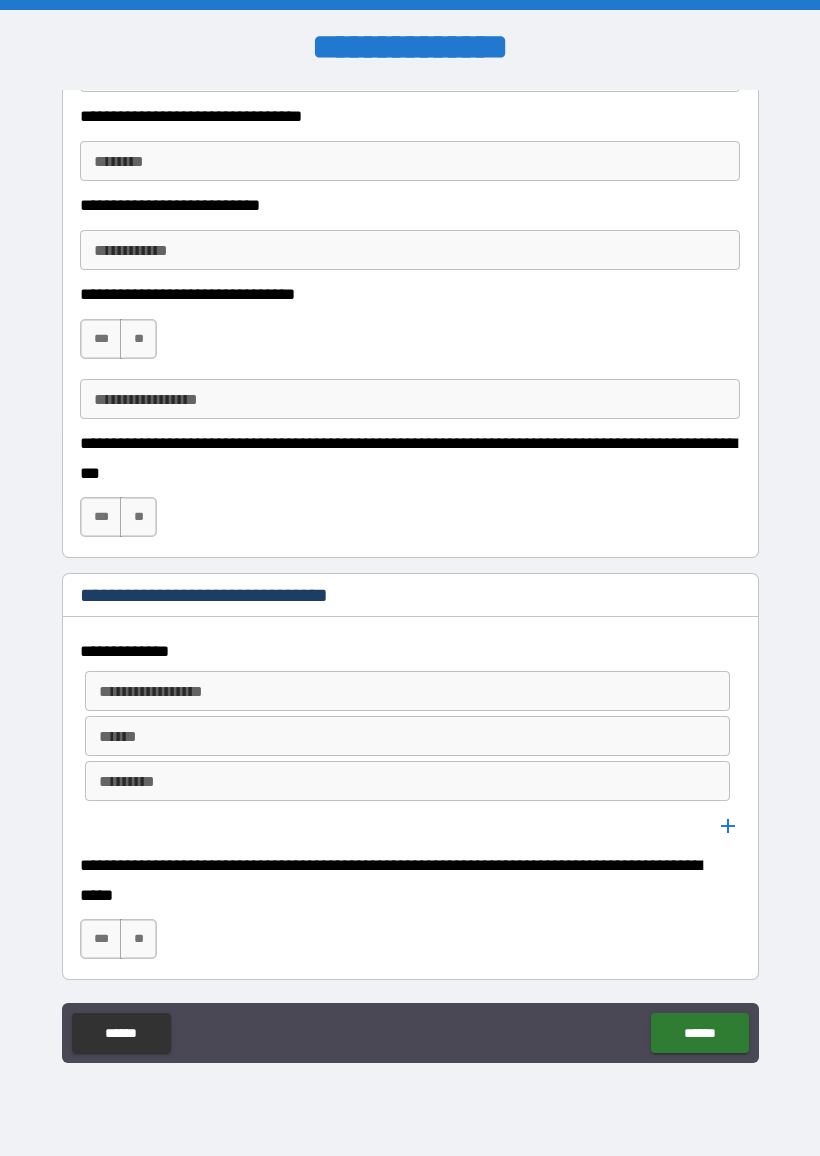 click on "***" at bounding box center [101, 339] 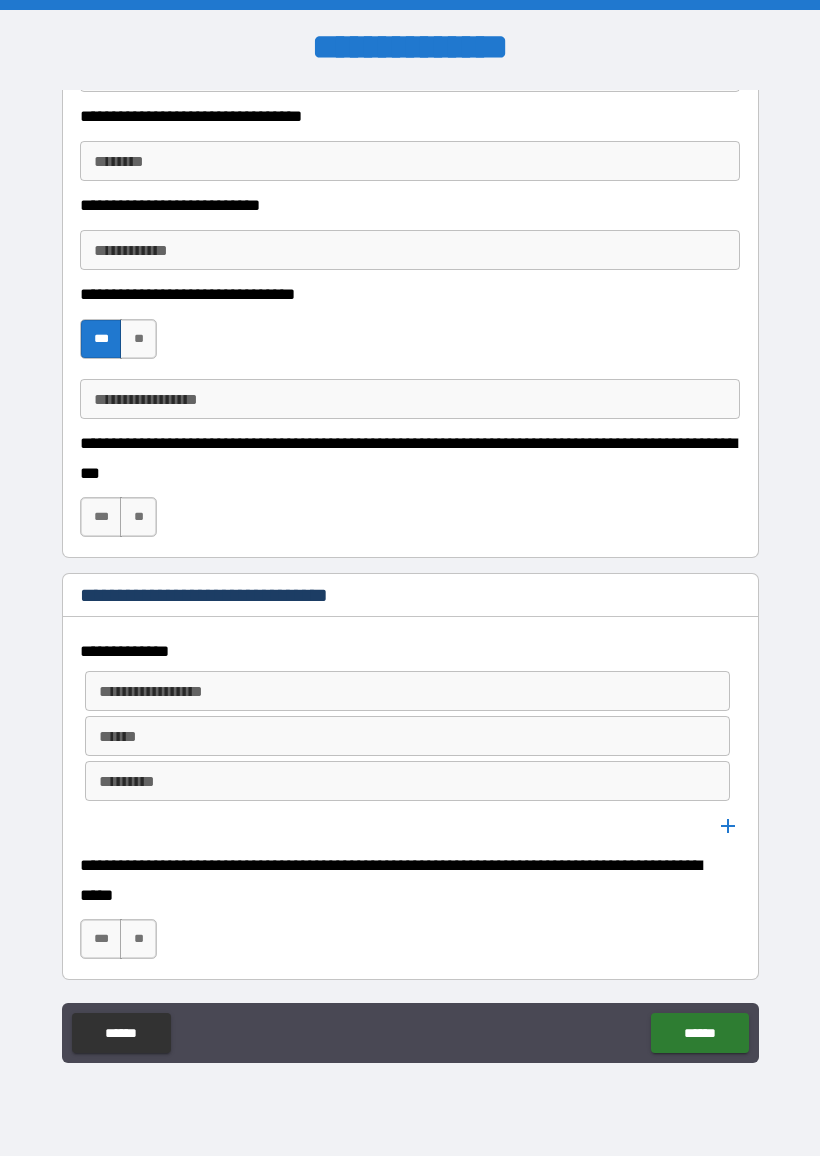 click on "**********" at bounding box center (410, 399) 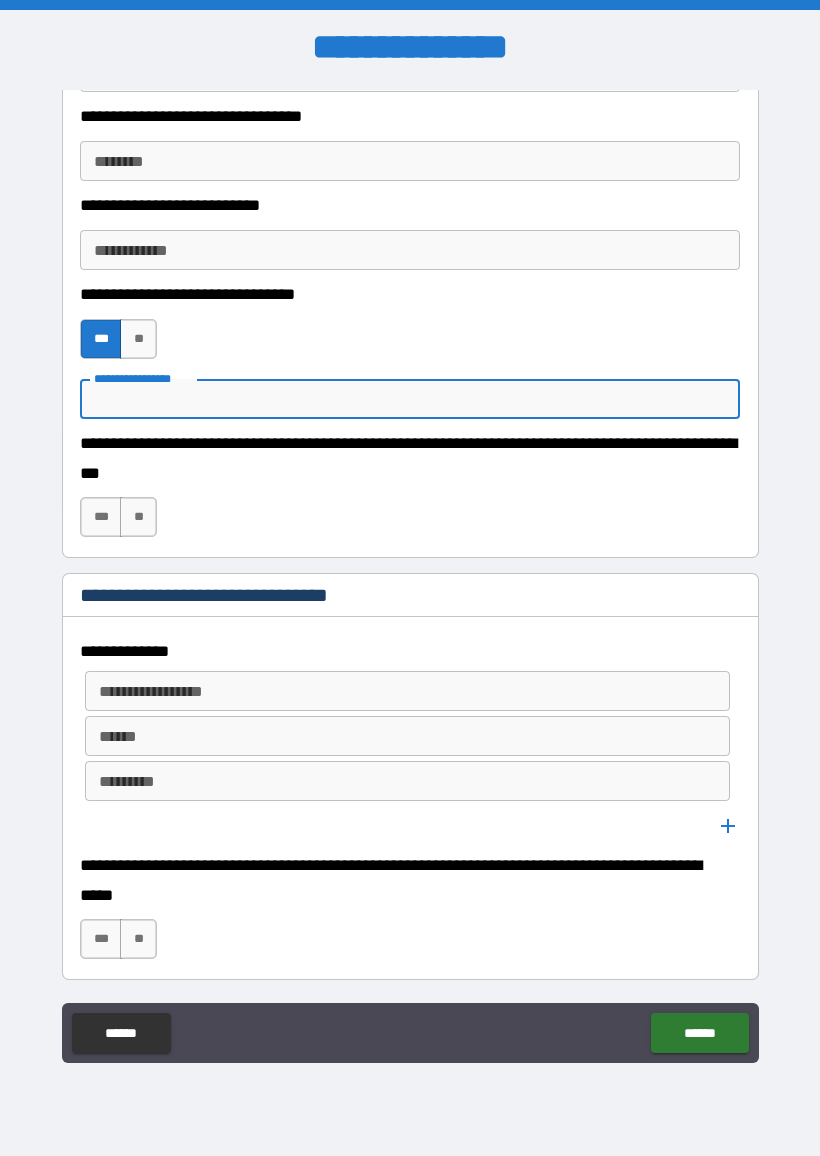 click on "**" at bounding box center [138, 339] 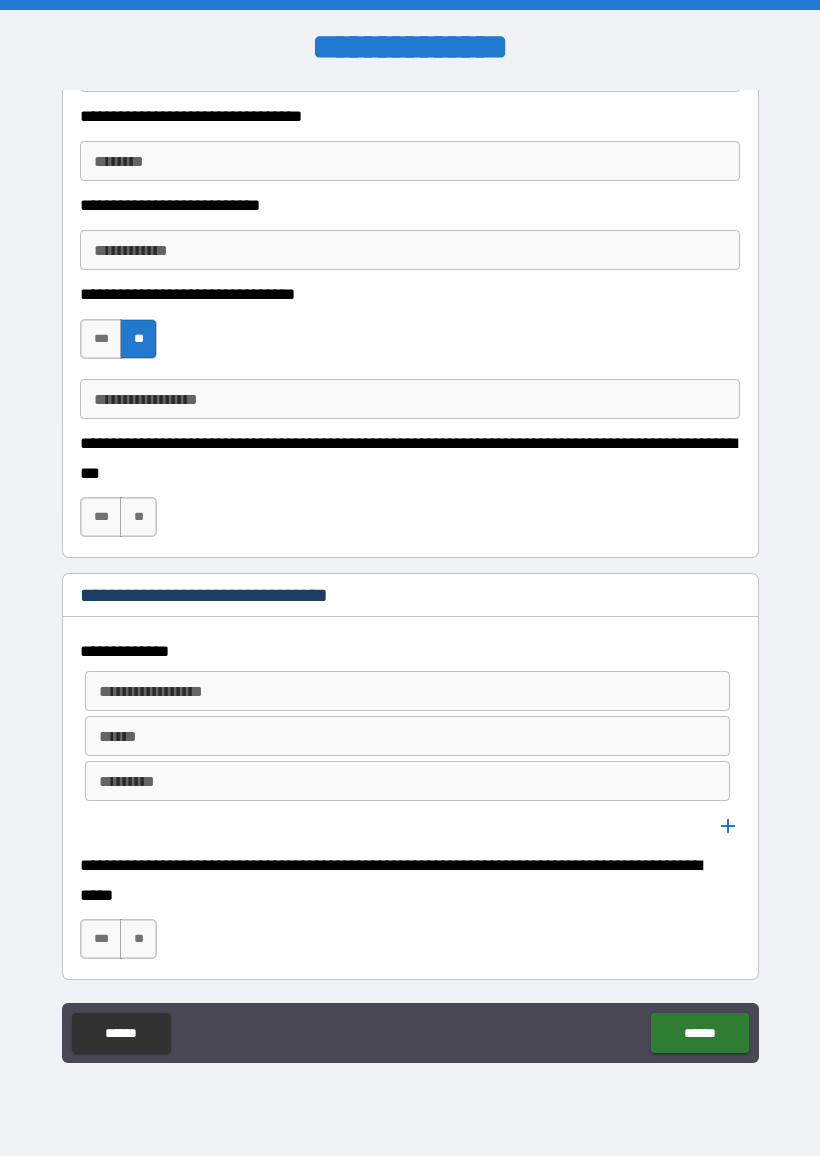 click on "***" at bounding box center [101, 339] 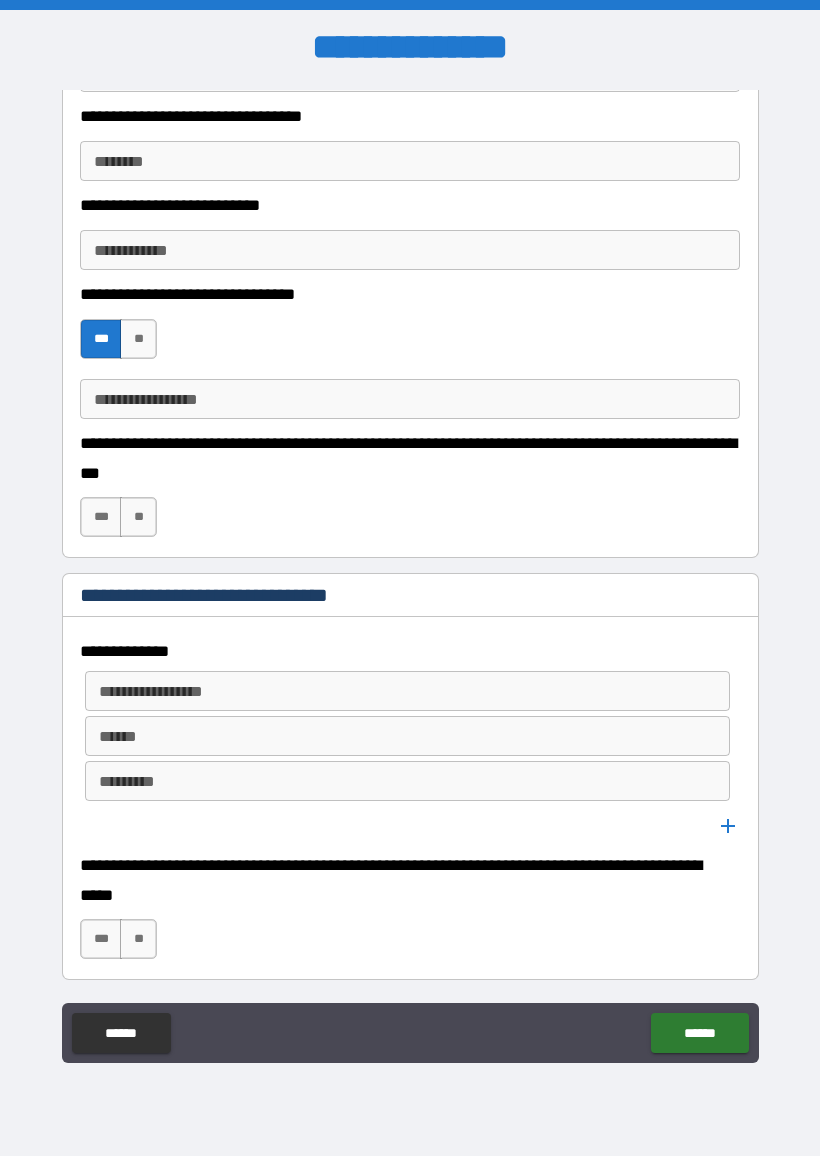 click on "**********" at bounding box center (410, 399) 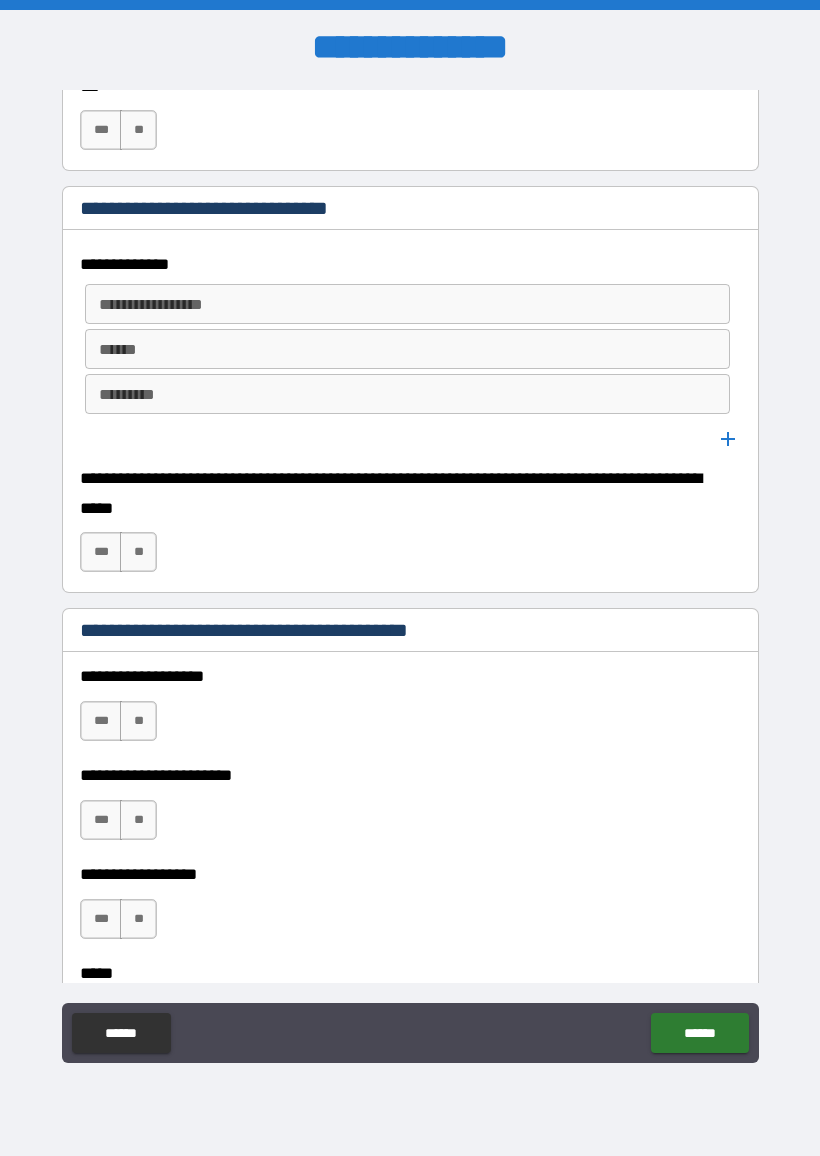 scroll, scrollTop: 1595, scrollLeft: 0, axis: vertical 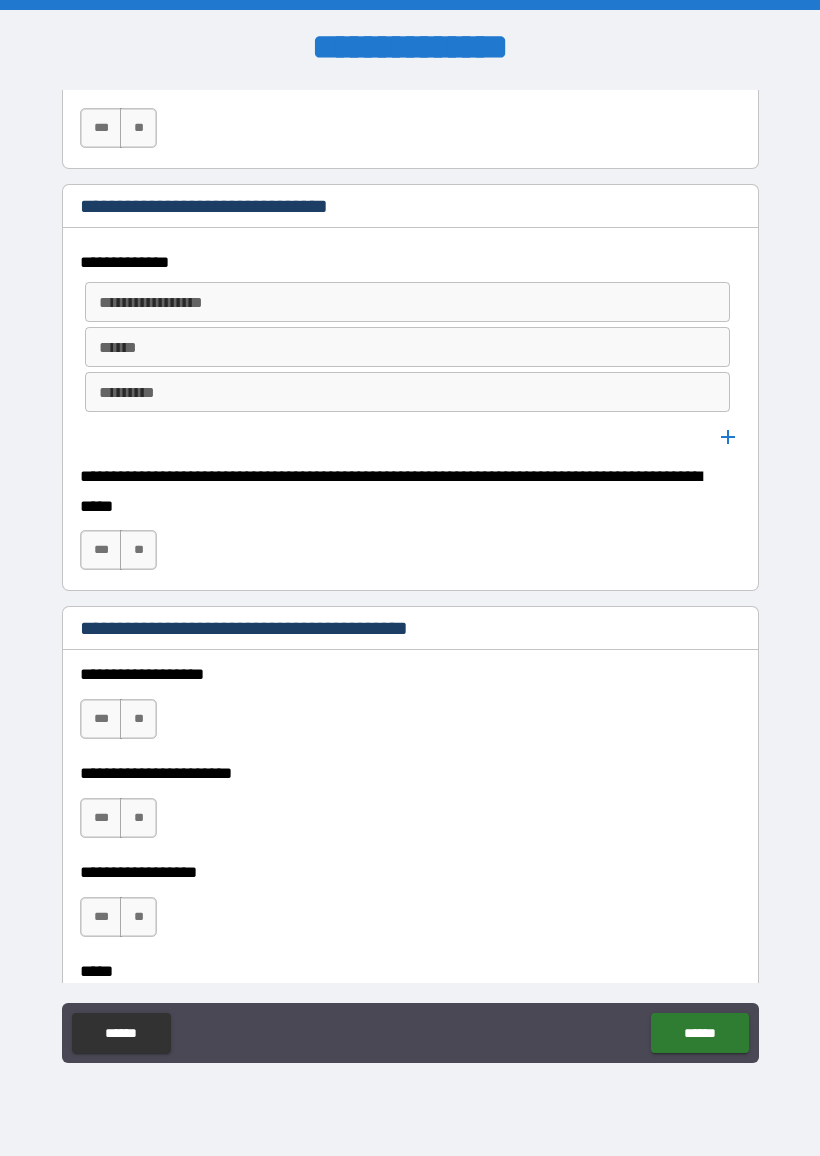 type on "**********" 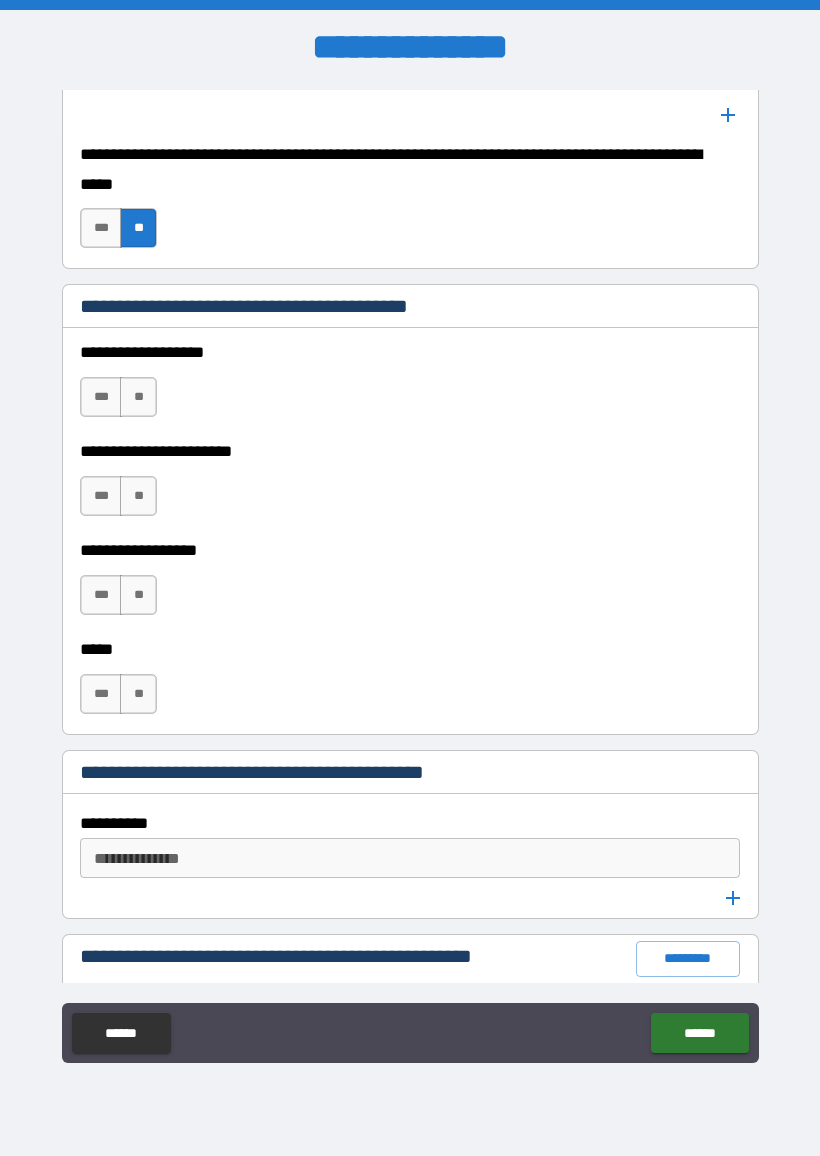 scroll, scrollTop: 1926, scrollLeft: 0, axis: vertical 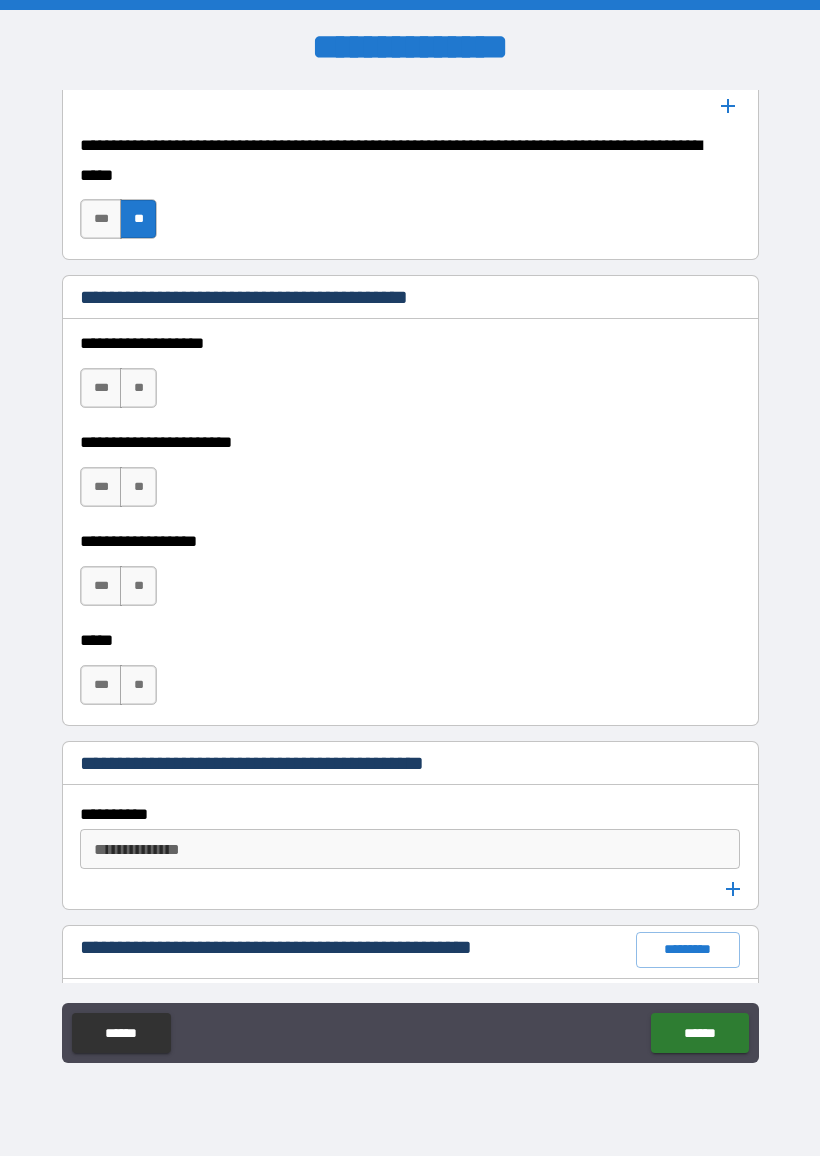 click on "**" at bounding box center (138, 388) 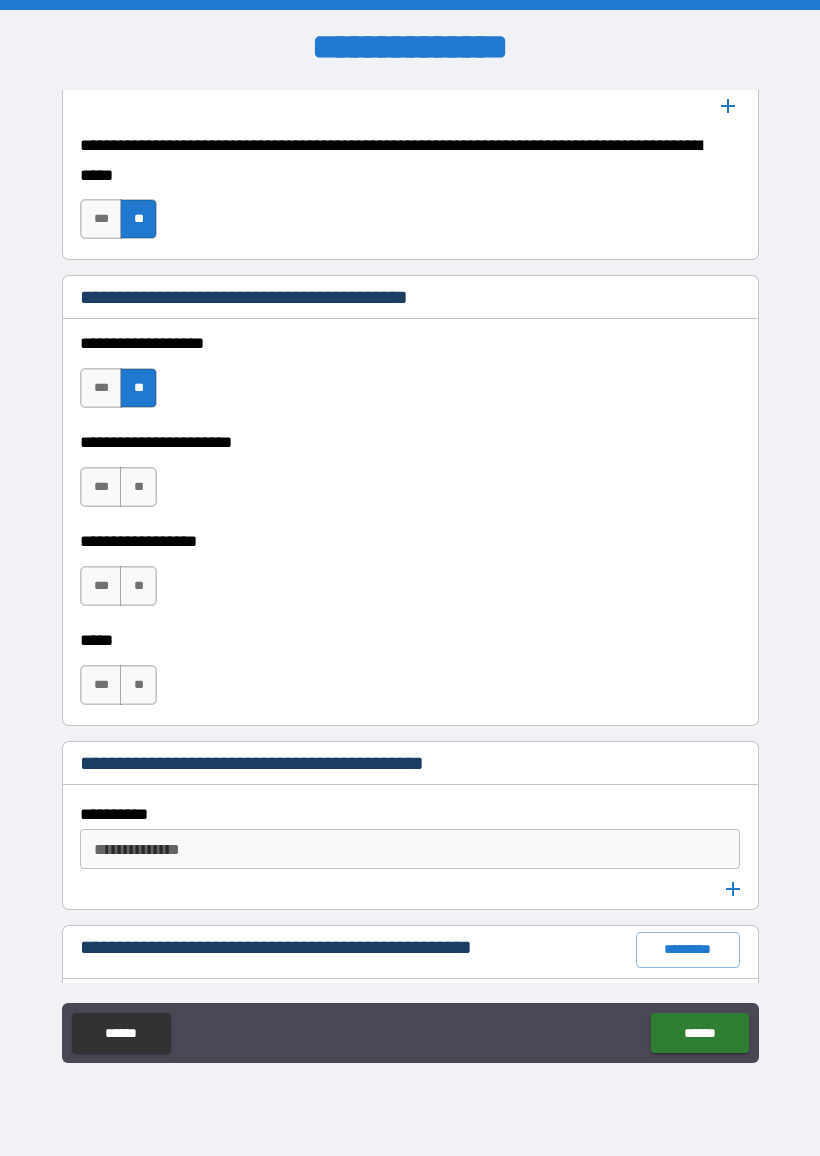 click on "**" at bounding box center [138, 487] 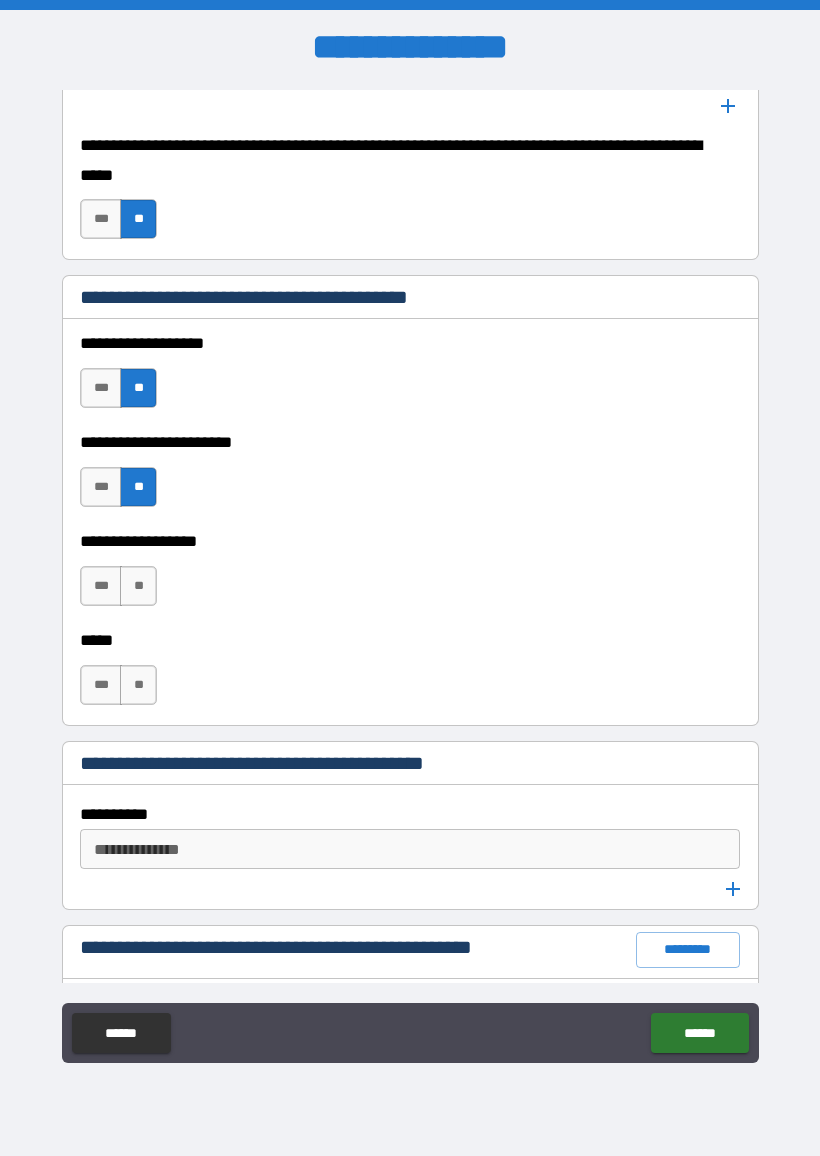 click on "**" at bounding box center (138, 586) 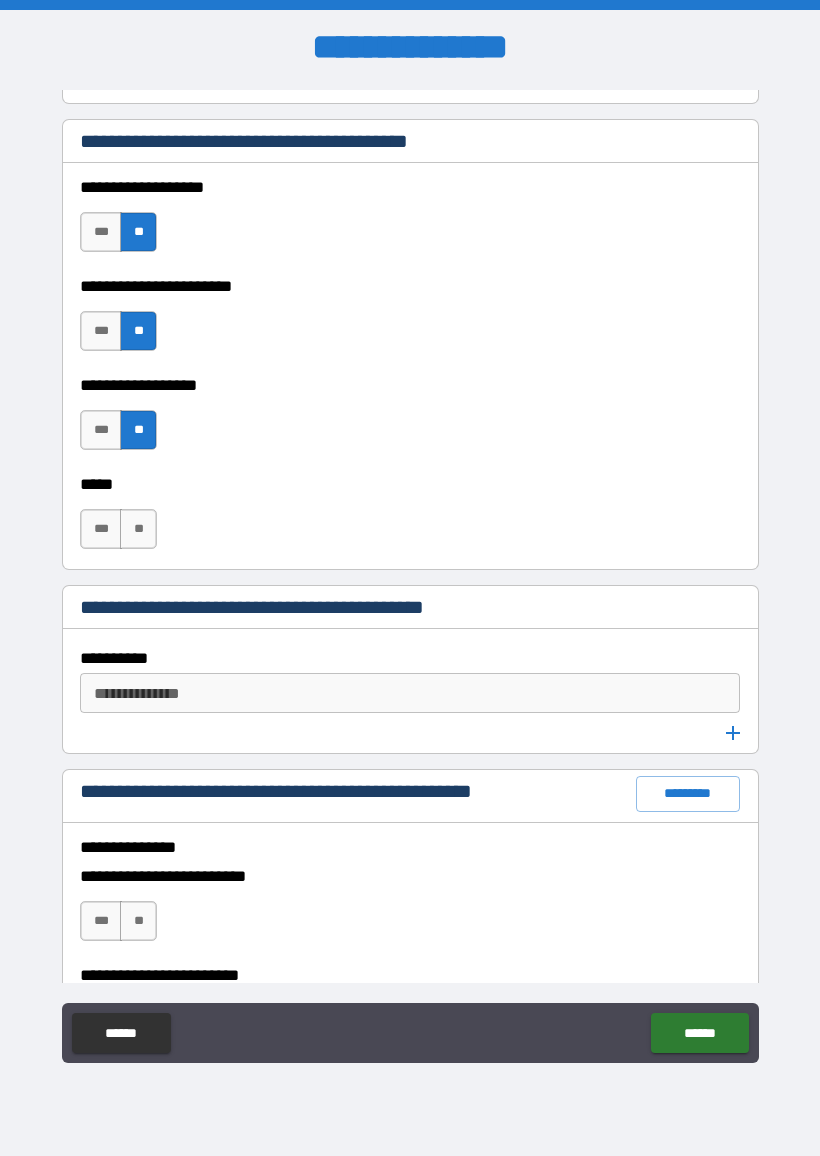 scroll, scrollTop: 2104, scrollLeft: 0, axis: vertical 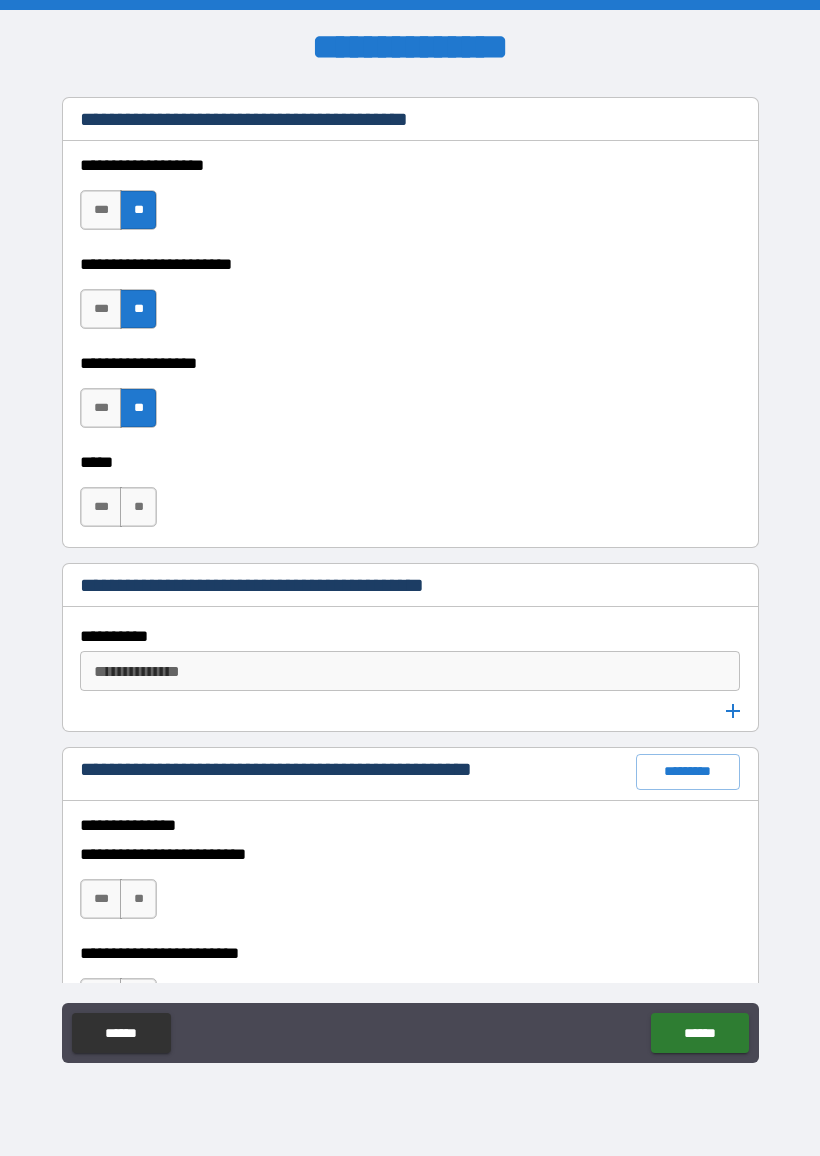 click on "**" at bounding box center (138, 507) 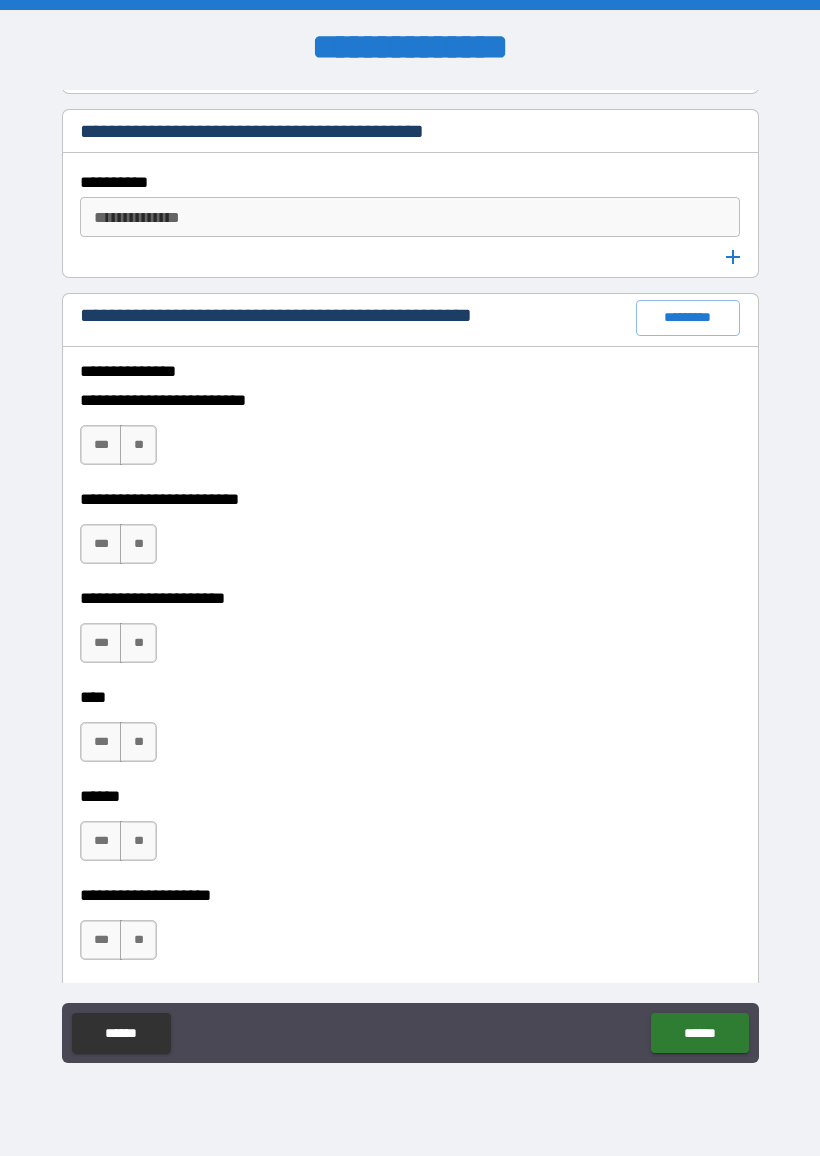scroll, scrollTop: 2561, scrollLeft: 0, axis: vertical 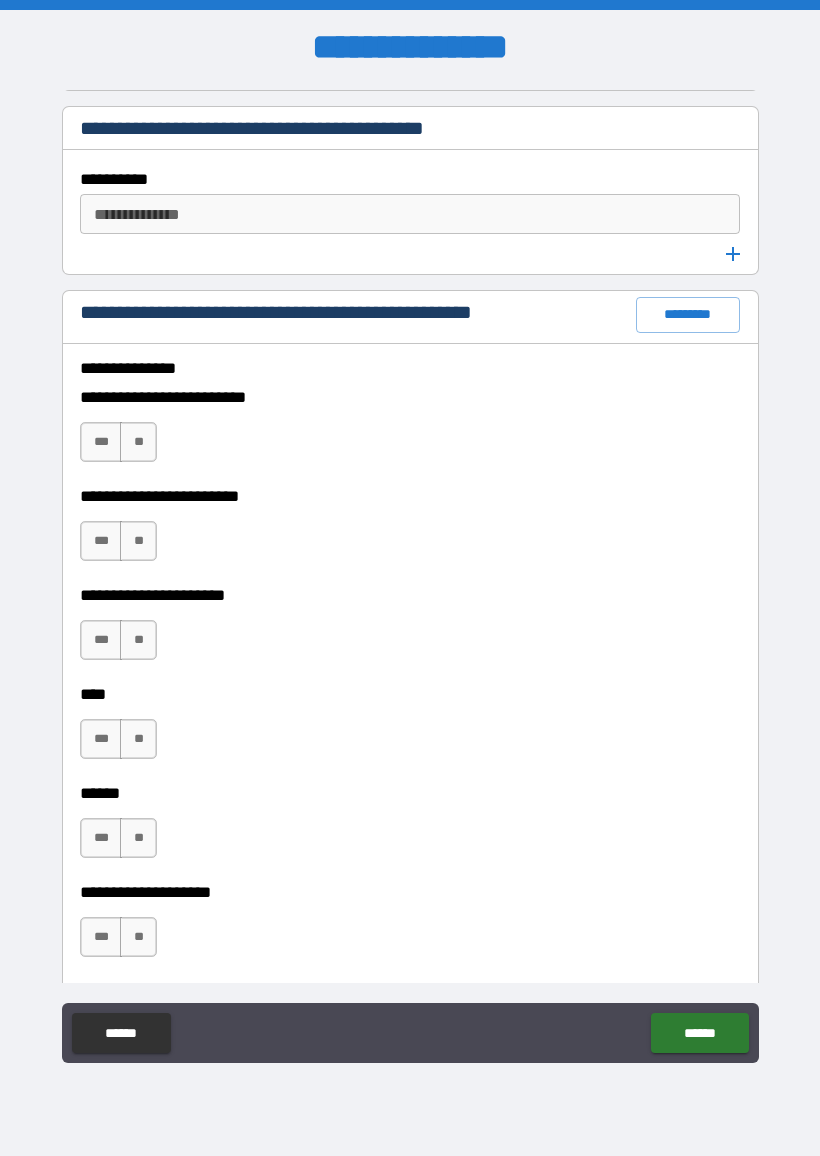 click on "**" at bounding box center [138, 442] 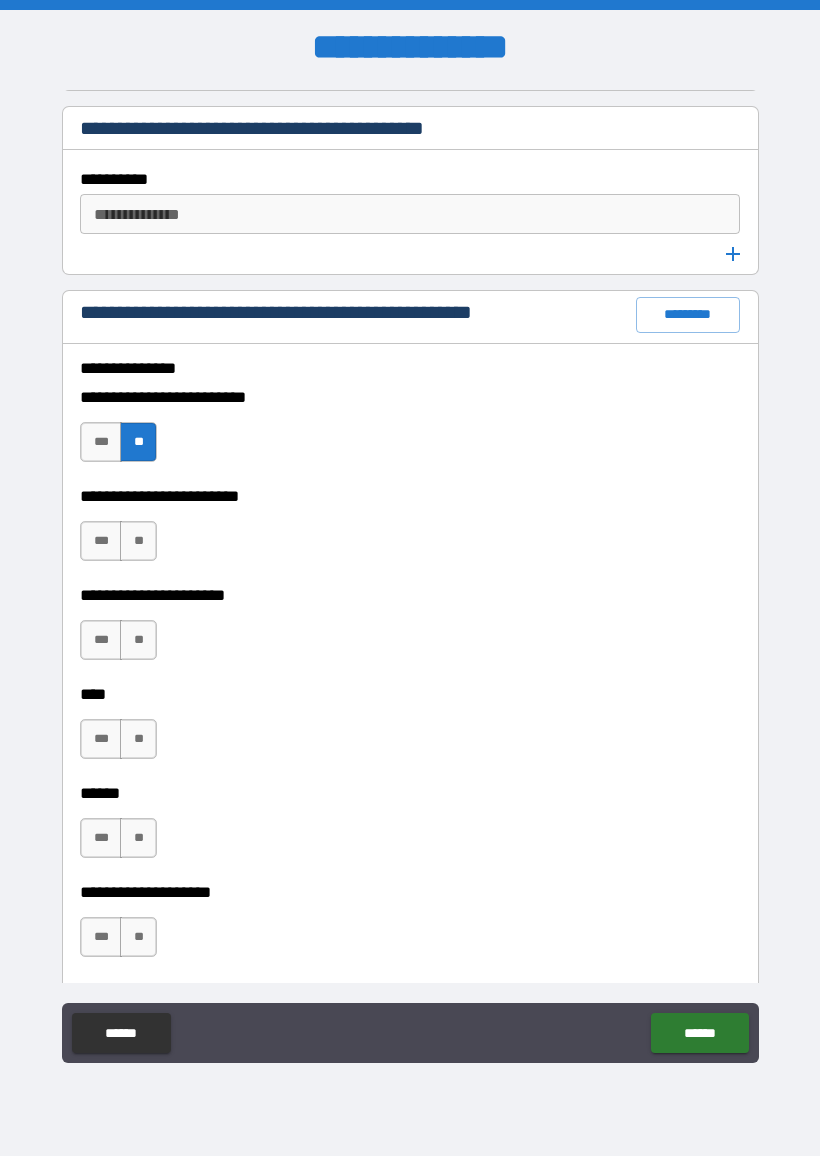 click on "**" at bounding box center [138, 541] 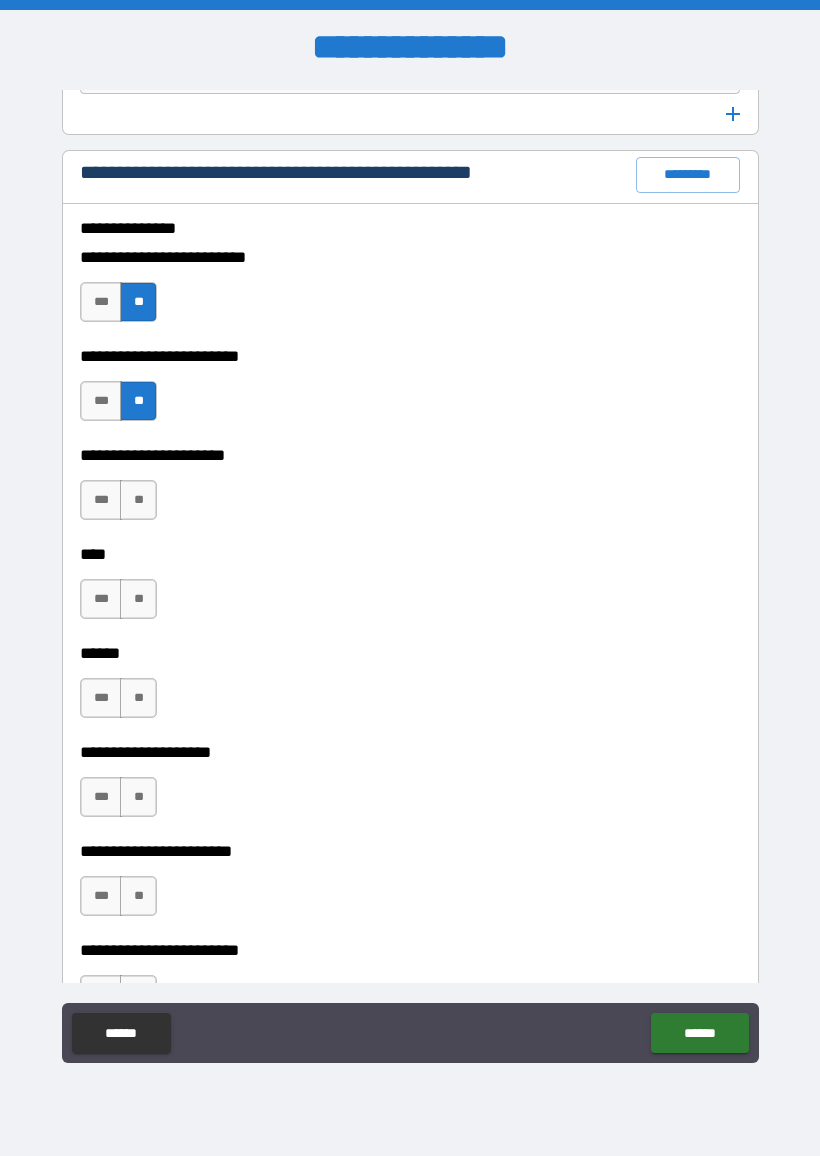 scroll, scrollTop: 2705, scrollLeft: 0, axis: vertical 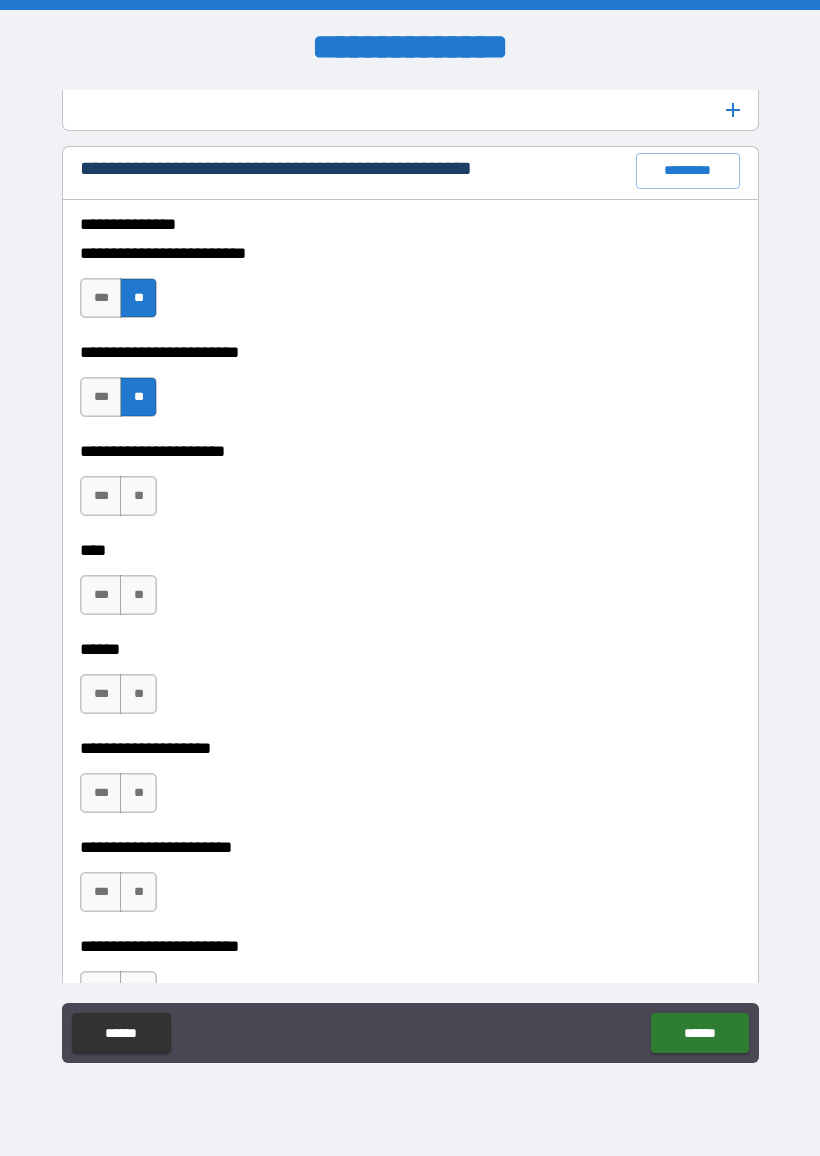click on "**" at bounding box center [138, 496] 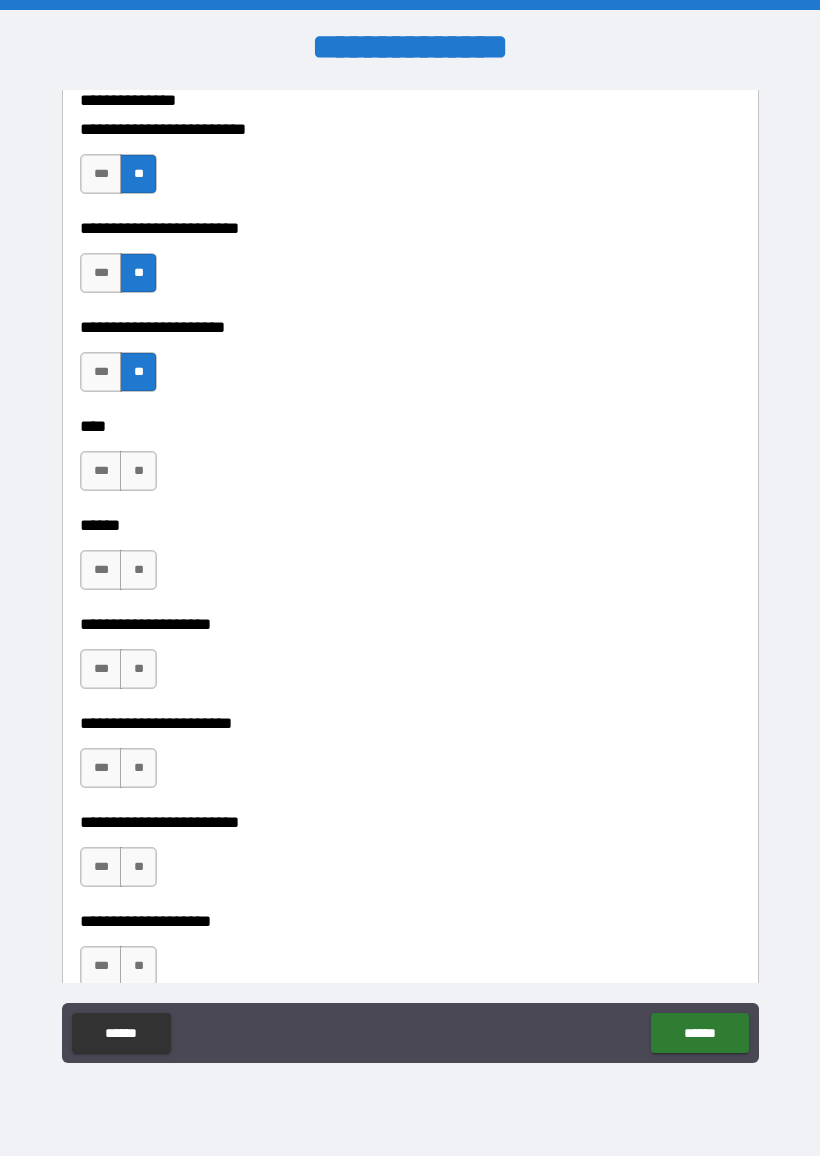 scroll, scrollTop: 2834, scrollLeft: 0, axis: vertical 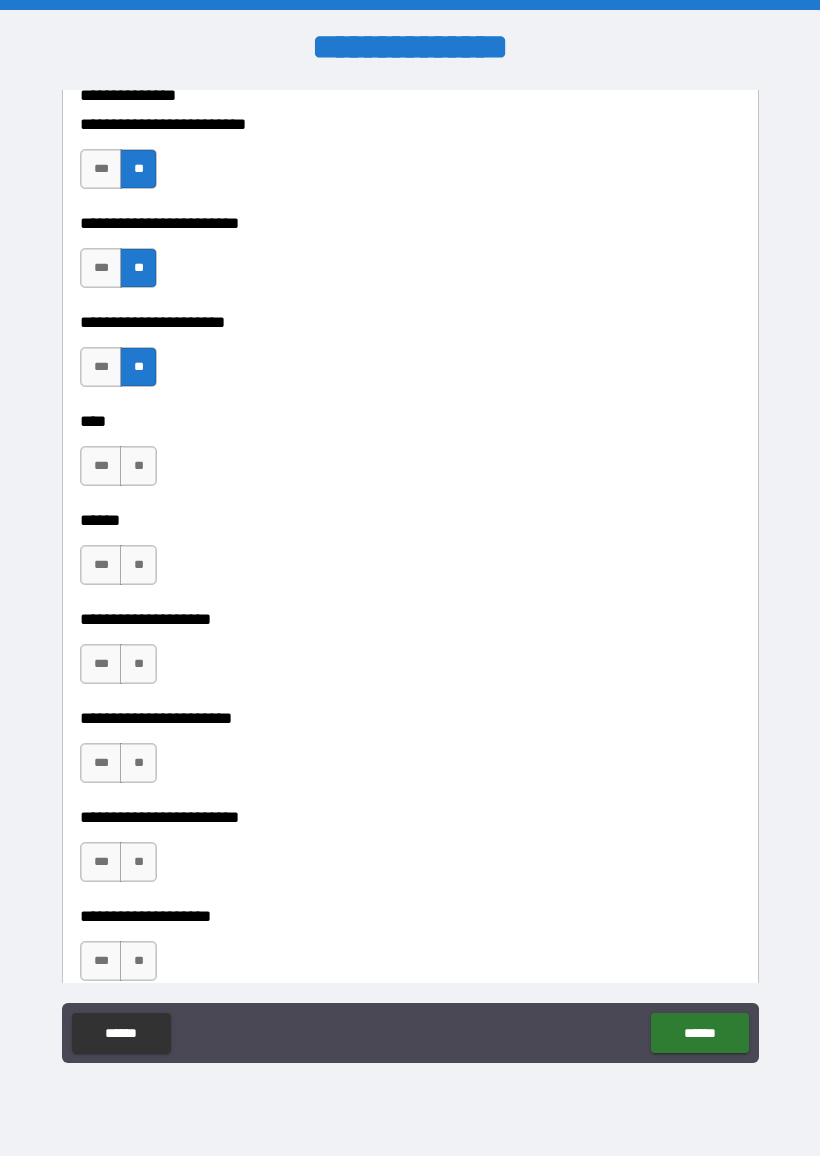 click on "***" at bounding box center (101, 466) 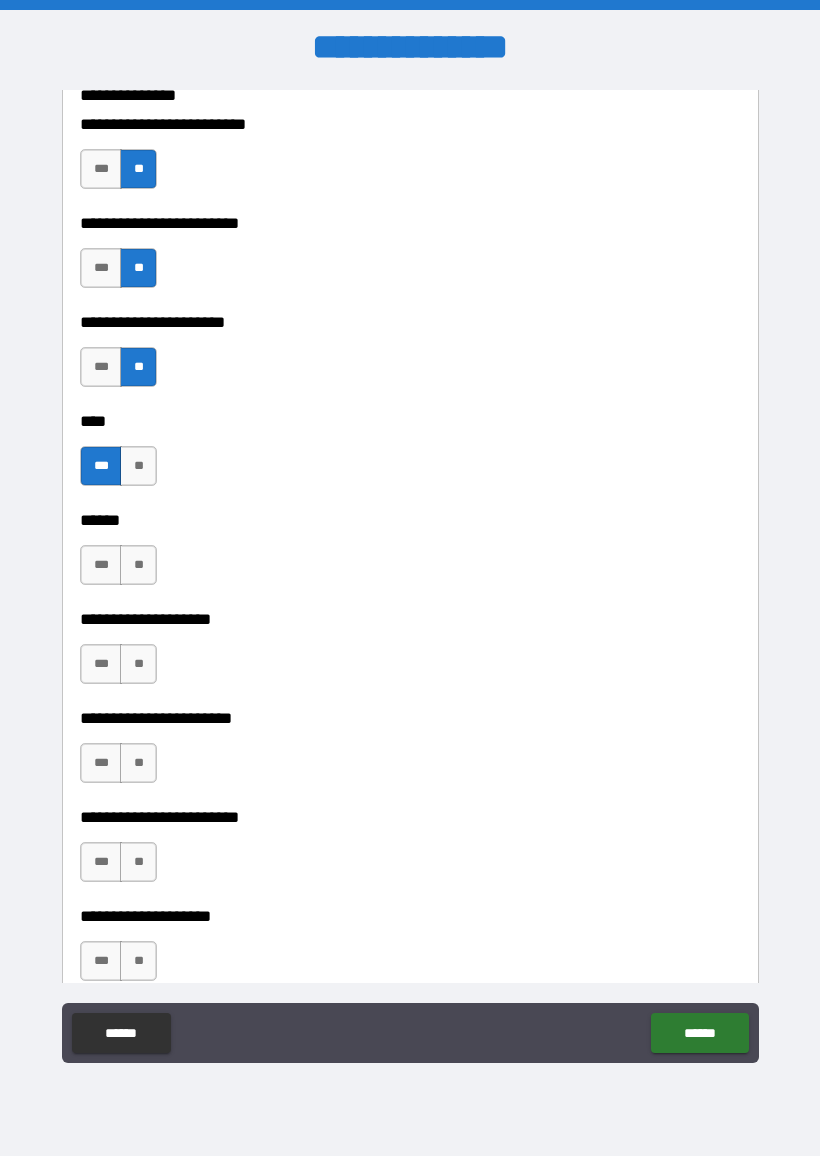 click on "**" at bounding box center [138, 565] 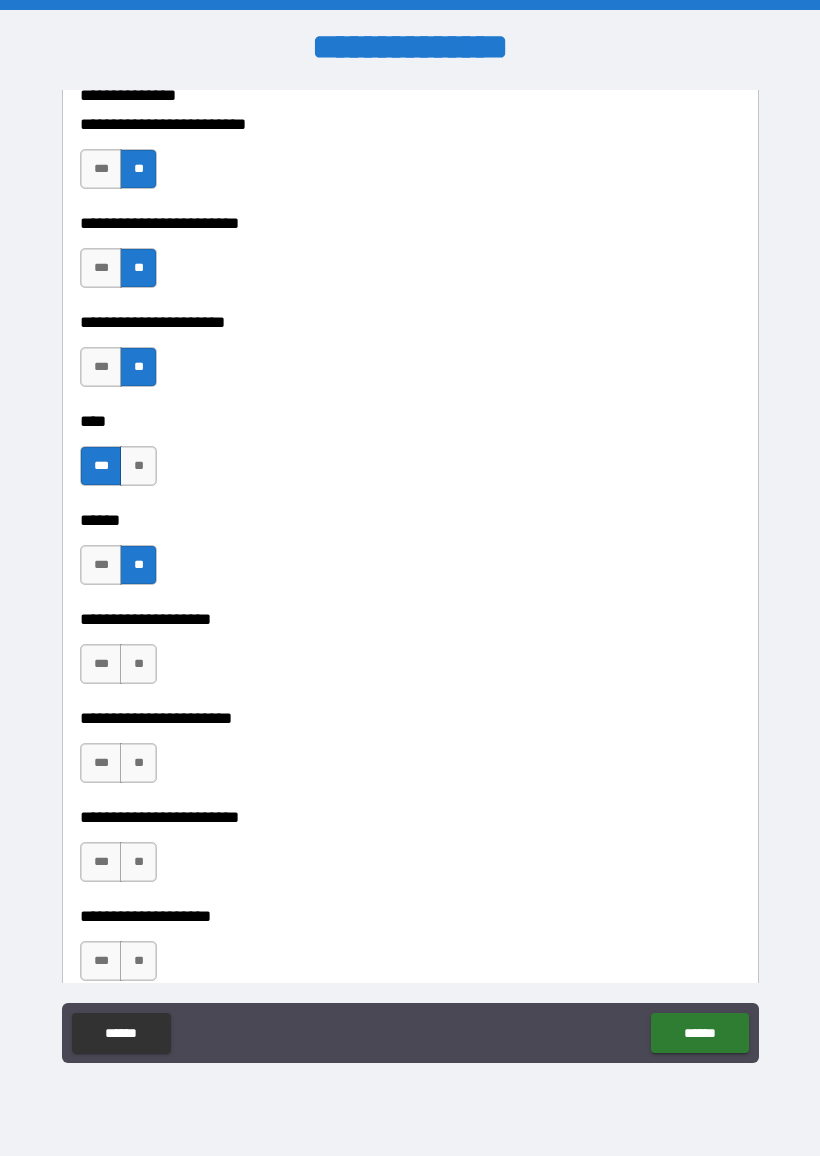 click on "***" at bounding box center [101, 466] 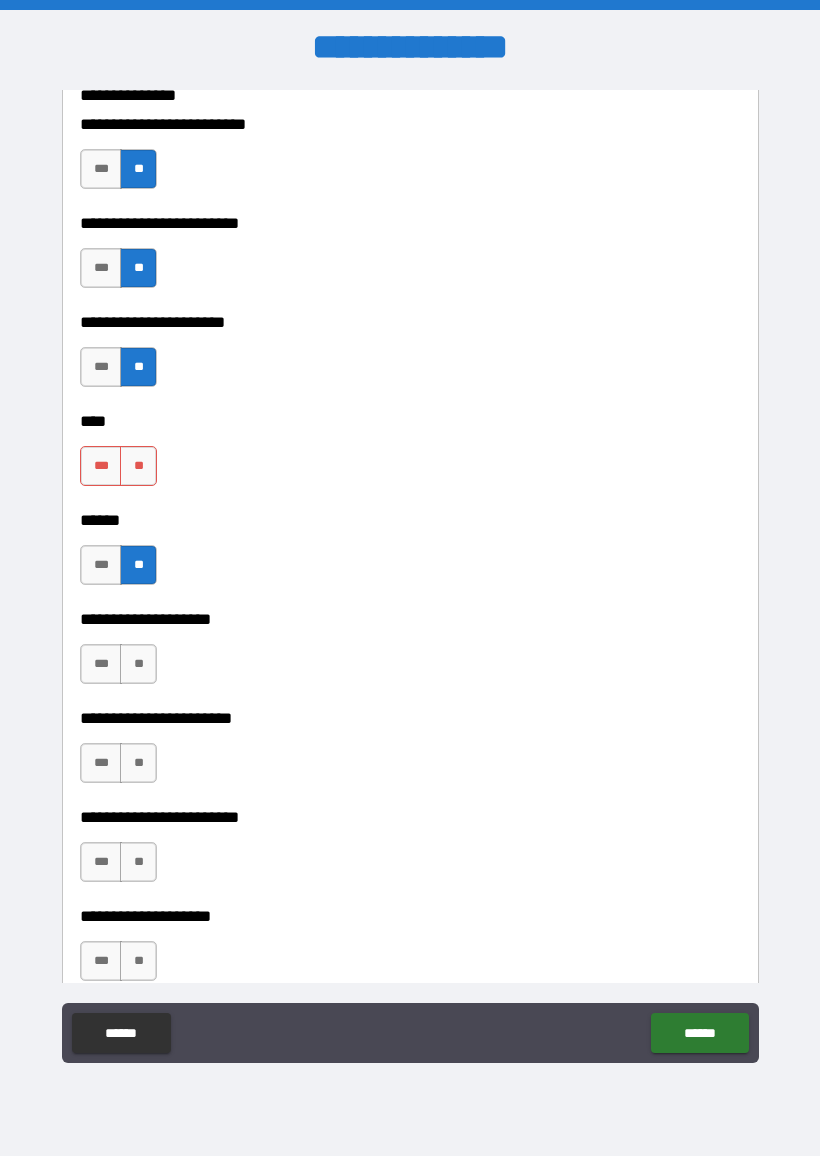 click on "**" at bounding box center [138, 466] 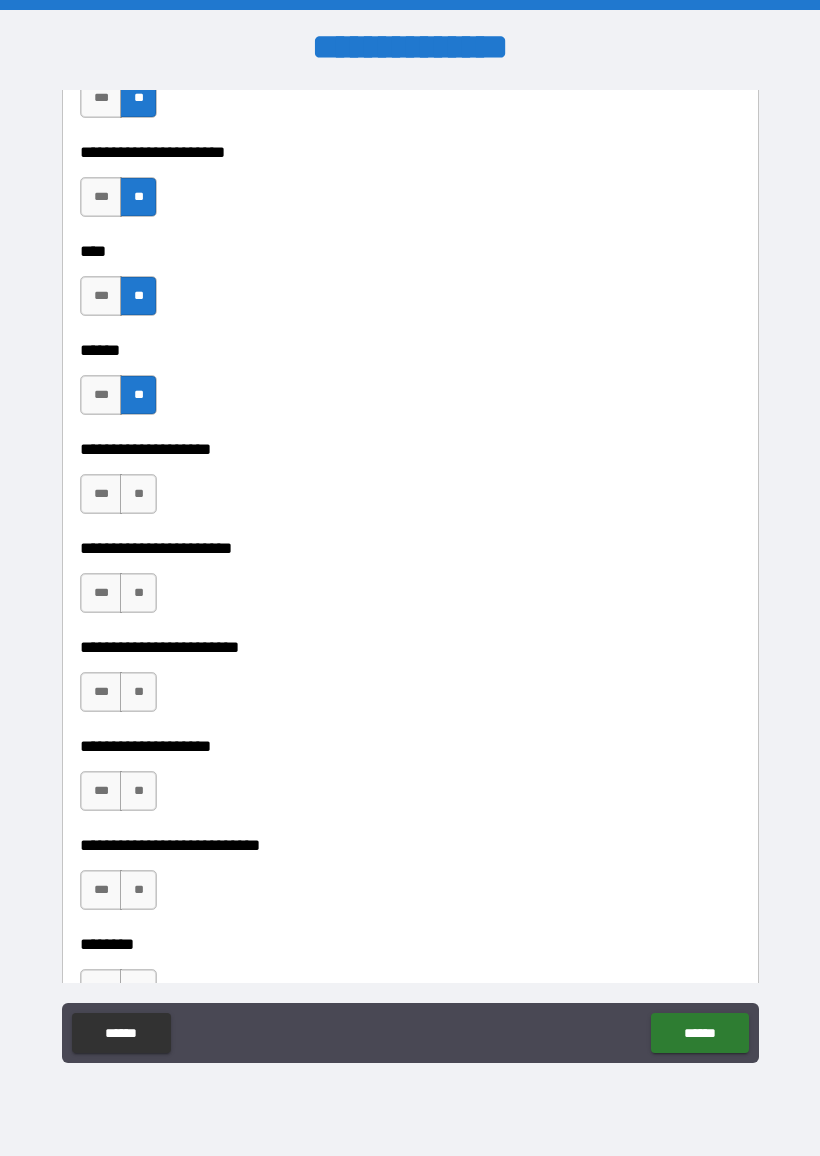 scroll, scrollTop: 3023, scrollLeft: 0, axis: vertical 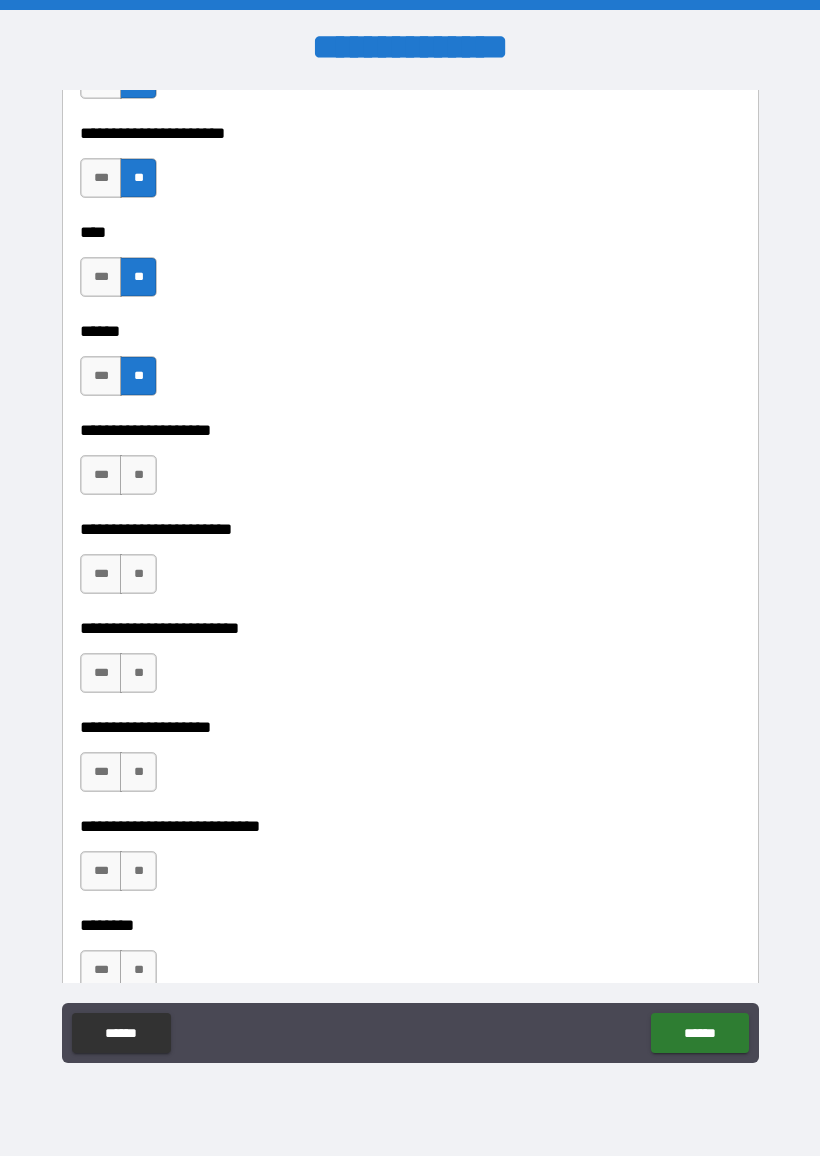 click on "**" at bounding box center [138, 475] 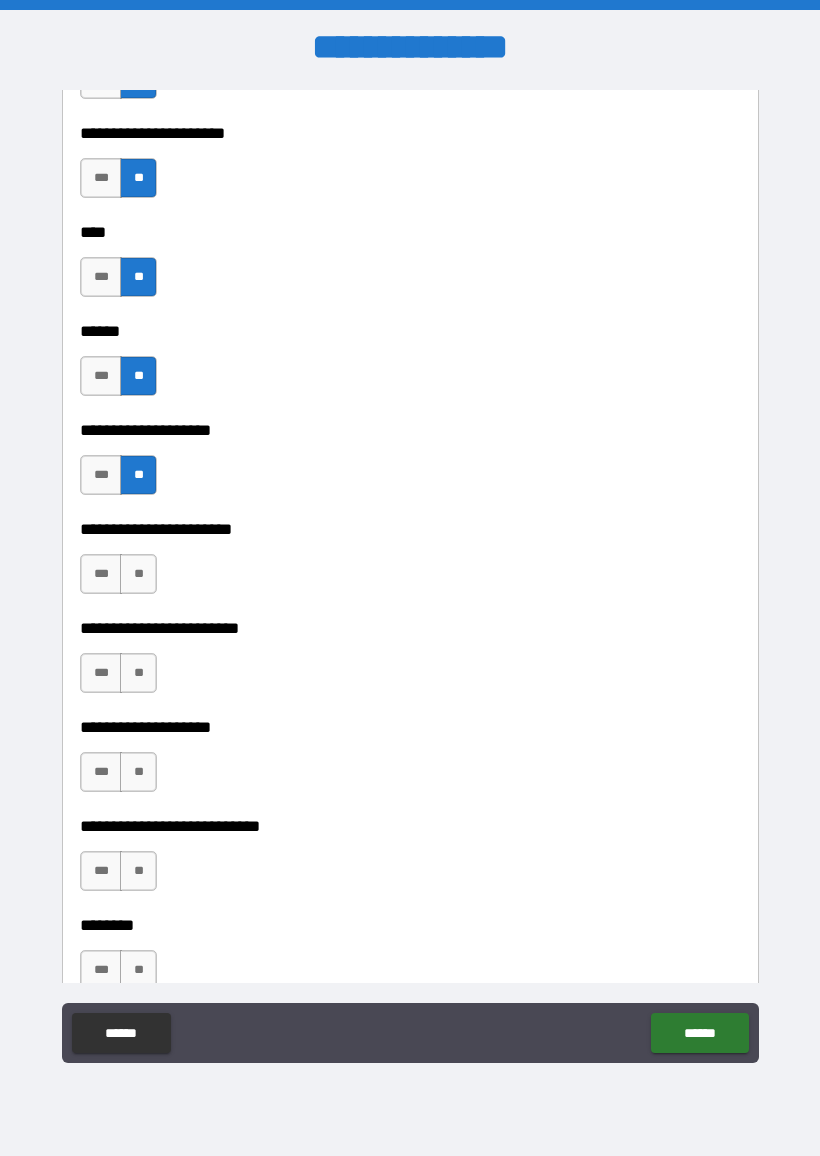 click on "**" at bounding box center (138, 574) 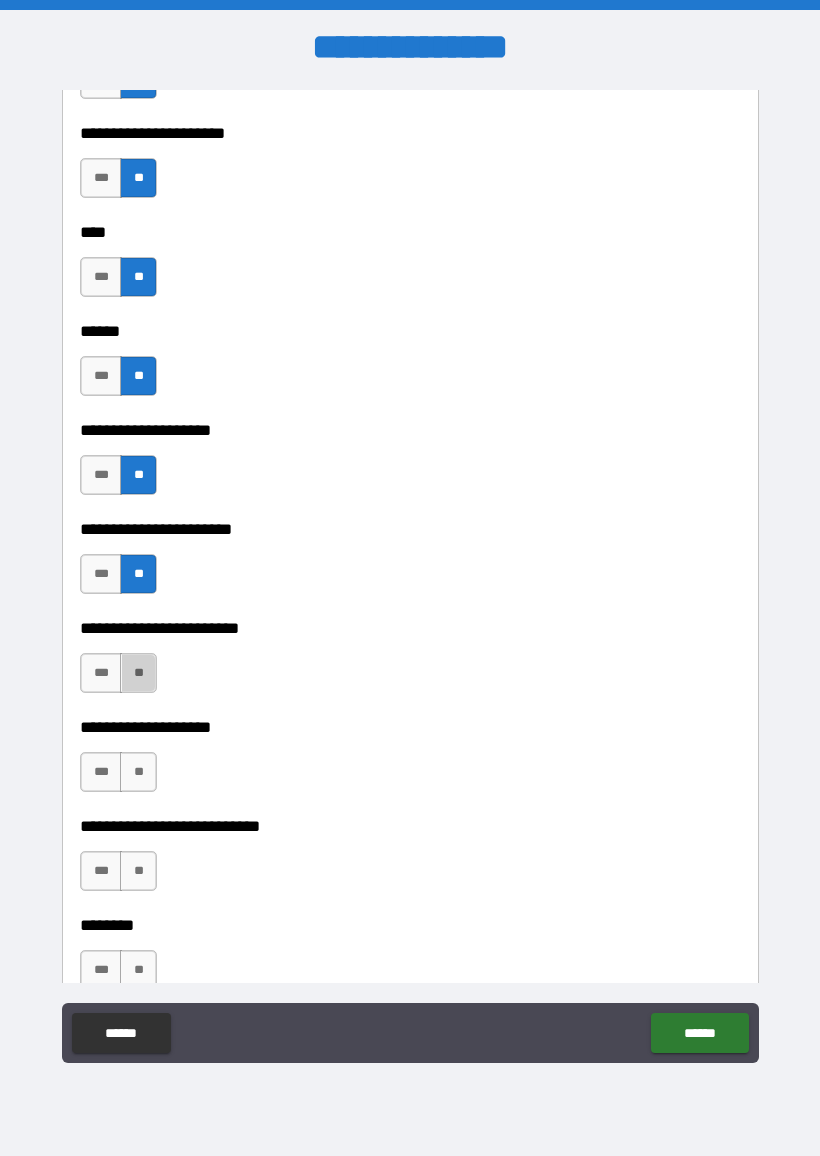 click on "**" at bounding box center (138, 673) 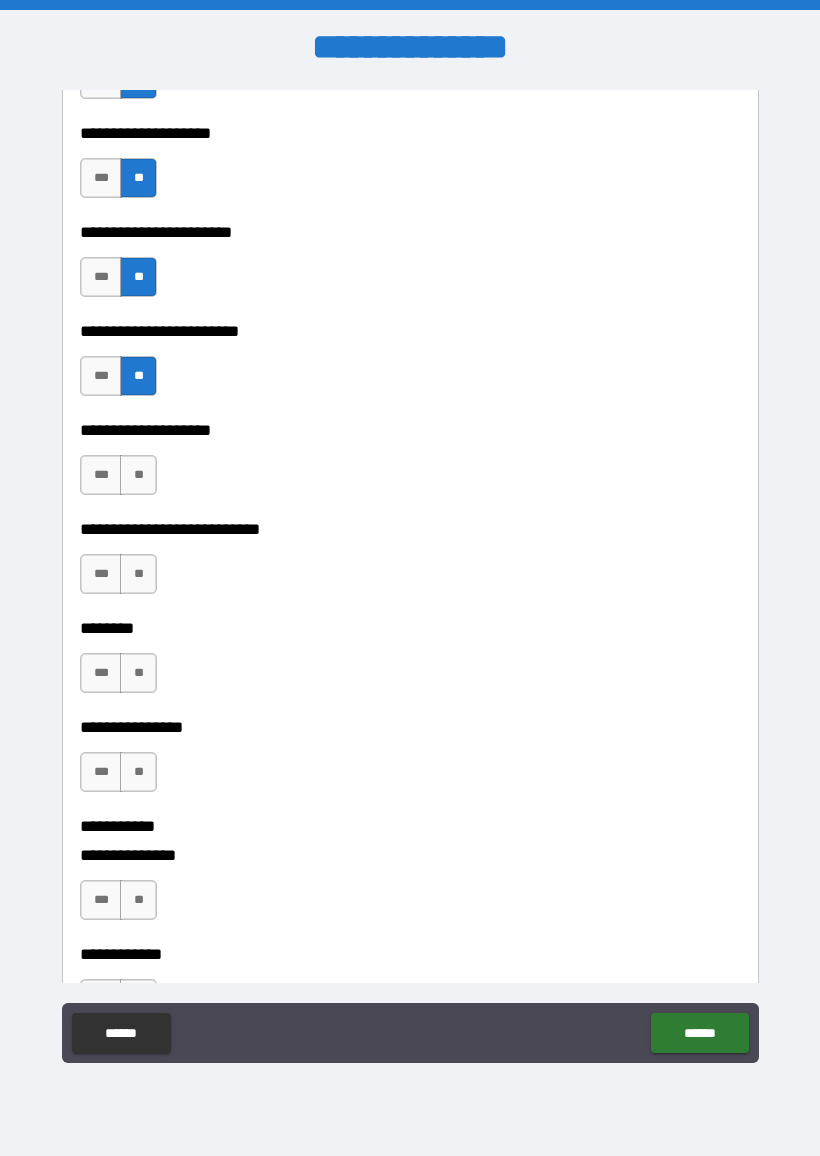 scroll, scrollTop: 3323, scrollLeft: 0, axis: vertical 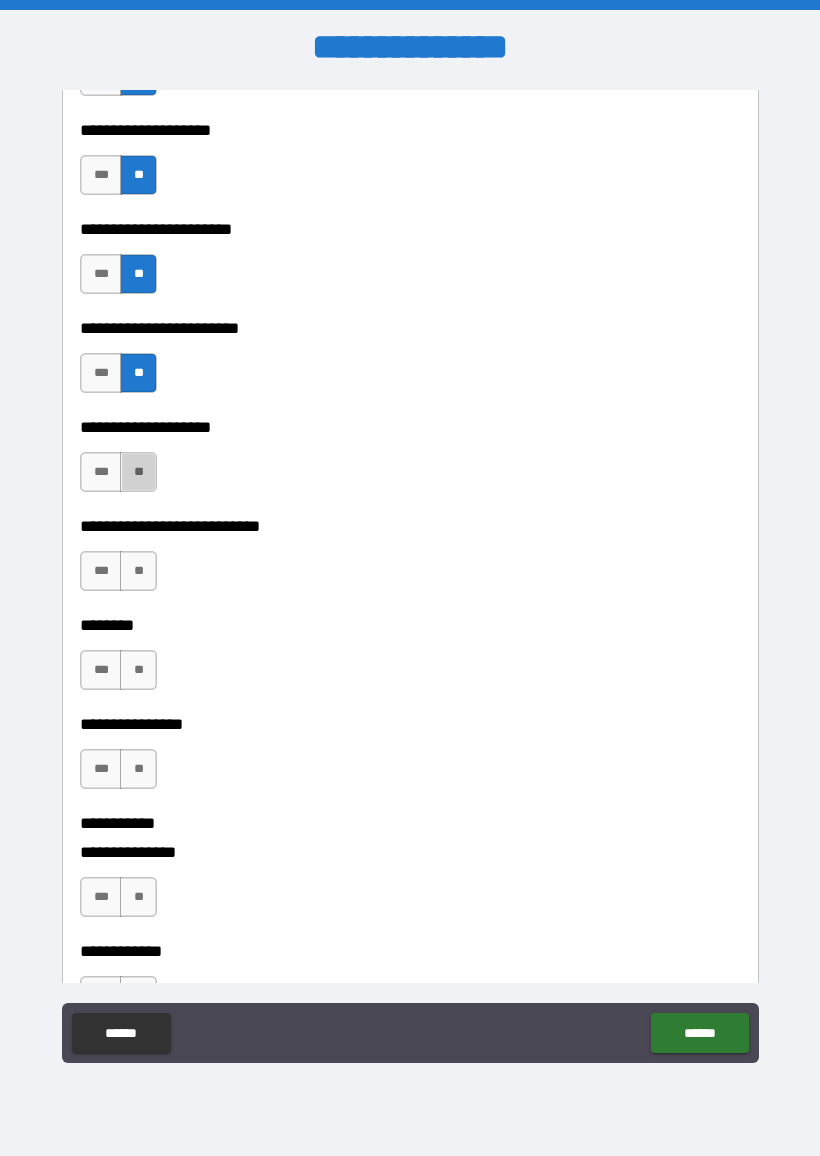 click on "**" at bounding box center [138, 472] 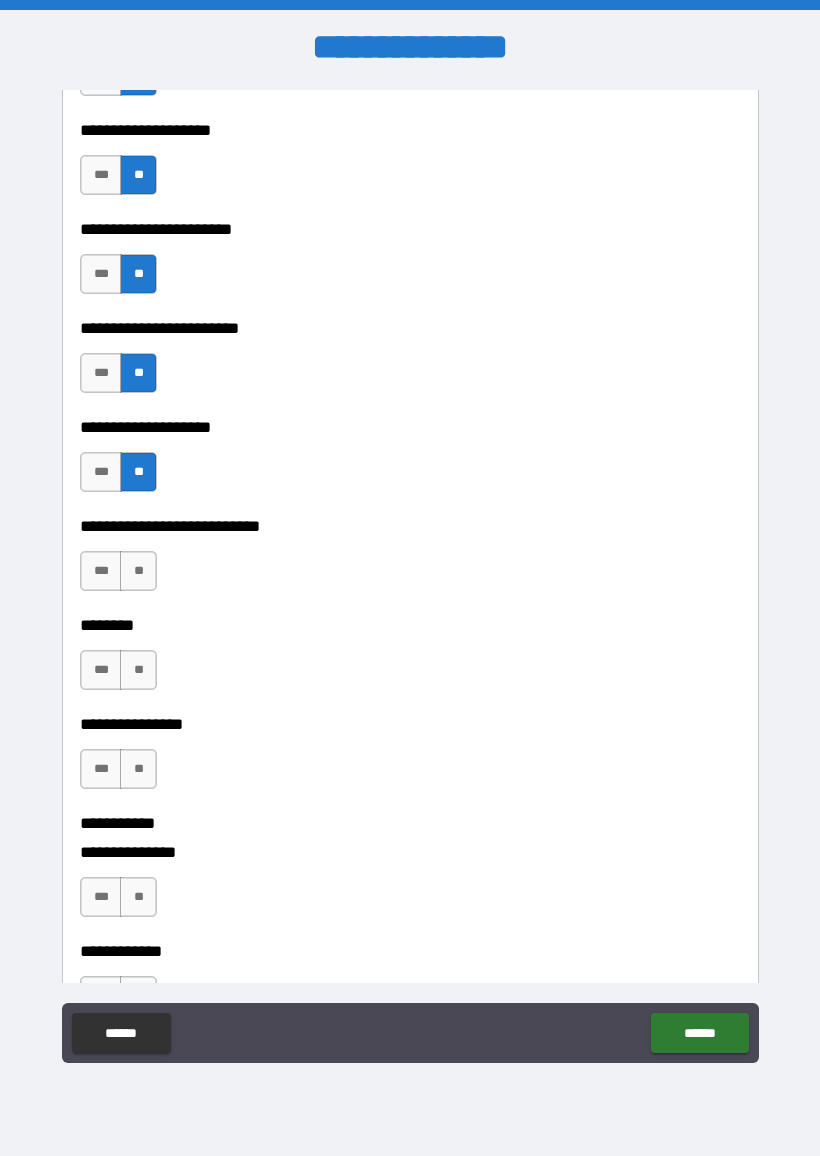 click on "**" at bounding box center (138, 571) 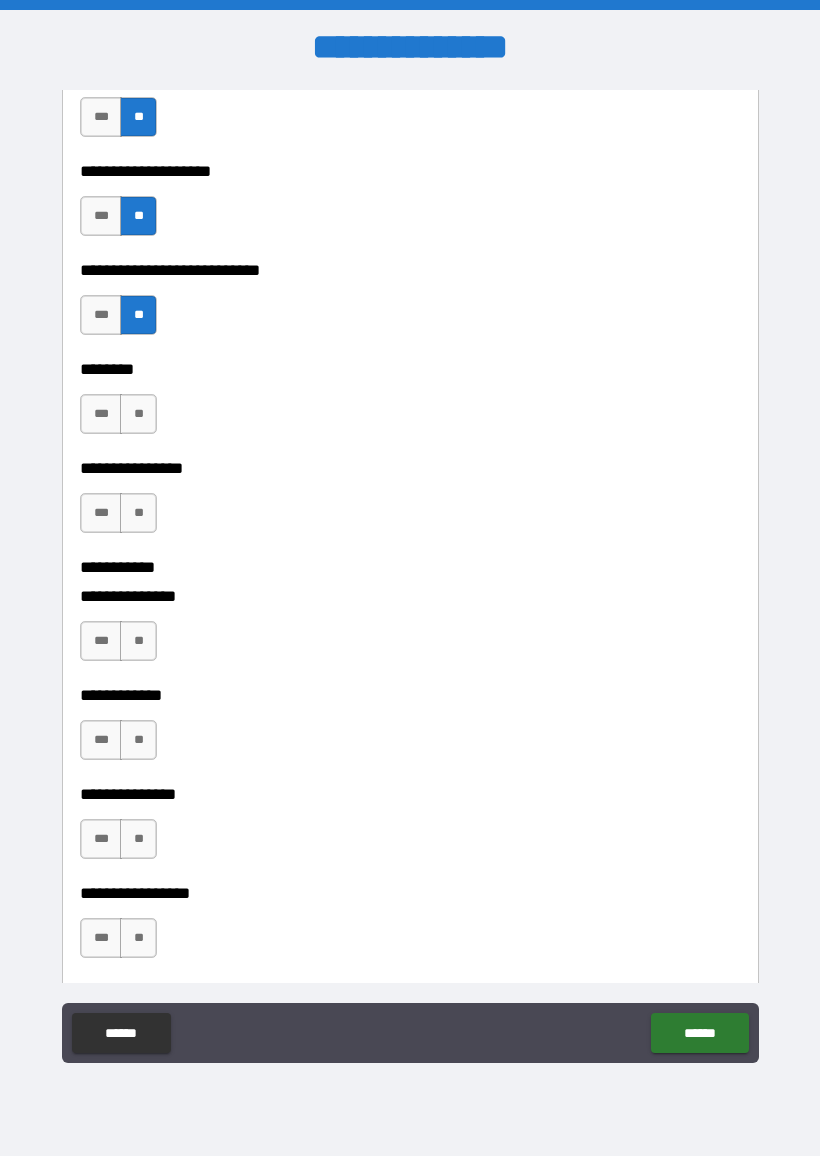 scroll, scrollTop: 3582, scrollLeft: 0, axis: vertical 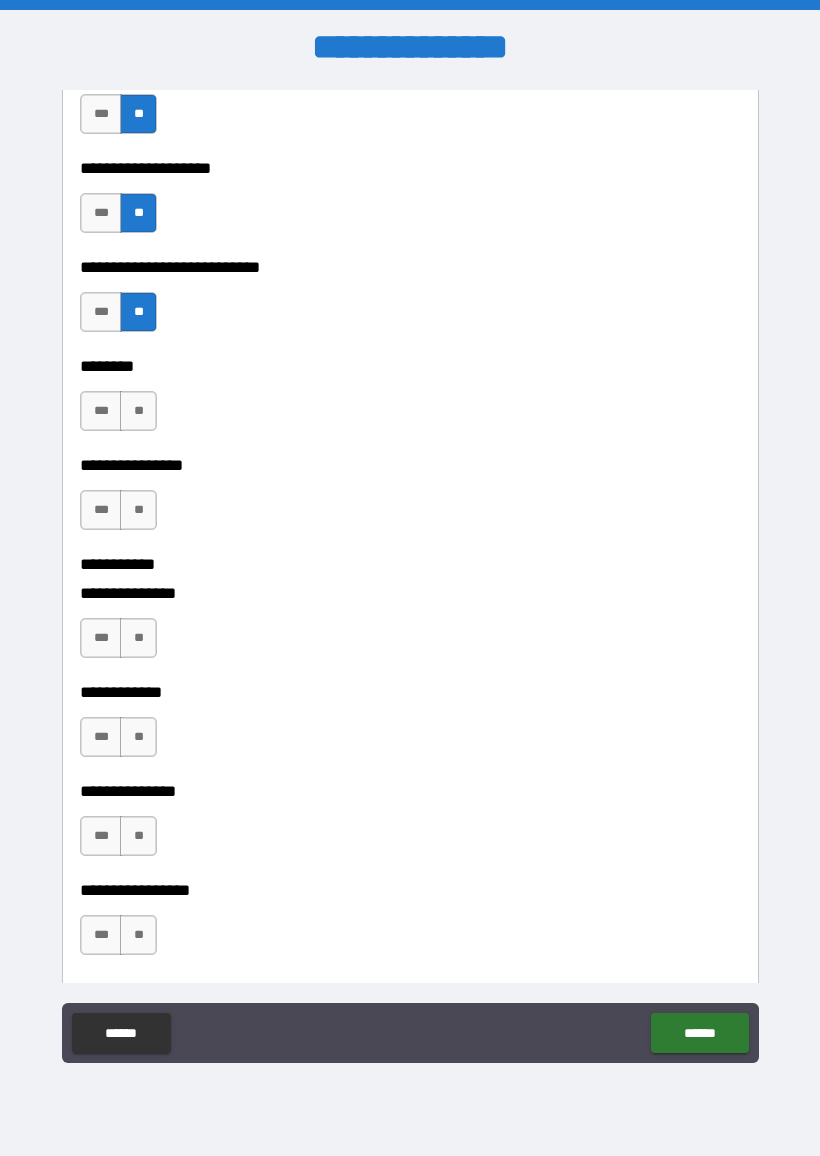 click on "**" at bounding box center (138, 411) 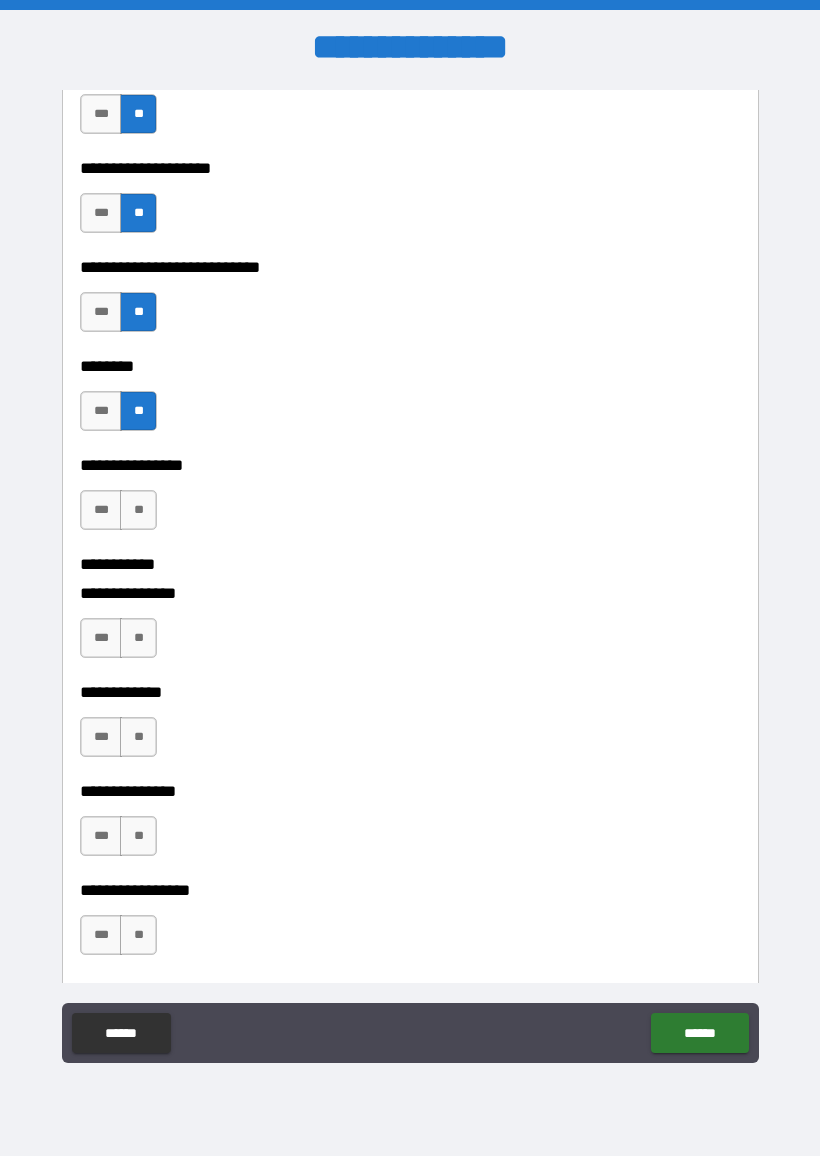 click on "**" at bounding box center [138, 510] 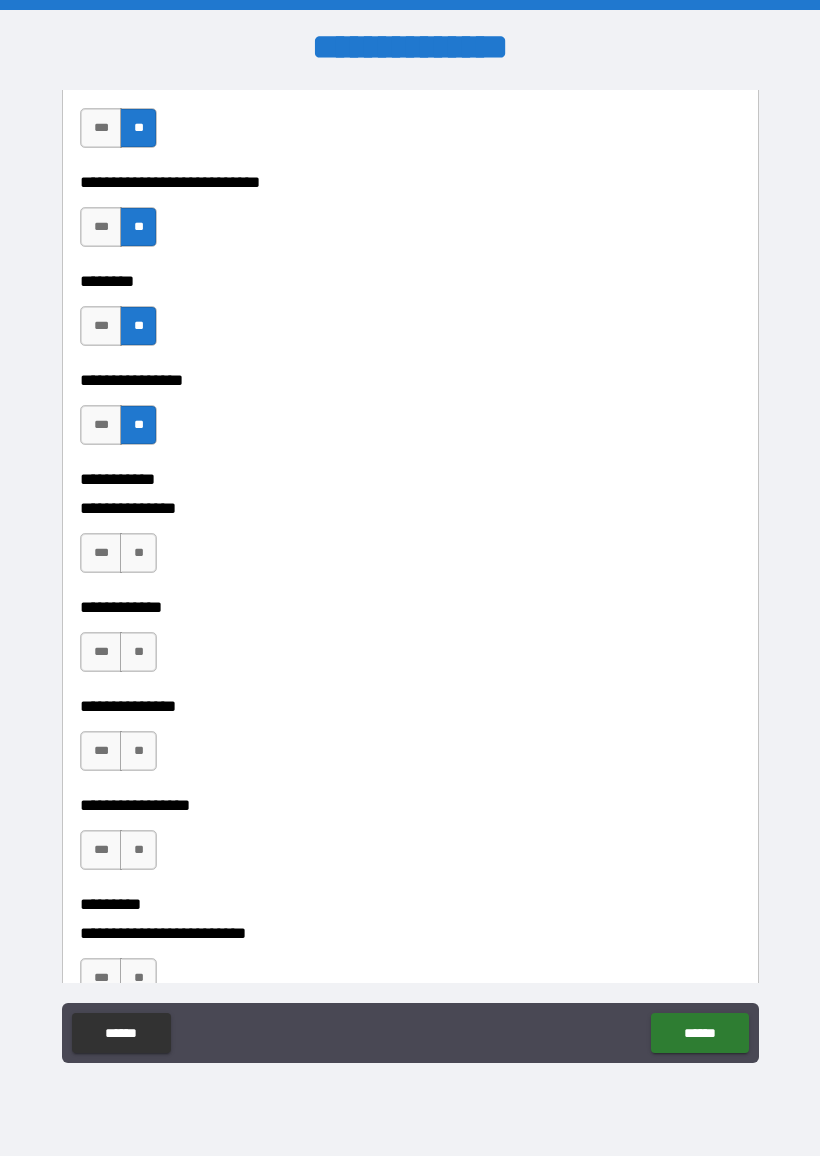 scroll, scrollTop: 3669, scrollLeft: 0, axis: vertical 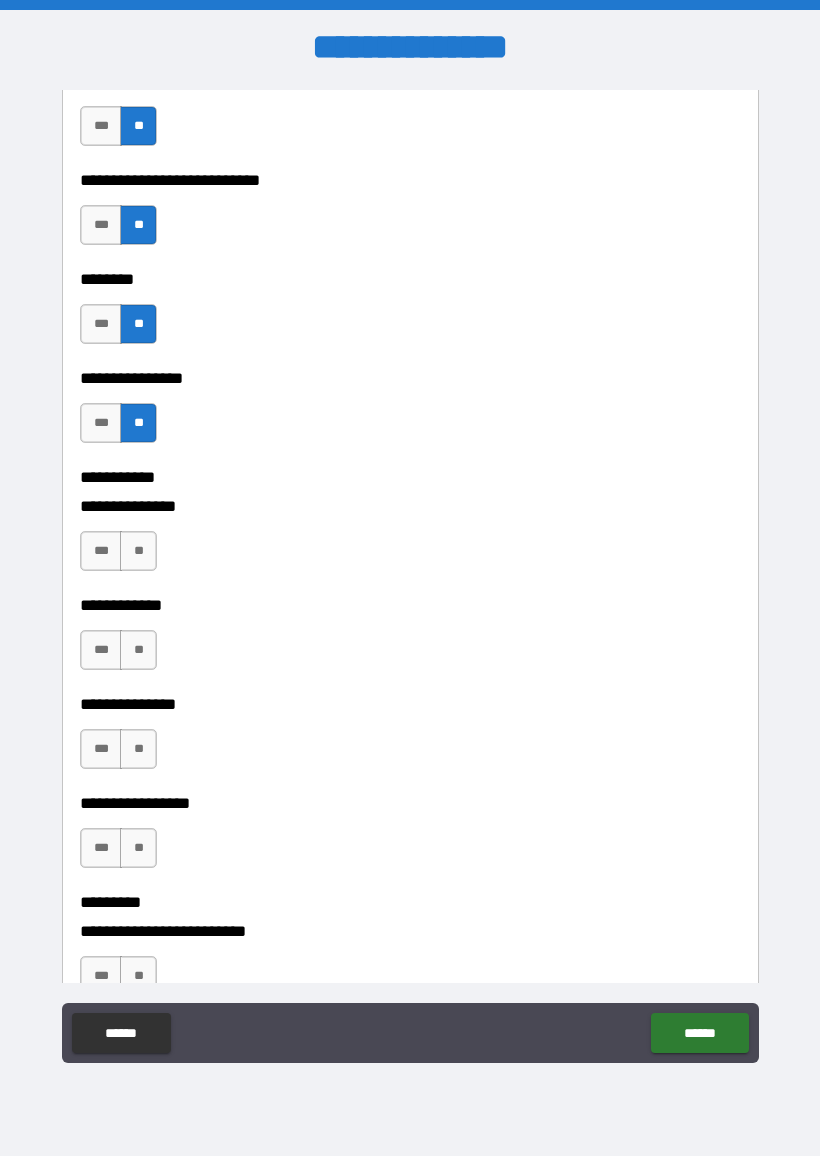 click on "**" at bounding box center (138, 551) 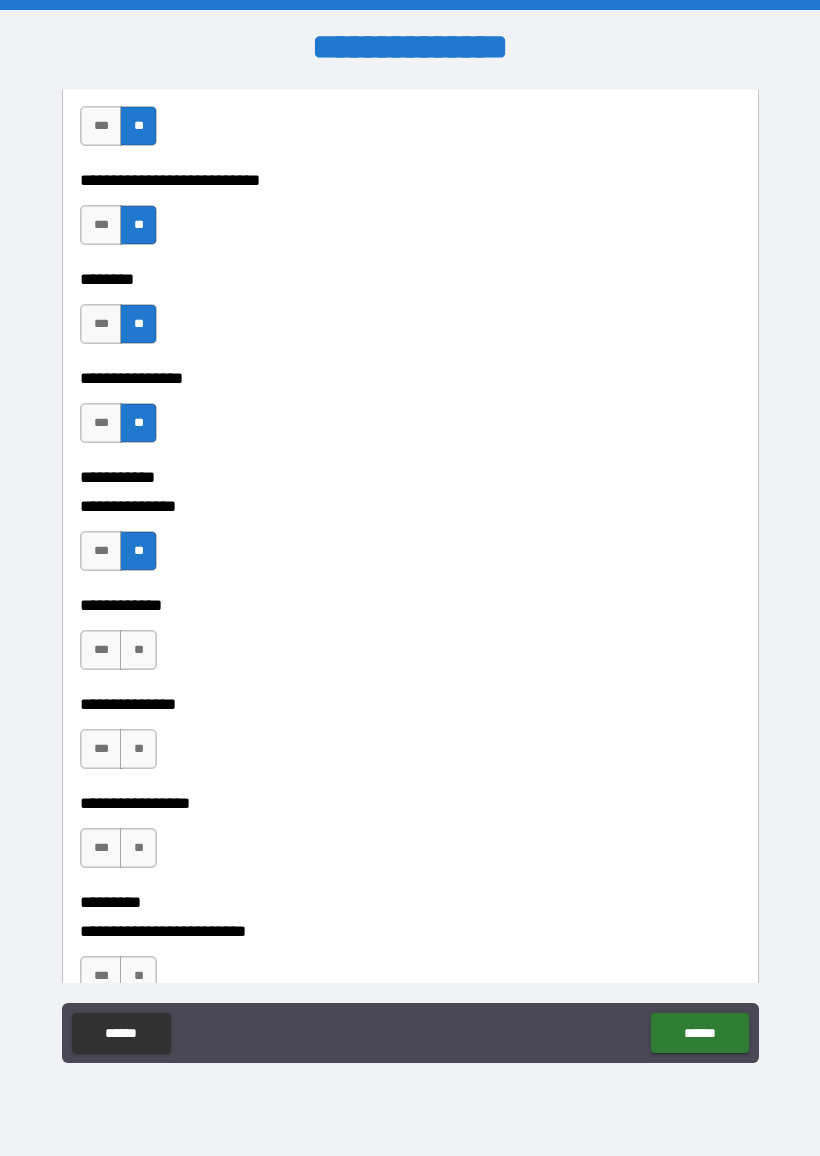 click on "**" at bounding box center (138, 650) 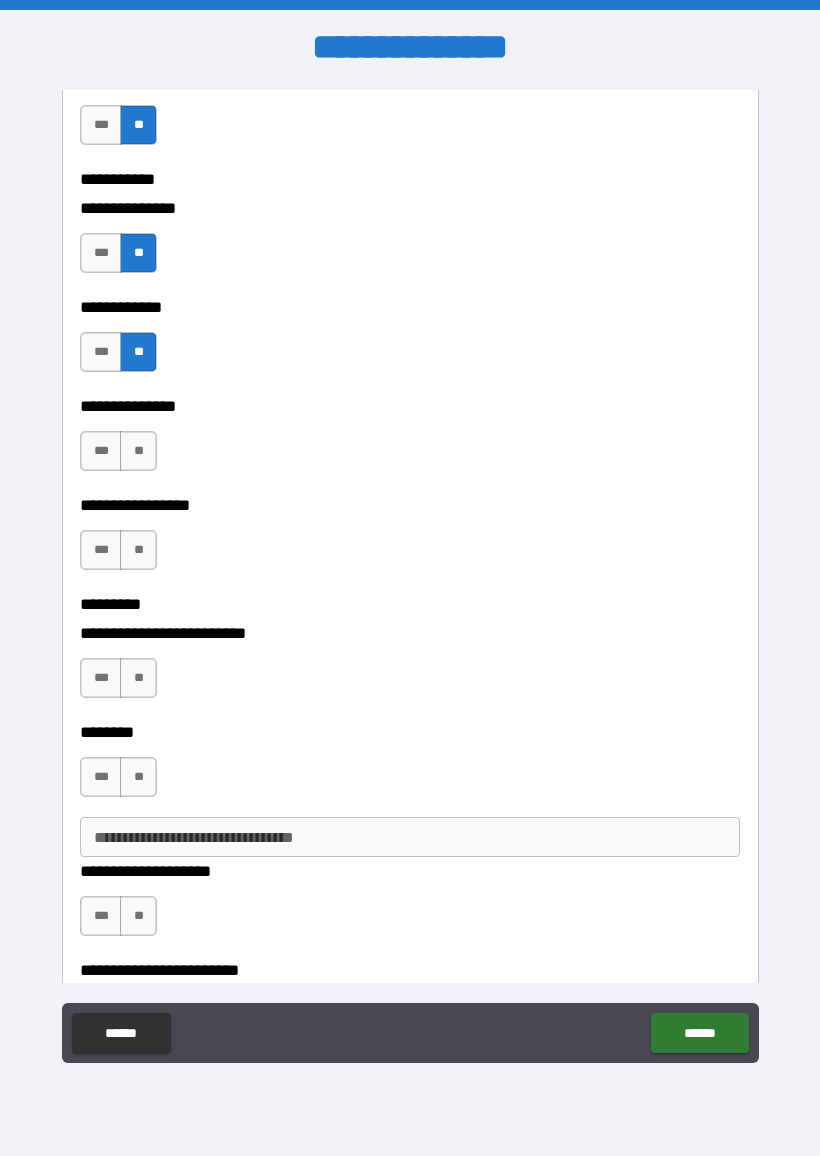 scroll, scrollTop: 3977, scrollLeft: 0, axis: vertical 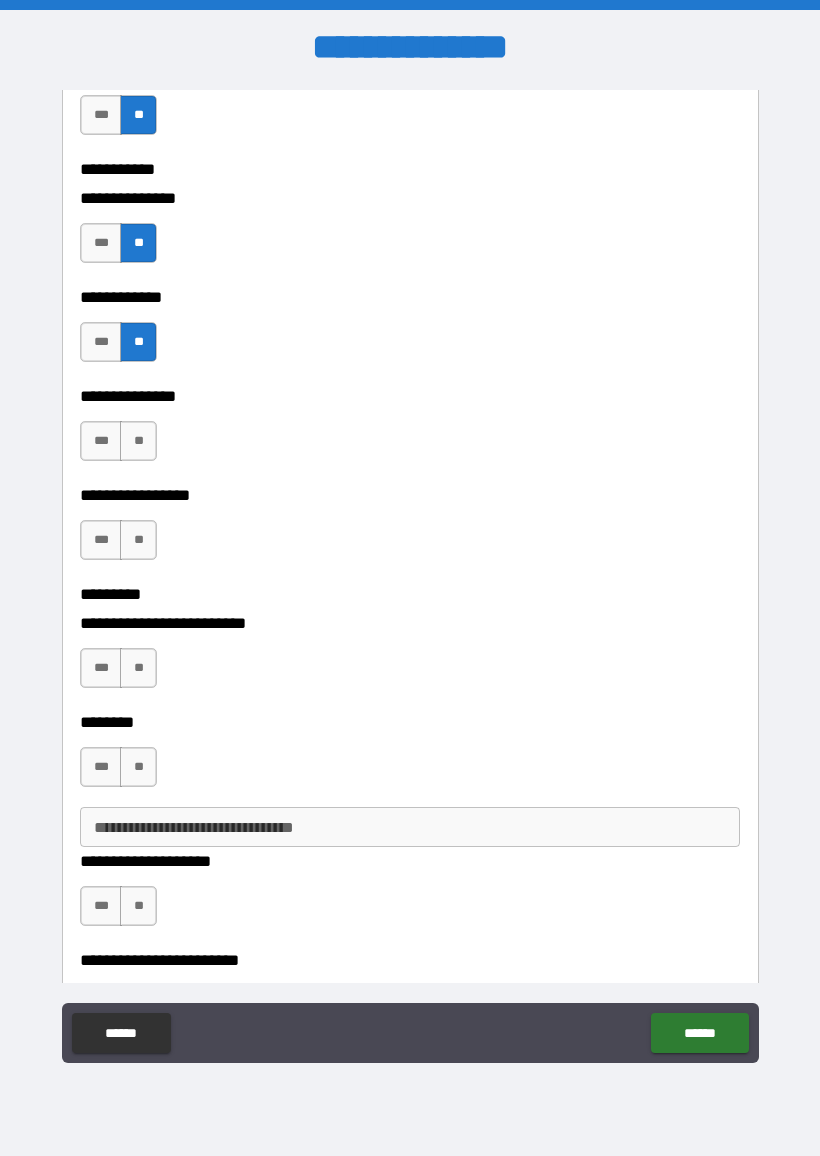 click on "**" at bounding box center [138, 441] 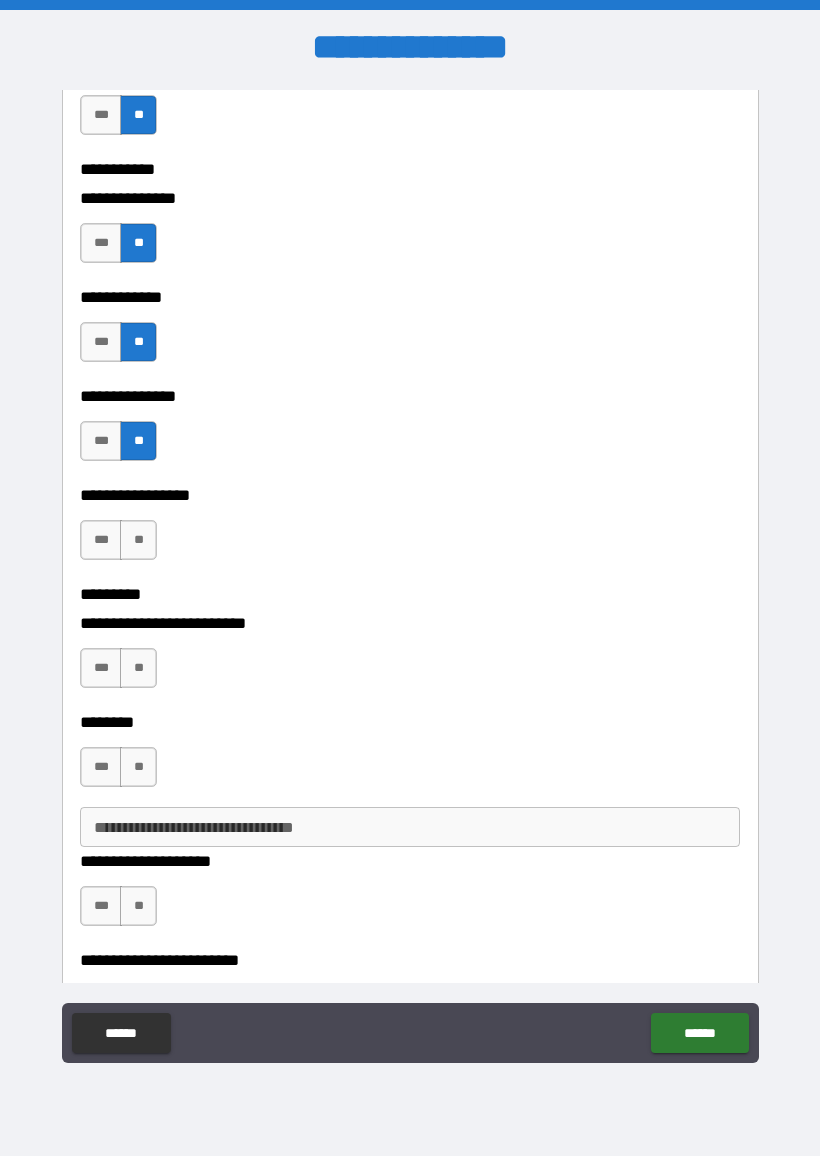 click on "**" at bounding box center (138, 540) 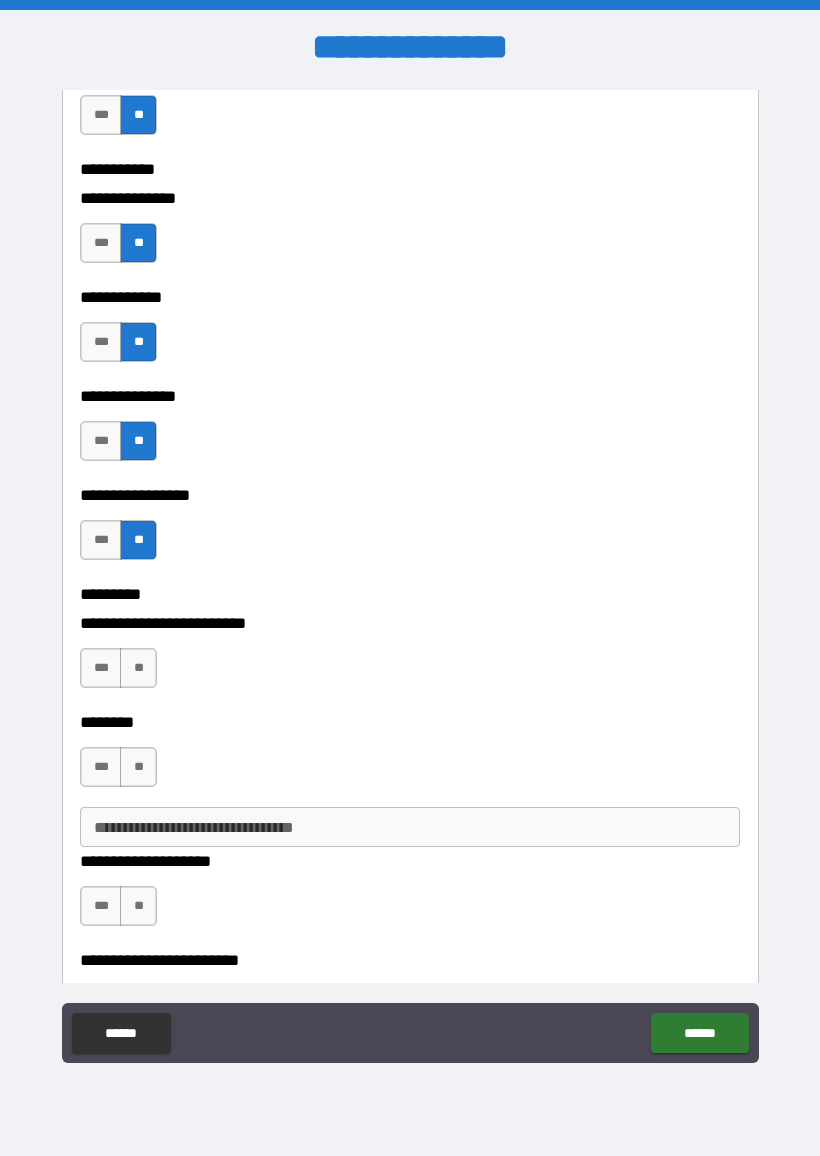 click on "**" at bounding box center [138, 668] 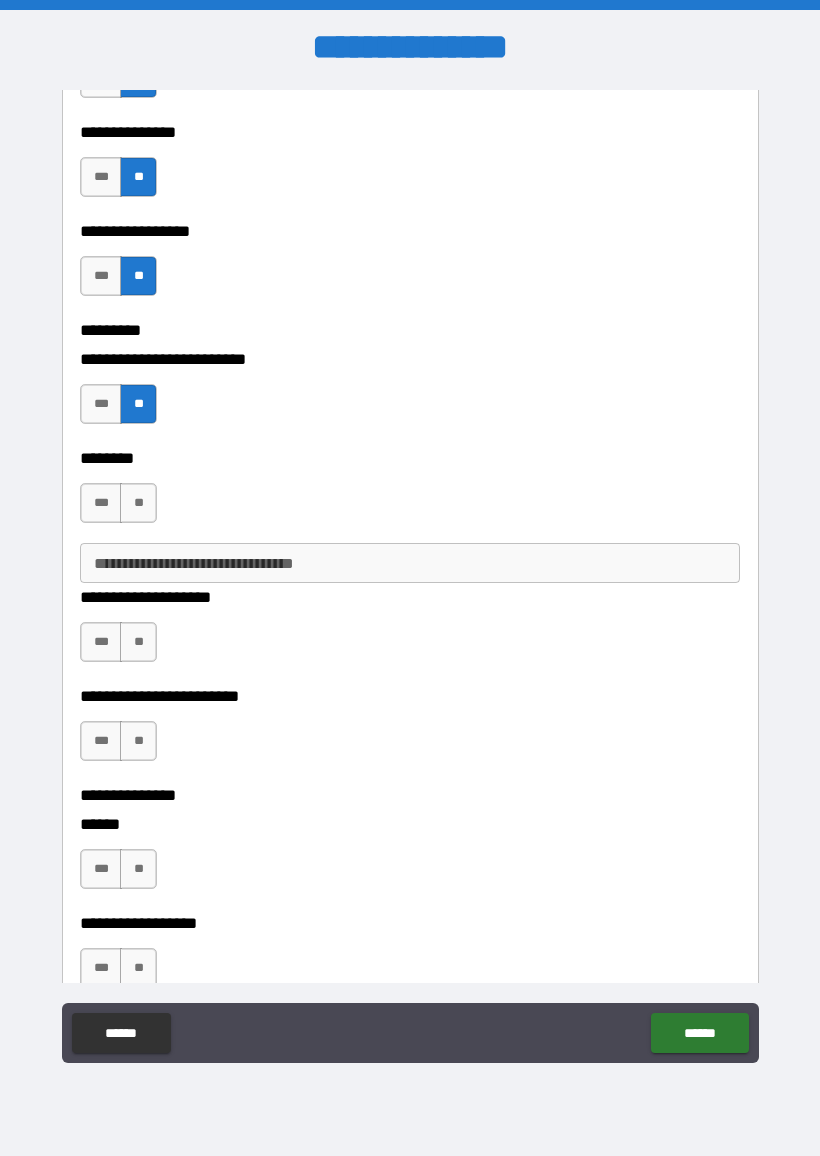scroll, scrollTop: 4242, scrollLeft: 0, axis: vertical 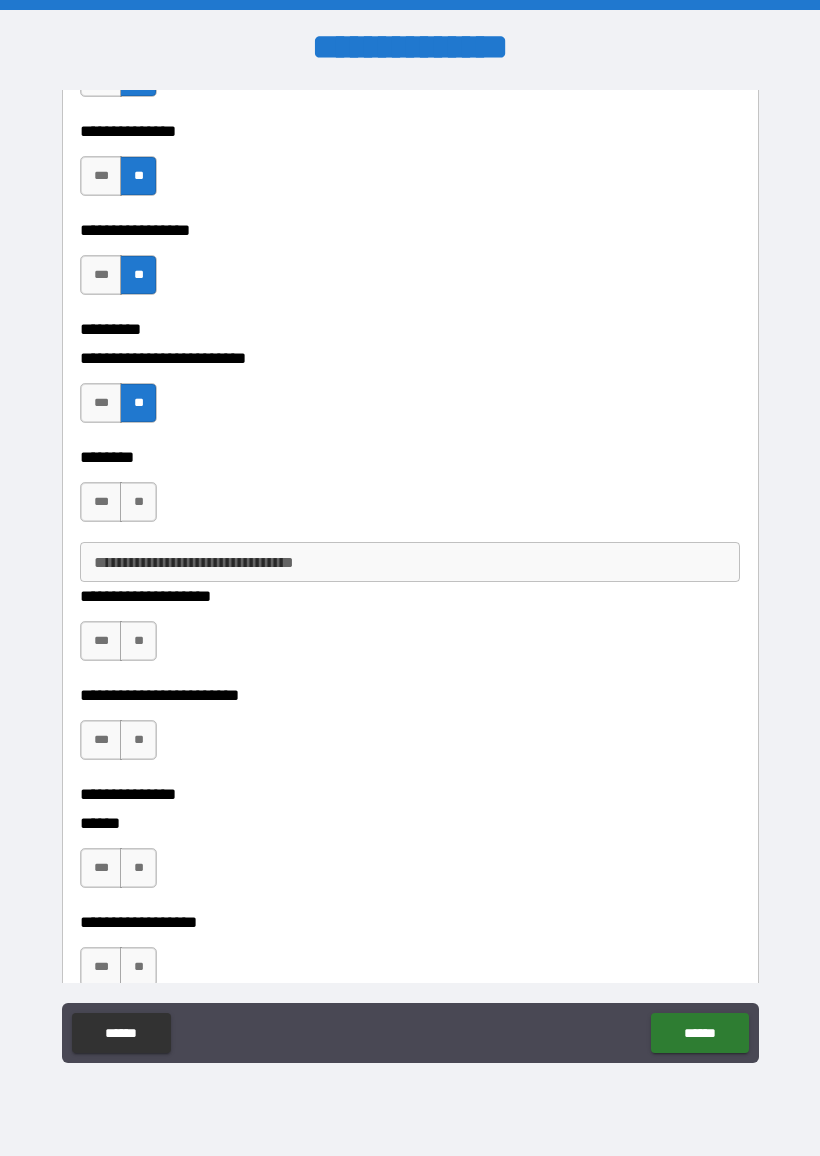 click on "**" at bounding box center (138, 502) 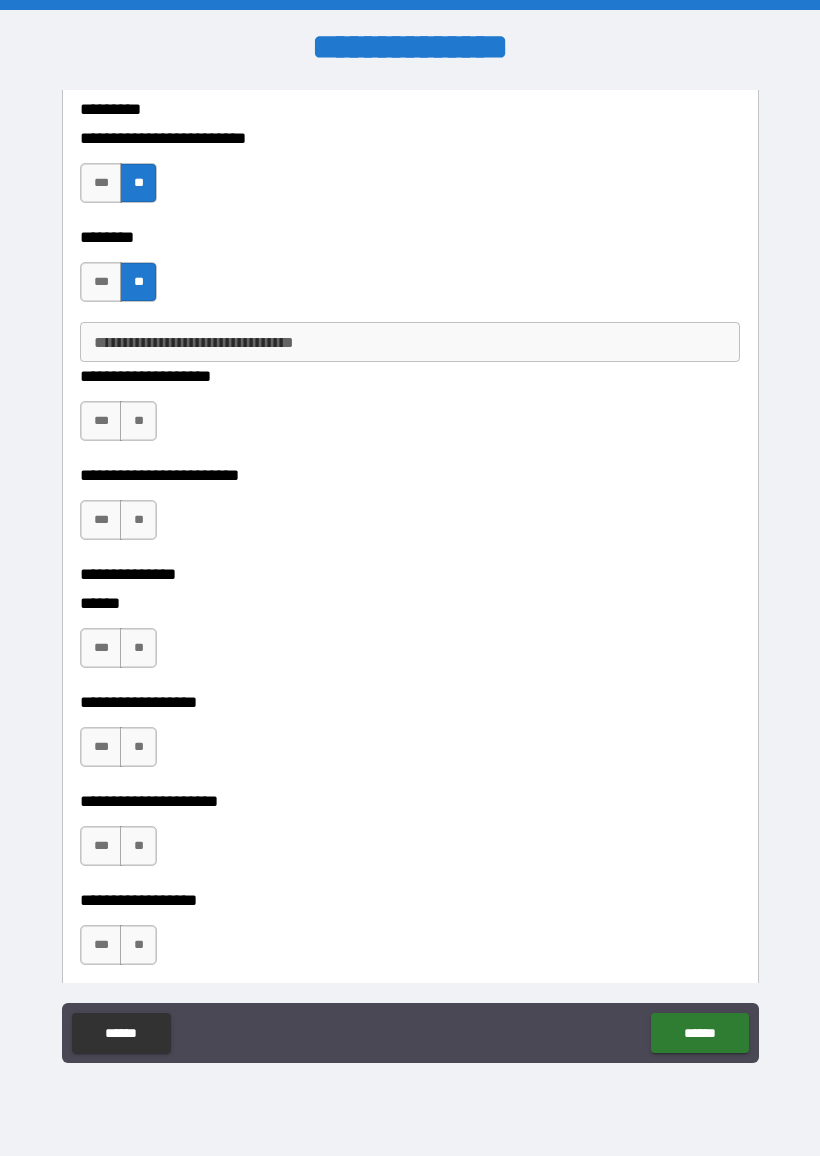 scroll, scrollTop: 4480, scrollLeft: 0, axis: vertical 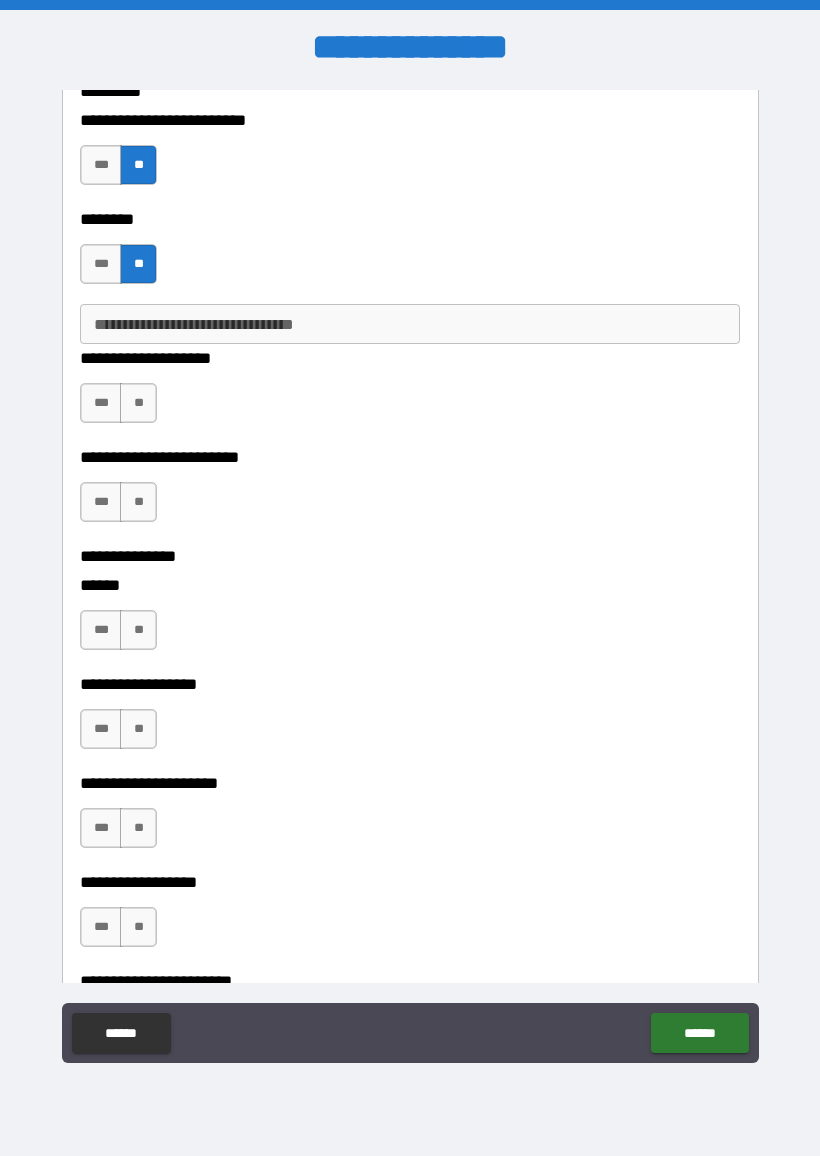 click on "**" at bounding box center (138, 403) 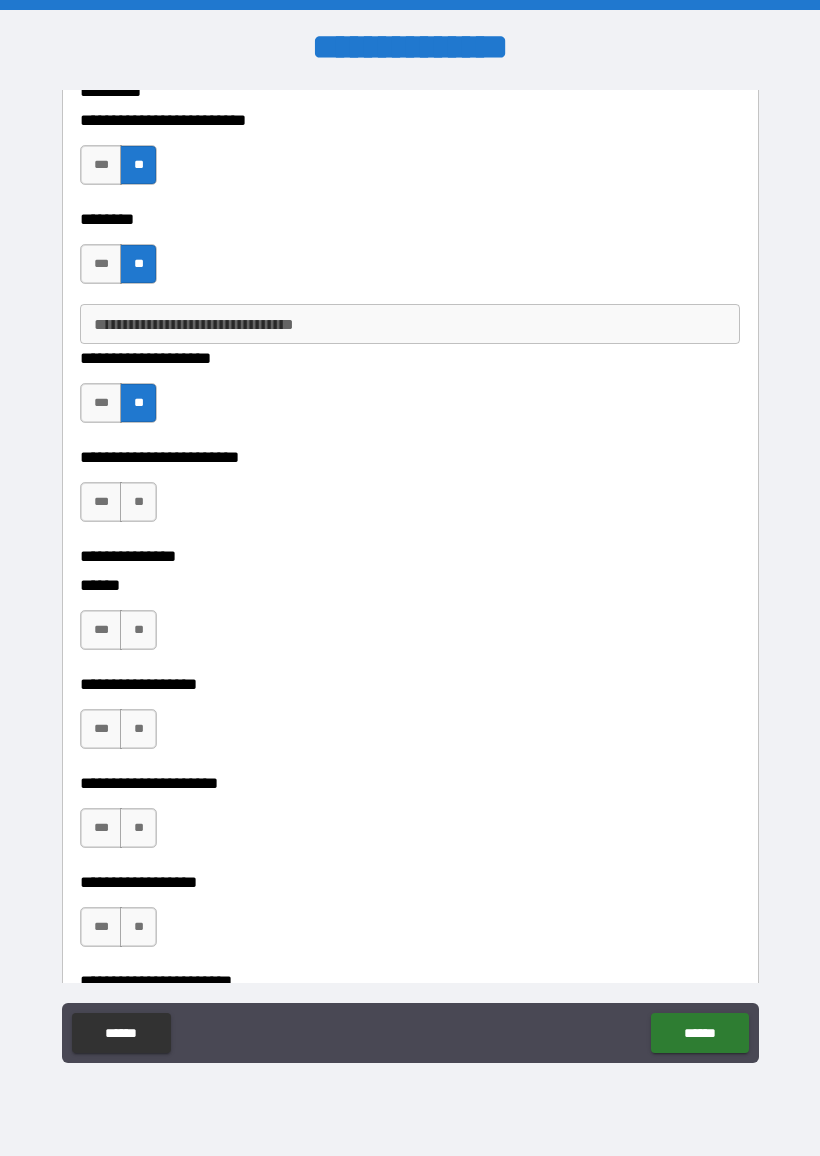 click on "**" at bounding box center (138, 502) 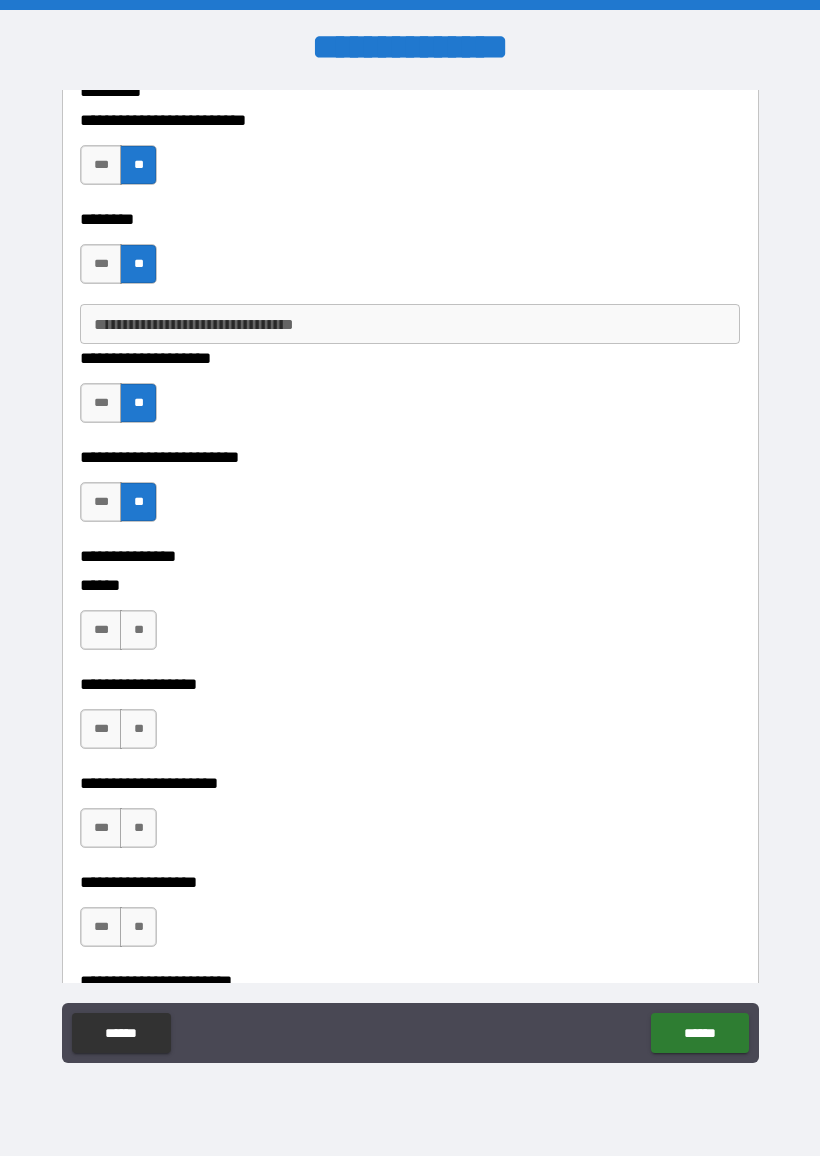 click on "**" at bounding box center [138, 630] 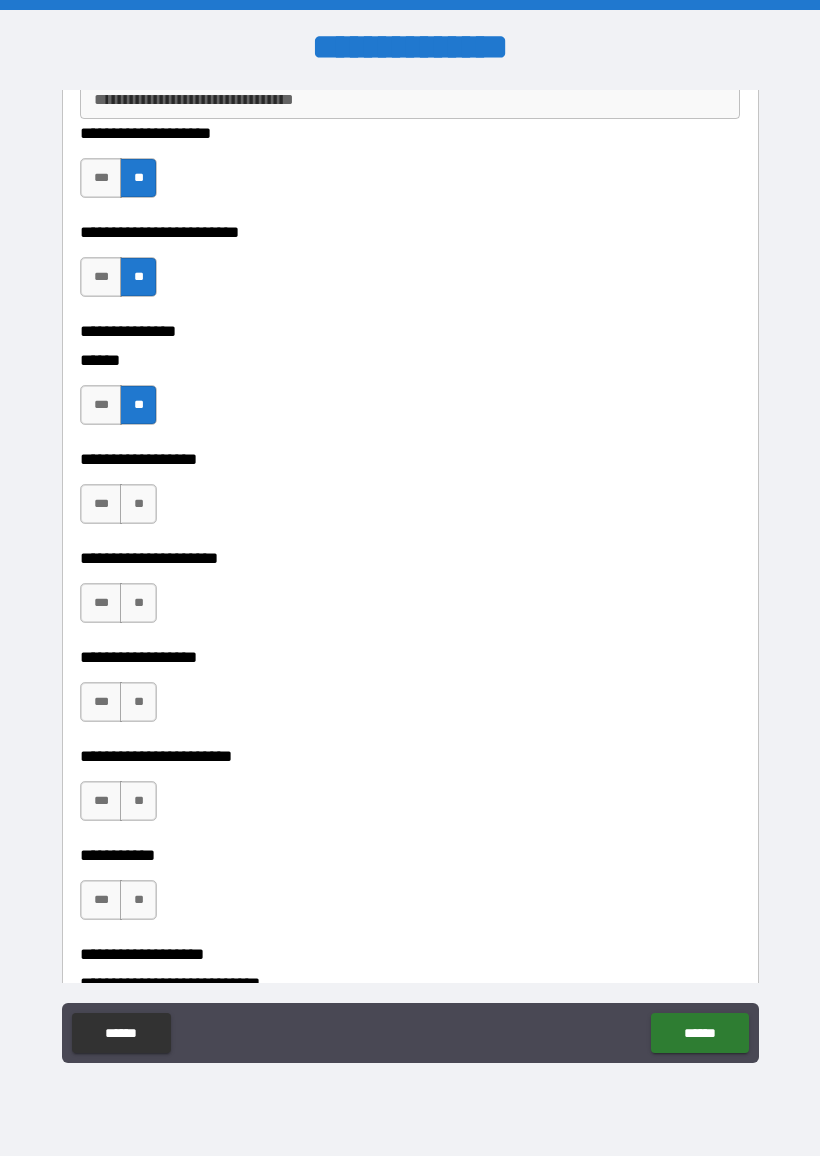 scroll, scrollTop: 4762, scrollLeft: 0, axis: vertical 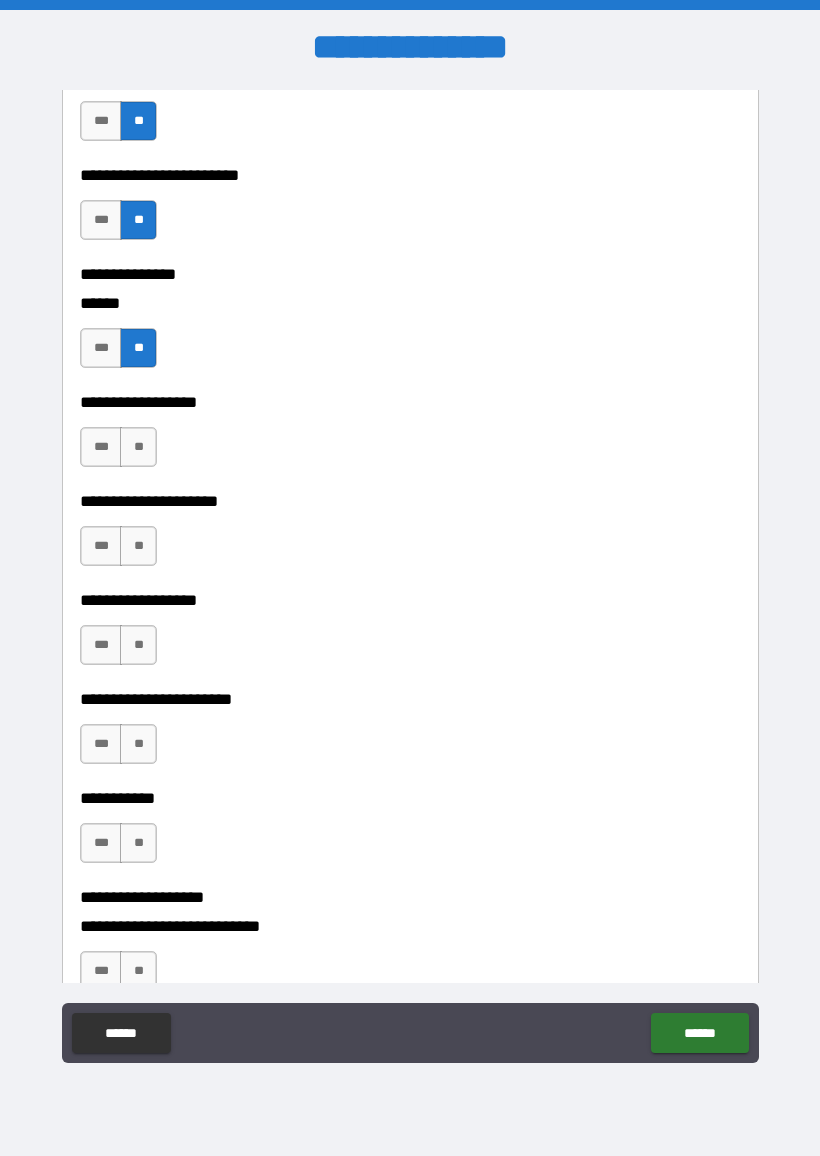 click on "**" at bounding box center (138, 447) 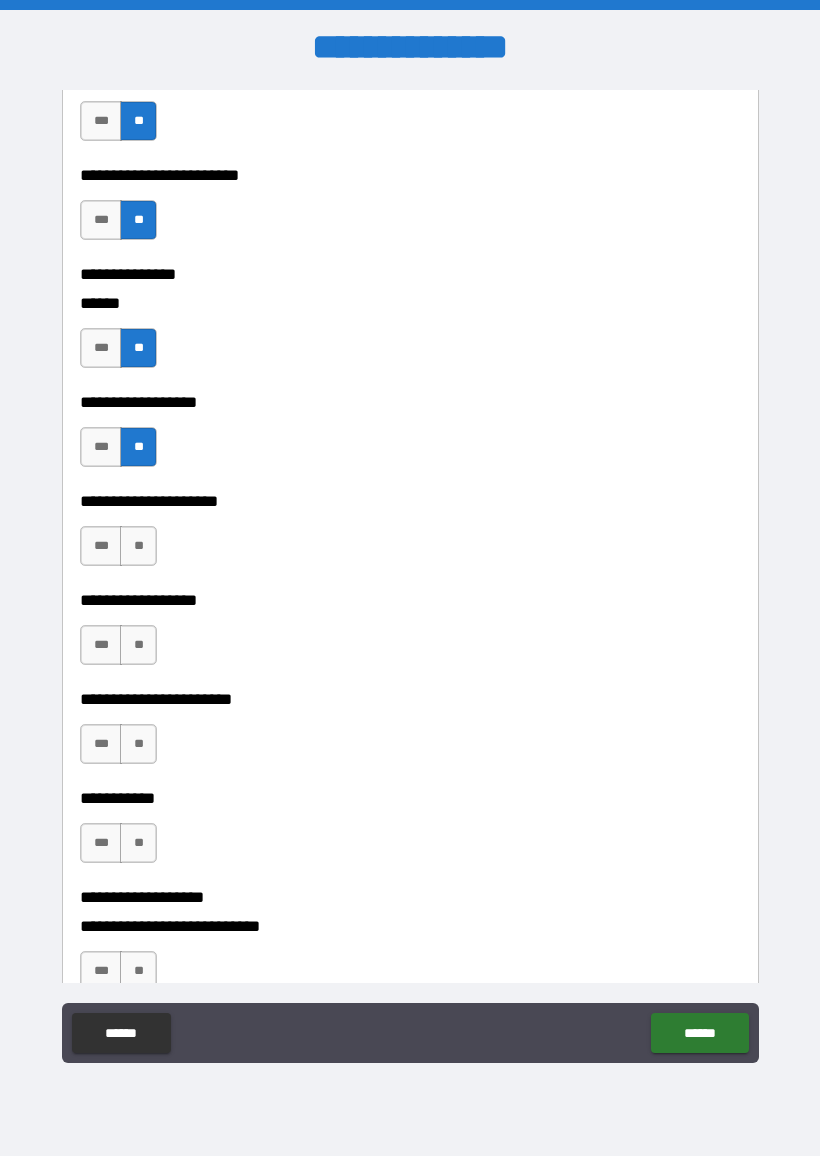 click on "**" at bounding box center (138, 546) 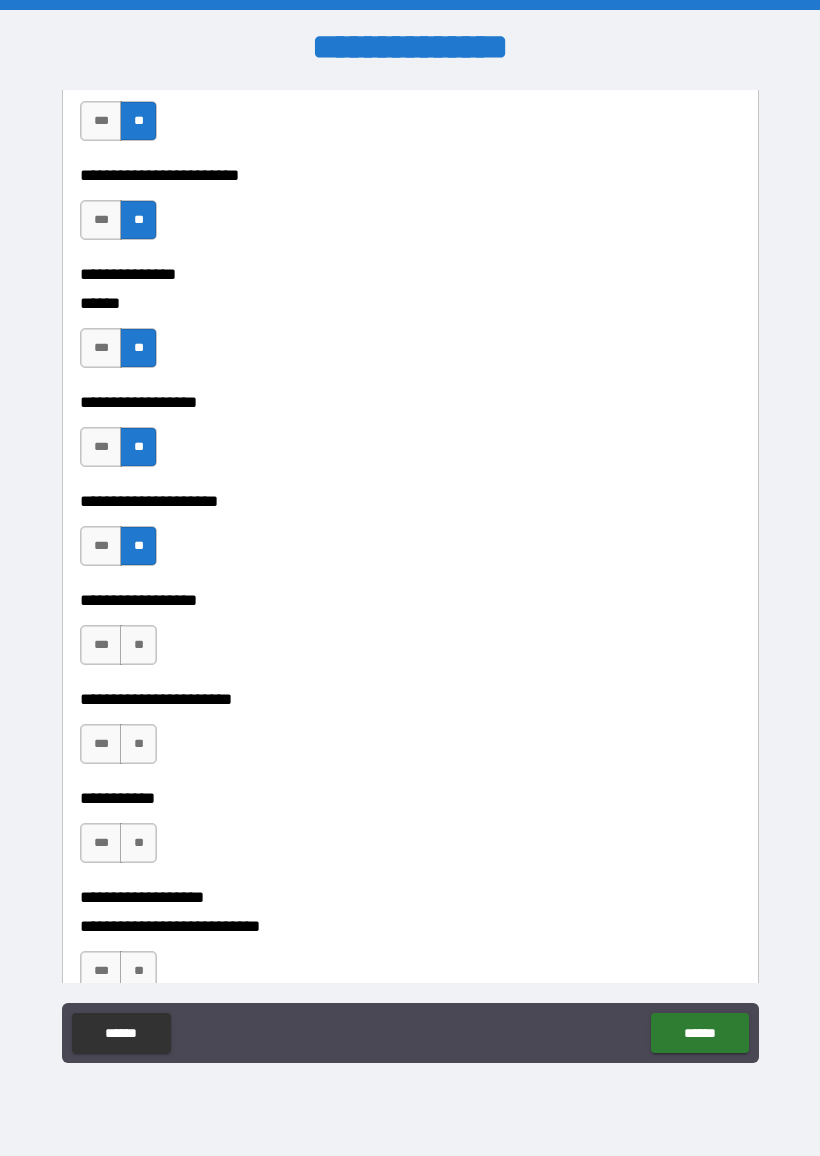 click on "**" at bounding box center (138, 645) 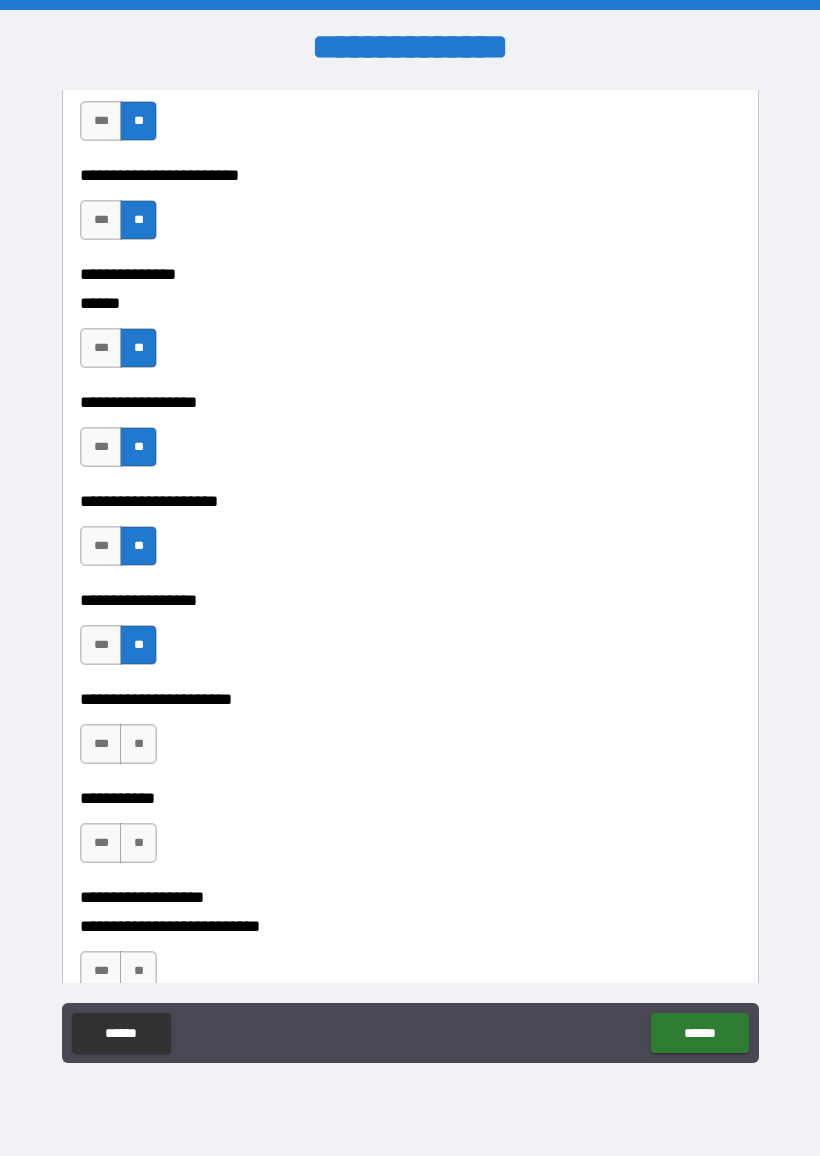 click on "**" at bounding box center (138, 744) 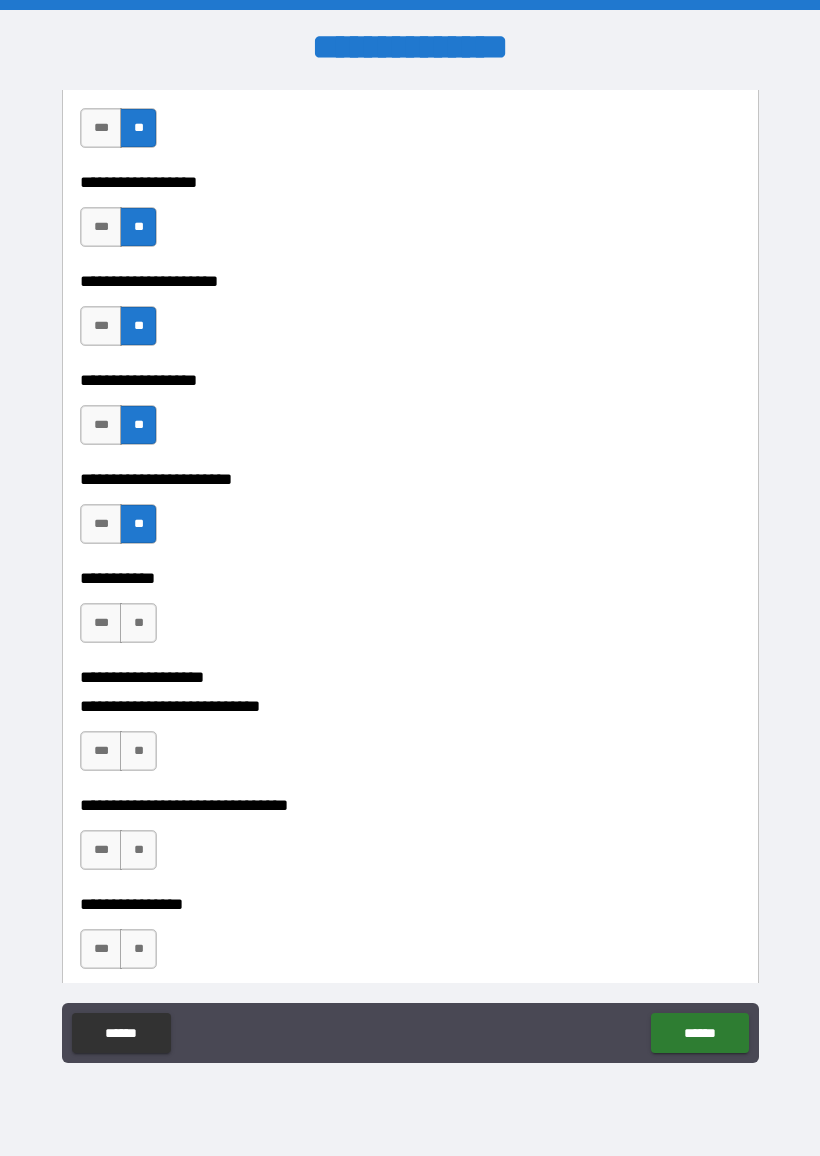 scroll, scrollTop: 5042, scrollLeft: 0, axis: vertical 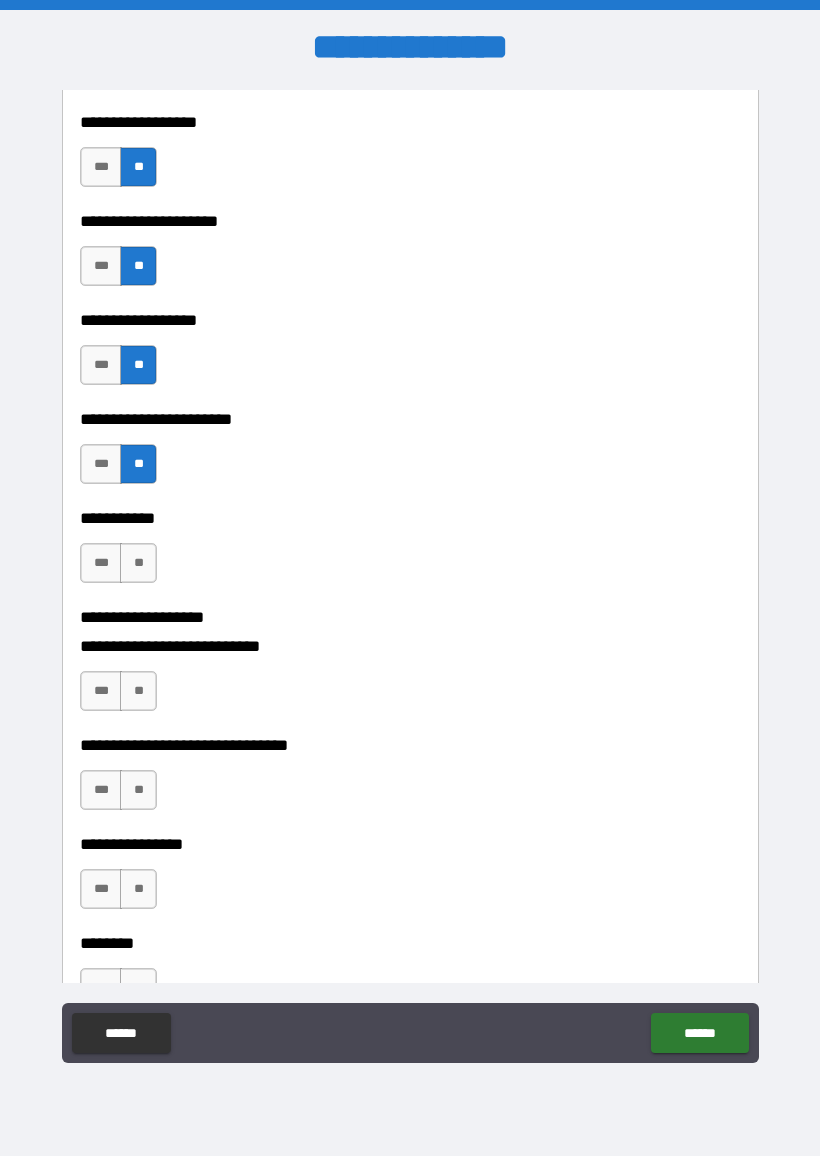 click on "**" at bounding box center [138, 563] 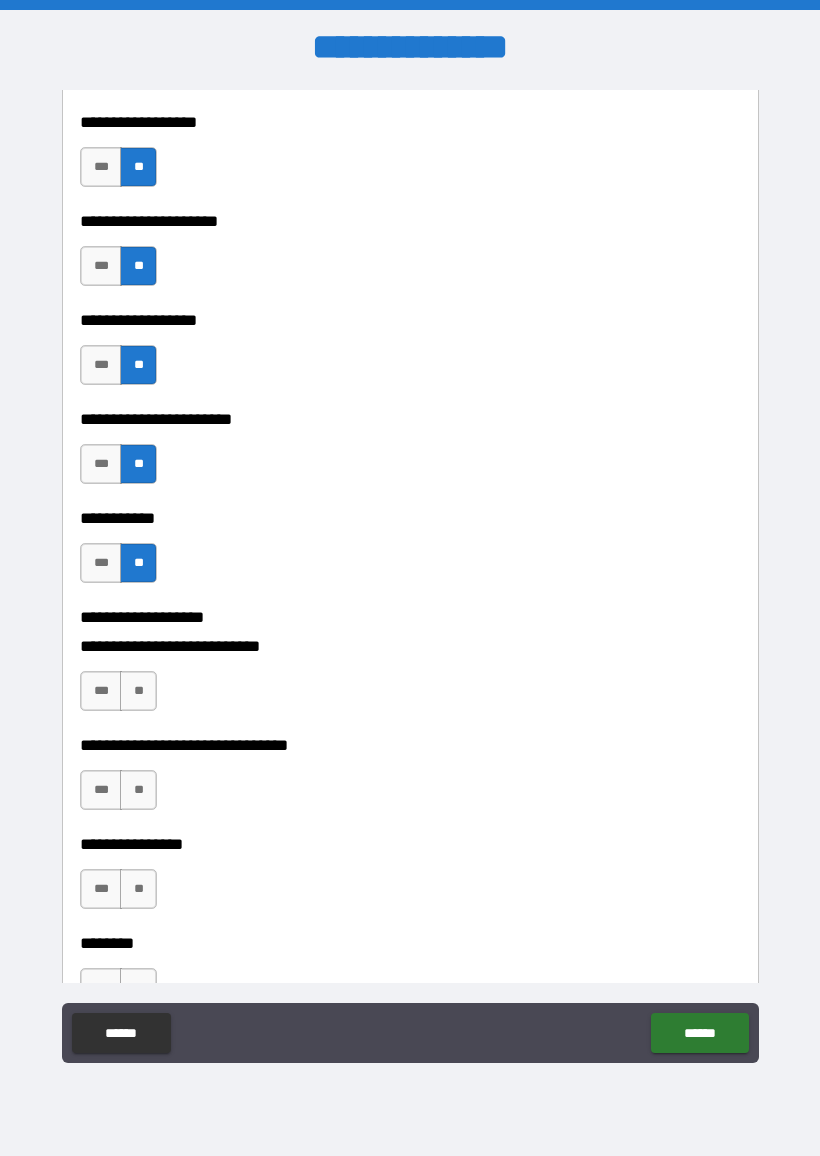 click on "**" at bounding box center (138, 691) 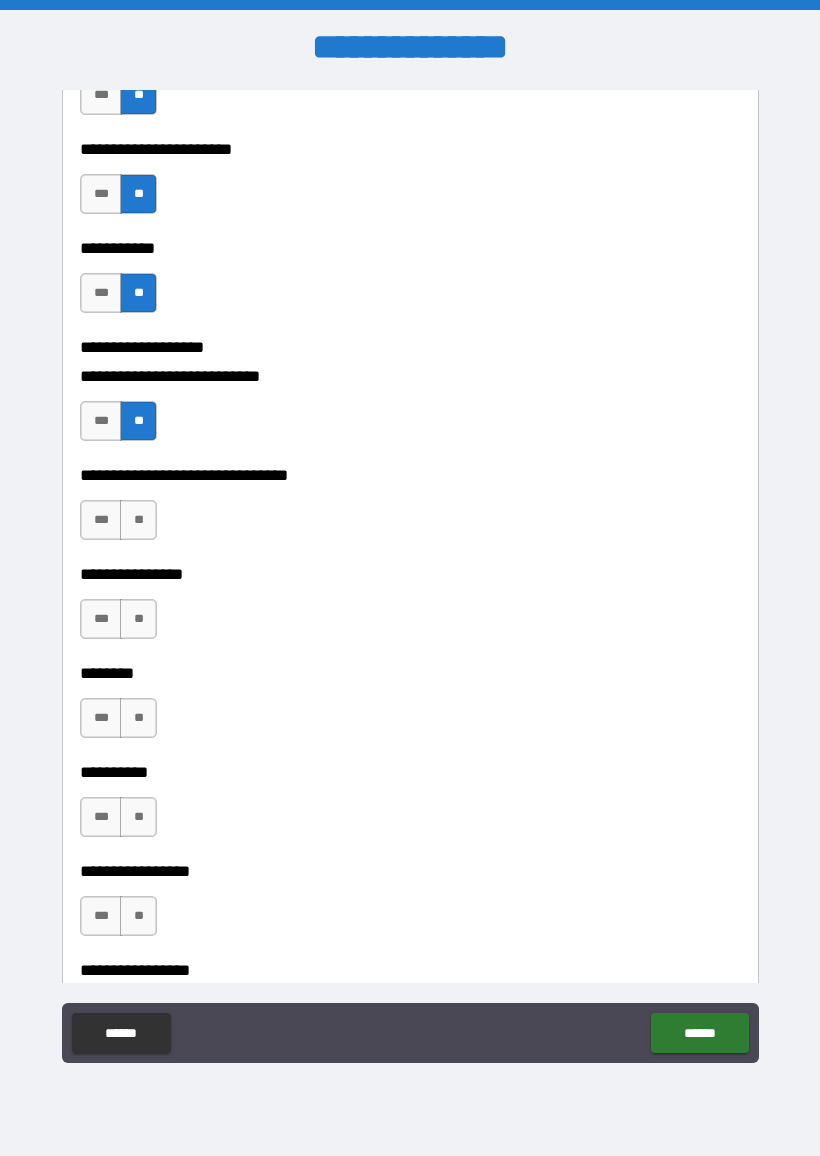 scroll, scrollTop: 5319, scrollLeft: 0, axis: vertical 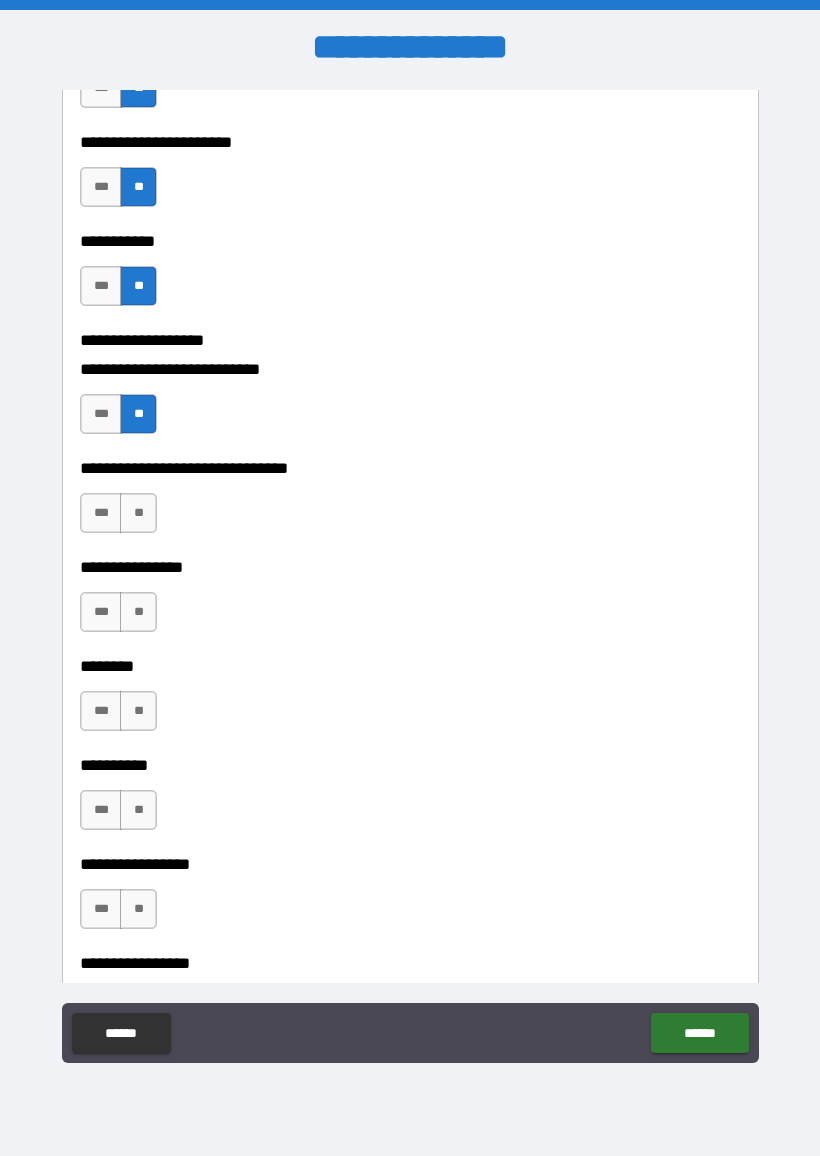 click on "**" at bounding box center [138, 513] 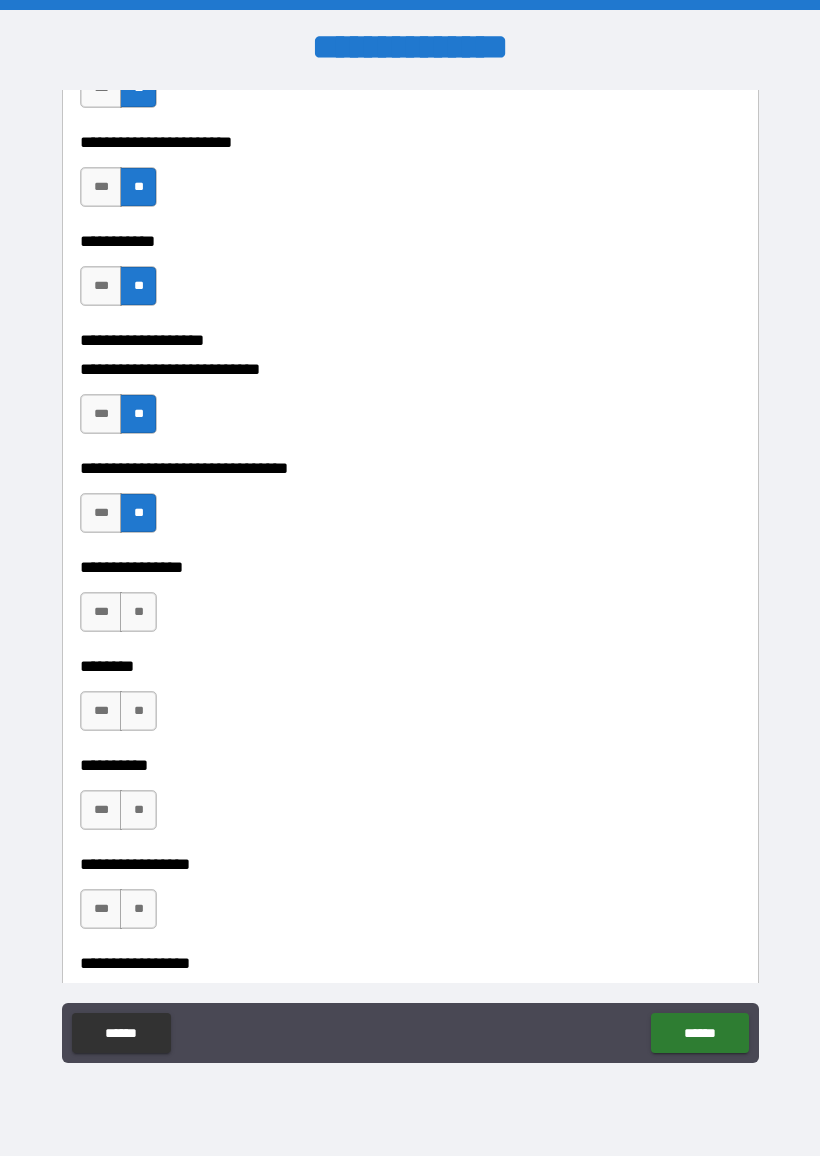 click on "**" at bounding box center (138, 612) 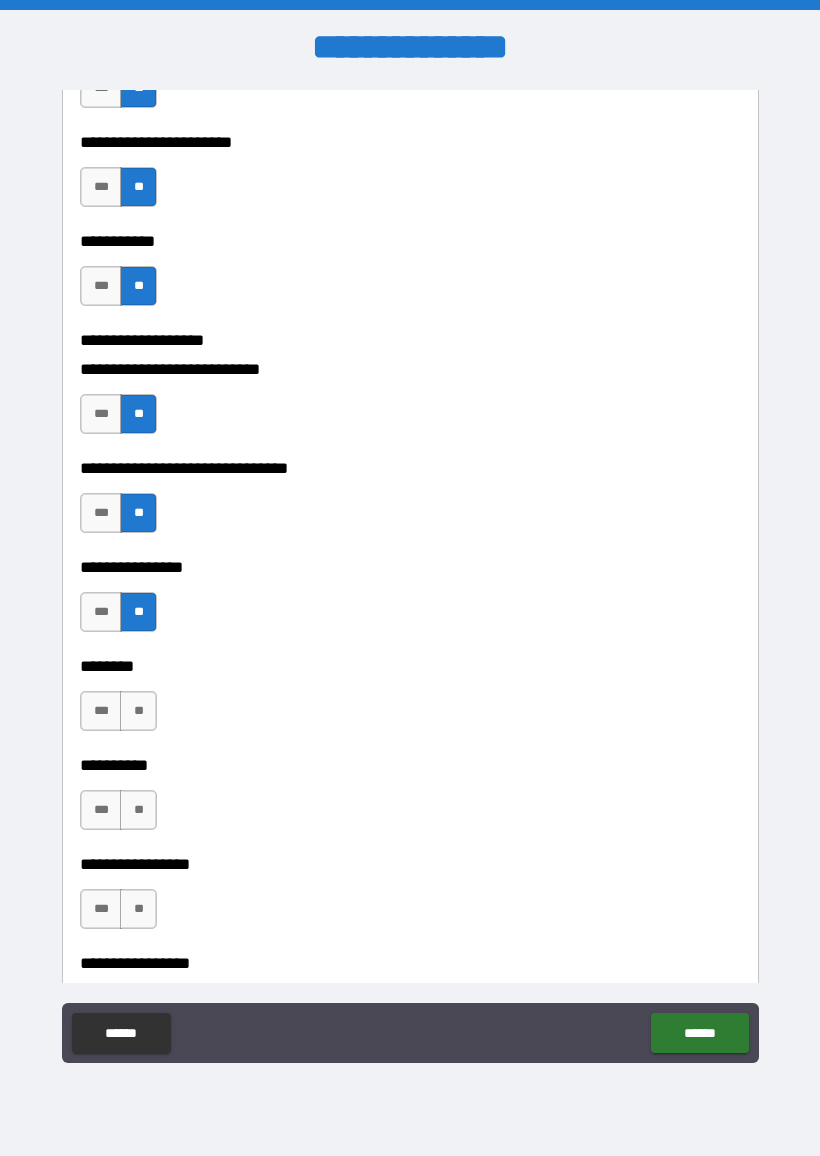 click on "**" at bounding box center (138, 711) 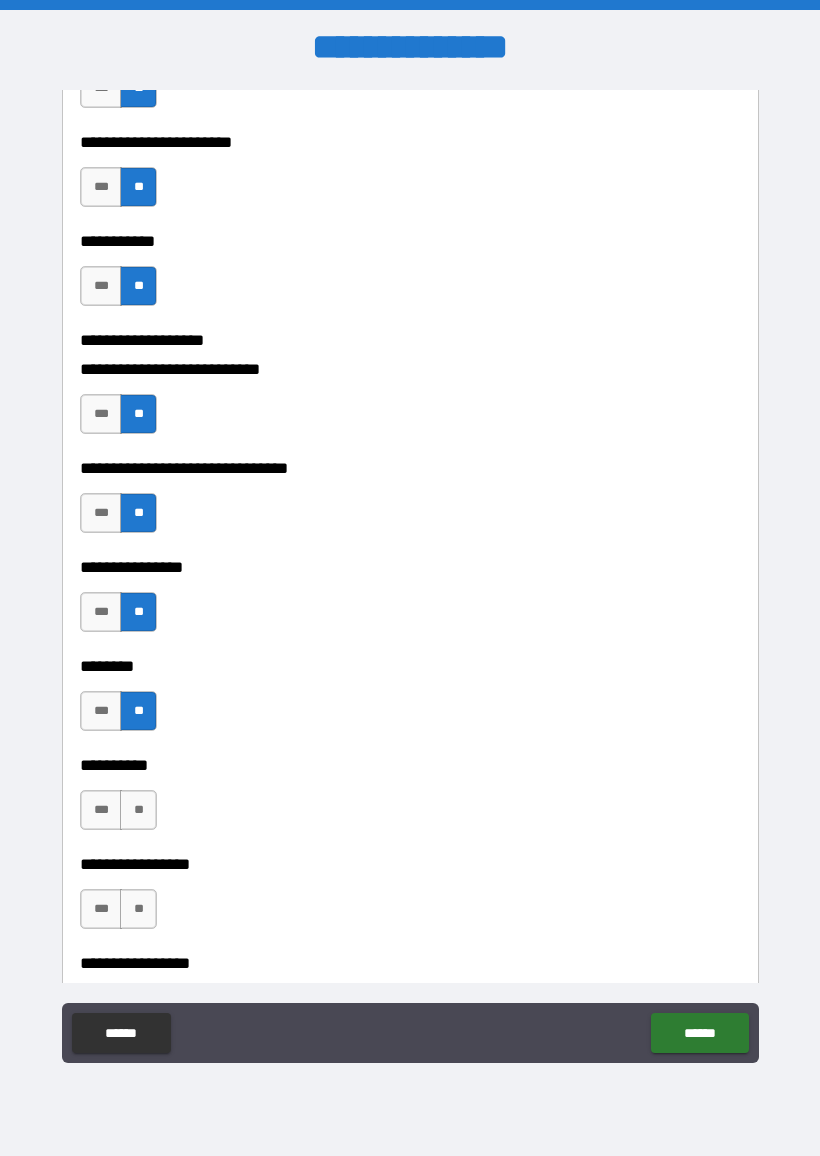 click on "**" at bounding box center (138, 810) 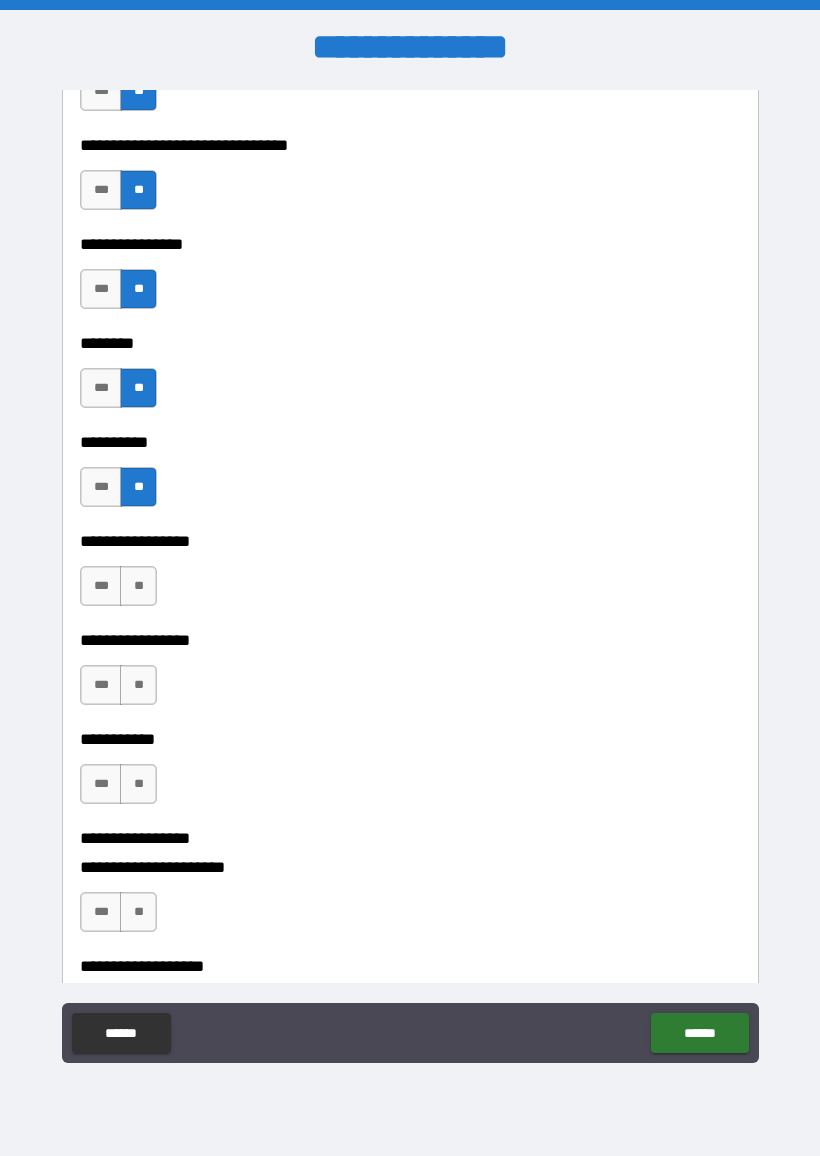 scroll, scrollTop: 5644, scrollLeft: 0, axis: vertical 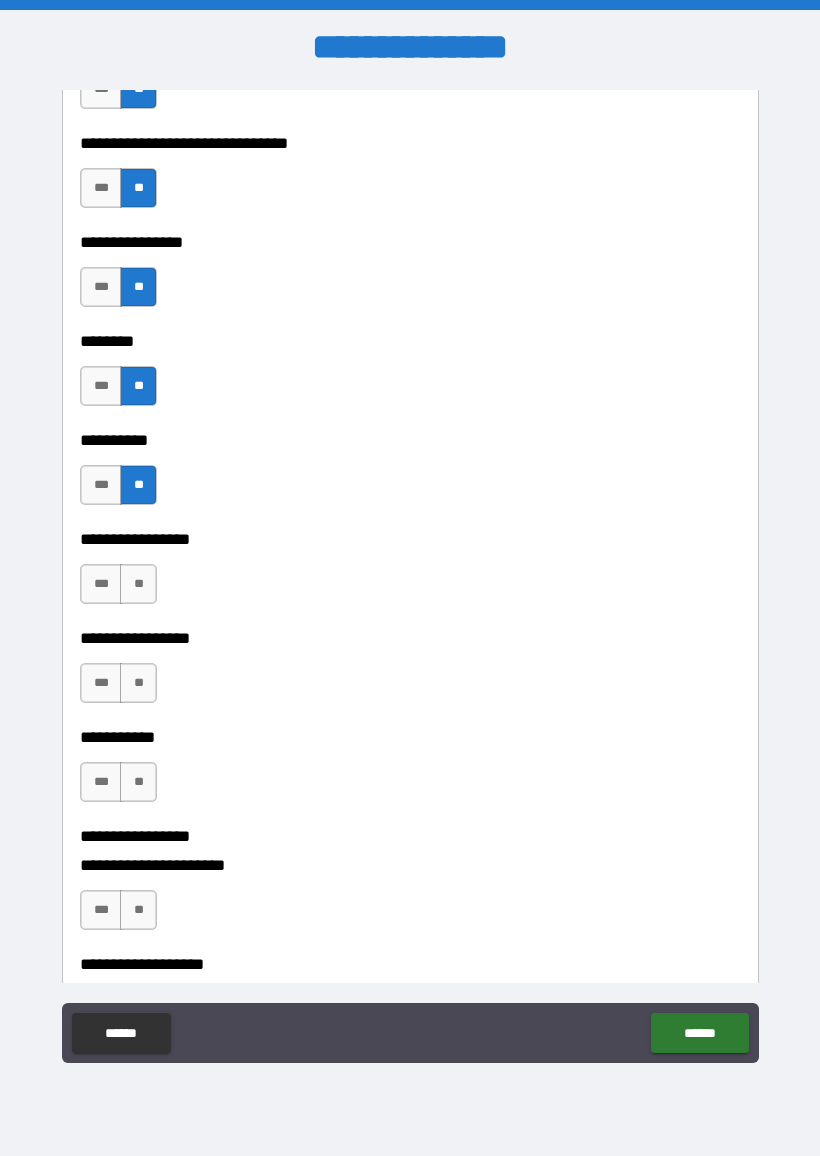 click on "**" at bounding box center (138, 584) 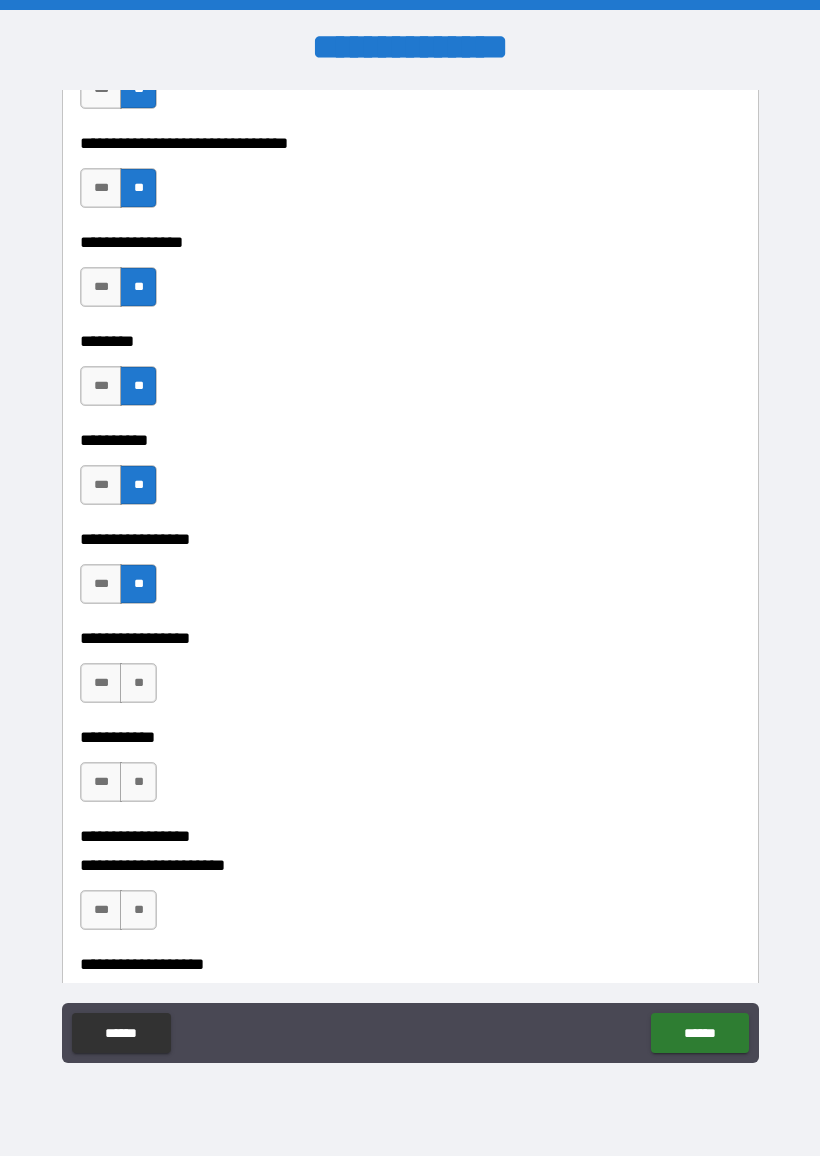 click on "**" at bounding box center [138, 683] 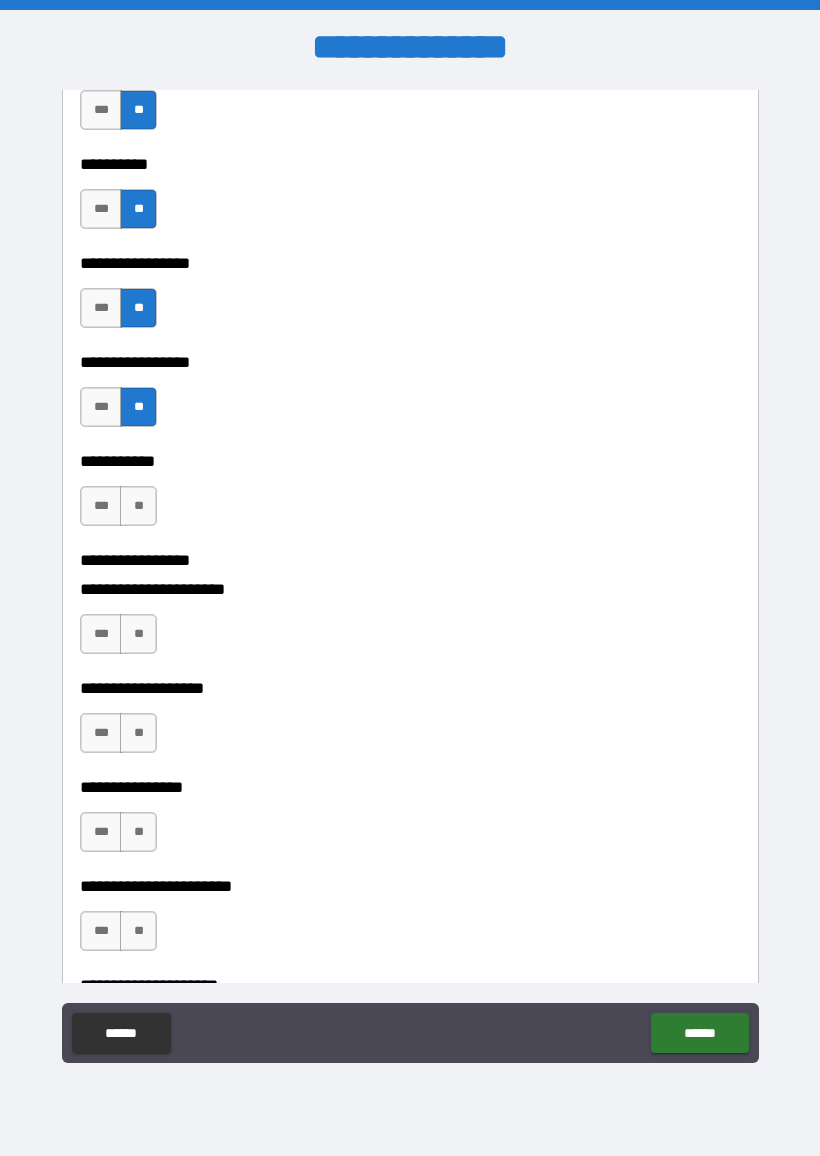 scroll, scrollTop: 5922, scrollLeft: 0, axis: vertical 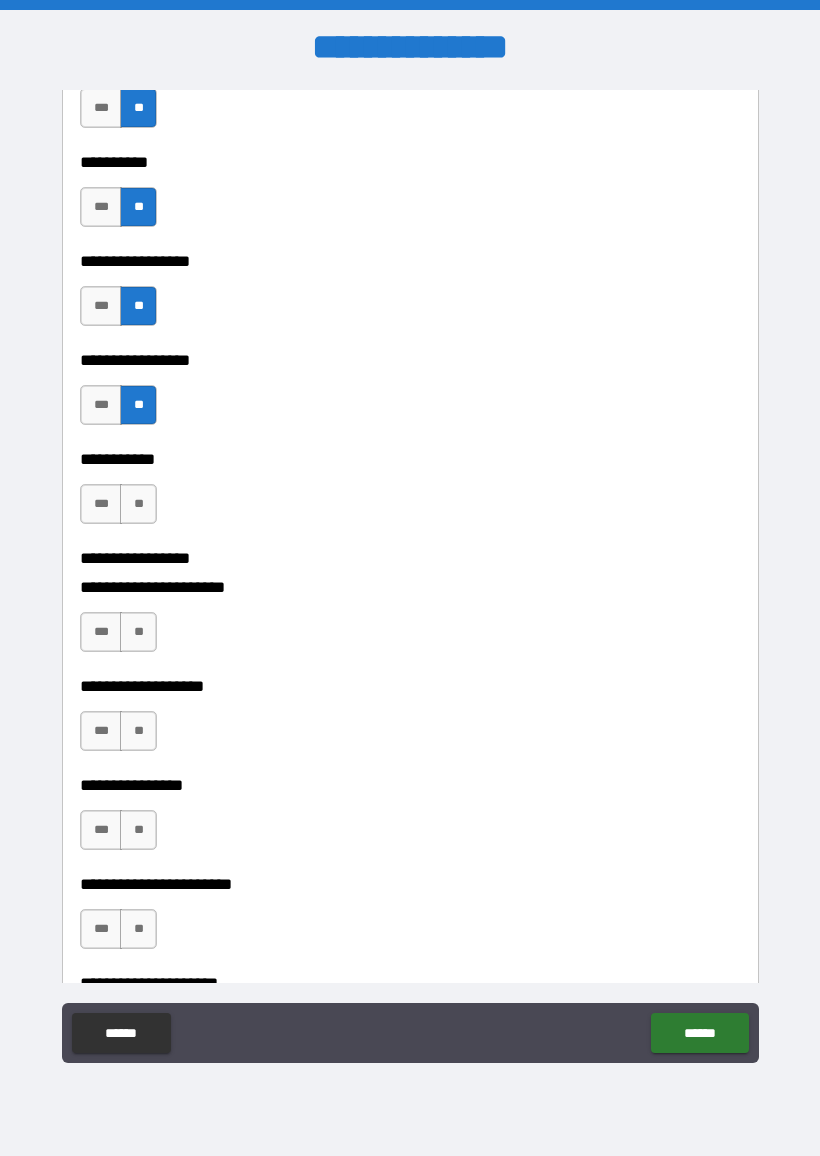 click on "**" at bounding box center [138, 504] 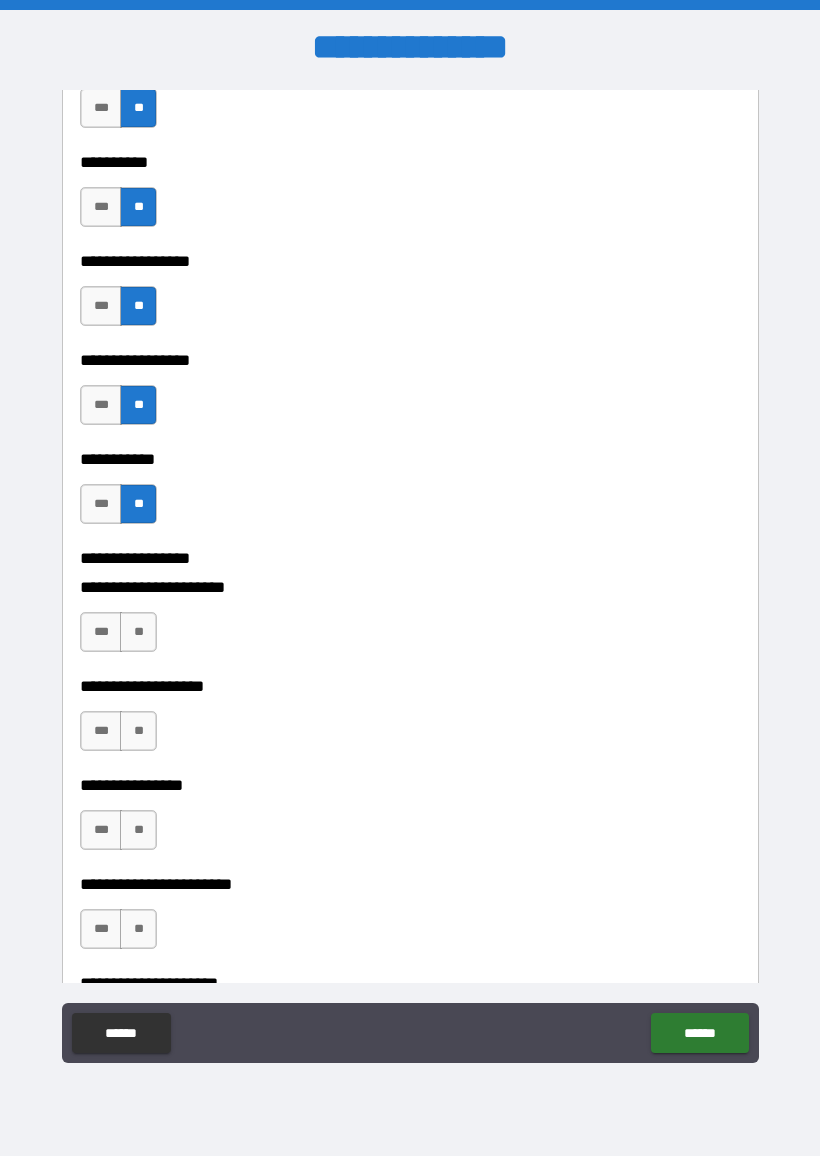 click on "**" at bounding box center [138, 632] 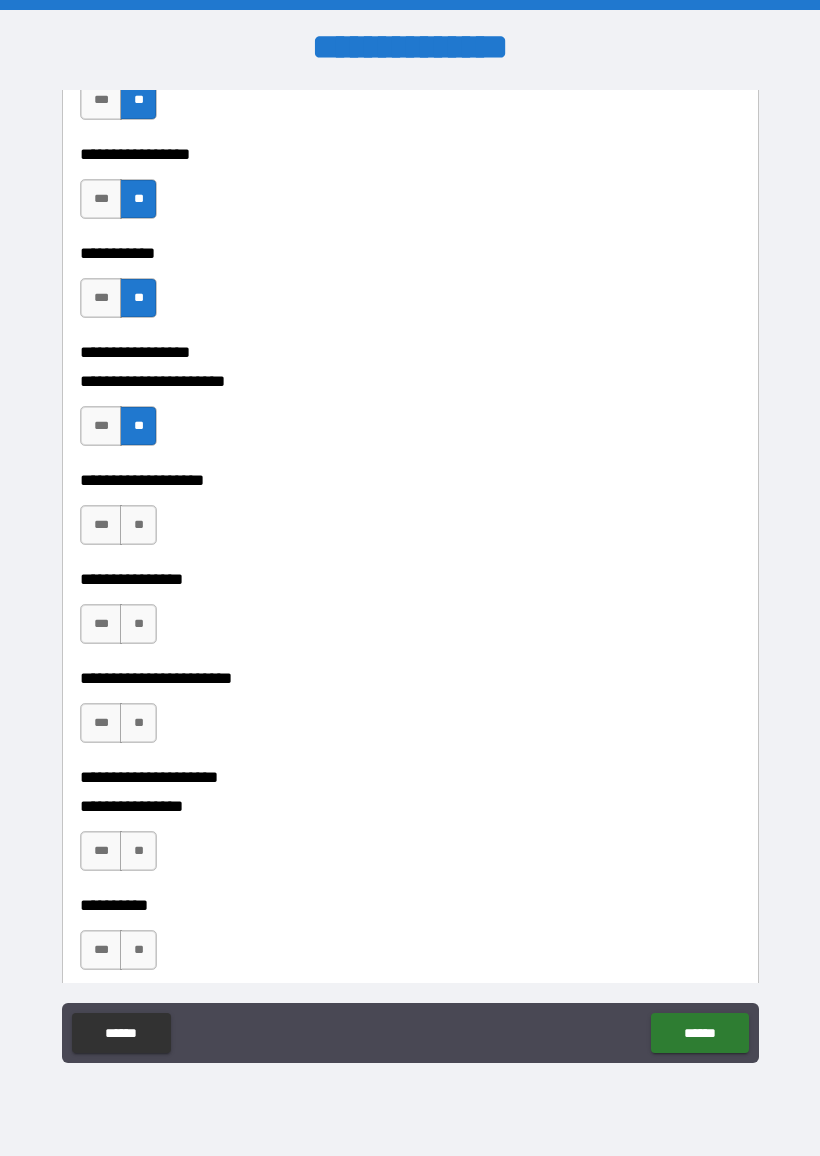scroll, scrollTop: 6135, scrollLeft: 0, axis: vertical 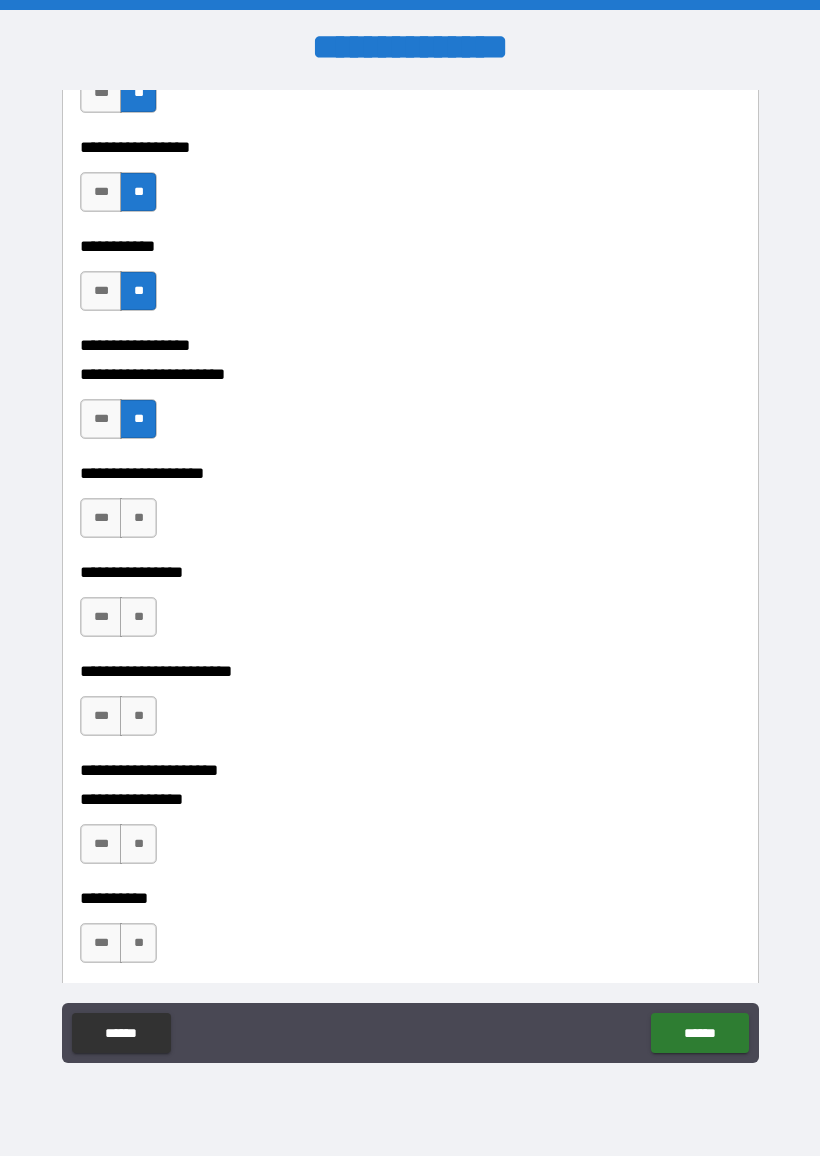 click on "**" at bounding box center [138, 518] 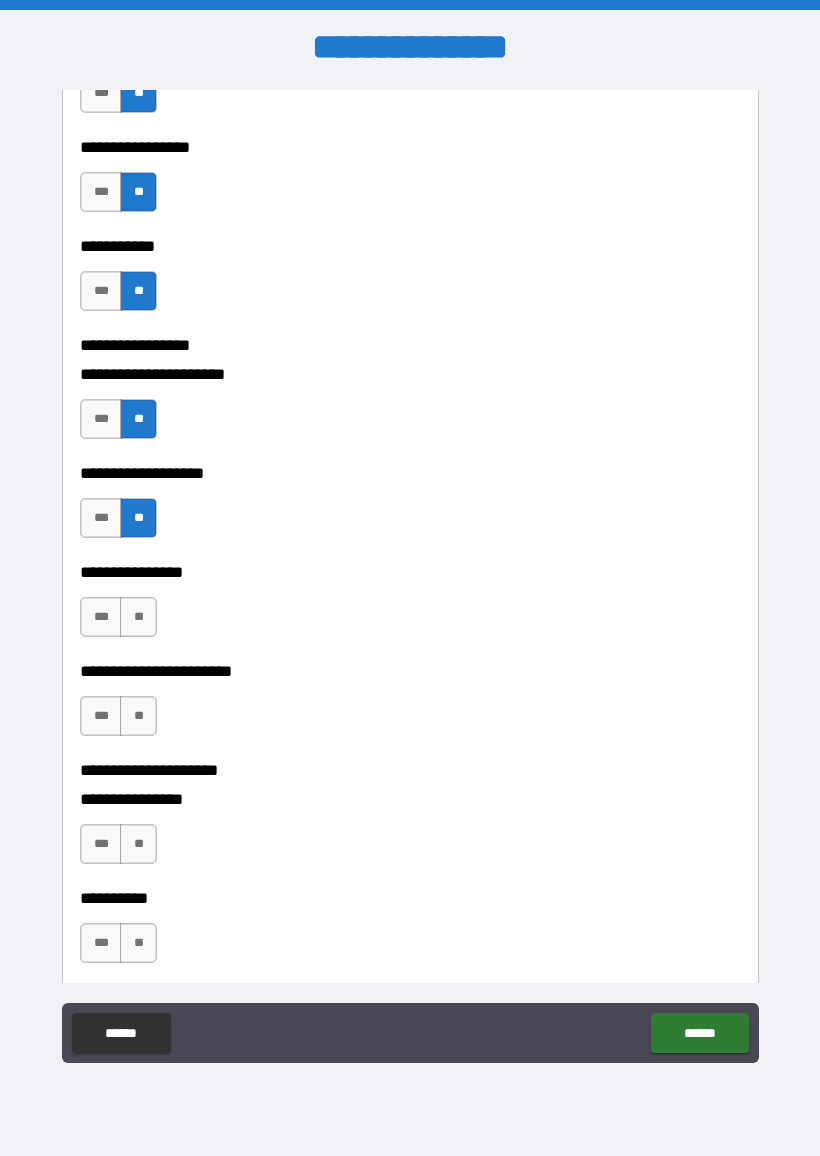 click on "**" at bounding box center (138, 617) 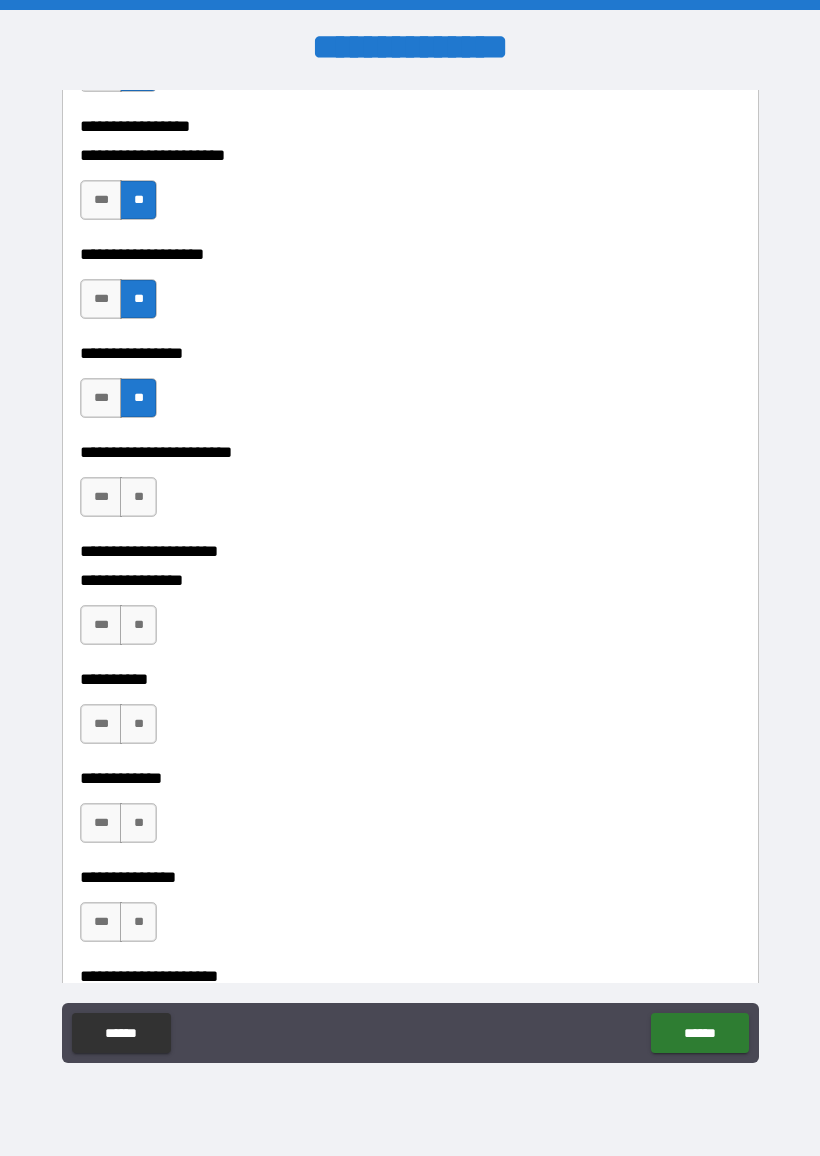 scroll, scrollTop: 6356, scrollLeft: 0, axis: vertical 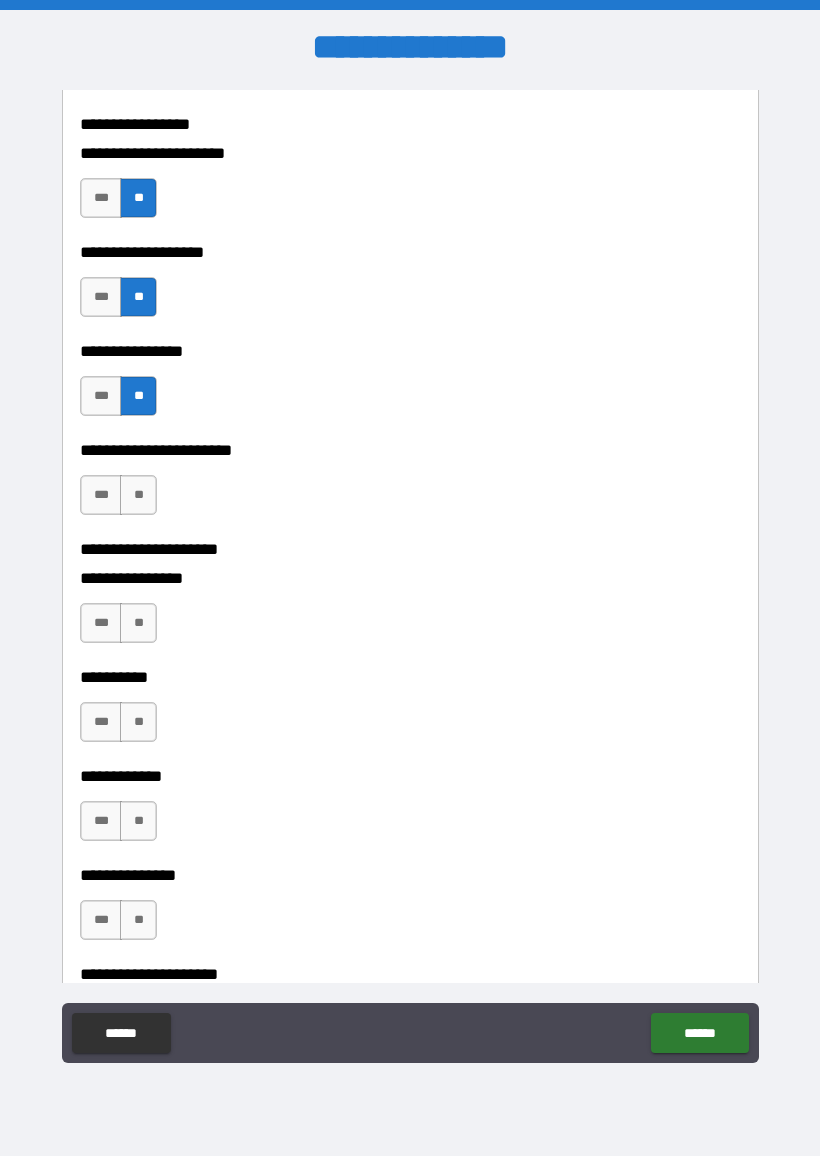 click on "**" at bounding box center (138, 495) 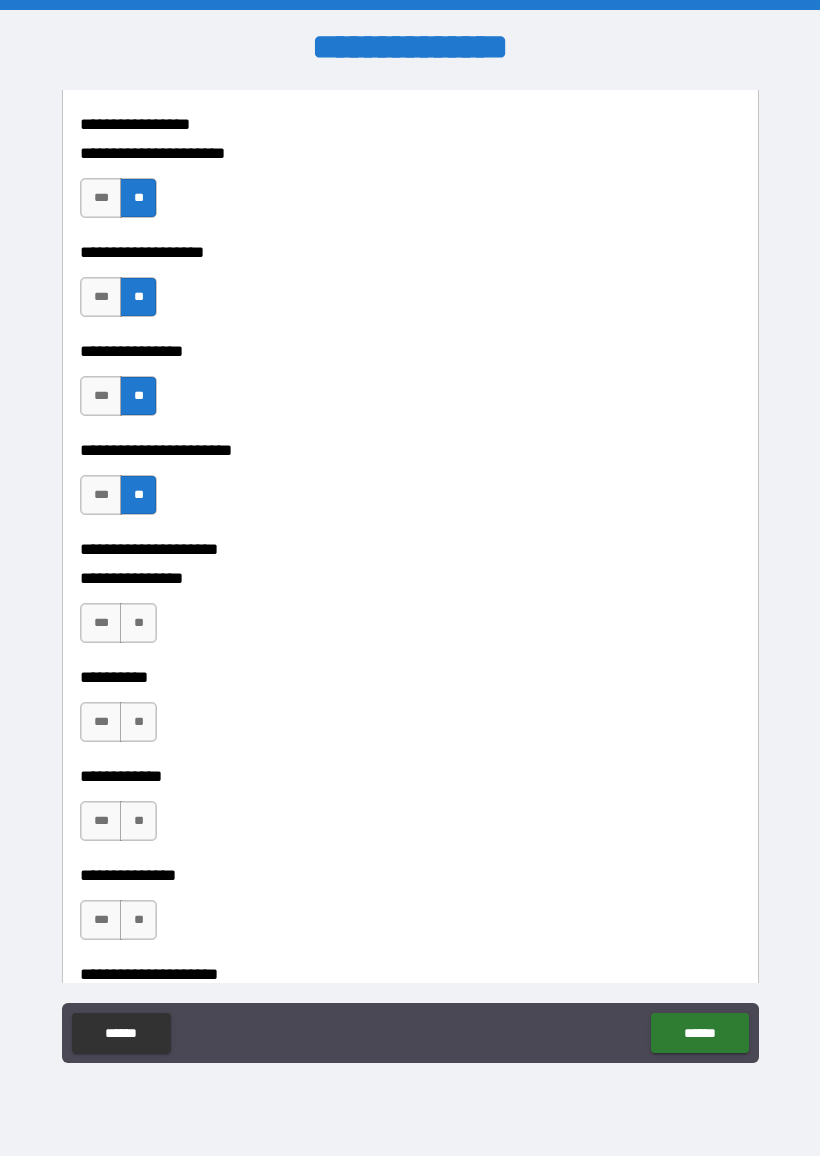 click on "**" at bounding box center (138, 623) 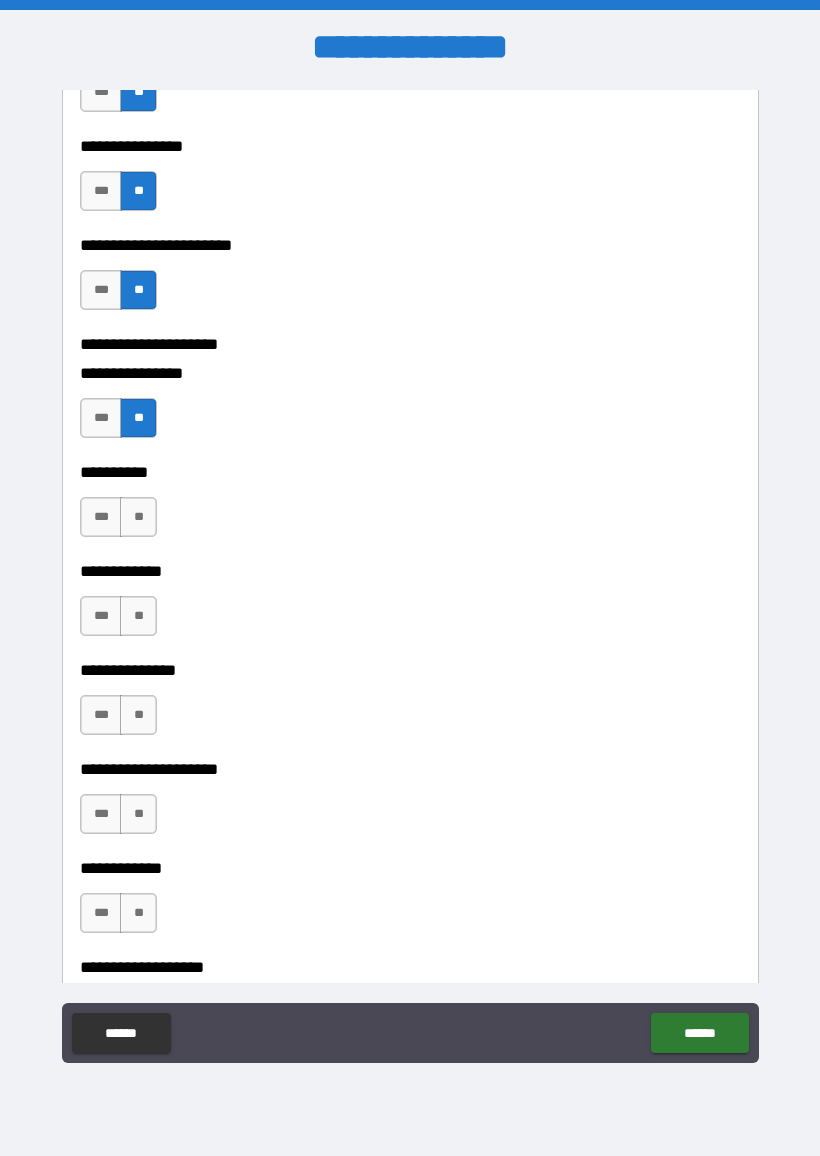 scroll, scrollTop: 6590, scrollLeft: 0, axis: vertical 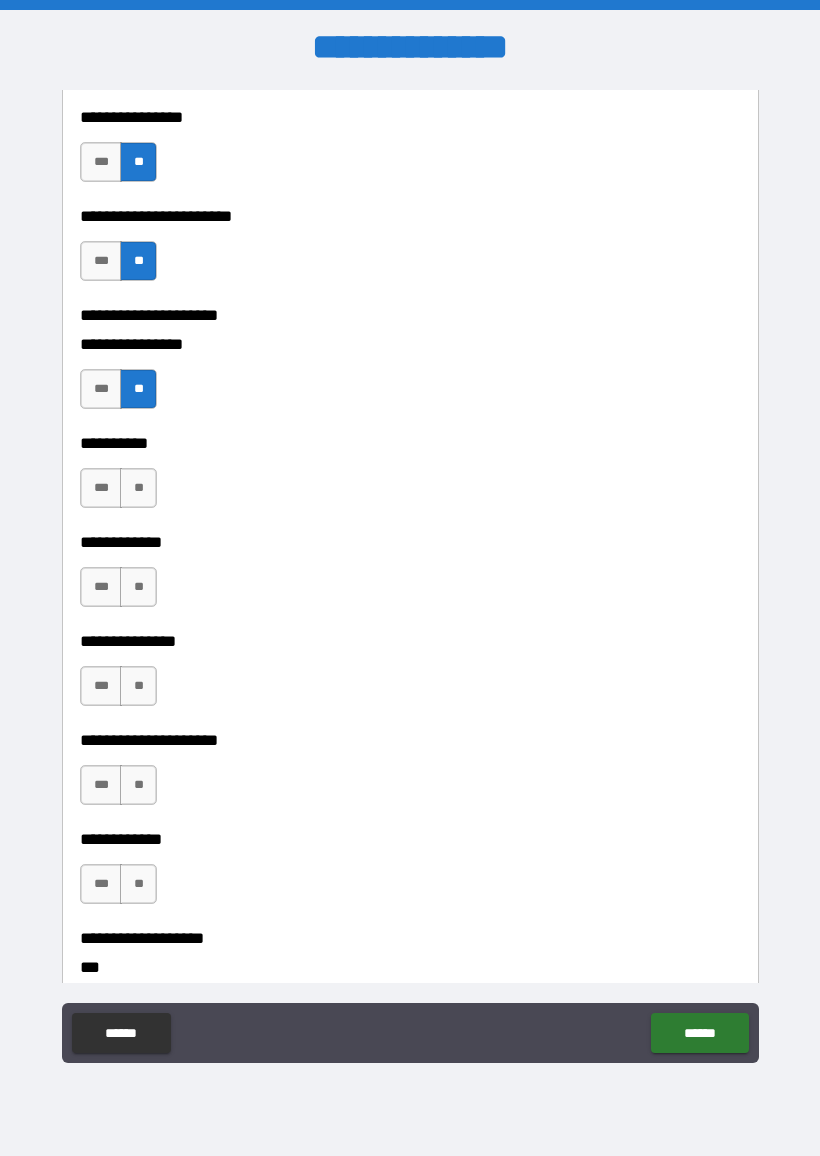 click on "**" at bounding box center (138, 488) 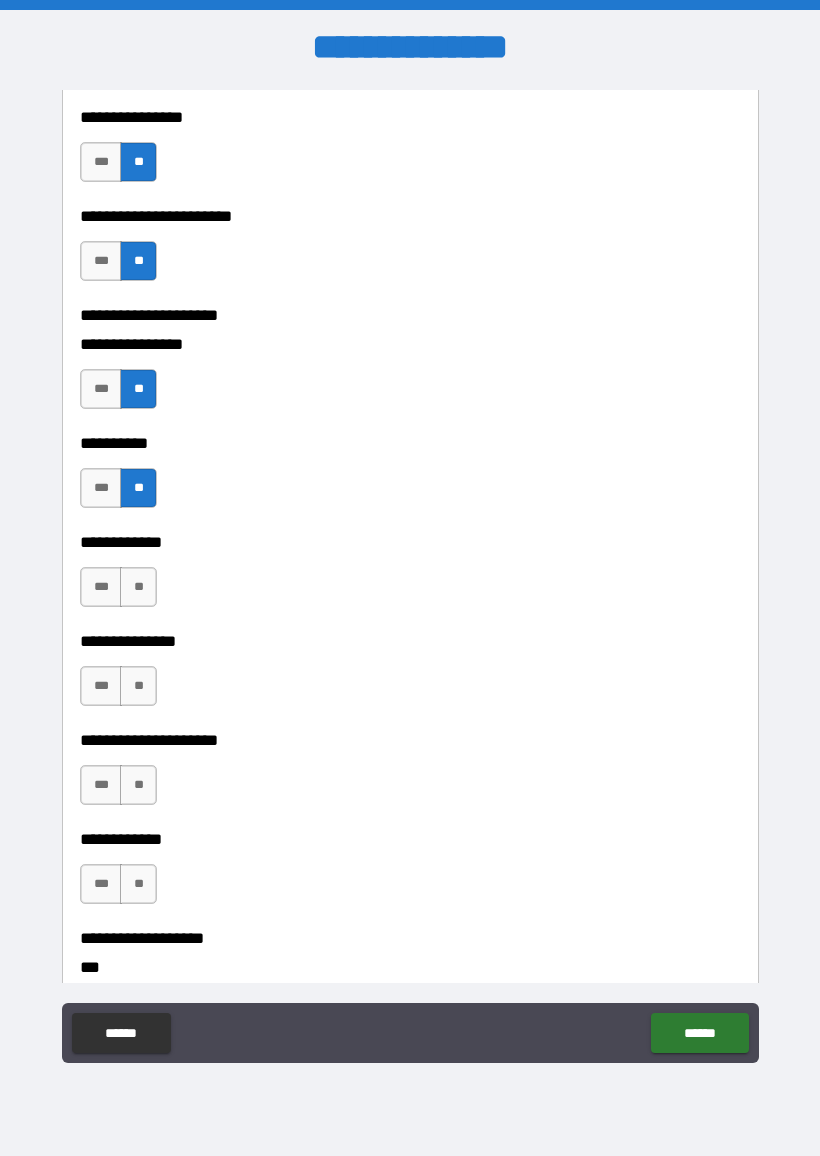 click on "**" at bounding box center (138, 587) 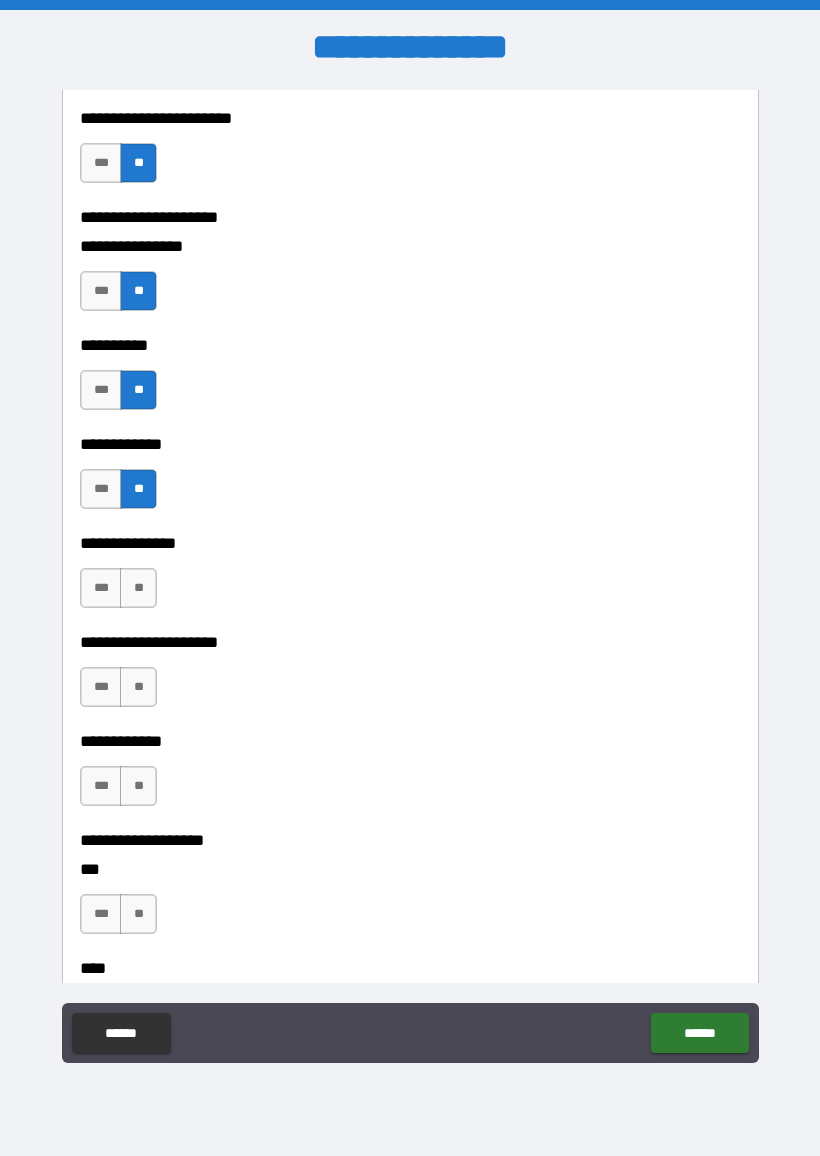 scroll, scrollTop: 6709, scrollLeft: 0, axis: vertical 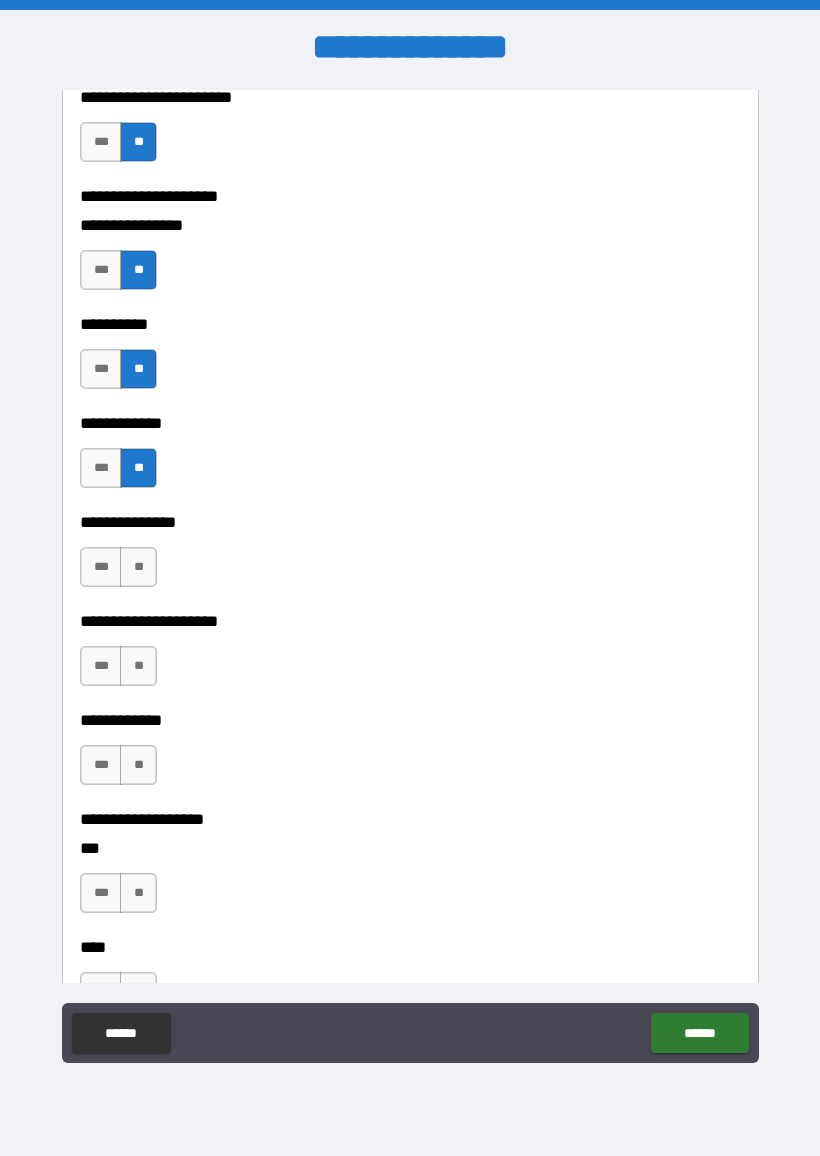 click on "**" at bounding box center (138, 567) 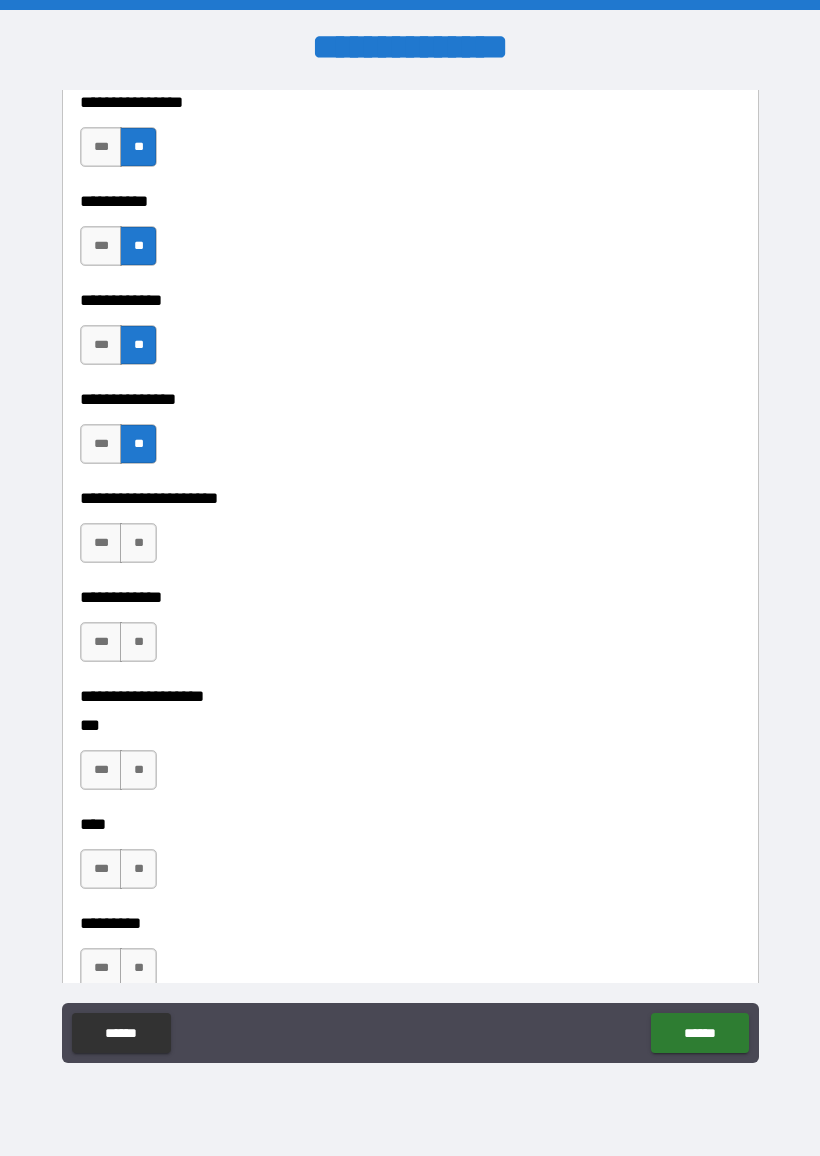 scroll, scrollTop: 6850, scrollLeft: 0, axis: vertical 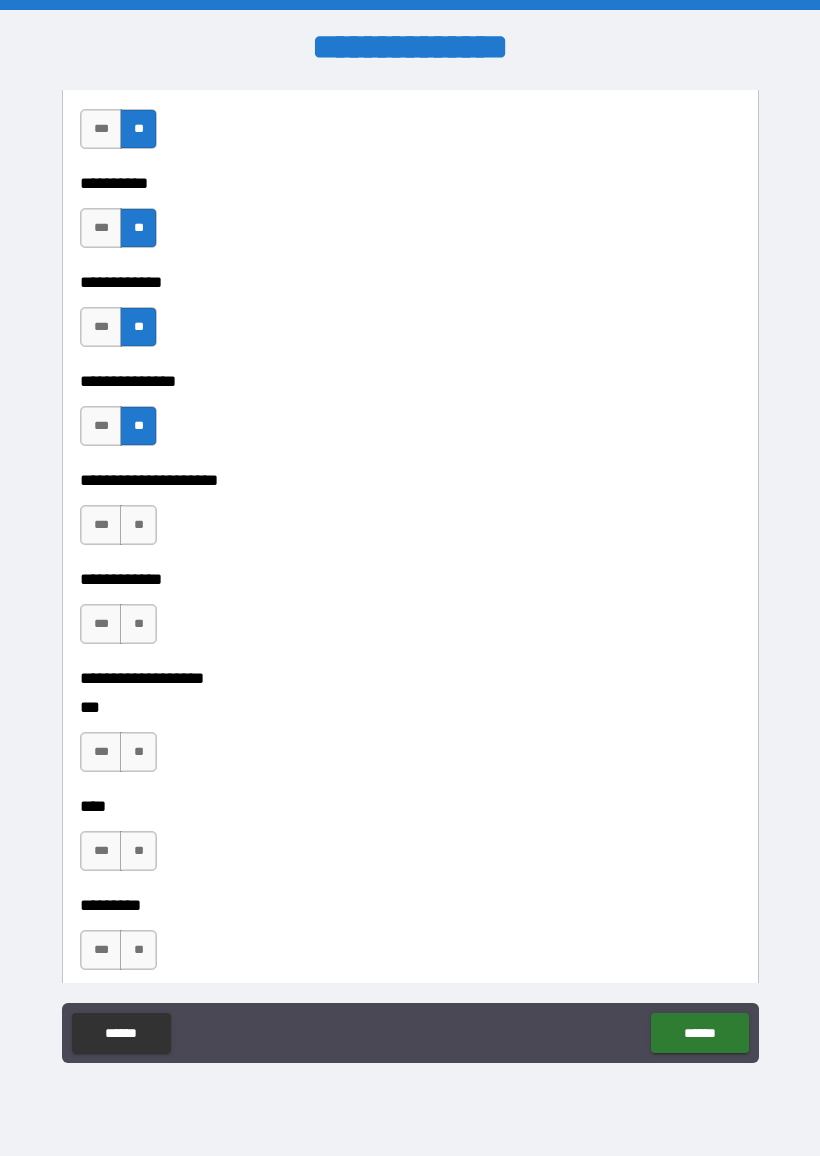 click on "**" at bounding box center [138, 525] 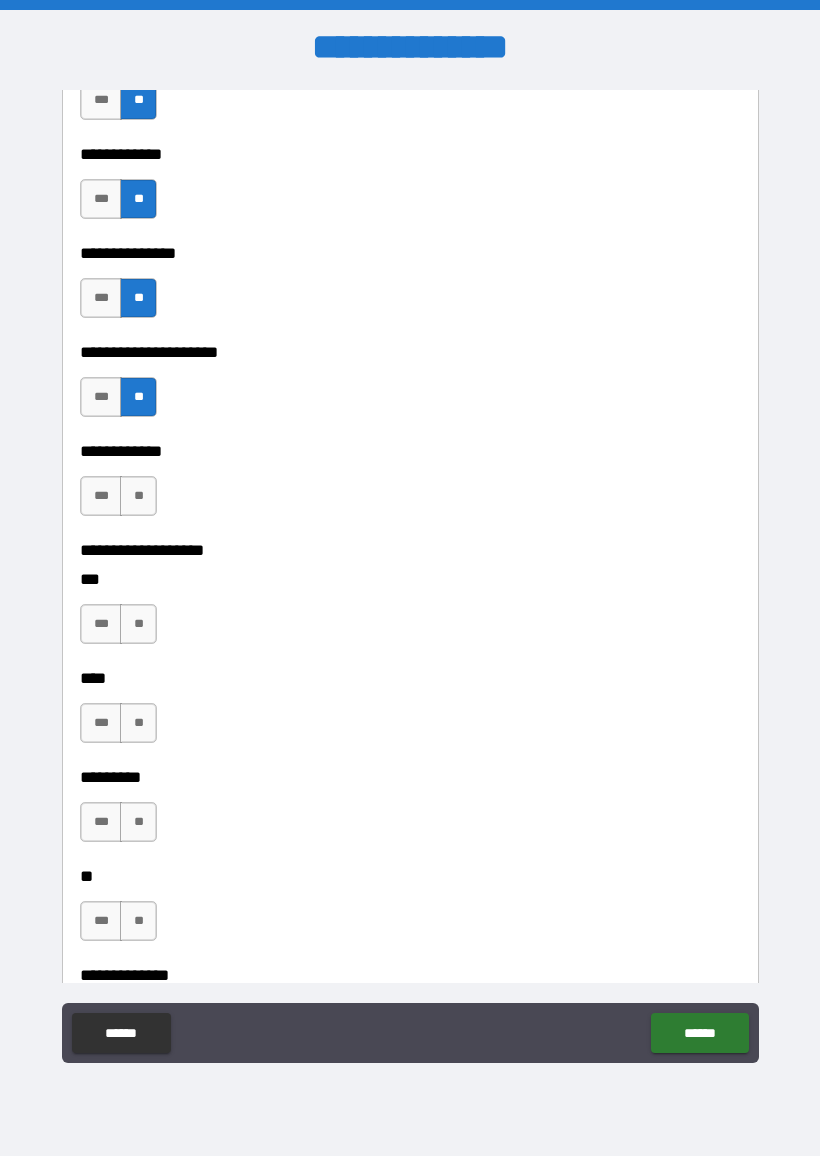scroll, scrollTop: 6981, scrollLeft: 0, axis: vertical 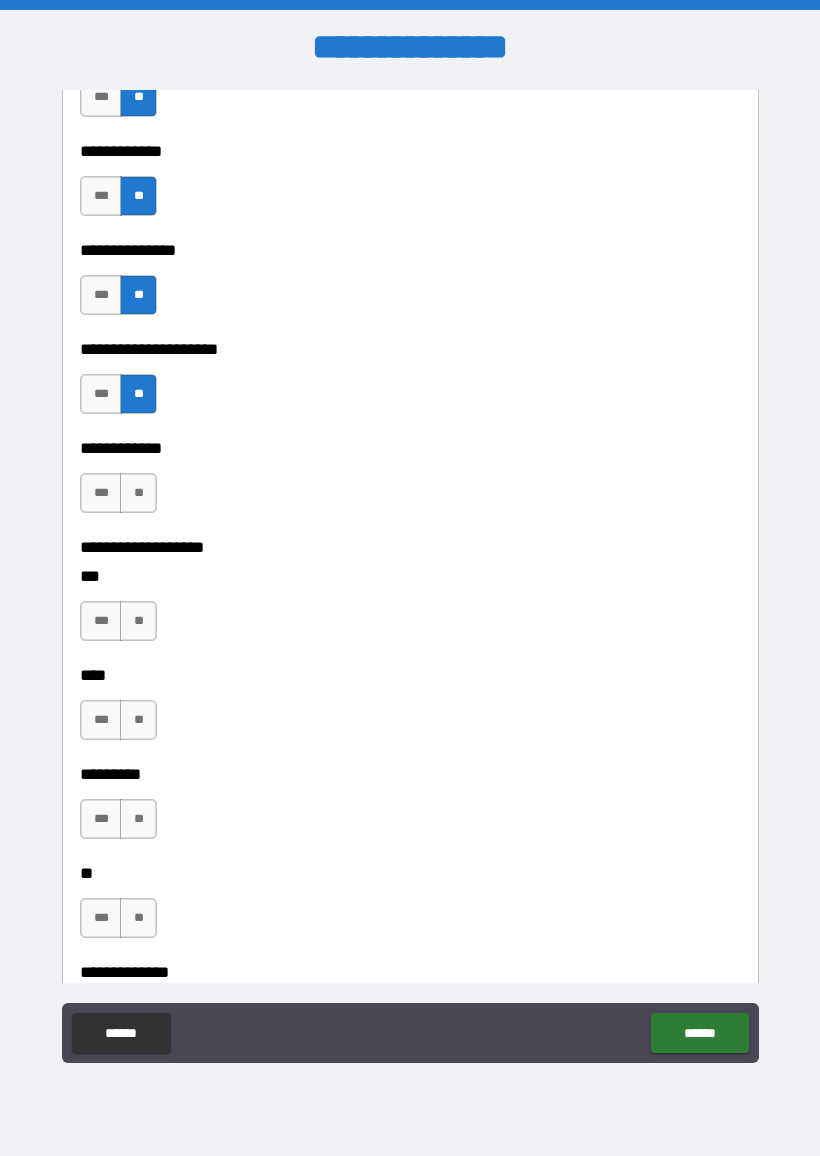 click on "**" at bounding box center (138, 493) 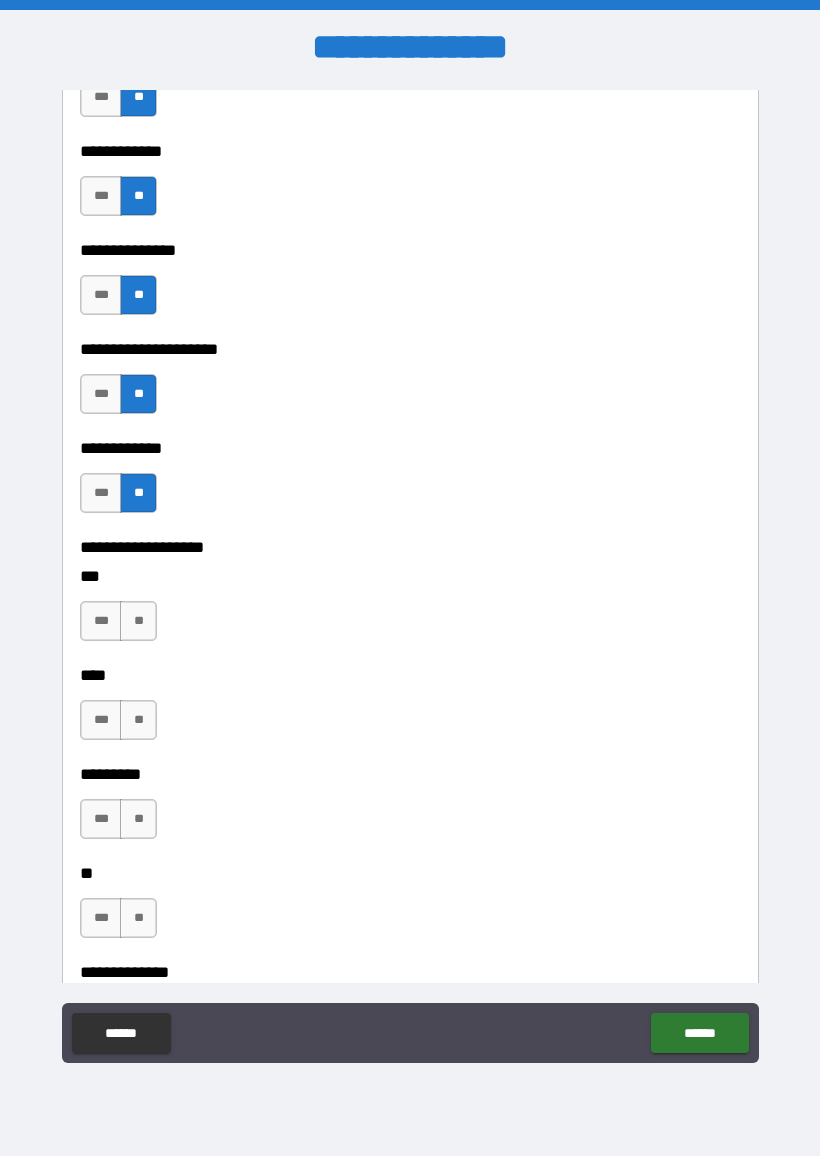 click on "**" at bounding box center [138, 621] 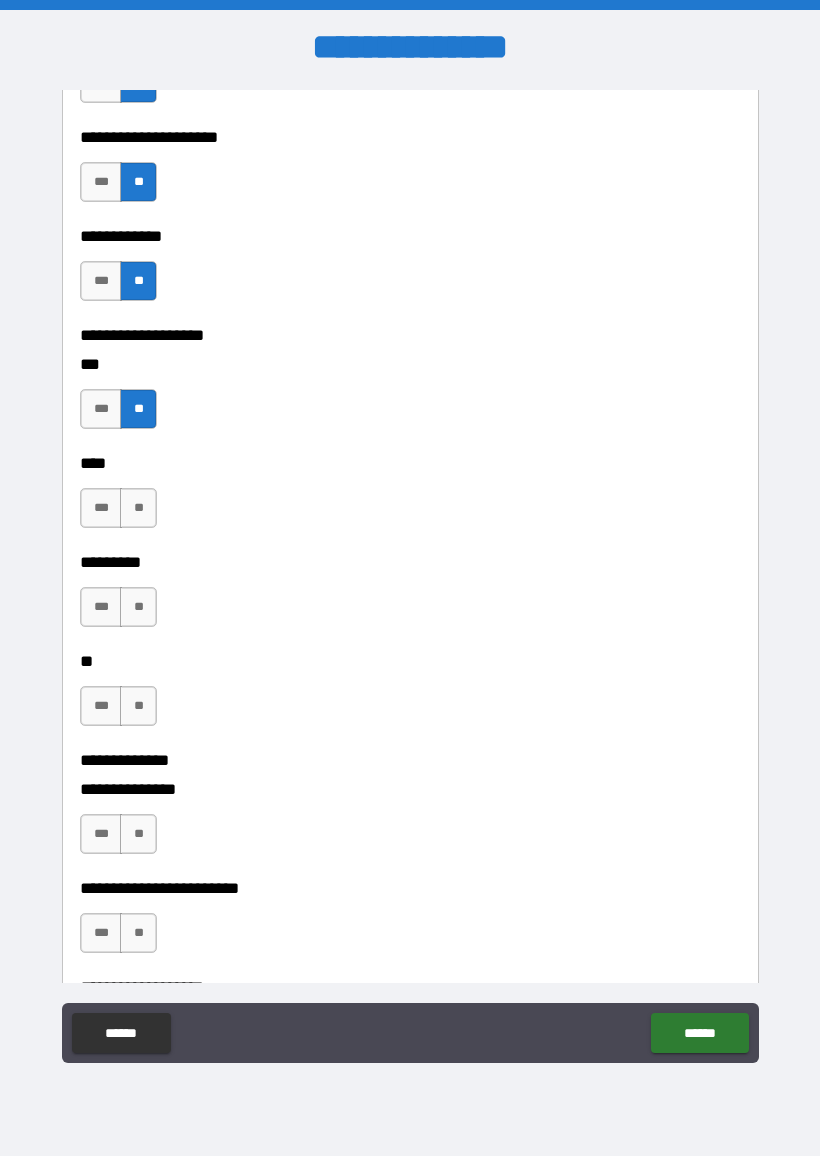 scroll, scrollTop: 7207, scrollLeft: 0, axis: vertical 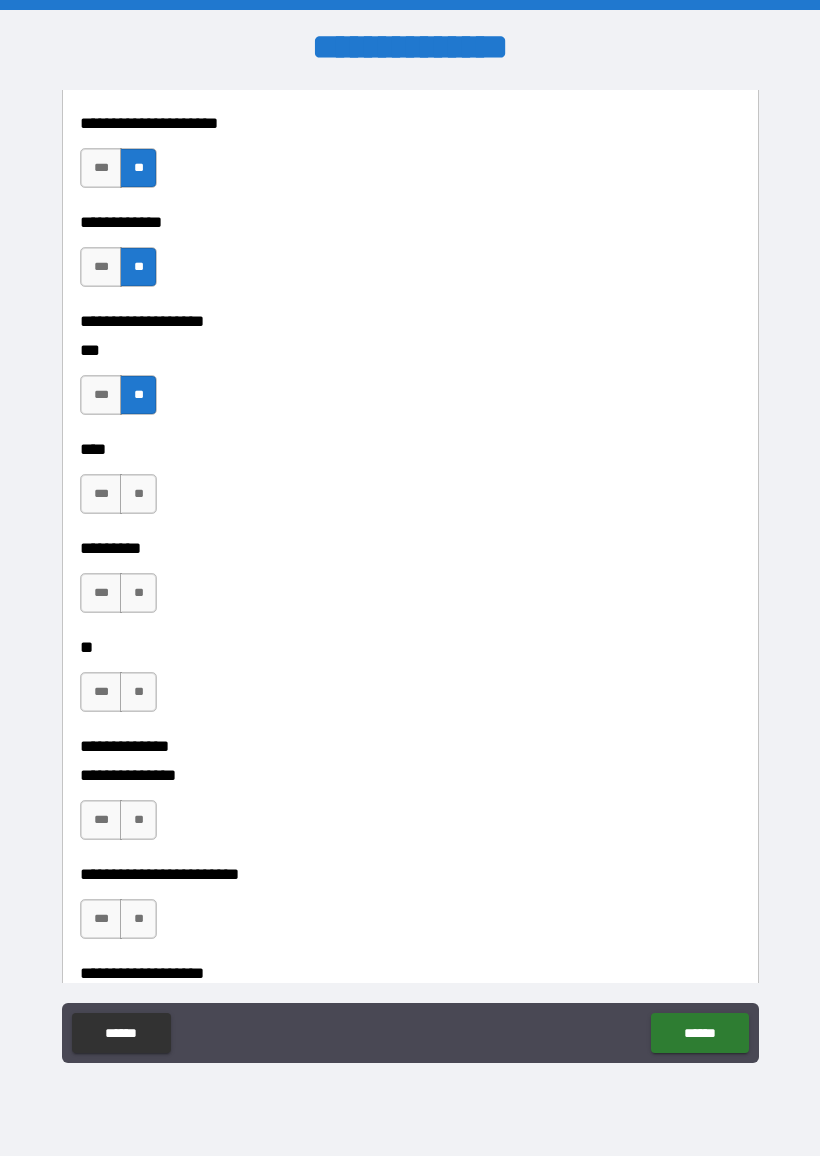click on "**" at bounding box center (138, 494) 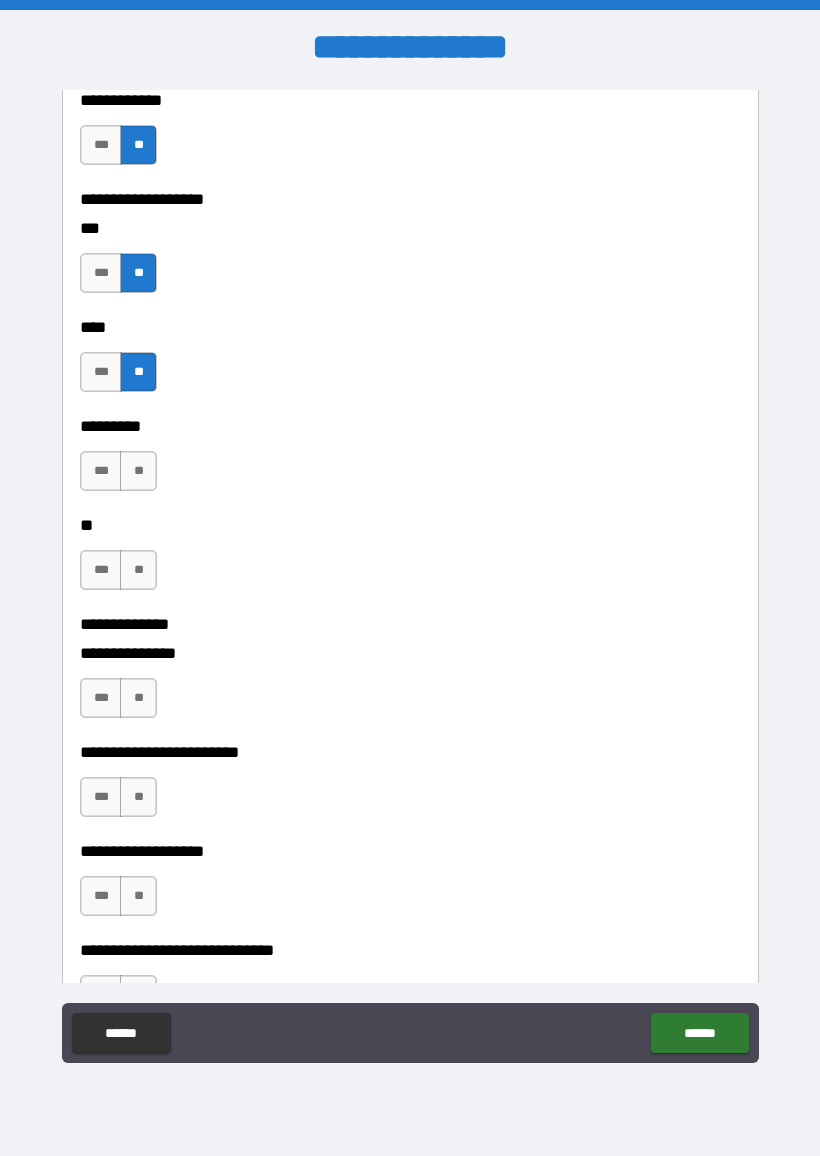 scroll, scrollTop: 7350, scrollLeft: 0, axis: vertical 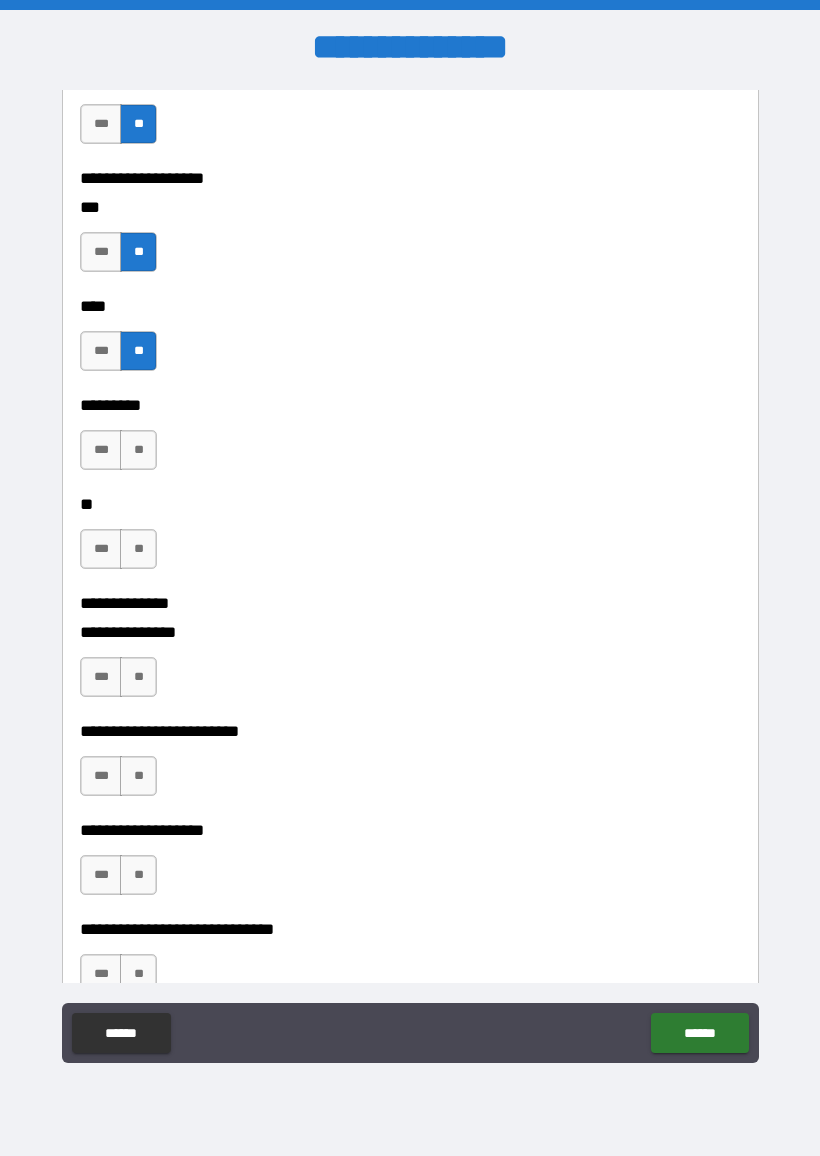 click on "**" at bounding box center [138, 450] 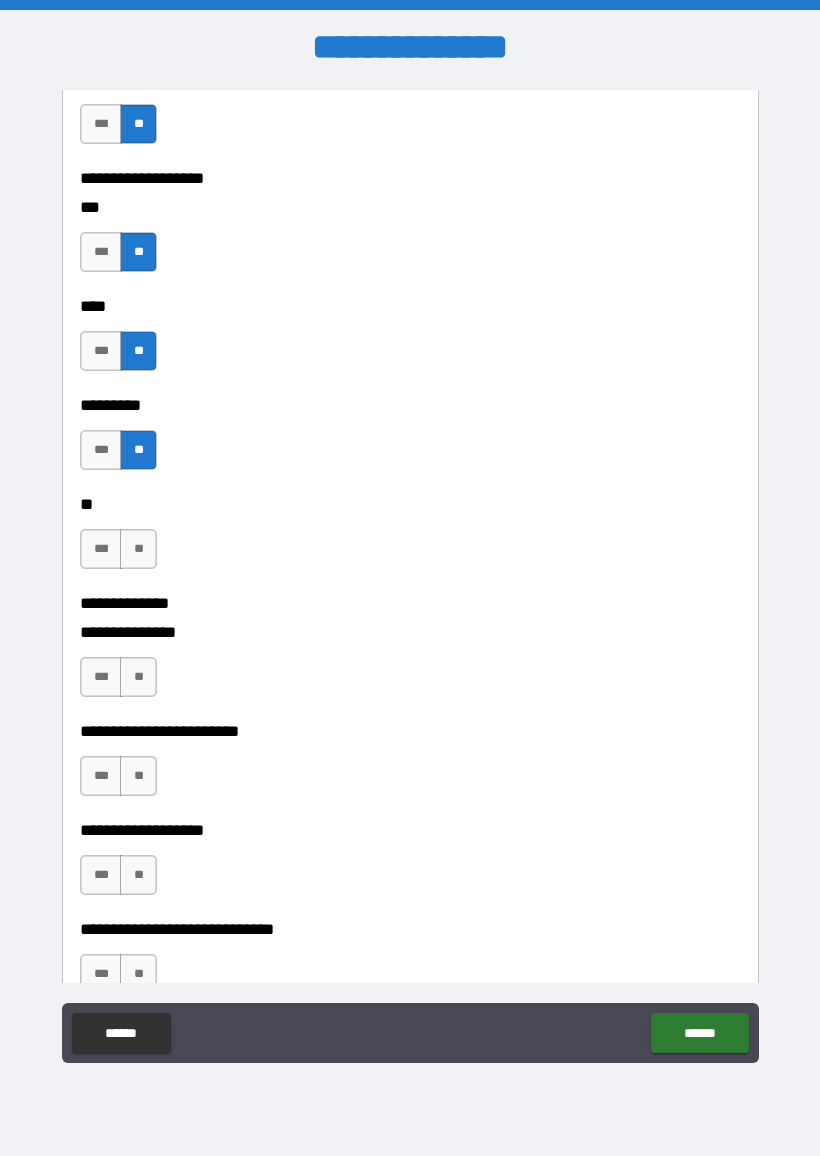 click on "**" at bounding box center [138, 549] 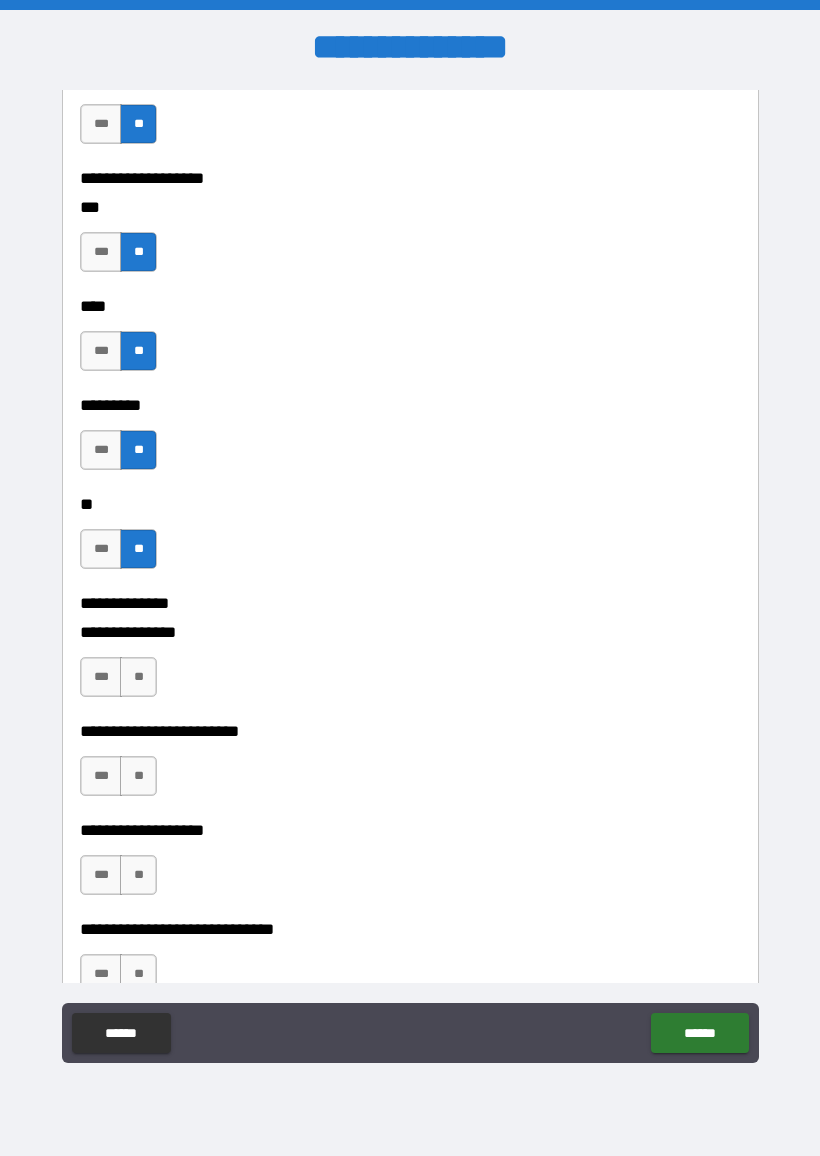 click on "**" at bounding box center (138, 677) 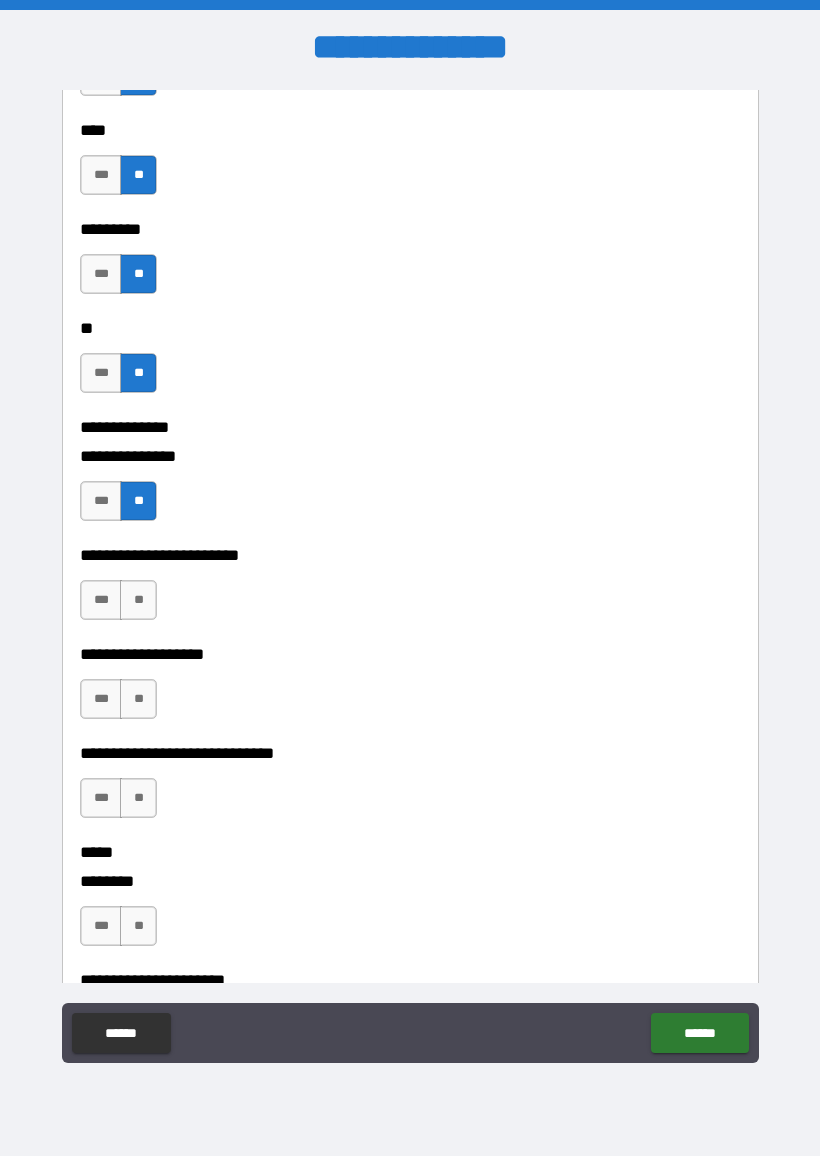 scroll, scrollTop: 7544, scrollLeft: 0, axis: vertical 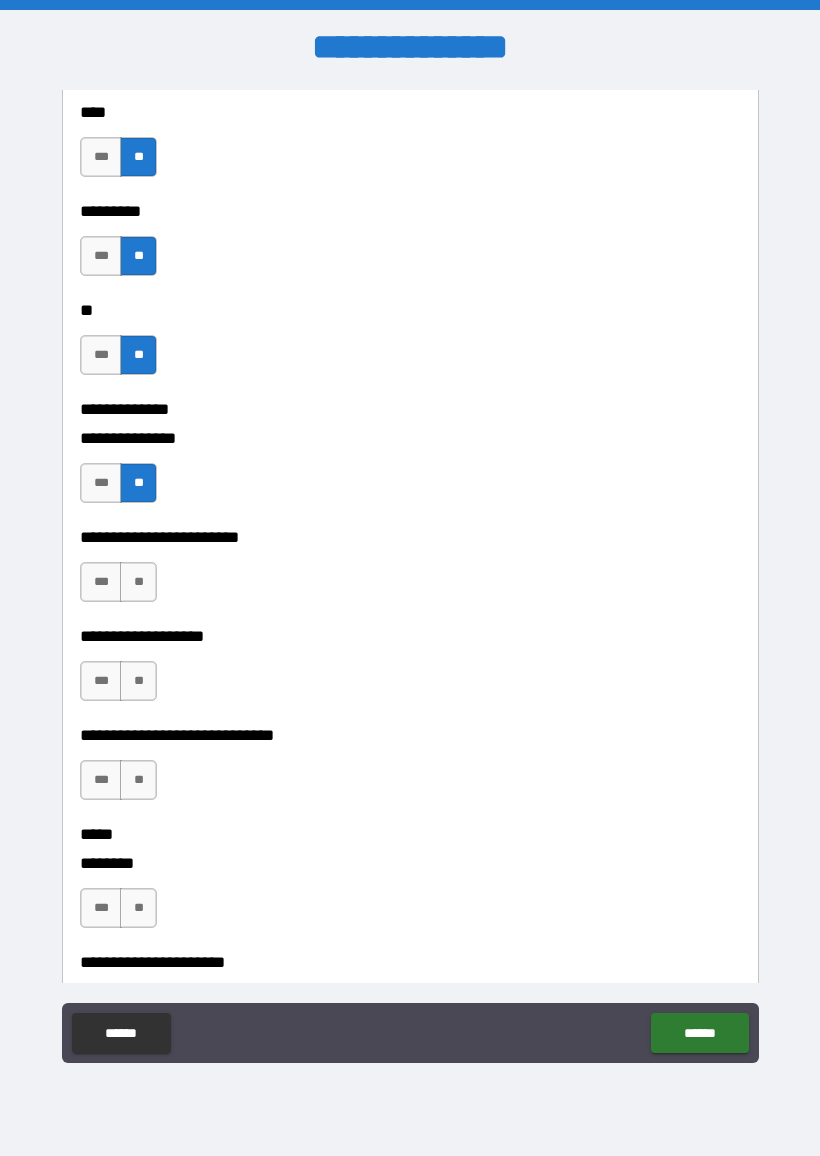 click on "**" at bounding box center [138, 582] 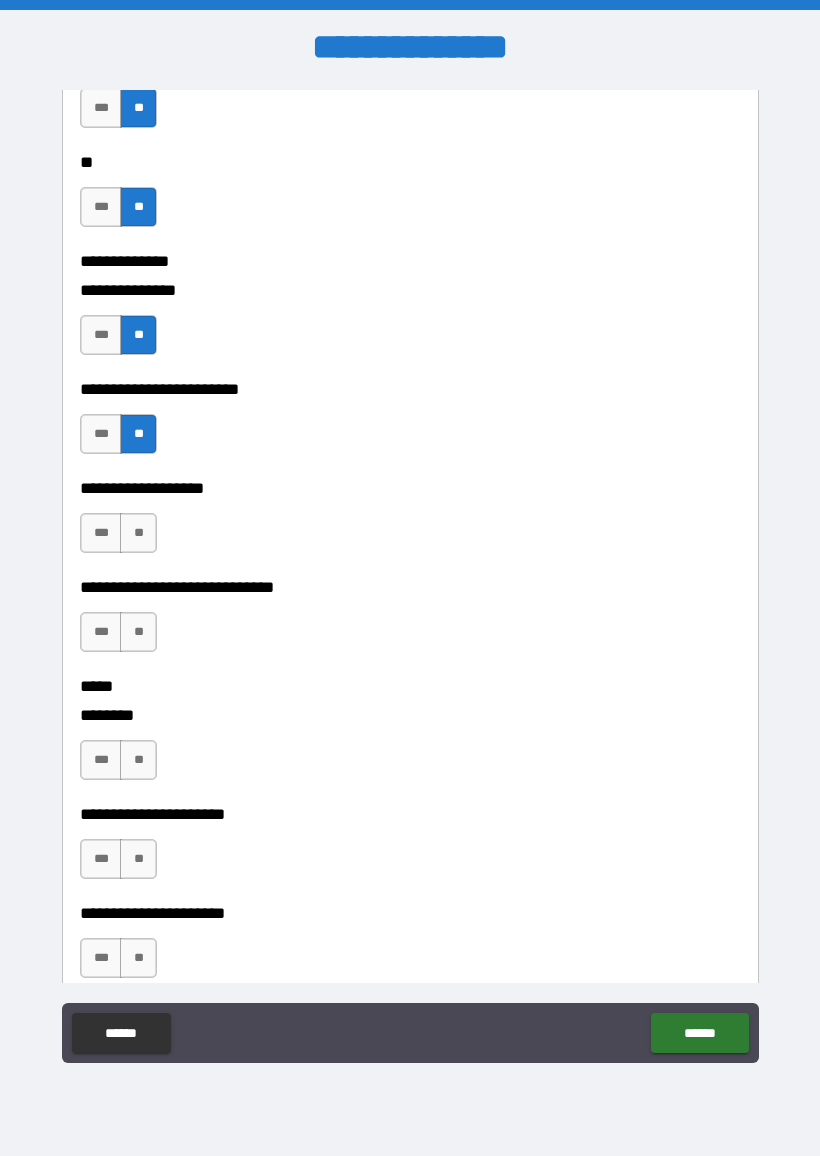 scroll, scrollTop: 7694, scrollLeft: 0, axis: vertical 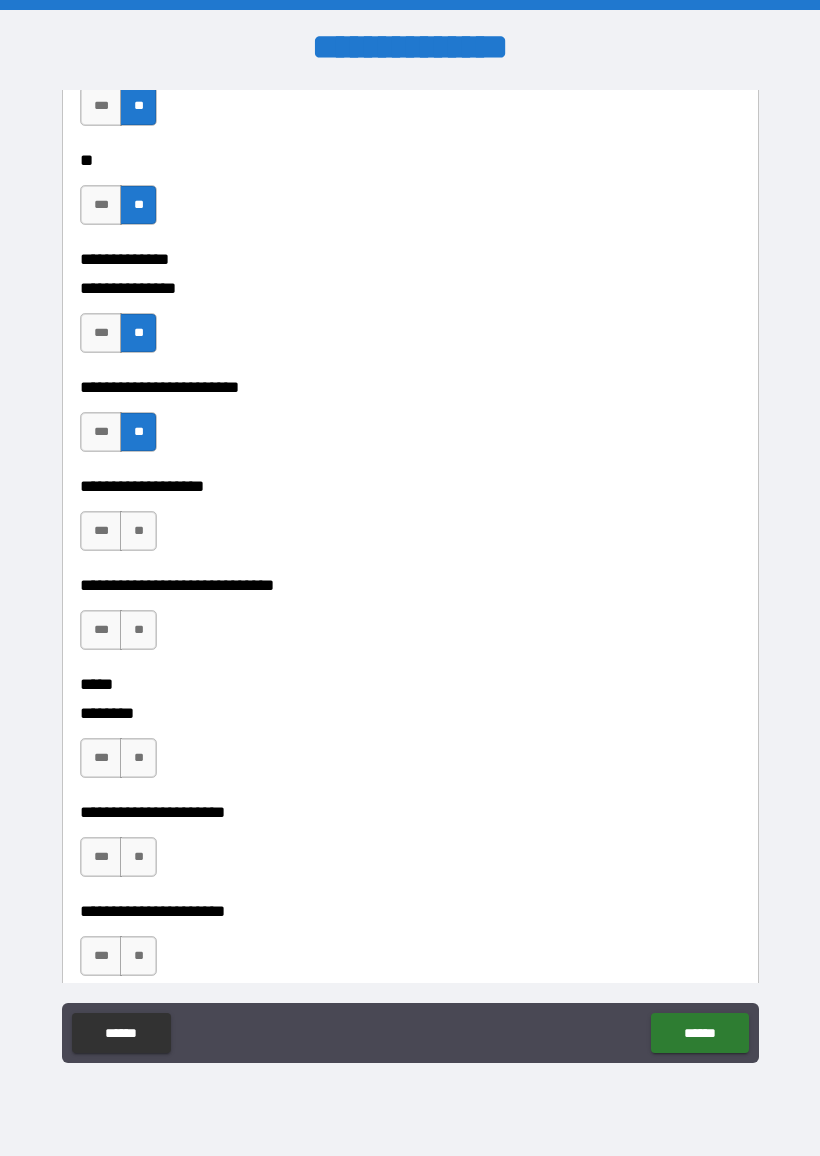 click on "**" at bounding box center [138, 531] 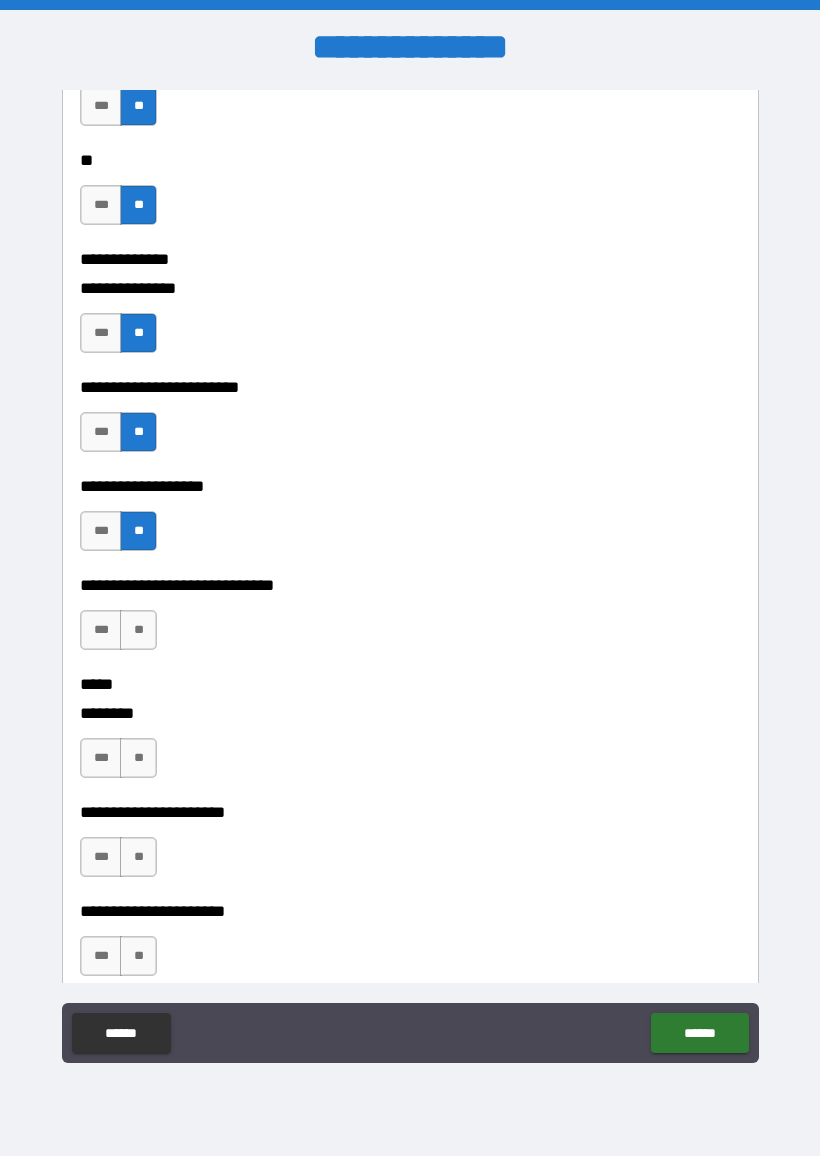click on "**" at bounding box center [138, 630] 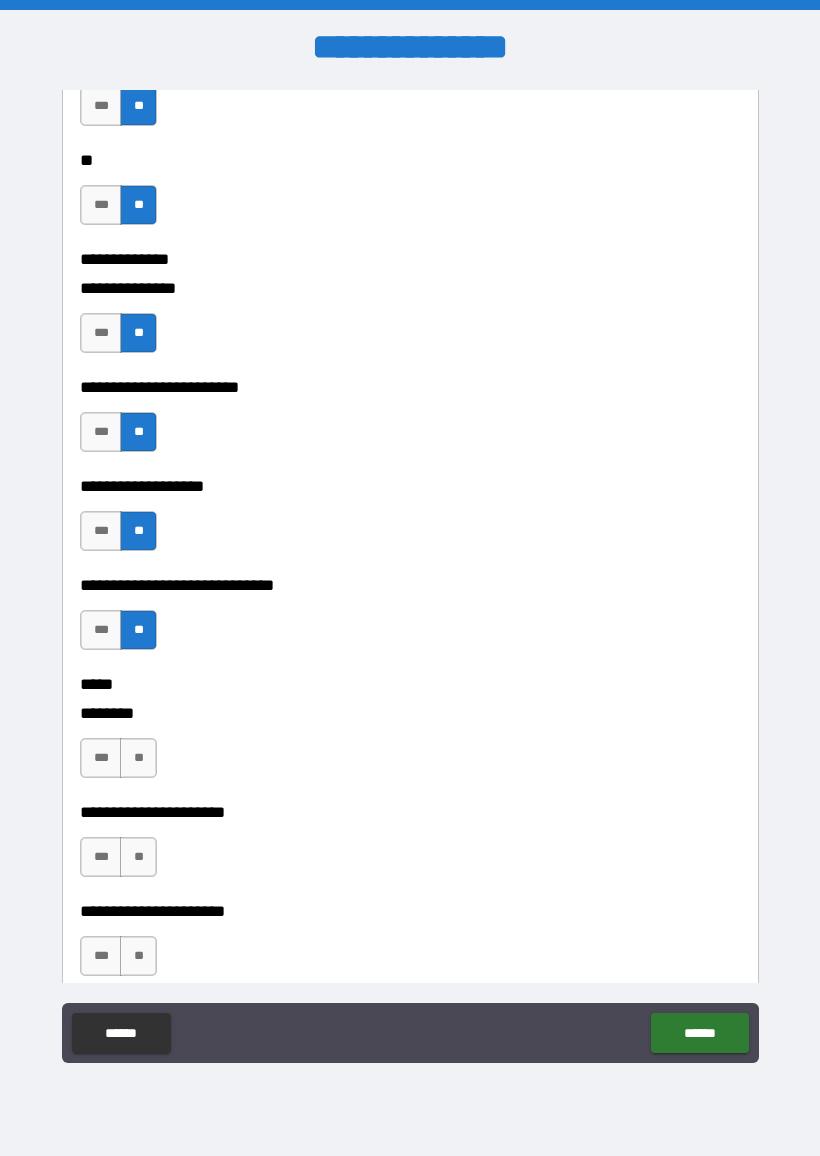 click on "**" at bounding box center [138, 758] 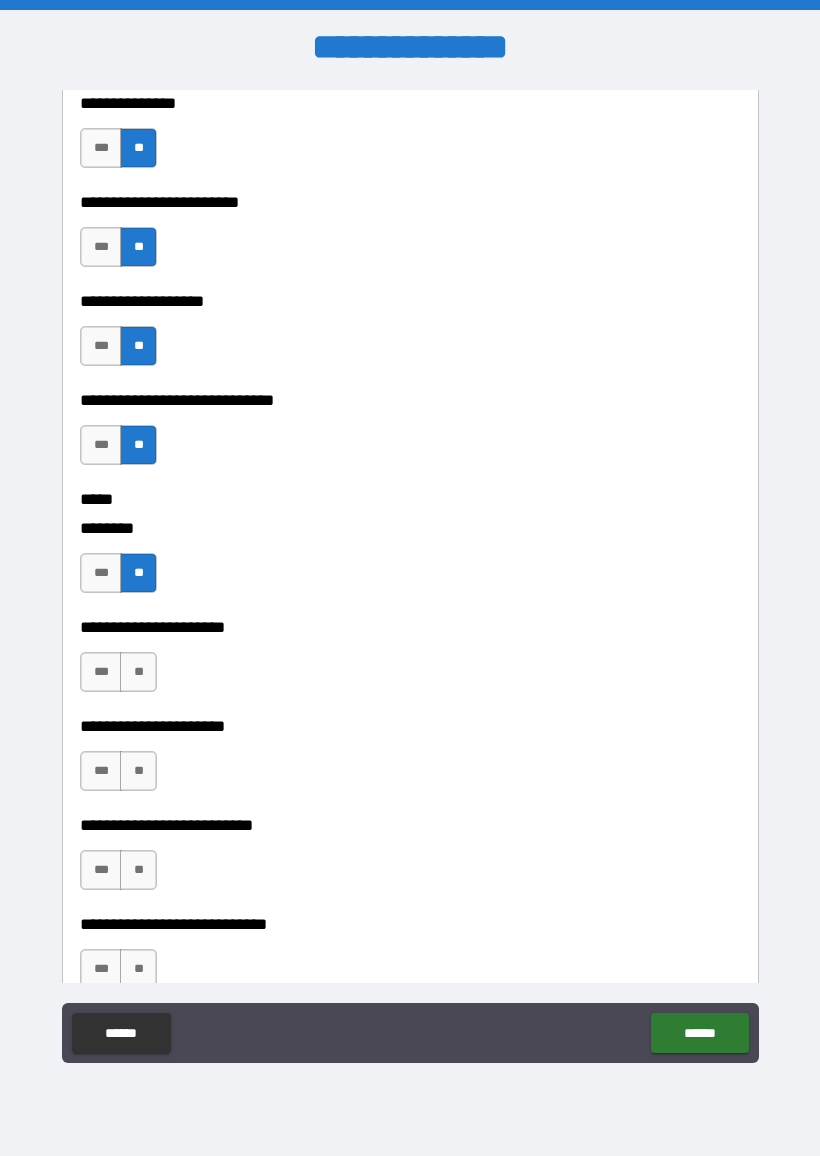 scroll, scrollTop: 7950, scrollLeft: 0, axis: vertical 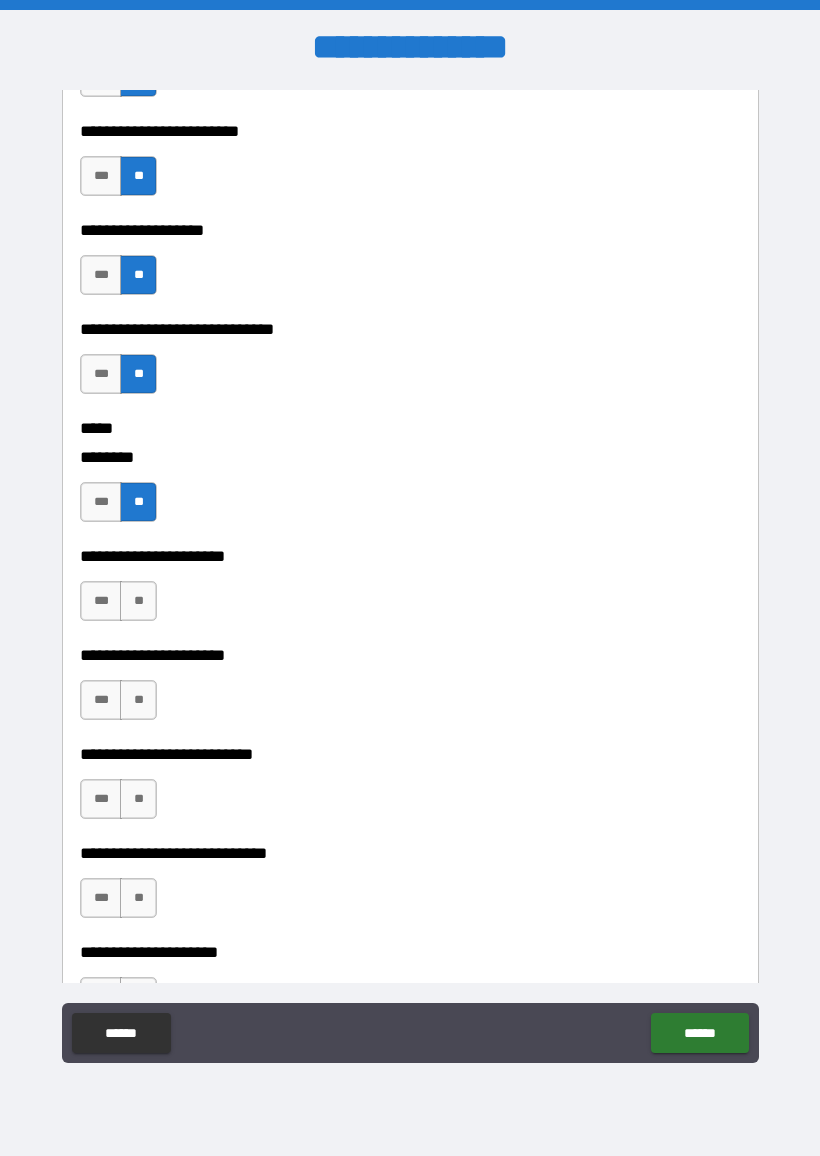 click on "**" at bounding box center (138, 601) 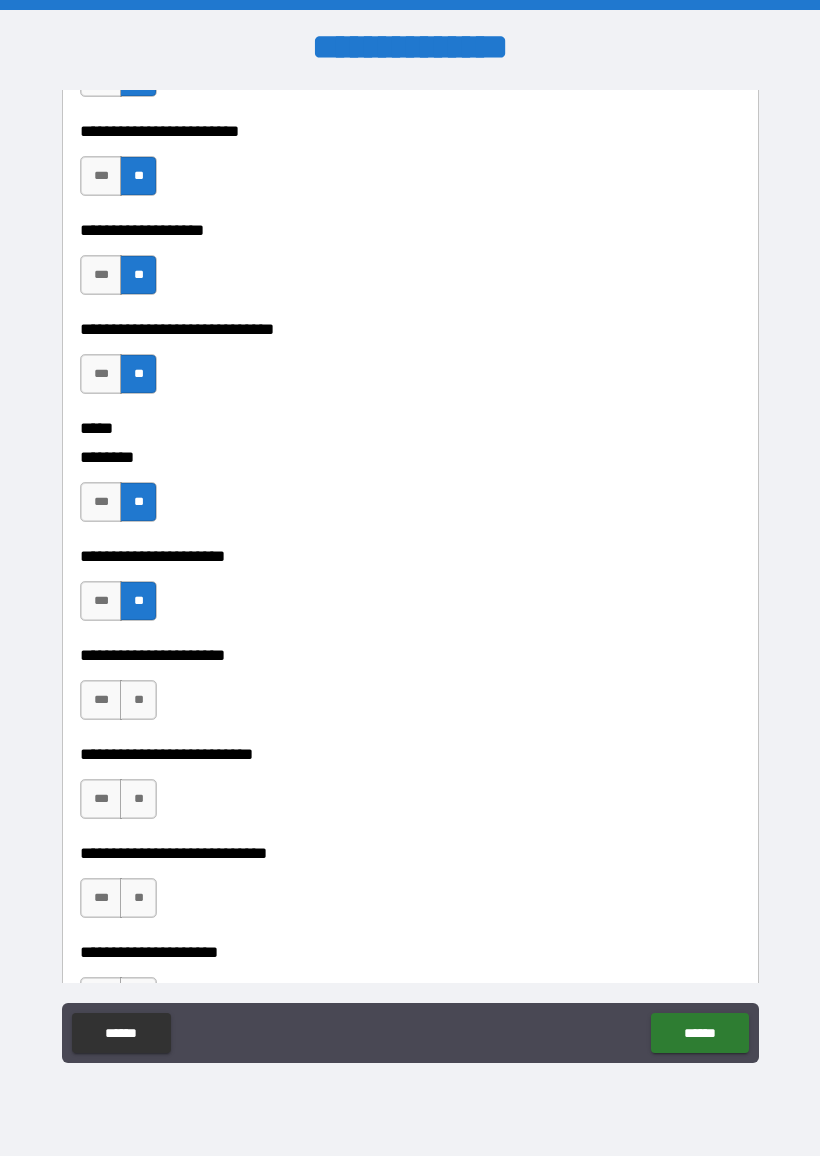 click on "**" at bounding box center (138, 700) 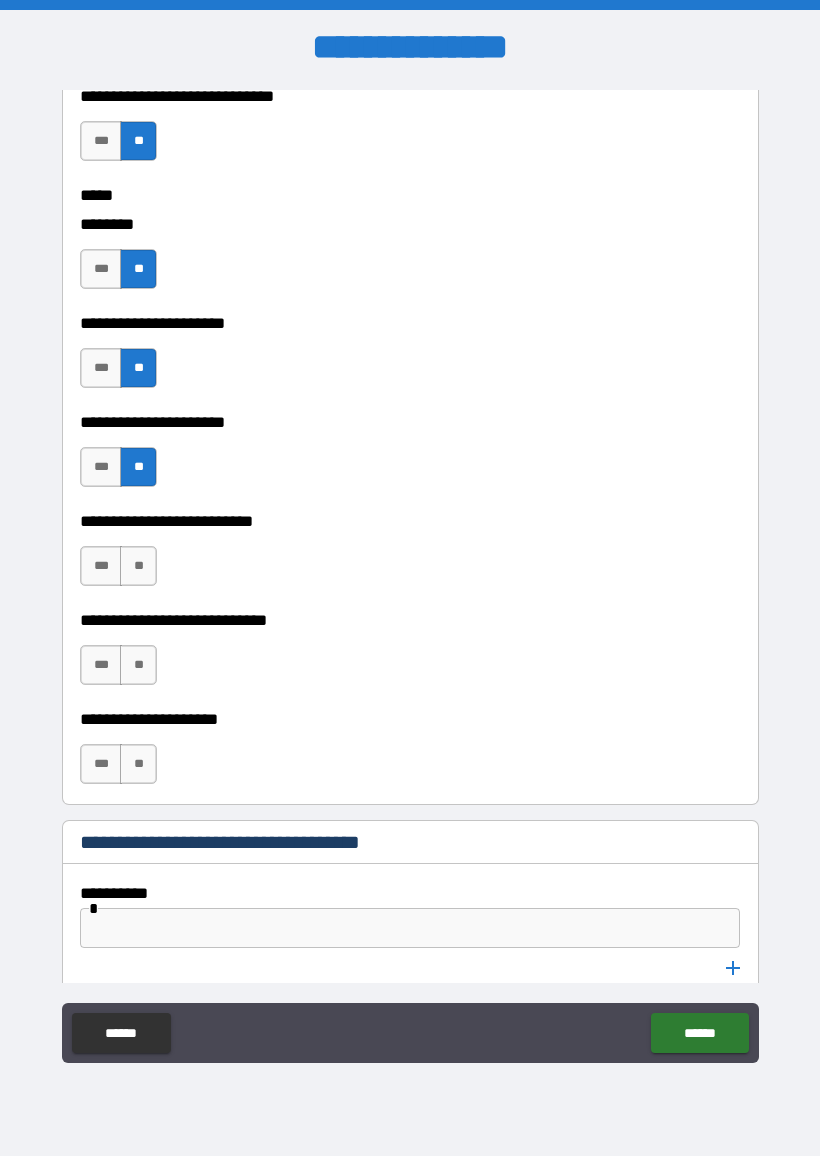 scroll, scrollTop: 8211, scrollLeft: 0, axis: vertical 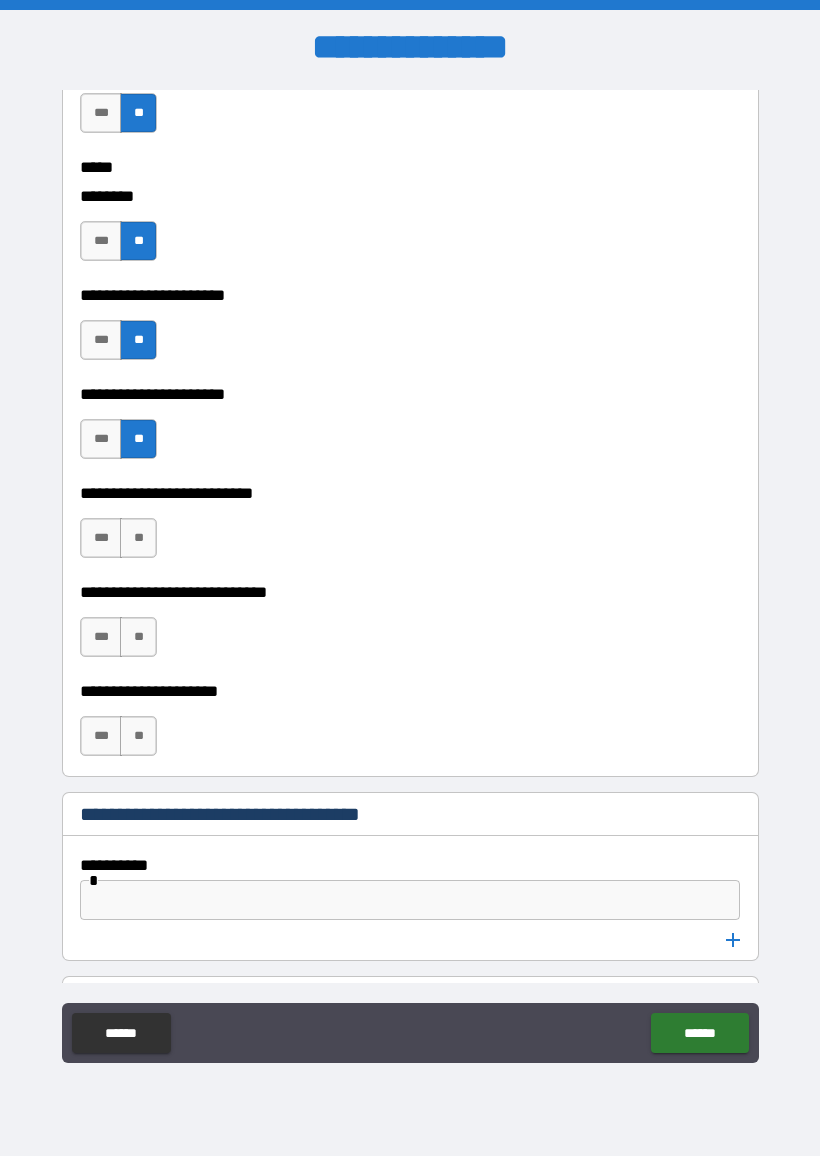 click on "**" at bounding box center (138, 538) 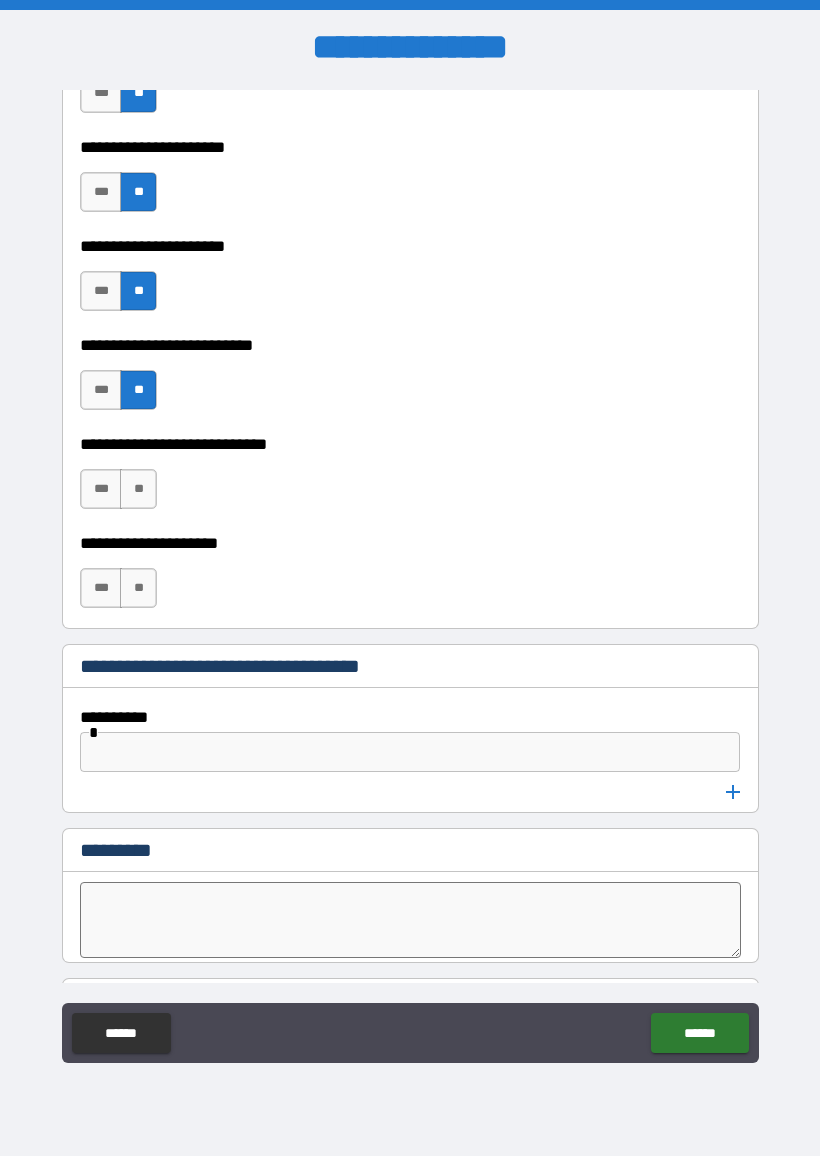 scroll, scrollTop: 8373, scrollLeft: 0, axis: vertical 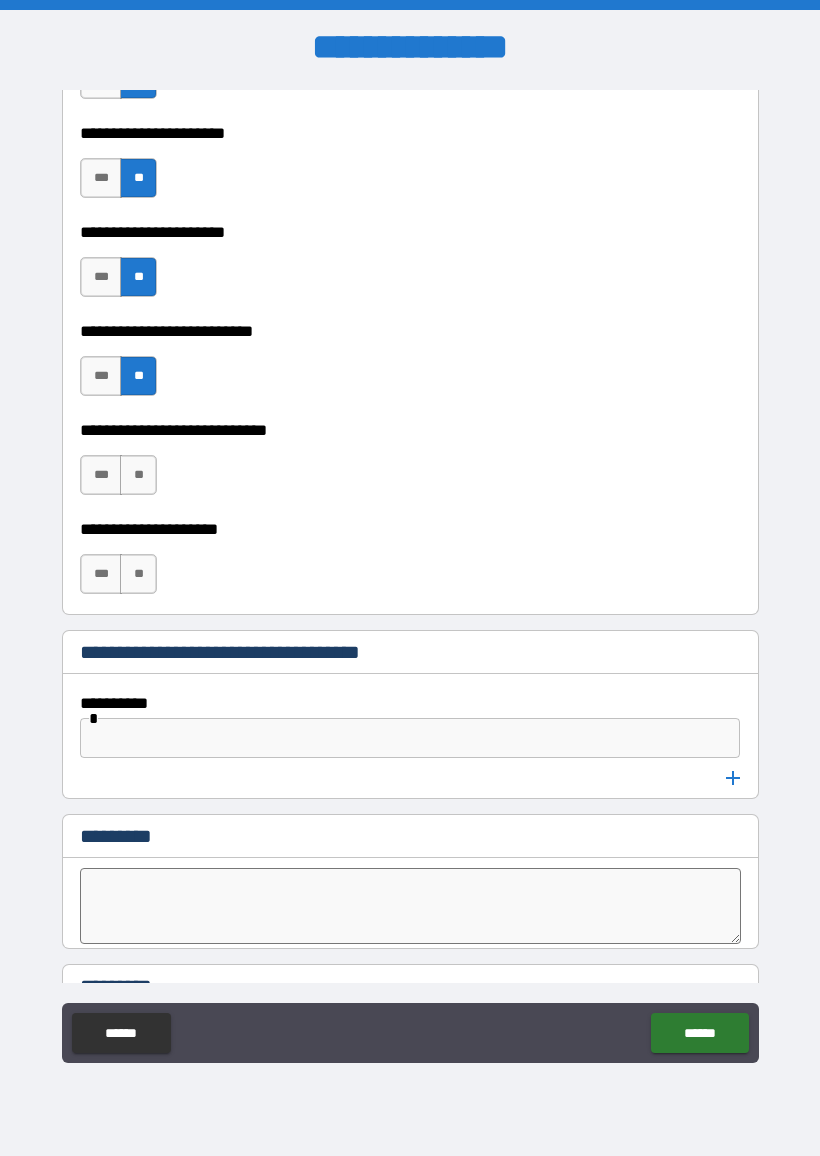 click on "**" at bounding box center [138, 475] 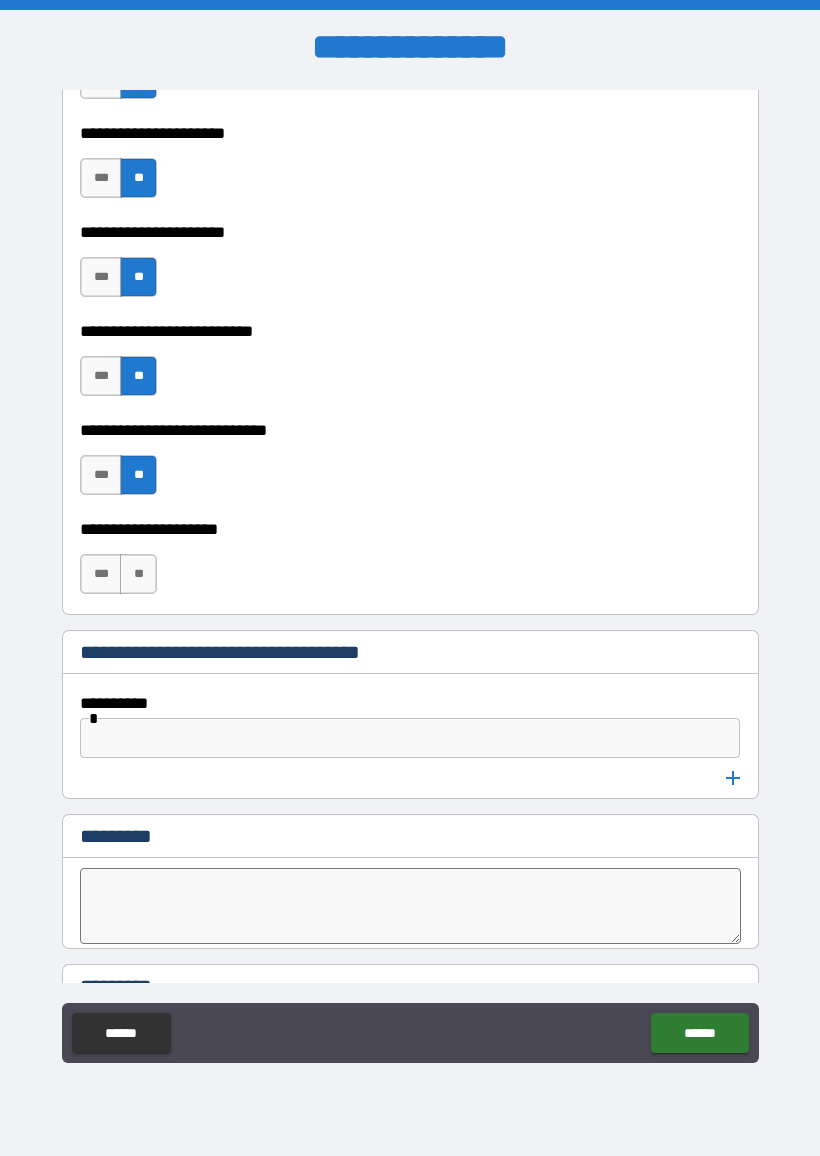 click on "**" at bounding box center (138, 574) 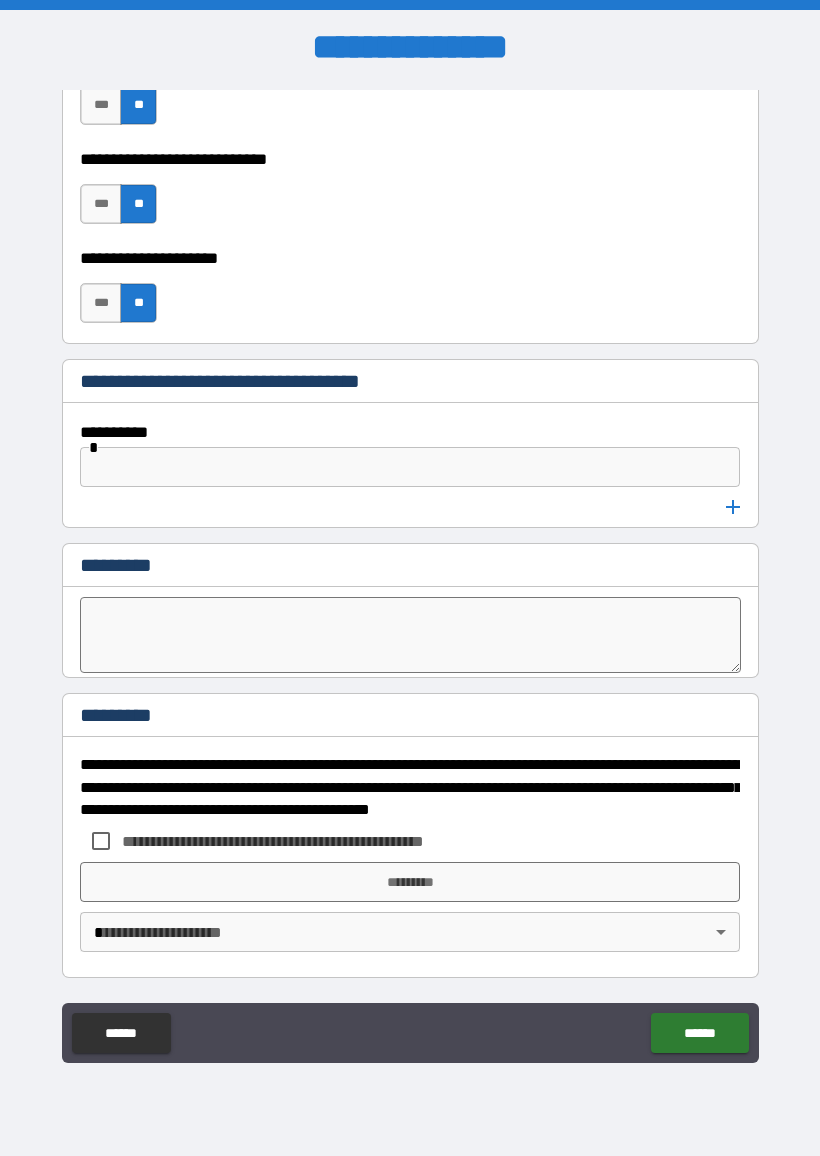 scroll, scrollTop: 8644, scrollLeft: 0, axis: vertical 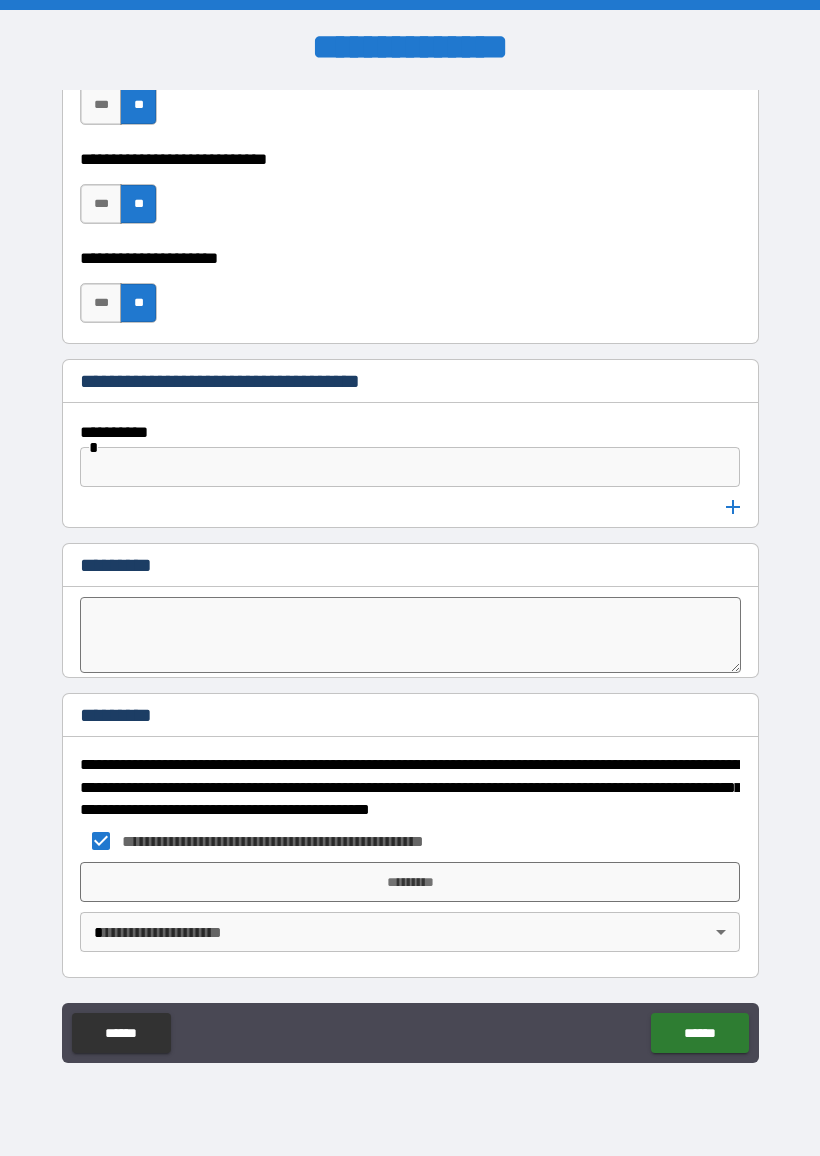 click on "*********" at bounding box center [410, 882] 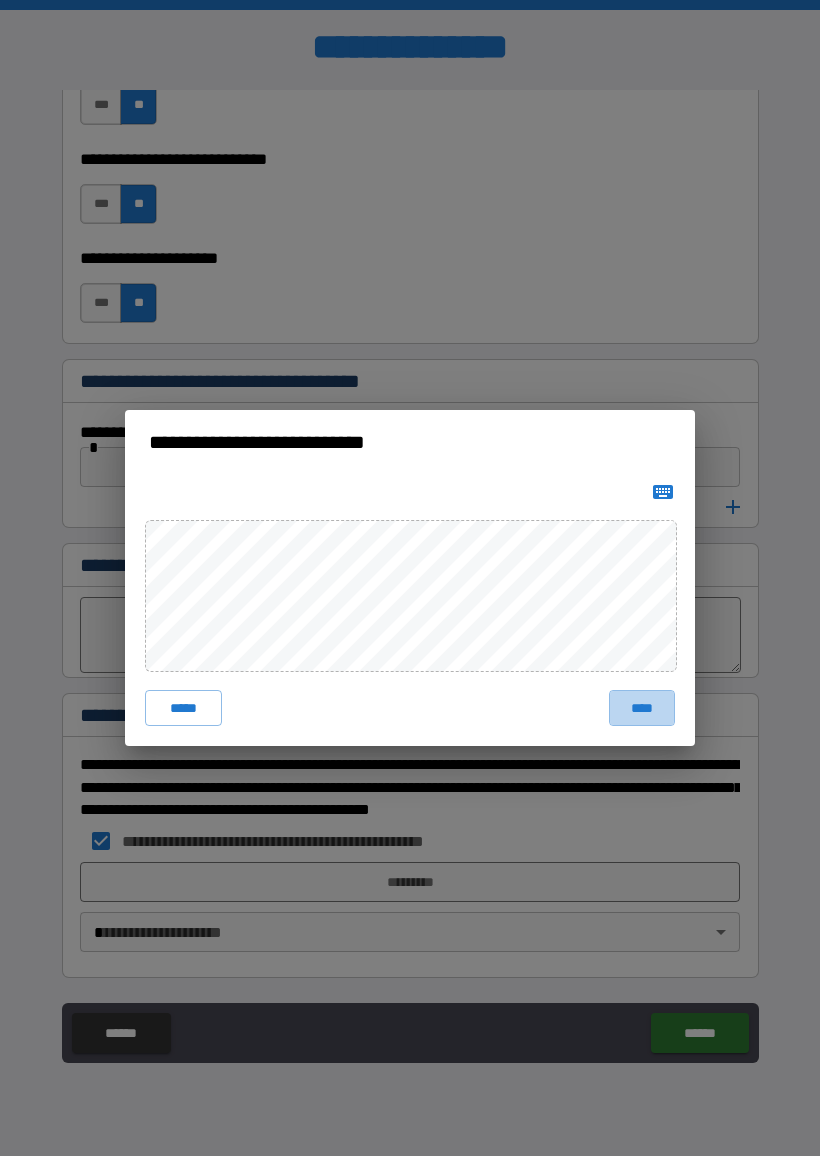 click on "****" at bounding box center [642, 708] 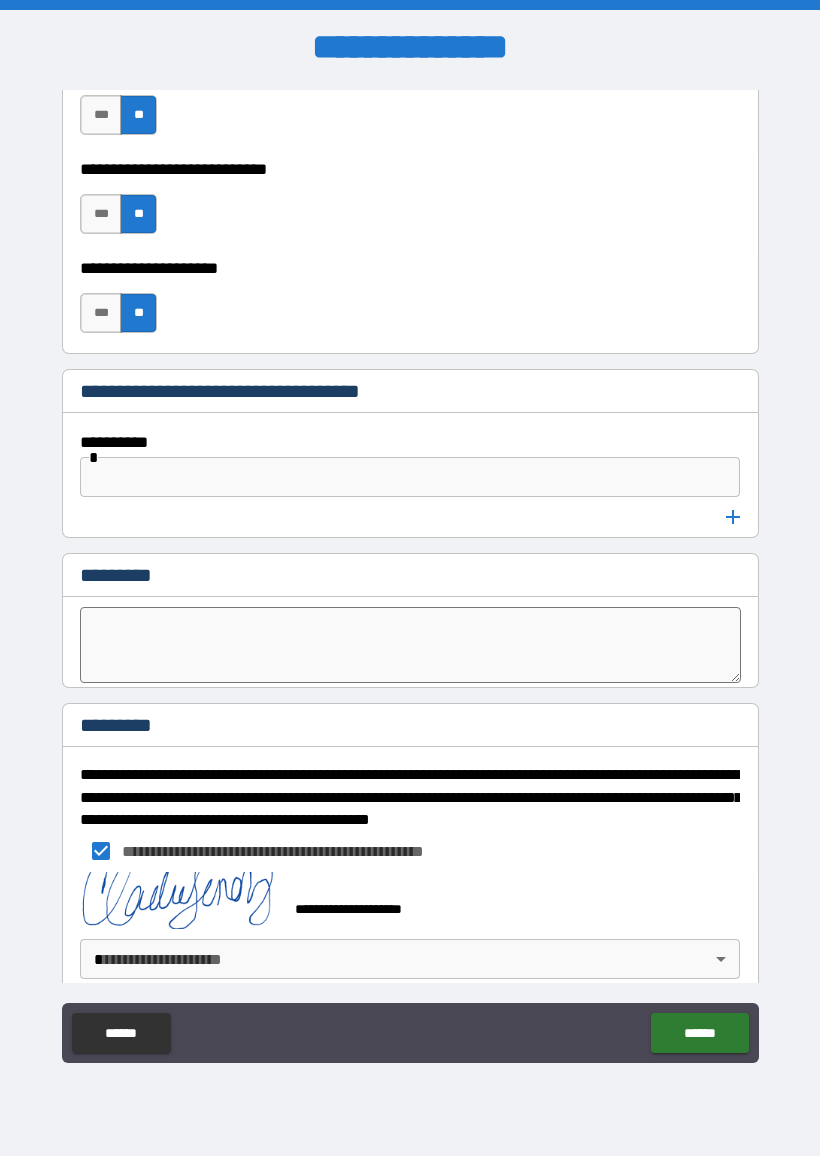 click on "**********" at bounding box center [410, 578] 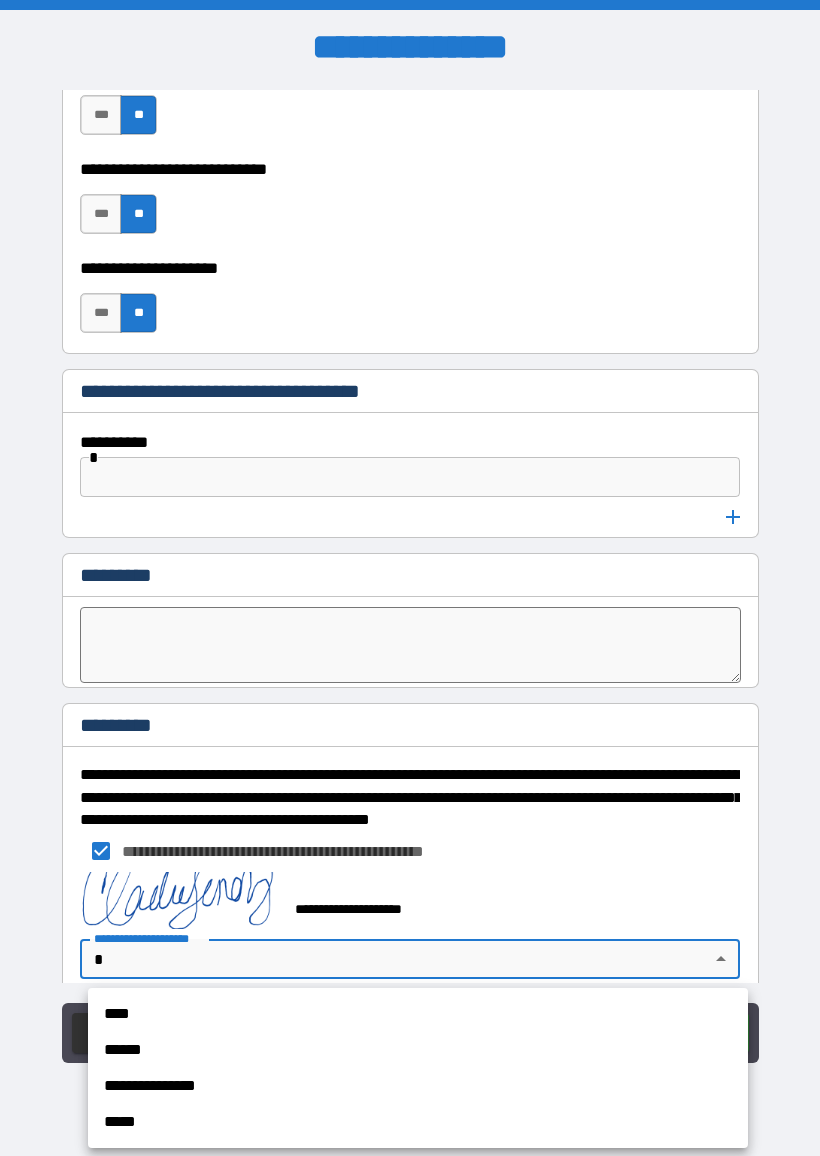 click on "****" at bounding box center (418, 1014) 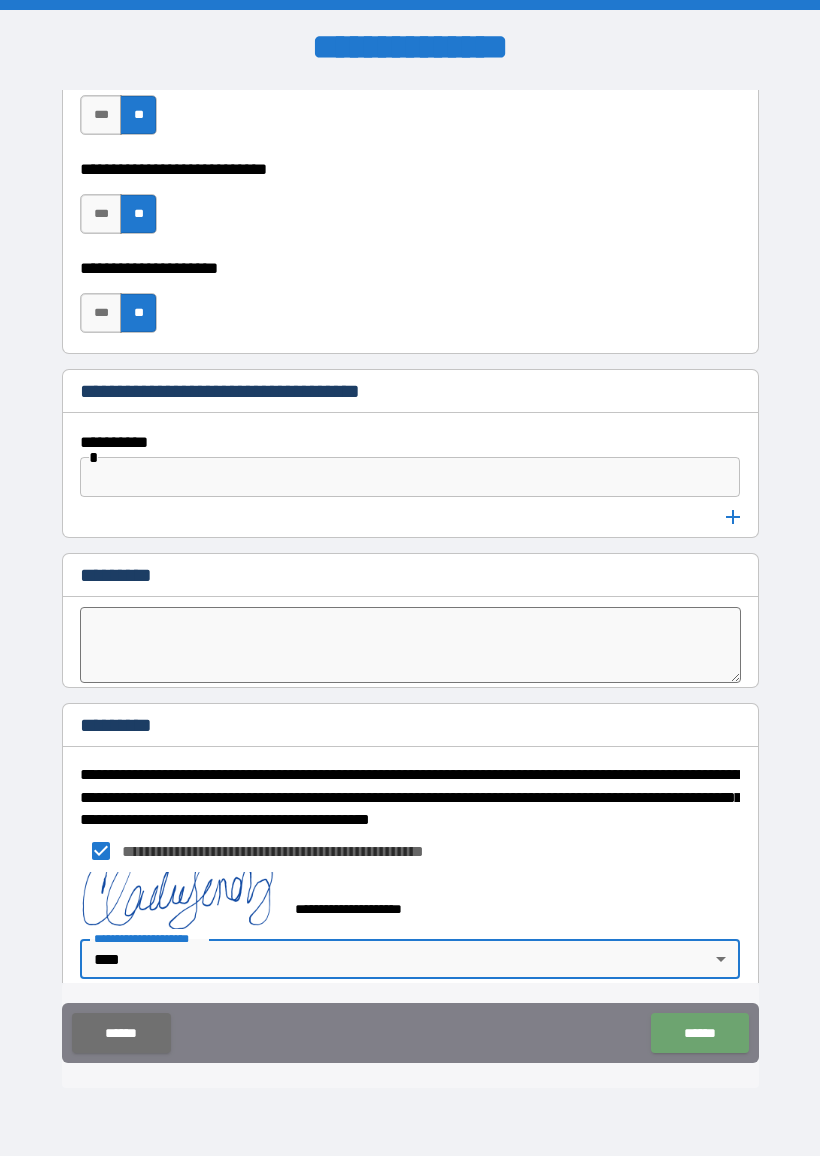 click on "******" at bounding box center (699, 1033) 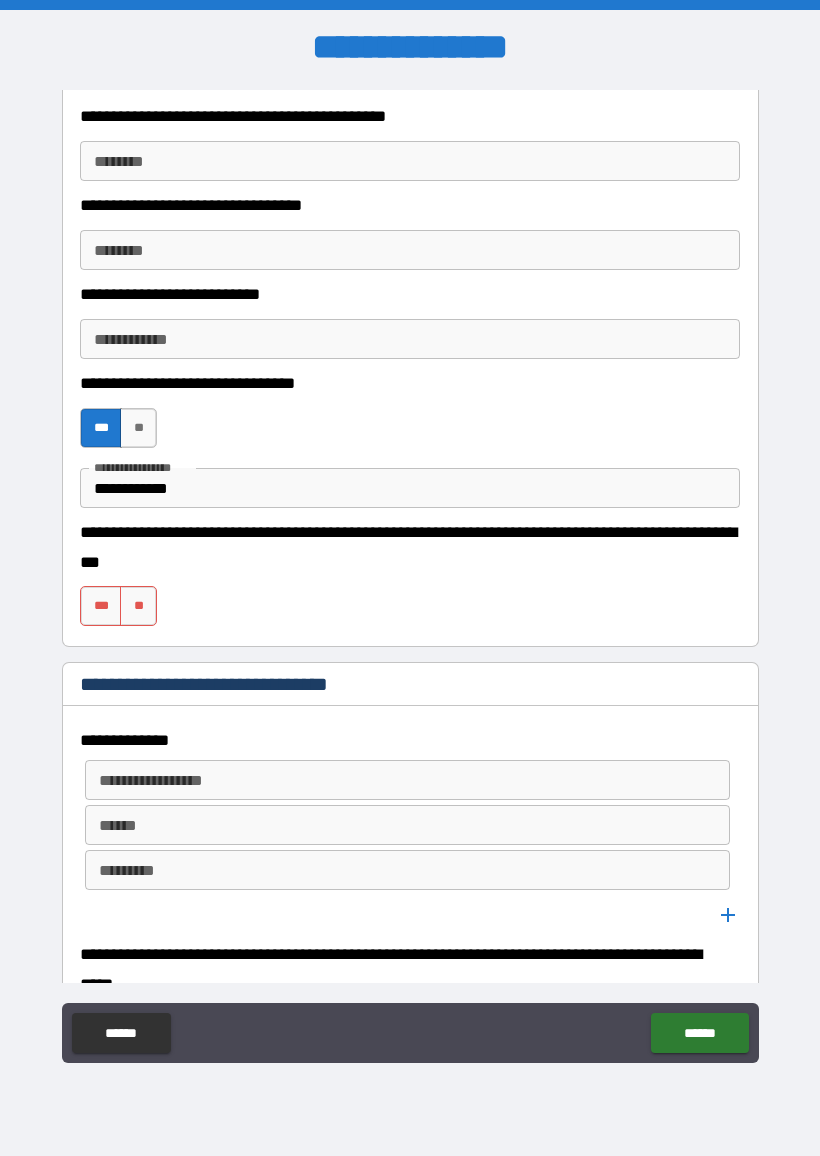 scroll, scrollTop: 1114, scrollLeft: 0, axis: vertical 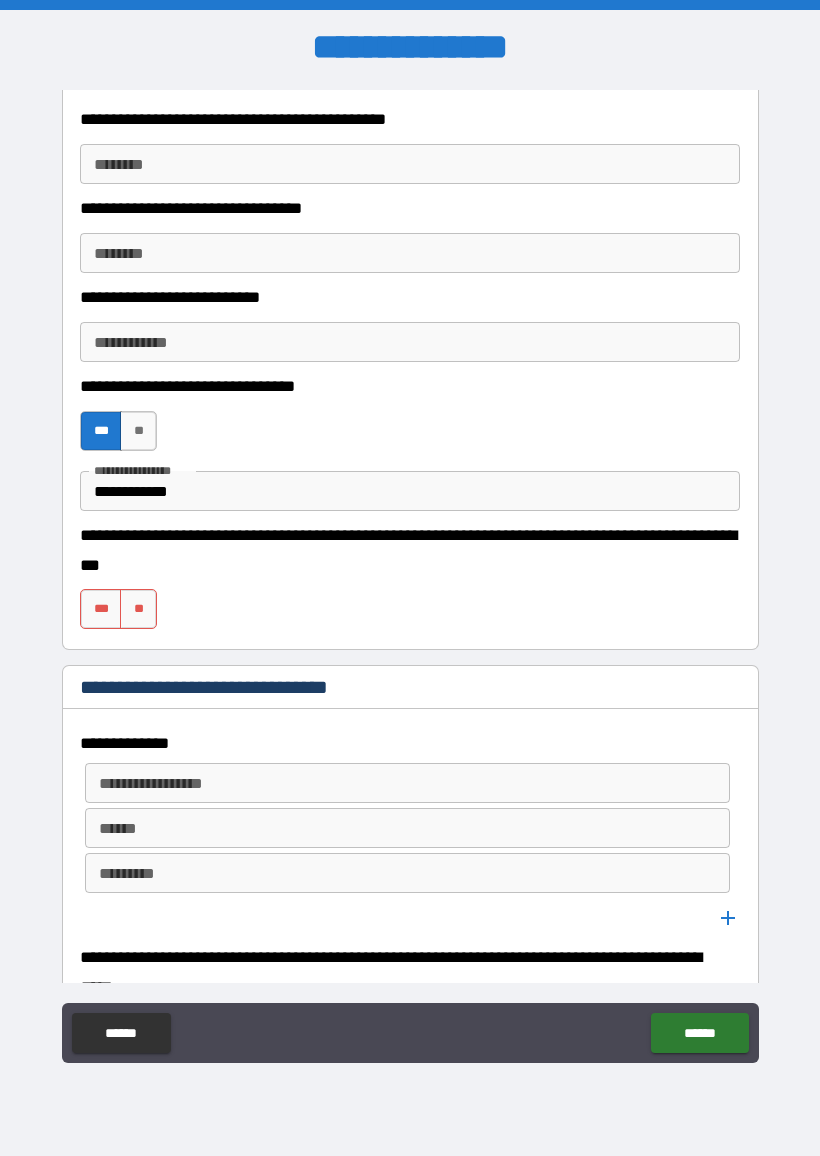 click on "**" at bounding box center [138, 609] 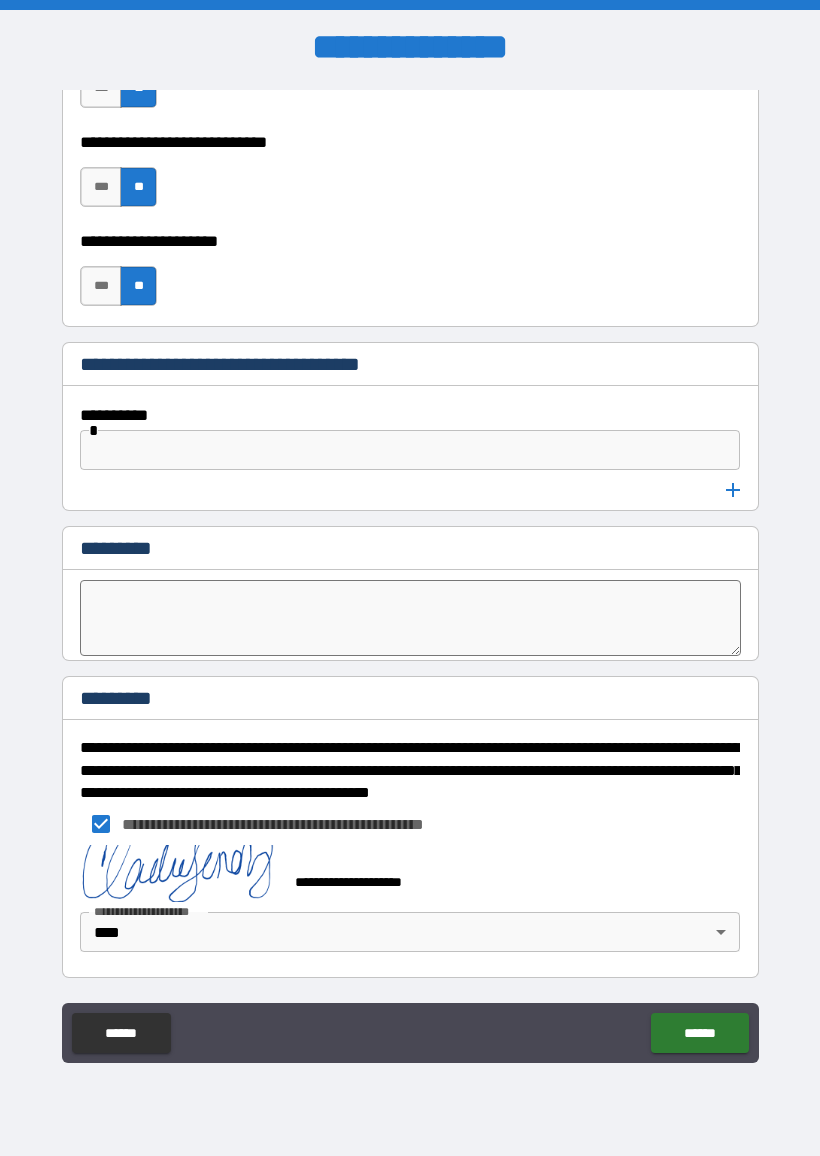 scroll, scrollTop: 8661, scrollLeft: 0, axis: vertical 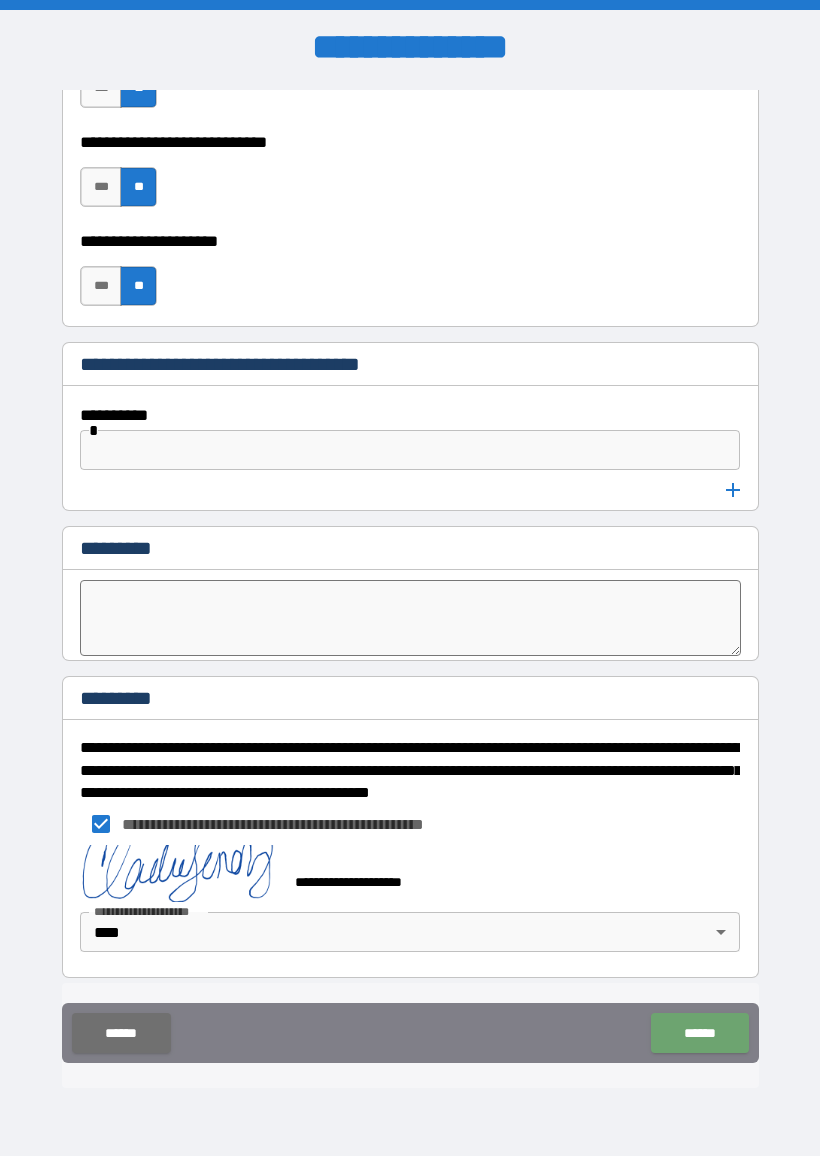 click on "******" at bounding box center (699, 1033) 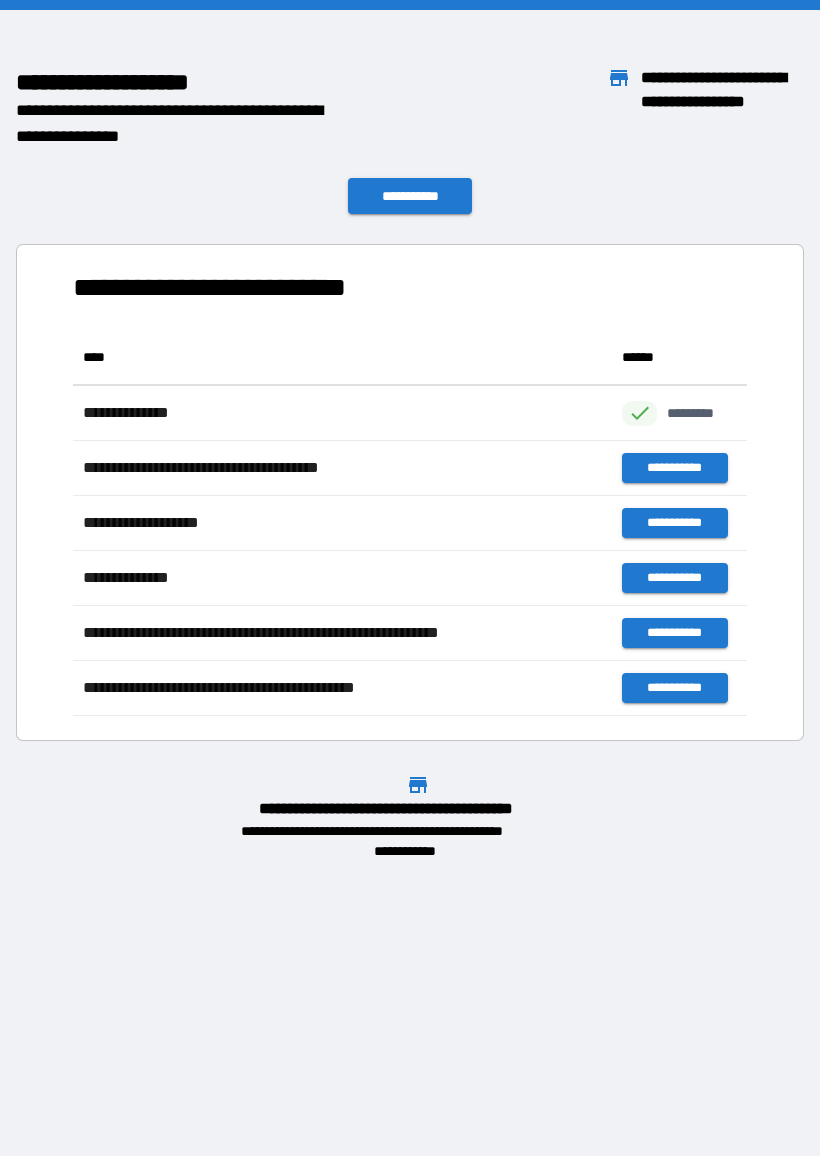 scroll, scrollTop: 1, scrollLeft: 1, axis: both 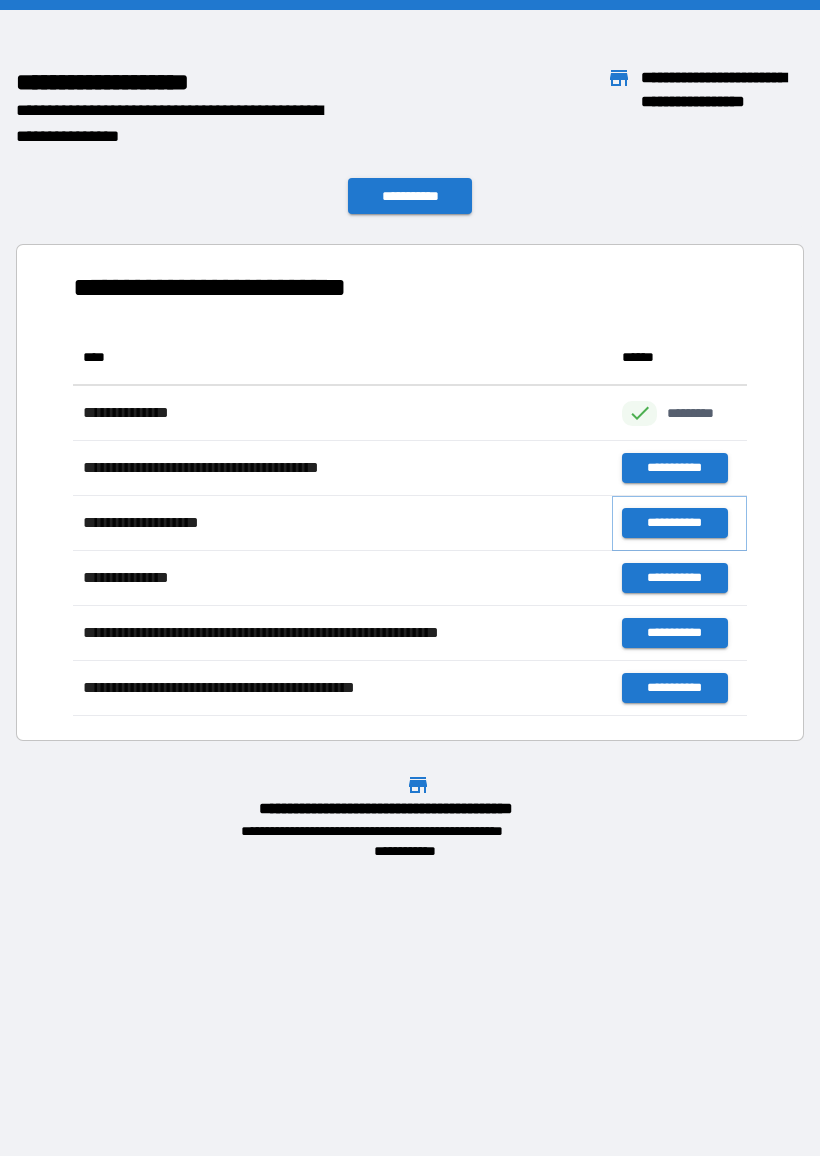 click on "**********" at bounding box center (674, 523) 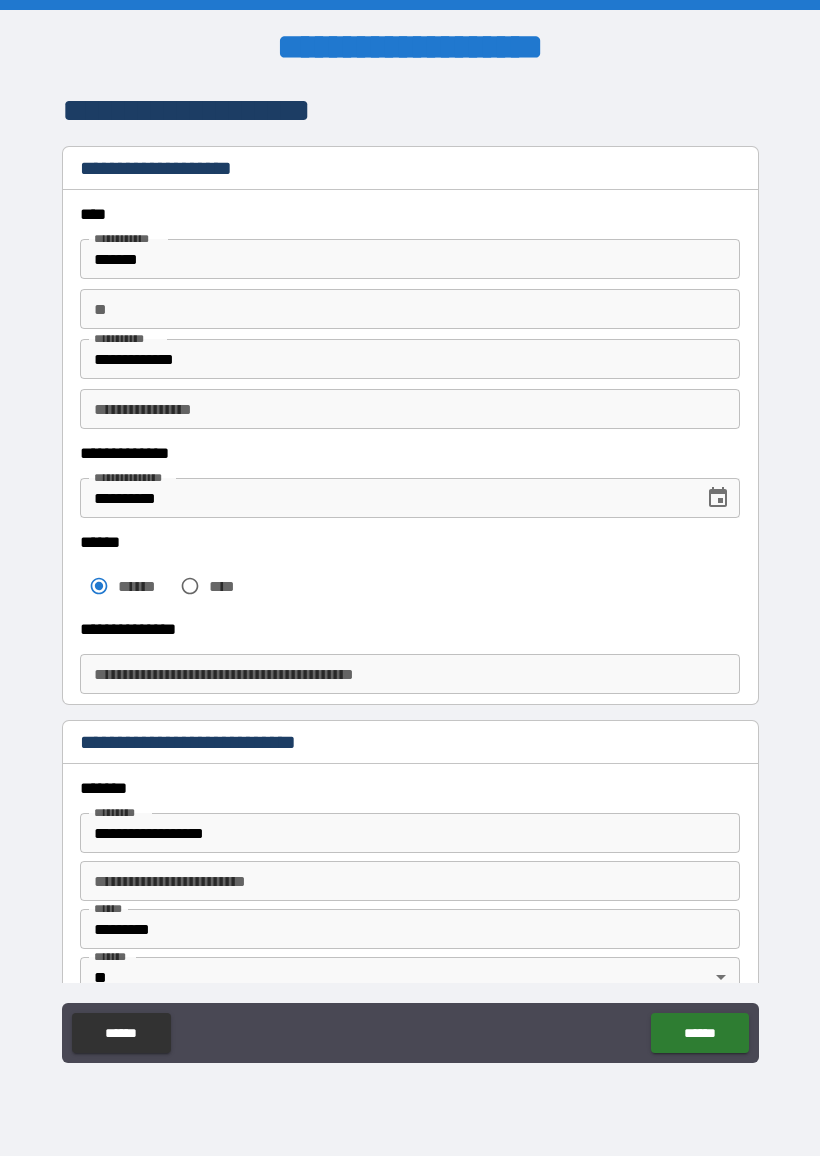 click on "**********" at bounding box center (410, 674) 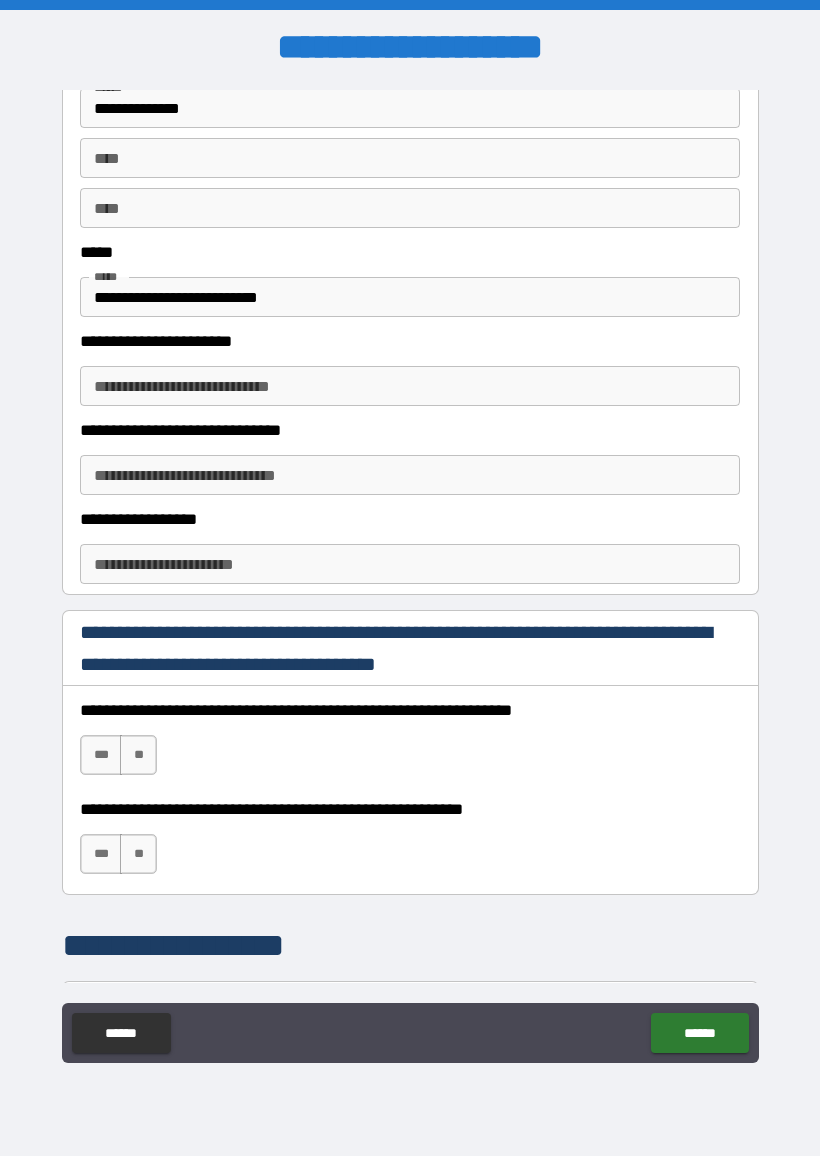 scroll, scrollTop: 1008, scrollLeft: 0, axis: vertical 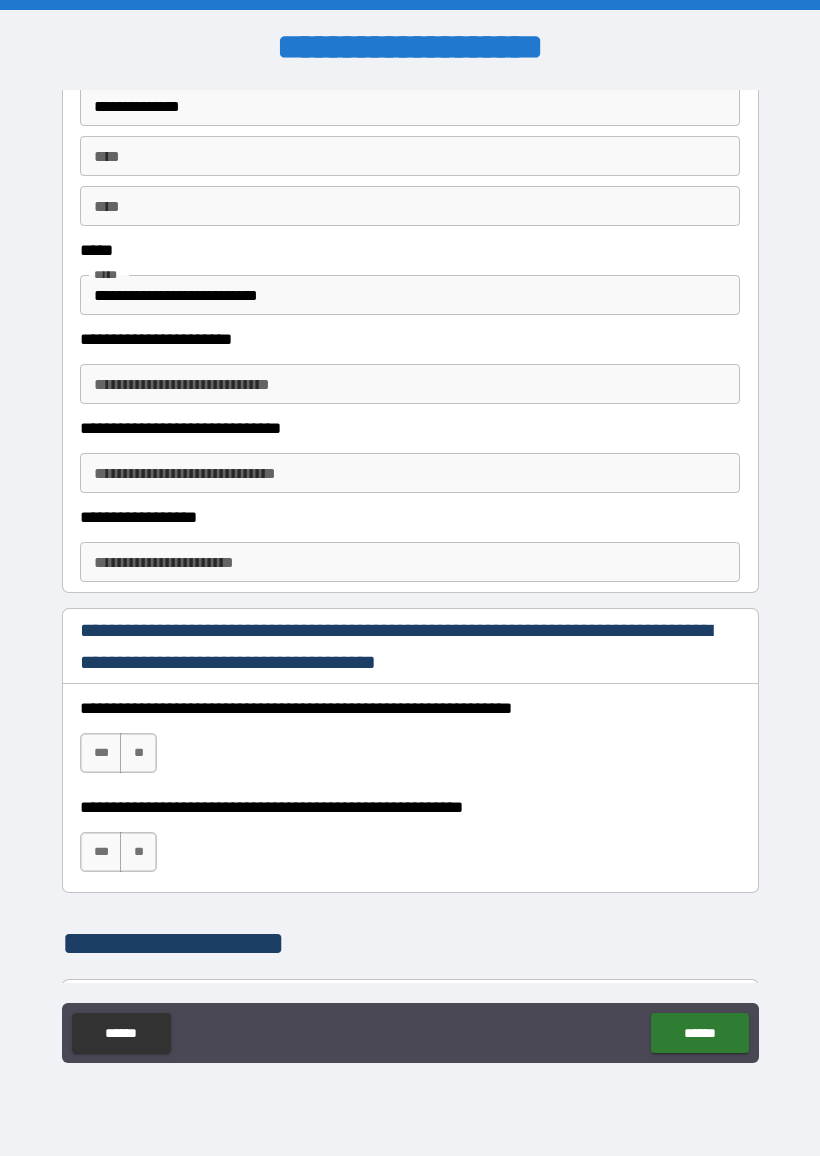 type on "*******" 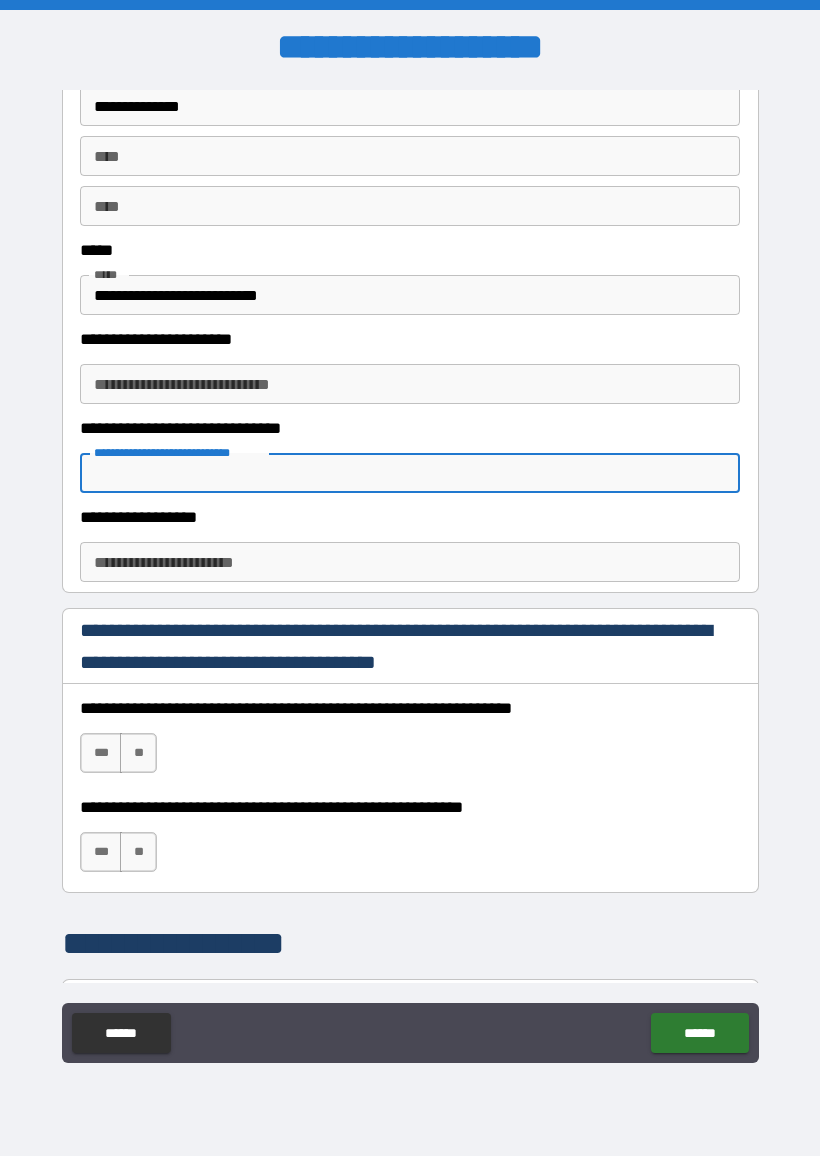 click on "**********" at bounding box center (410, 562) 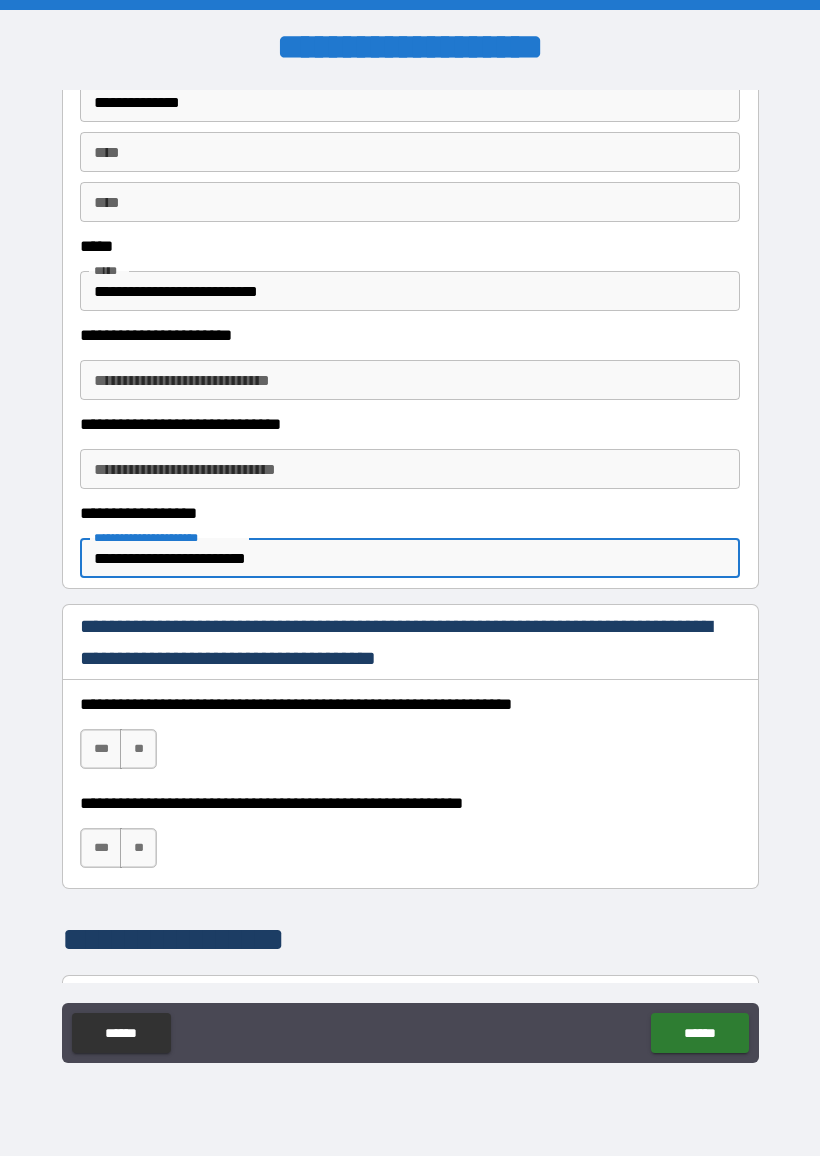 scroll, scrollTop: 1011, scrollLeft: 0, axis: vertical 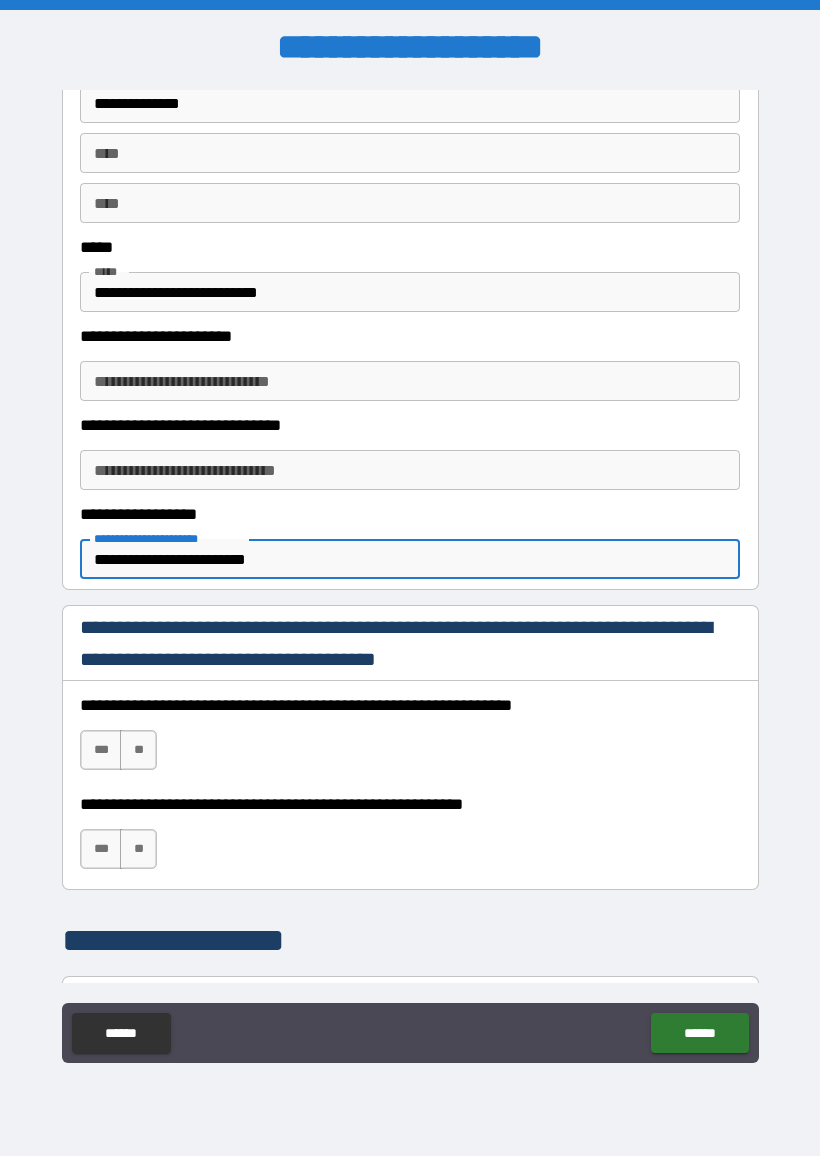 type on "**********" 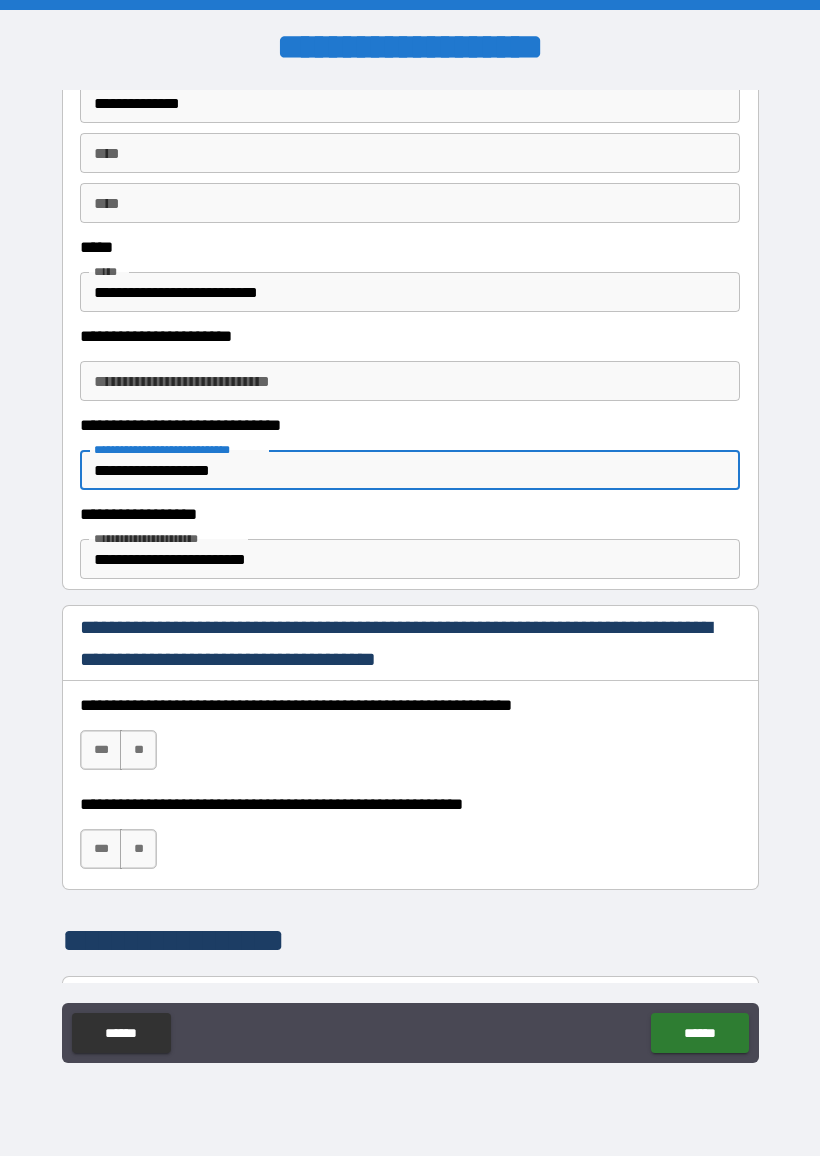type on "**********" 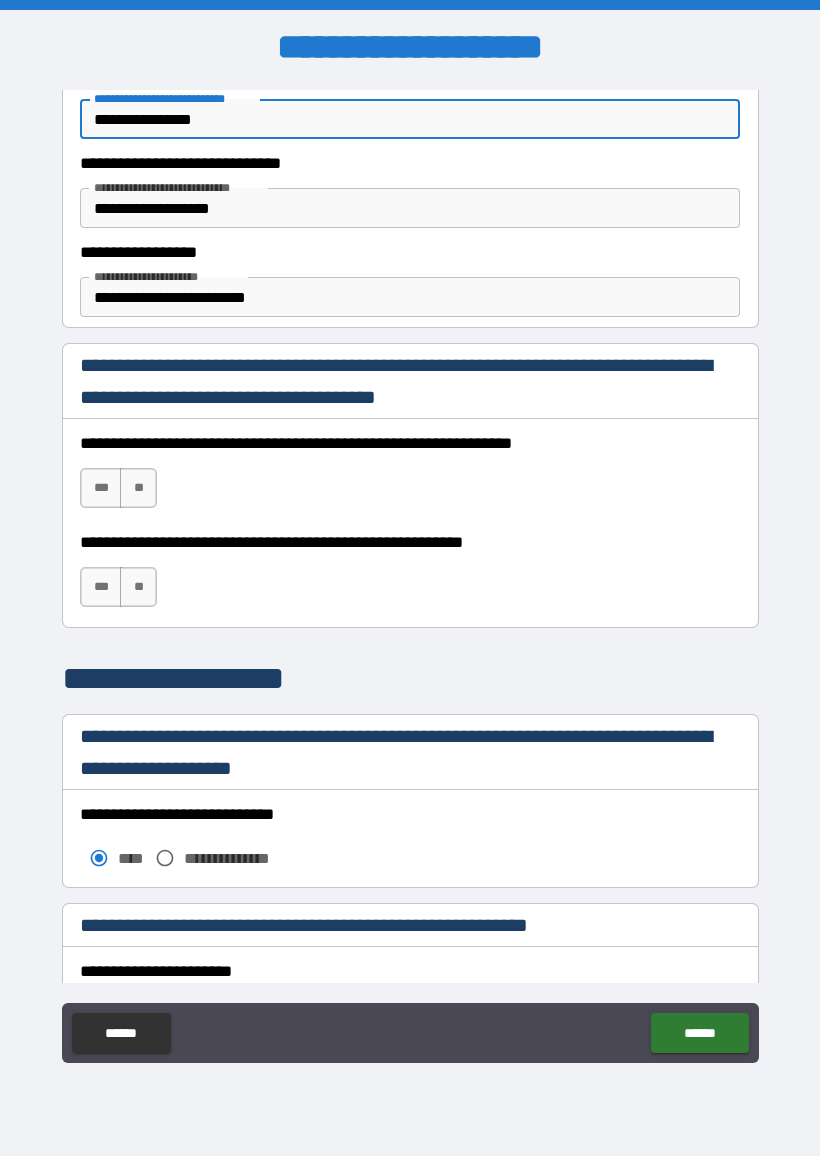 scroll, scrollTop: 1292, scrollLeft: 0, axis: vertical 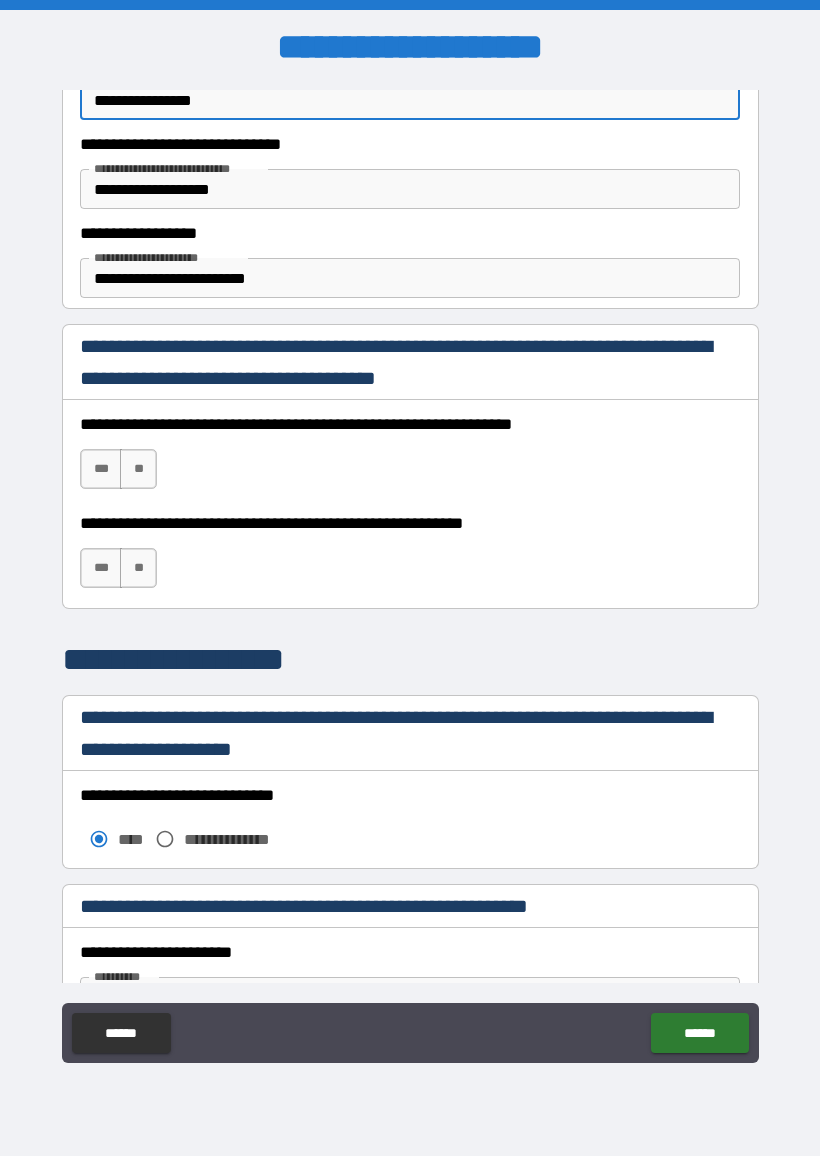 type on "**********" 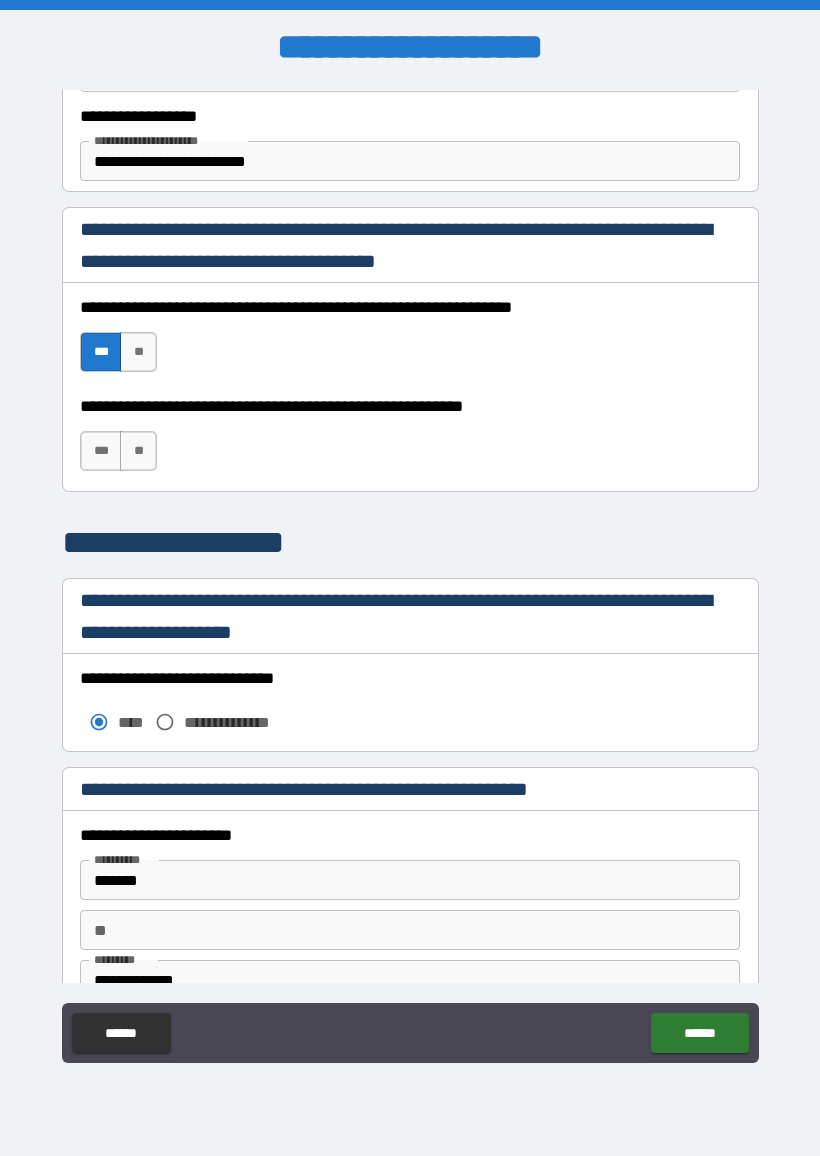scroll, scrollTop: 1416, scrollLeft: 0, axis: vertical 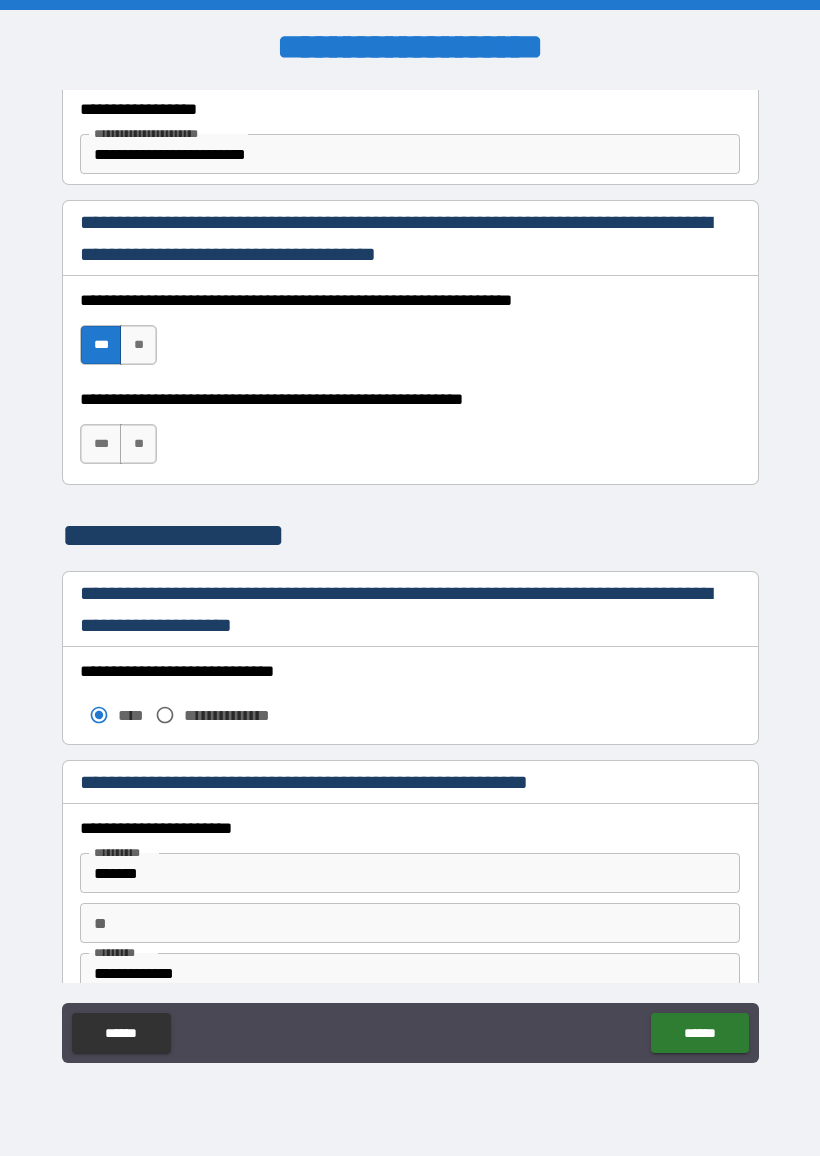 click on "***" at bounding box center (101, 444) 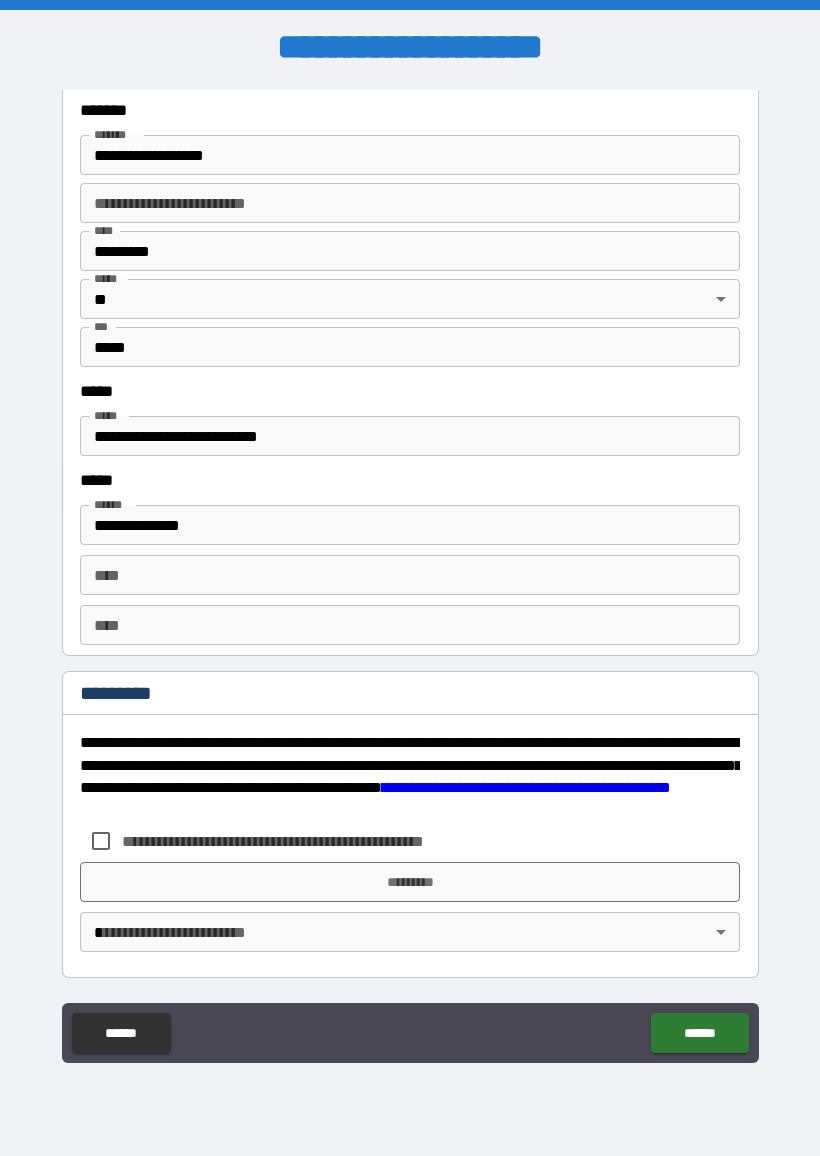 scroll, scrollTop: 2482, scrollLeft: 0, axis: vertical 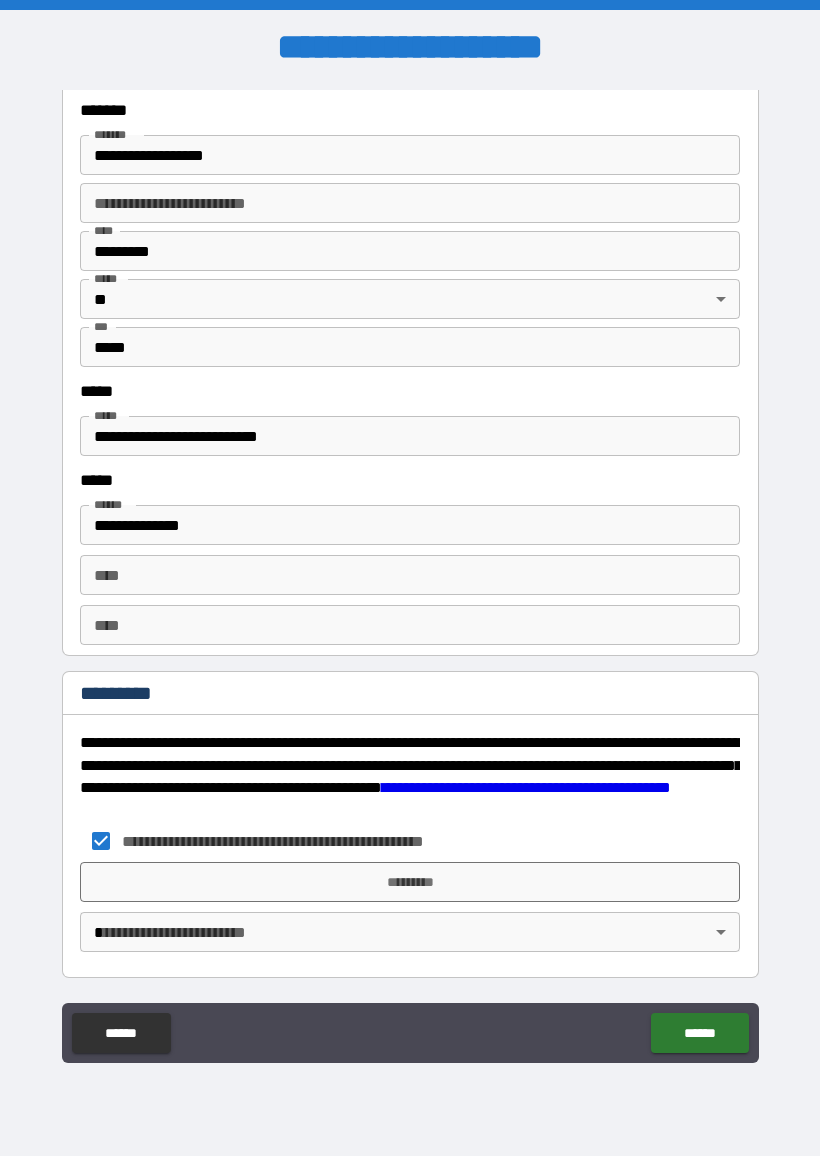 click on "*********" at bounding box center (410, 882) 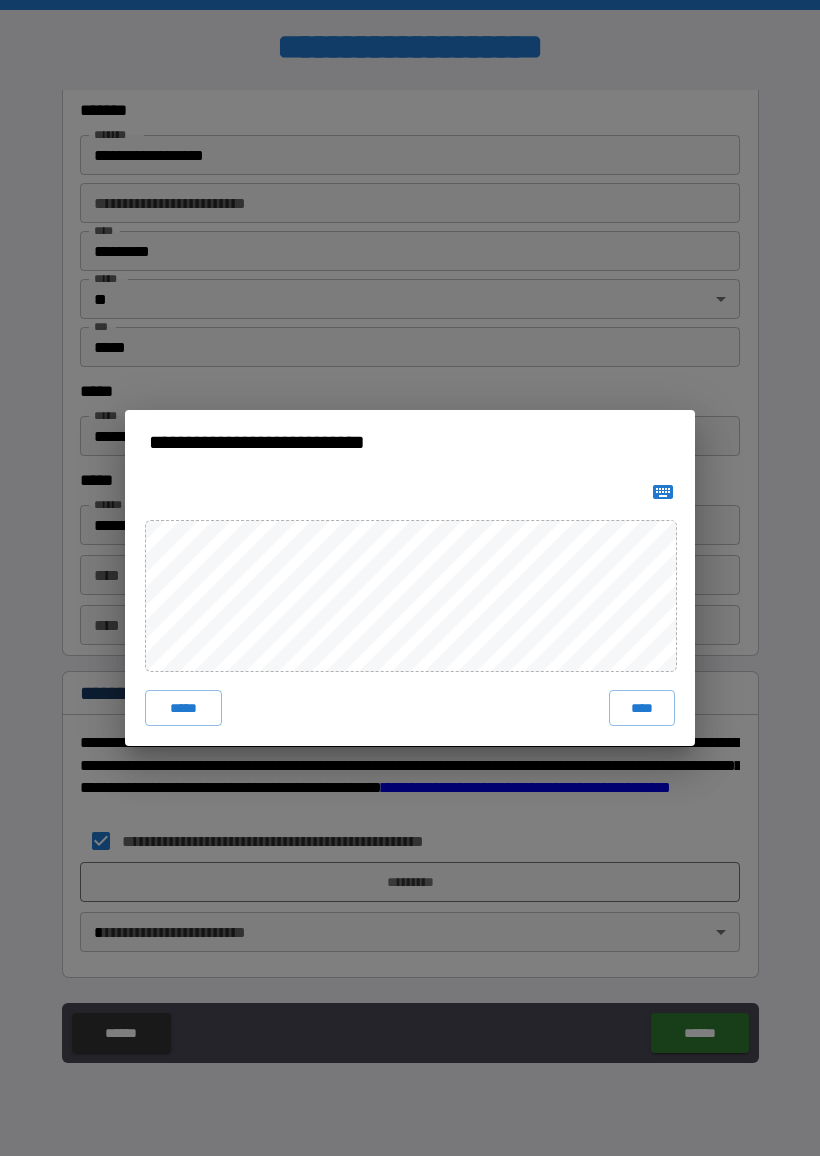click on "****" at bounding box center (642, 708) 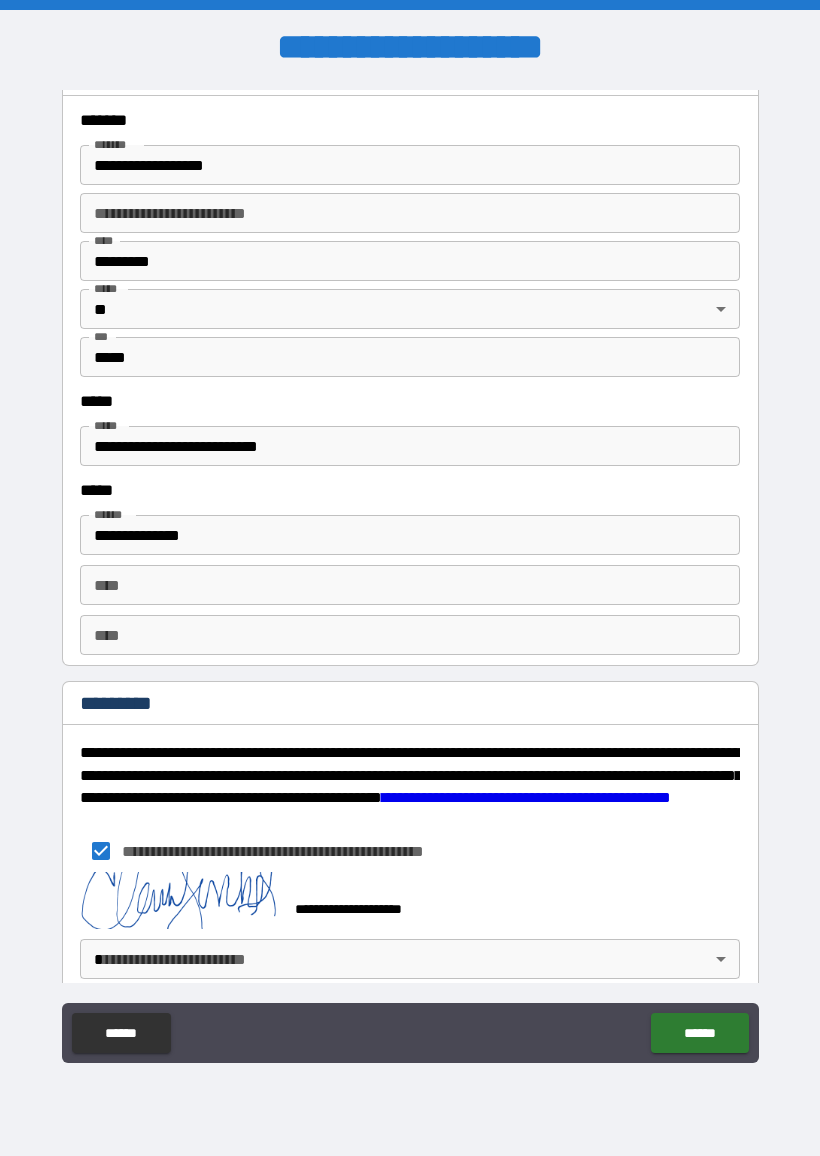 click on "**********" at bounding box center [410, 578] 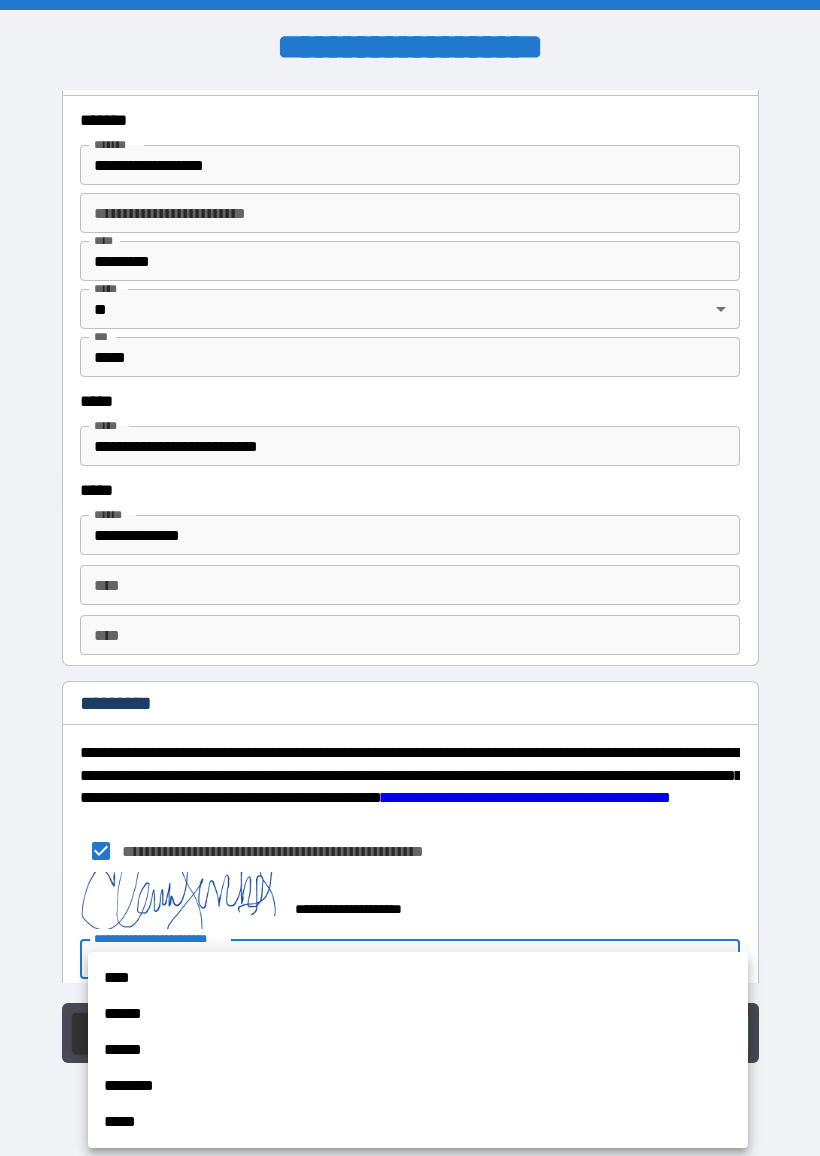 click on "****" at bounding box center (418, 978) 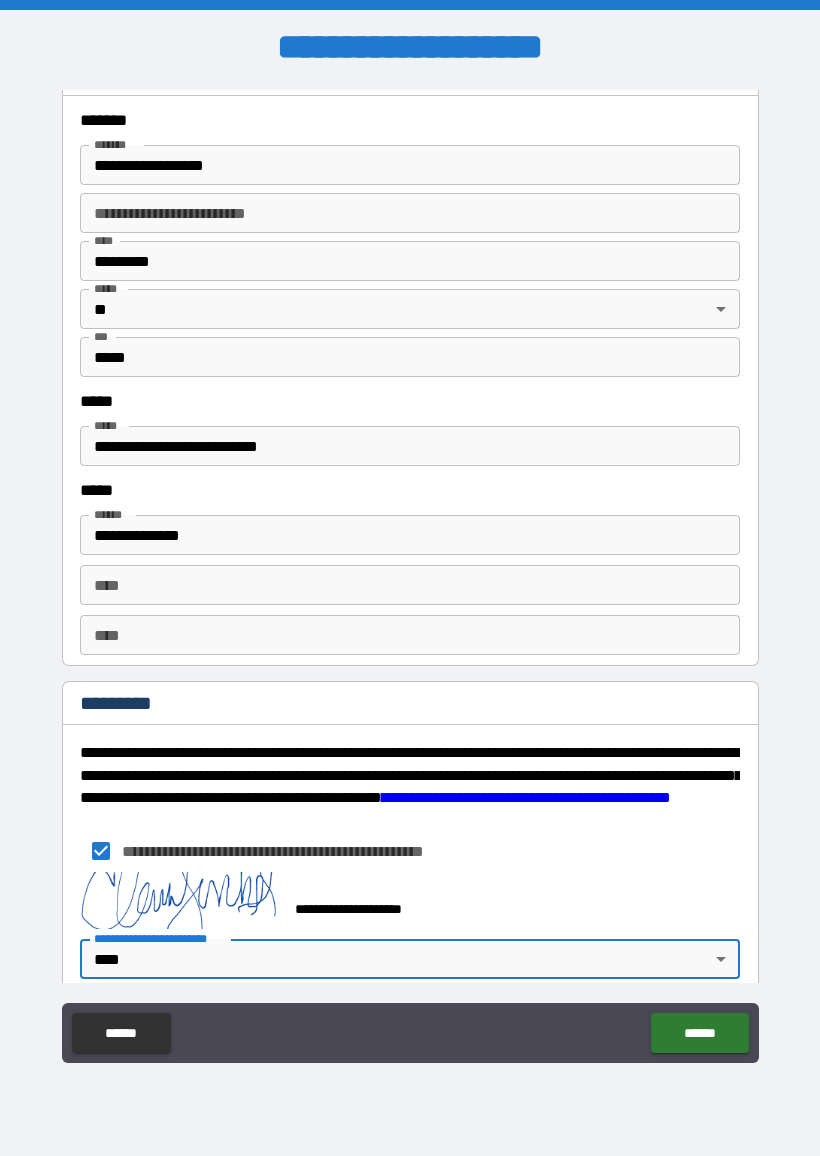 click on "******" at bounding box center (699, 1033) 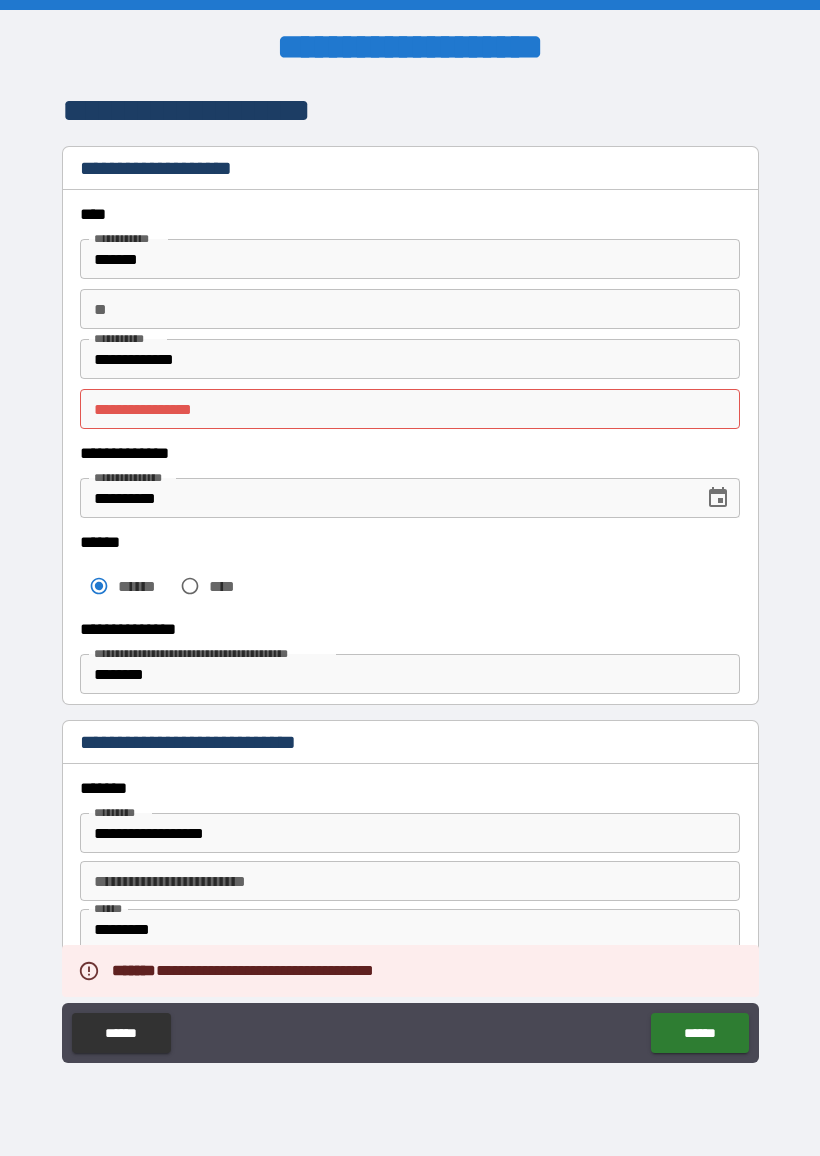 scroll, scrollTop: 0, scrollLeft: 0, axis: both 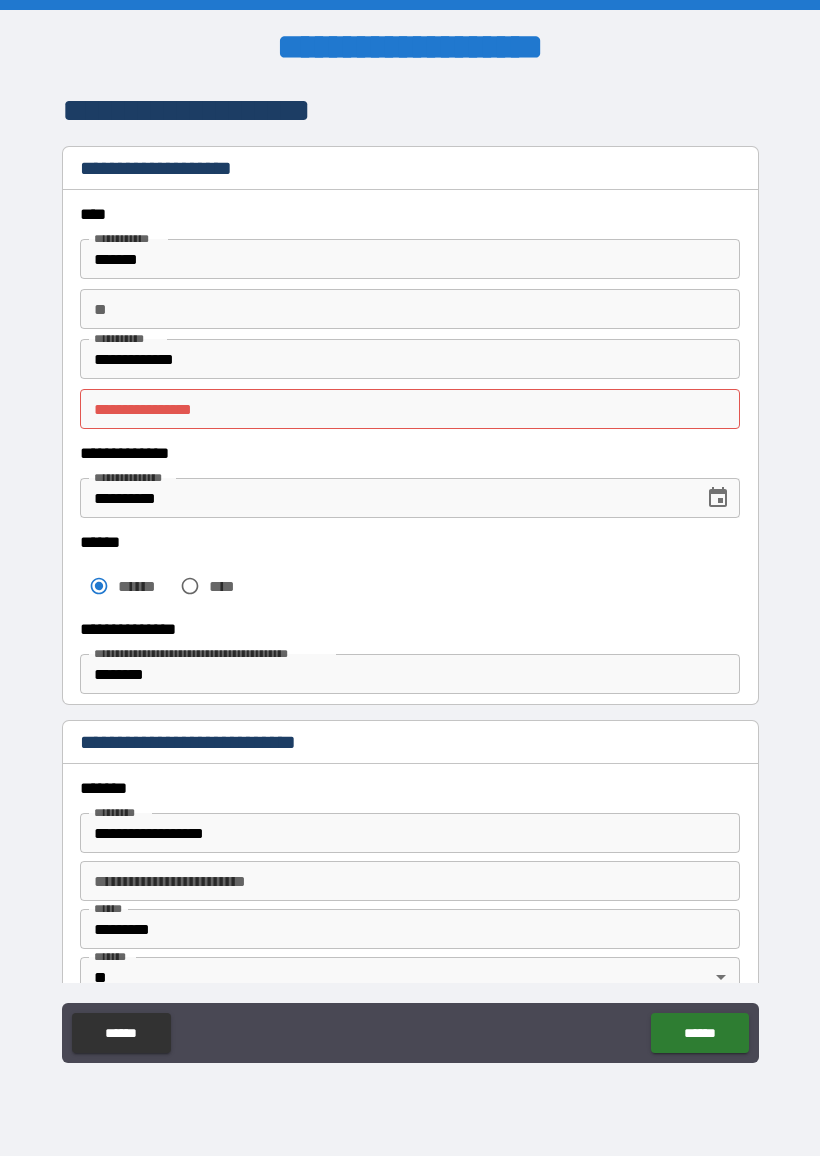 click on "**********" at bounding box center (410, 409) 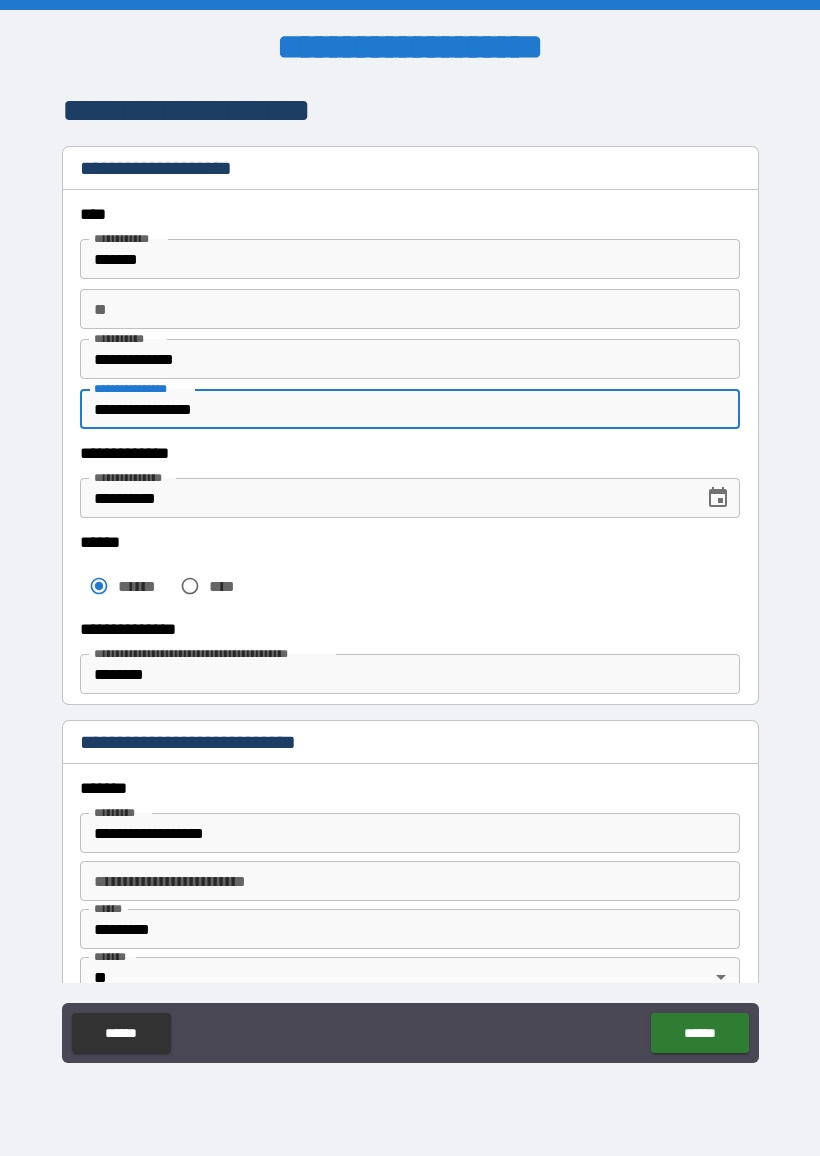type on "**********" 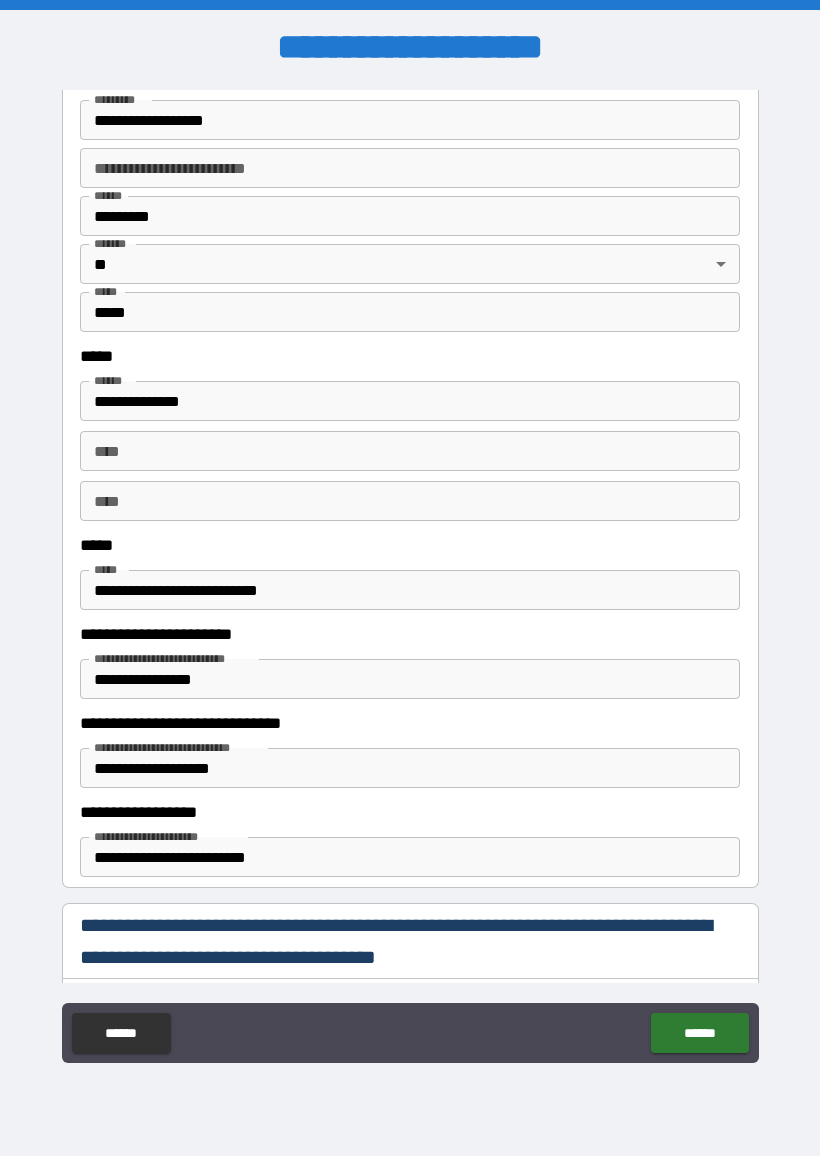 scroll, scrollTop: 771, scrollLeft: 0, axis: vertical 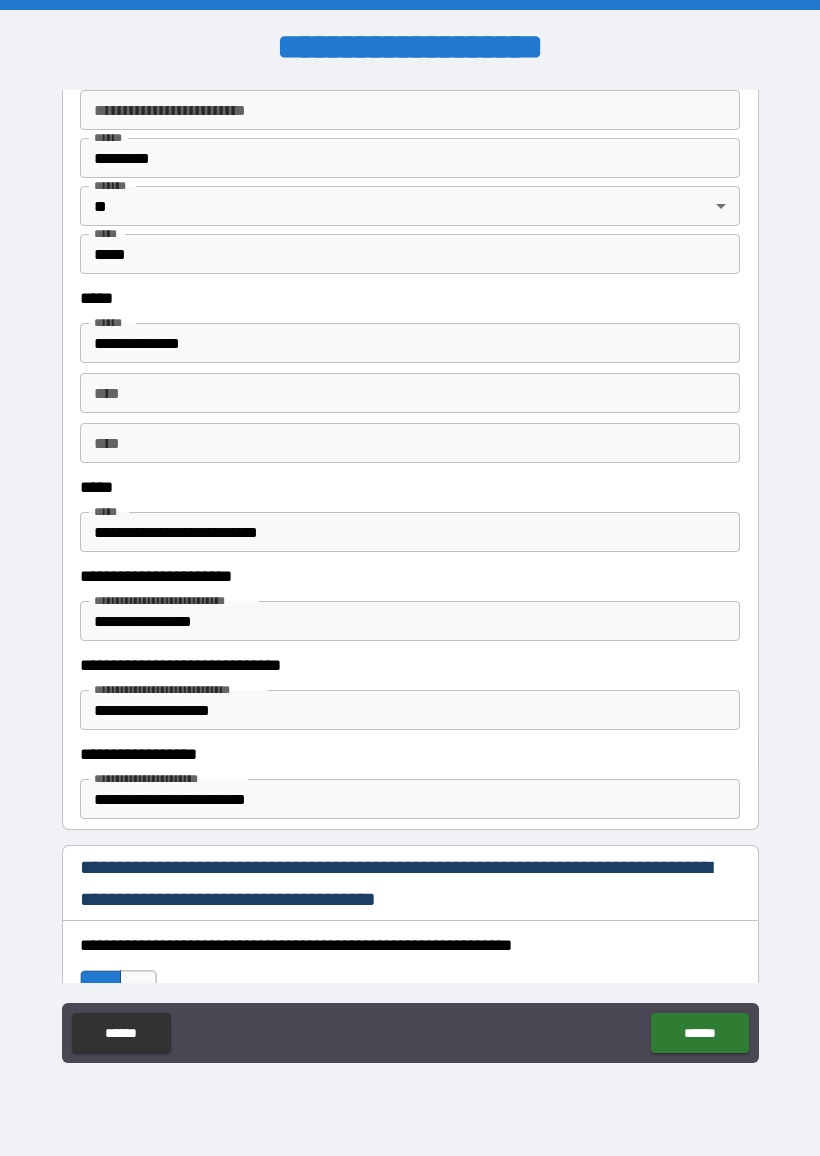 click on "******" at bounding box center [699, 1033] 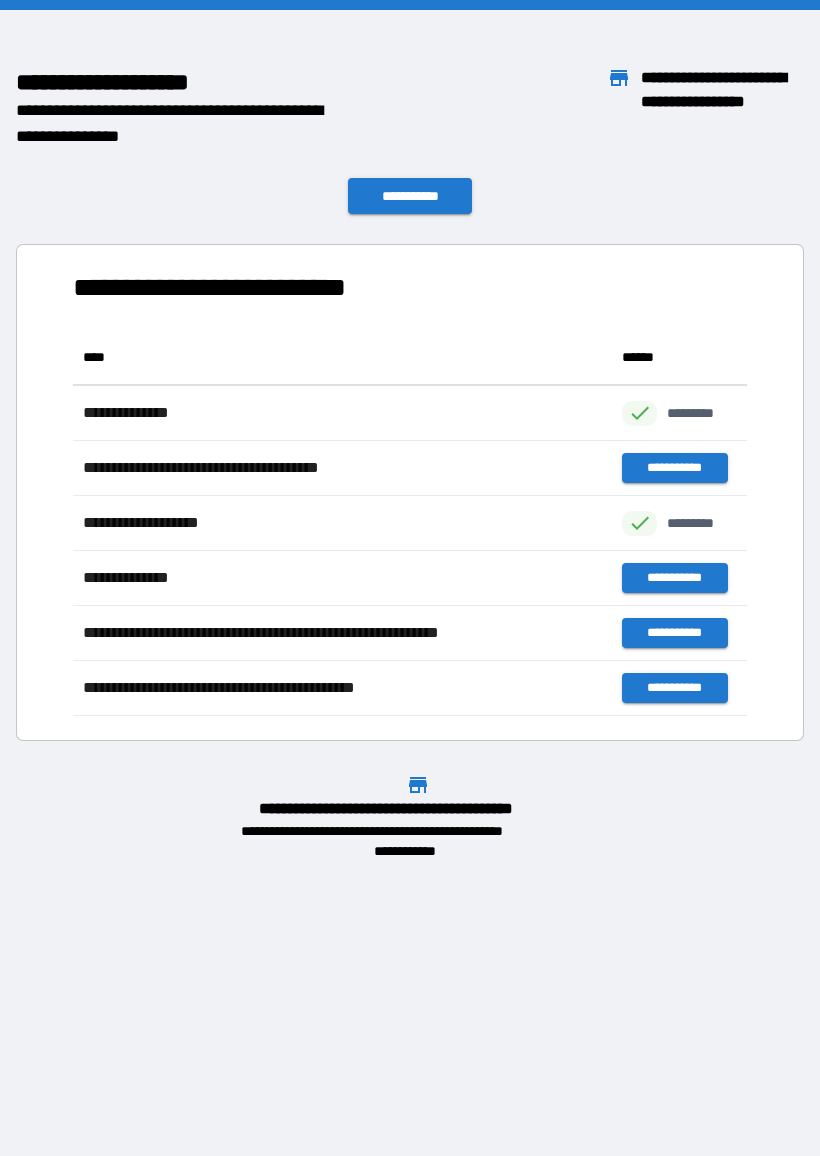 scroll, scrollTop: 1, scrollLeft: 1, axis: both 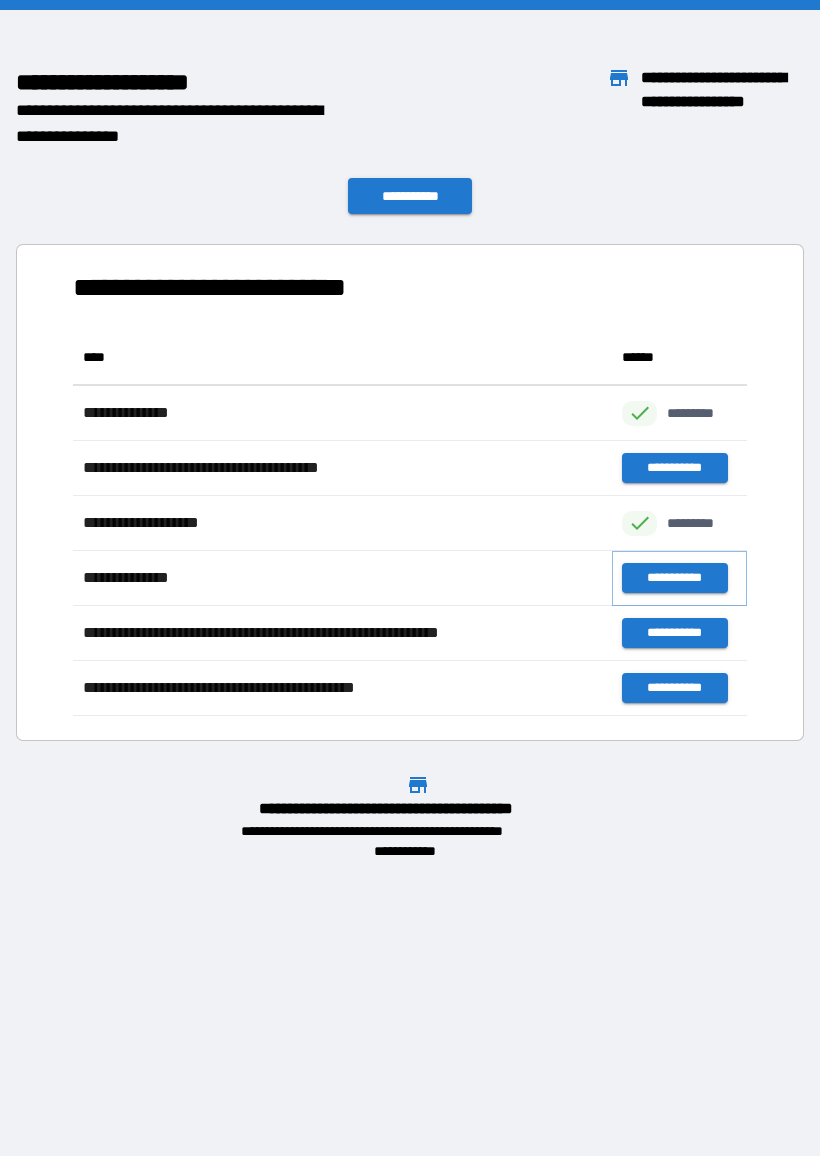 click on "**********" at bounding box center (674, 578) 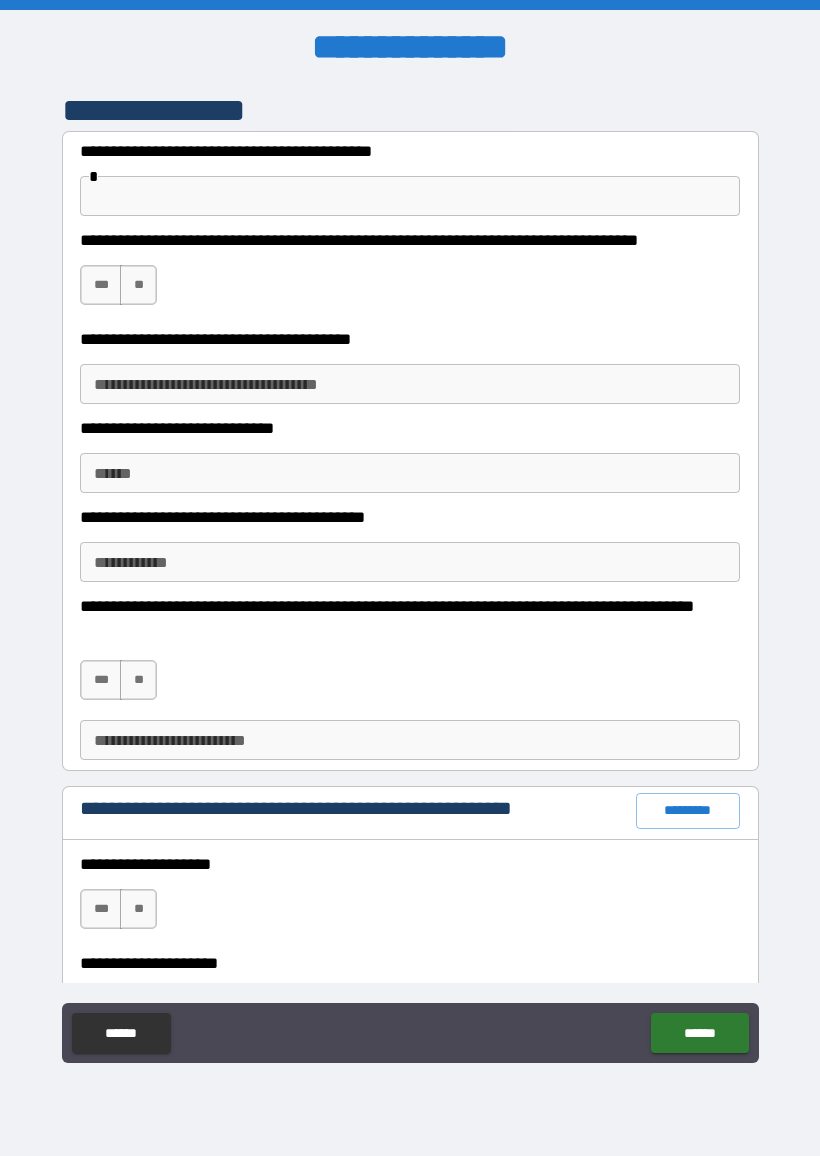 click at bounding box center (410, 196) 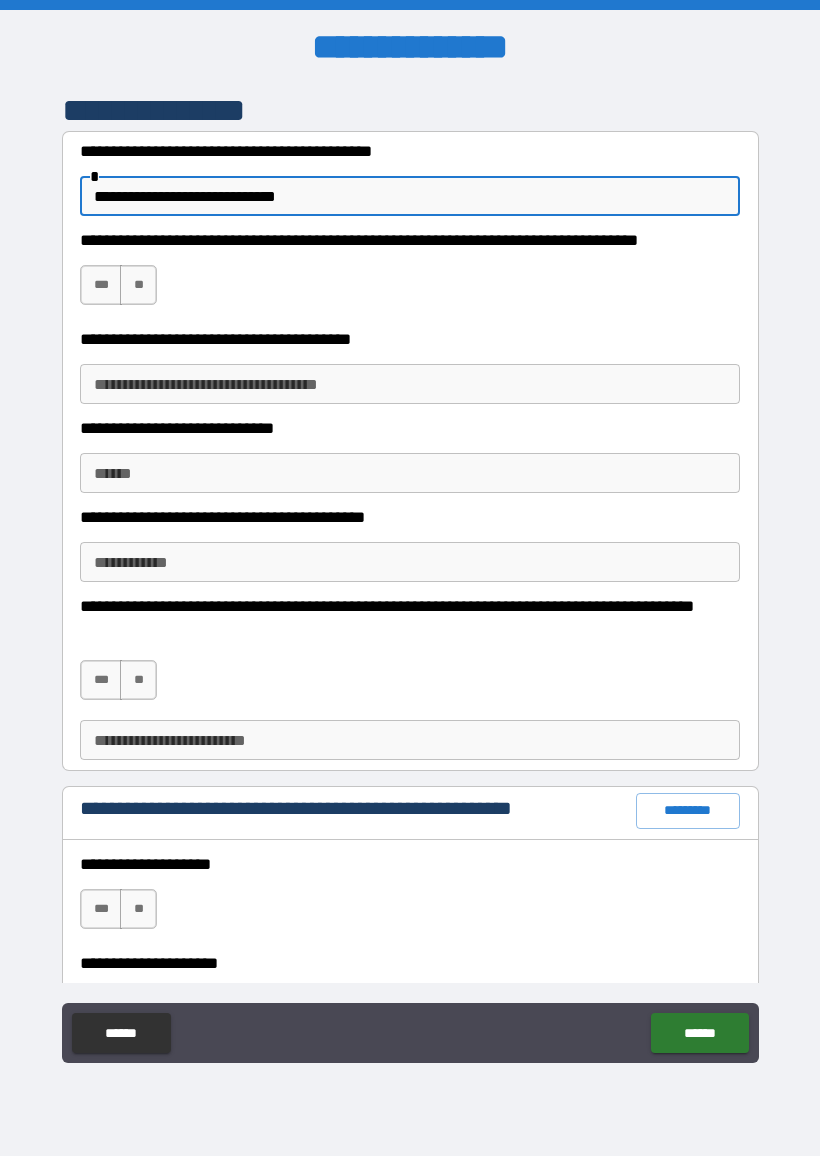 click on "**********" at bounding box center [410, 196] 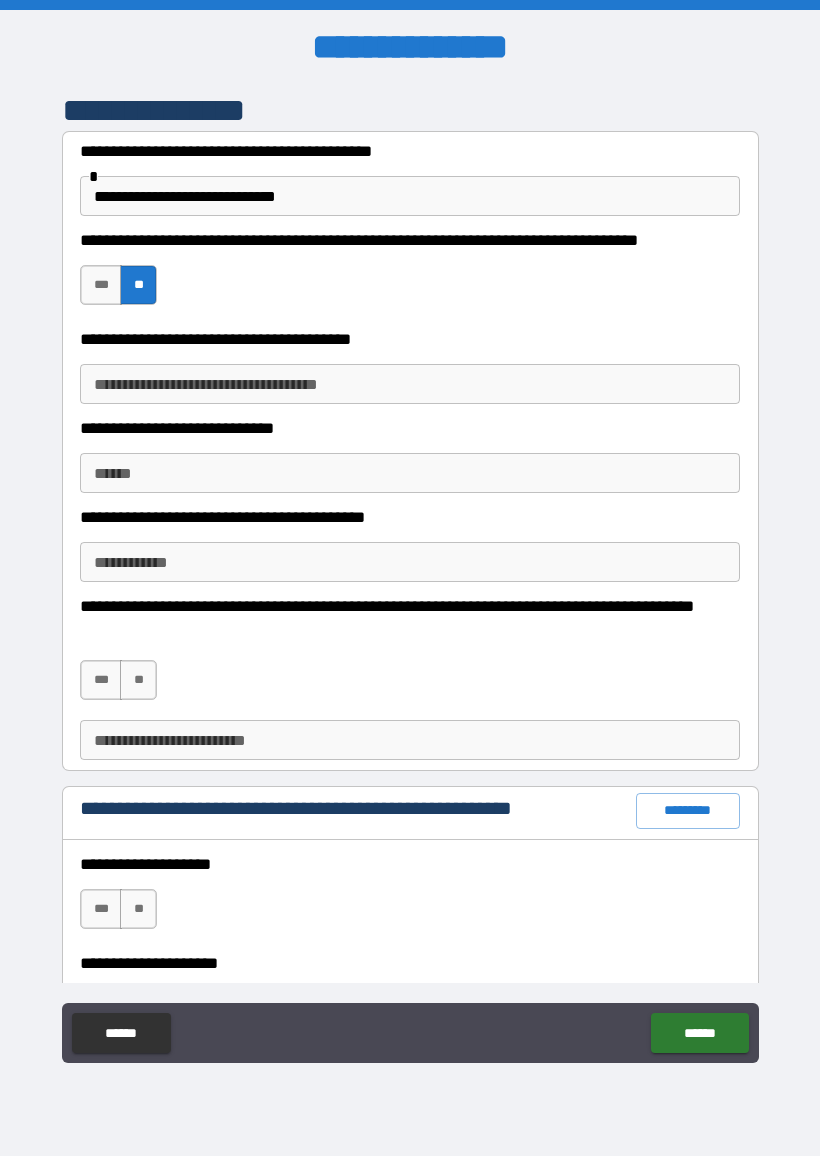 click on "**********" at bounding box center [410, 384] 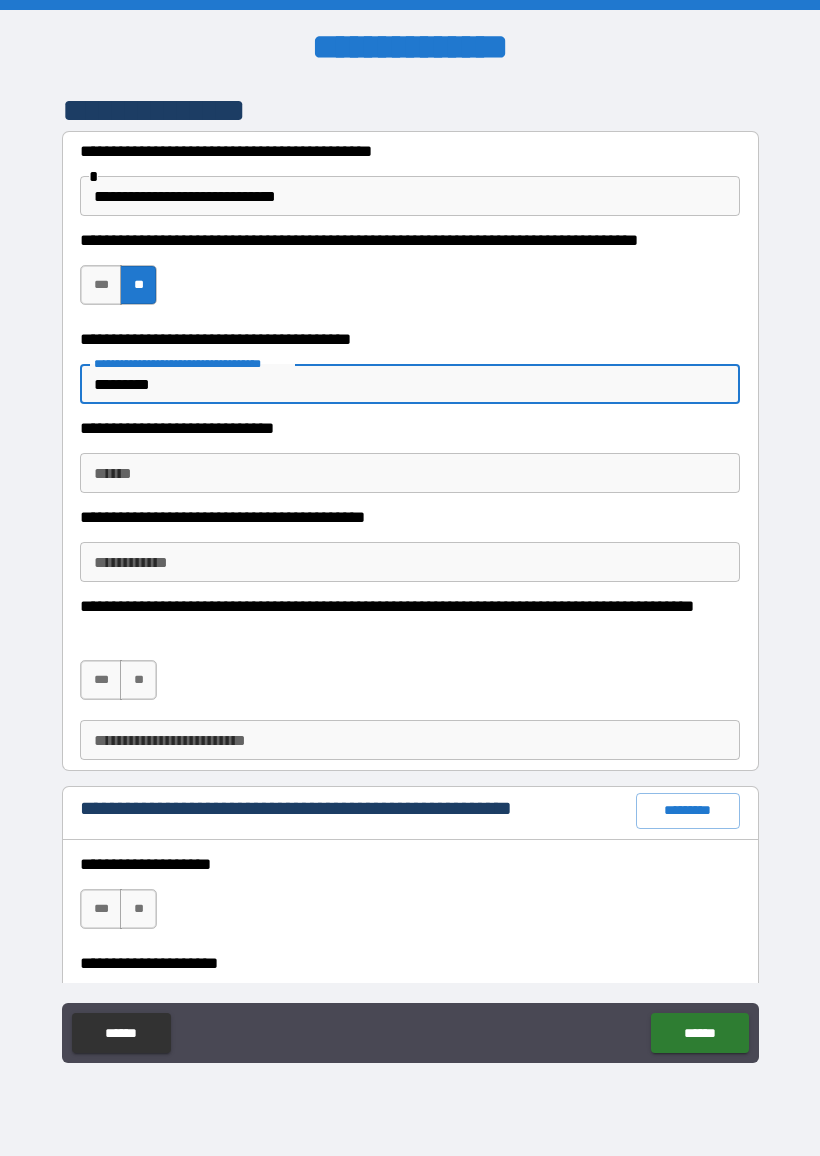 type on "********" 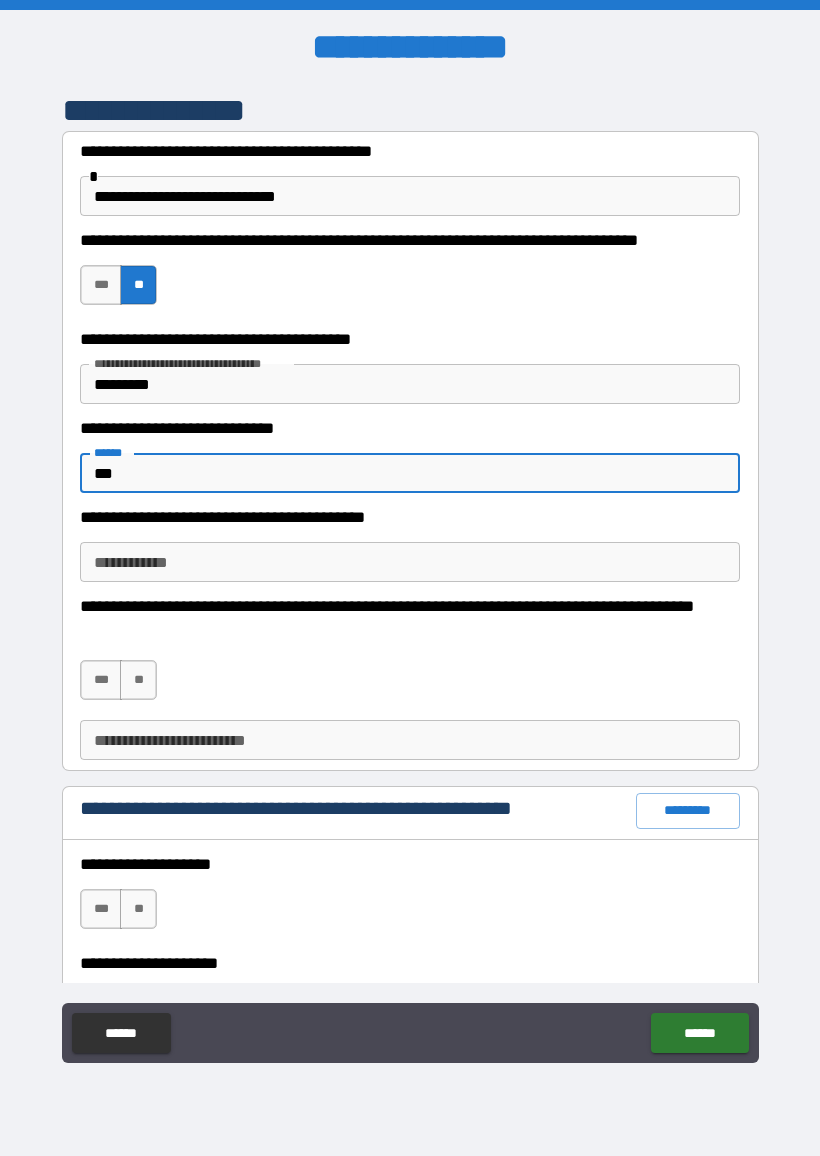 type on "***" 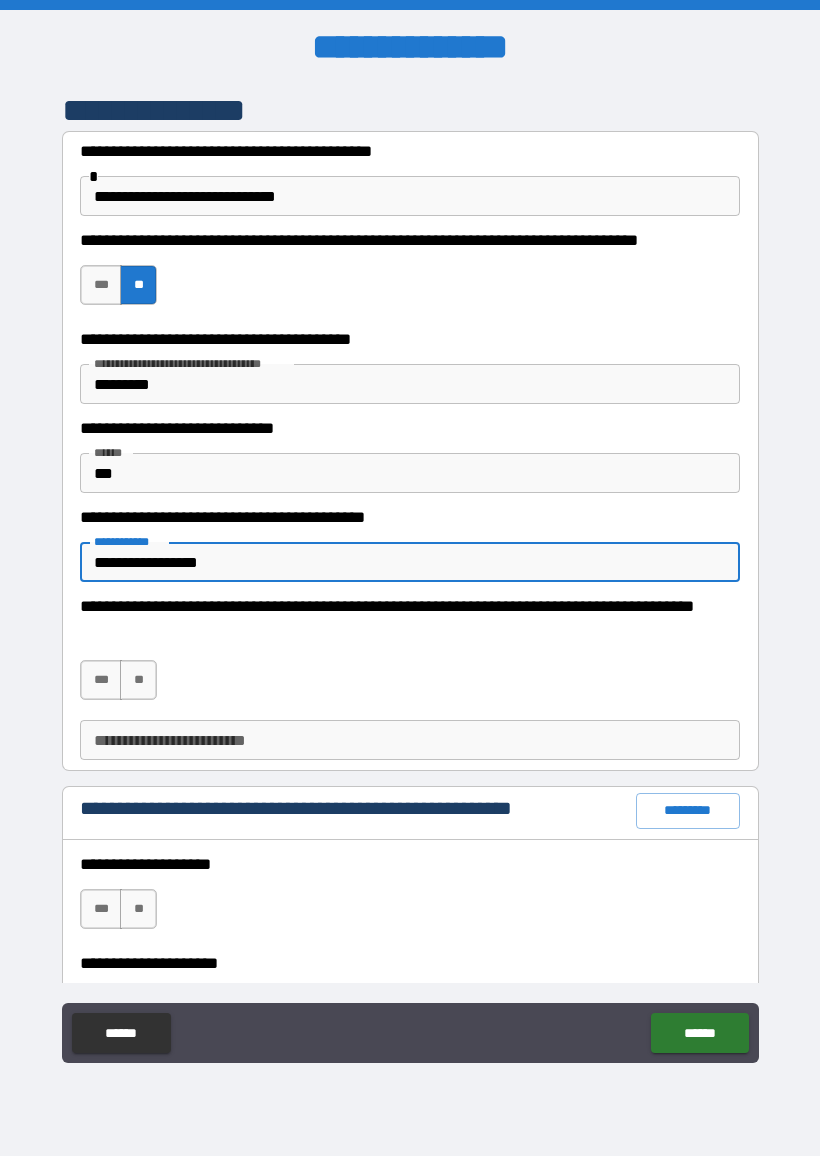 click on "**********" at bounding box center [410, 562] 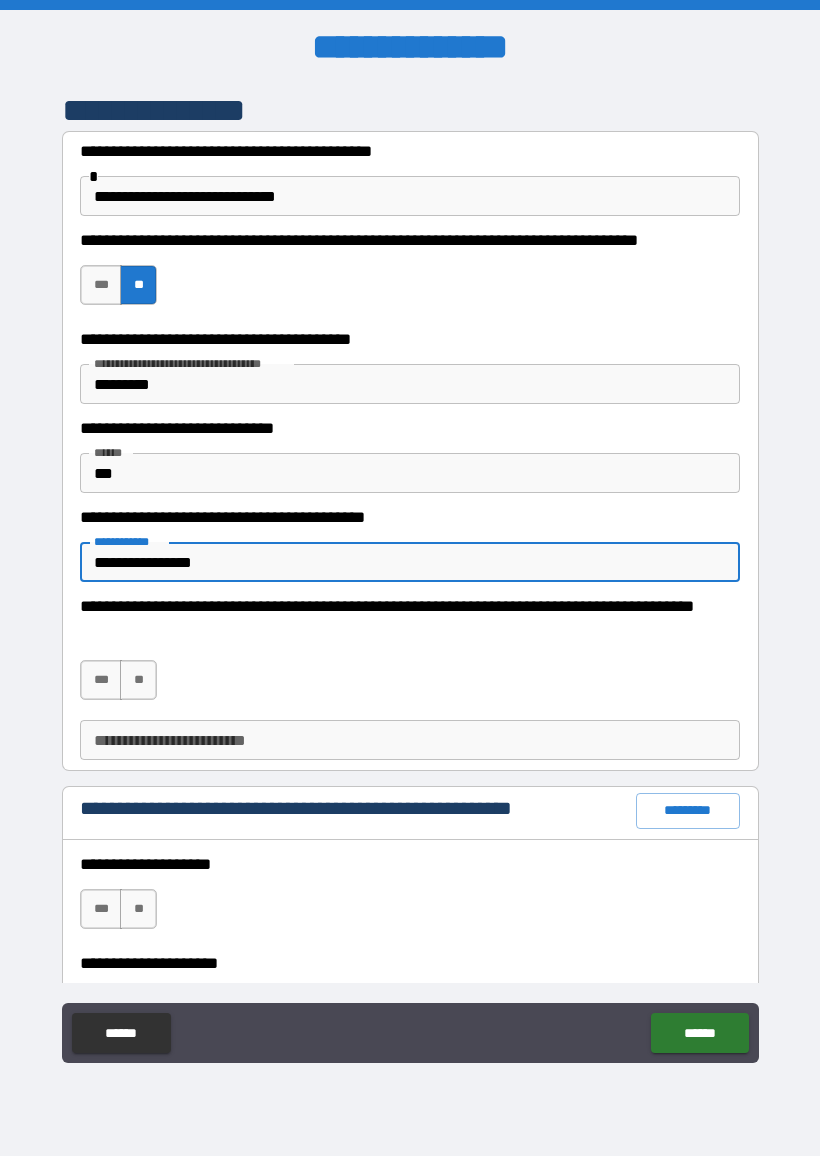 type on "**********" 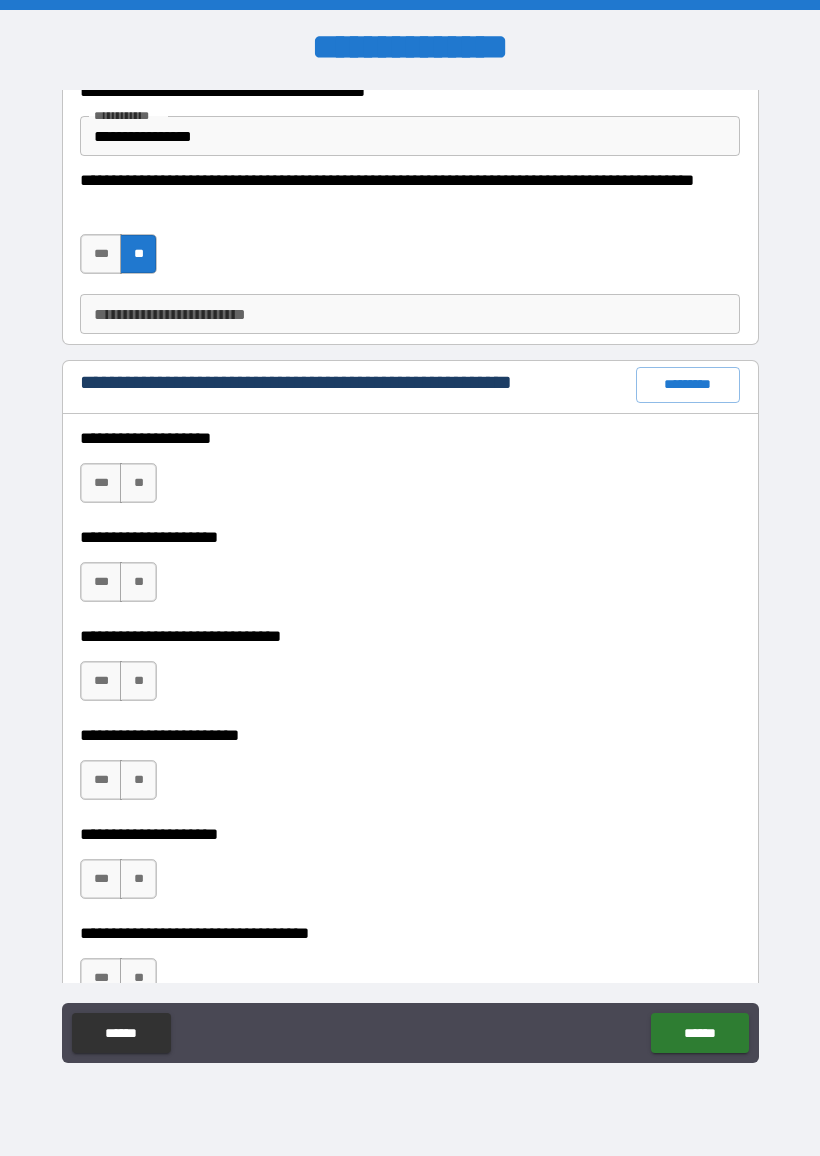 scroll, scrollTop: 427, scrollLeft: 0, axis: vertical 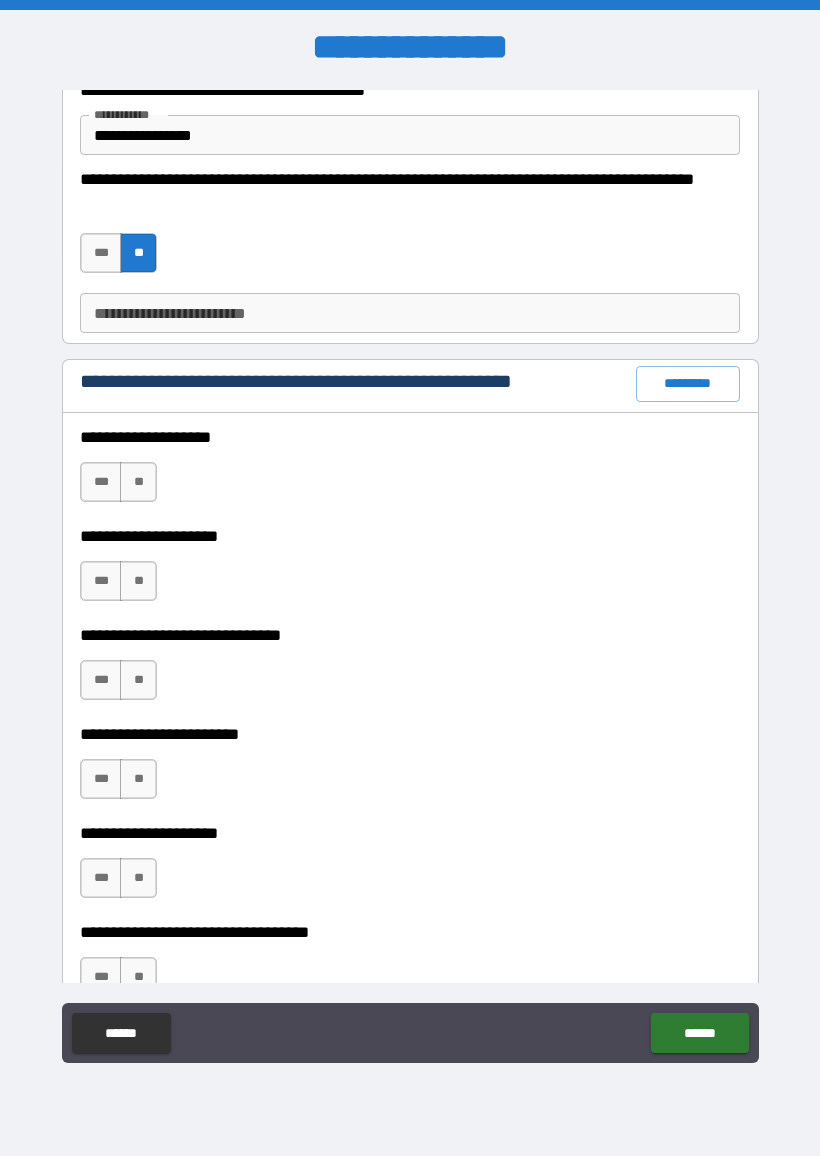 click on "***" at bounding box center [101, 482] 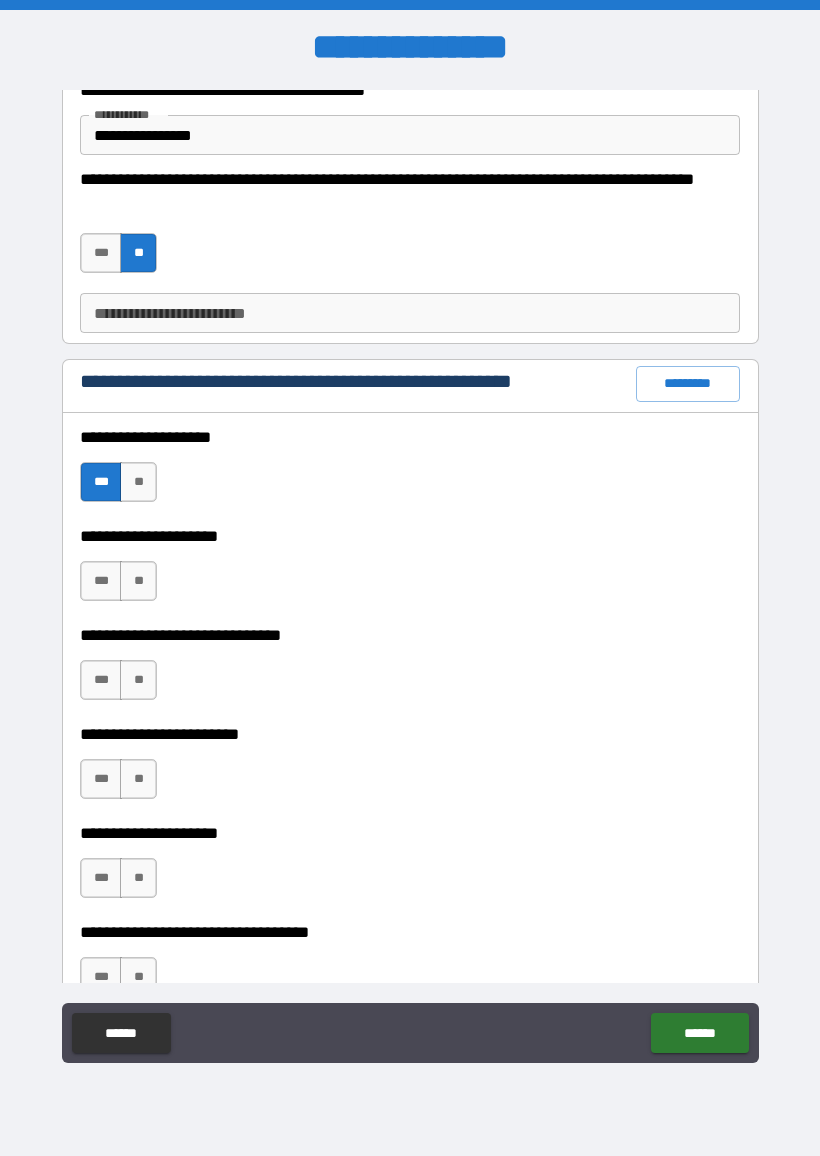 click on "**" at bounding box center [138, 581] 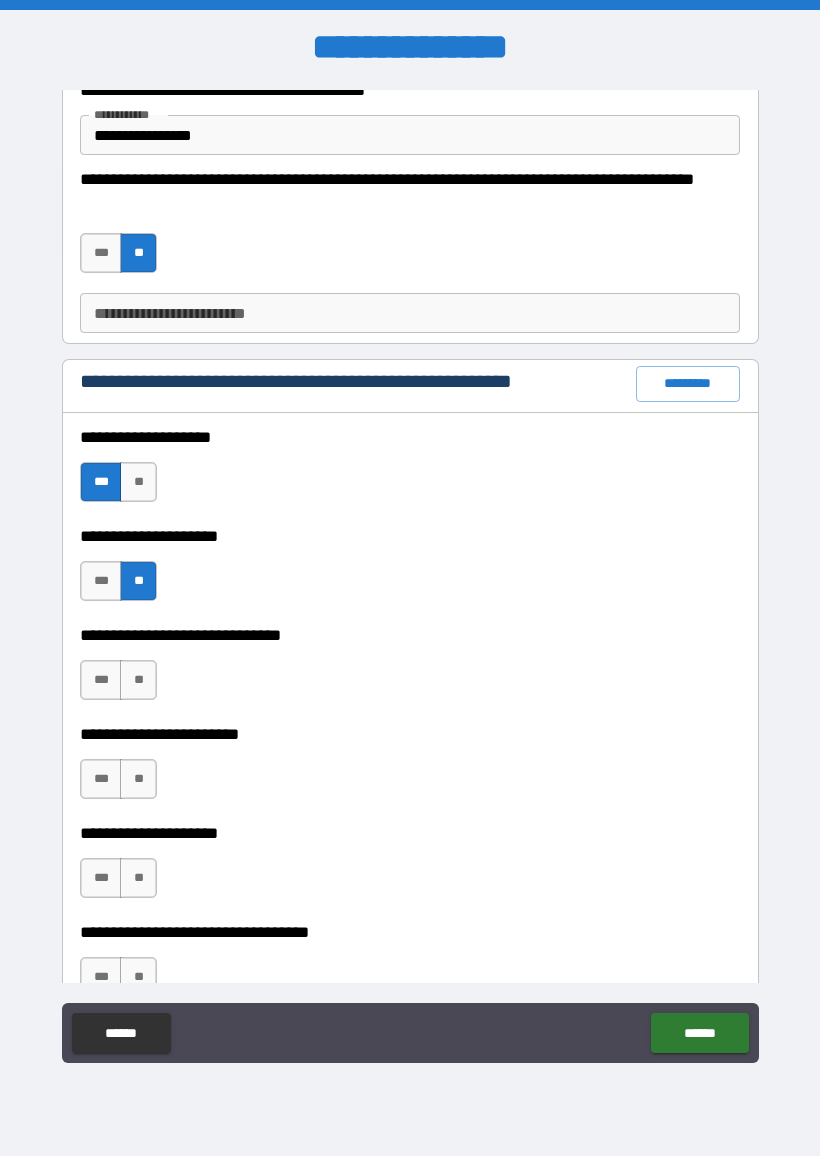 click on "**" at bounding box center [138, 680] 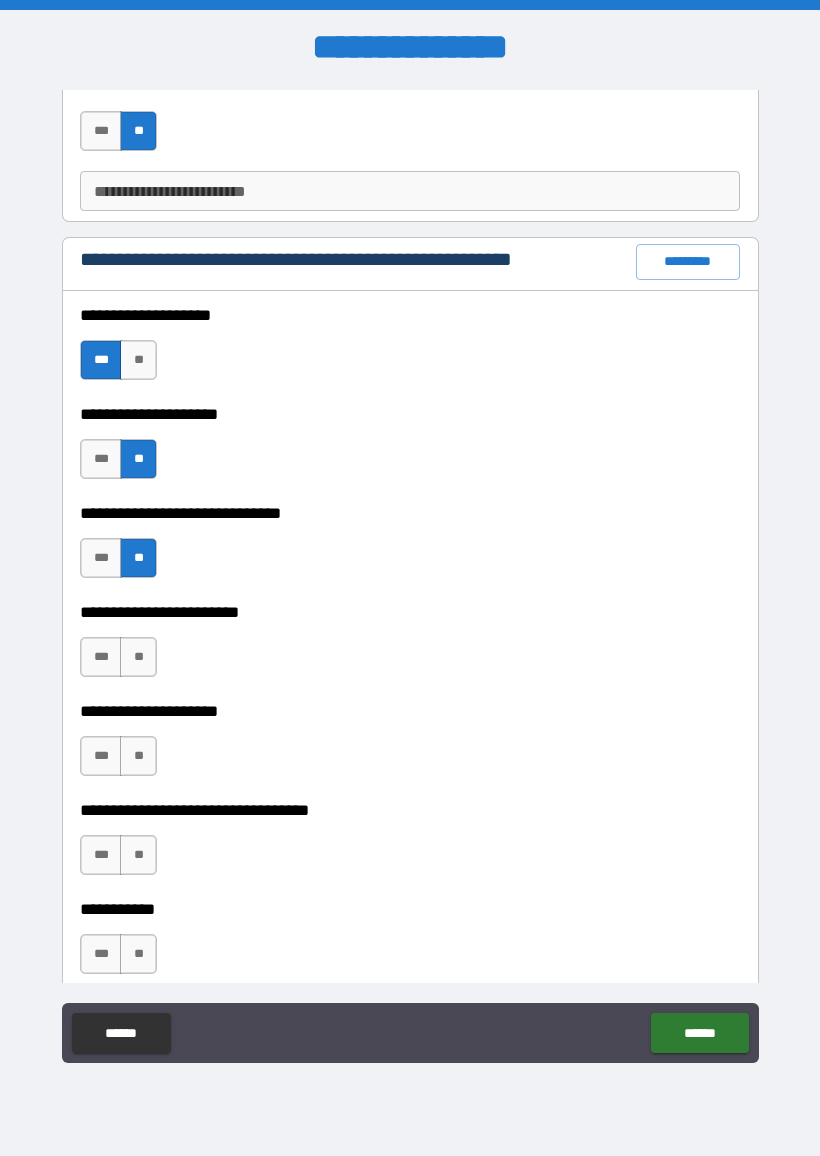 scroll, scrollTop: 554, scrollLeft: 0, axis: vertical 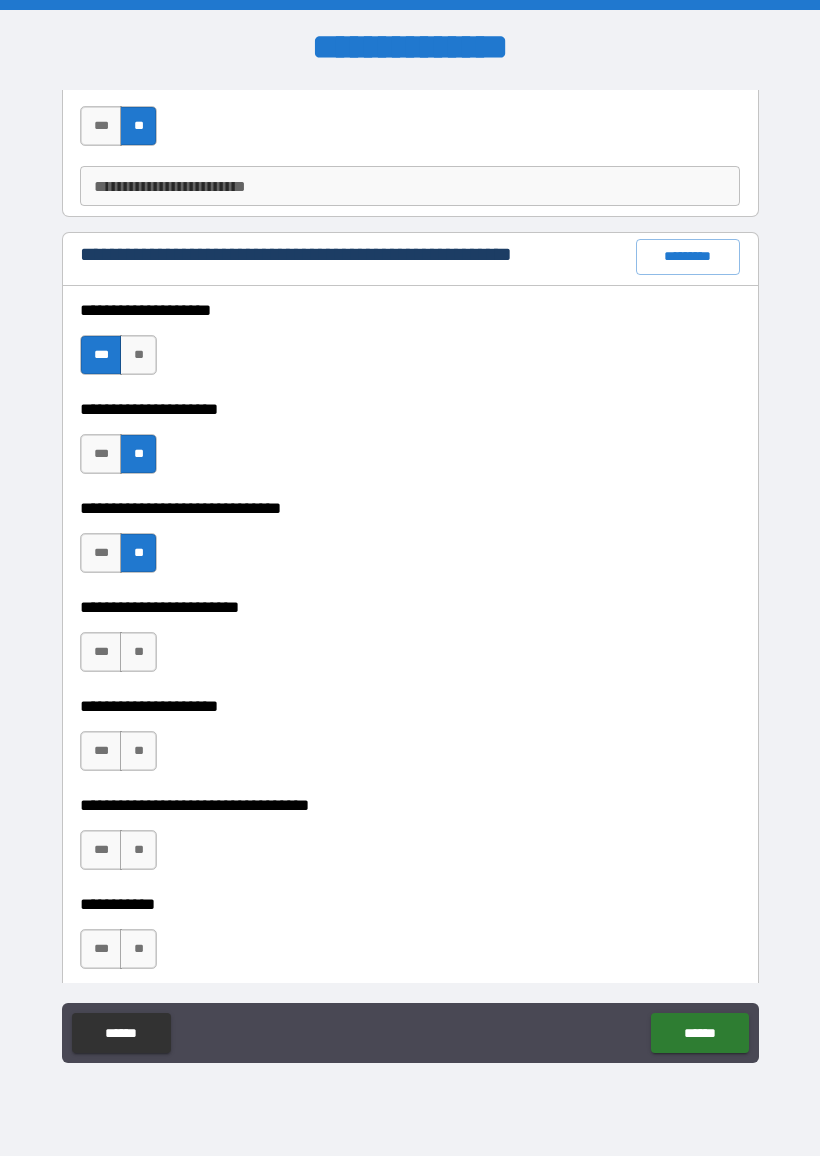 click on "**" at bounding box center (138, 652) 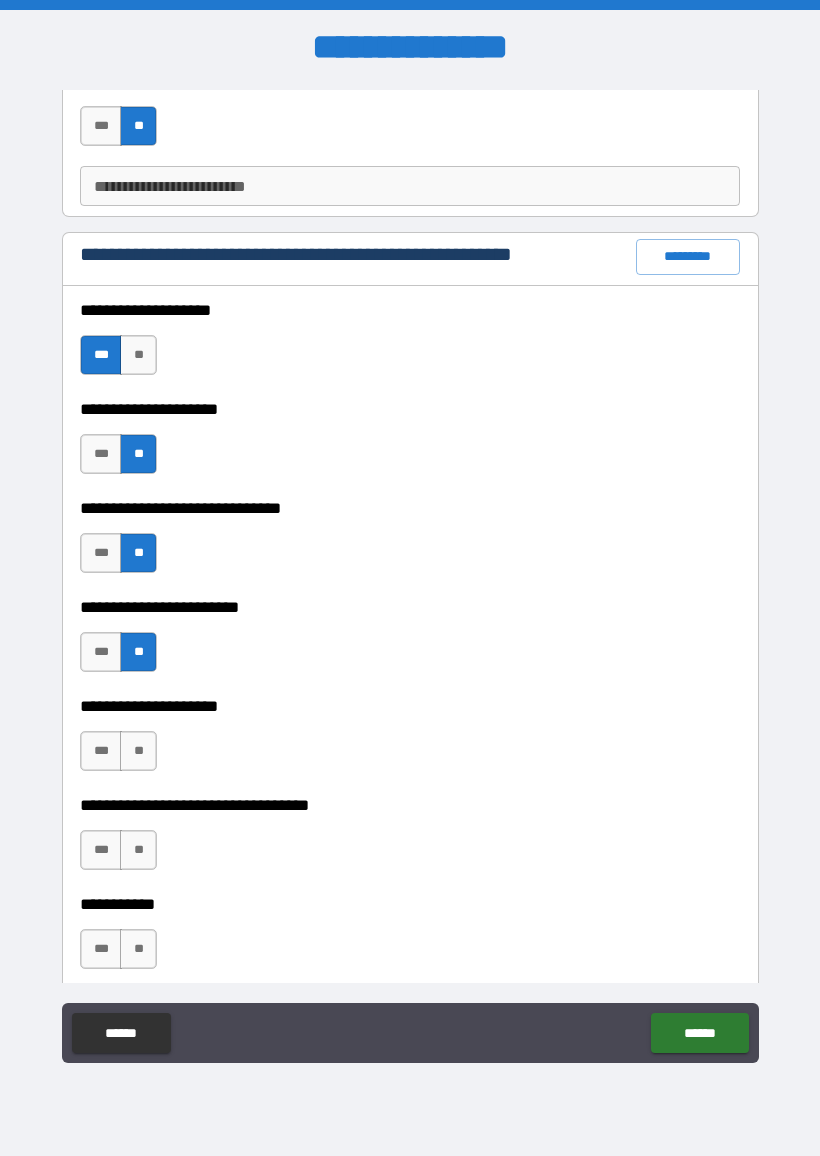 click on "**" at bounding box center [138, 751] 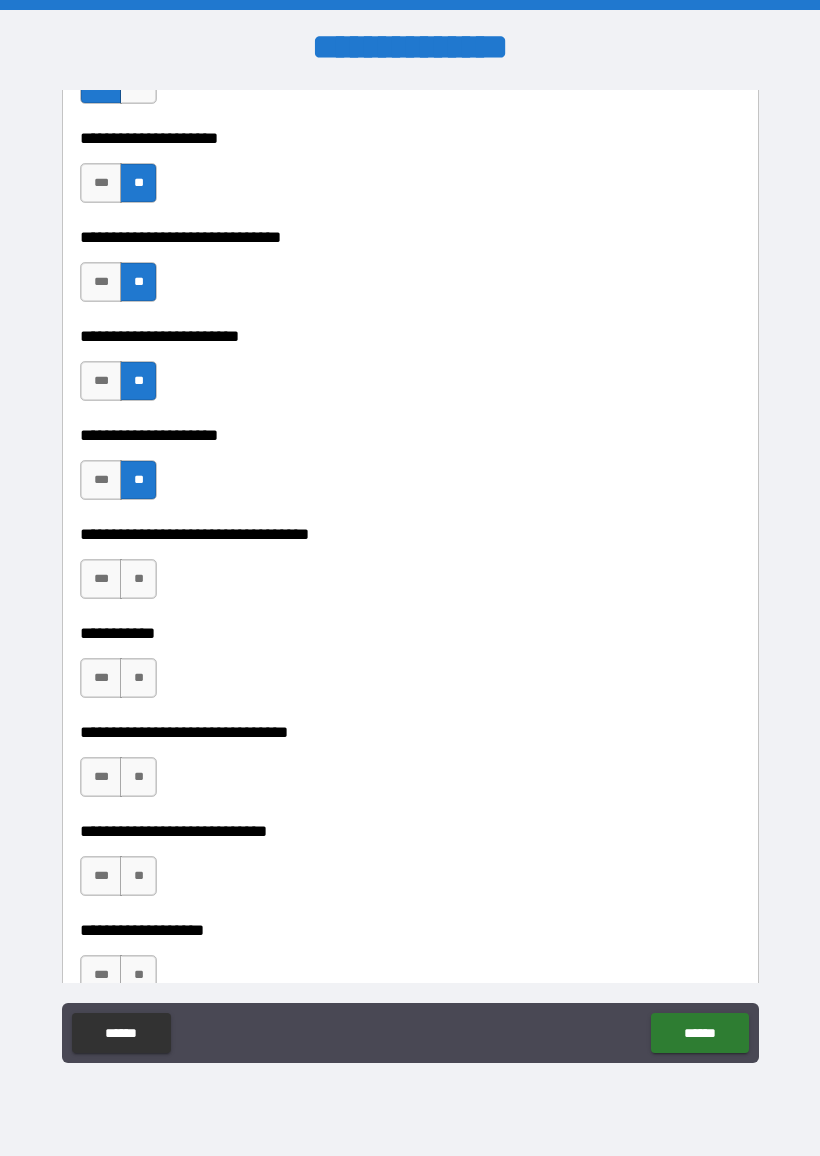 scroll, scrollTop: 830, scrollLeft: 0, axis: vertical 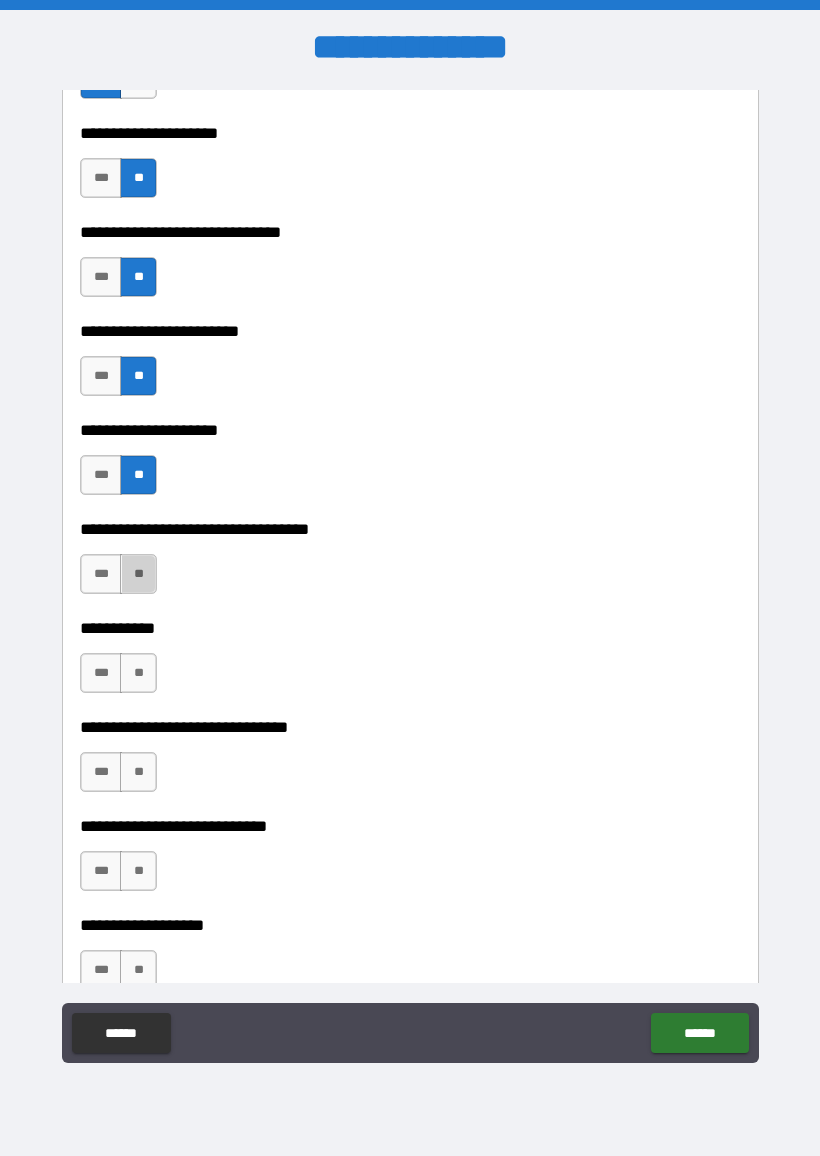 click on "**" at bounding box center (138, 574) 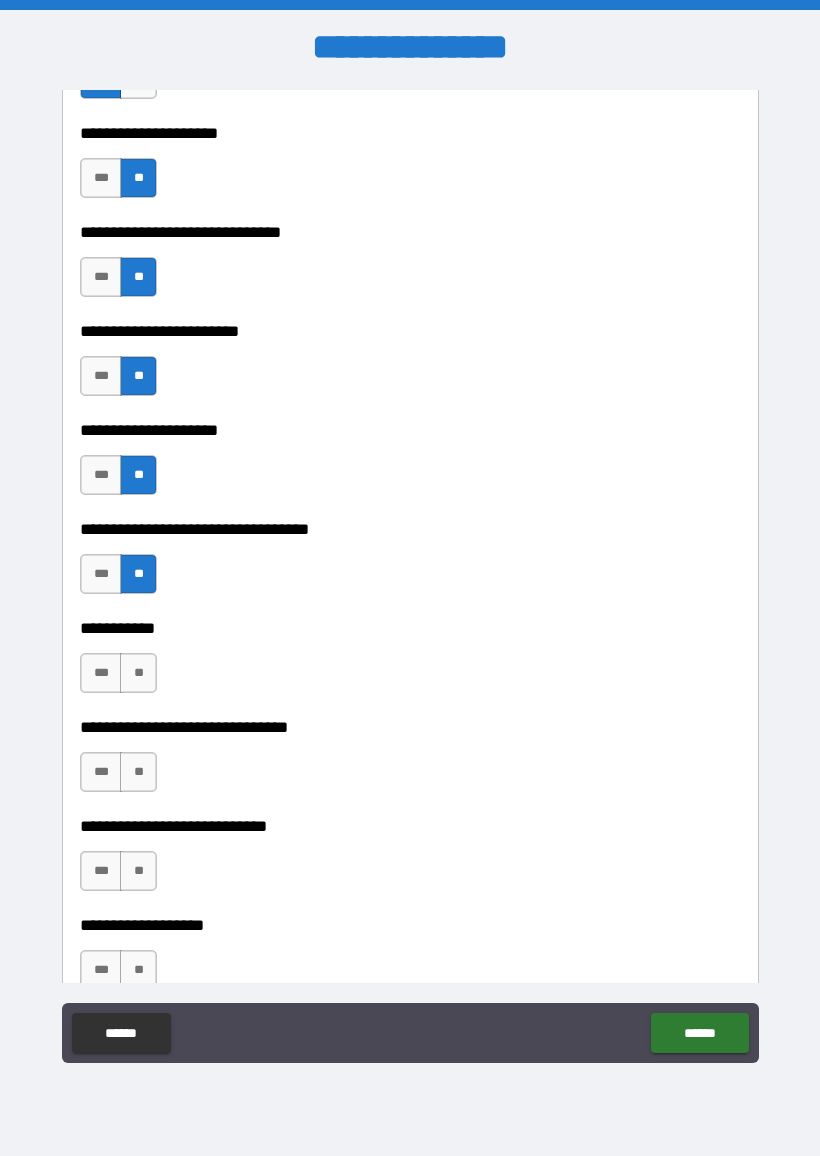 click on "***" at bounding box center [101, 673] 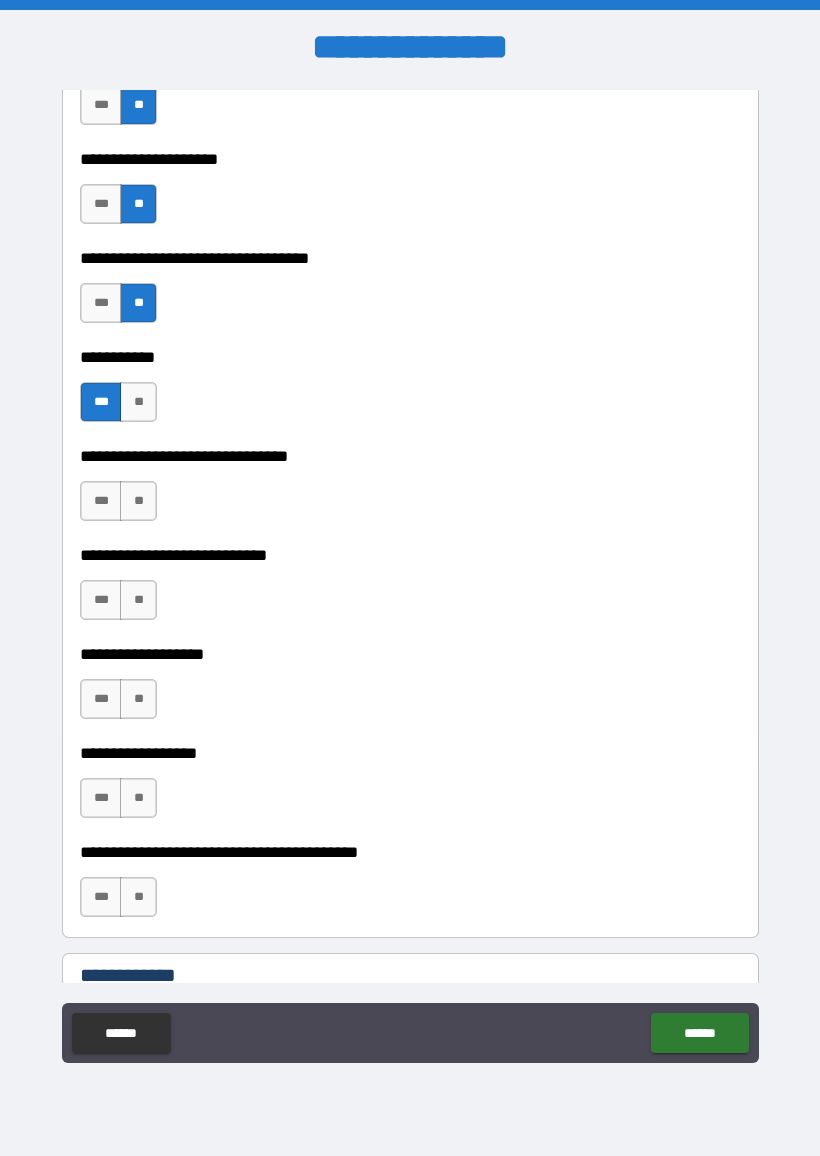 scroll, scrollTop: 1126, scrollLeft: 0, axis: vertical 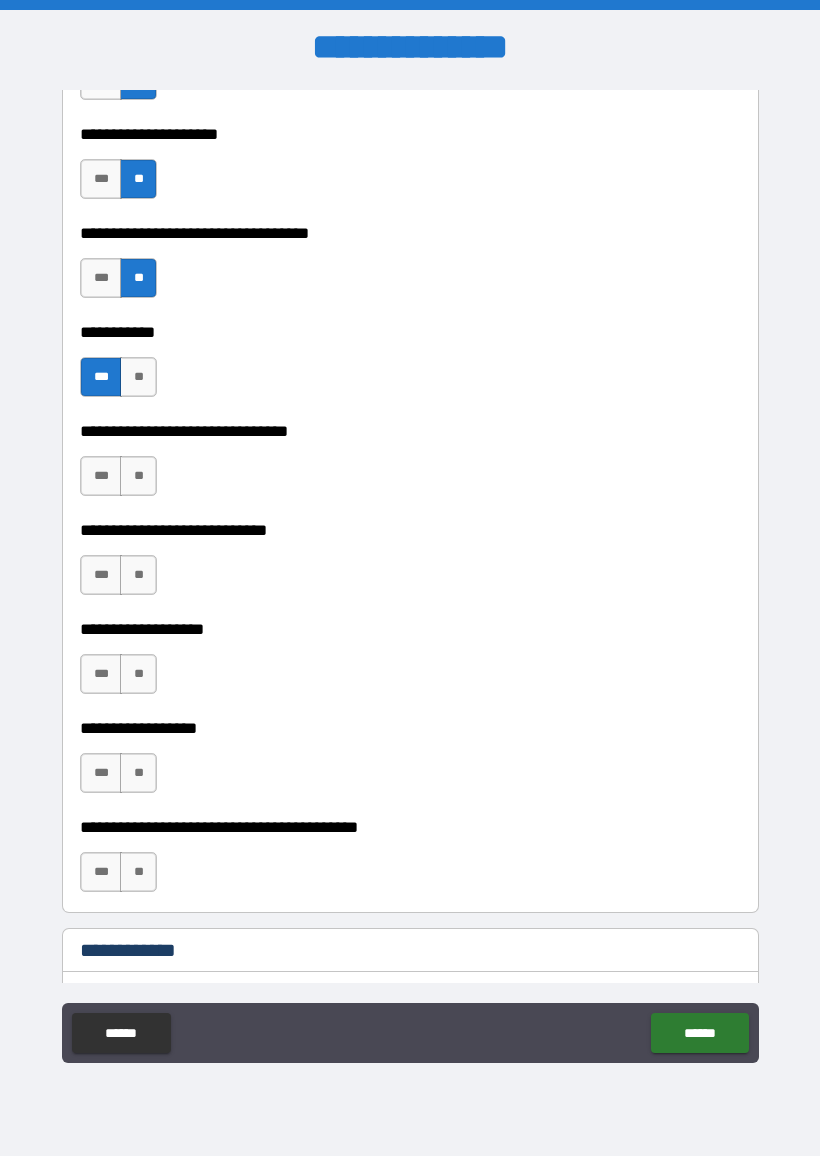 click on "**" at bounding box center [138, 476] 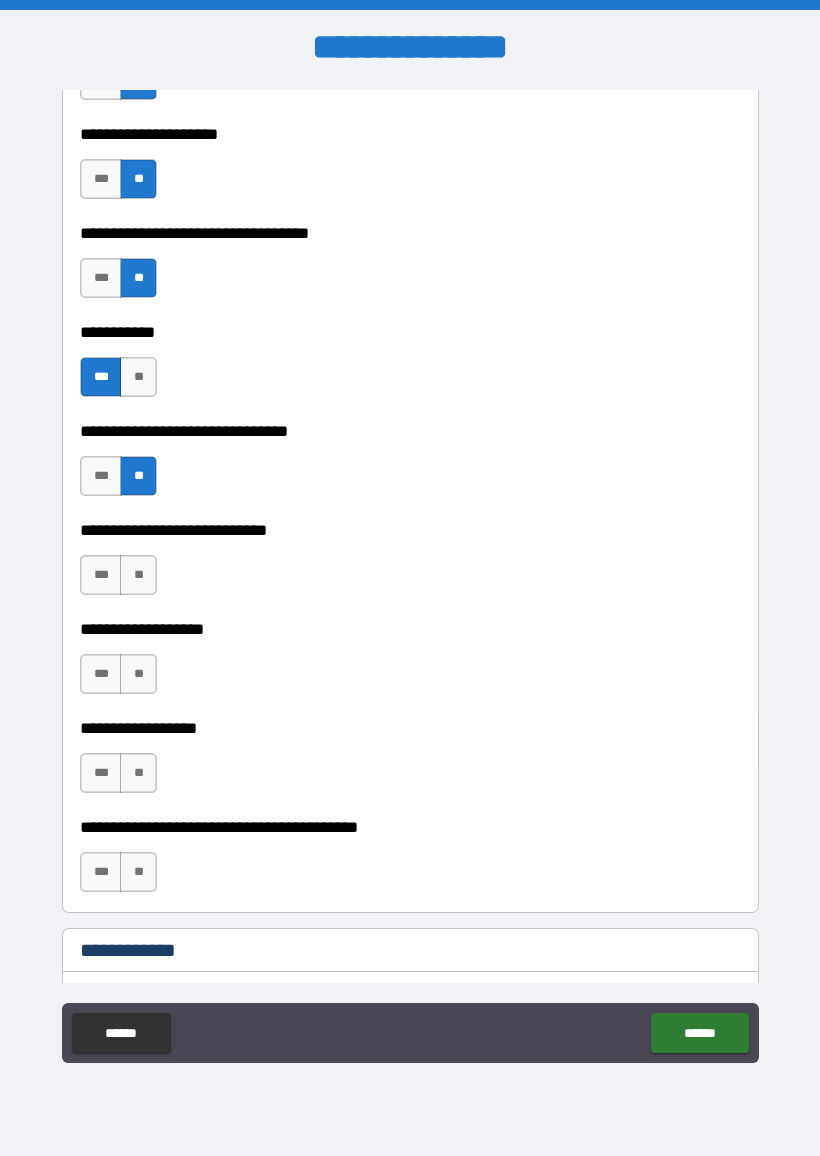 click on "**" at bounding box center (138, 575) 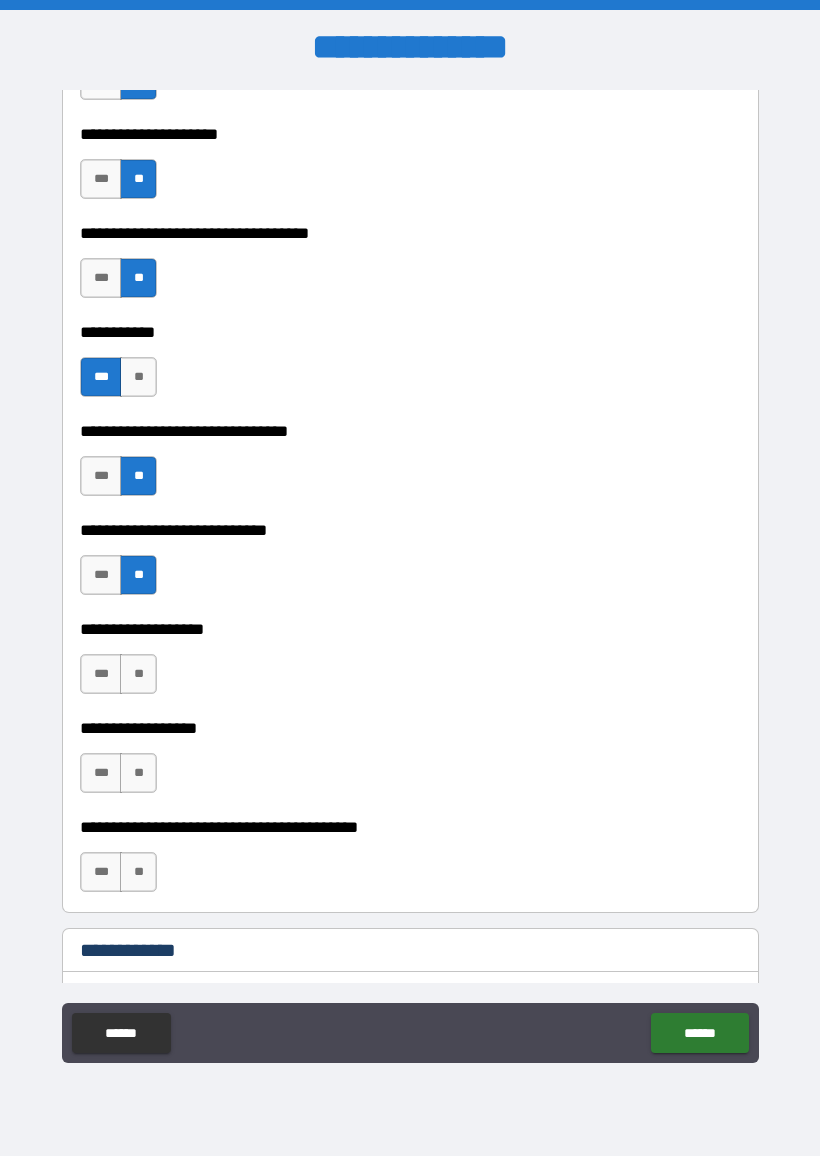 click on "***" at bounding box center [101, 575] 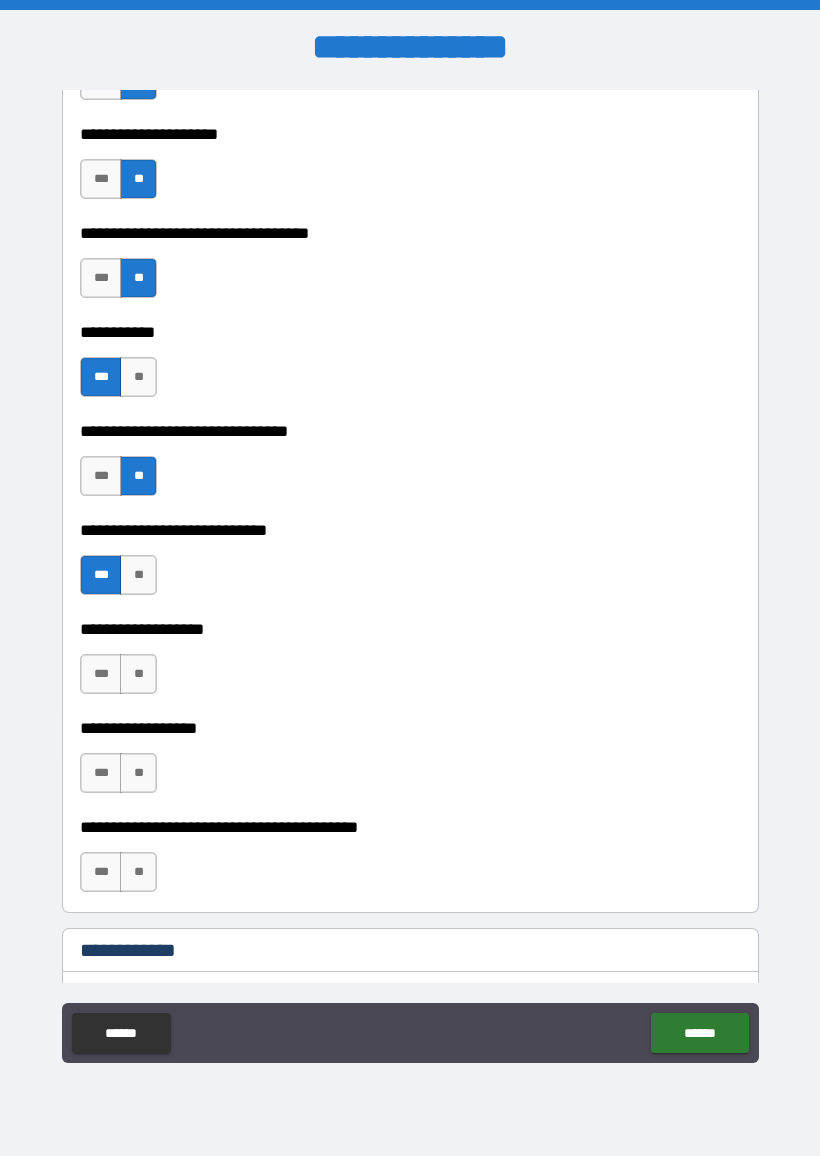 click on "**" at bounding box center (138, 674) 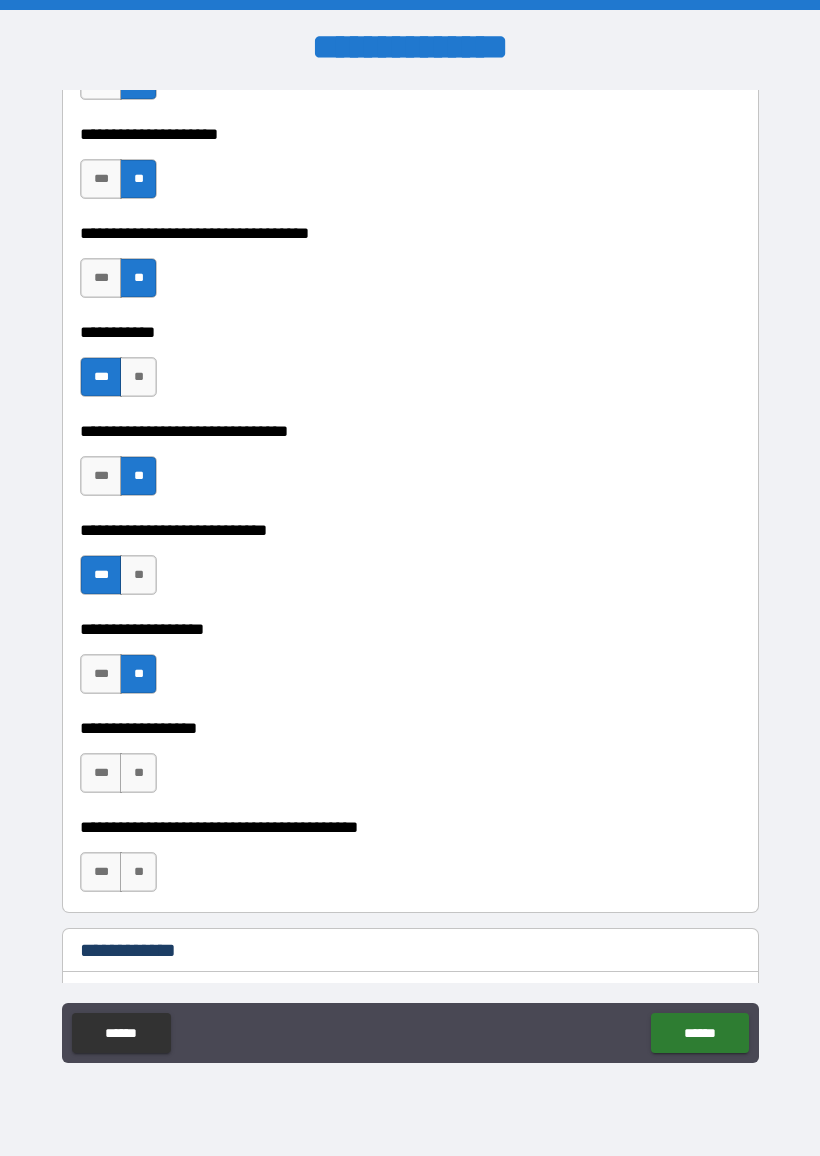 click on "**" at bounding box center [138, 773] 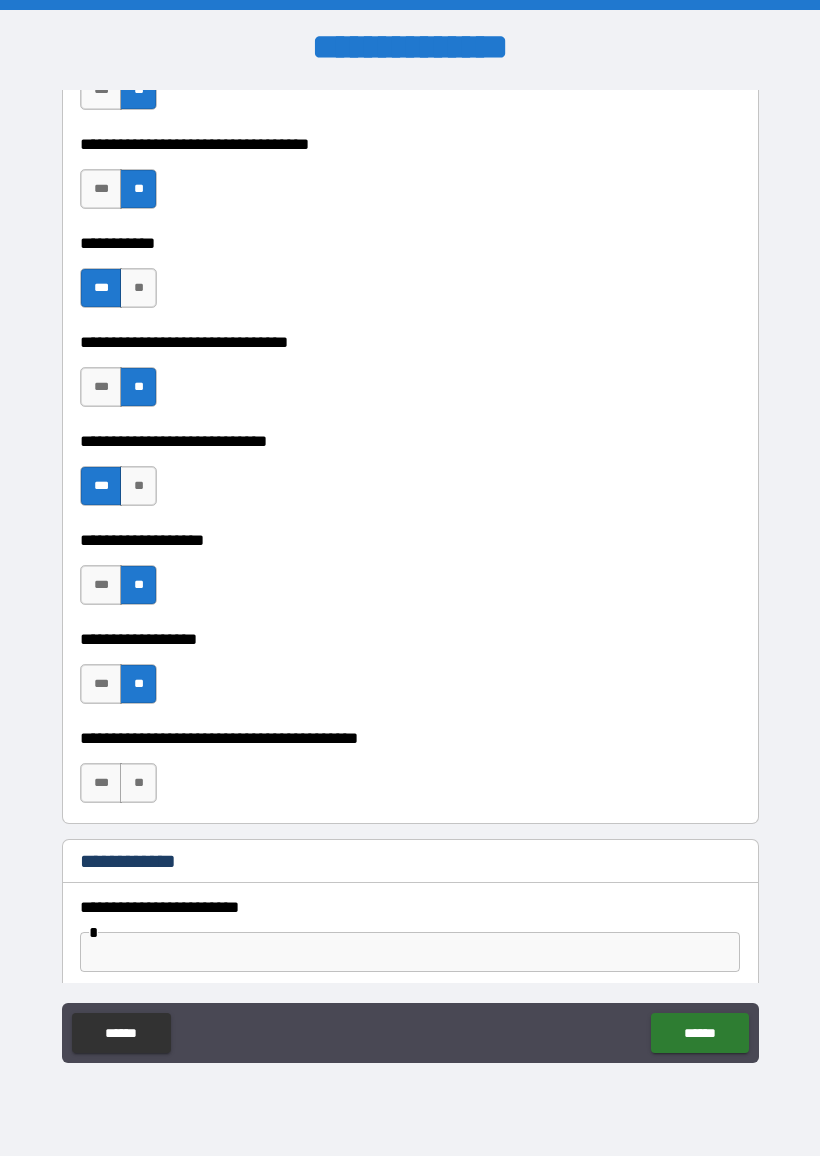 scroll, scrollTop: 1216, scrollLeft: 0, axis: vertical 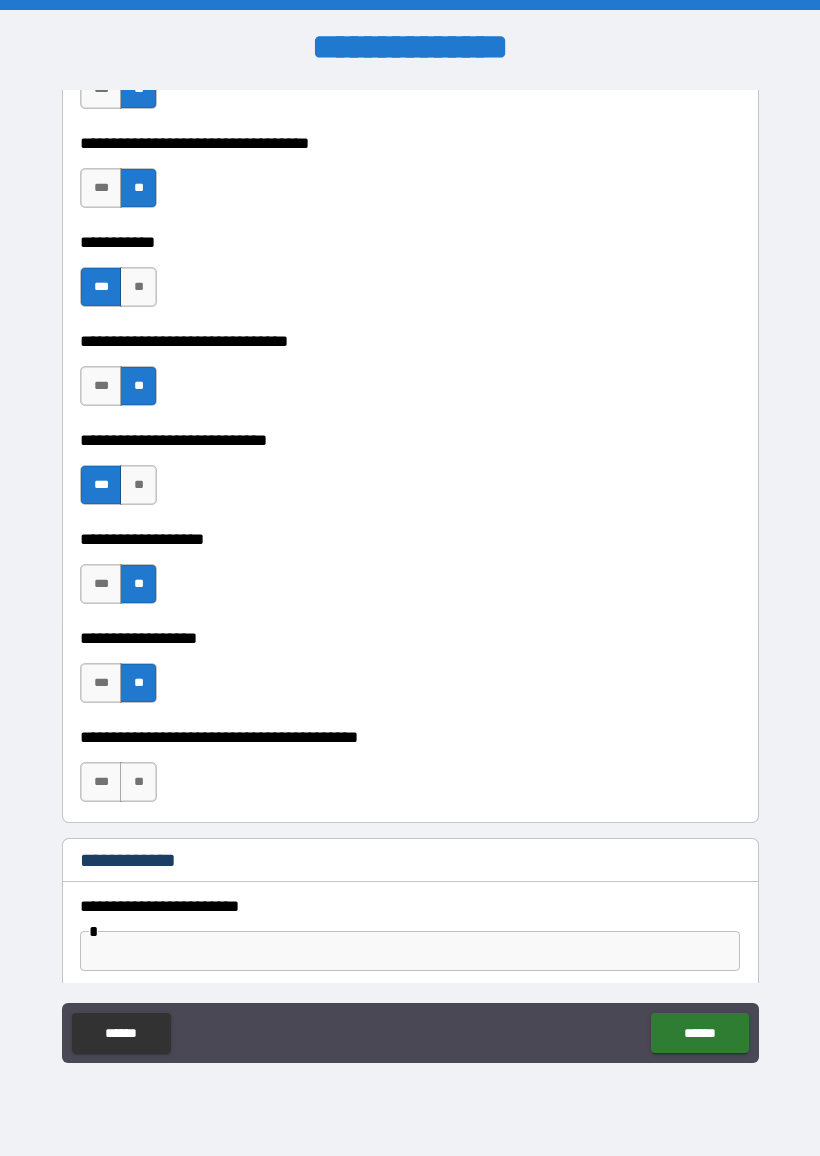click on "**" at bounding box center [138, 782] 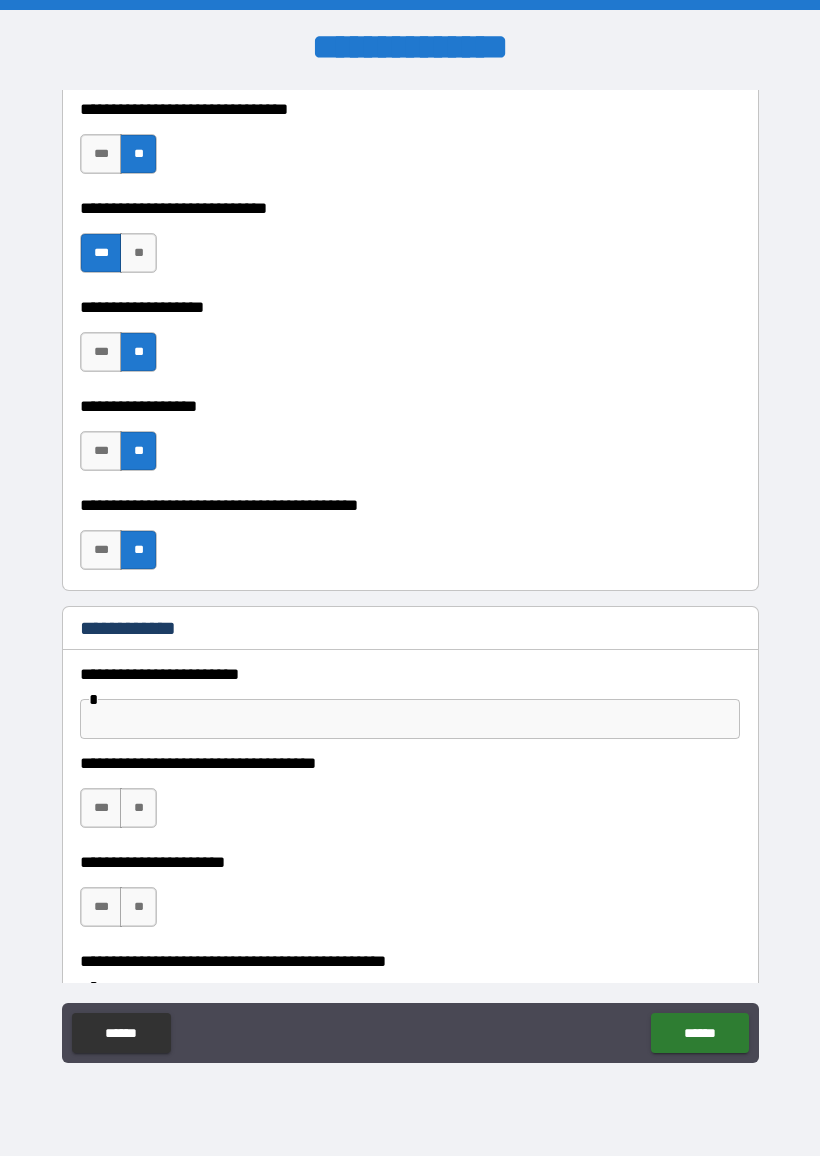 scroll, scrollTop: 1501, scrollLeft: 0, axis: vertical 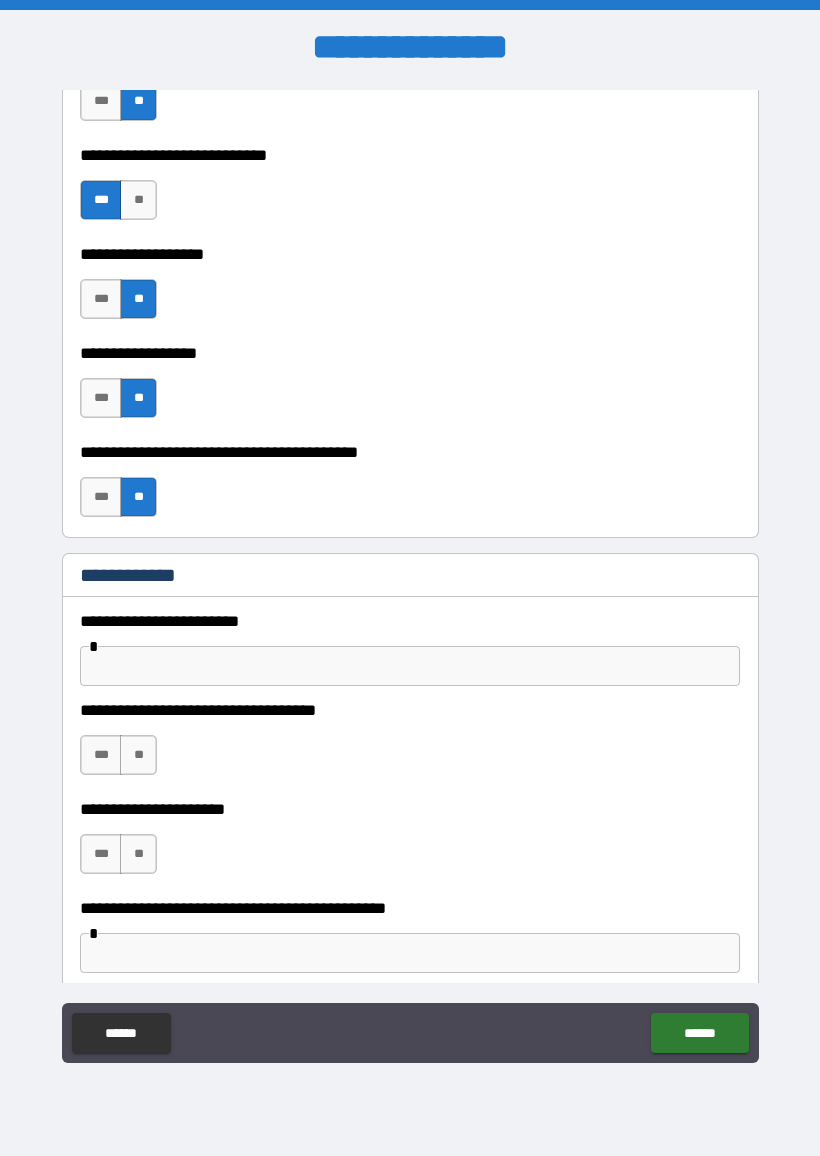 click at bounding box center [410, 666] 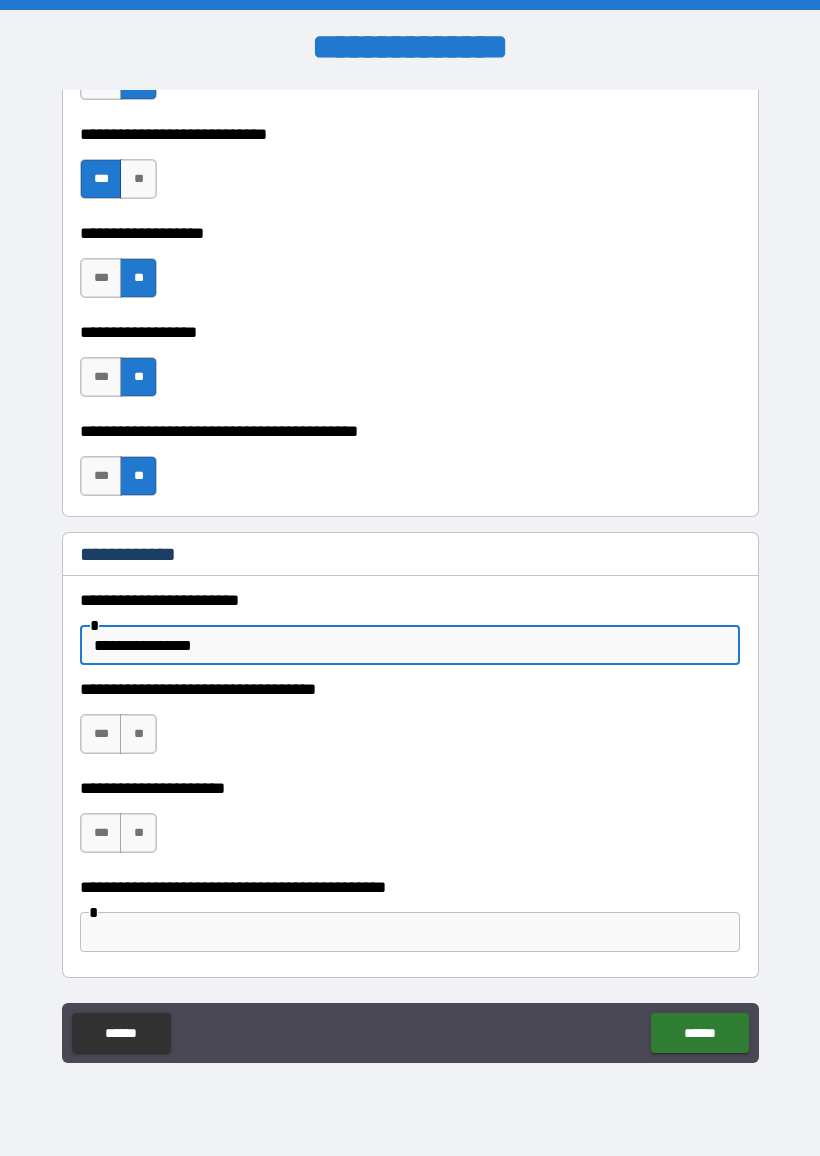 scroll, scrollTop: 1522, scrollLeft: 0, axis: vertical 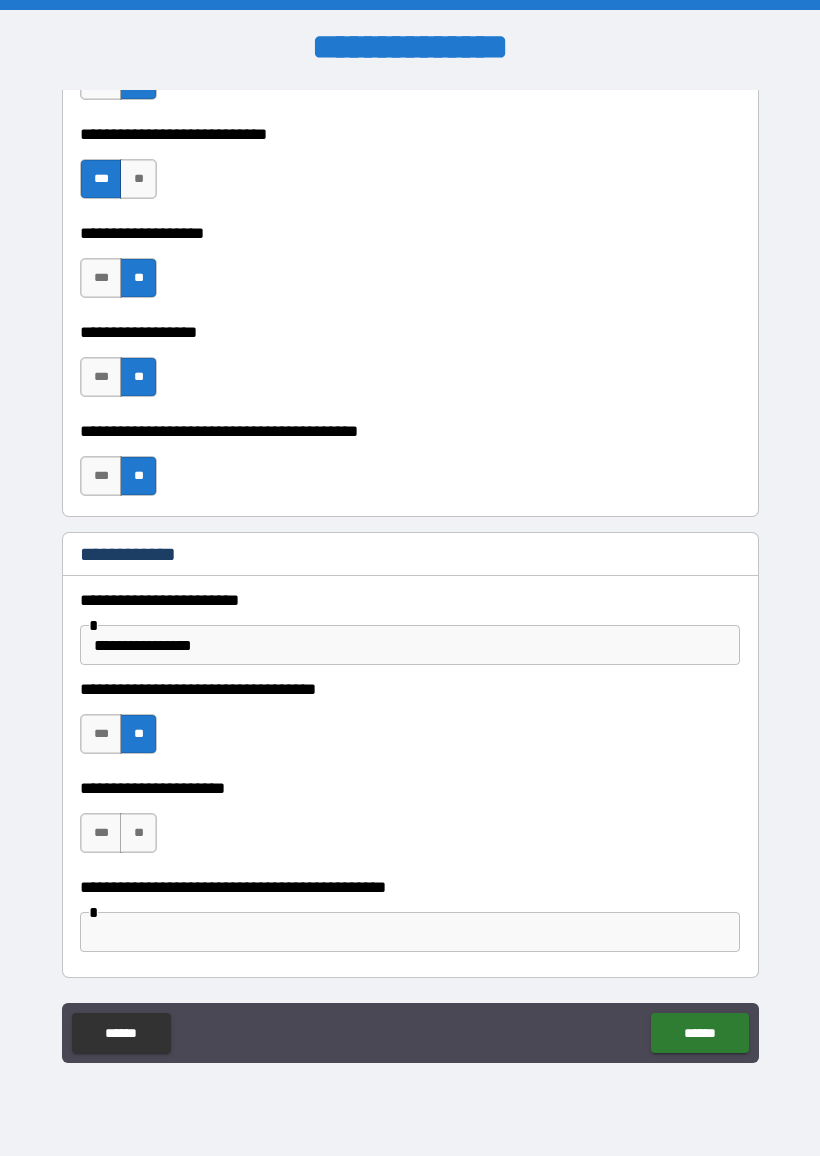 click on "***" at bounding box center [101, 833] 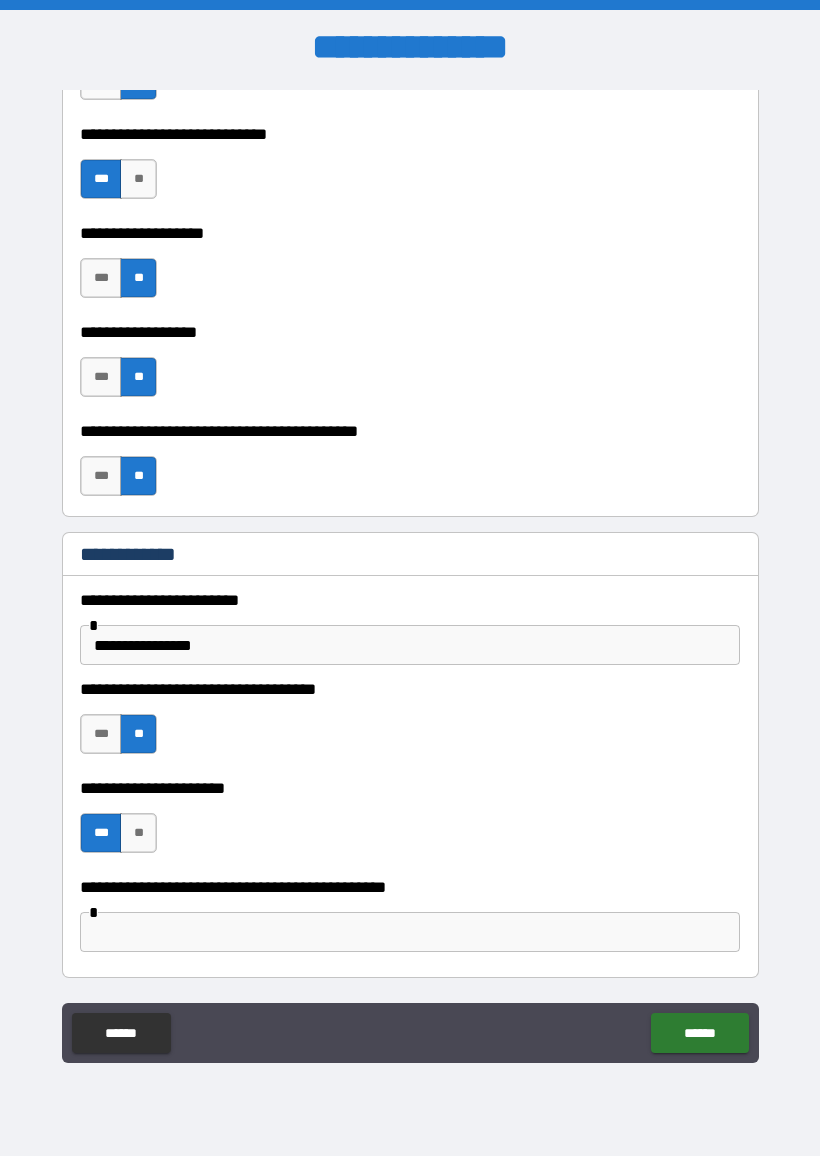 click at bounding box center [410, 932] 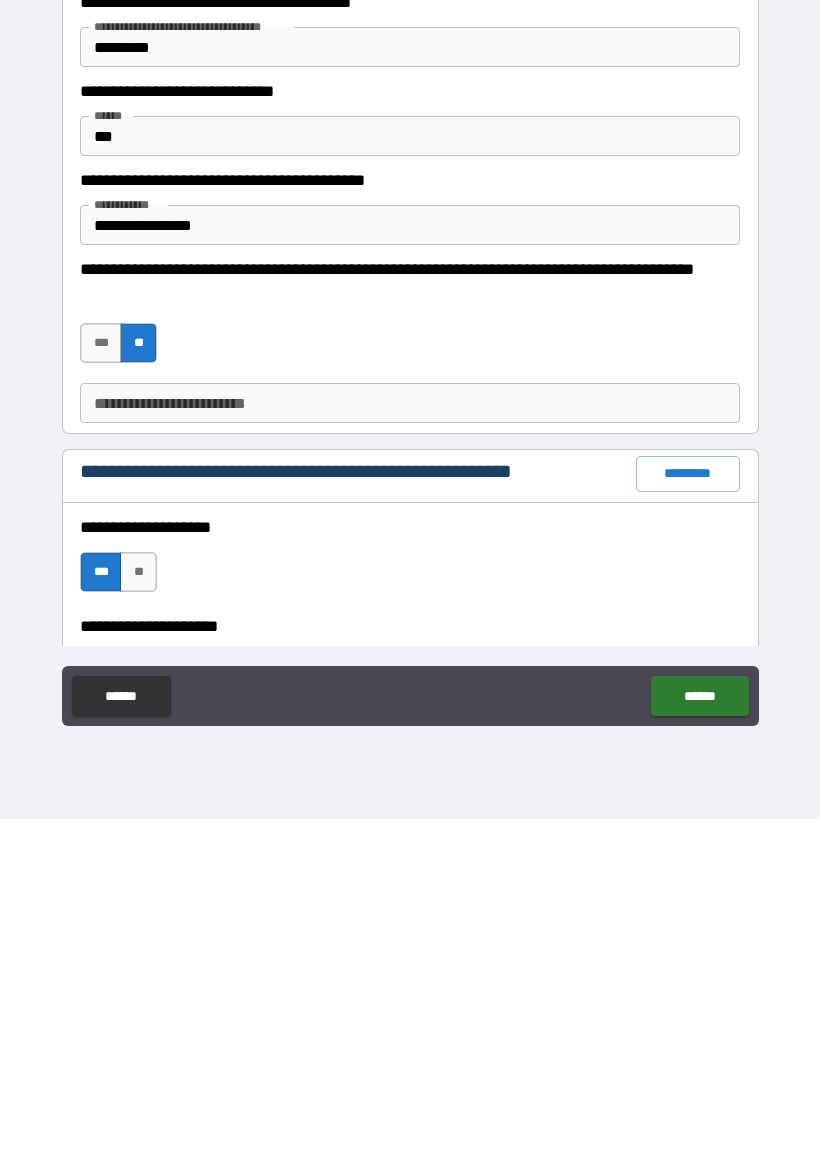 scroll, scrollTop: 0, scrollLeft: 0, axis: both 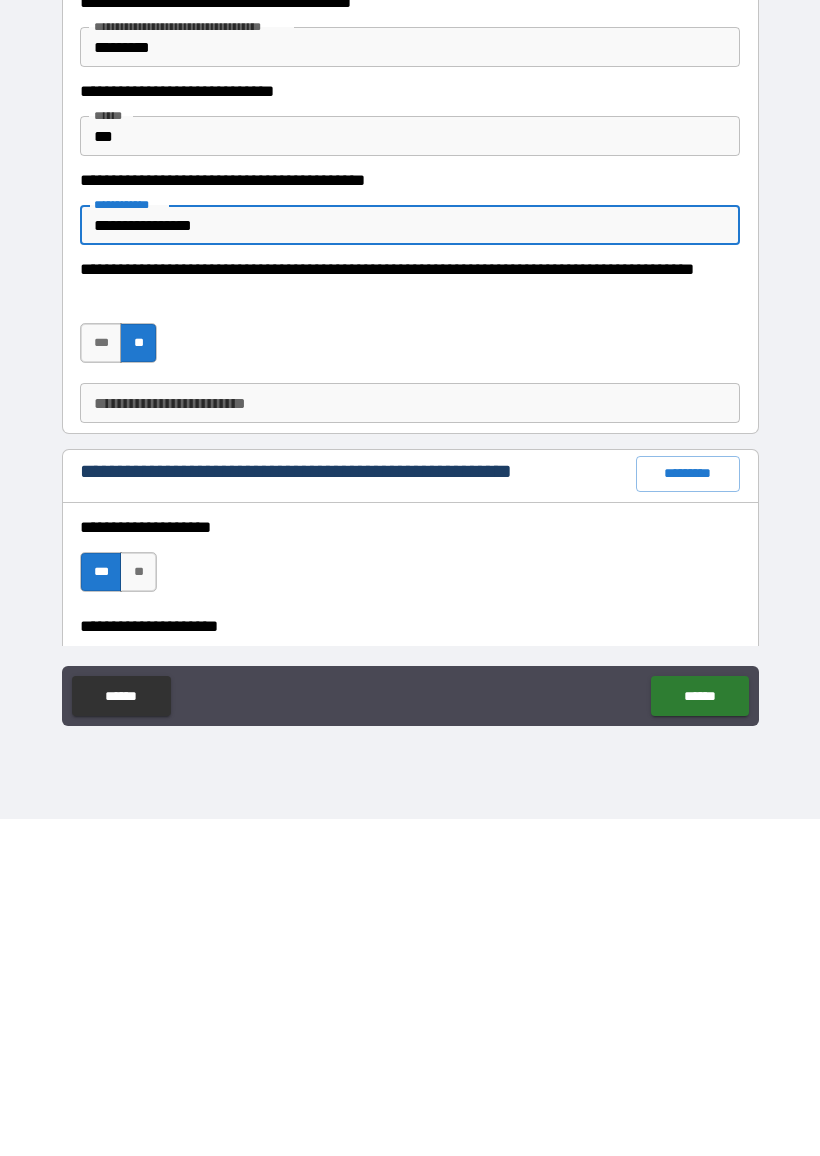click on "**********" at bounding box center [410, 562] 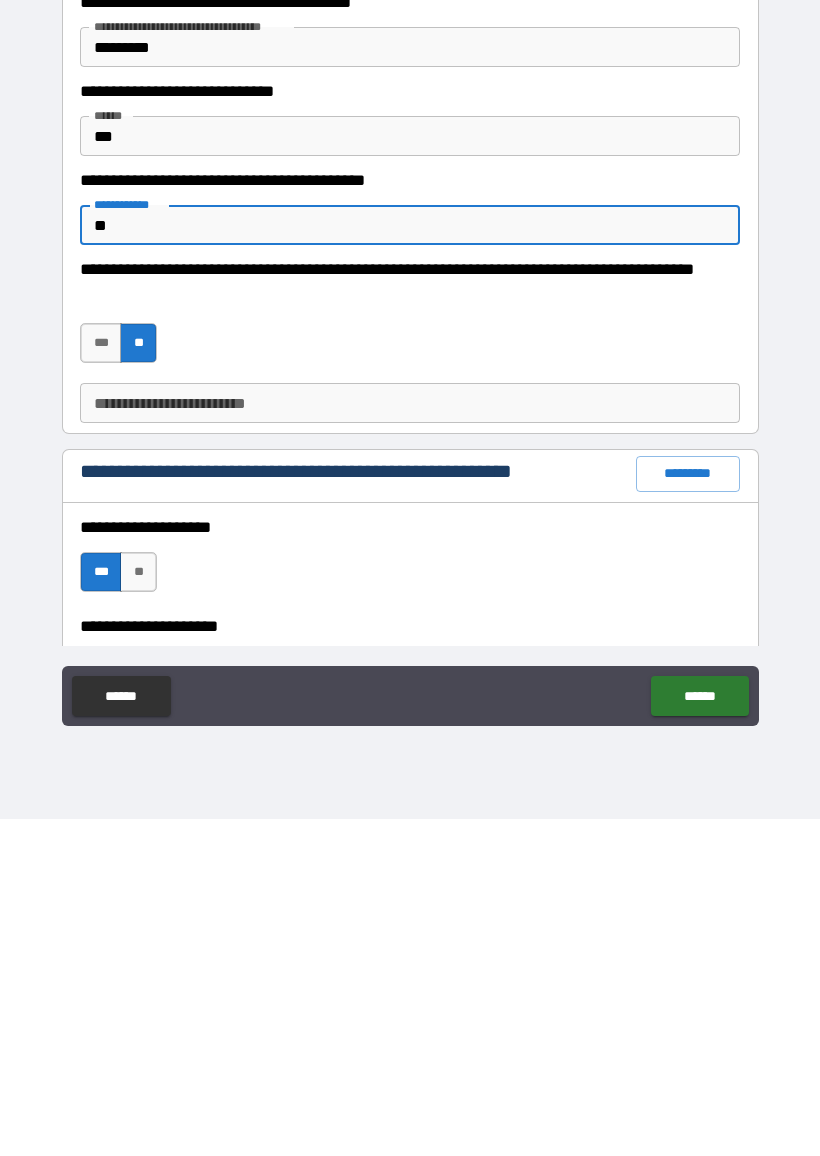 type on "*" 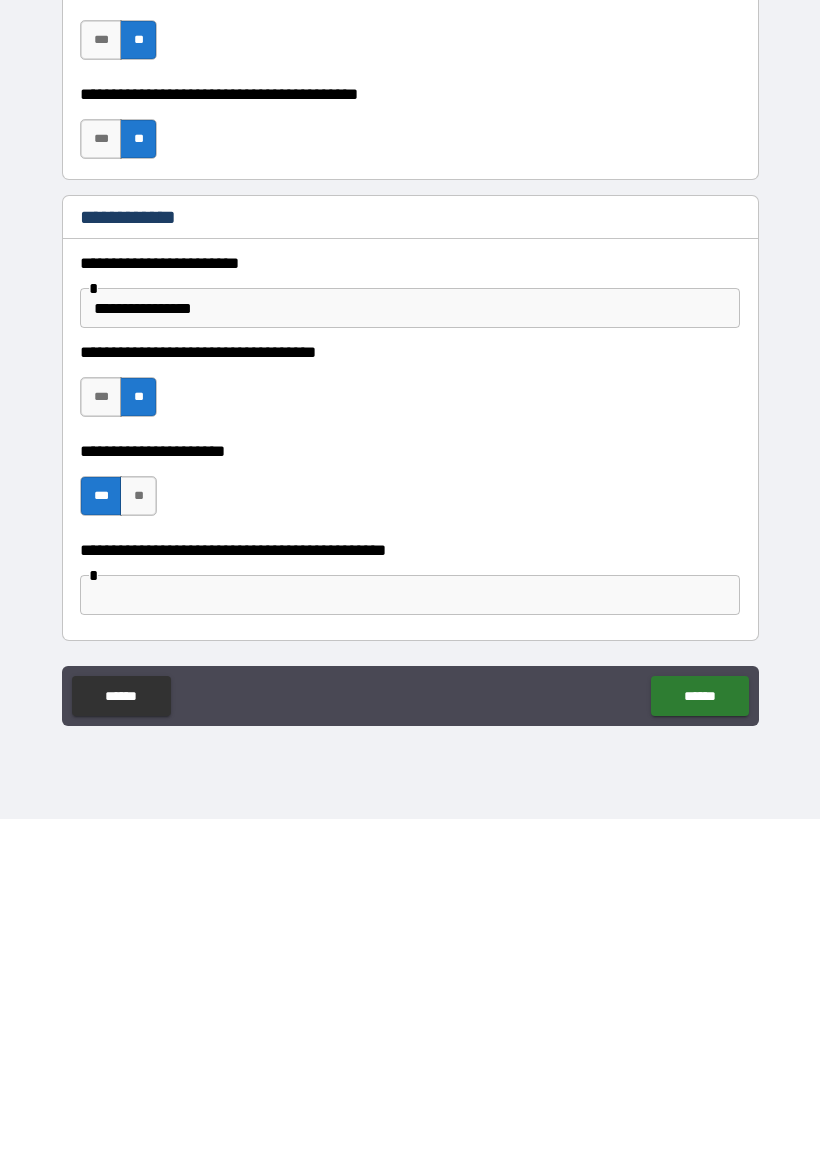 scroll, scrollTop: 1522, scrollLeft: 0, axis: vertical 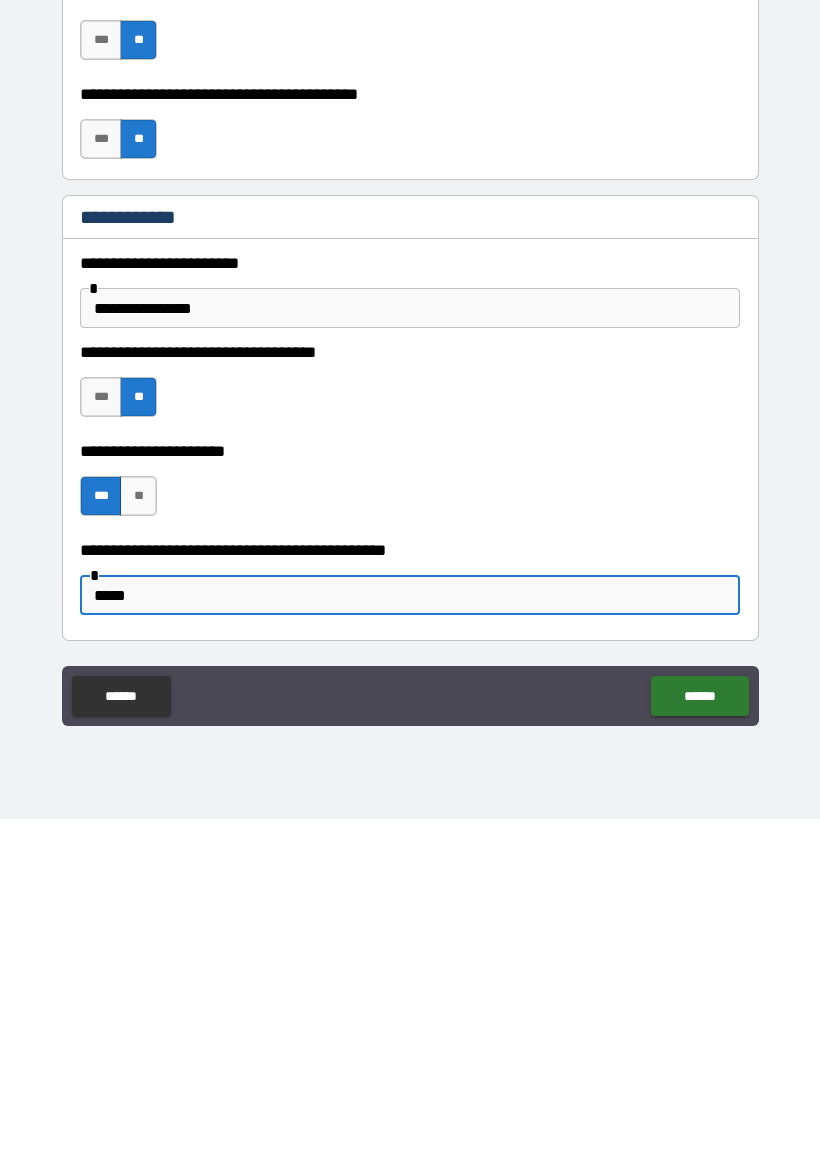 type on "*****" 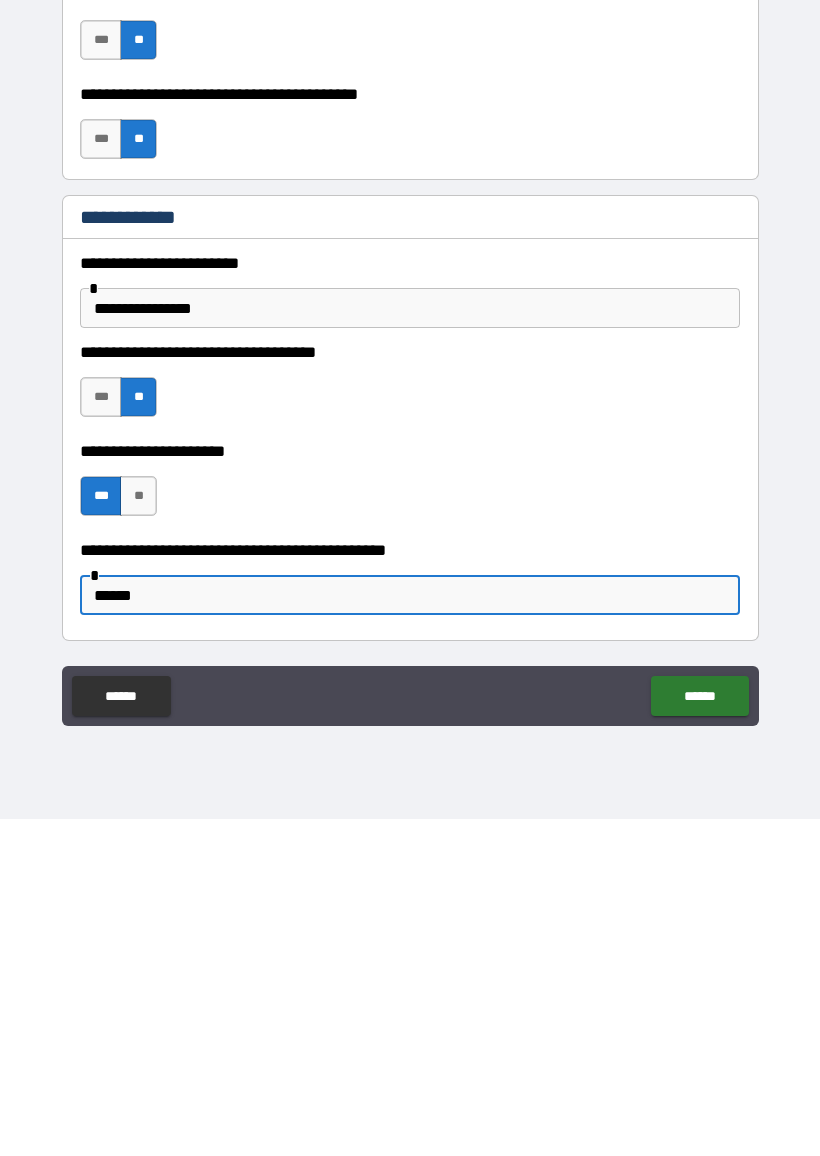click on "******" at bounding box center [699, 1033] 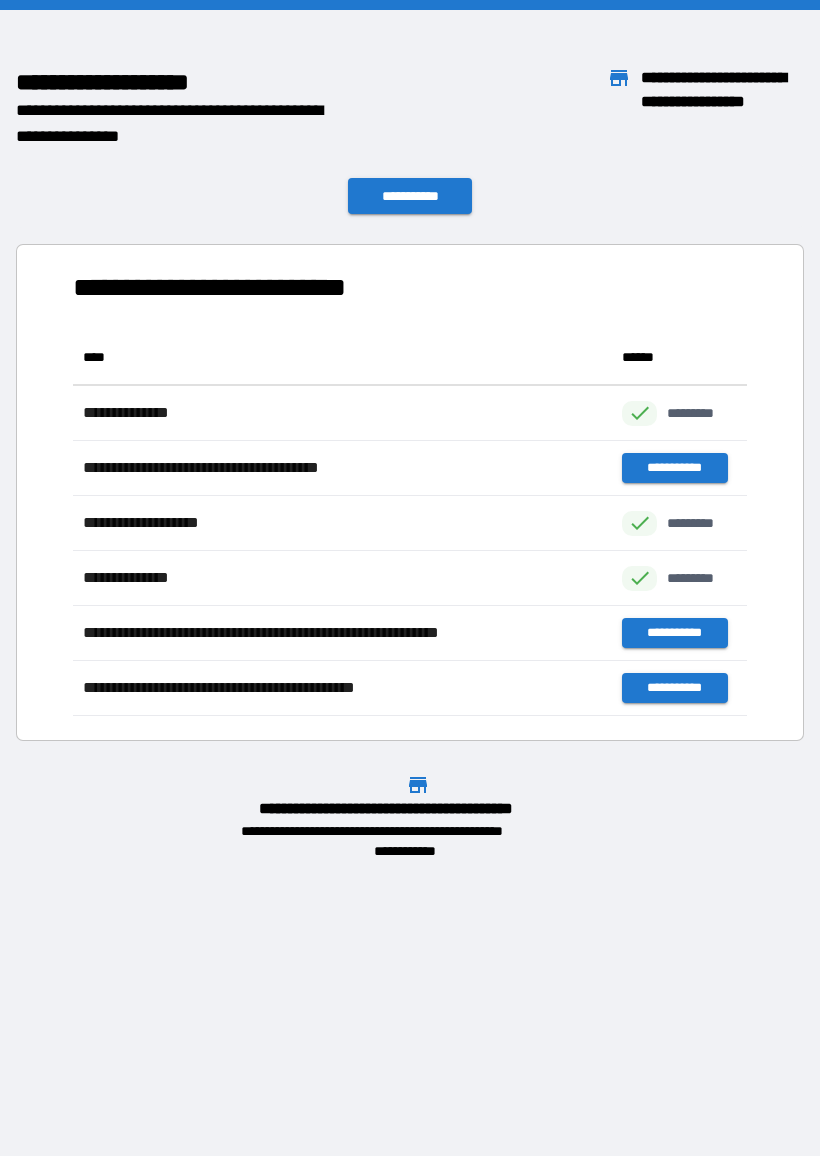 scroll, scrollTop: 1, scrollLeft: 1, axis: both 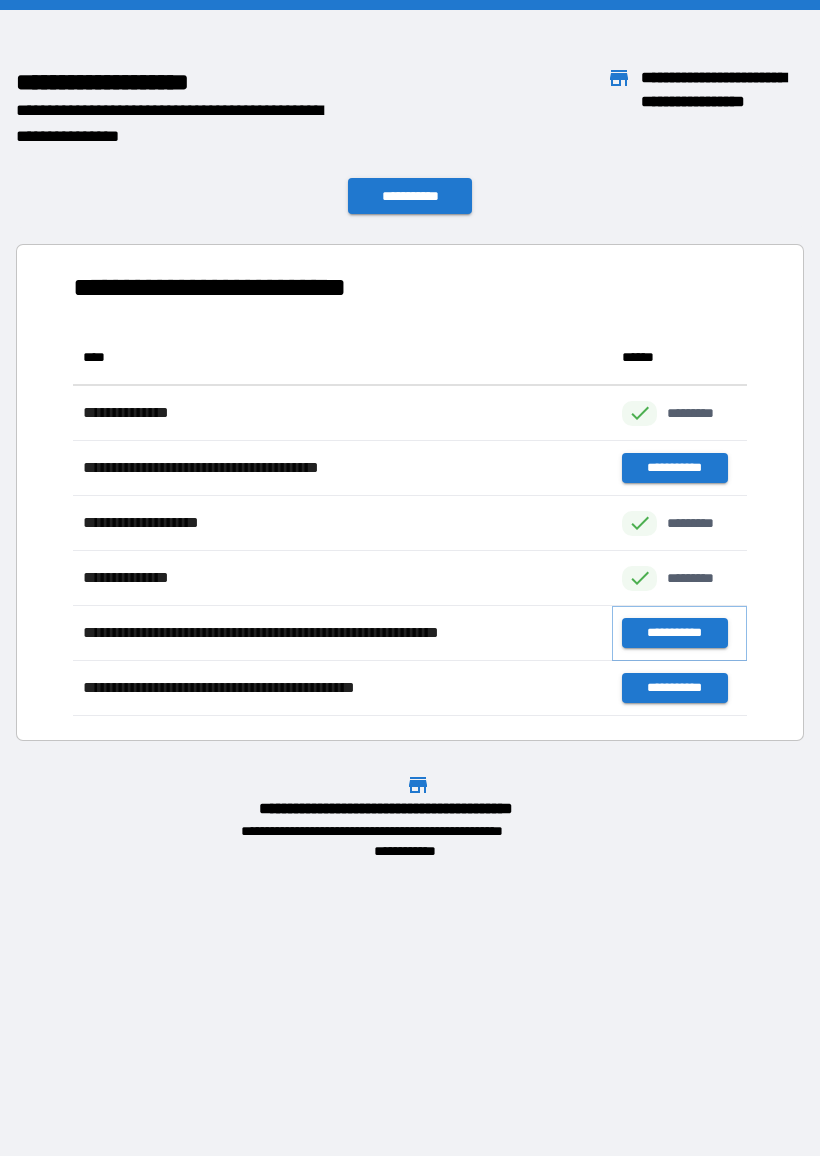 click on "**********" at bounding box center [674, 633] 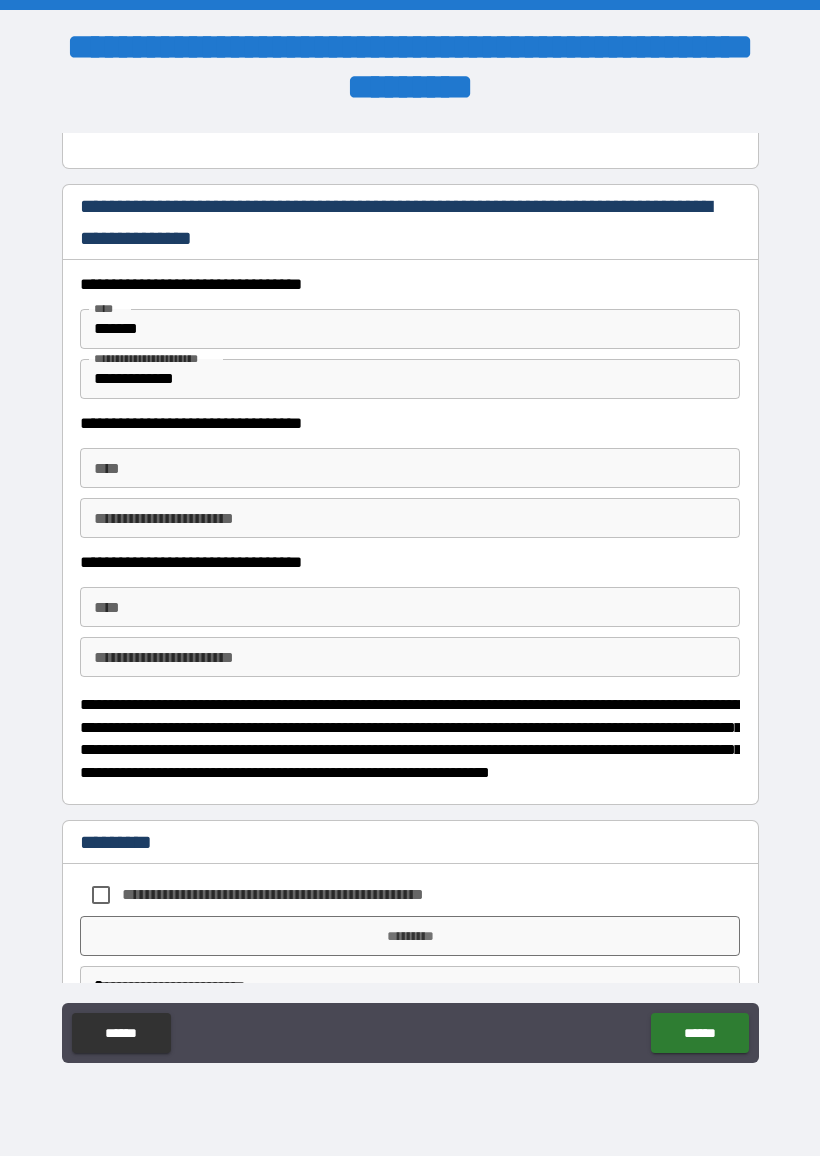 scroll, scrollTop: 562, scrollLeft: 0, axis: vertical 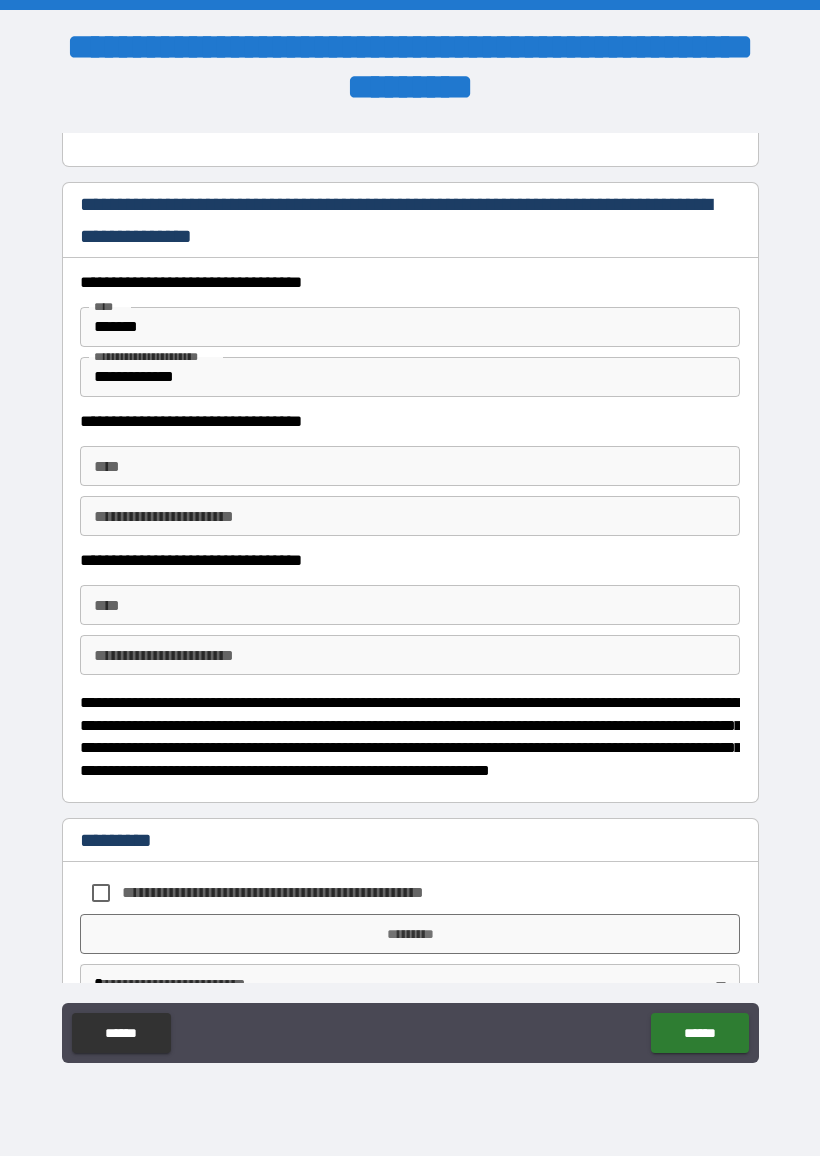 click on "****" at bounding box center (410, 466) 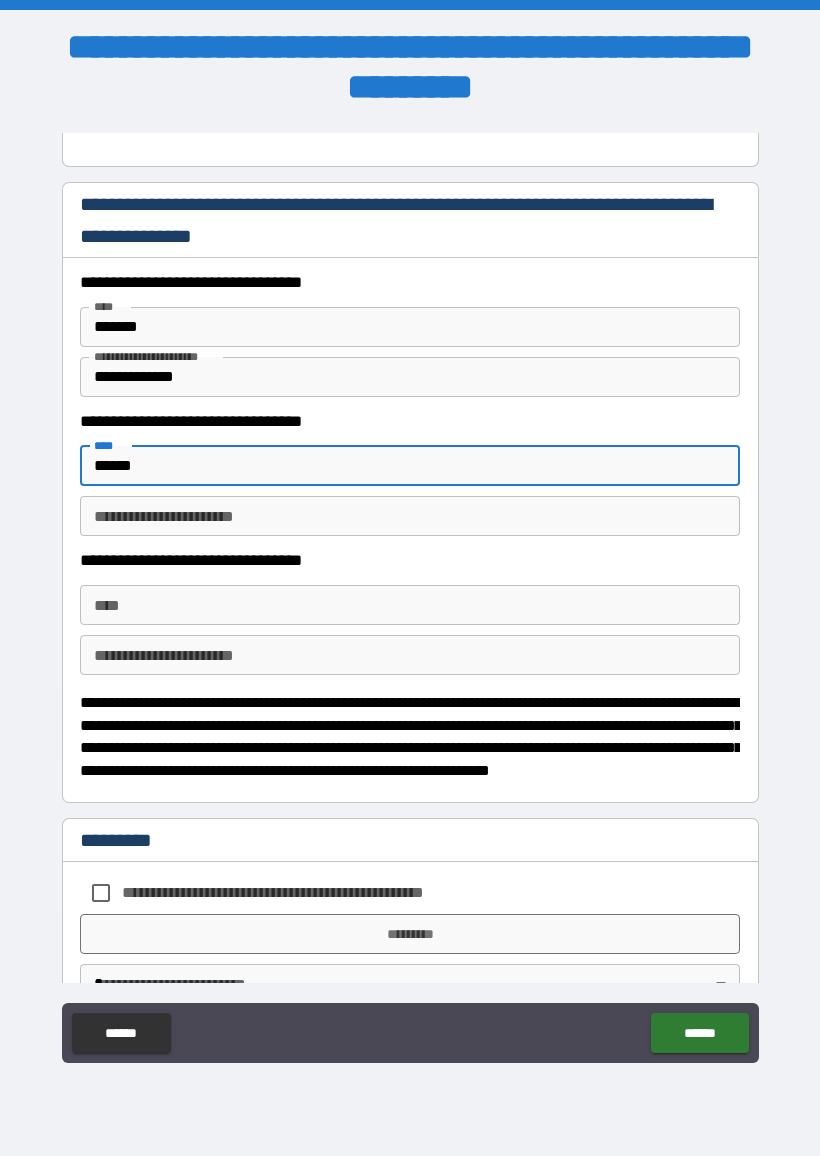 type on "******" 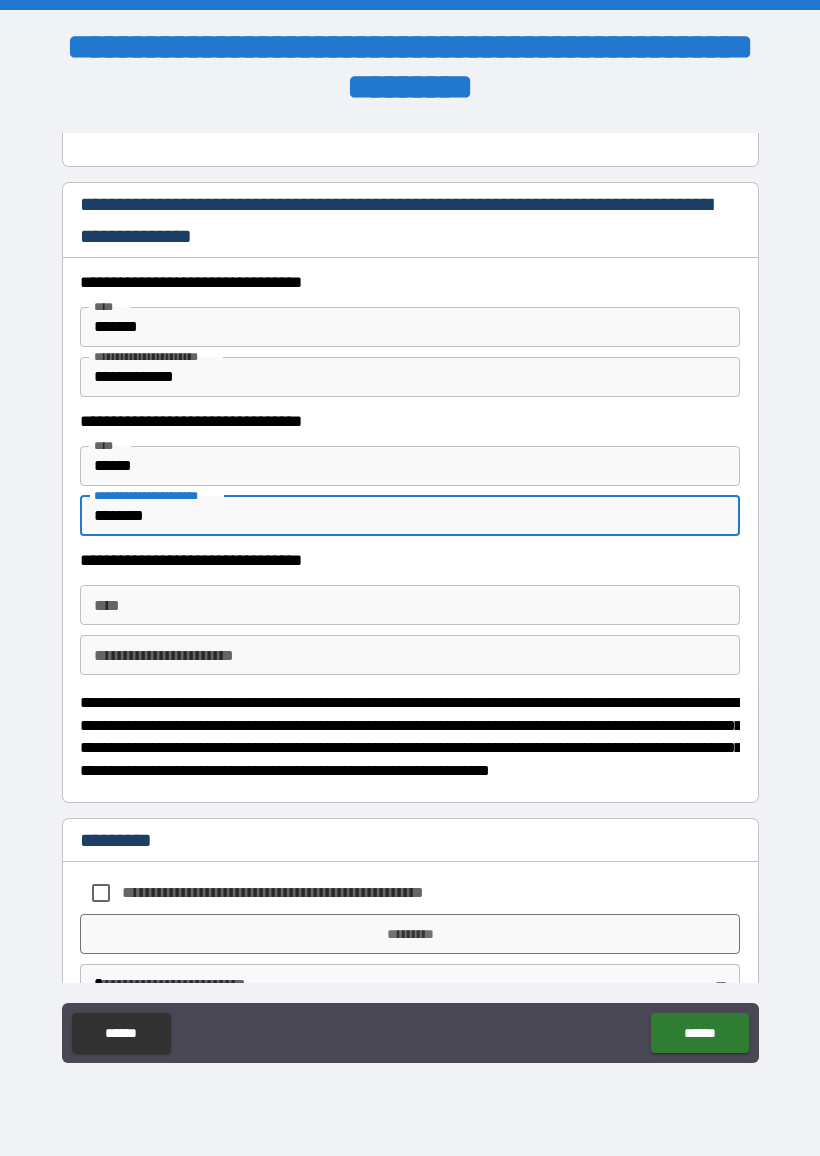 type on "*******" 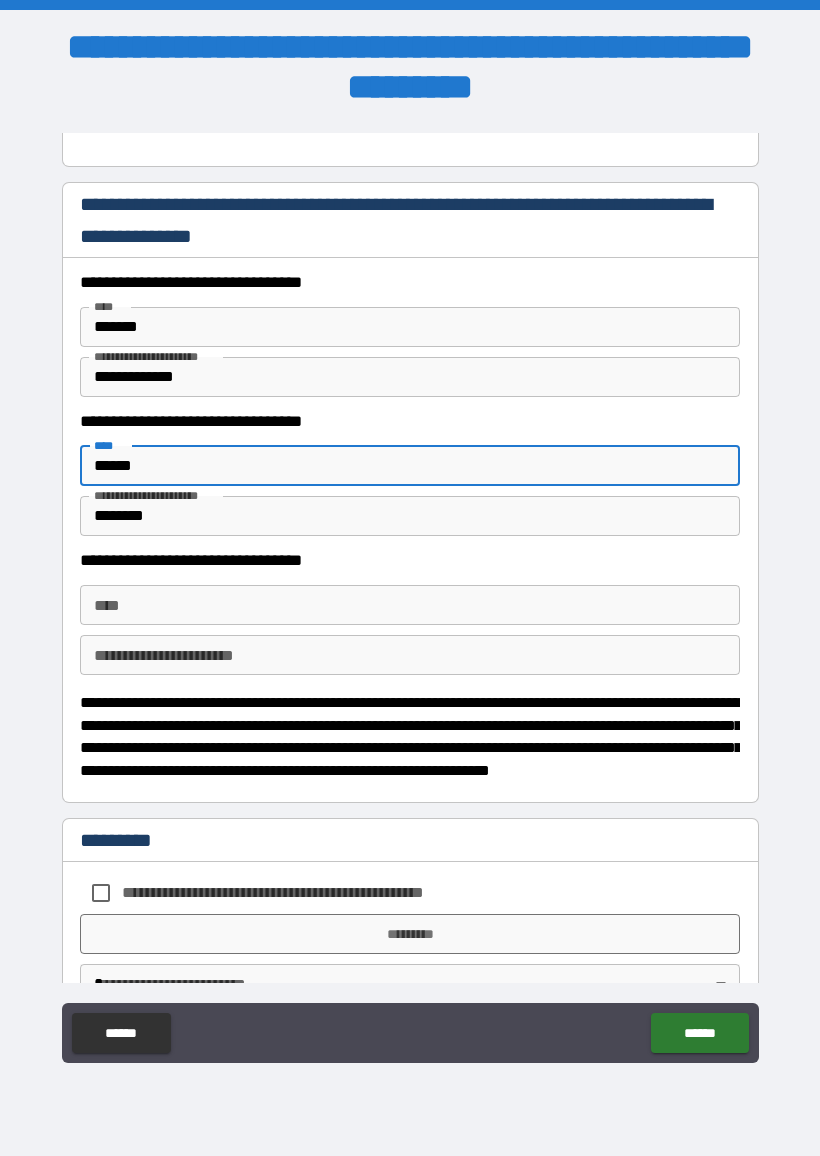 click on "******" at bounding box center [410, 466] 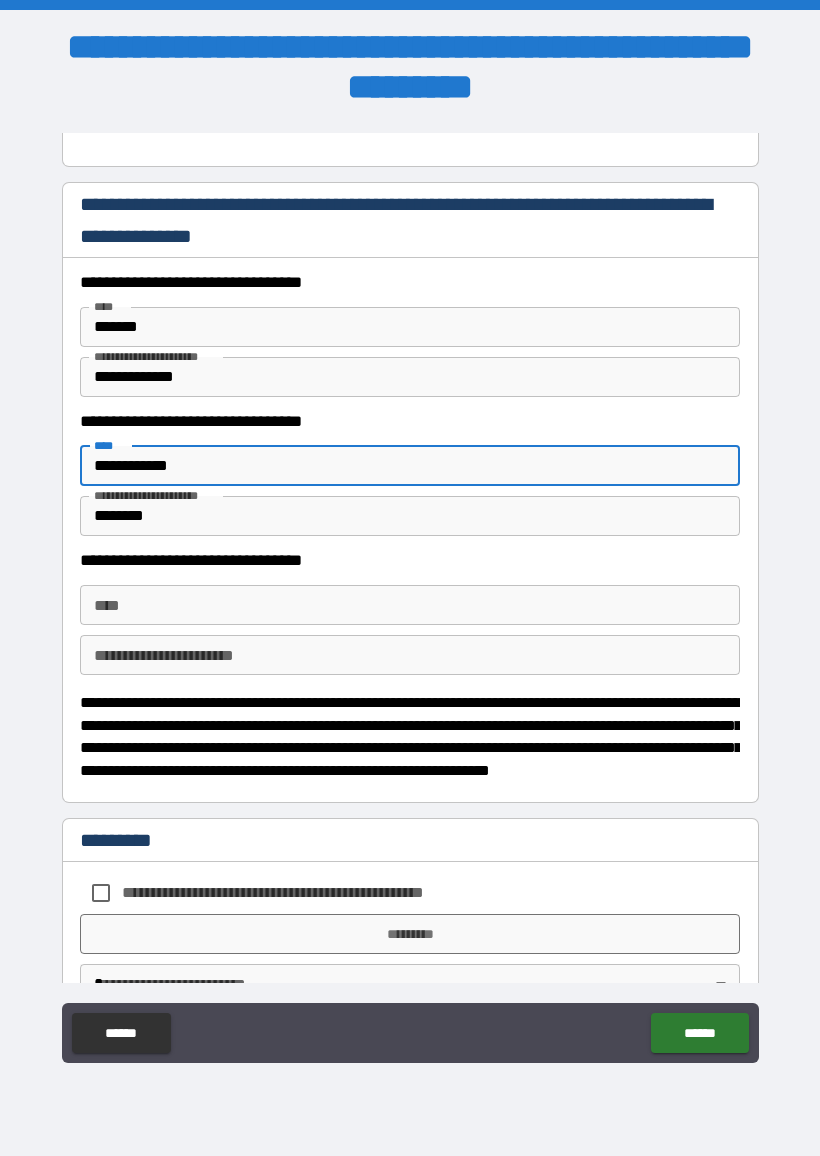 type on "**********" 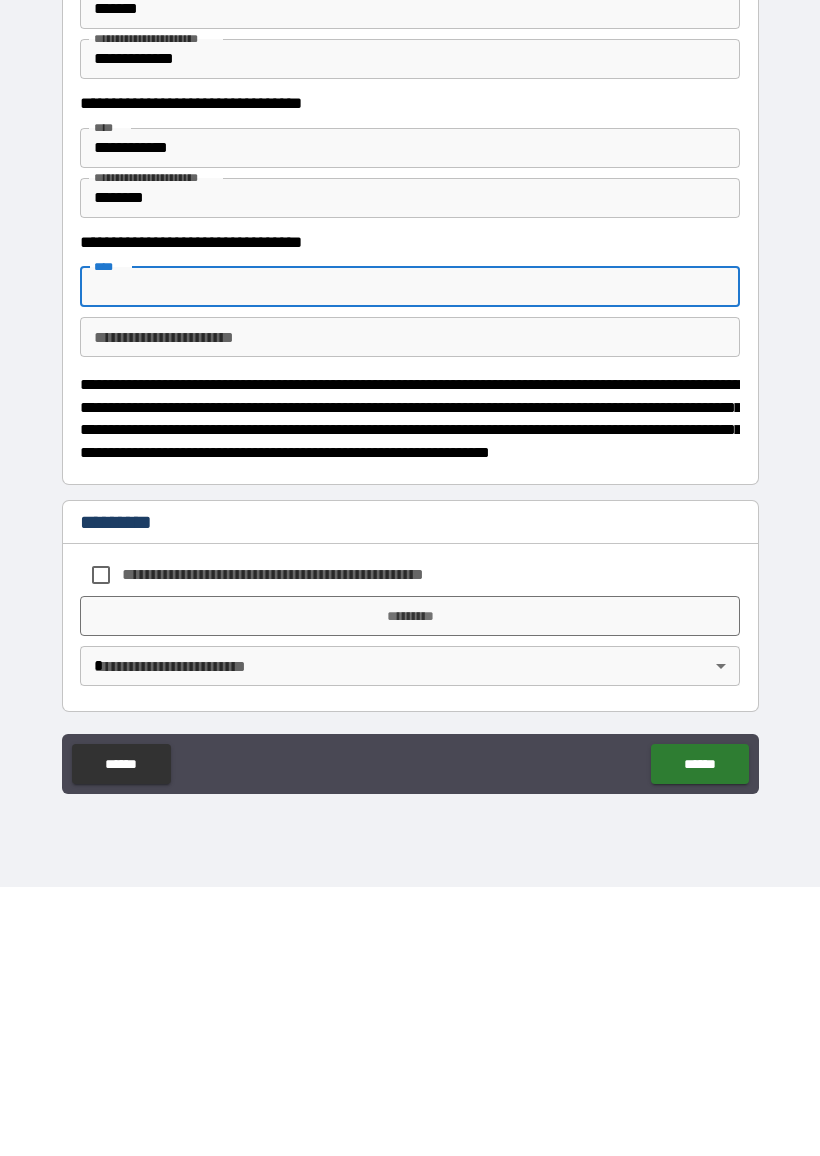 scroll, scrollTop: 611, scrollLeft: 0, axis: vertical 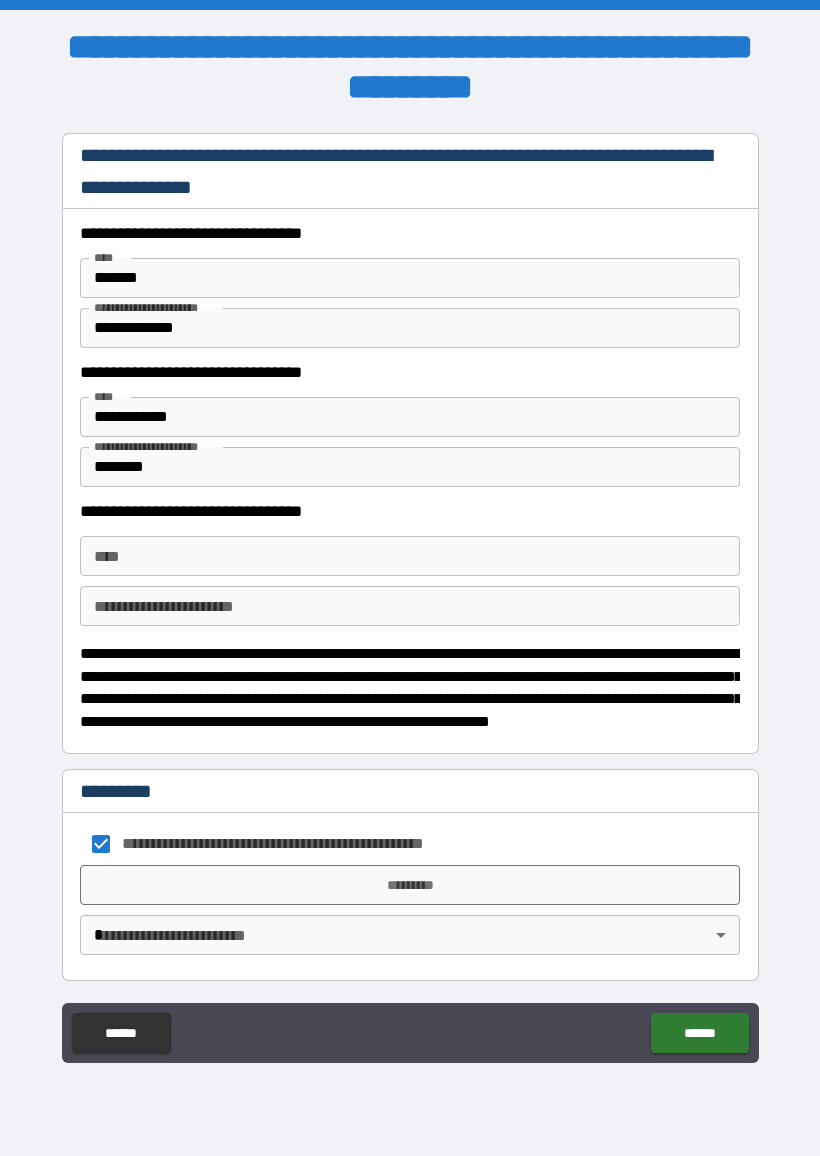 click on "*********" at bounding box center (410, 885) 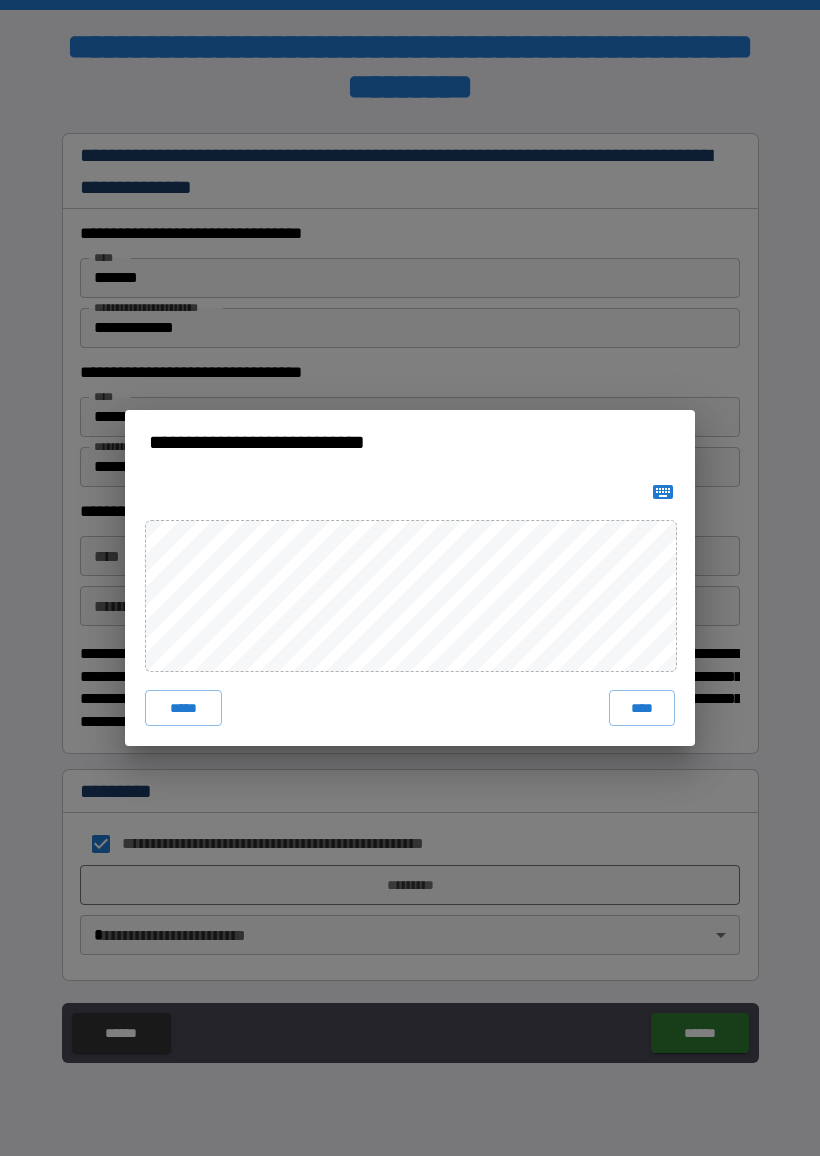 click on "****" at bounding box center (642, 708) 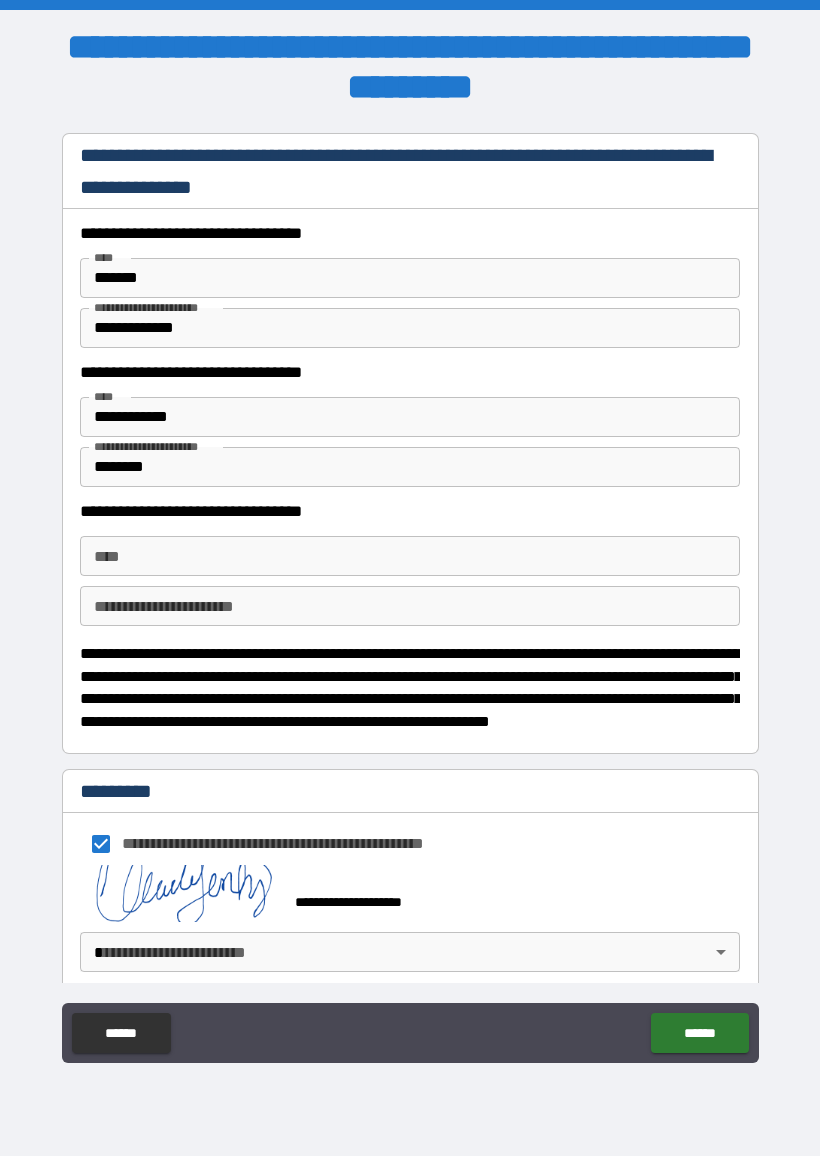 scroll, scrollTop: 601, scrollLeft: 0, axis: vertical 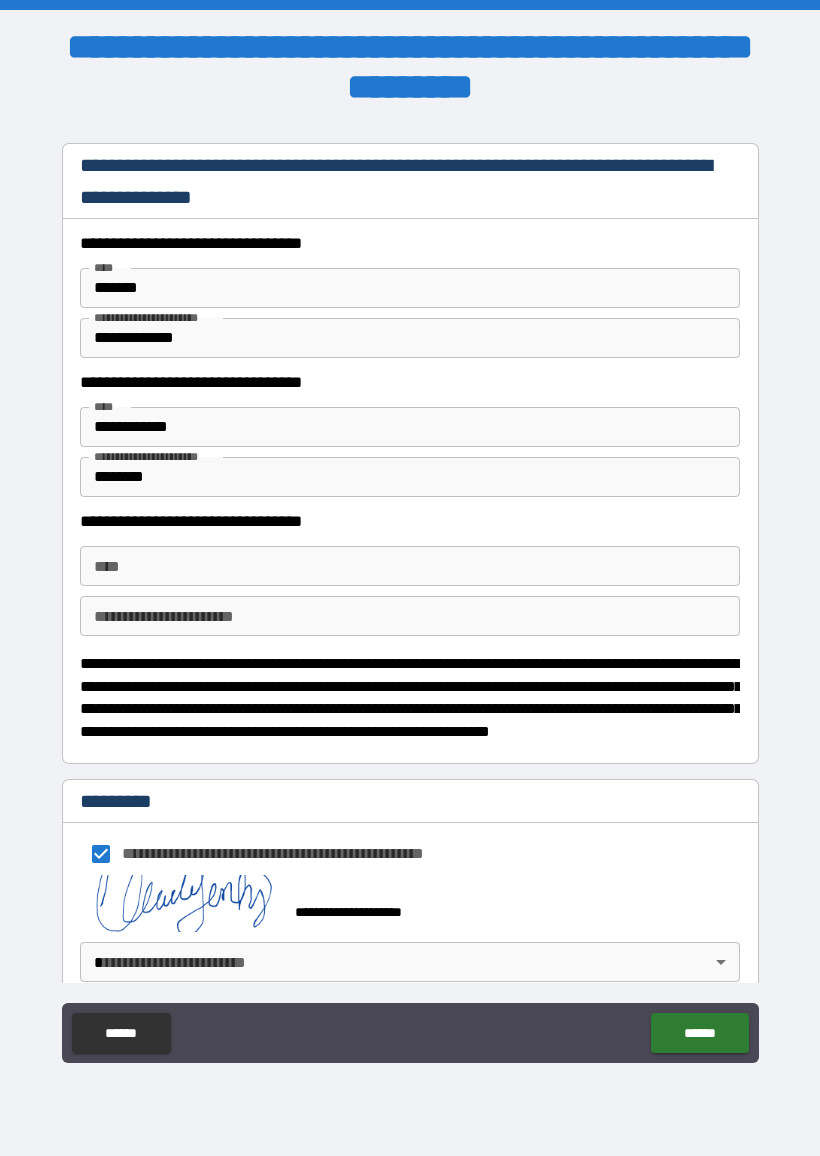 click on "**********" at bounding box center (410, 578) 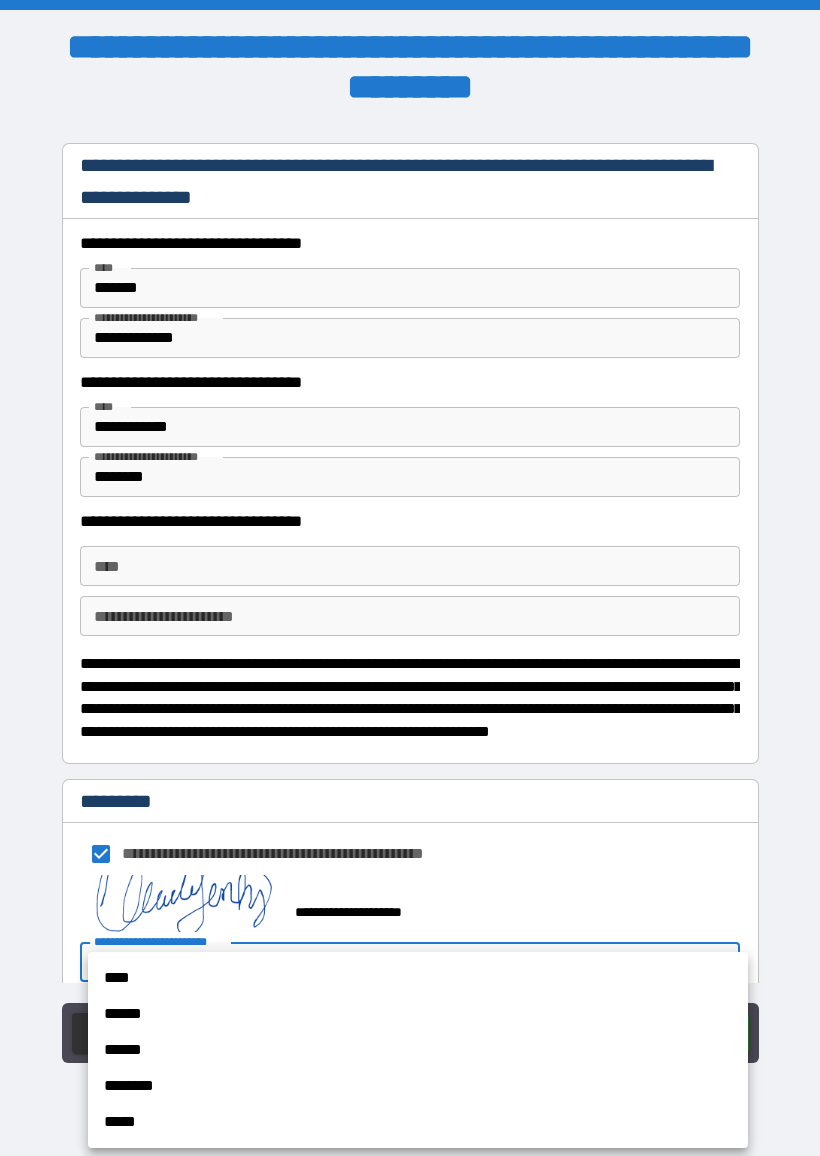 click on "****" at bounding box center (418, 978) 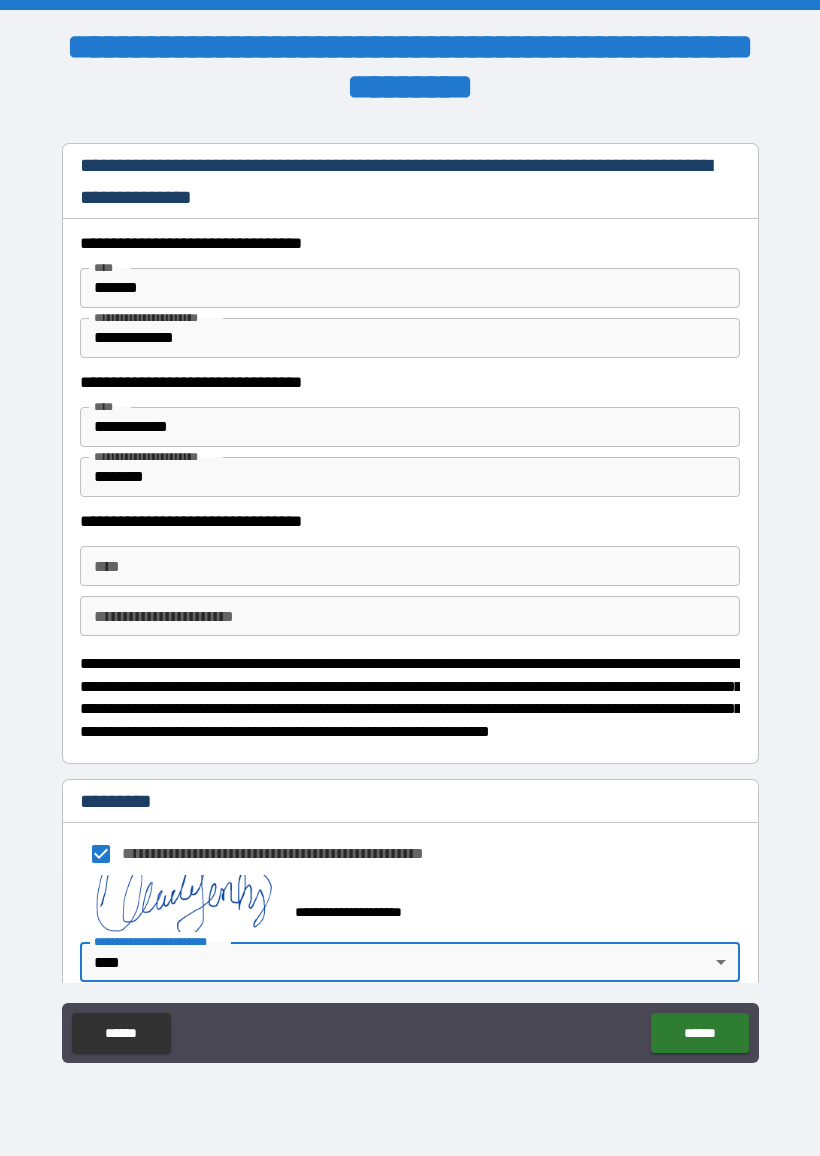 click on "******" at bounding box center (699, 1033) 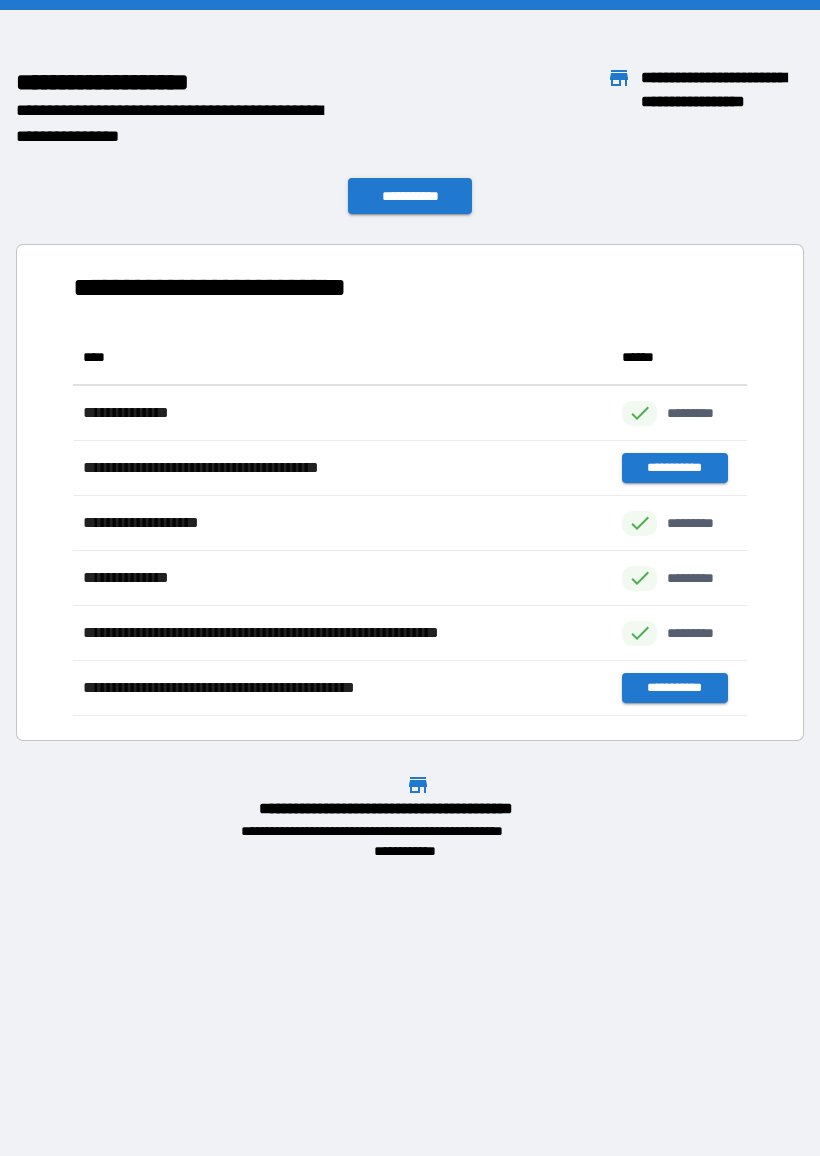 scroll, scrollTop: 1, scrollLeft: 1, axis: both 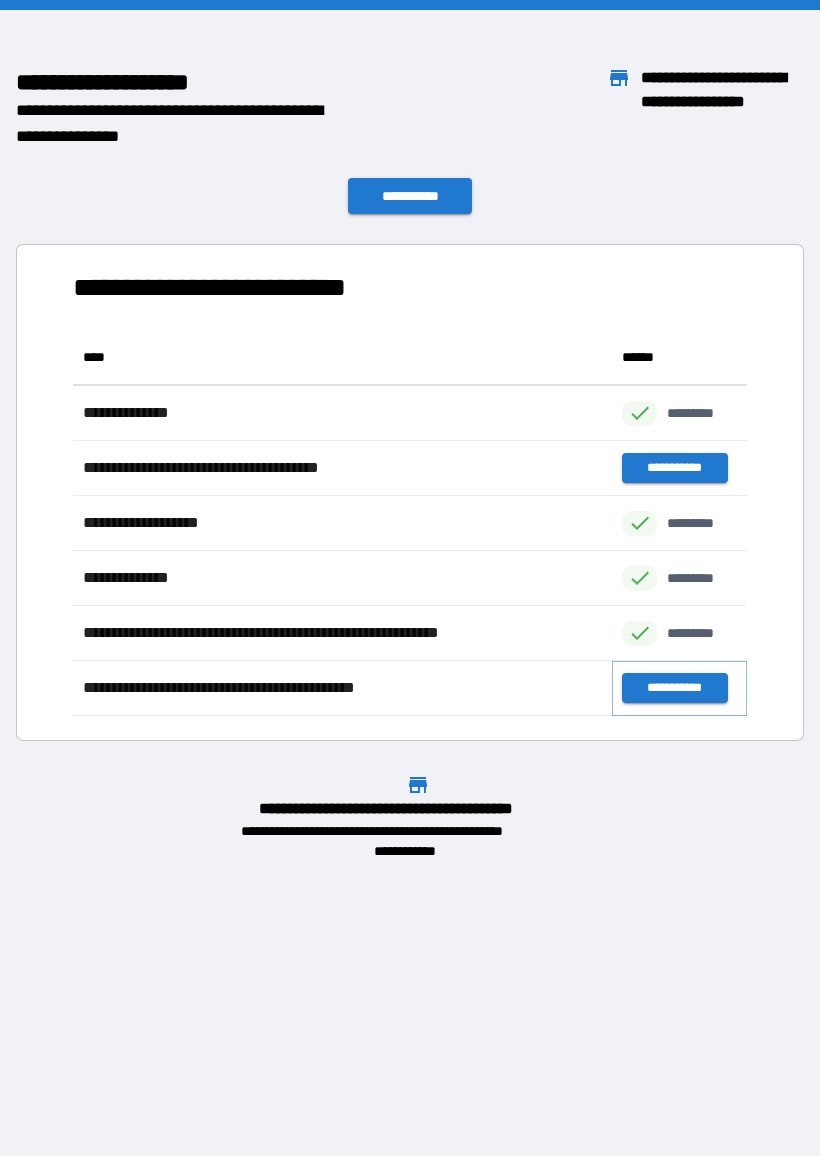 click on "**********" at bounding box center [674, 688] 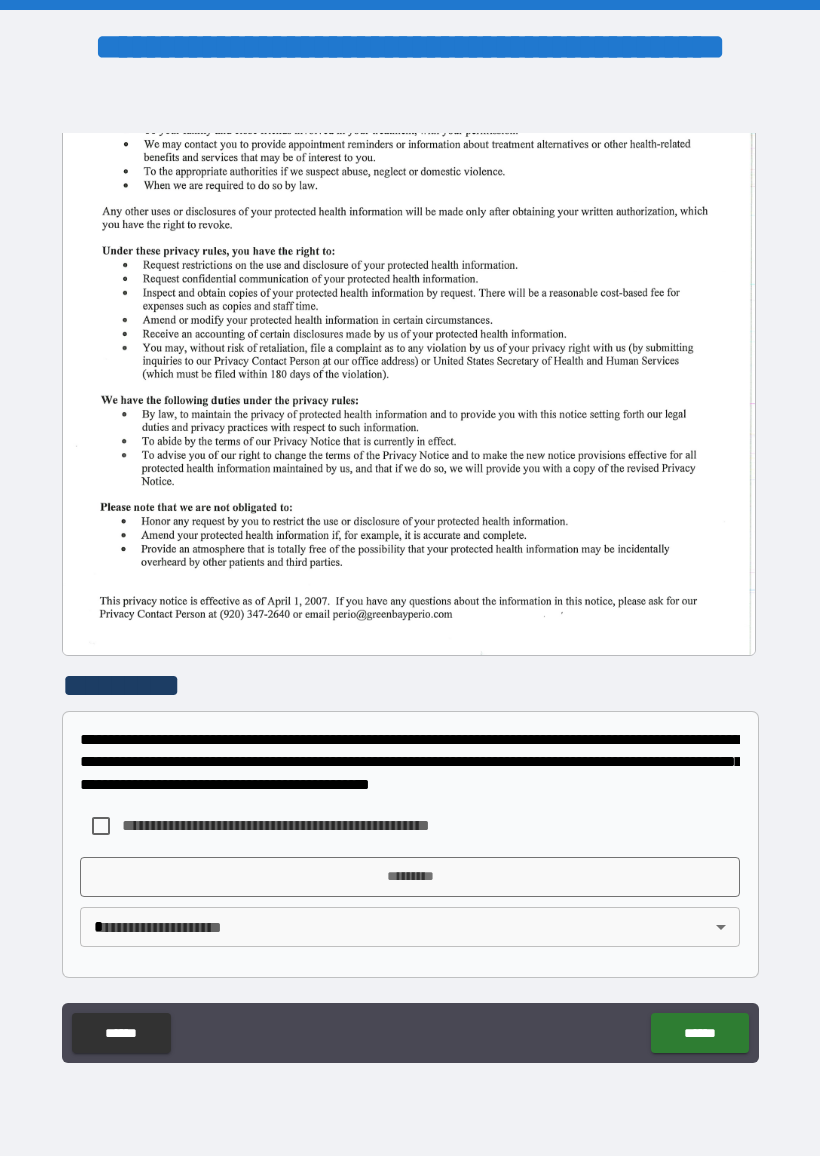 scroll, scrollTop: 405, scrollLeft: 0, axis: vertical 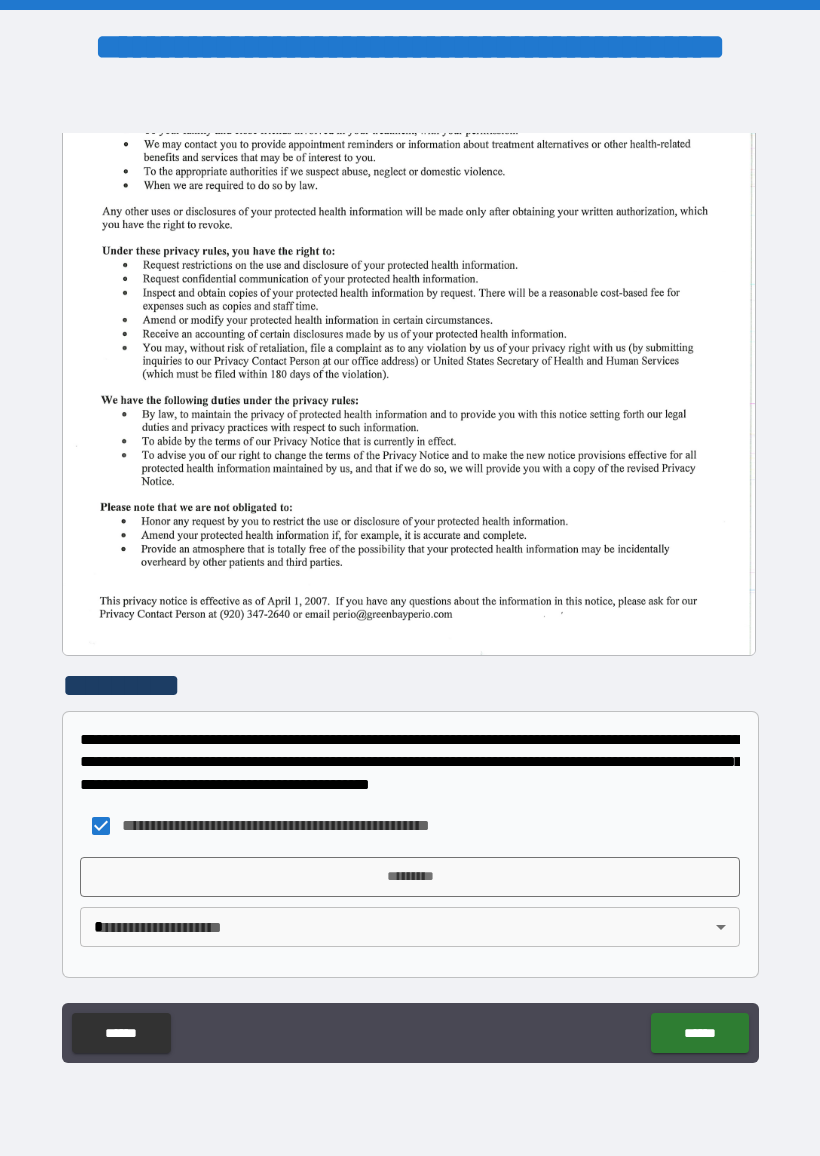 click on "*********" at bounding box center (410, 877) 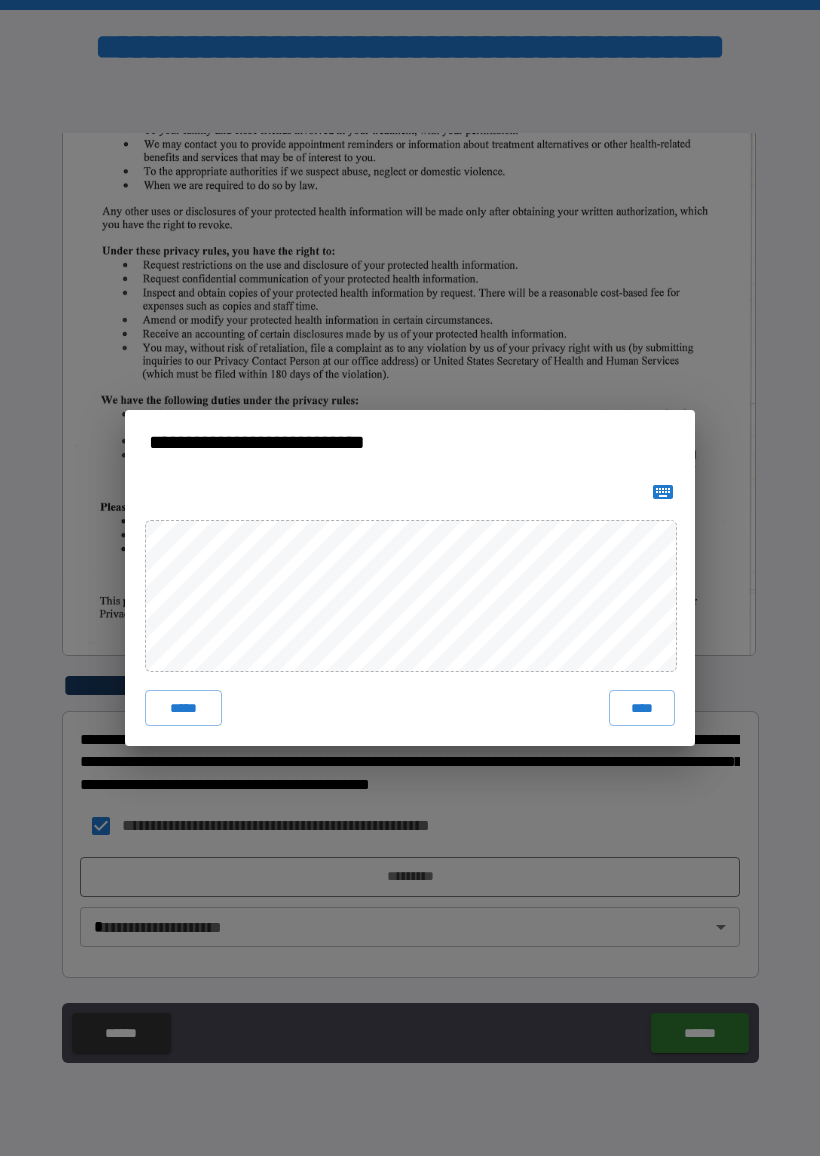 click on "****" at bounding box center (642, 708) 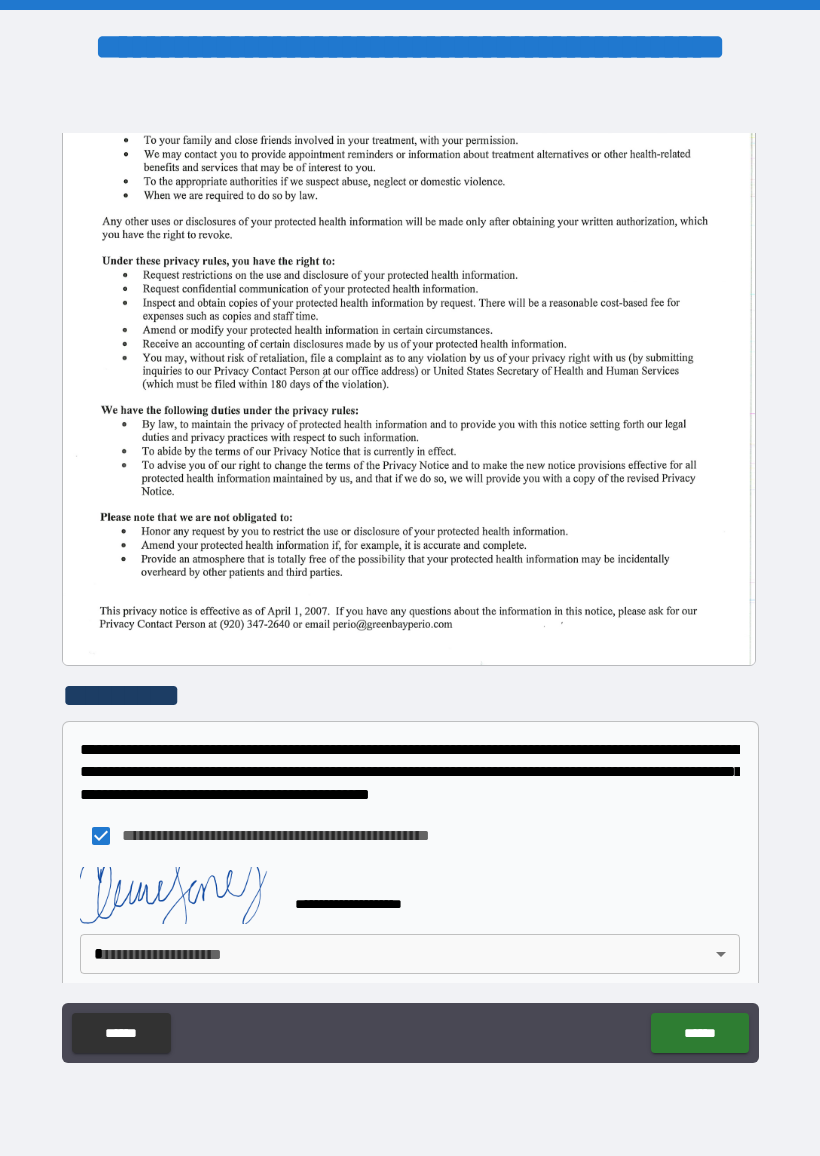 click on "**********" at bounding box center [410, 578] 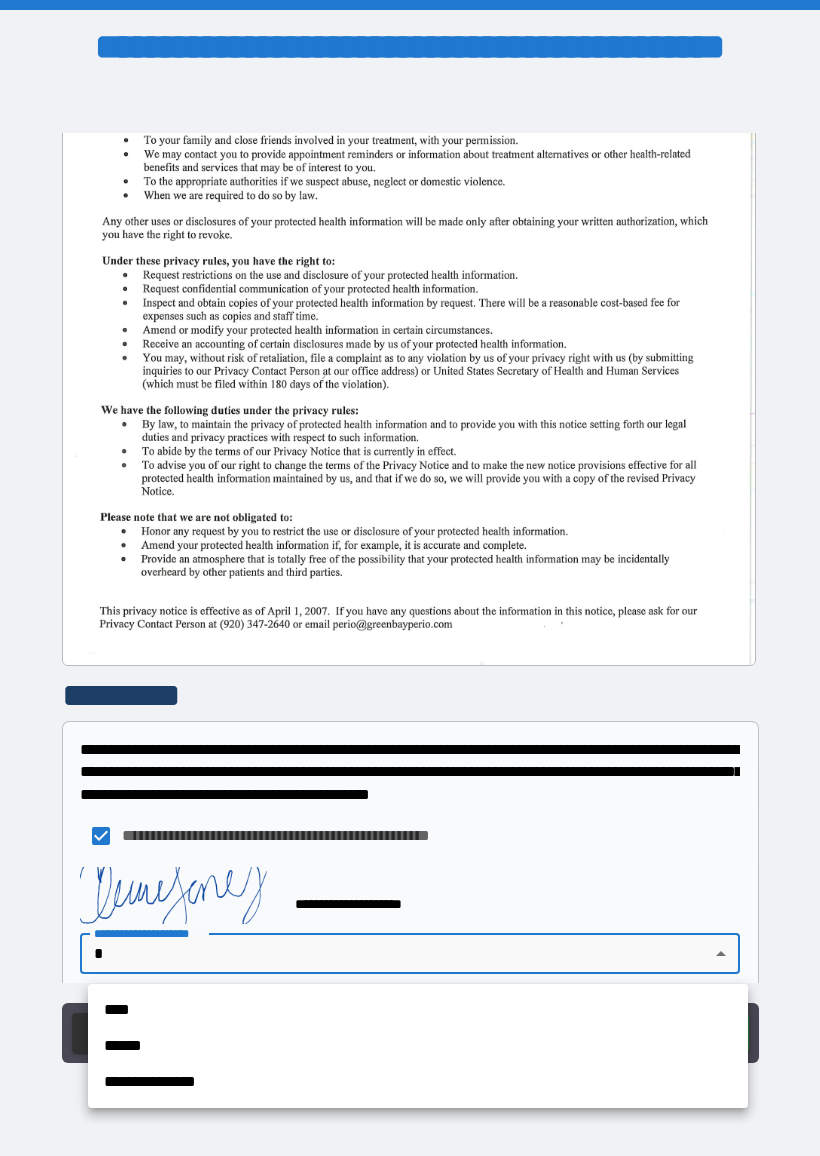 click on "****" at bounding box center (418, 1010) 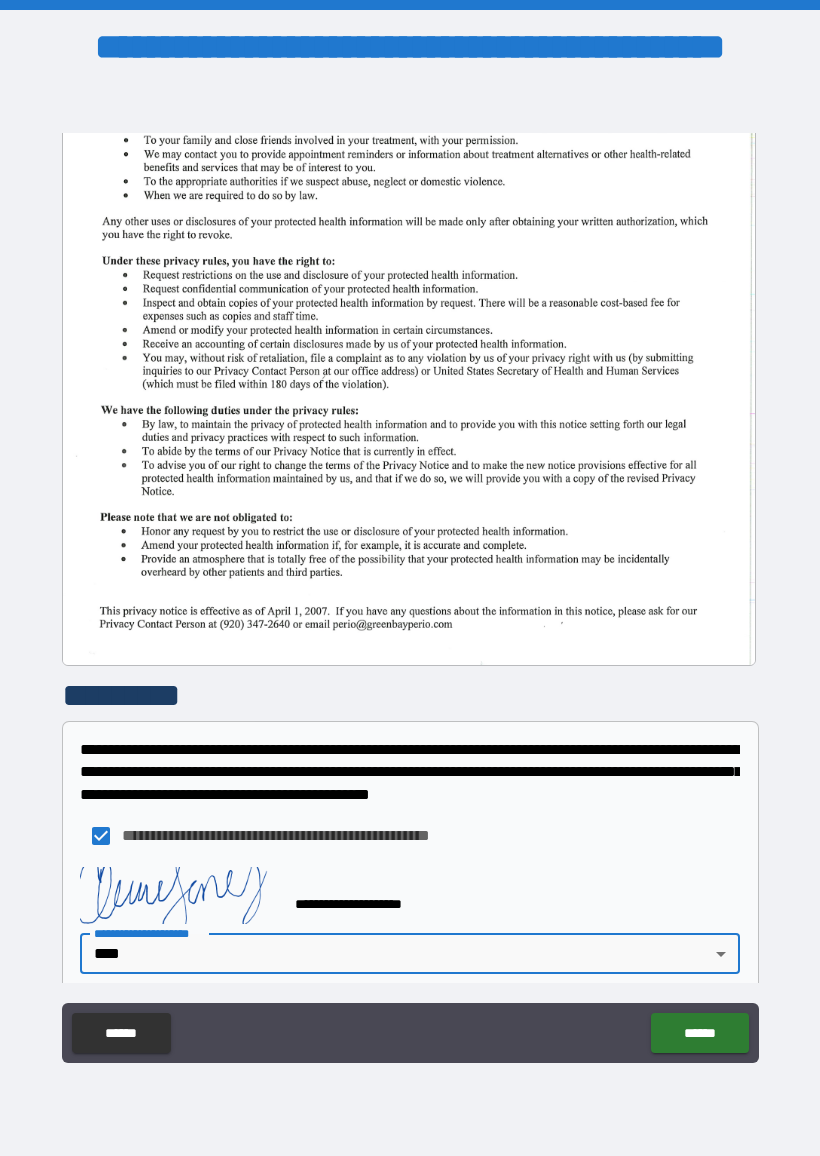 click on "******" at bounding box center [699, 1033] 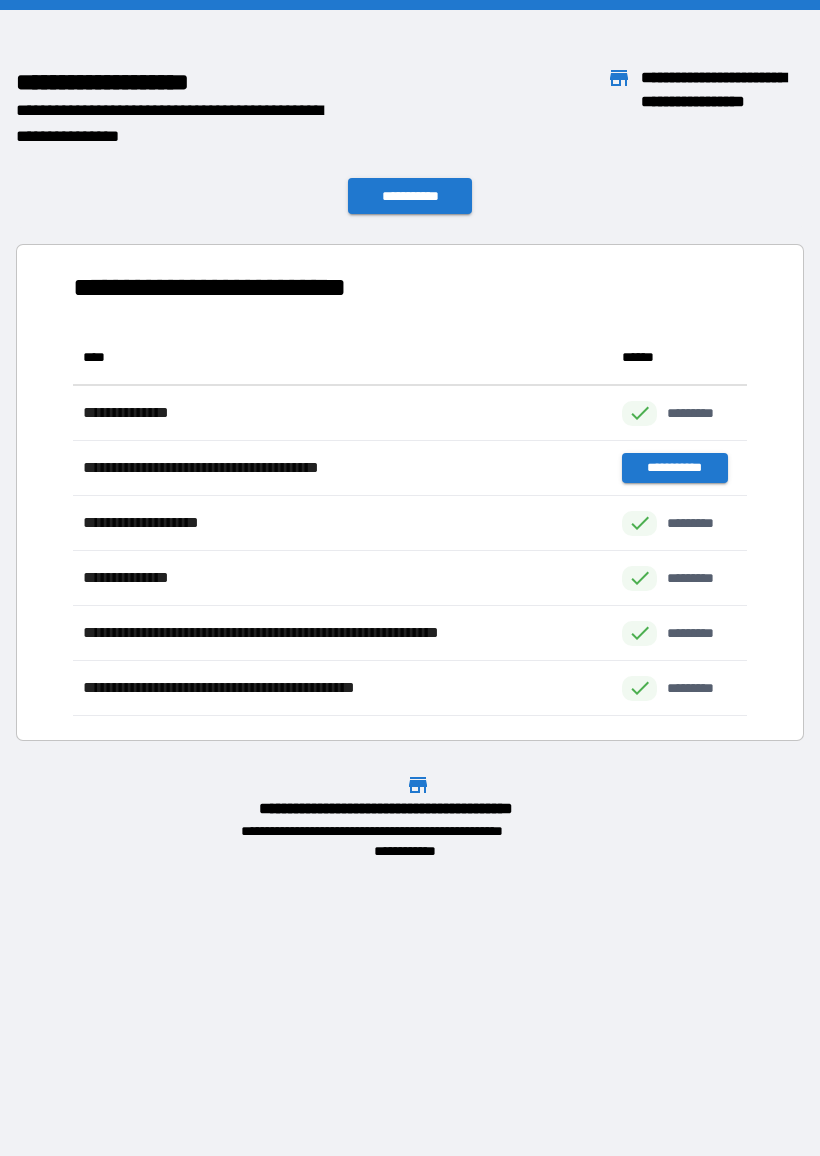 scroll, scrollTop: 386, scrollLeft: 674, axis: both 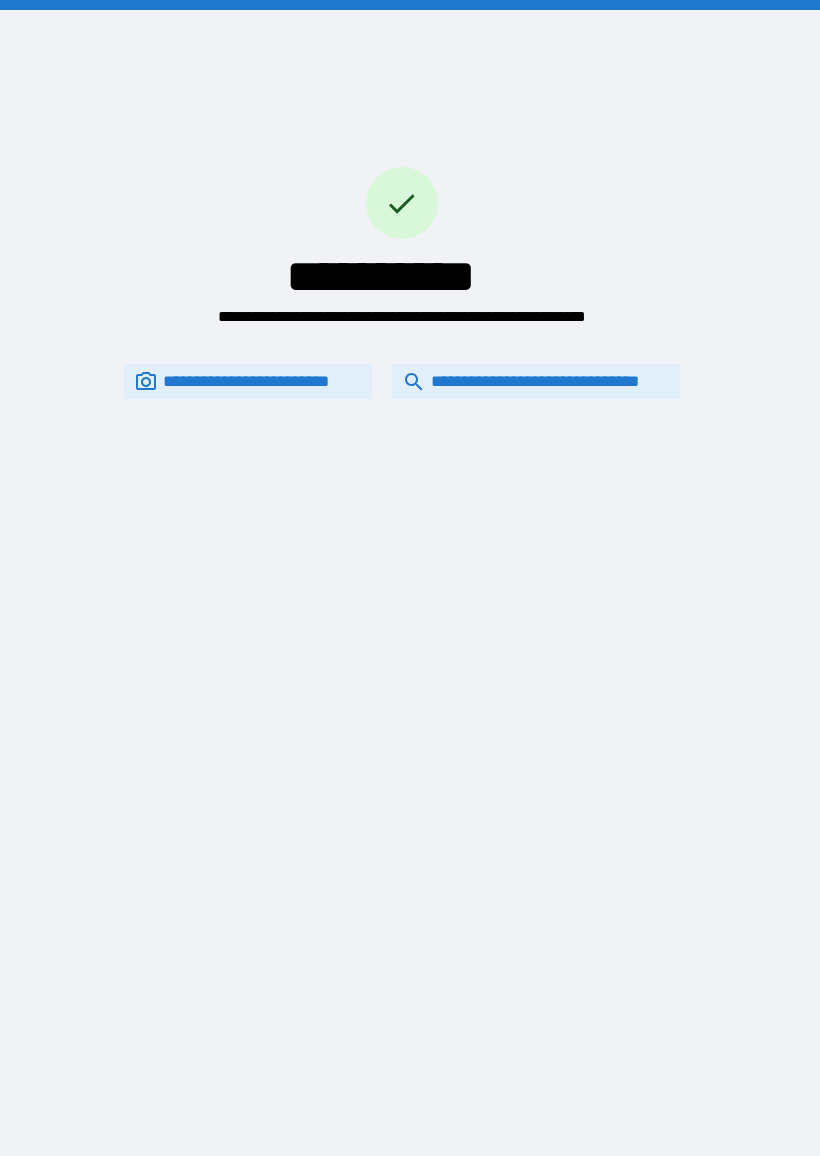 click on "**********" at bounding box center [536, 381] 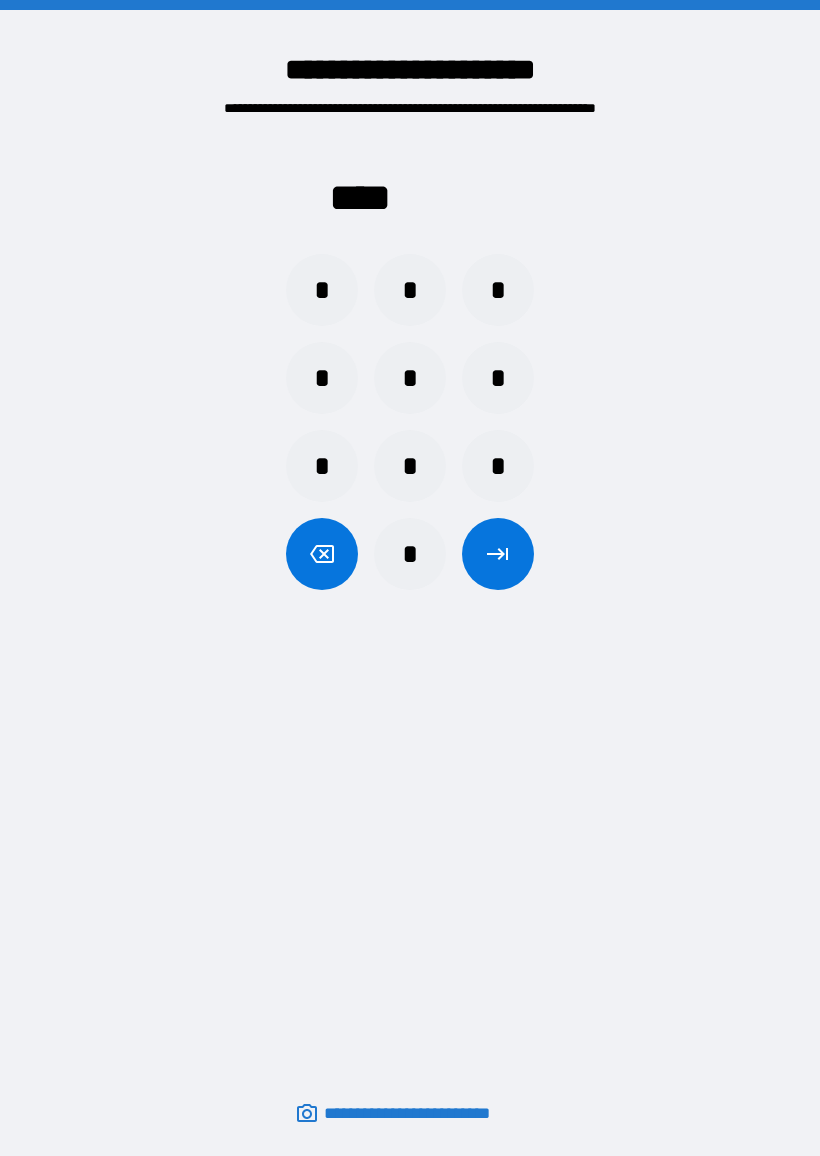 click on "*" at bounding box center [410, 290] 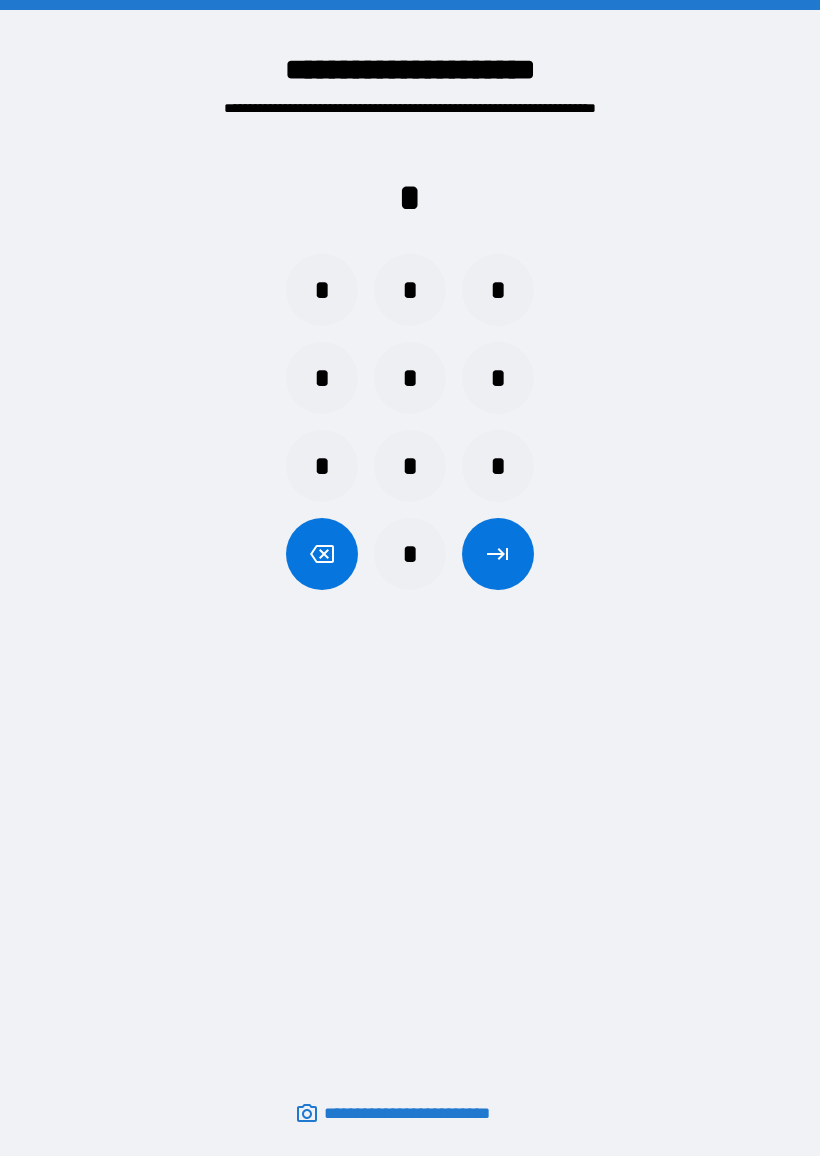 click on "*" at bounding box center (410, 378) 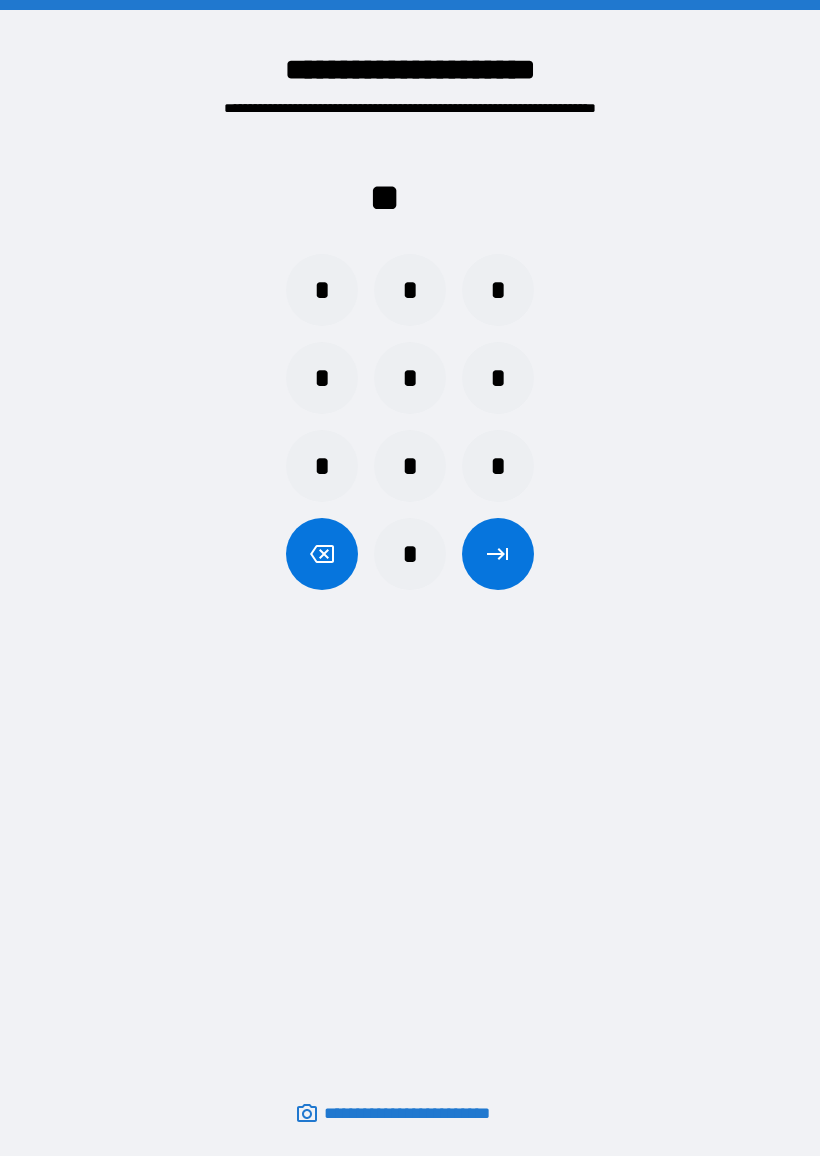 click on "*" at bounding box center (410, 466) 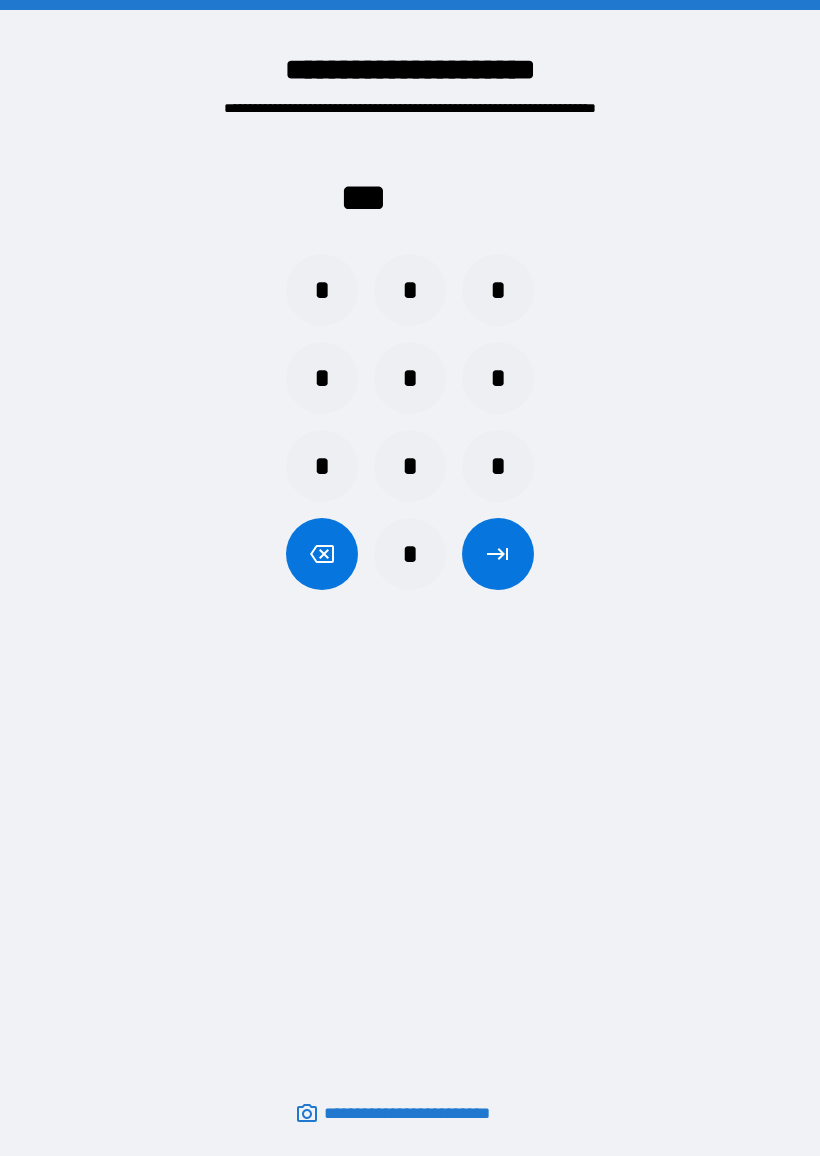 click on "*" at bounding box center [322, 290] 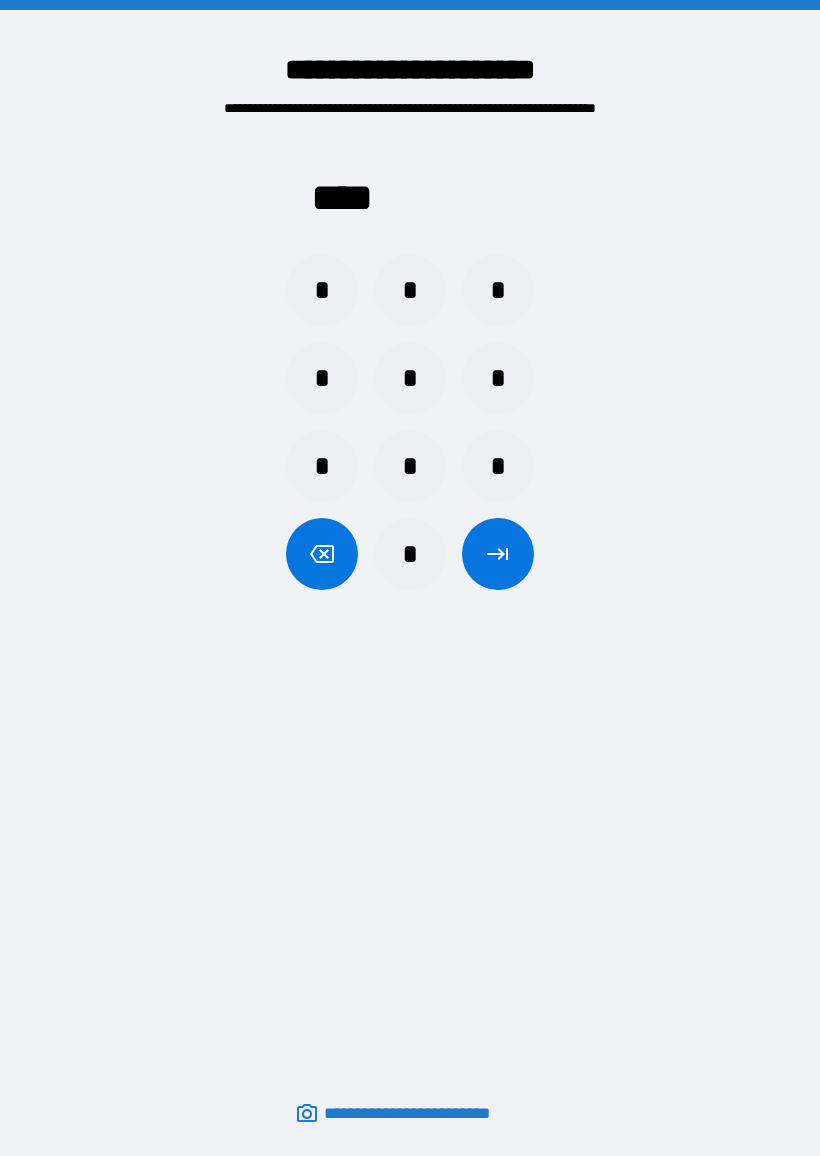 click at bounding box center [498, 554] 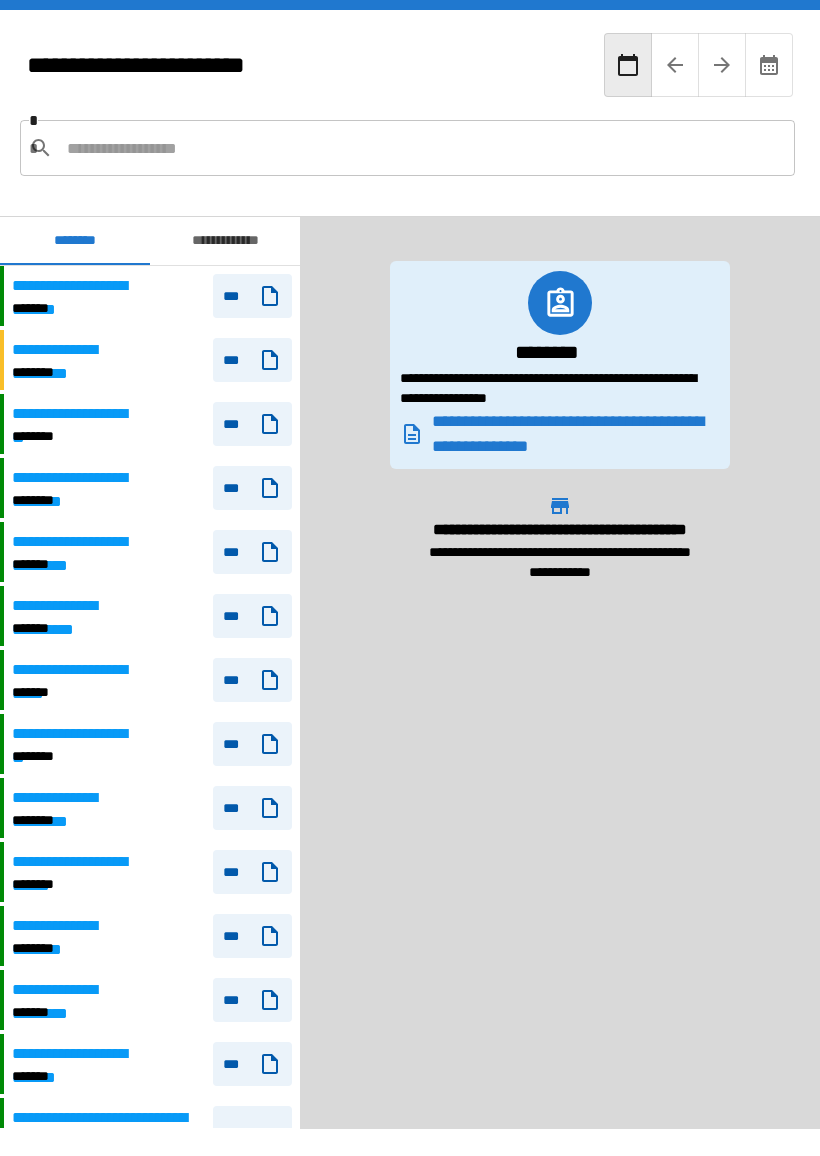 click at bounding box center (423, 148) 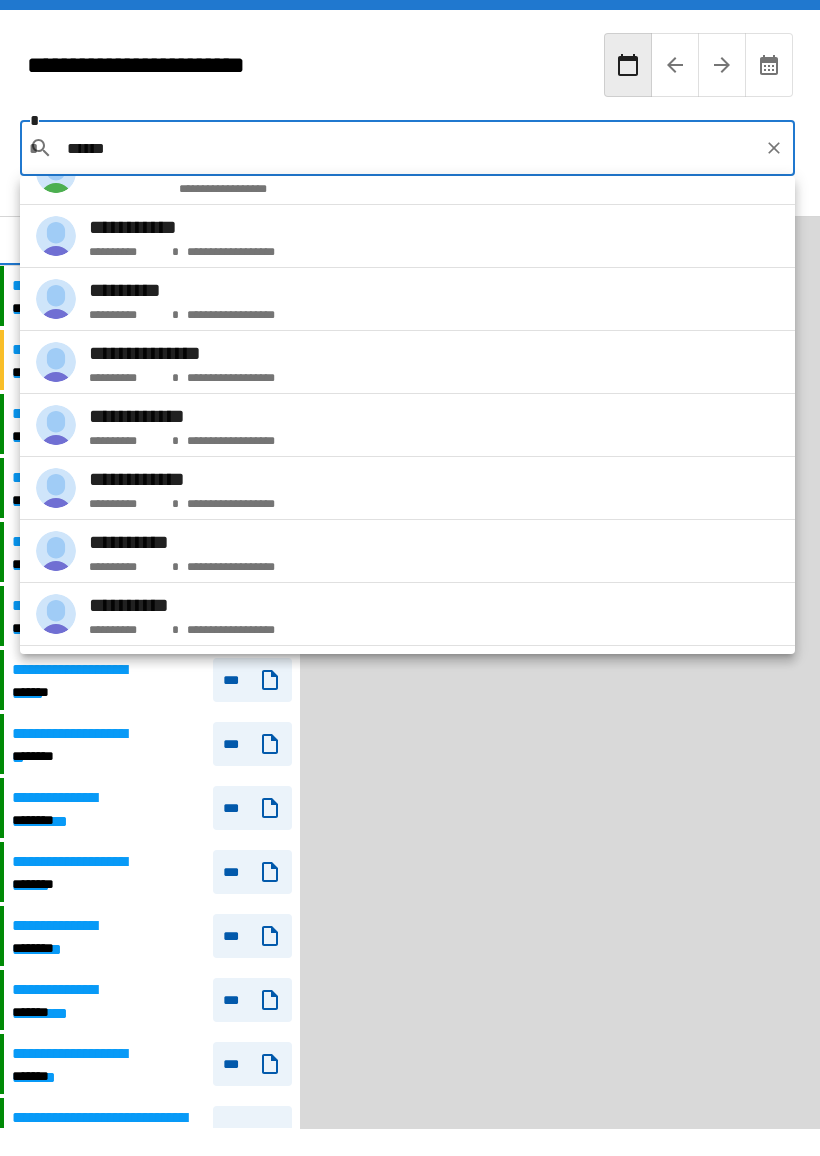 scroll, scrollTop: 0, scrollLeft: 0, axis: both 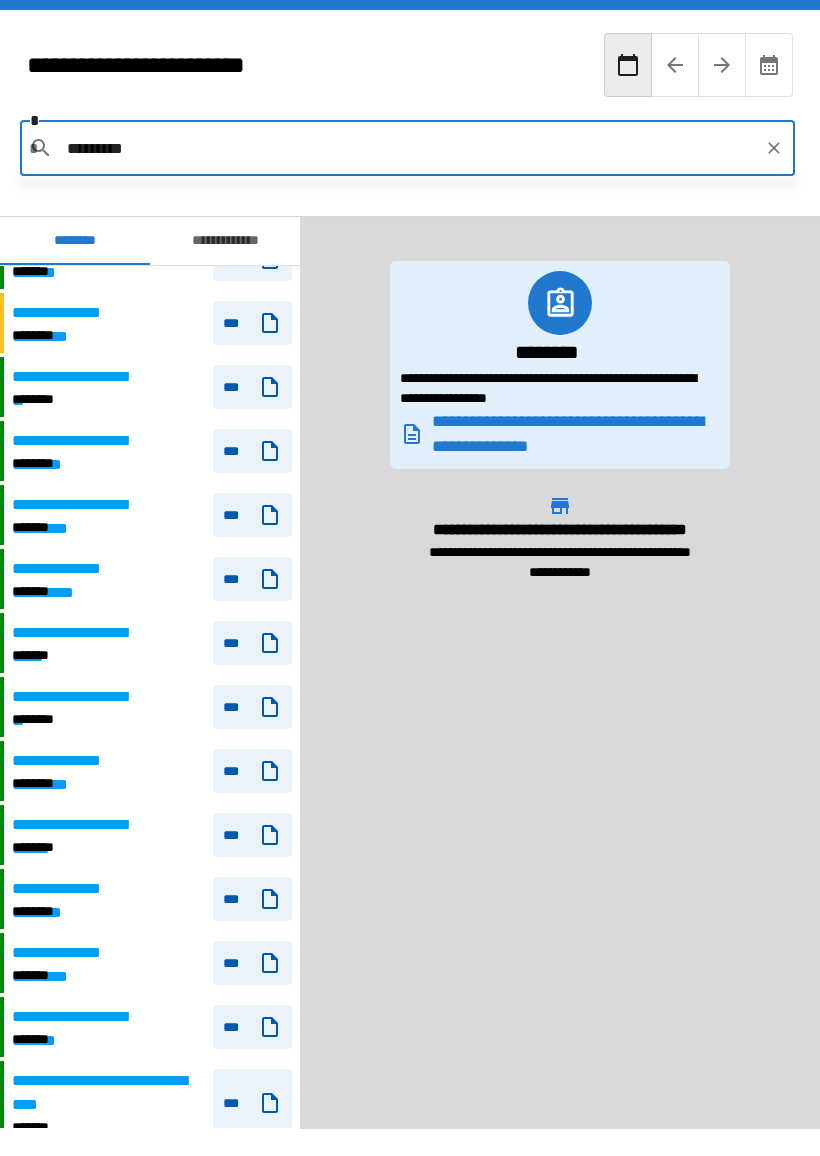 type on "*********" 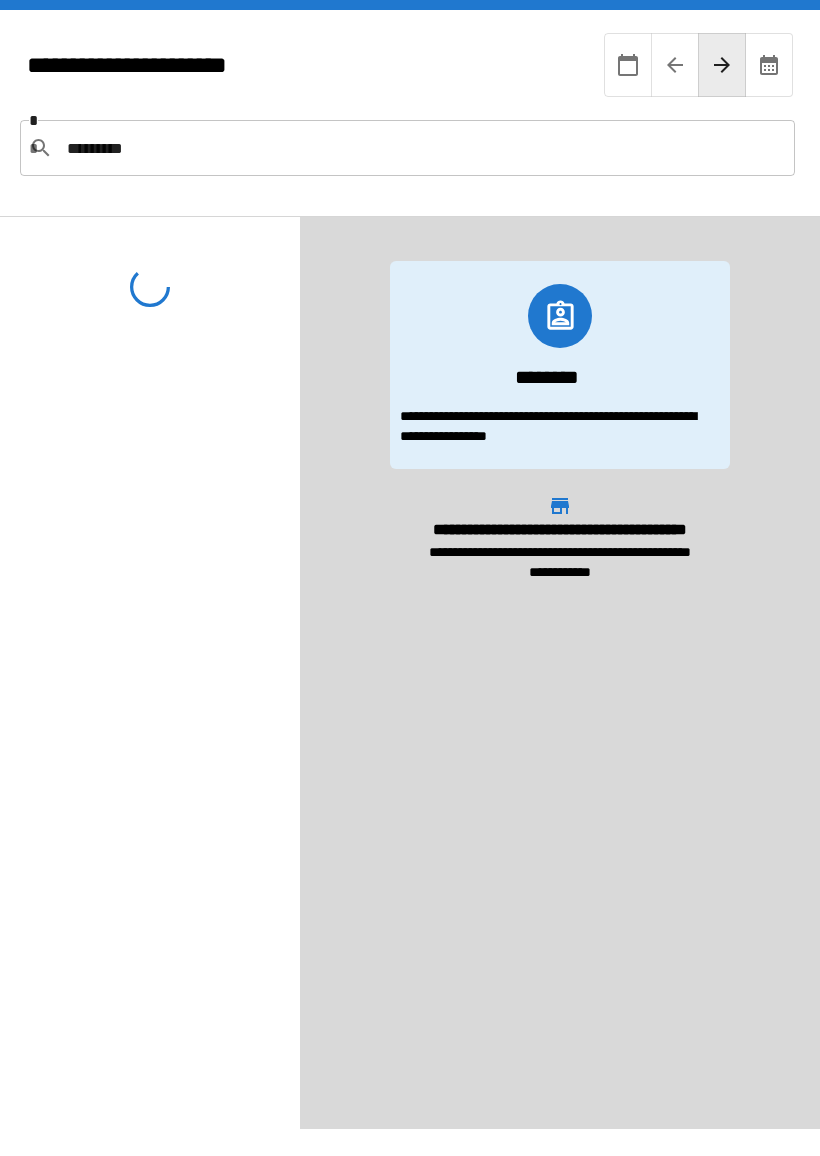 type 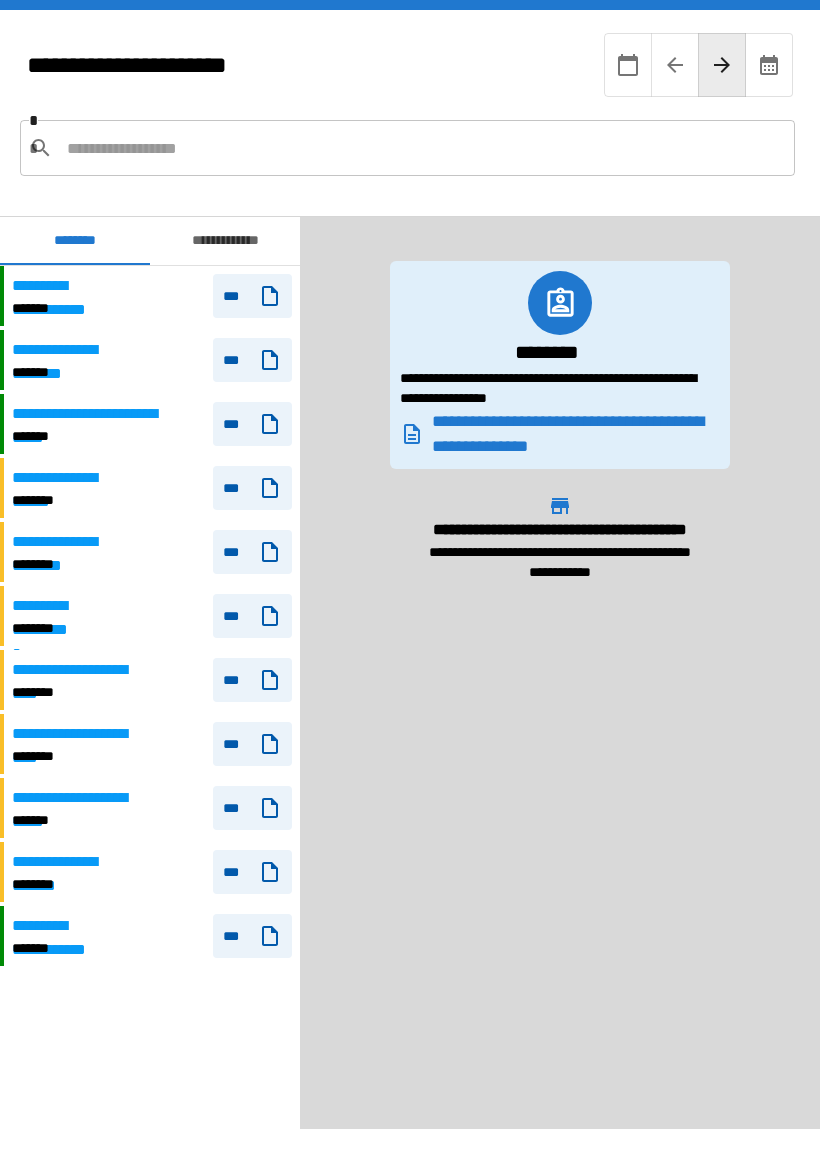 click on "**********" at bounding box center (152, 872) 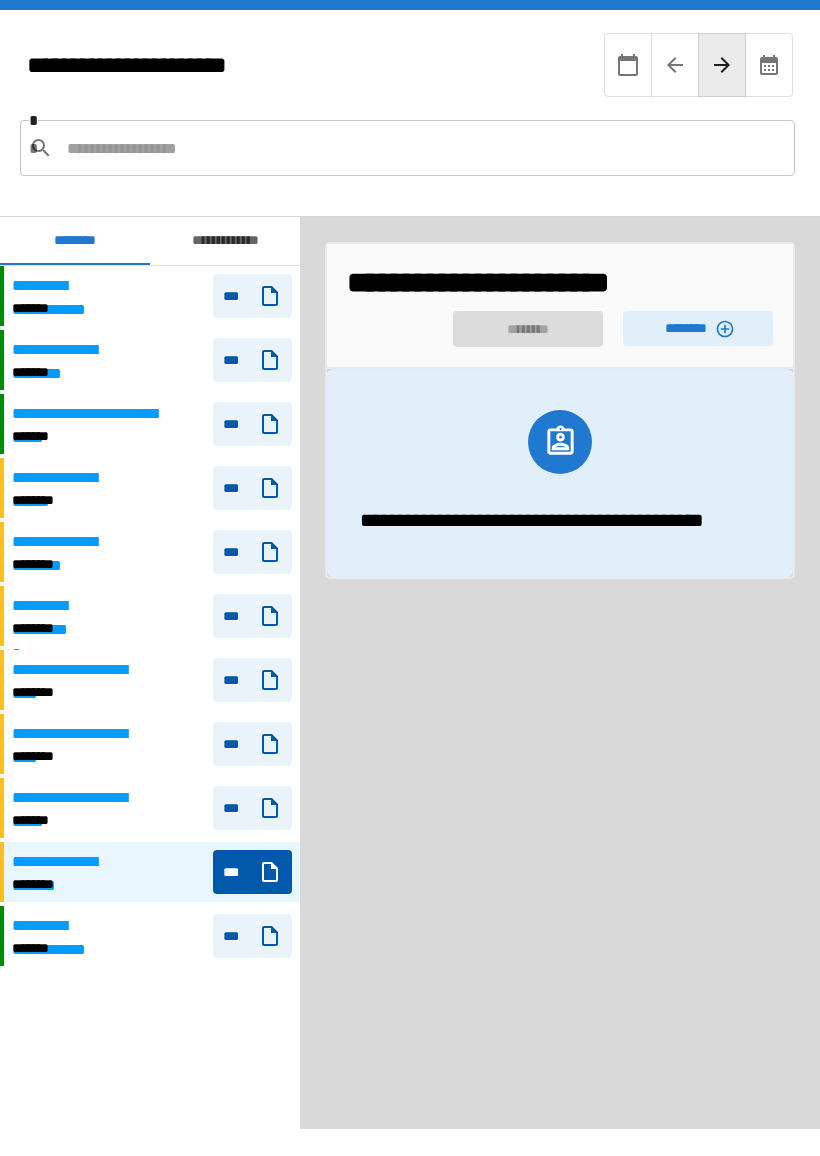 click on "********" at bounding box center (698, 328) 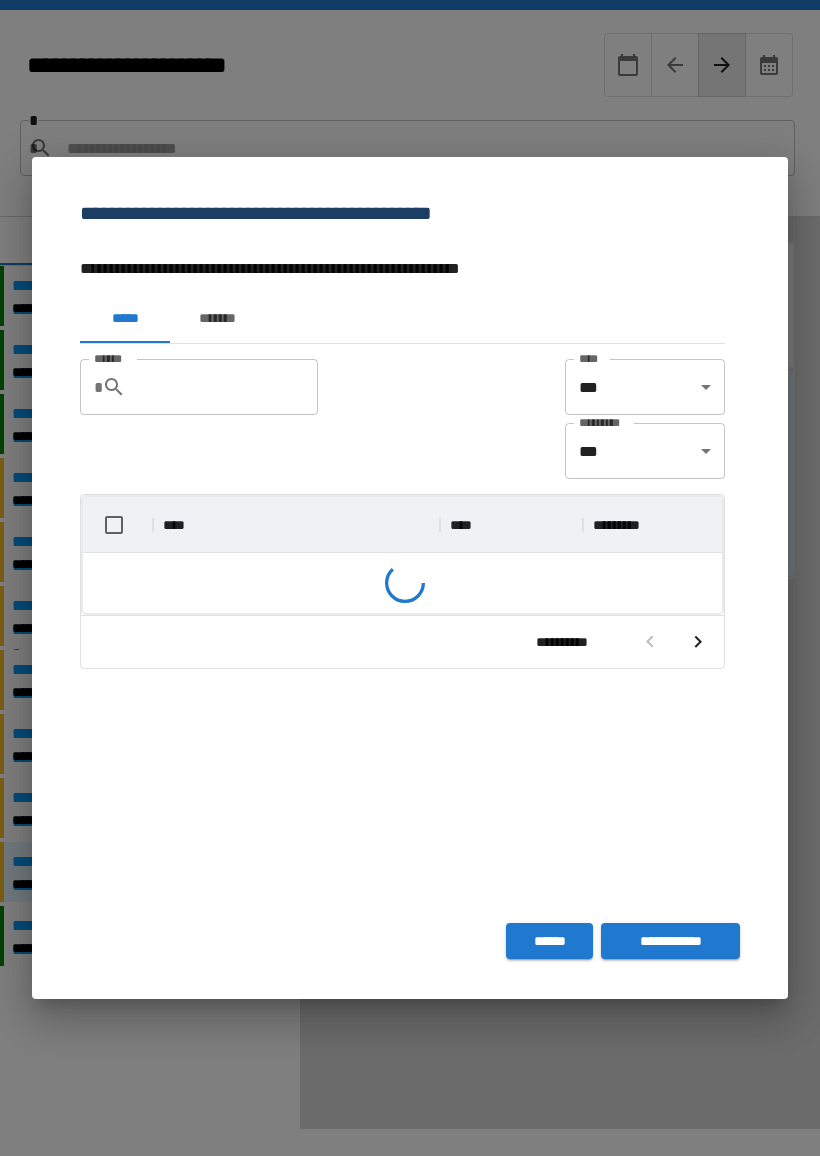 scroll, scrollTop: 356, scrollLeft: 639, axis: both 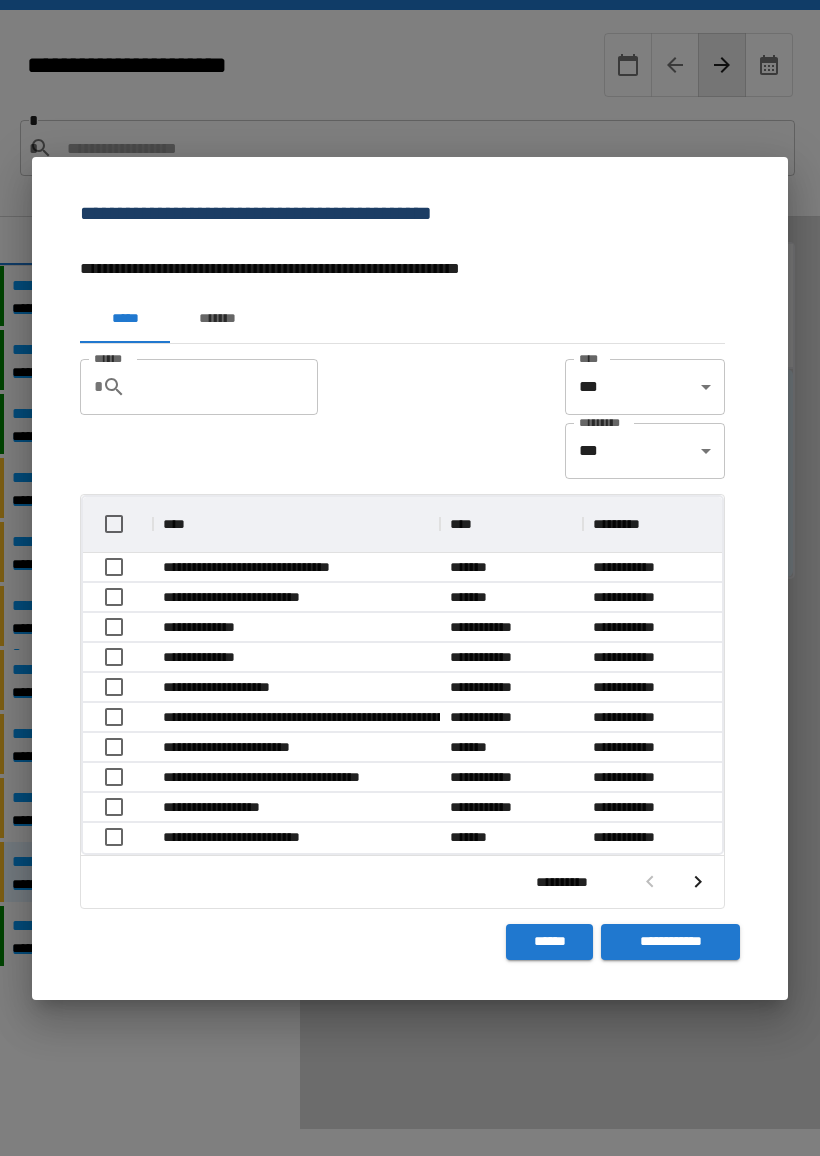 click on "*******" at bounding box center [217, 319] 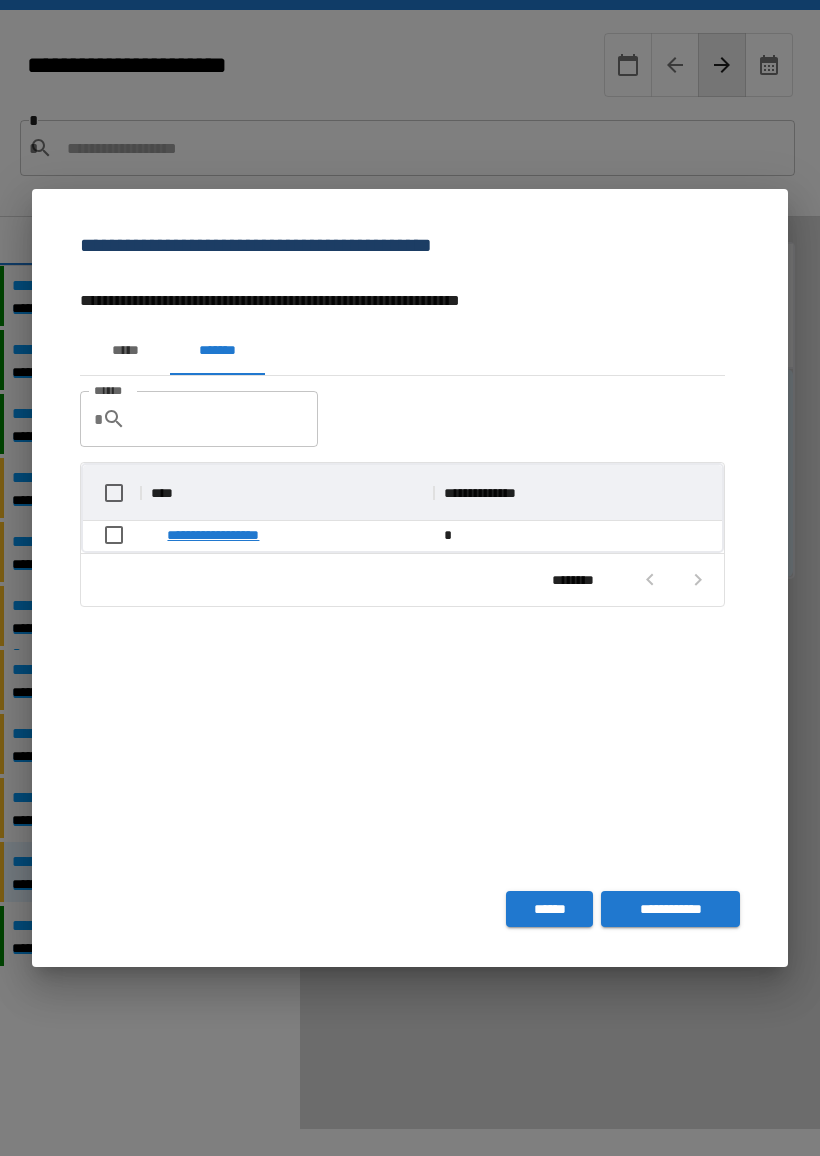scroll, scrollTop: 1, scrollLeft: 1, axis: both 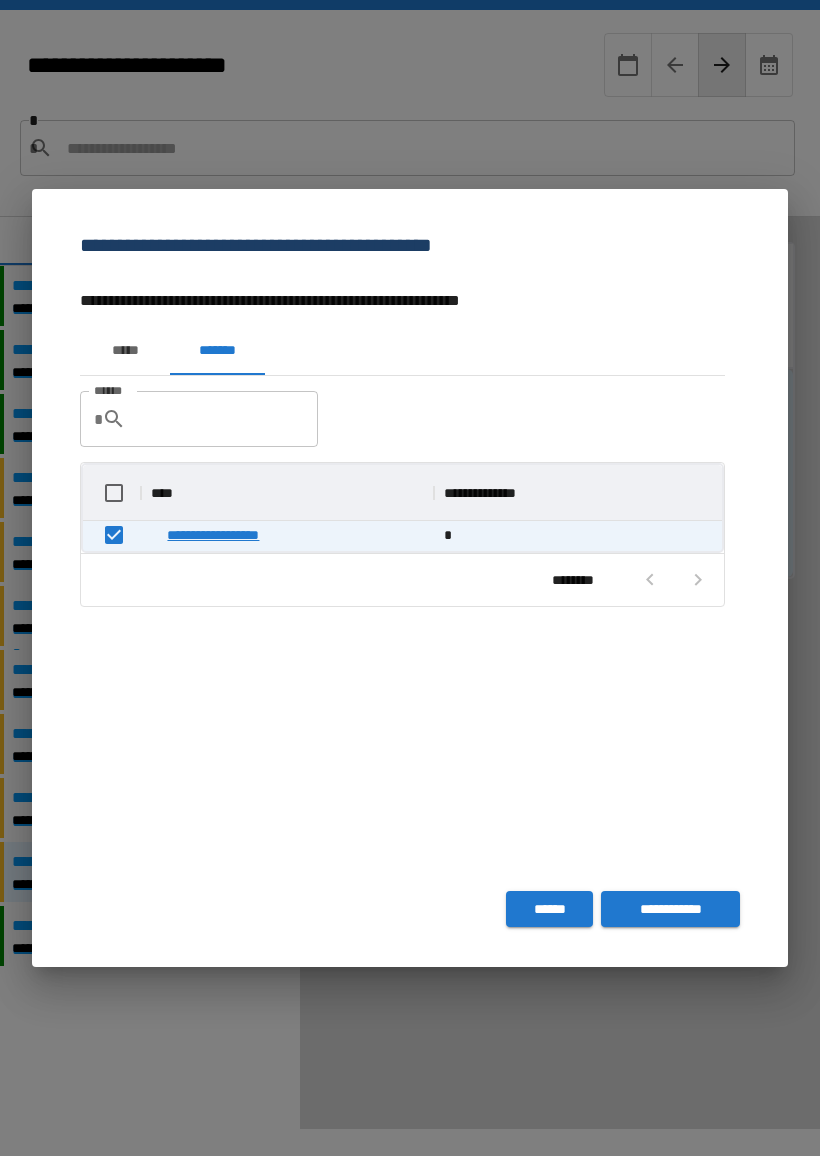 click on "**********" at bounding box center [670, 909] 